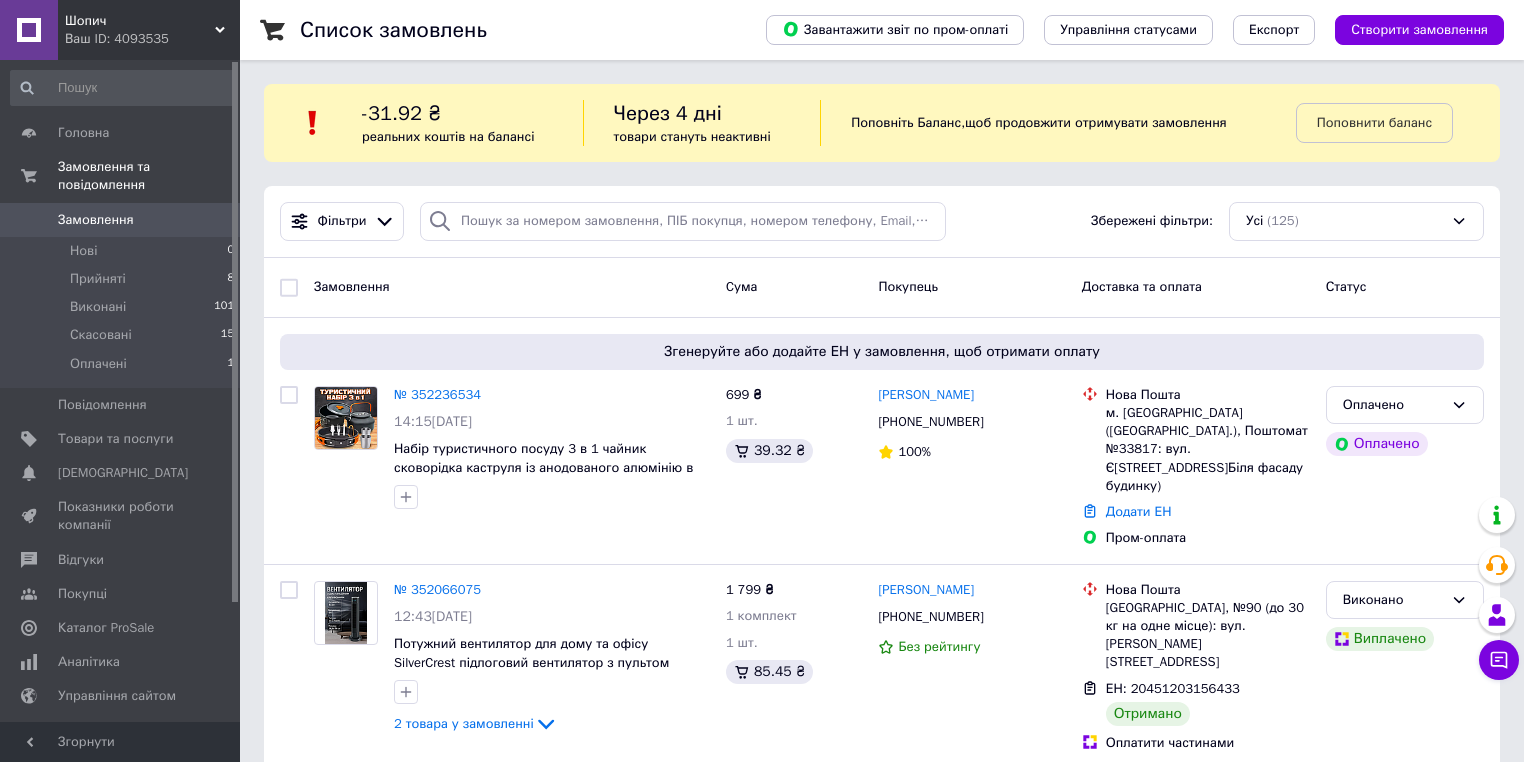 scroll, scrollTop: 0, scrollLeft: 0, axis: both 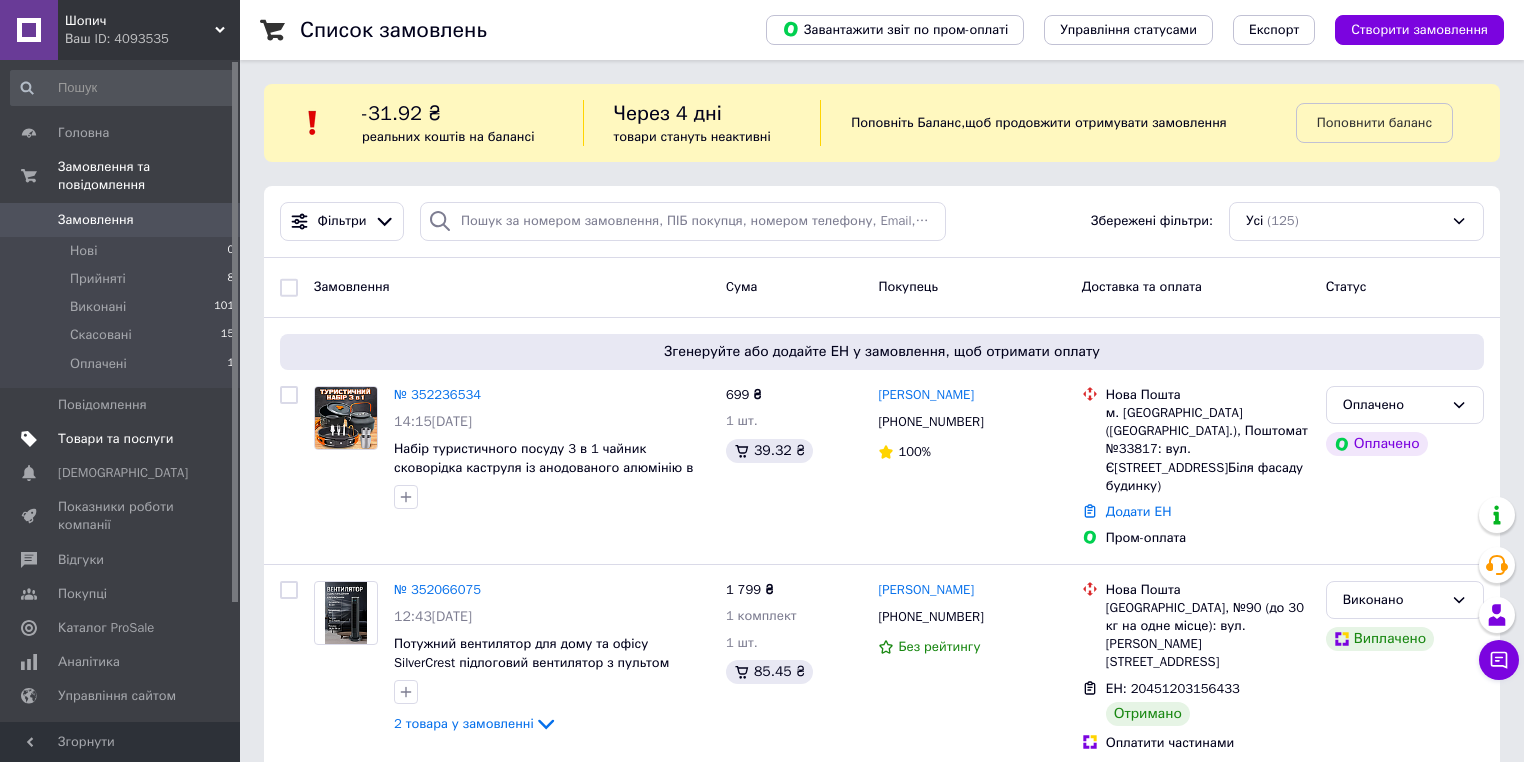 click on "Товари та послуги" at bounding box center (115, 439) 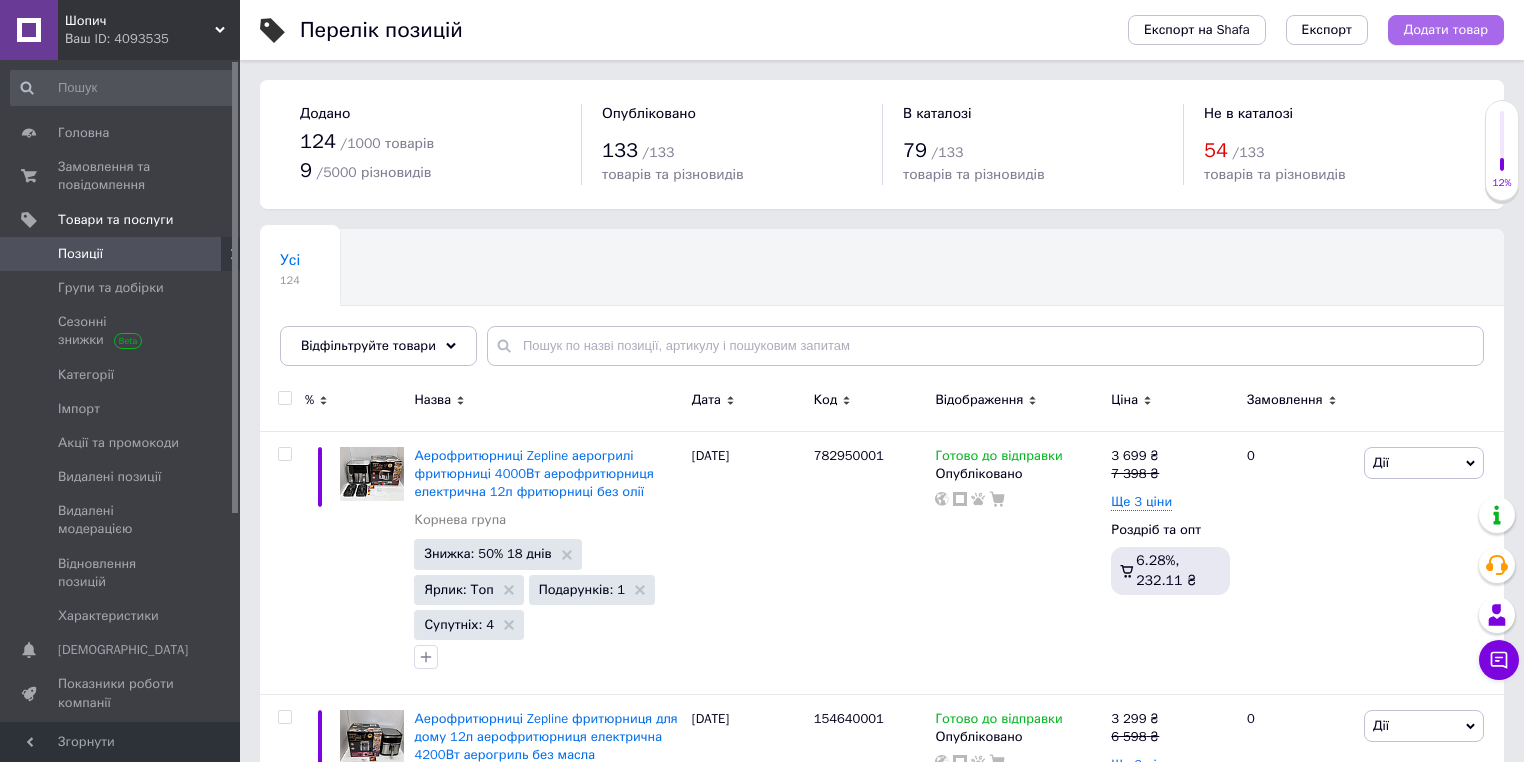 click on "Додати товар" at bounding box center (1446, 30) 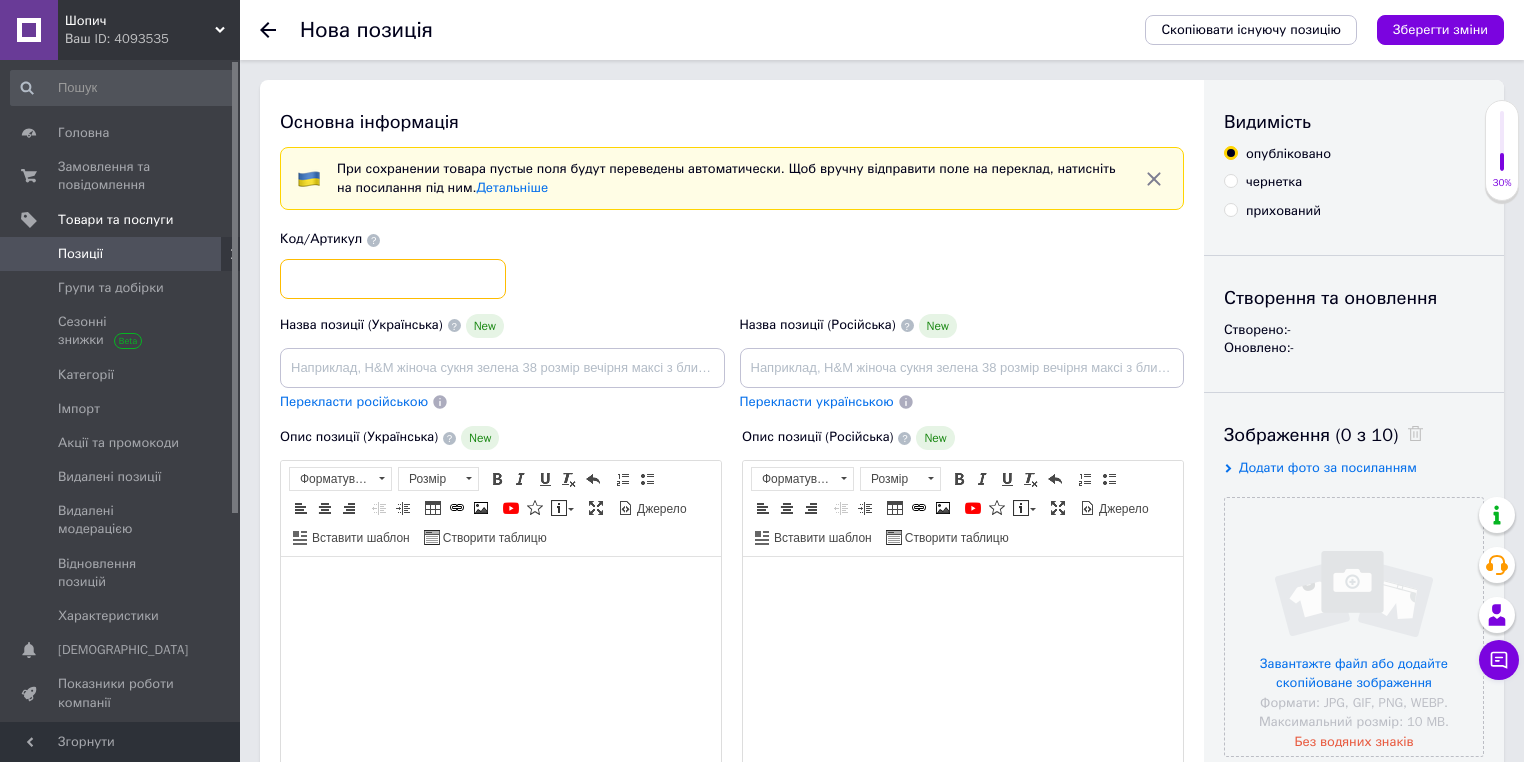 click at bounding box center (393, 279) 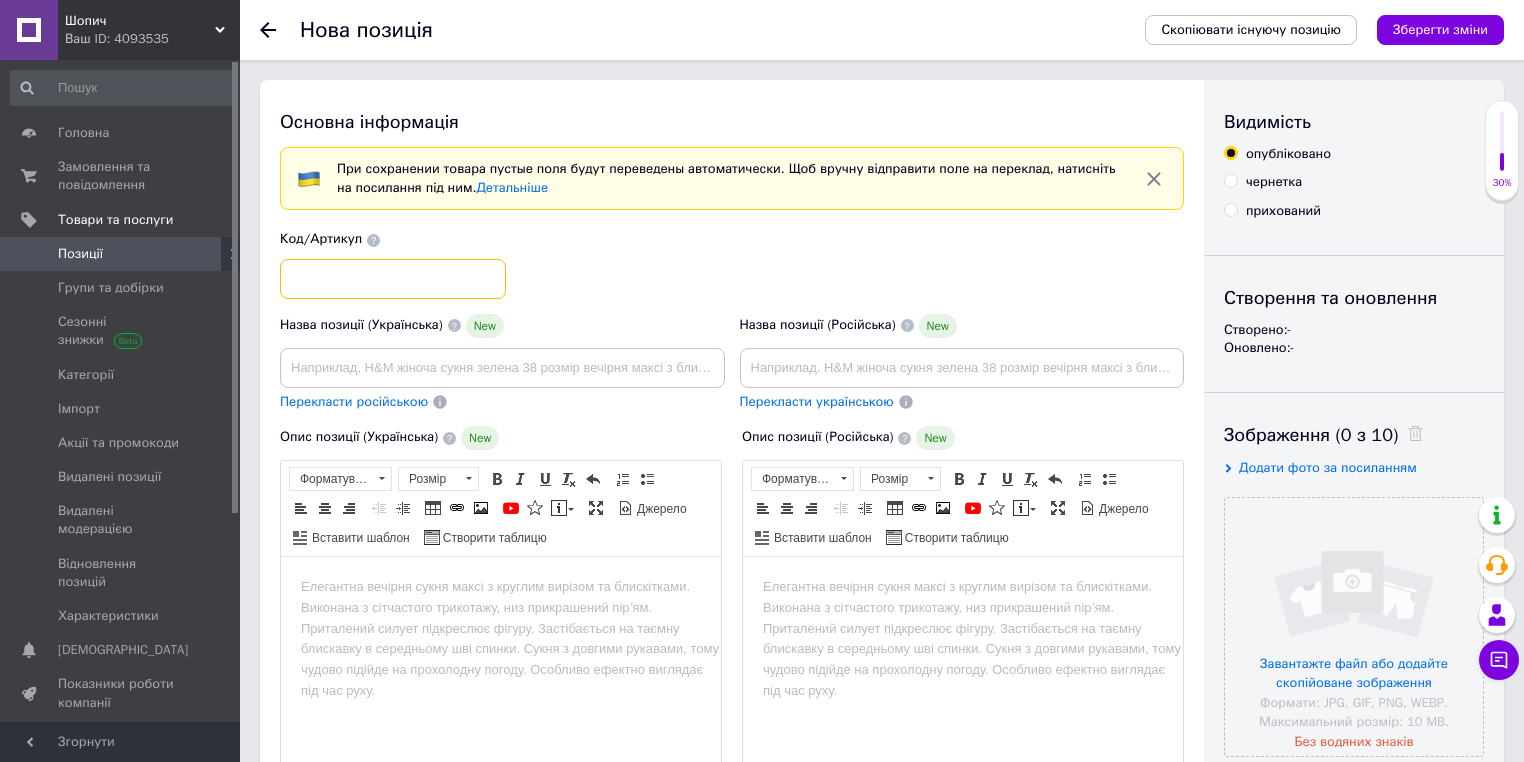 scroll, scrollTop: 0, scrollLeft: 0, axis: both 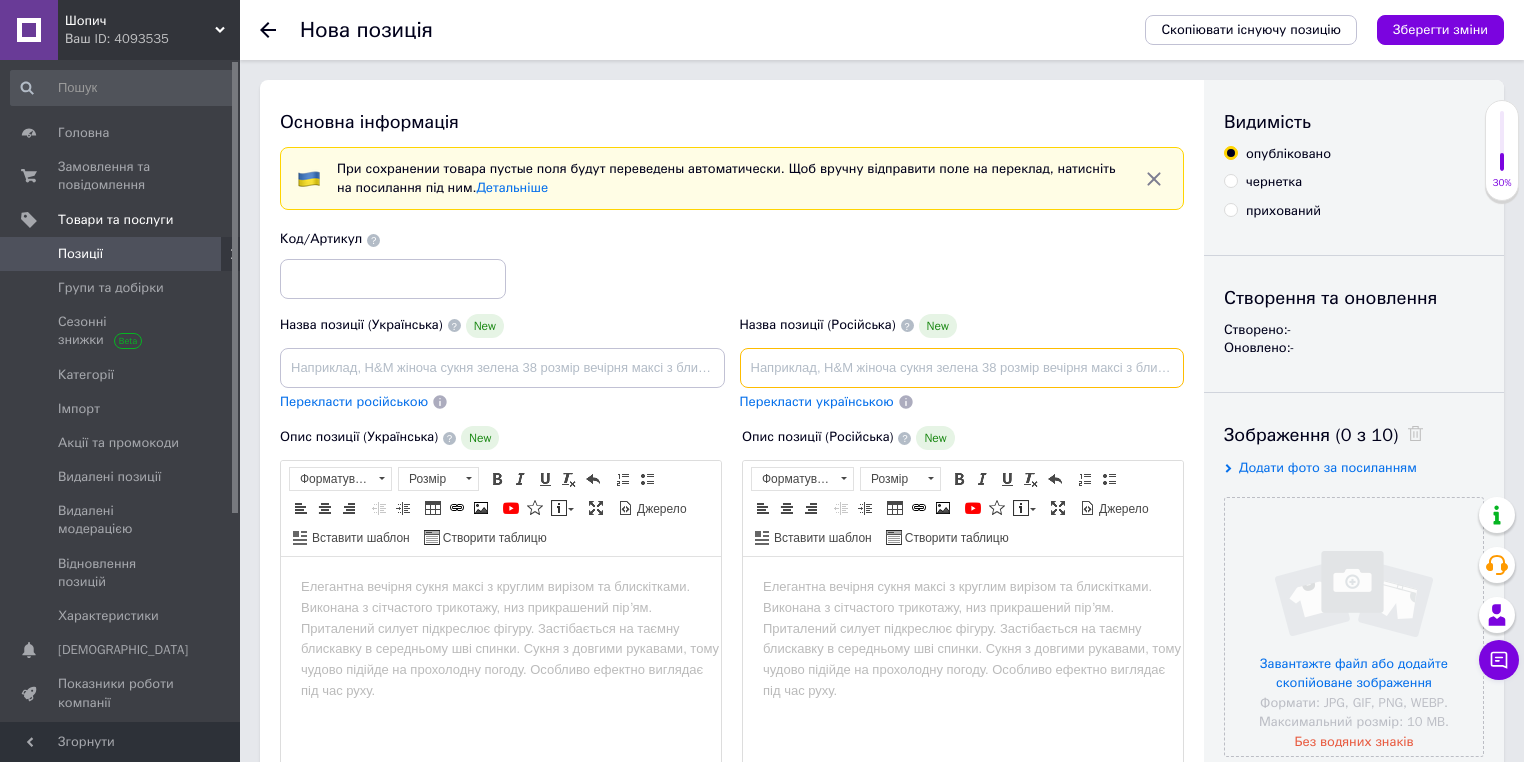 click at bounding box center (962, 368) 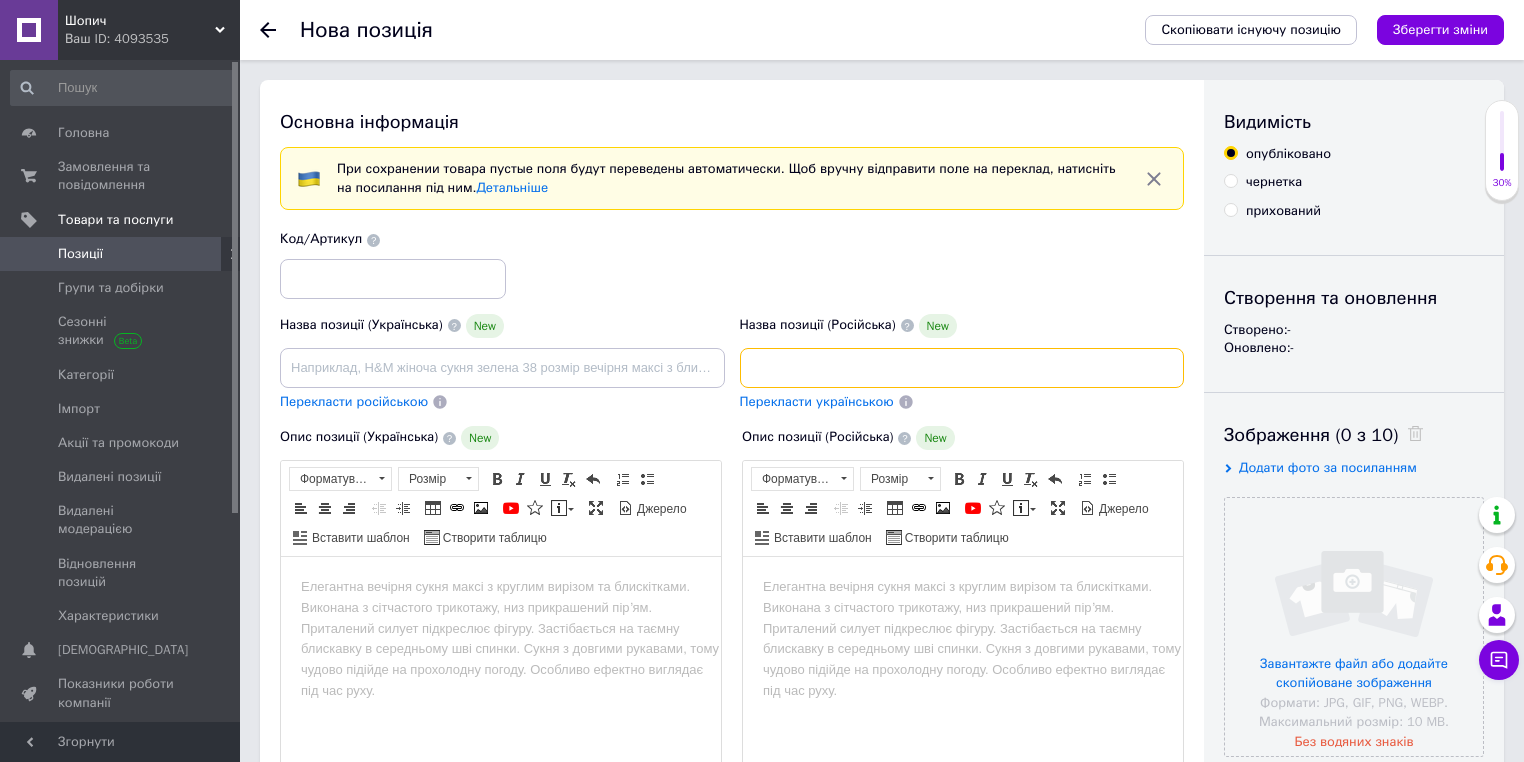 type on "Аэрофритюрницы Rainberg аэрофритюрница аэрогриль 4200вт аэрогриль электрический для жарки без масла 13л домашняя фритюрница" 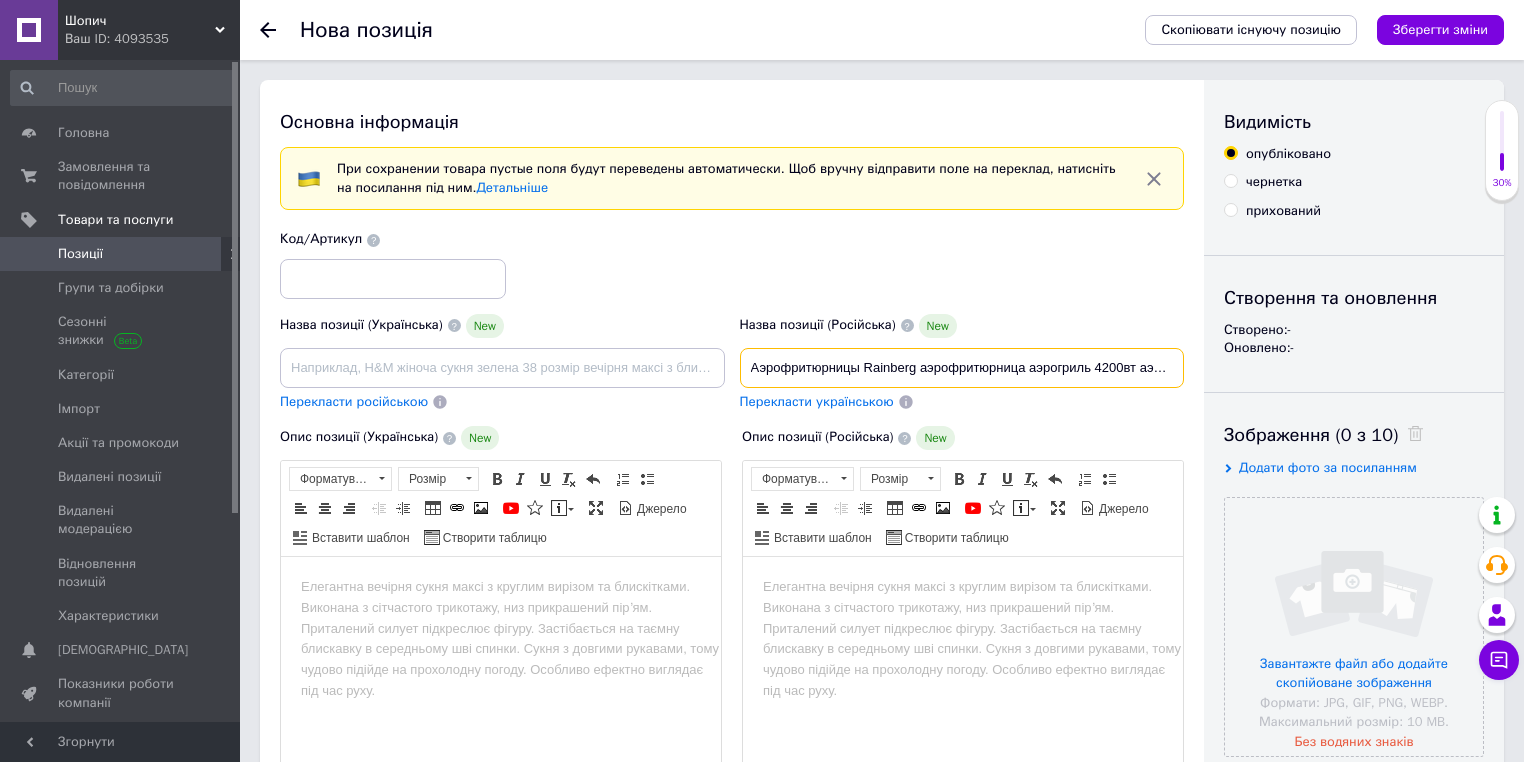 drag, startPoint x: 1132, startPoint y: 368, endPoint x: 552, endPoint y: 372, distance: 580.0138 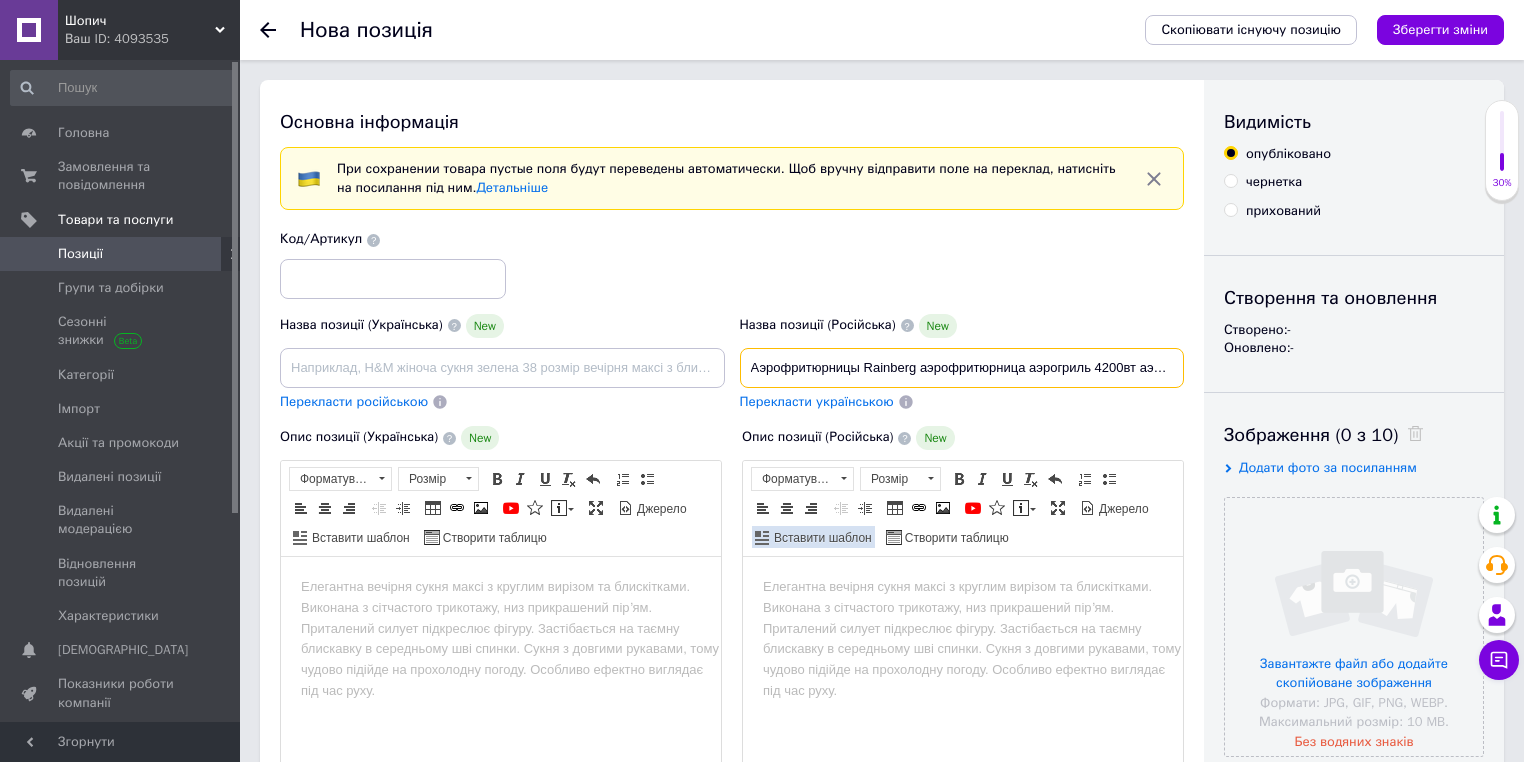 type 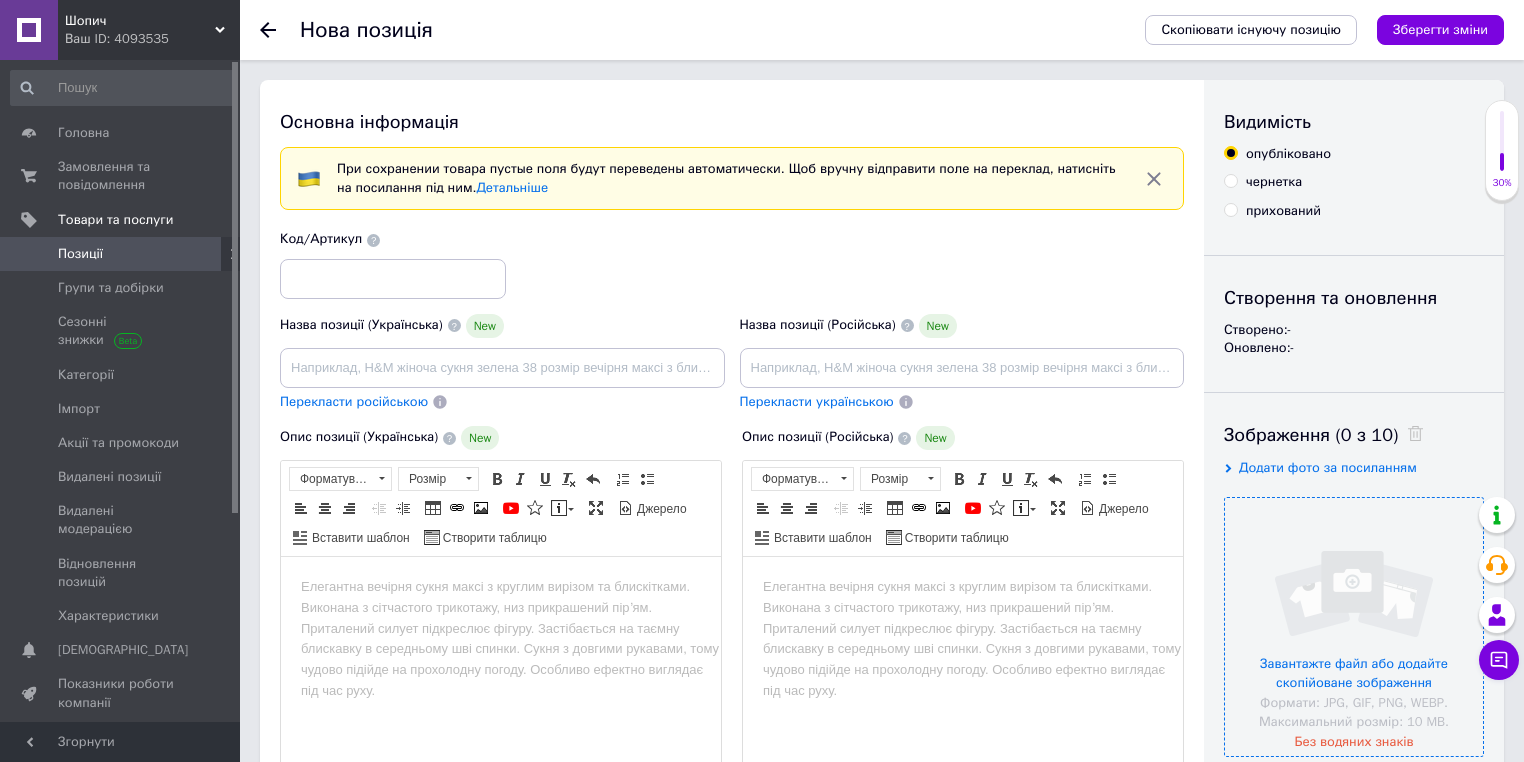 click at bounding box center [1354, 627] 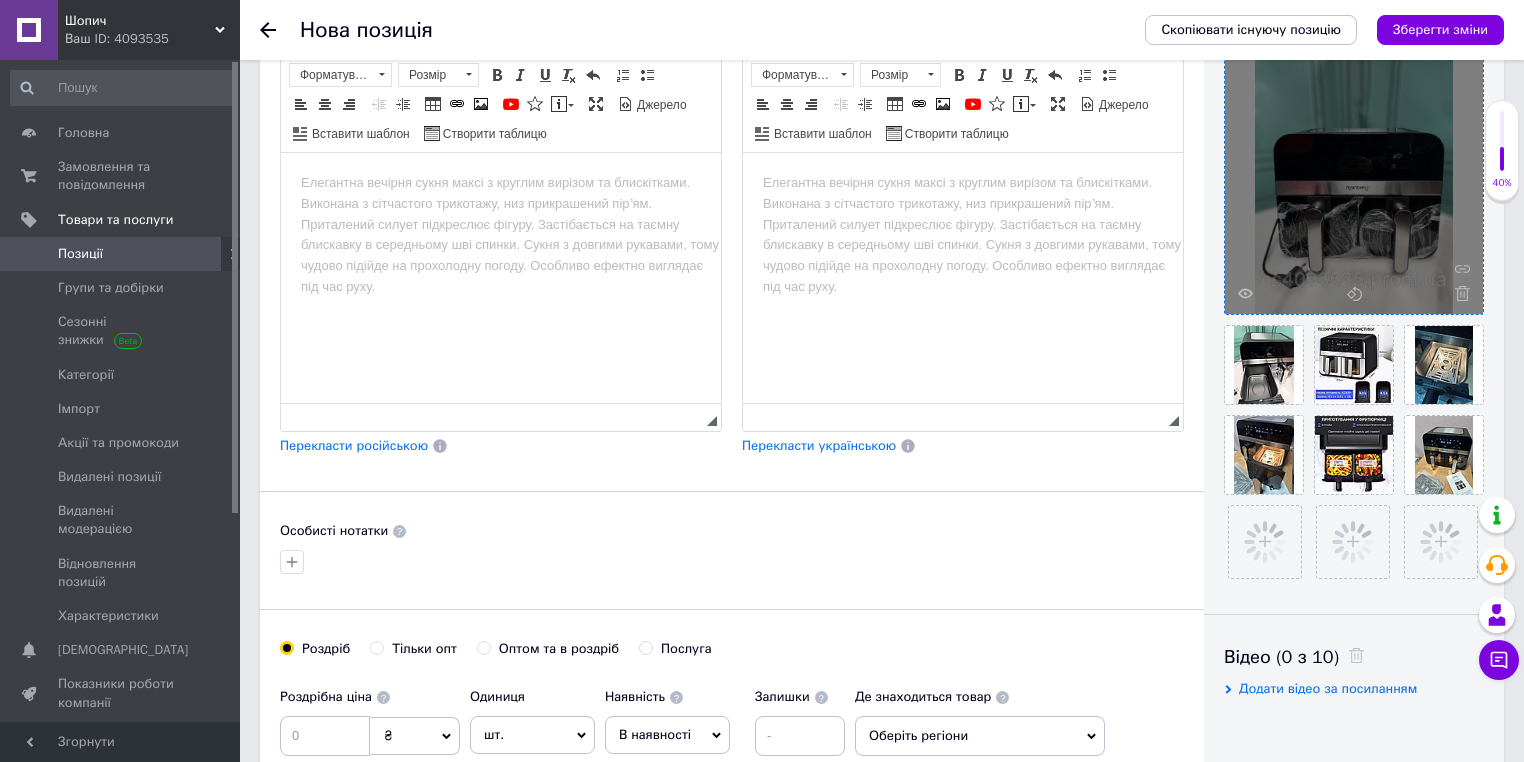 scroll, scrollTop: 400, scrollLeft: 0, axis: vertical 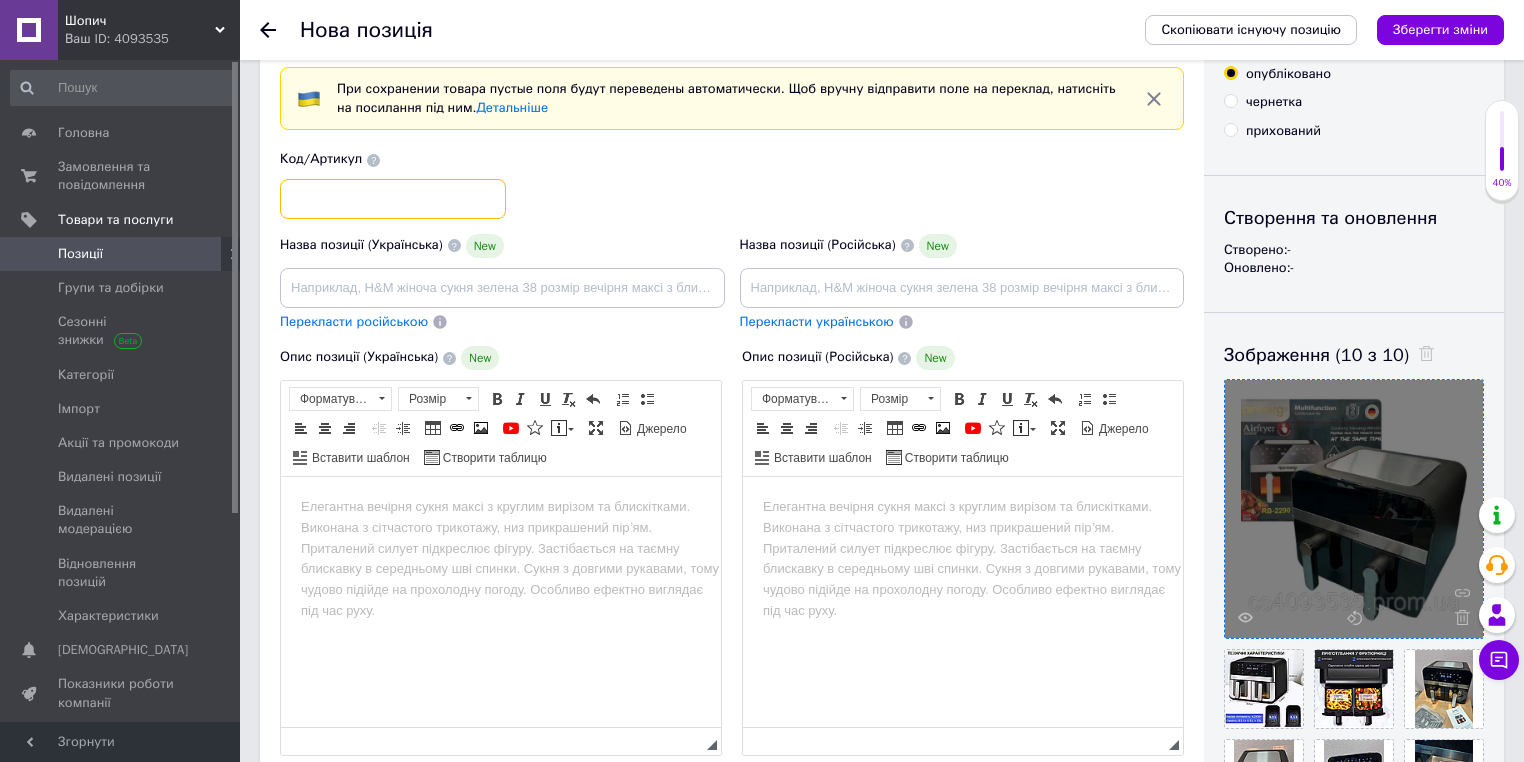 click at bounding box center (393, 199) 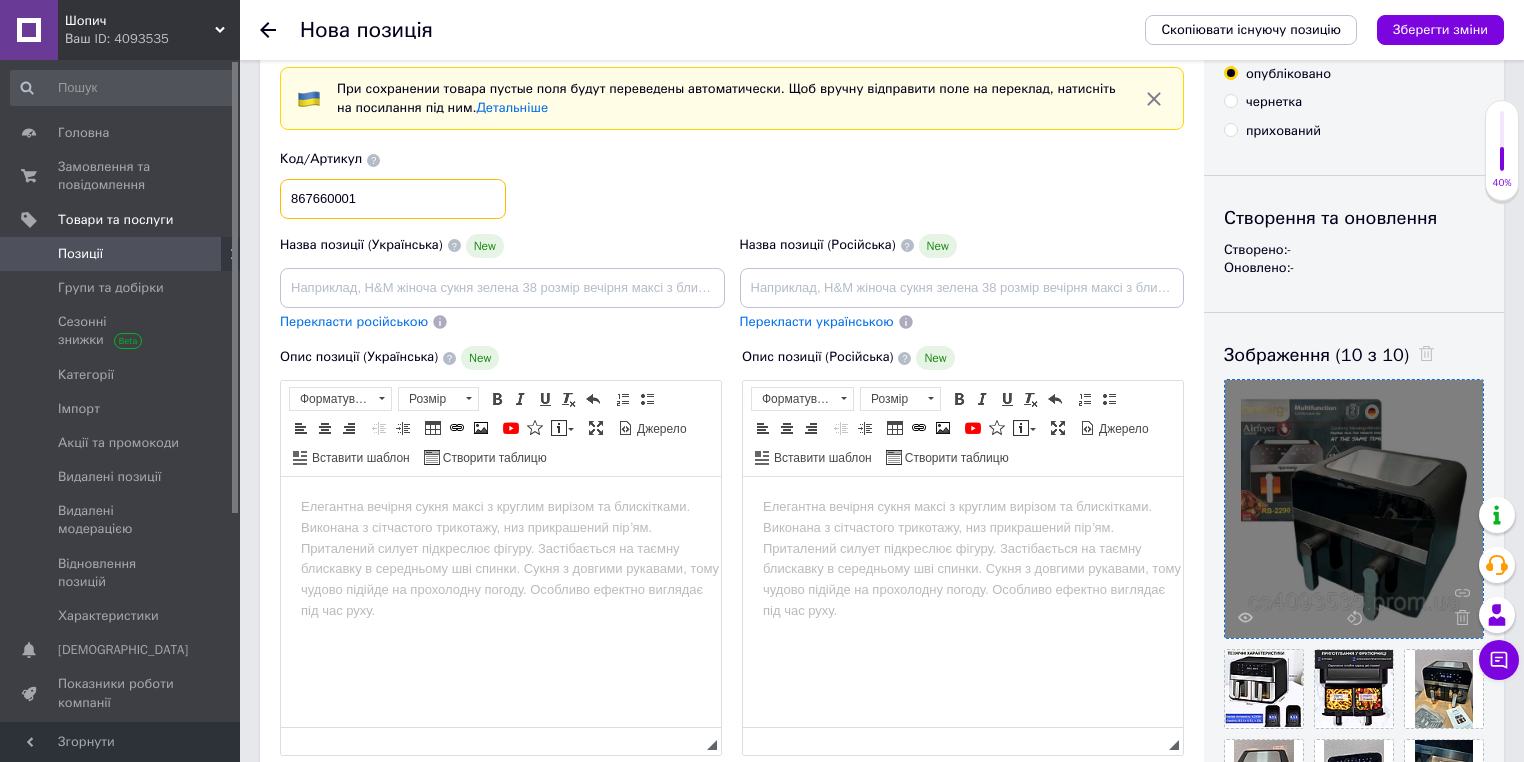 type on "867660001" 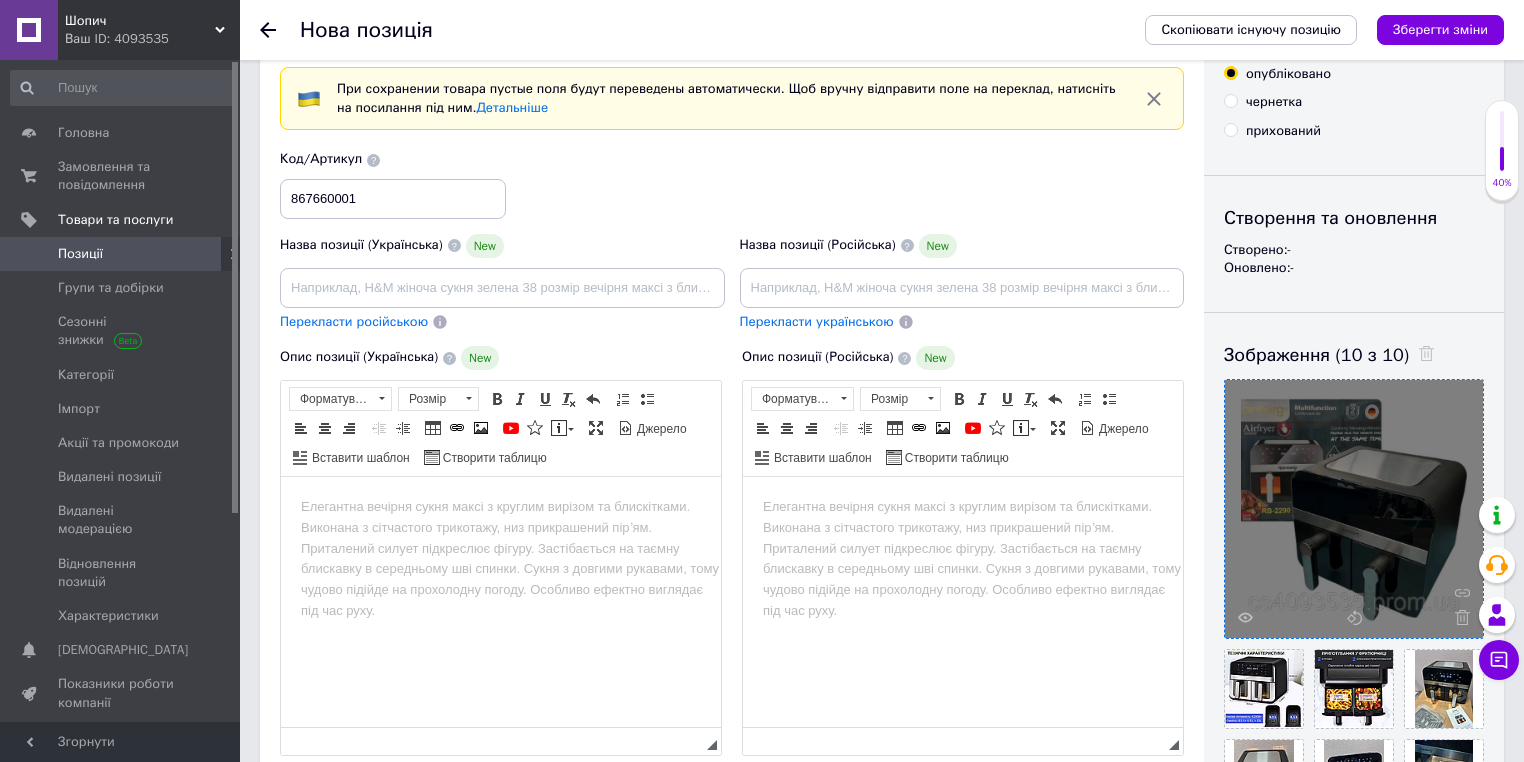 click on "Назва позиції (Українська) New Перекласти російською" at bounding box center [503, 282] 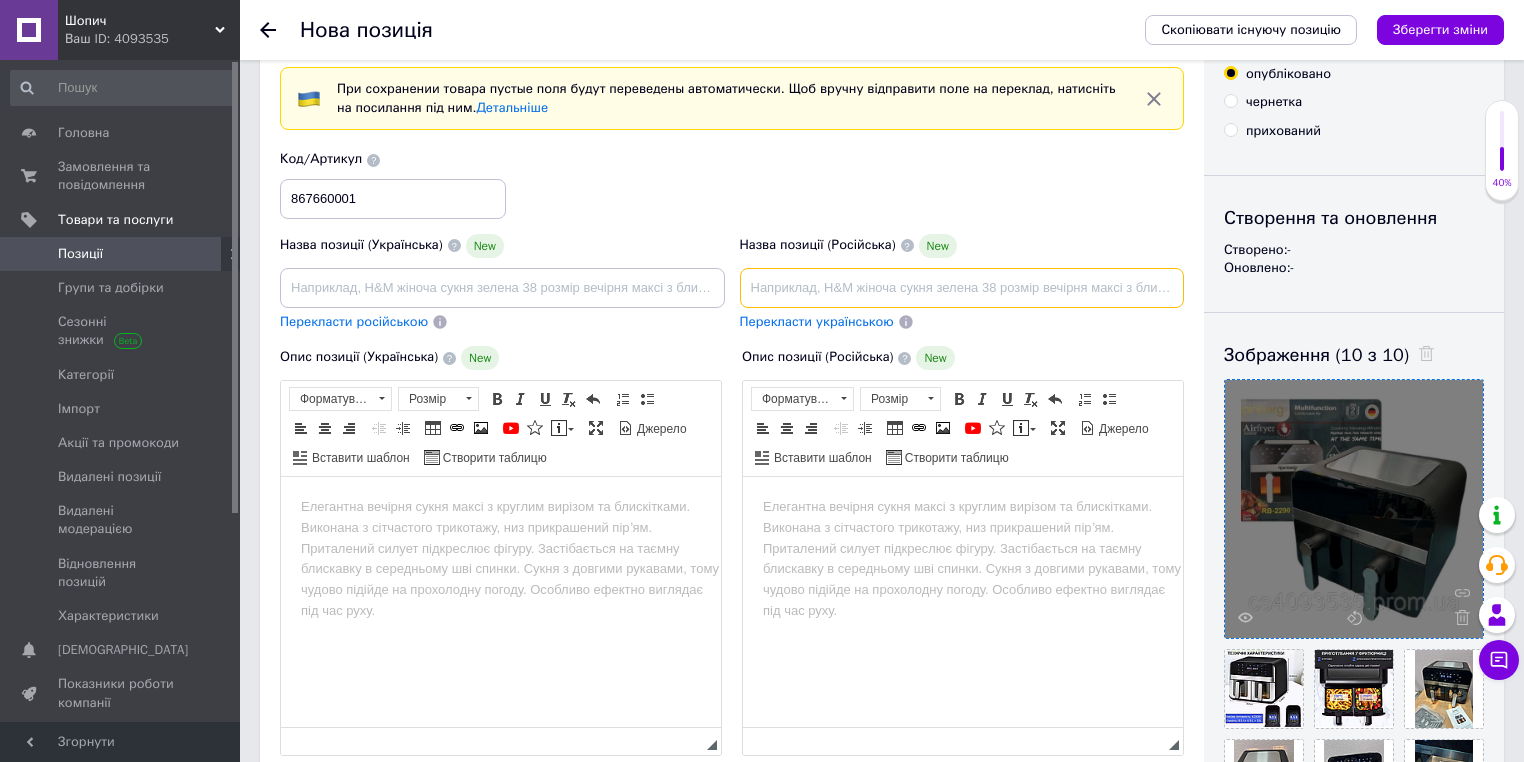 click at bounding box center (962, 288) 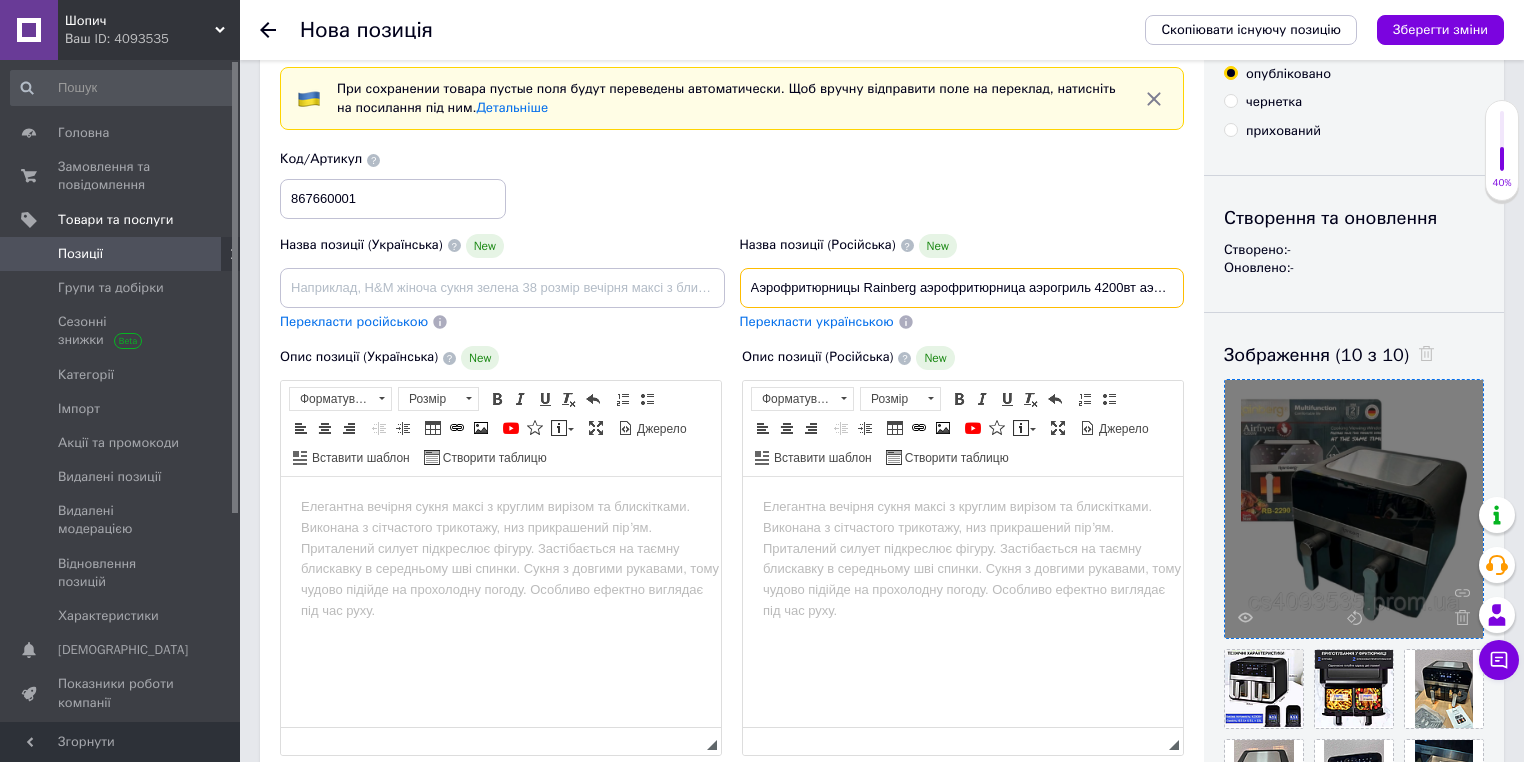 scroll, scrollTop: 0, scrollLeft: 424, axis: horizontal 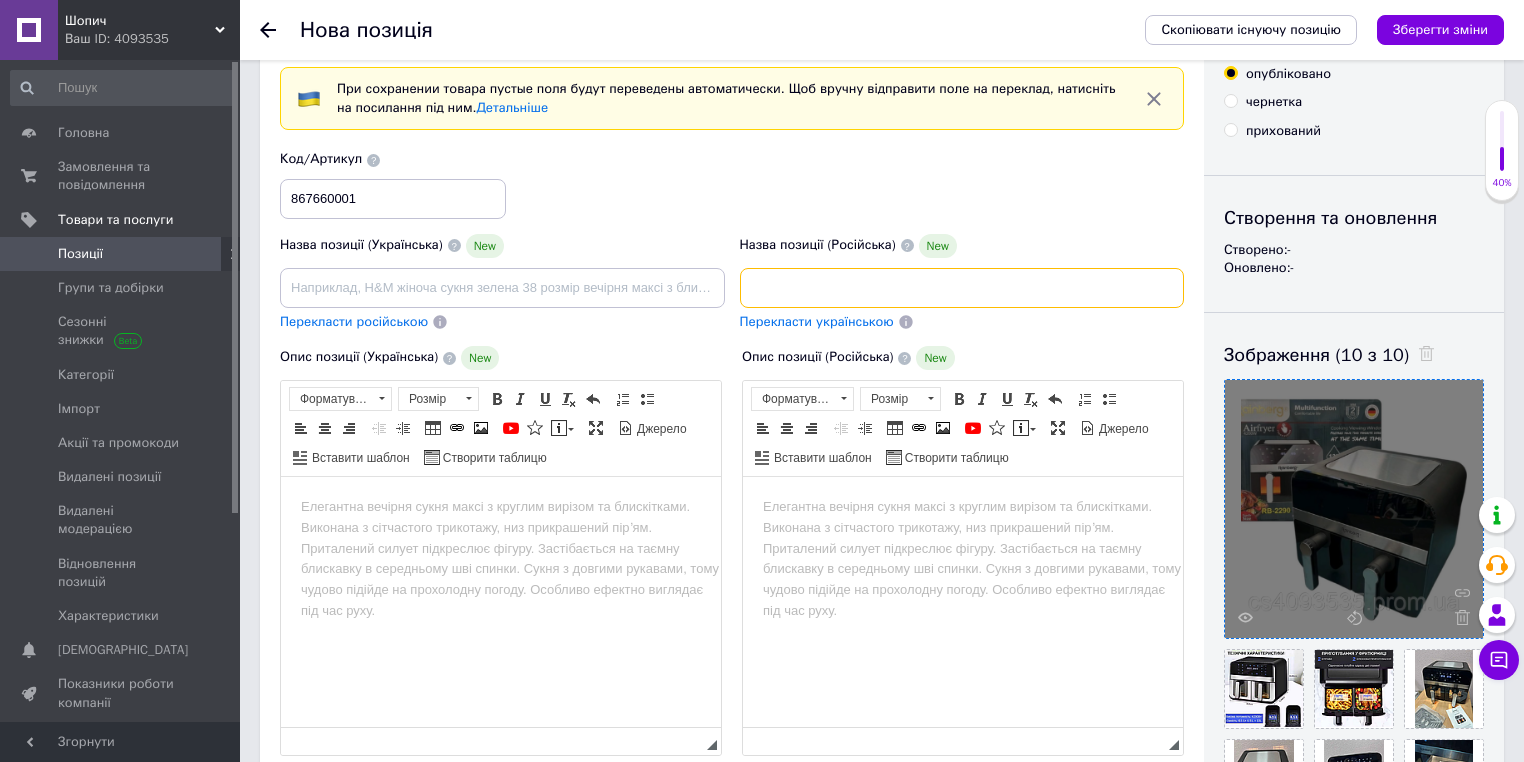 type on "Аэрофритюрницы Rainberg аэрофритюрница аэрогриль 4200вт аэрогриль электрический для жарки без масла 13л домашняя фритюрница" 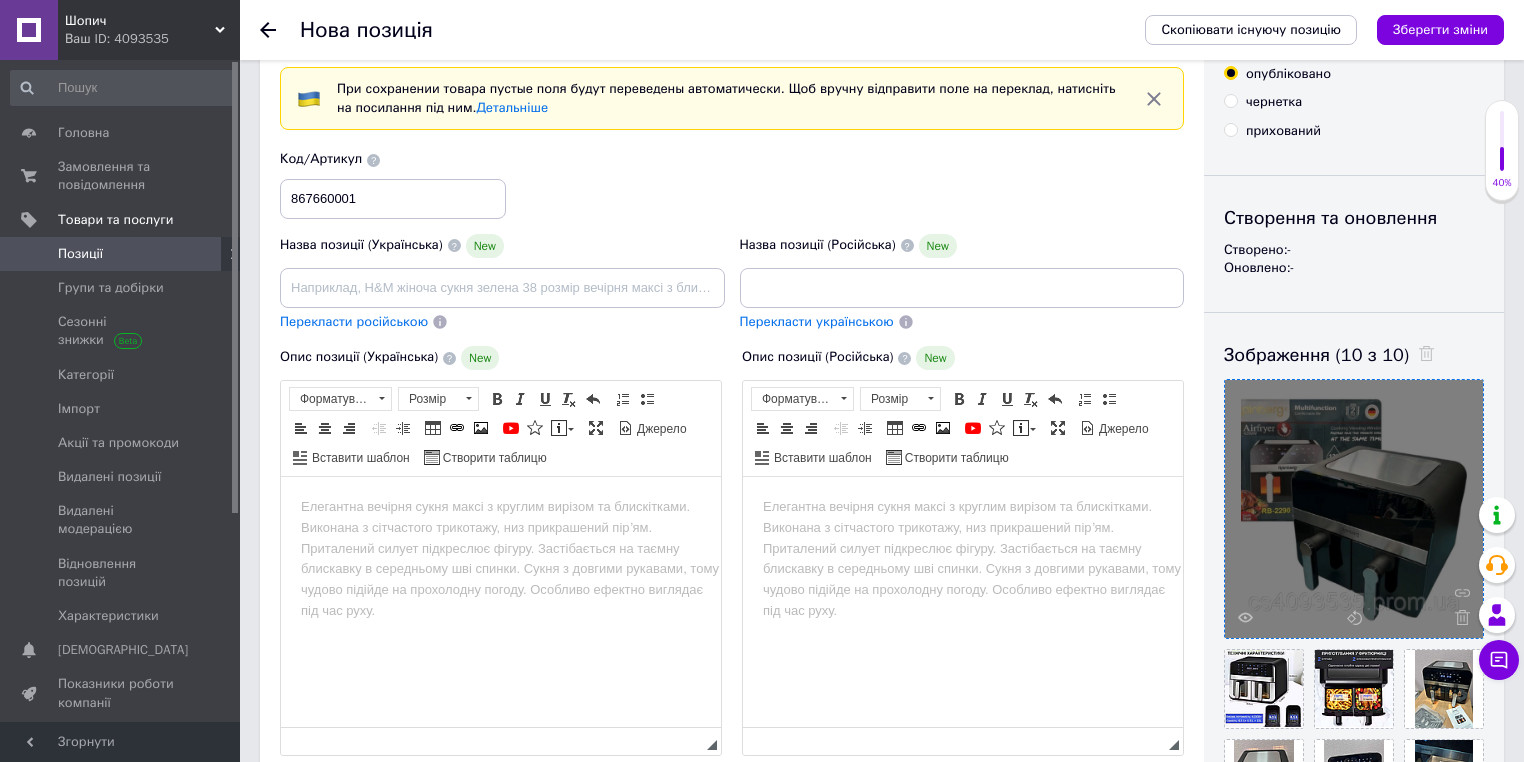 scroll, scrollTop: 0, scrollLeft: 0, axis: both 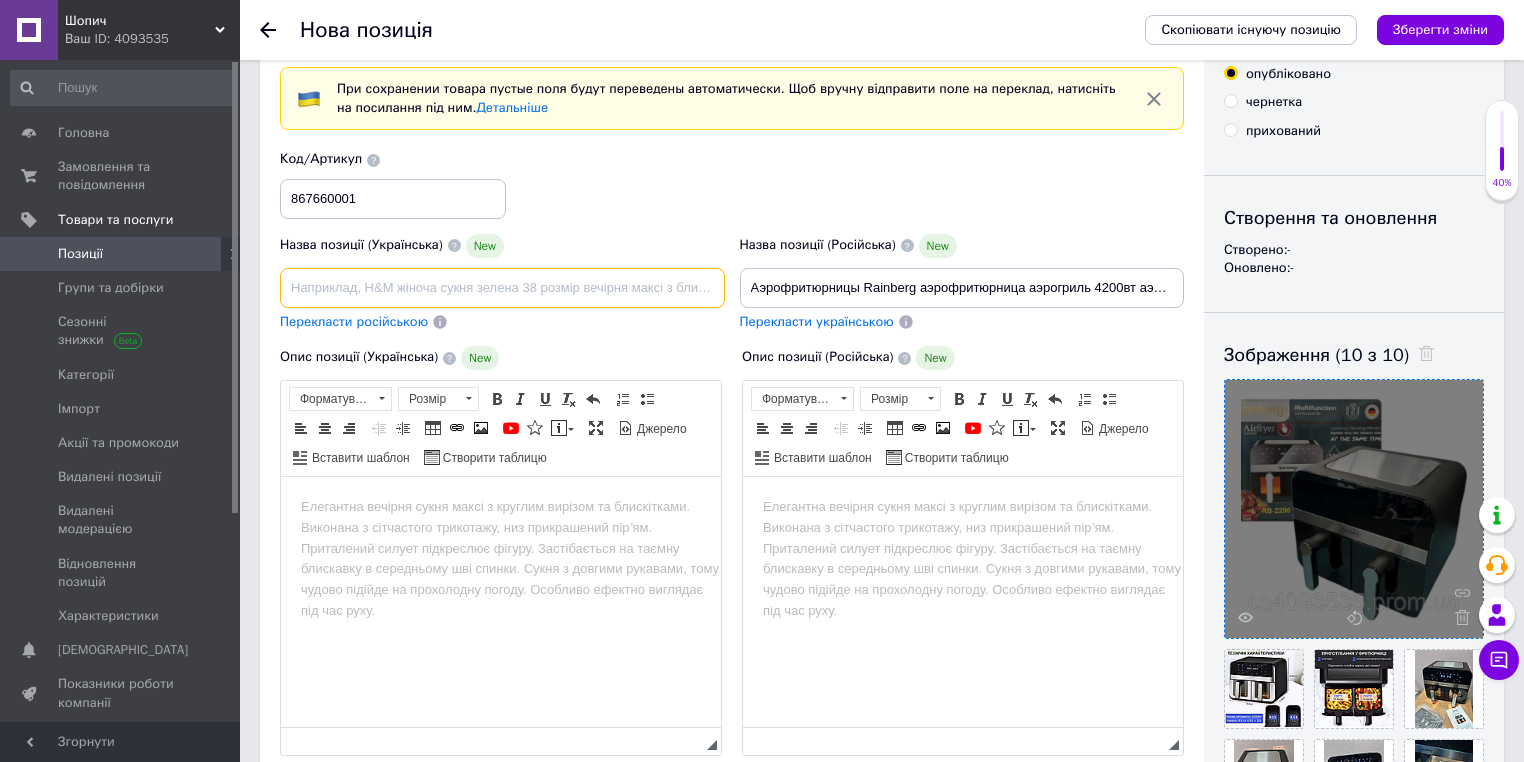 click at bounding box center [502, 288] 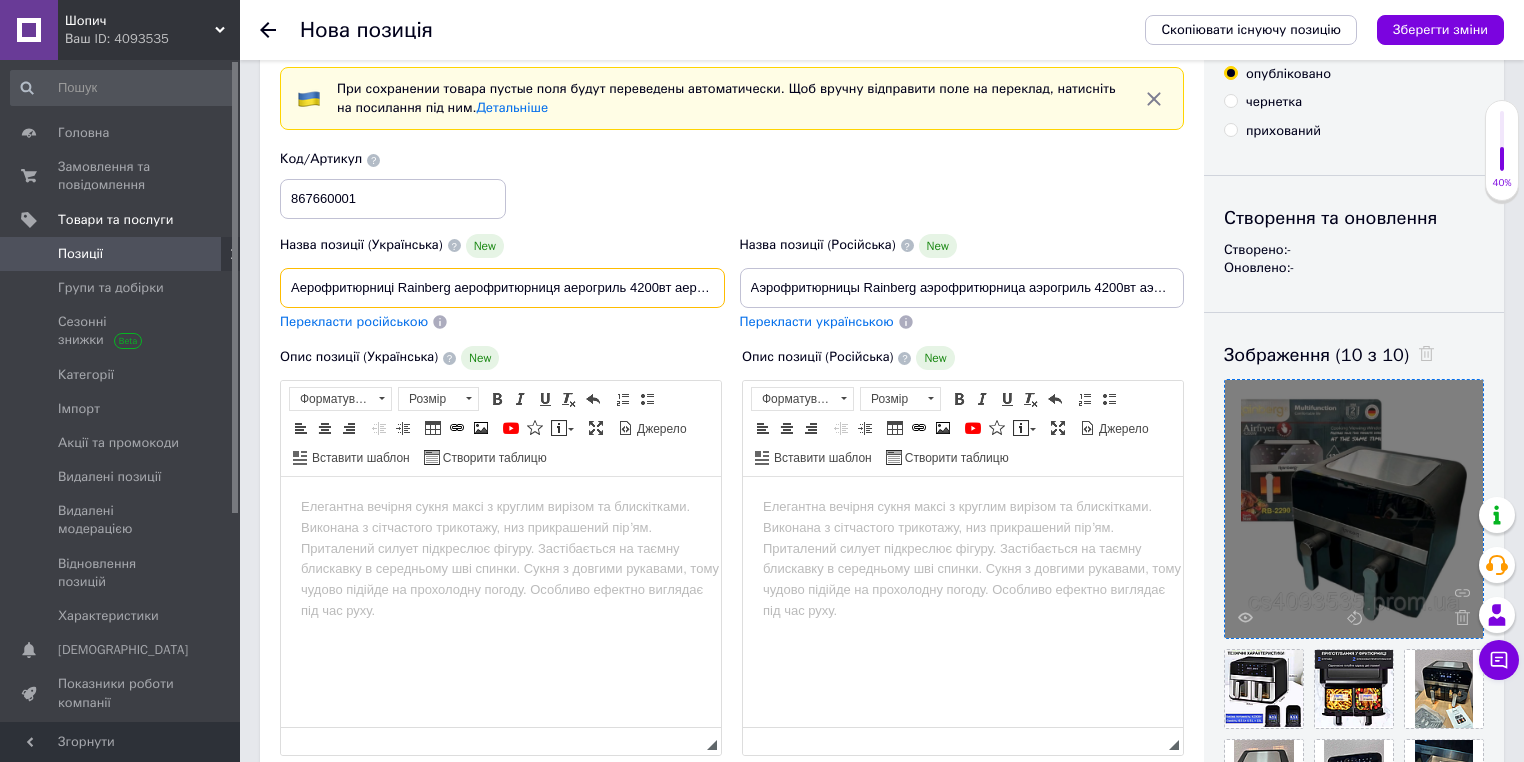 scroll, scrollTop: 0, scrollLeft: 408, axis: horizontal 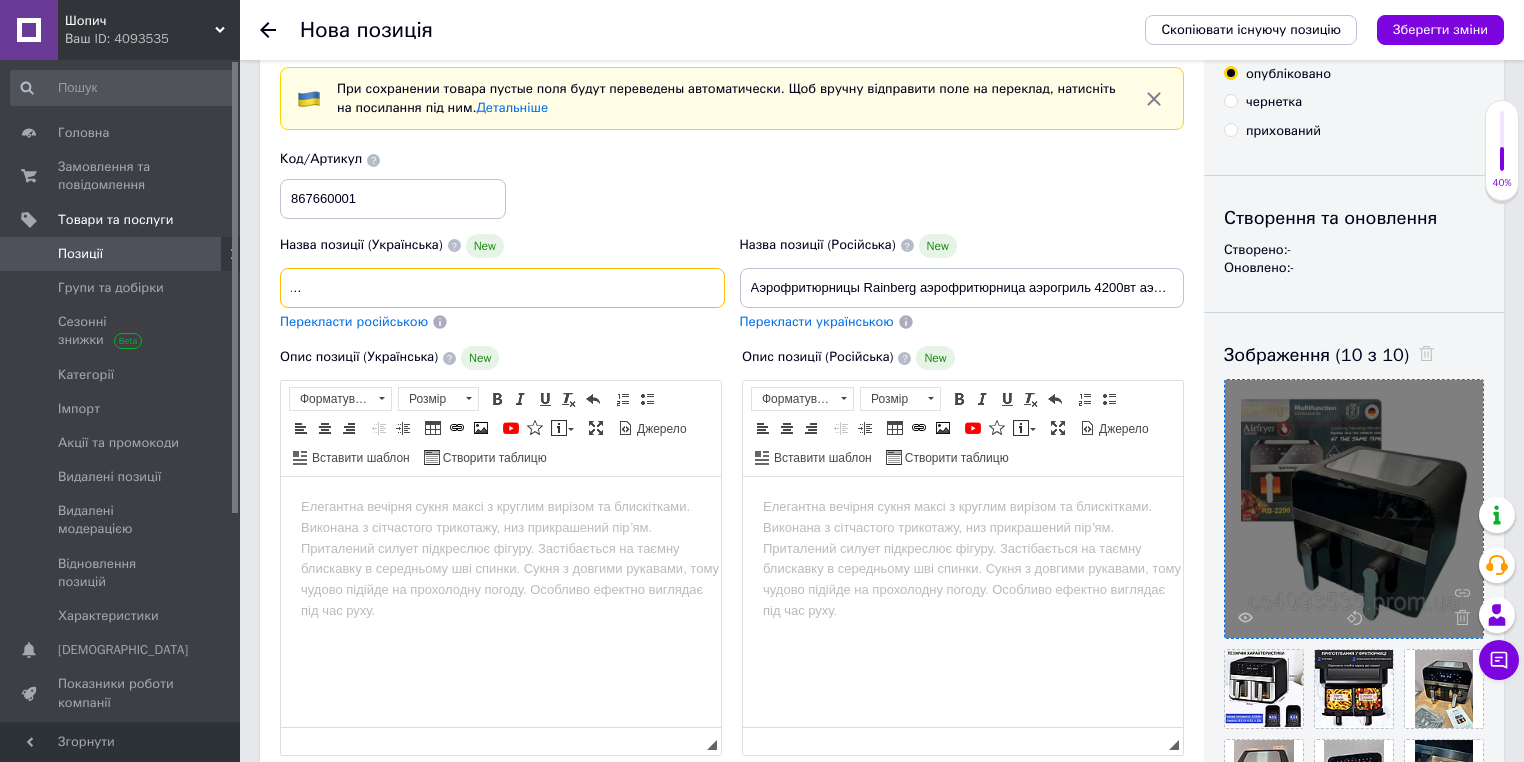 type on "Аерофритюрниці Rainberg аерофритюрниця аерогриль 4200вт аерогриль електричний для смаження без олії 13л домашня фритюрниця" 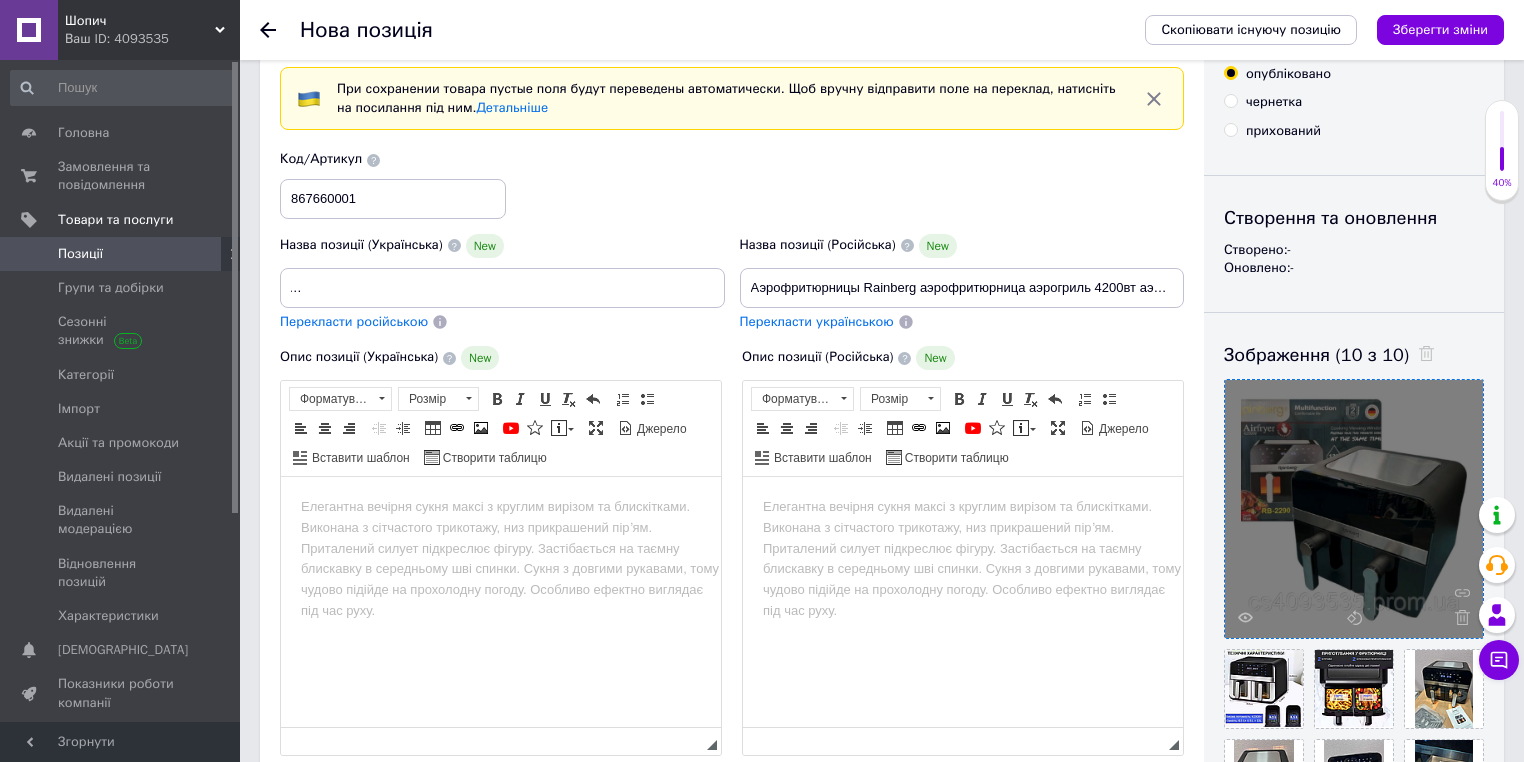 scroll, scrollTop: 0, scrollLeft: 0, axis: both 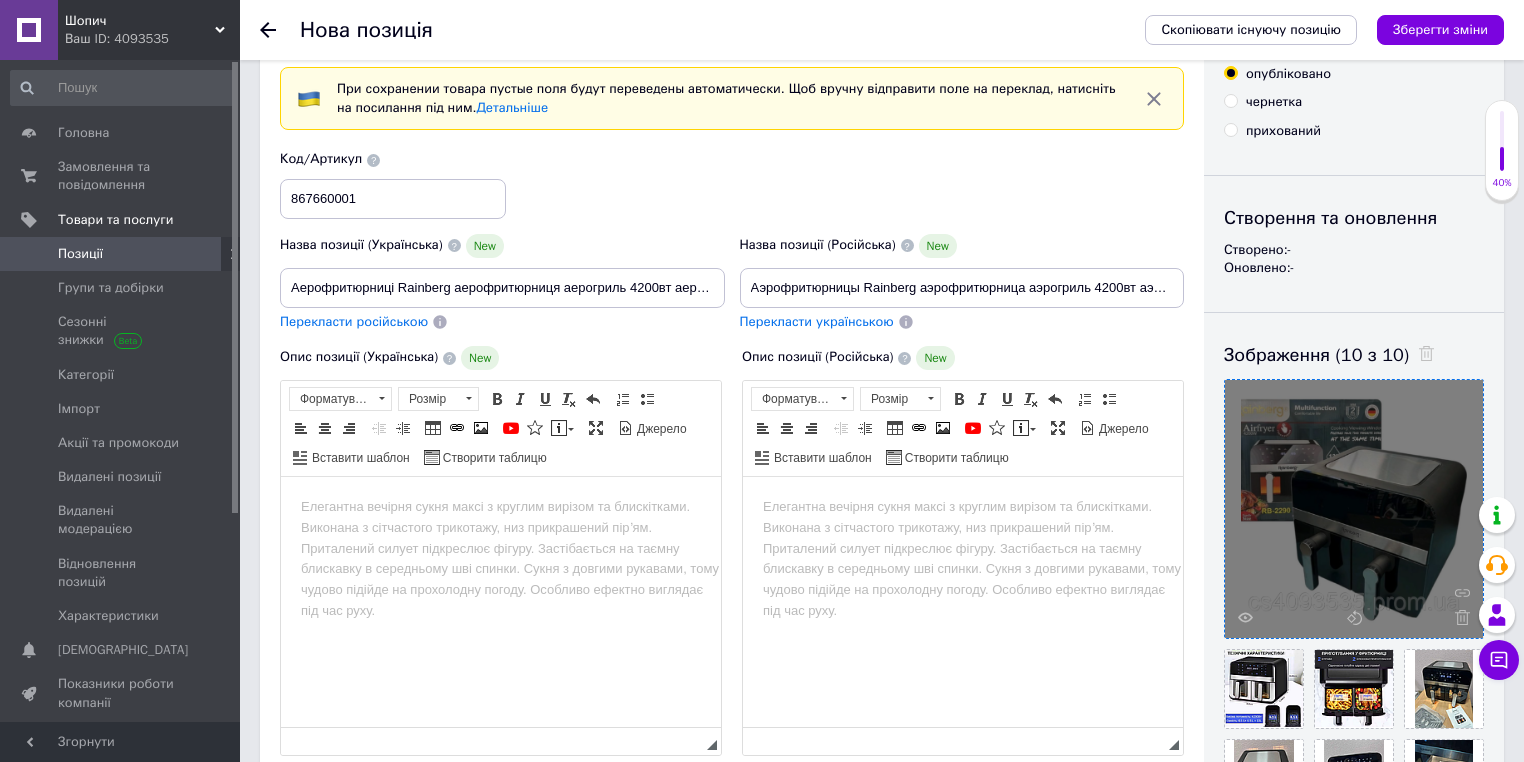 click on "Назва позиції (Російська) New Аэрофритюрницы Rainberg аэрофритюрница аэрогриль 4200вт аэрогриль электрический для жарки без масла 13л домашняя фритюрница Перекласти українською" at bounding box center [962, 282] 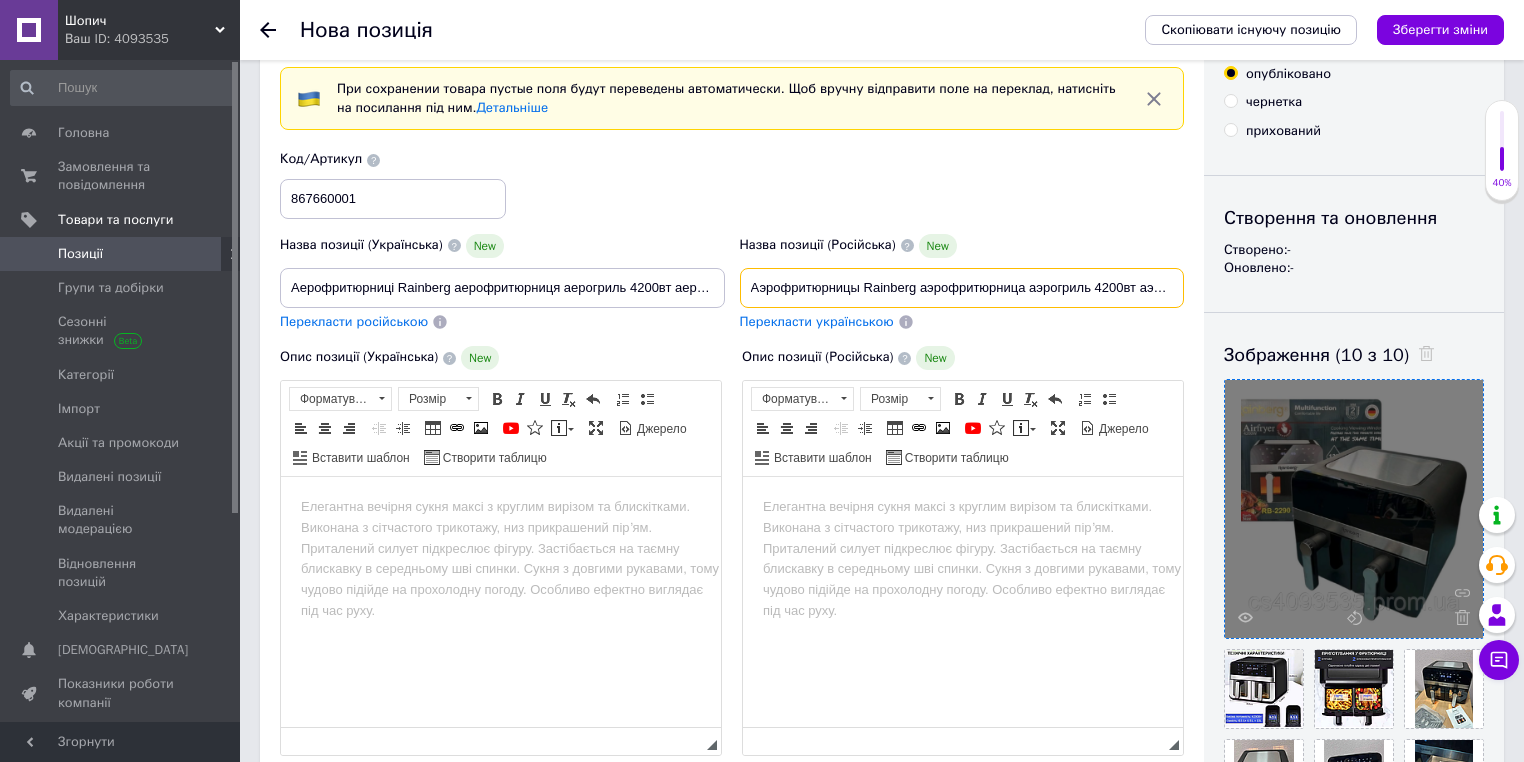 scroll, scrollTop: 0, scrollLeft: 425, axis: horizontal 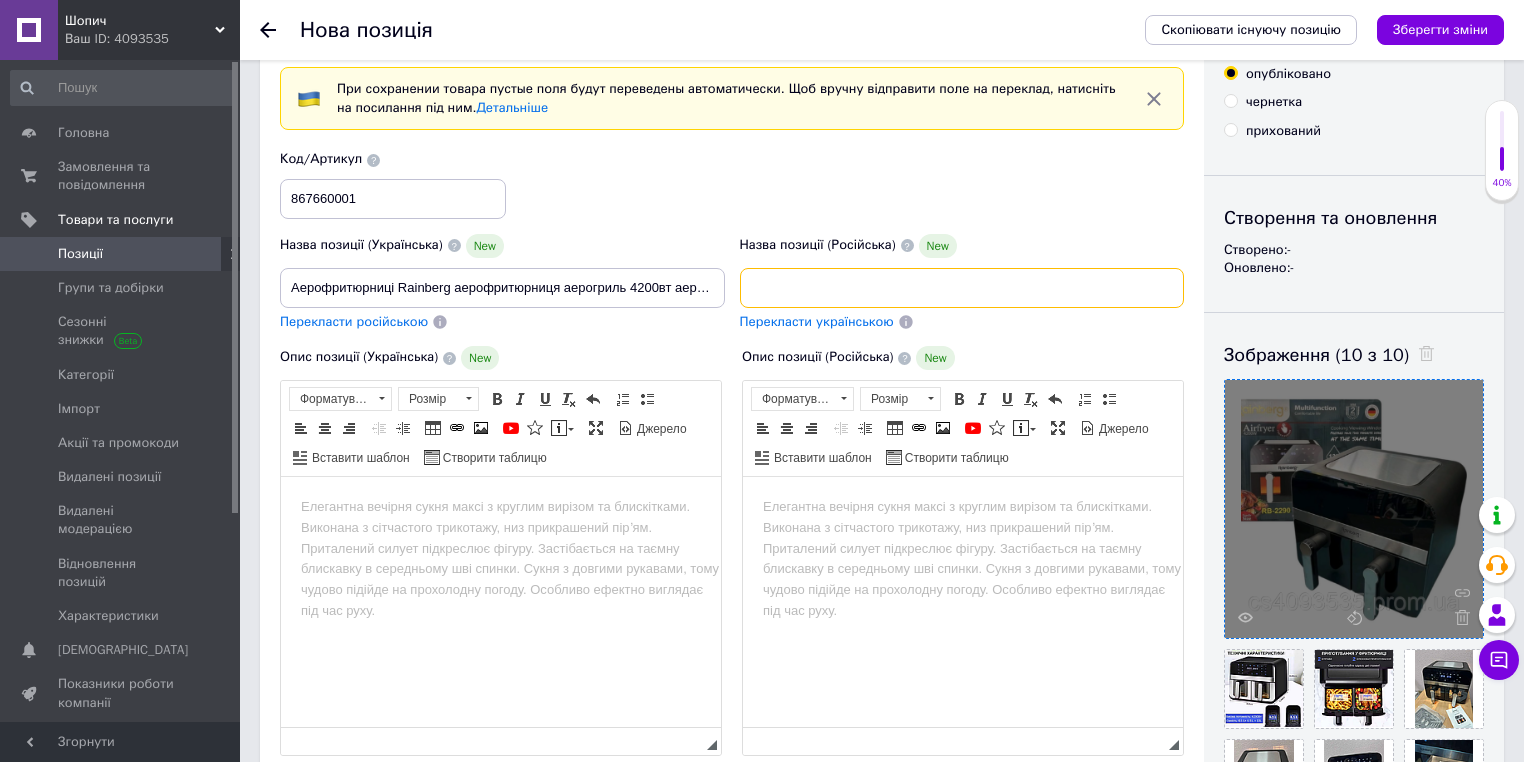 drag, startPoint x: 768, startPoint y: 290, endPoint x: 1268, endPoint y: 296, distance: 500.036 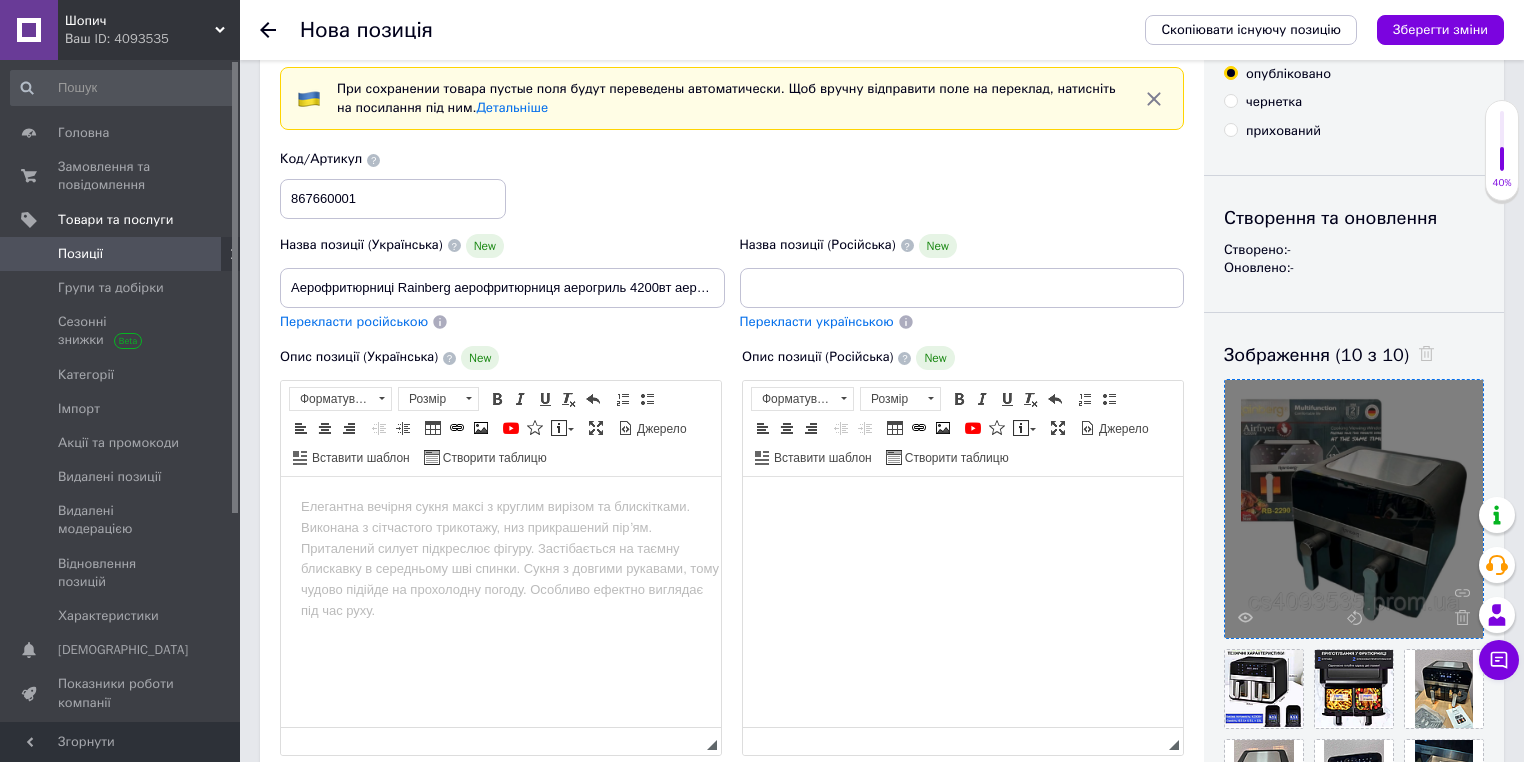 click at bounding box center (963, 507) 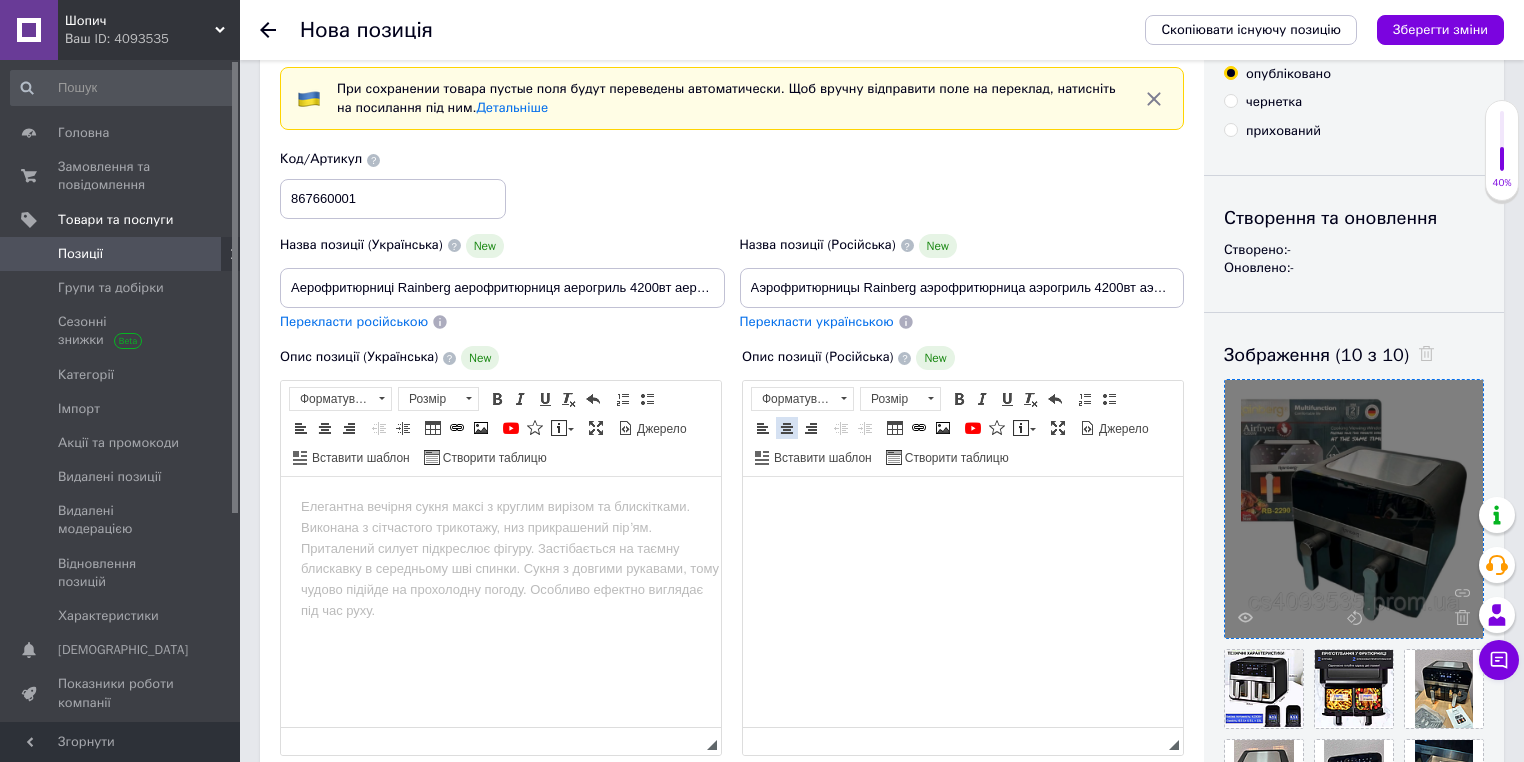 click at bounding box center [787, 428] 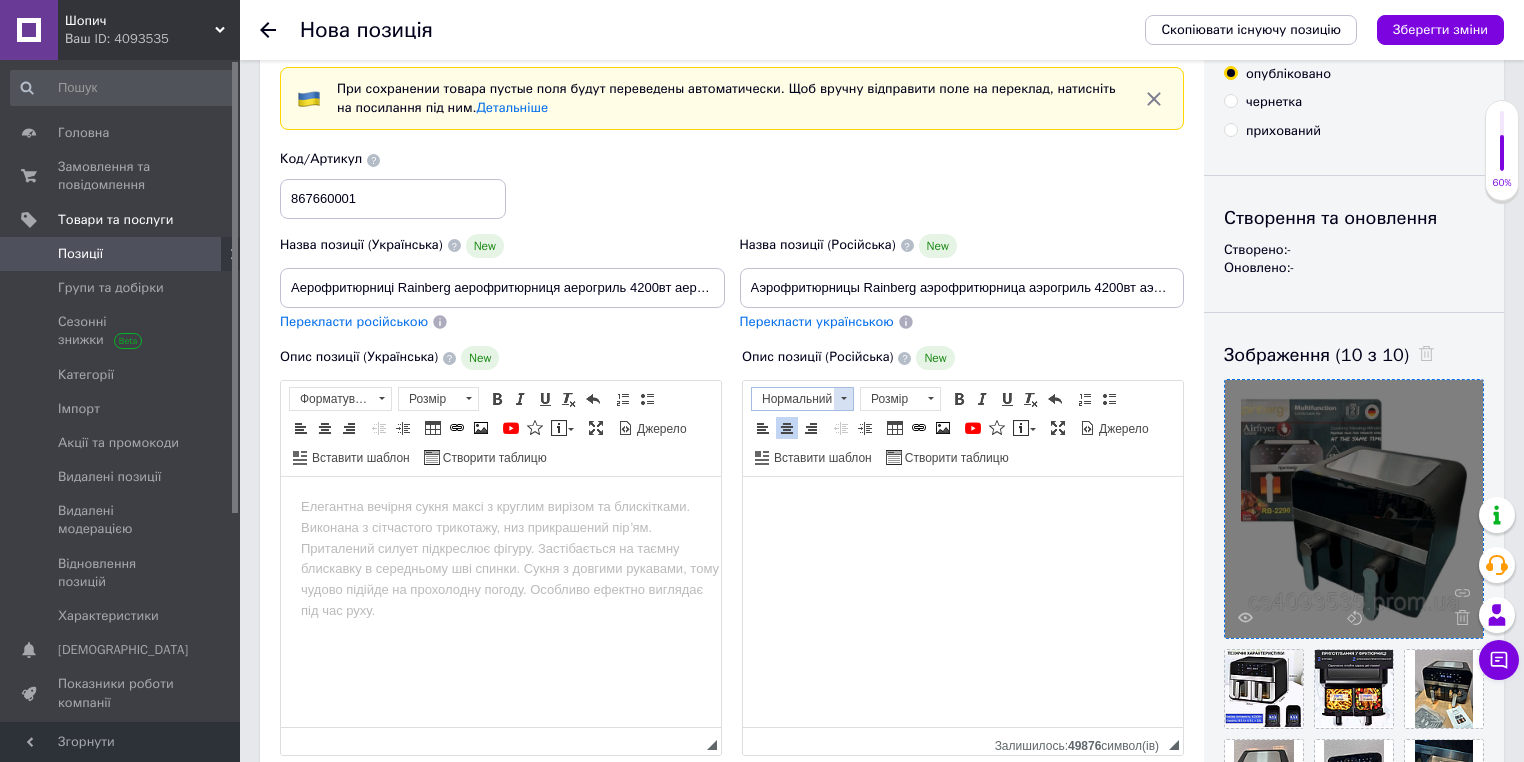 click on "Нормальний" at bounding box center (793, 399) 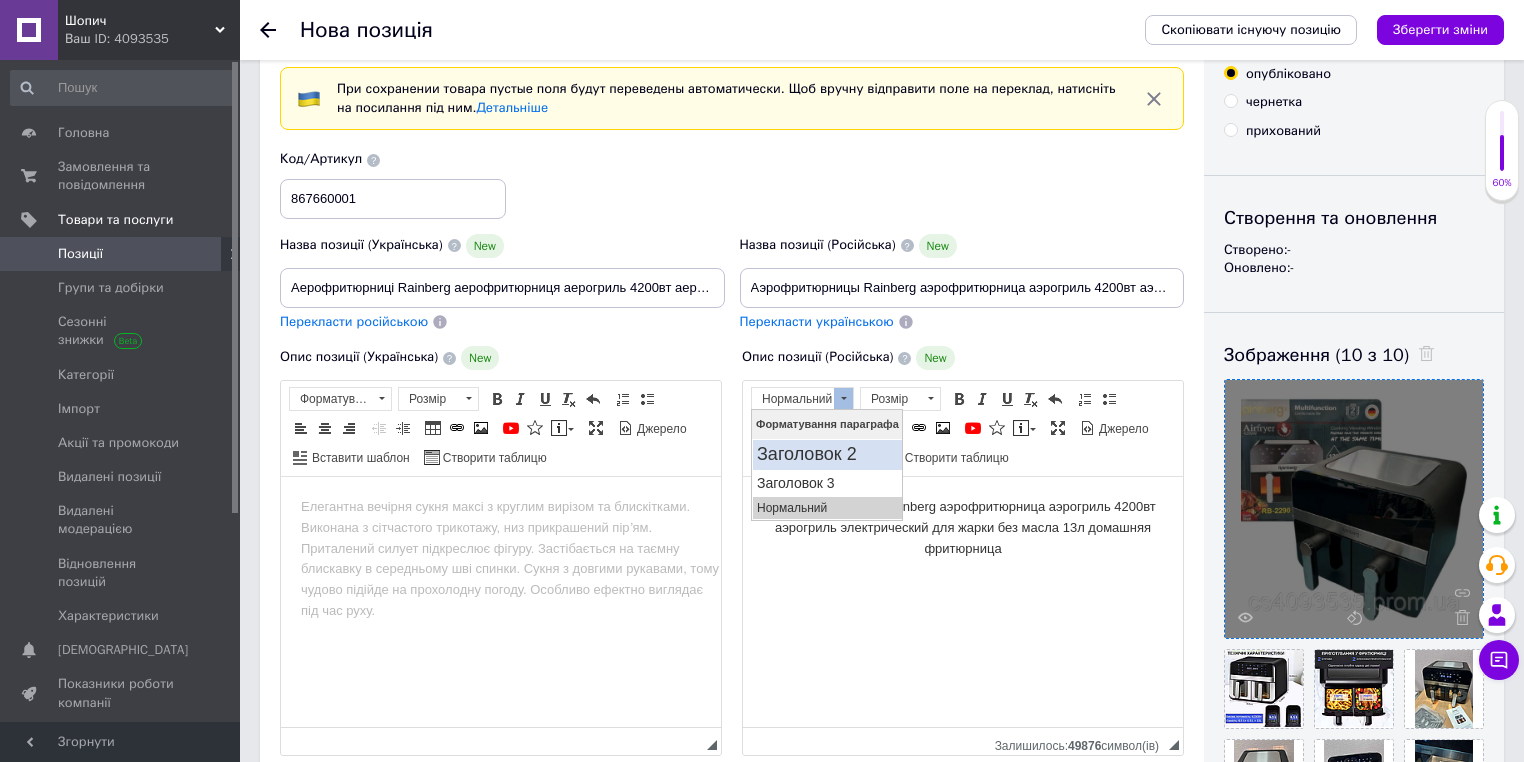 scroll, scrollTop: 0, scrollLeft: 0, axis: both 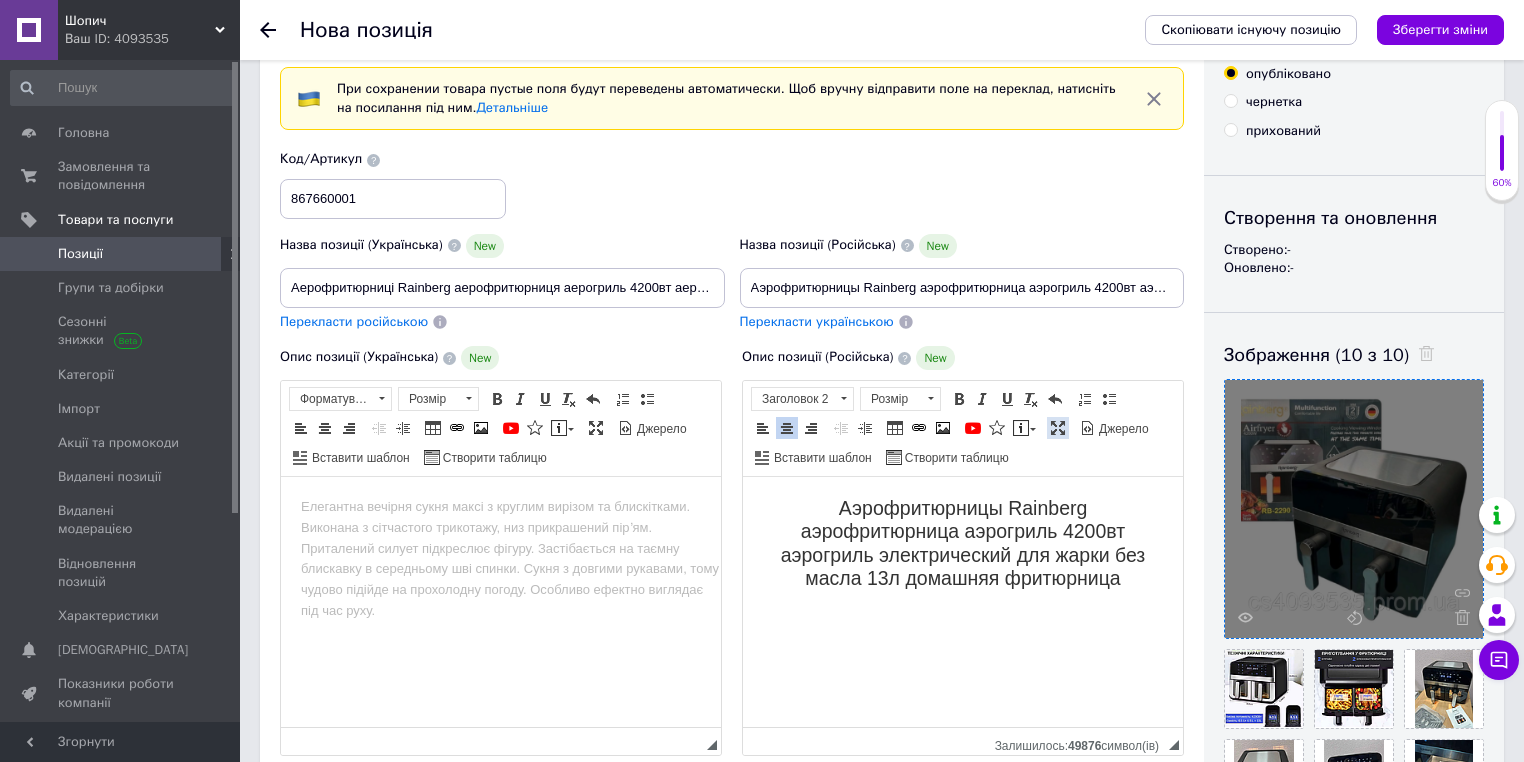 click at bounding box center [1058, 428] 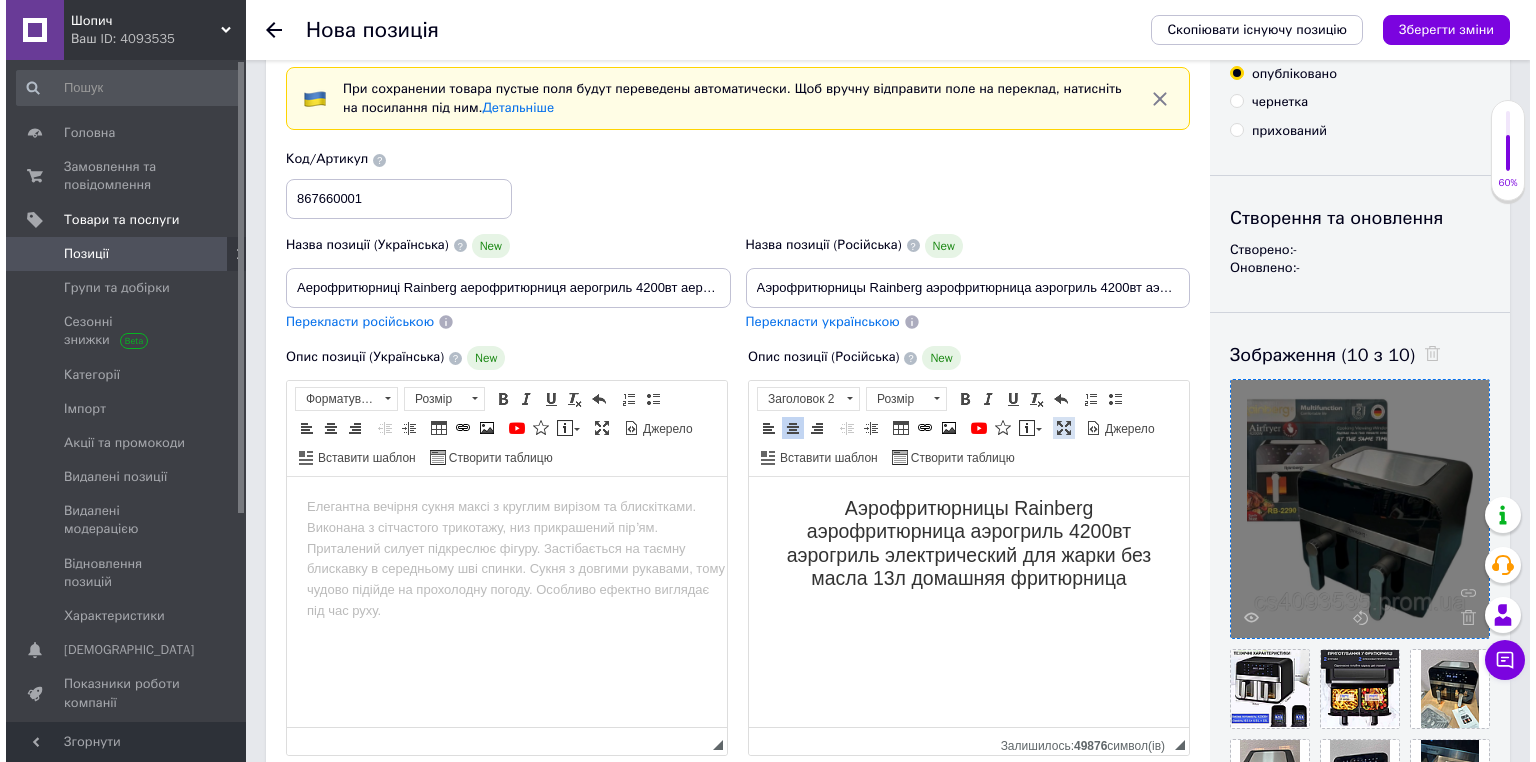 scroll, scrollTop: 0, scrollLeft: 0, axis: both 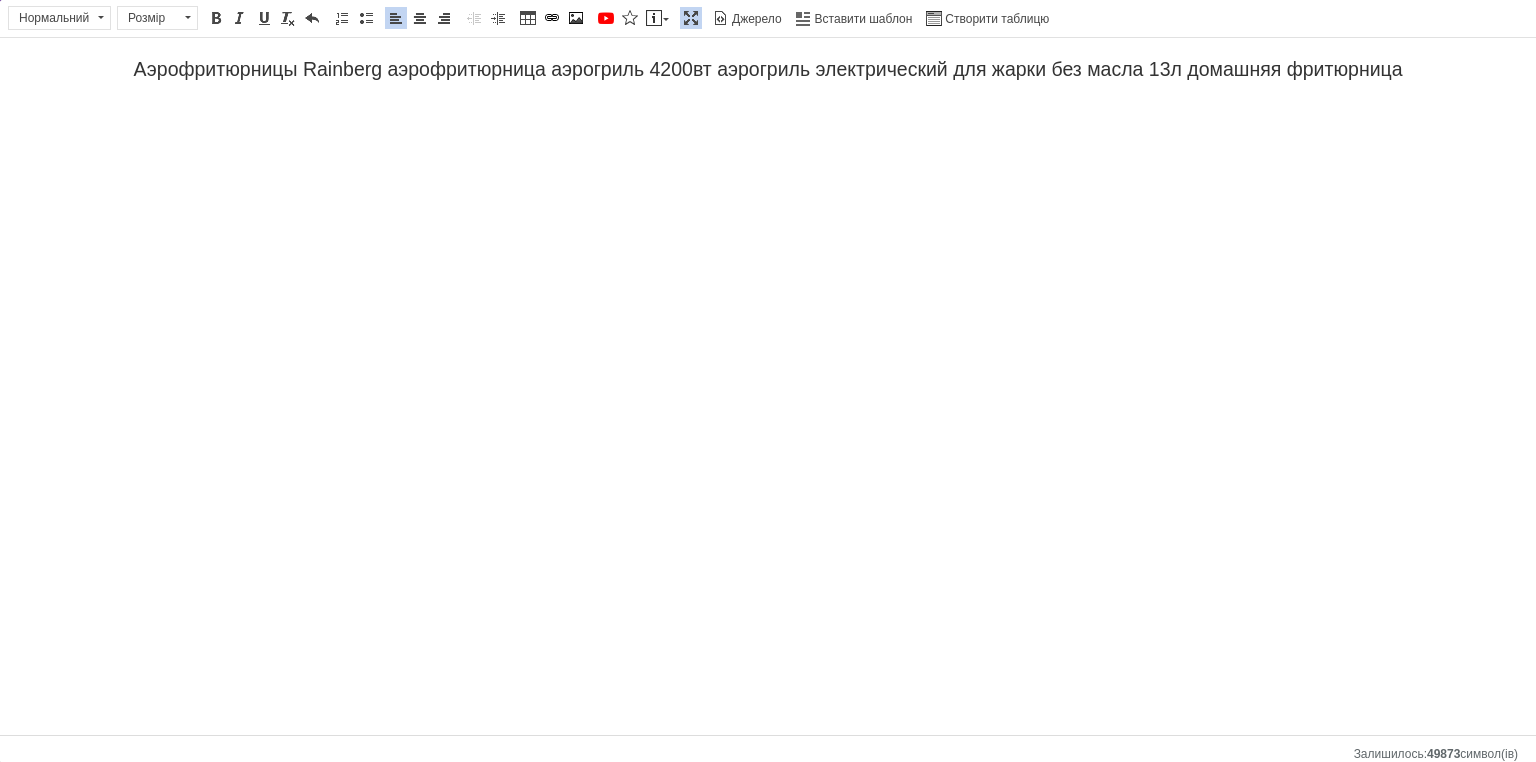 click on "Аэрофритюрницы Rainberg аэрофритюрница аэрогриль 4200вт аэрогриль электрический для жарки без масла 13л домашняя фритюрница" at bounding box center [768, 88] 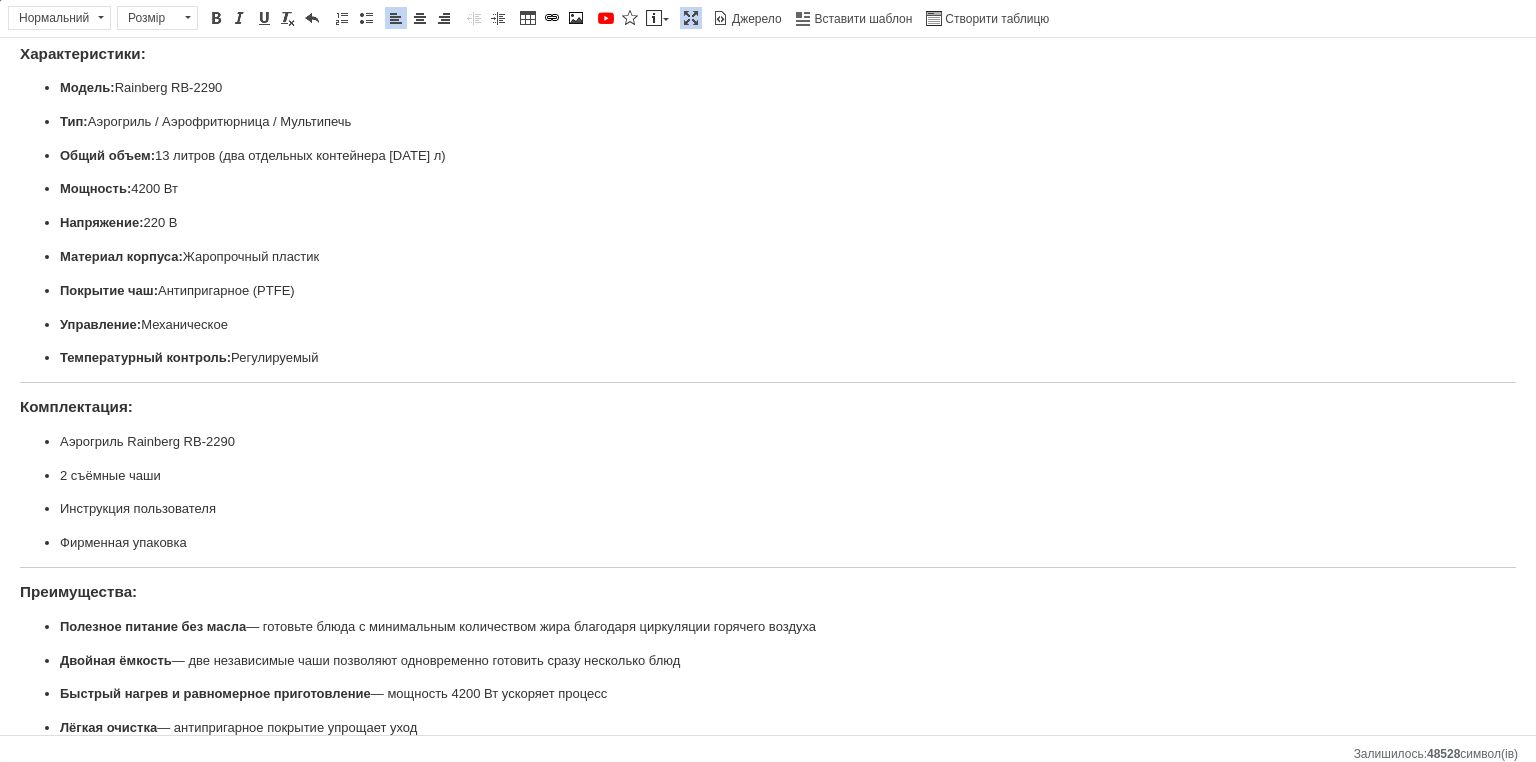 scroll, scrollTop: 0, scrollLeft: 0, axis: both 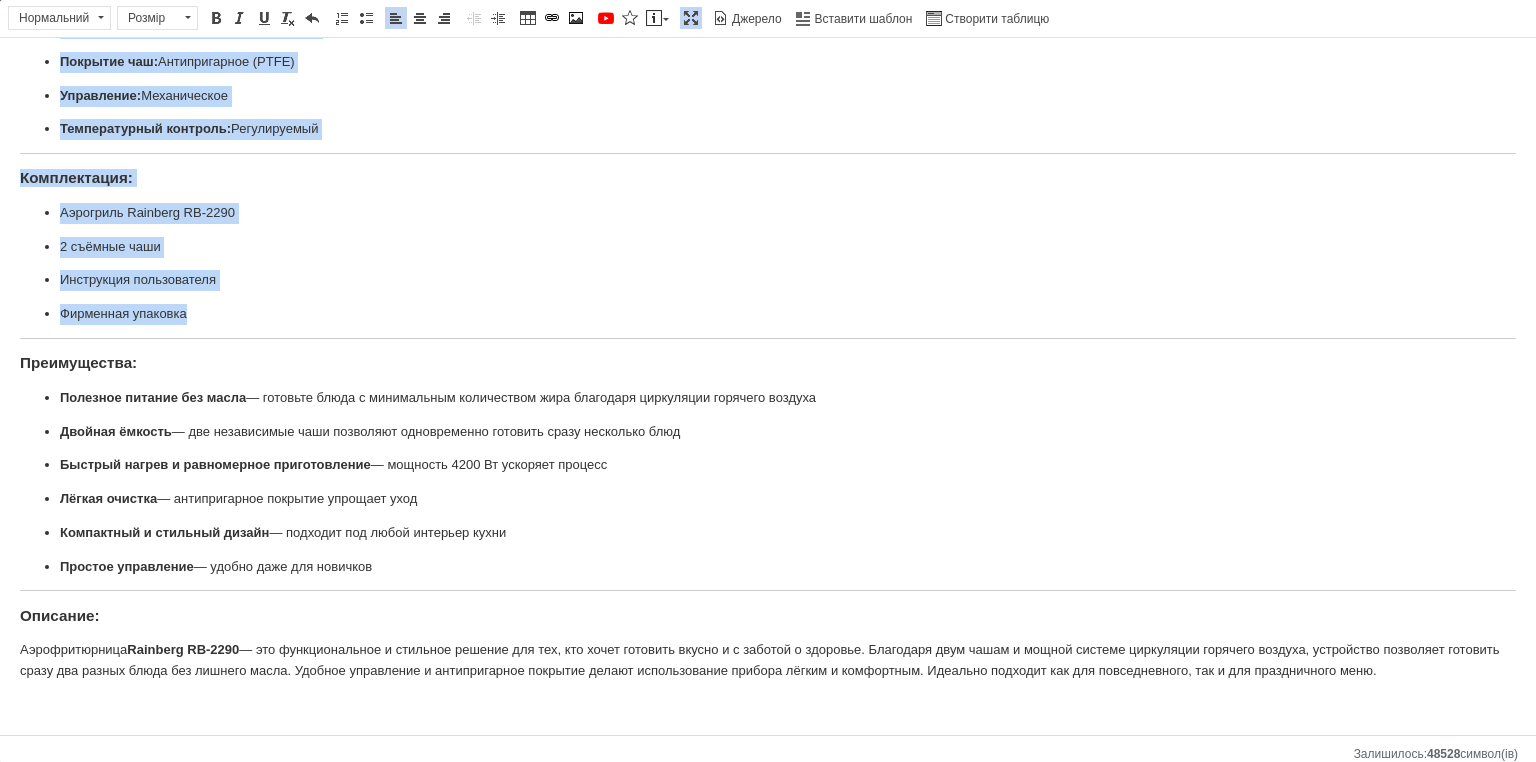 drag, startPoint x: 21, startPoint y: 100, endPoint x: 1433, endPoint y: 679, distance: 1526.1012 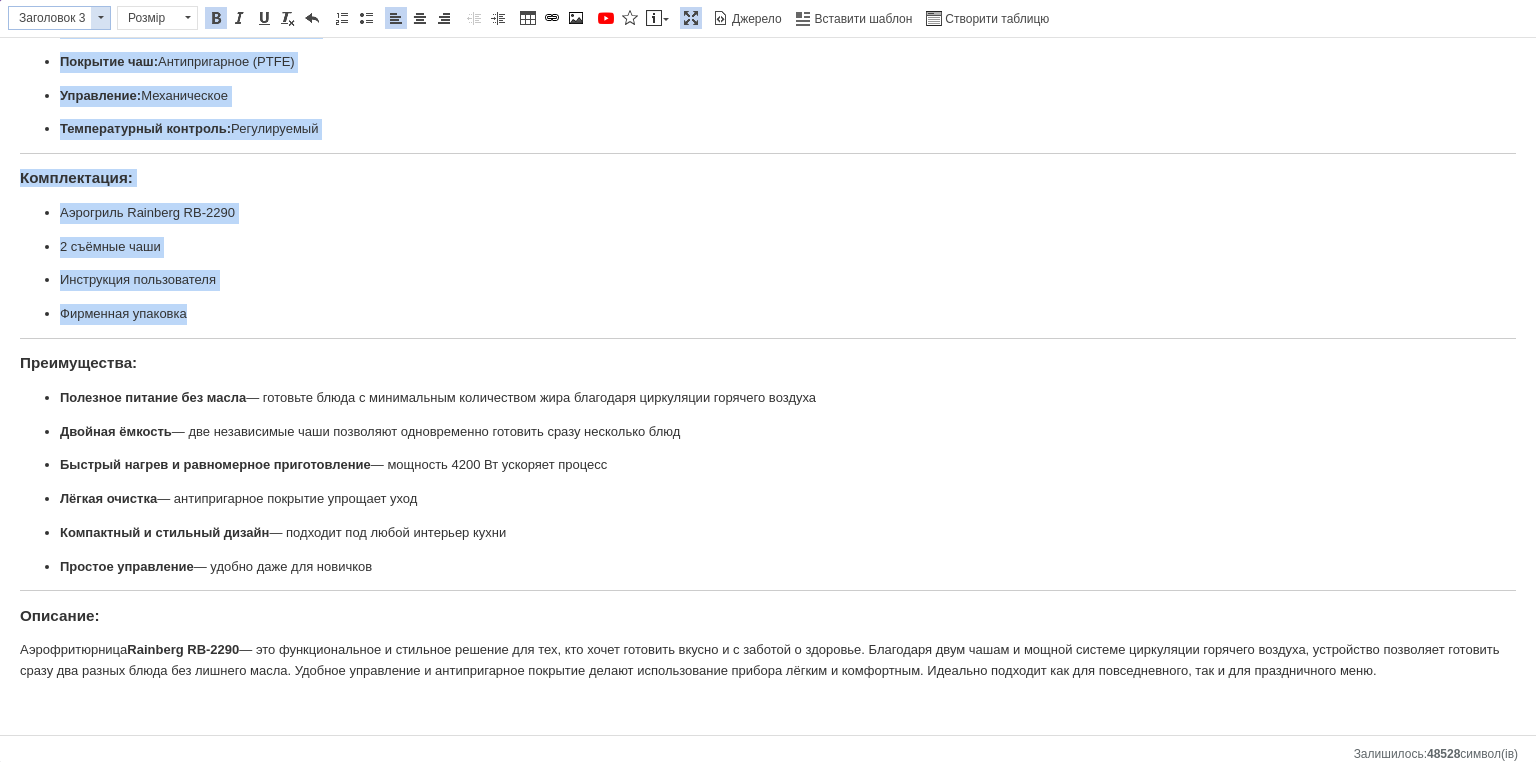 click at bounding box center (101, 17) 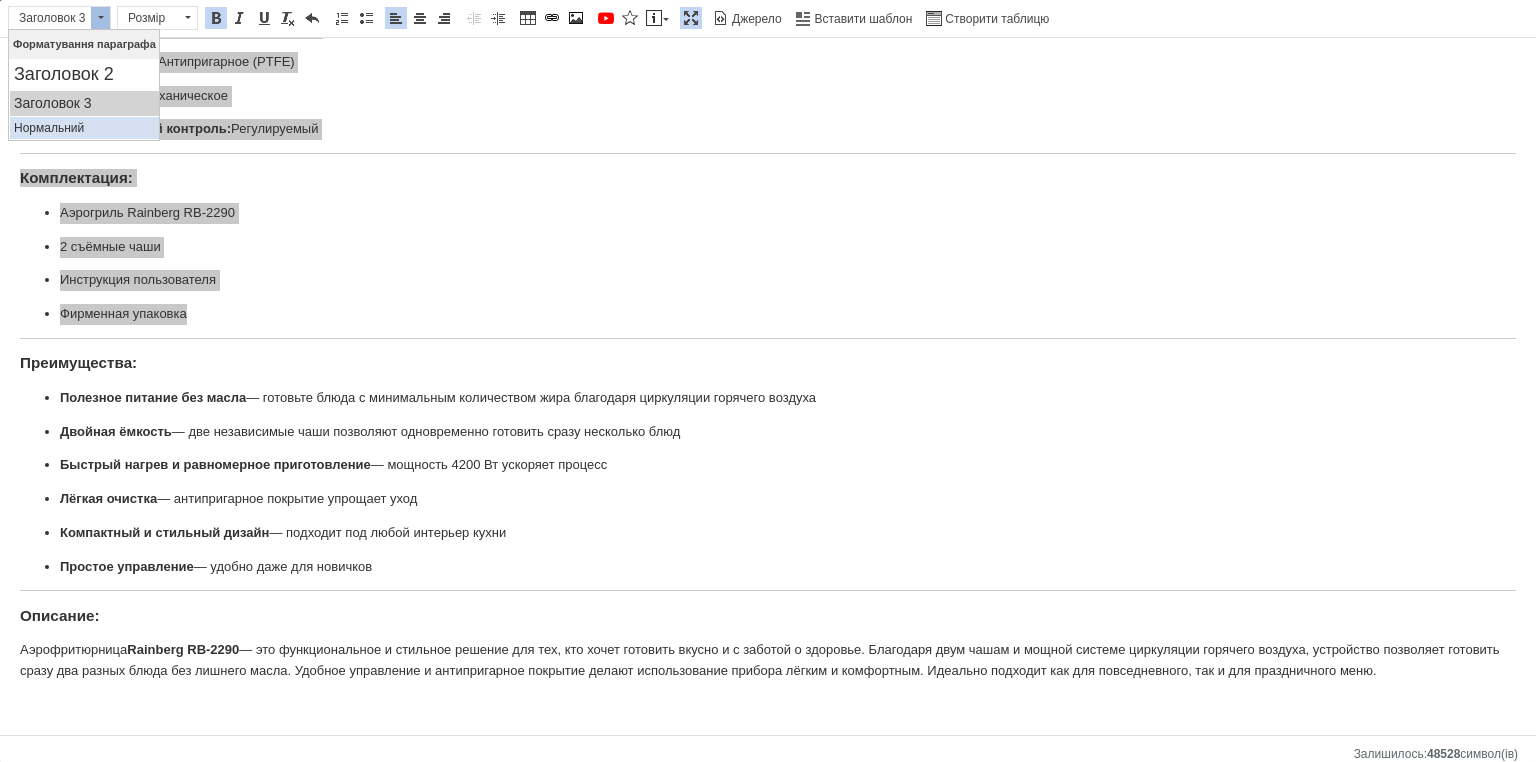 click on "Нормальний" at bounding box center [84, 128] 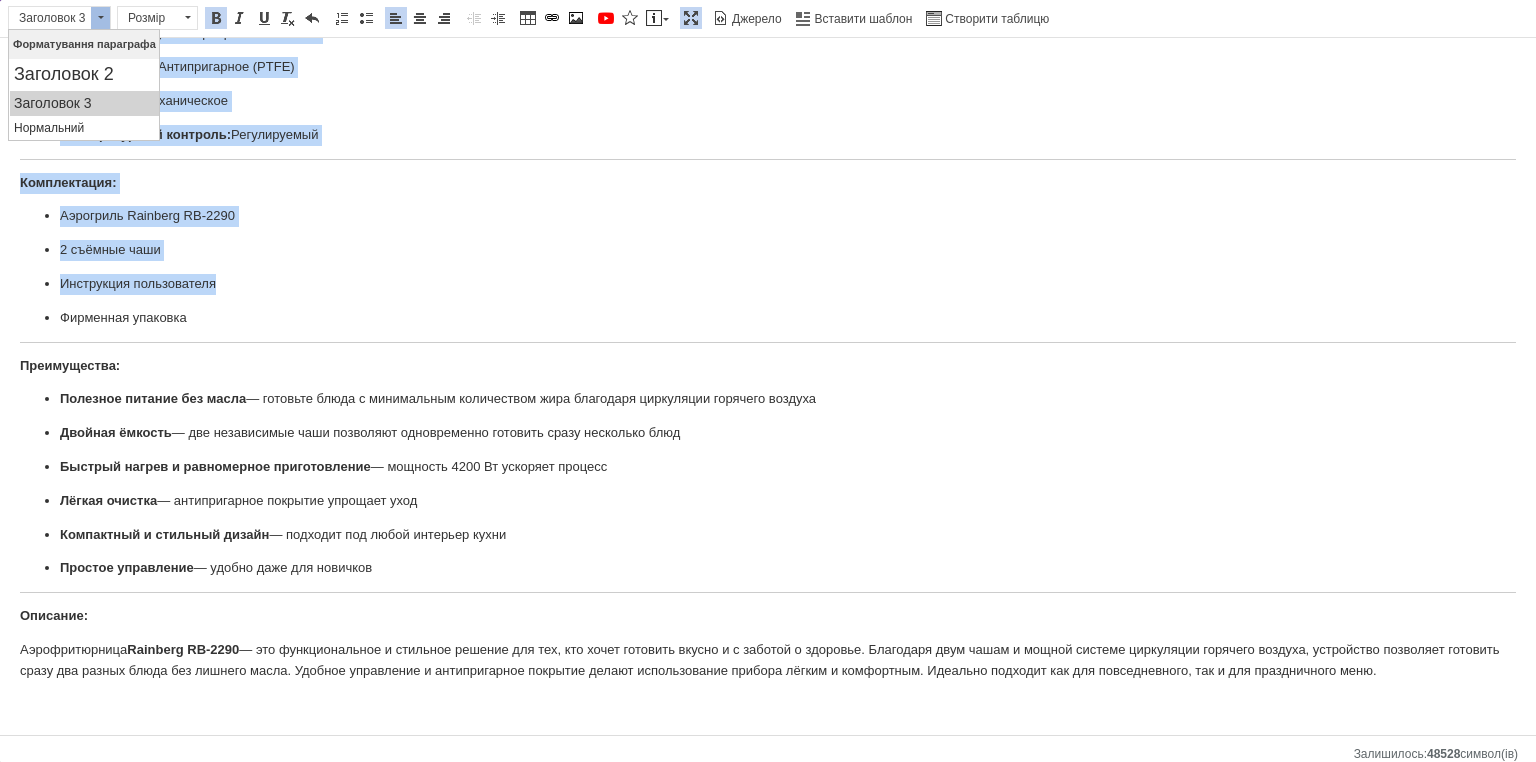 scroll, scrollTop: 276, scrollLeft: 0, axis: vertical 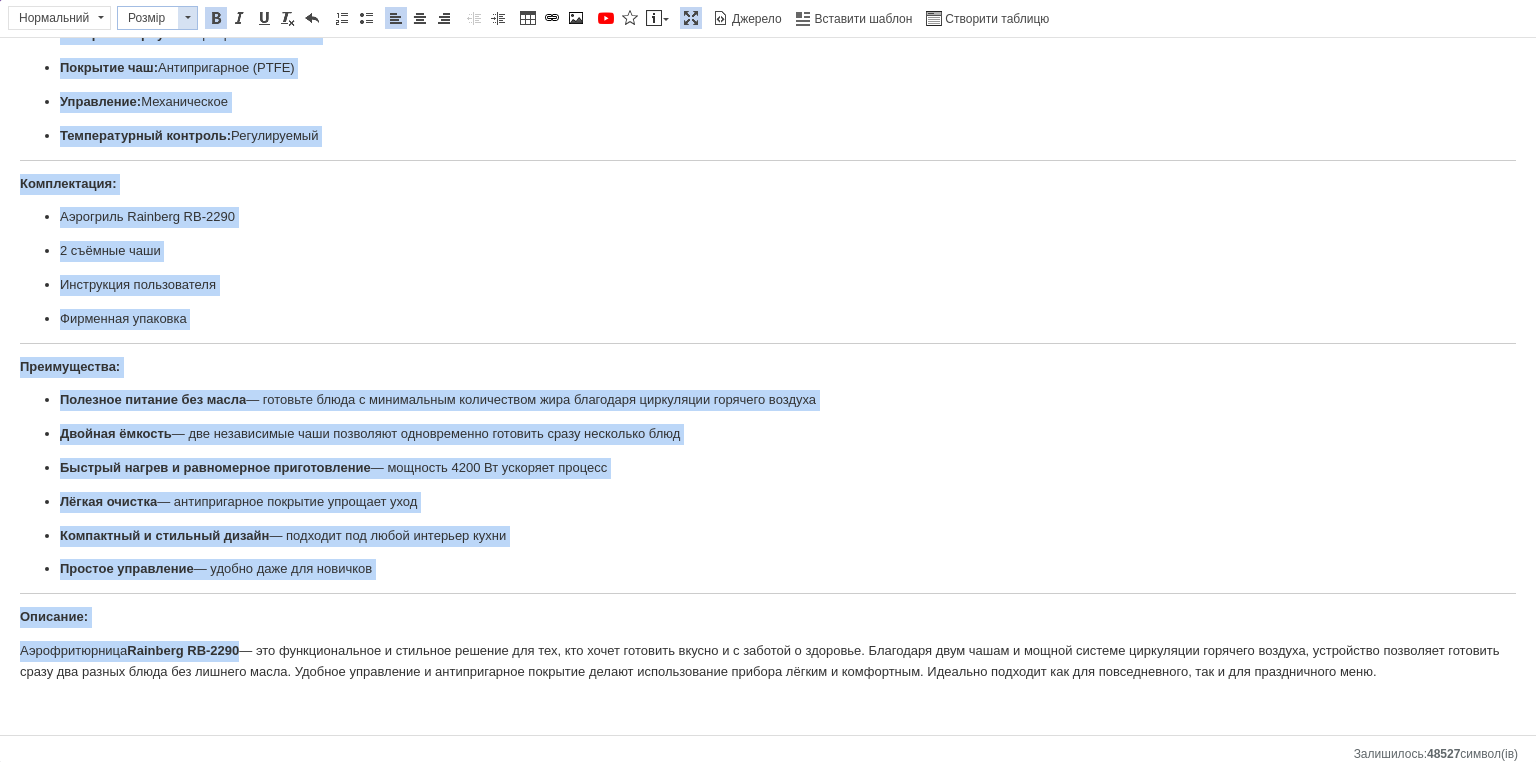 click on "Розмір" at bounding box center [148, 18] 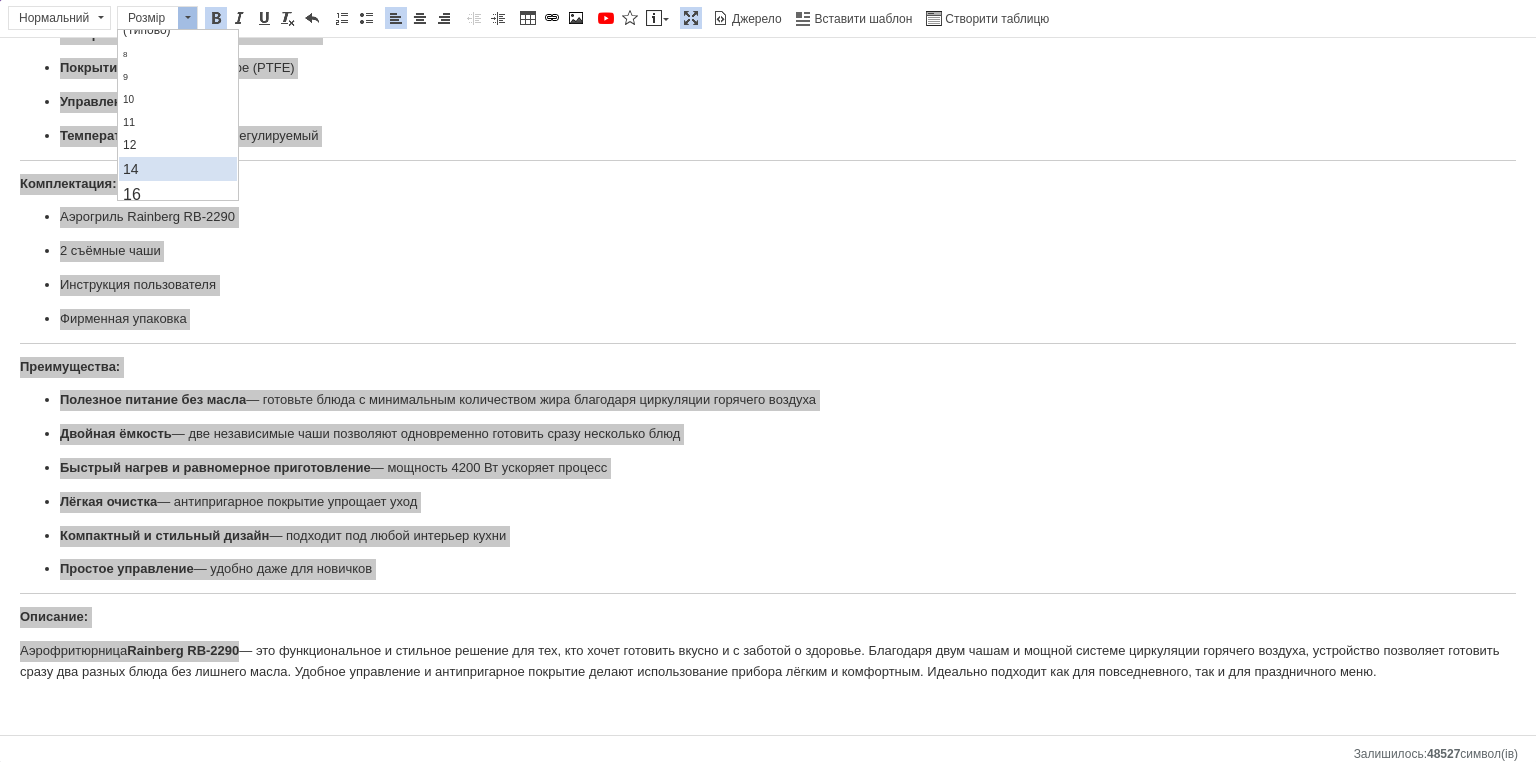 scroll, scrollTop: 80, scrollLeft: 0, axis: vertical 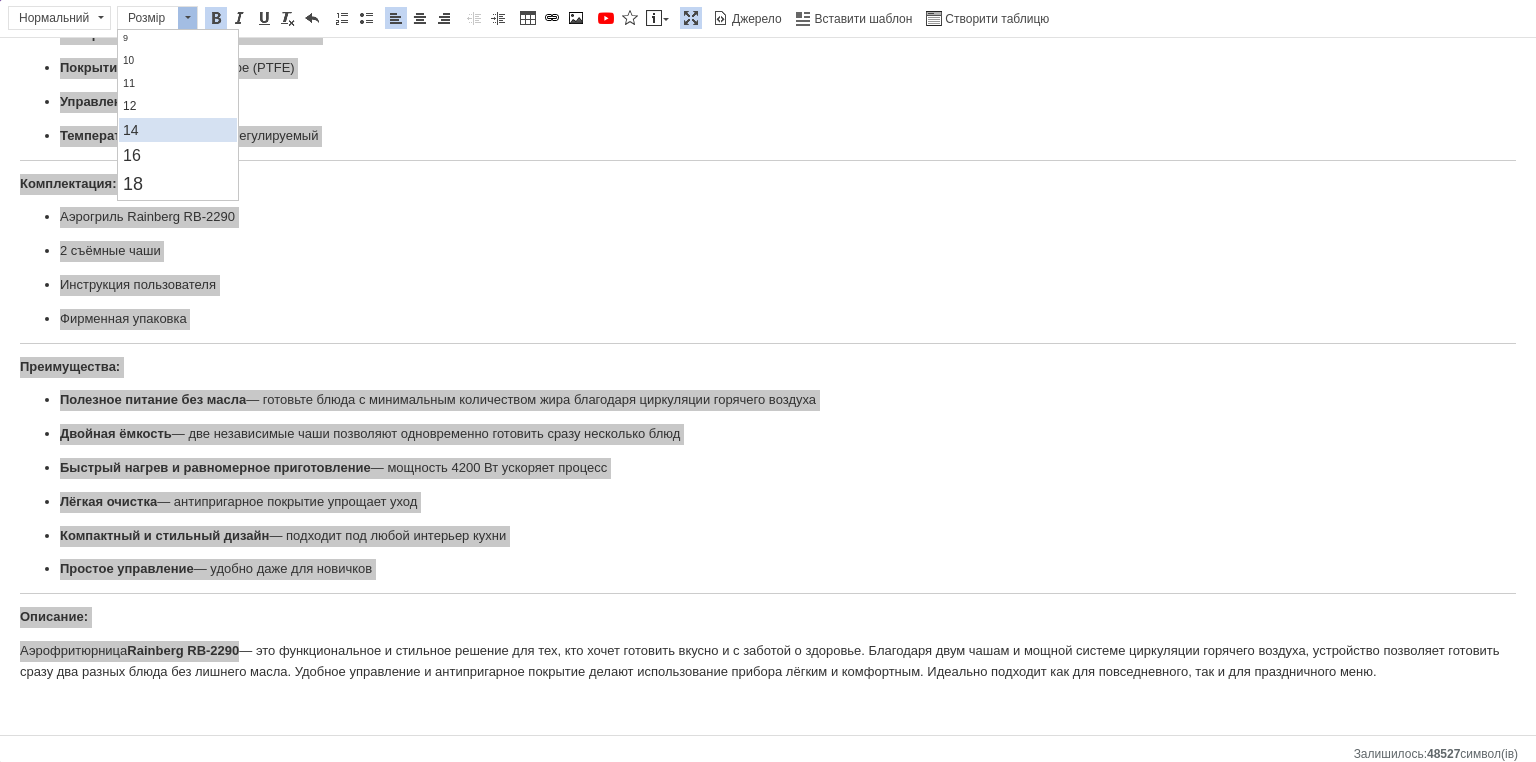 click on "14" at bounding box center (177, 130) 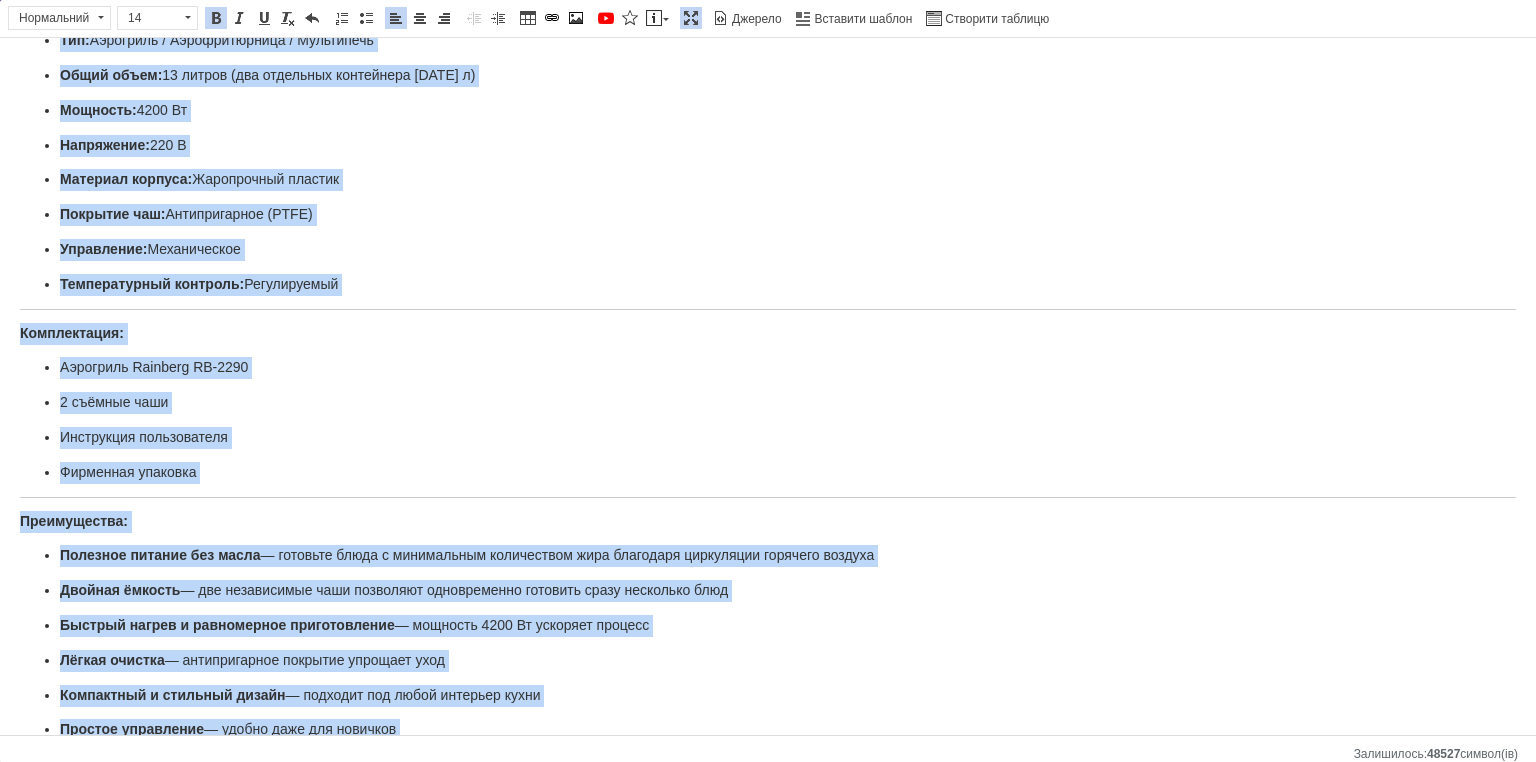 scroll, scrollTop: 0, scrollLeft: 0, axis: both 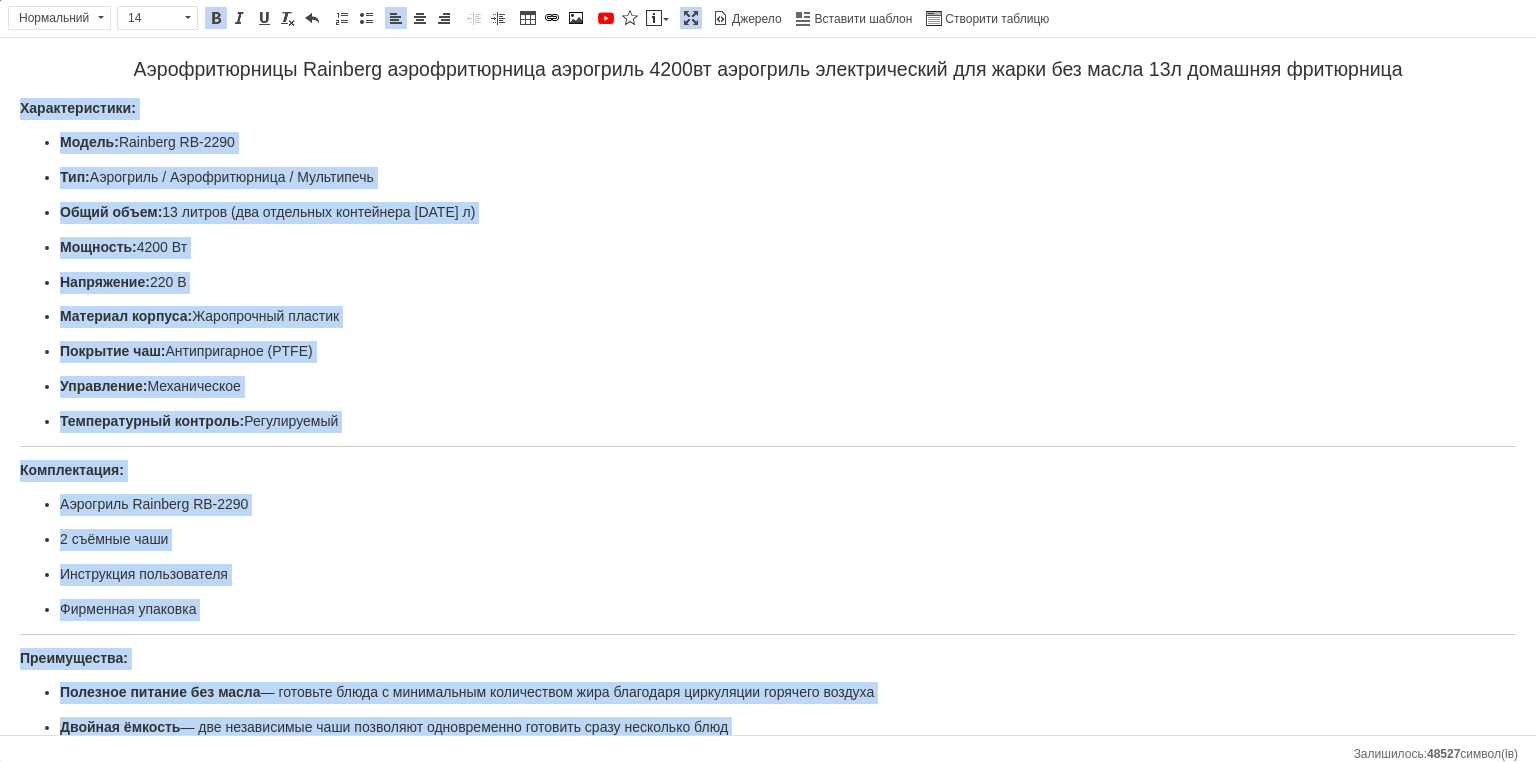 click on "Характеристики:" at bounding box center (768, 109) 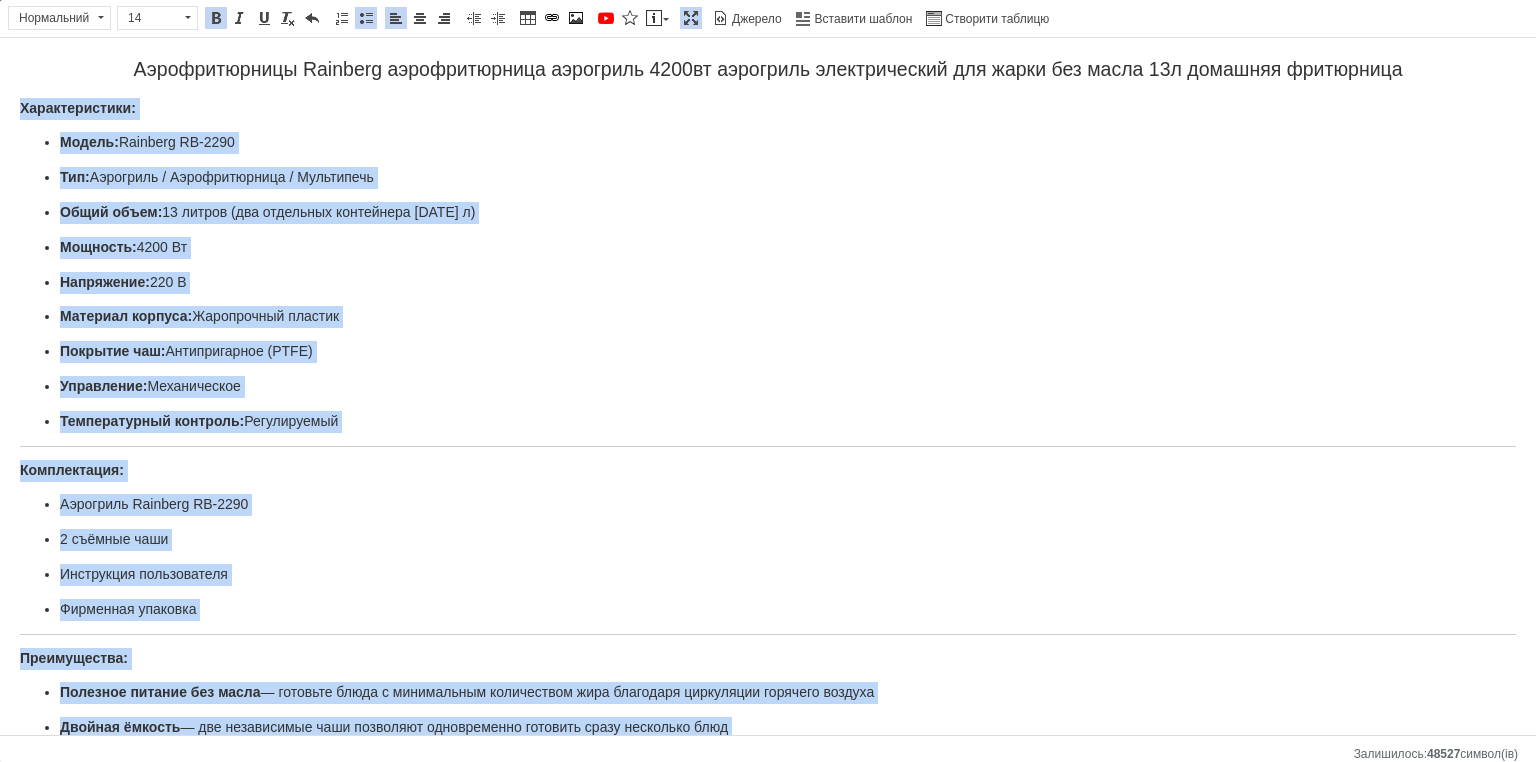 type 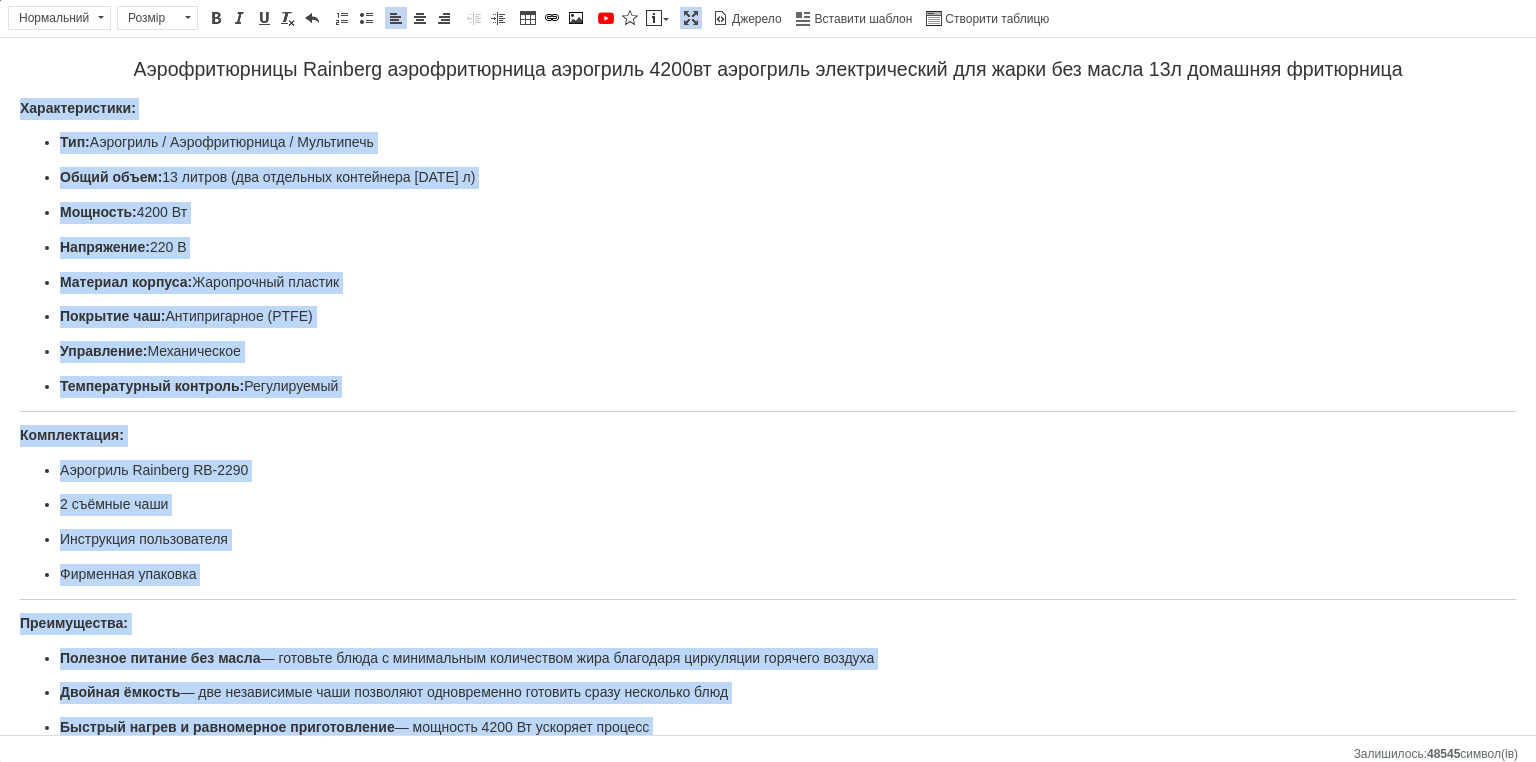drag, startPoint x: 261, startPoint y: 348, endPoint x: 18, endPoint y: 339, distance: 243.16661 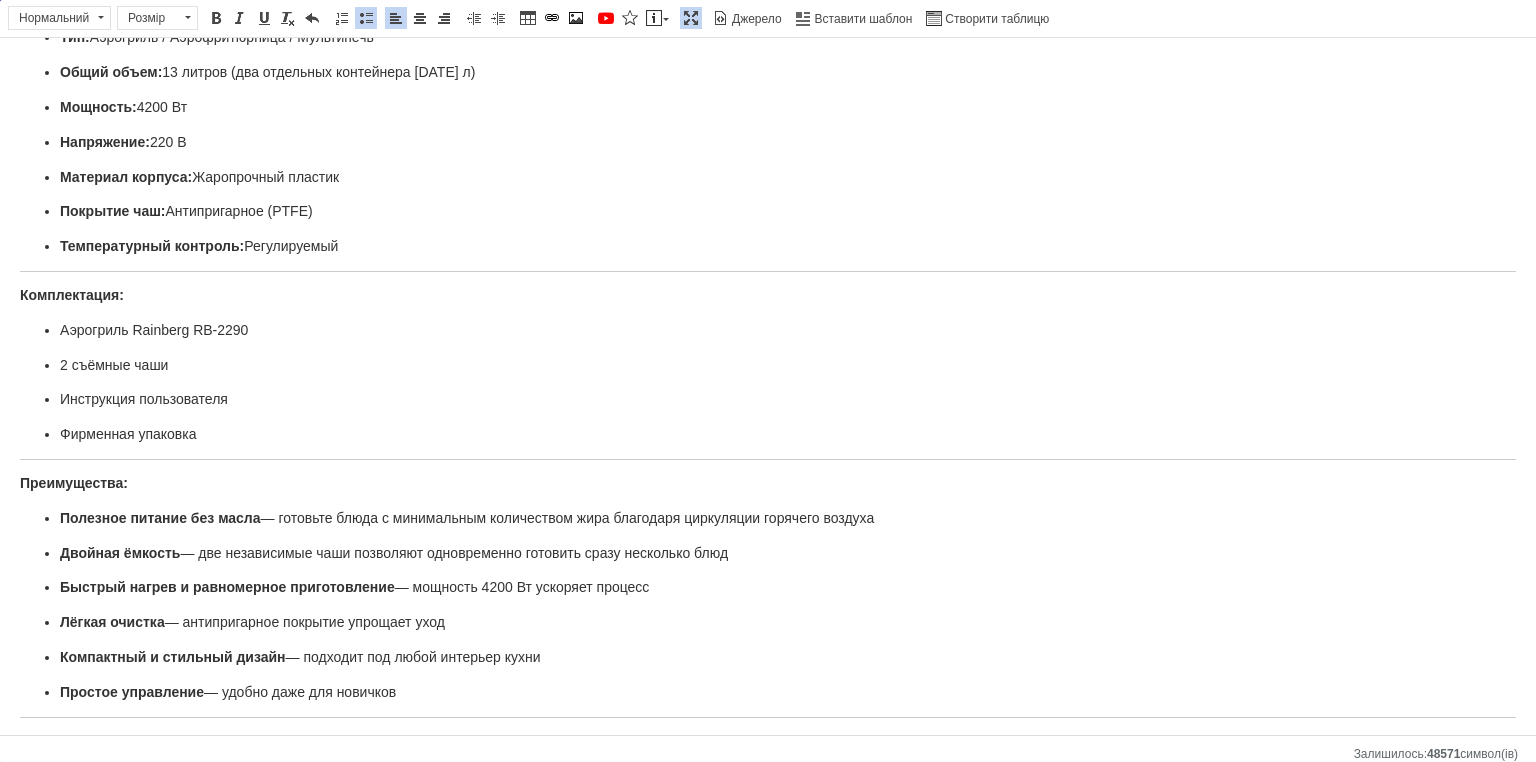 scroll, scrollTop: 160, scrollLeft: 0, axis: vertical 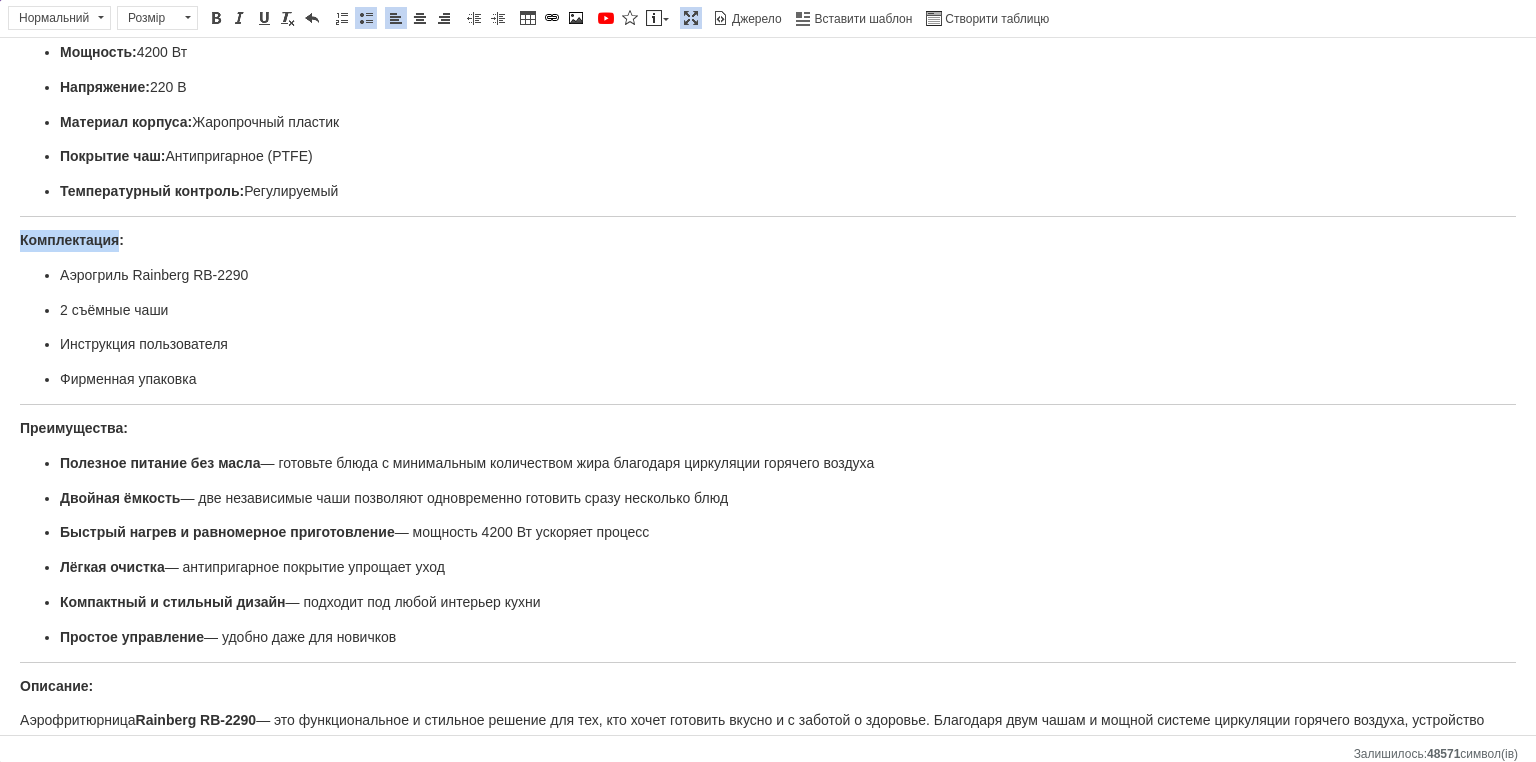drag, startPoint x: 56, startPoint y: 228, endPoint x: 0, endPoint y: 227, distance: 56.008926 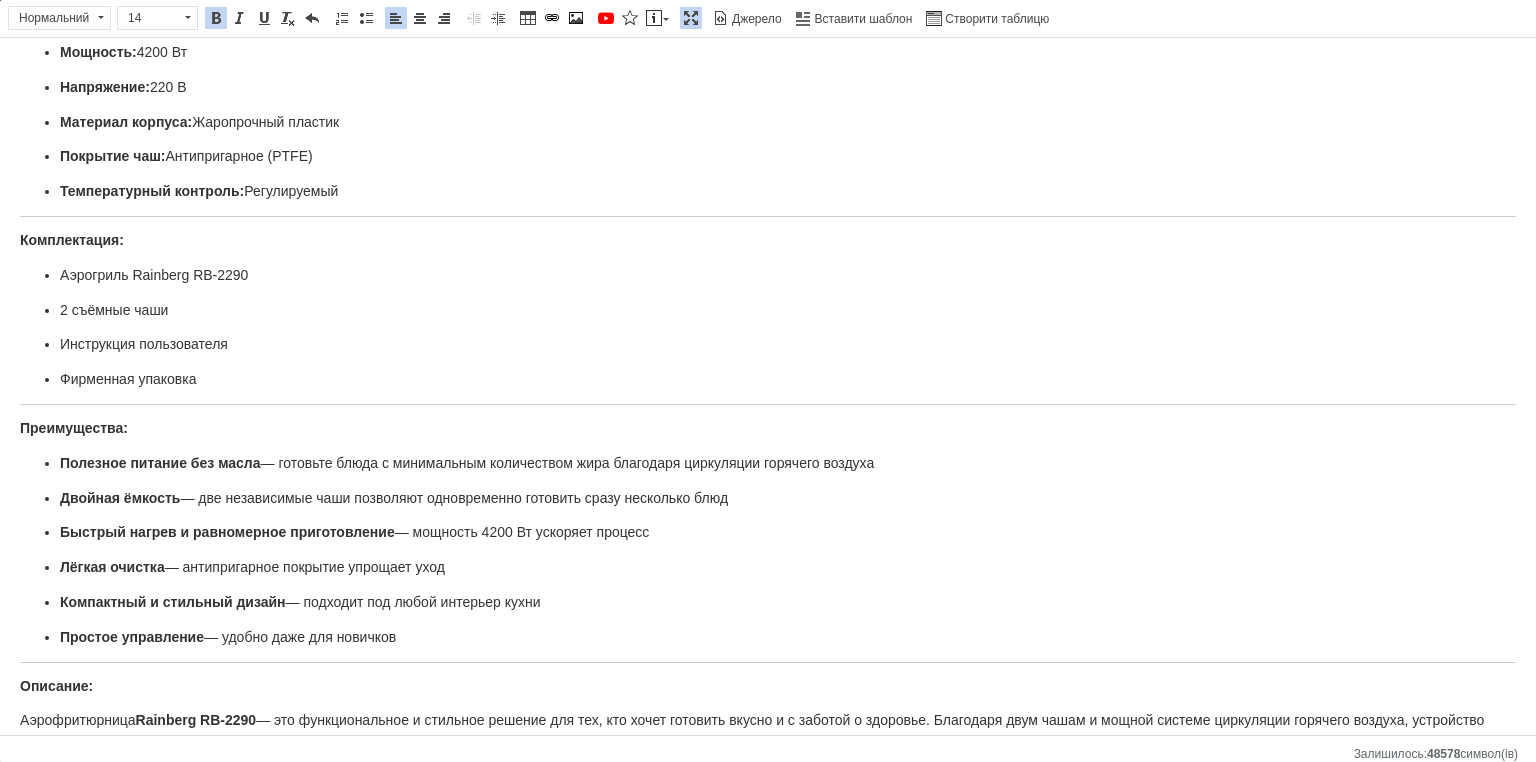 click on "Комплектация:" at bounding box center [768, 241] 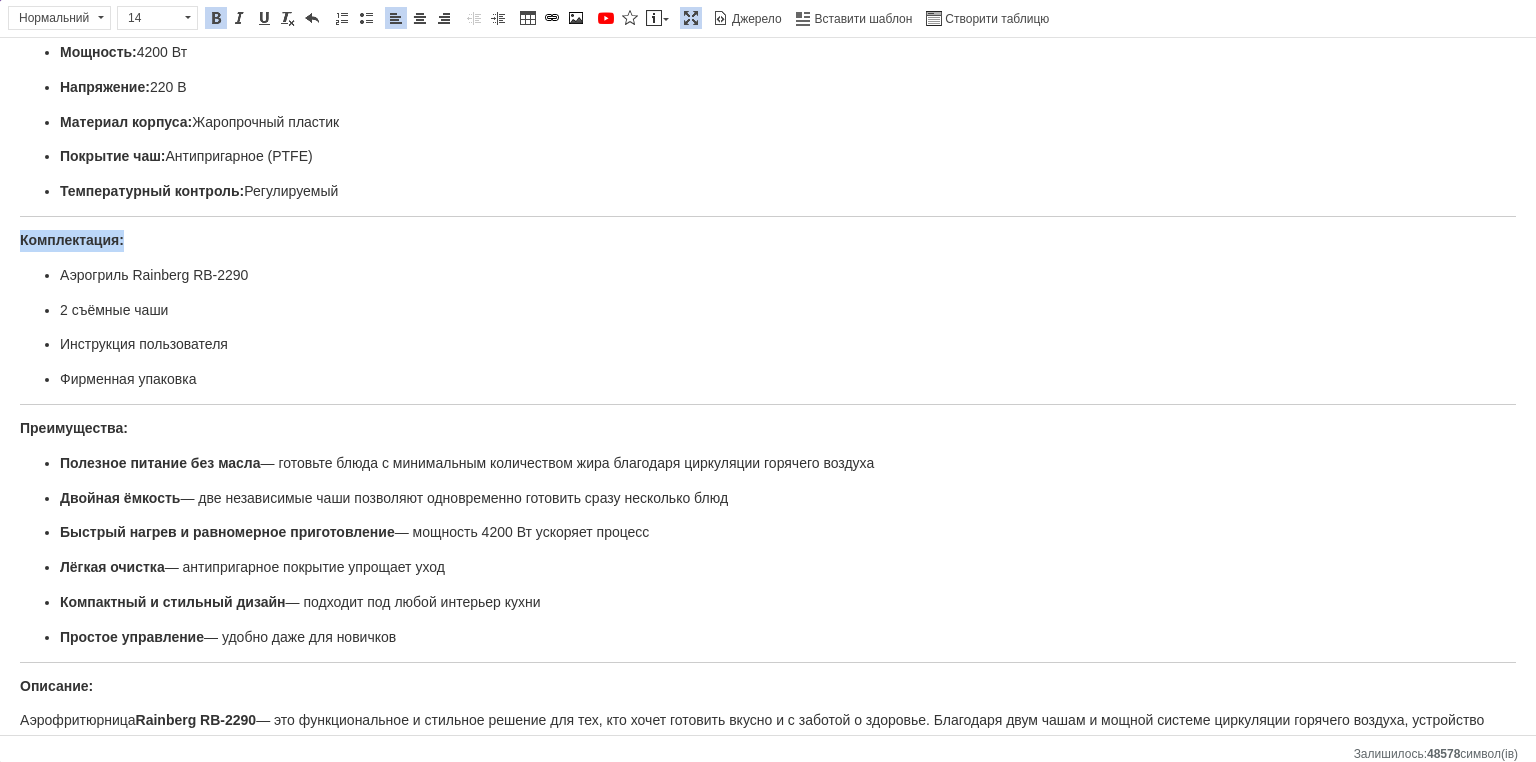 drag, startPoint x: 161, startPoint y: 238, endPoint x: 0, endPoint y: 221, distance: 161.89503 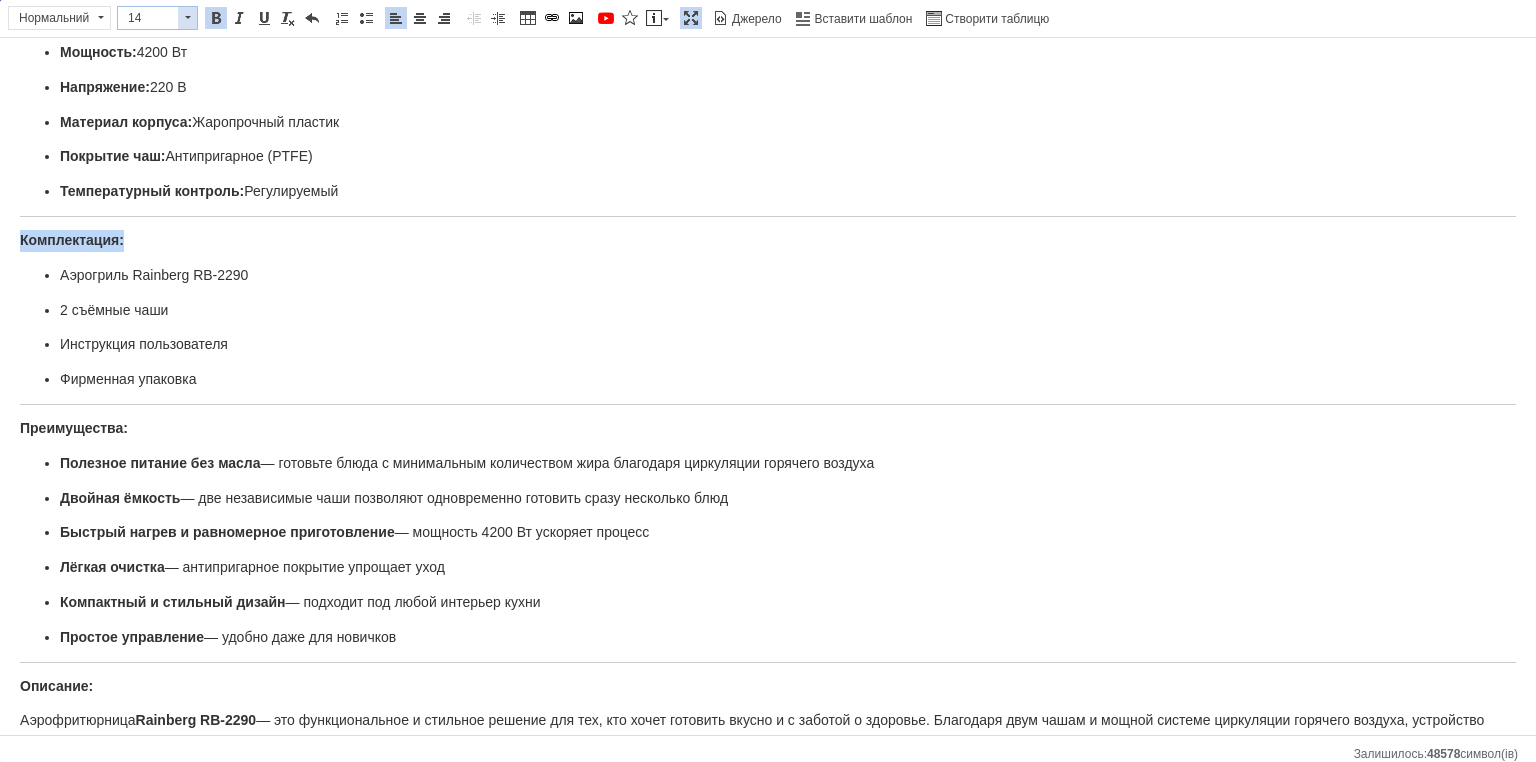 drag, startPoint x: 202, startPoint y: 19, endPoint x: 190, endPoint y: 18, distance: 12.0415945 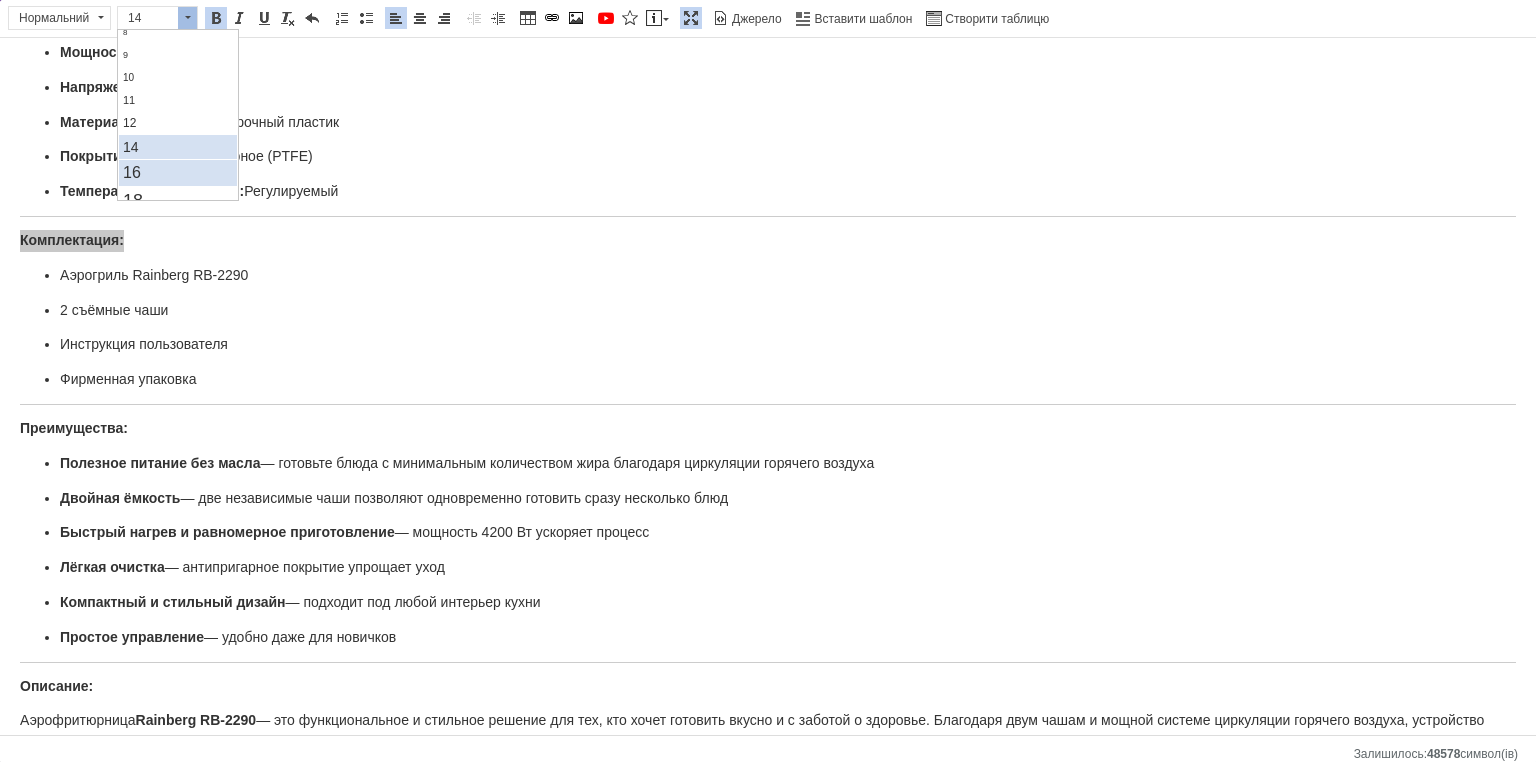scroll, scrollTop: 100, scrollLeft: 0, axis: vertical 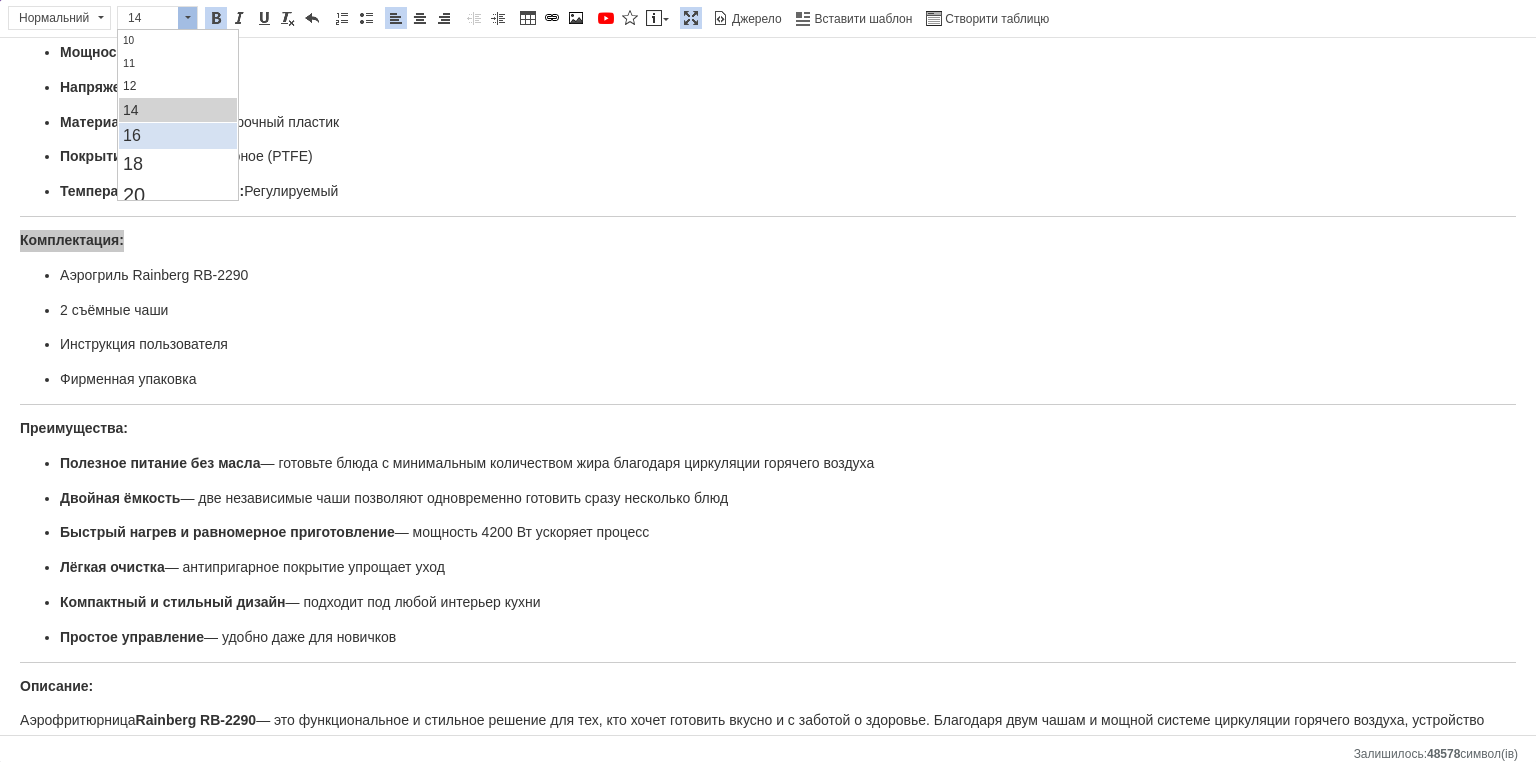 drag, startPoint x: 132, startPoint y: 142, endPoint x: 178, endPoint y: 224, distance: 94.02127 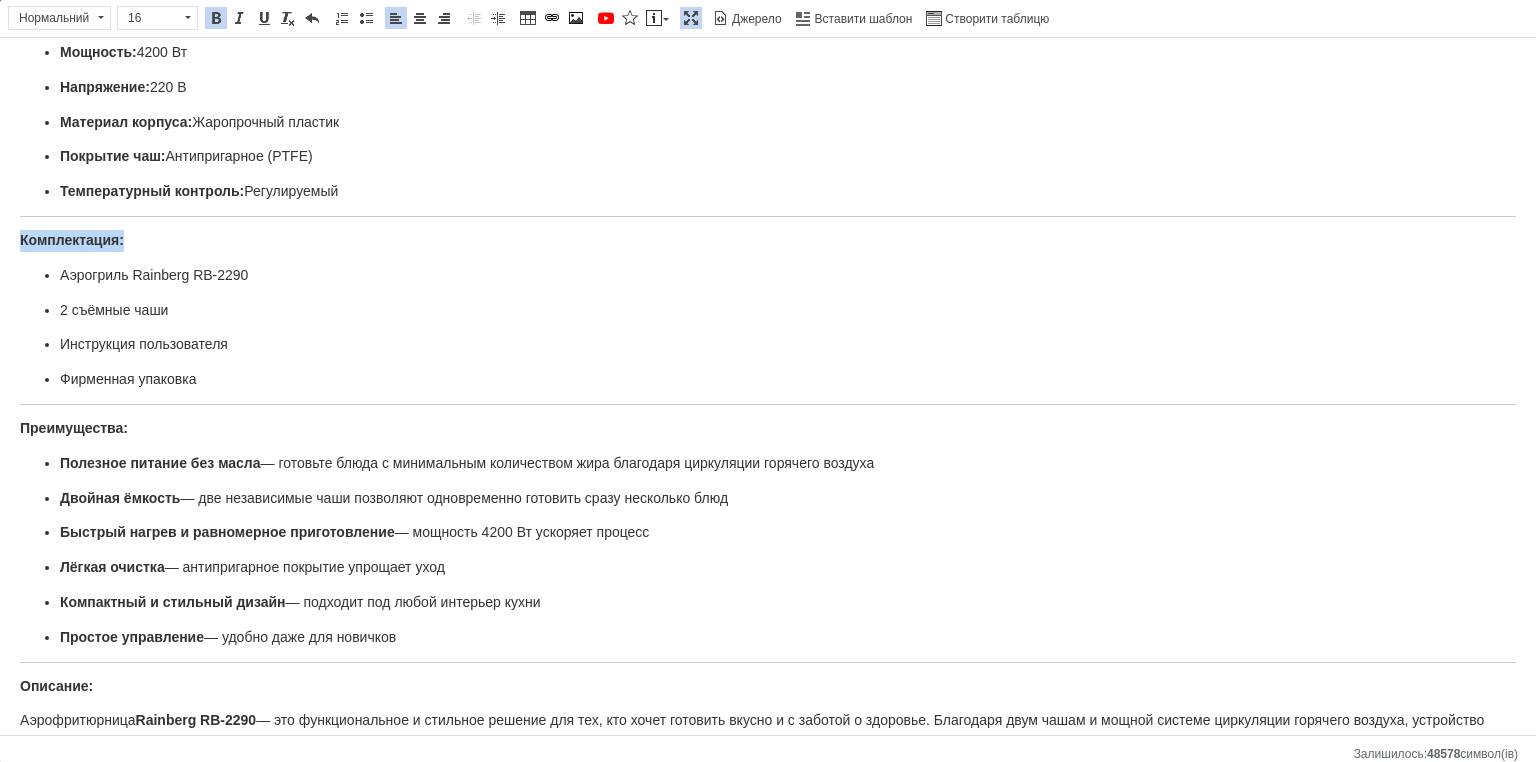 scroll, scrollTop: 0, scrollLeft: 0, axis: both 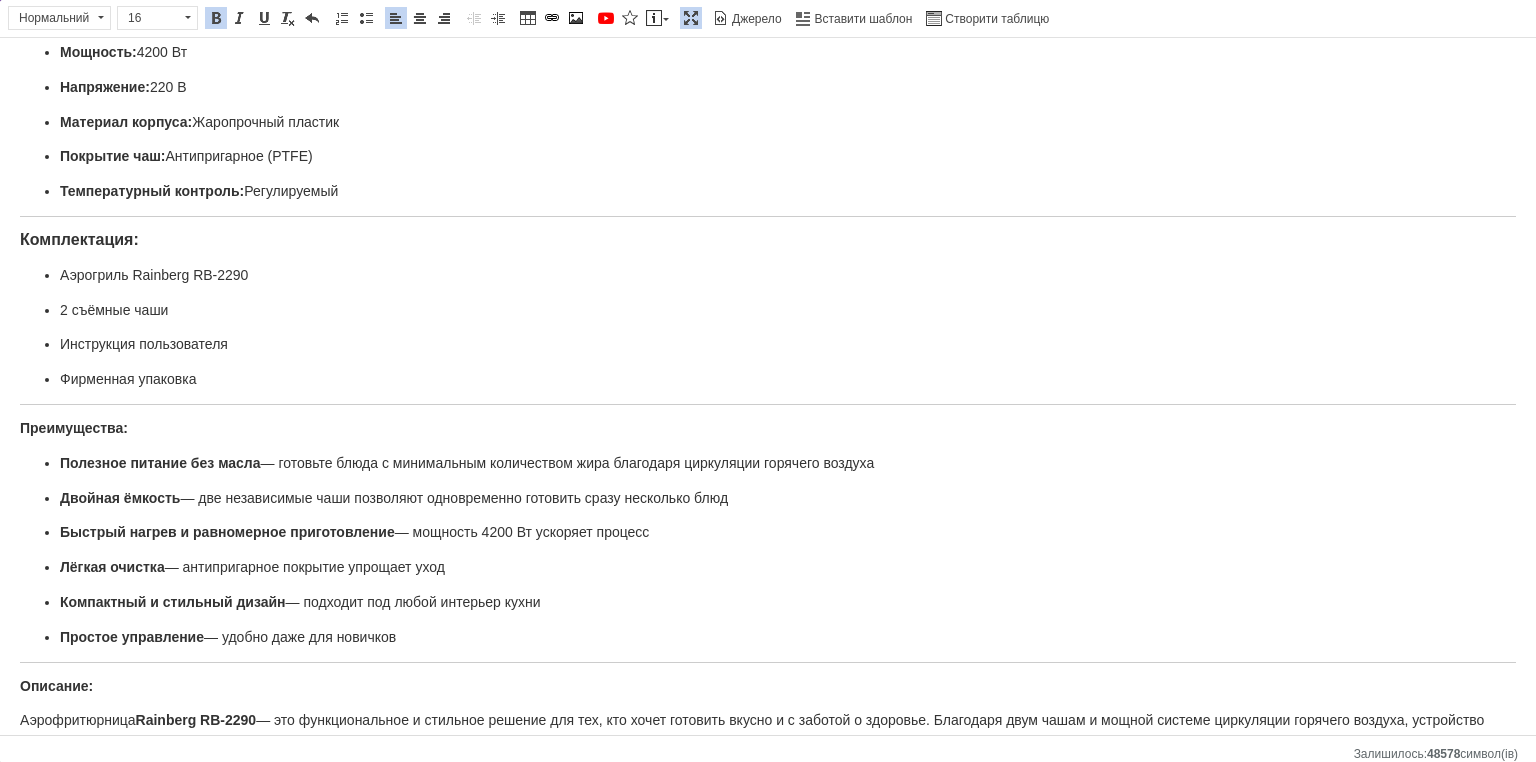 drag, startPoint x: 37, startPoint y: 236, endPoint x: 24, endPoint y: 231, distance: 13.928389 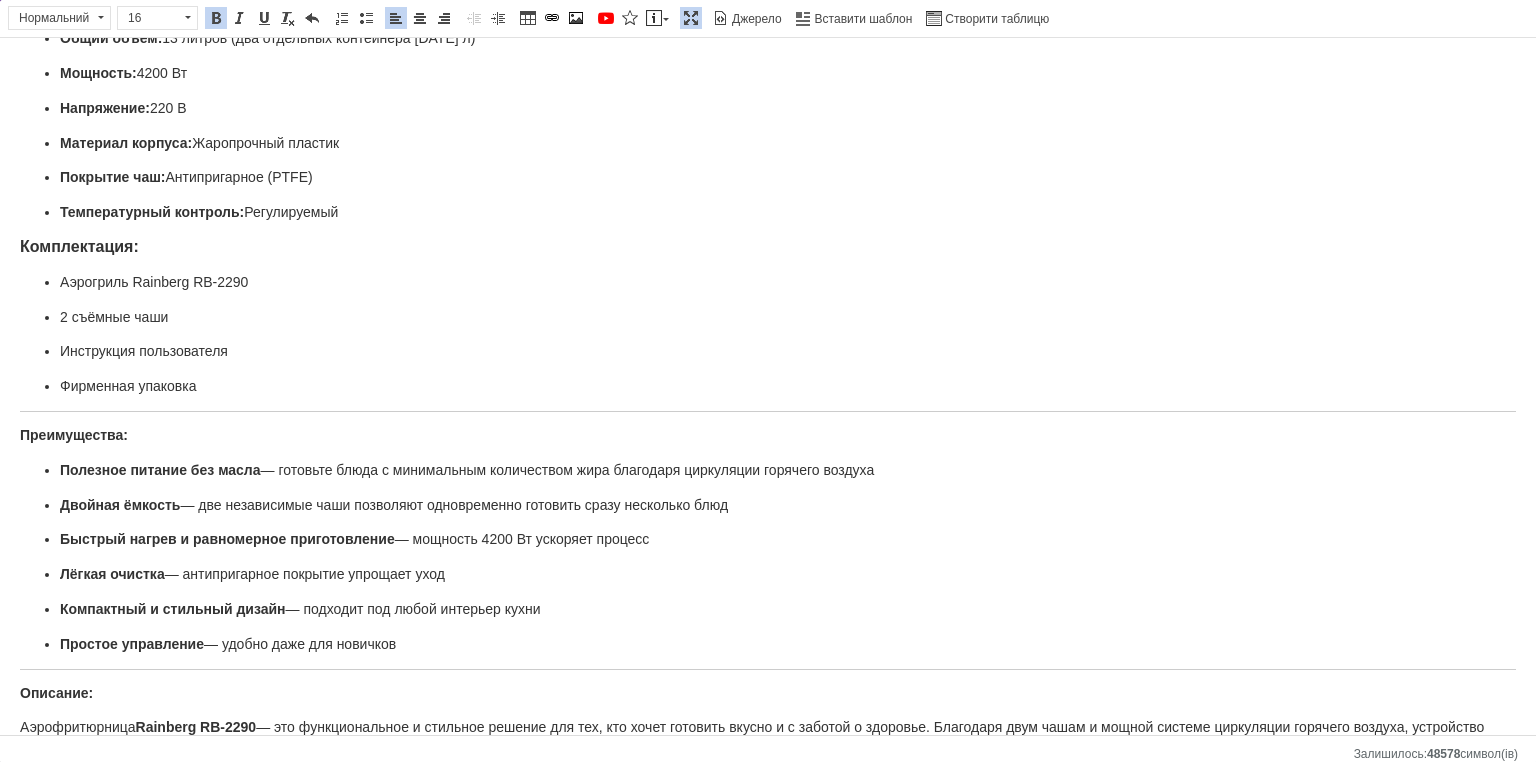 scroll, scrollTop: 160, scrollLeft: 0, axis: vertical 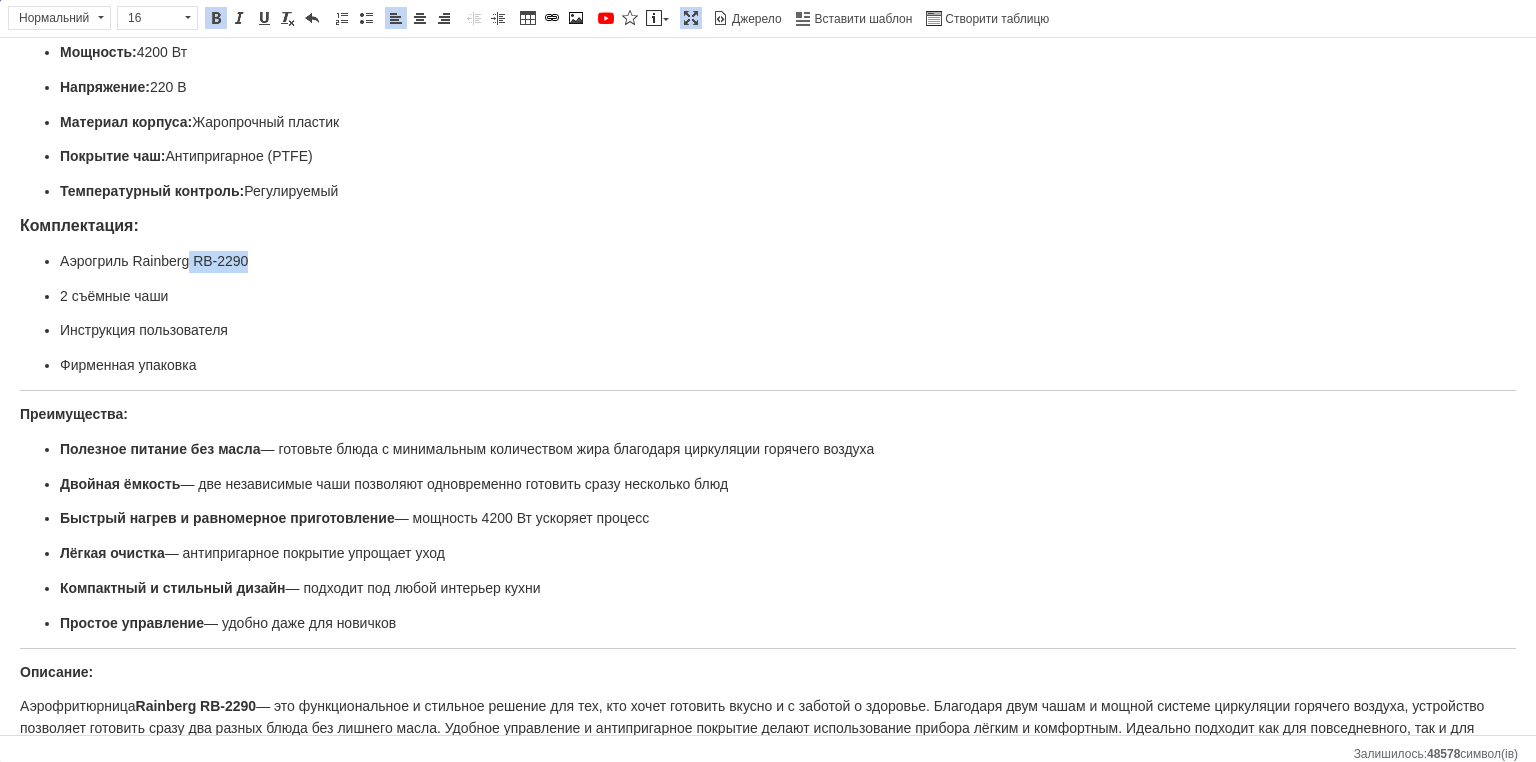 drag, startPoint x: 228, startPoint y: 255, endPoint x: 185, endPoint y: 253, distance: 43.046486 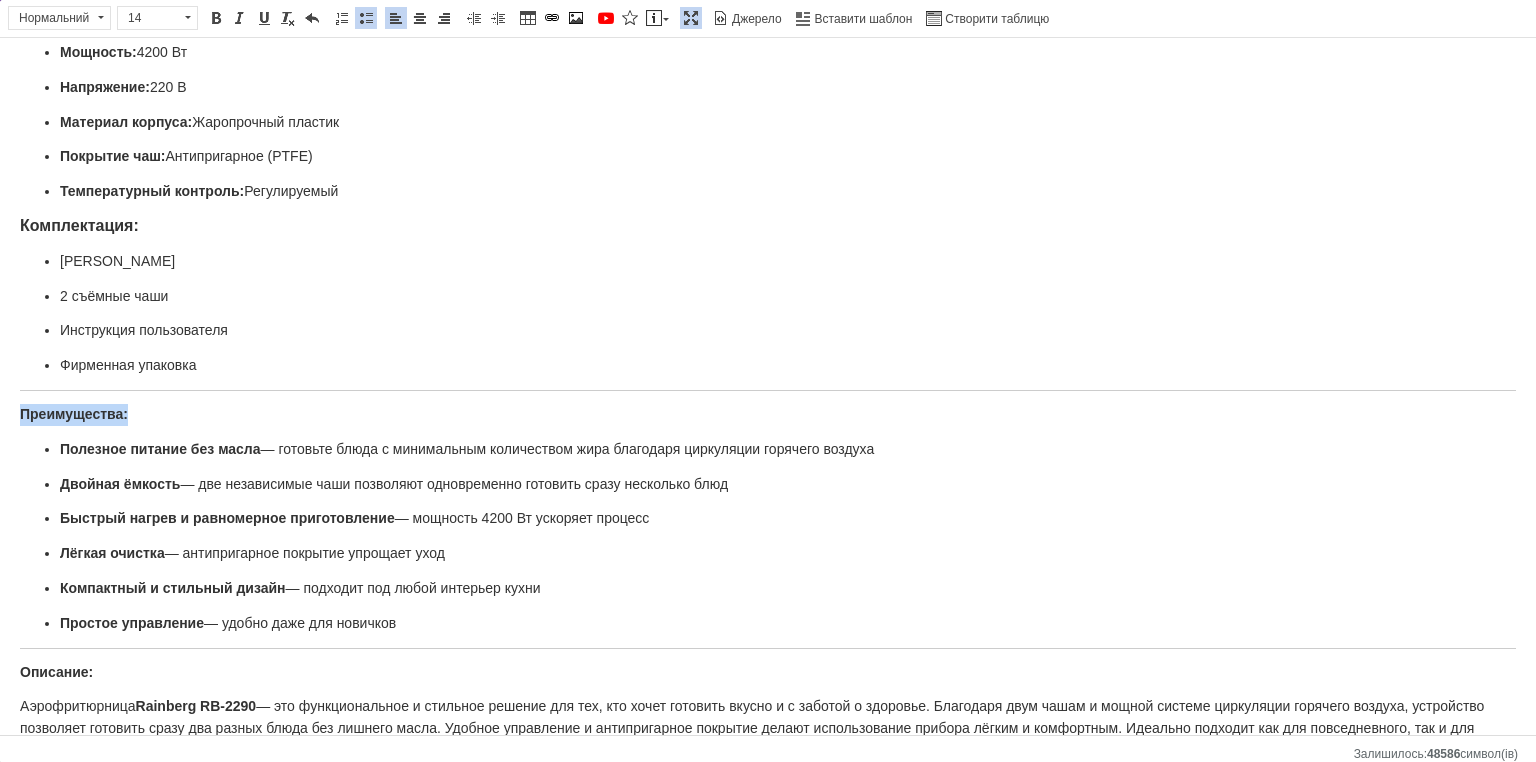 drag, startPoint x: 11, startPoint y: 397, endPoint x: 0, endPoint y: 397, distance: 11 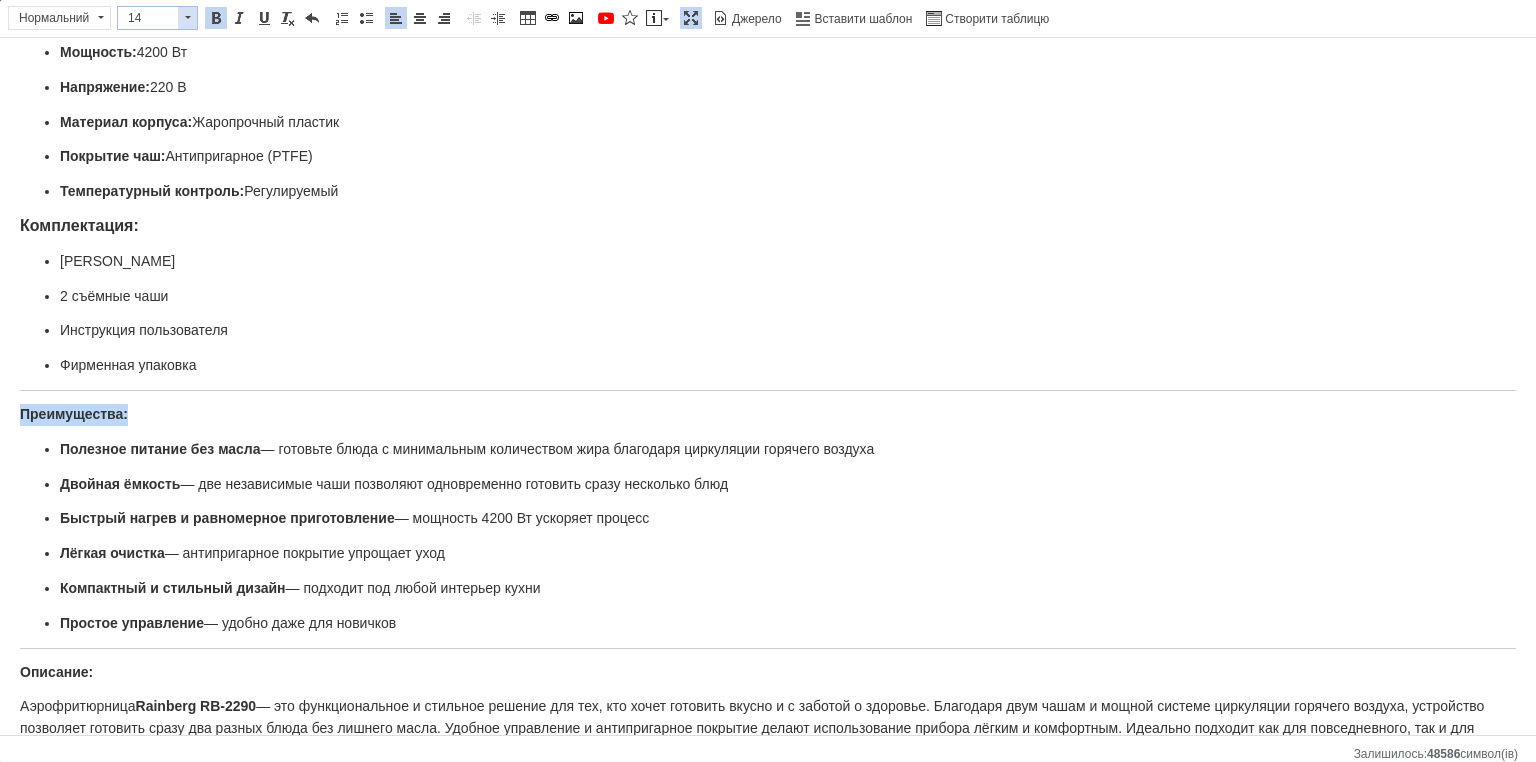 click at bounding box center (187, 18) 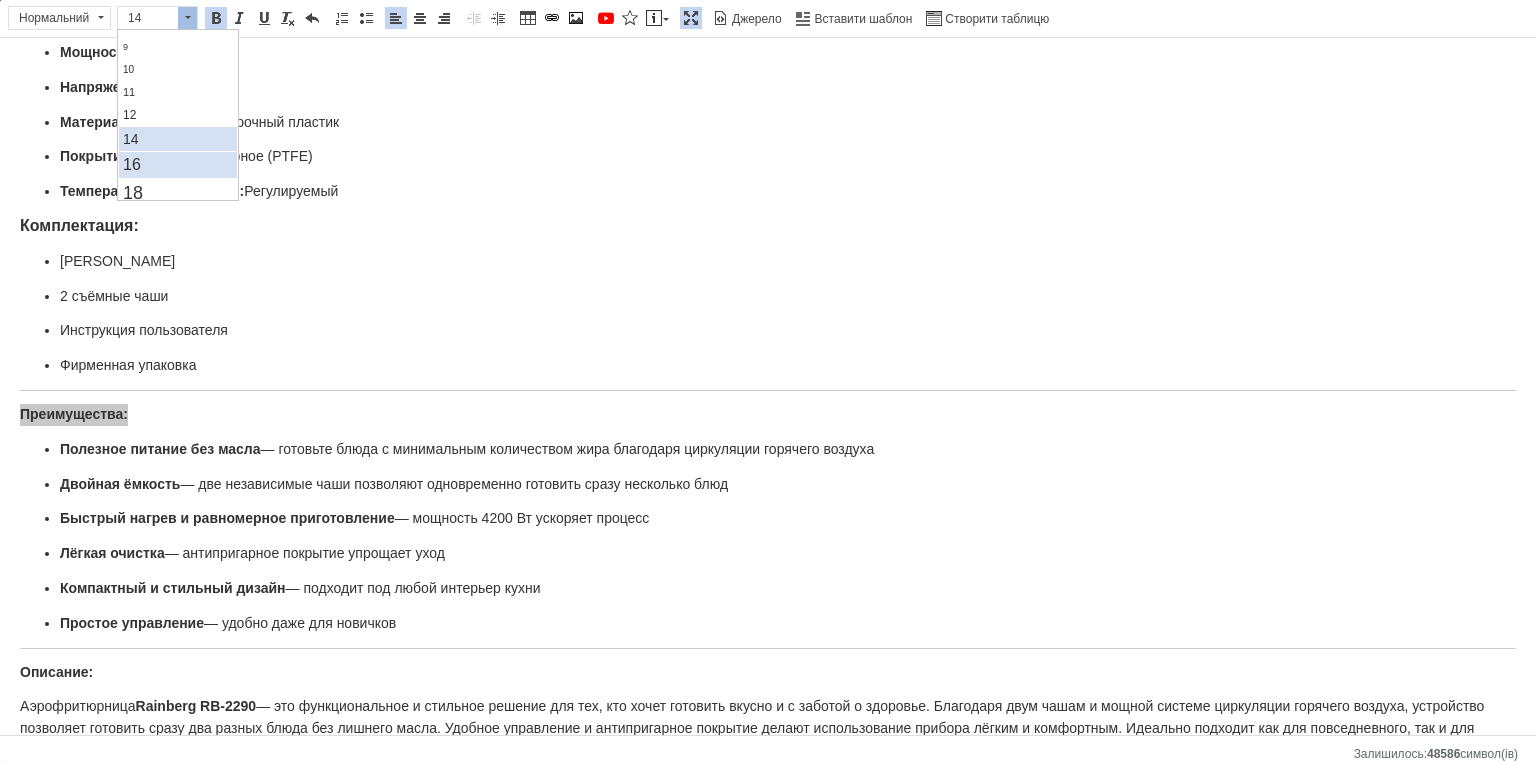 scroll, scrollTop: 100, scrollLeft: 0, axis: vertical 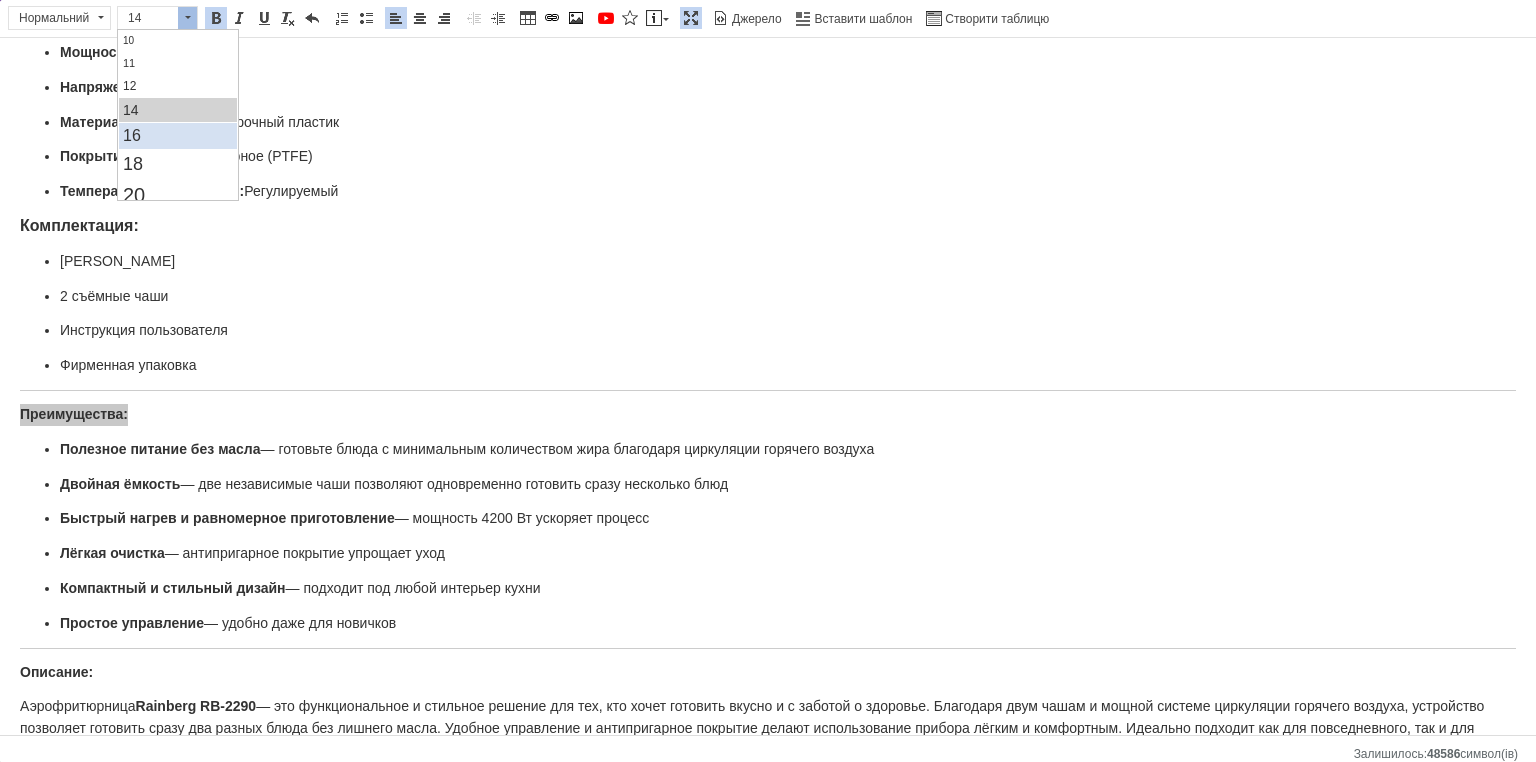 click on "16" at bounding box center (177, 136) 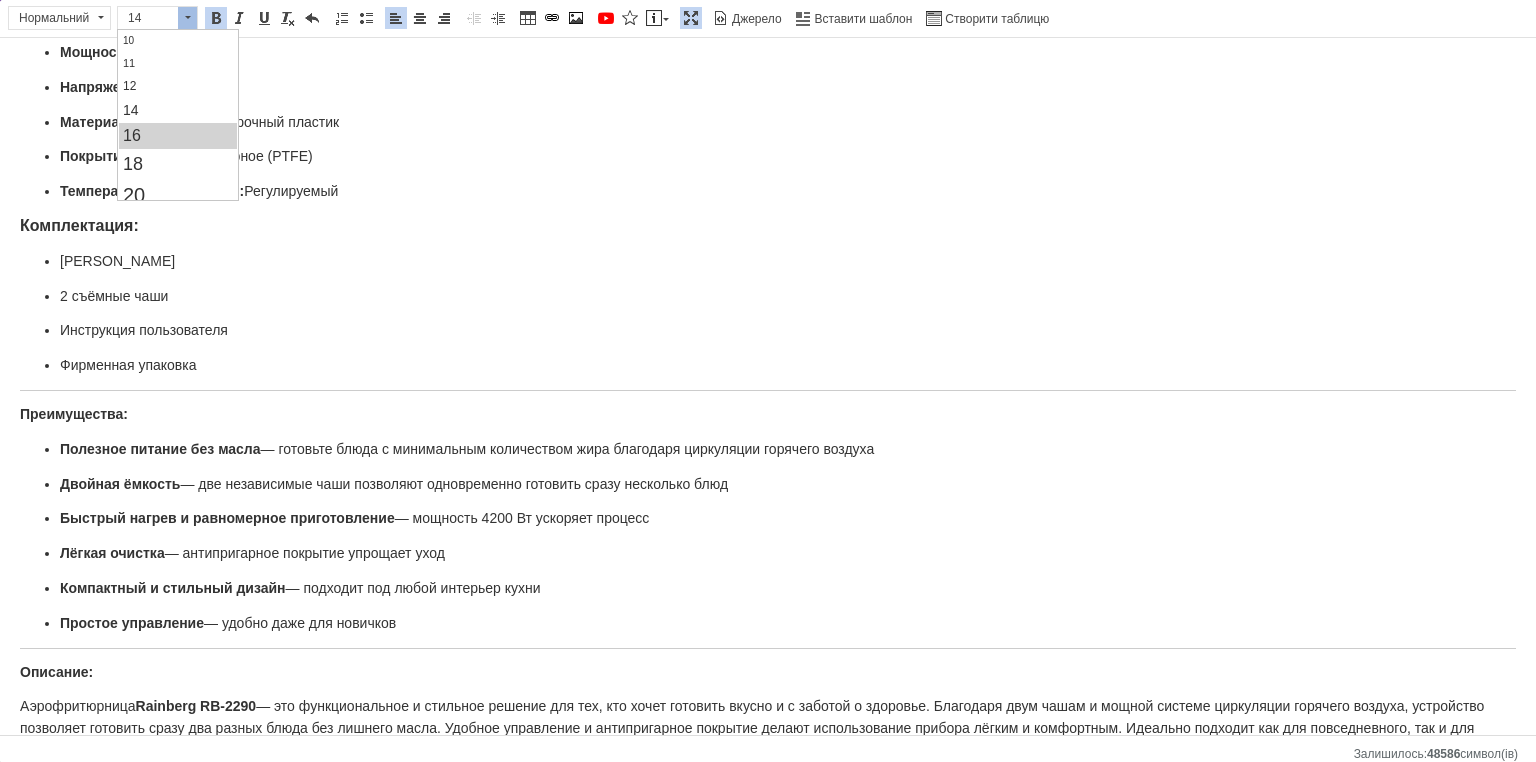 scroll, scrollTop: 0, scrollLeft: 0, axis: both 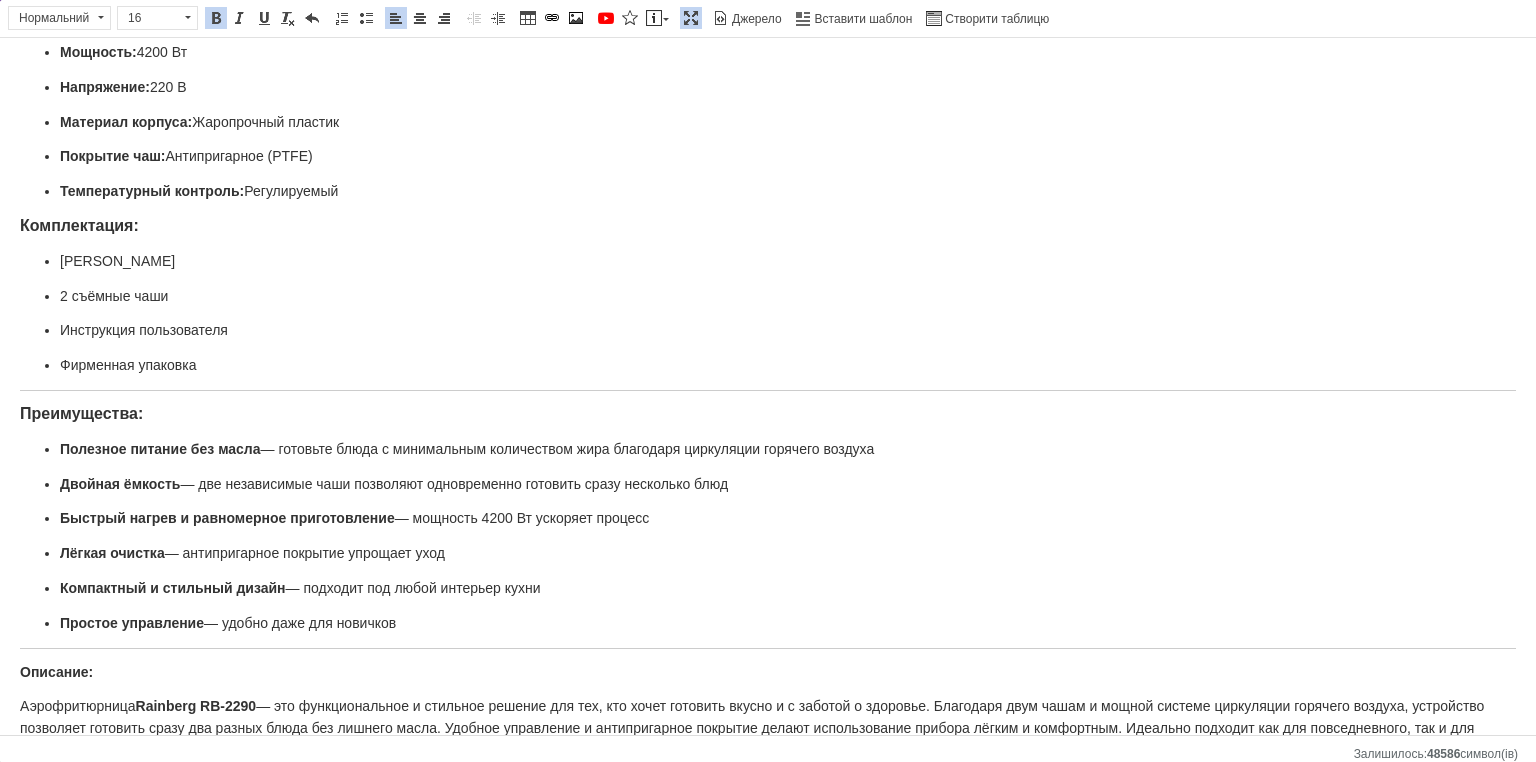 click on "Преимущества:" at bounding box center [81, 413] 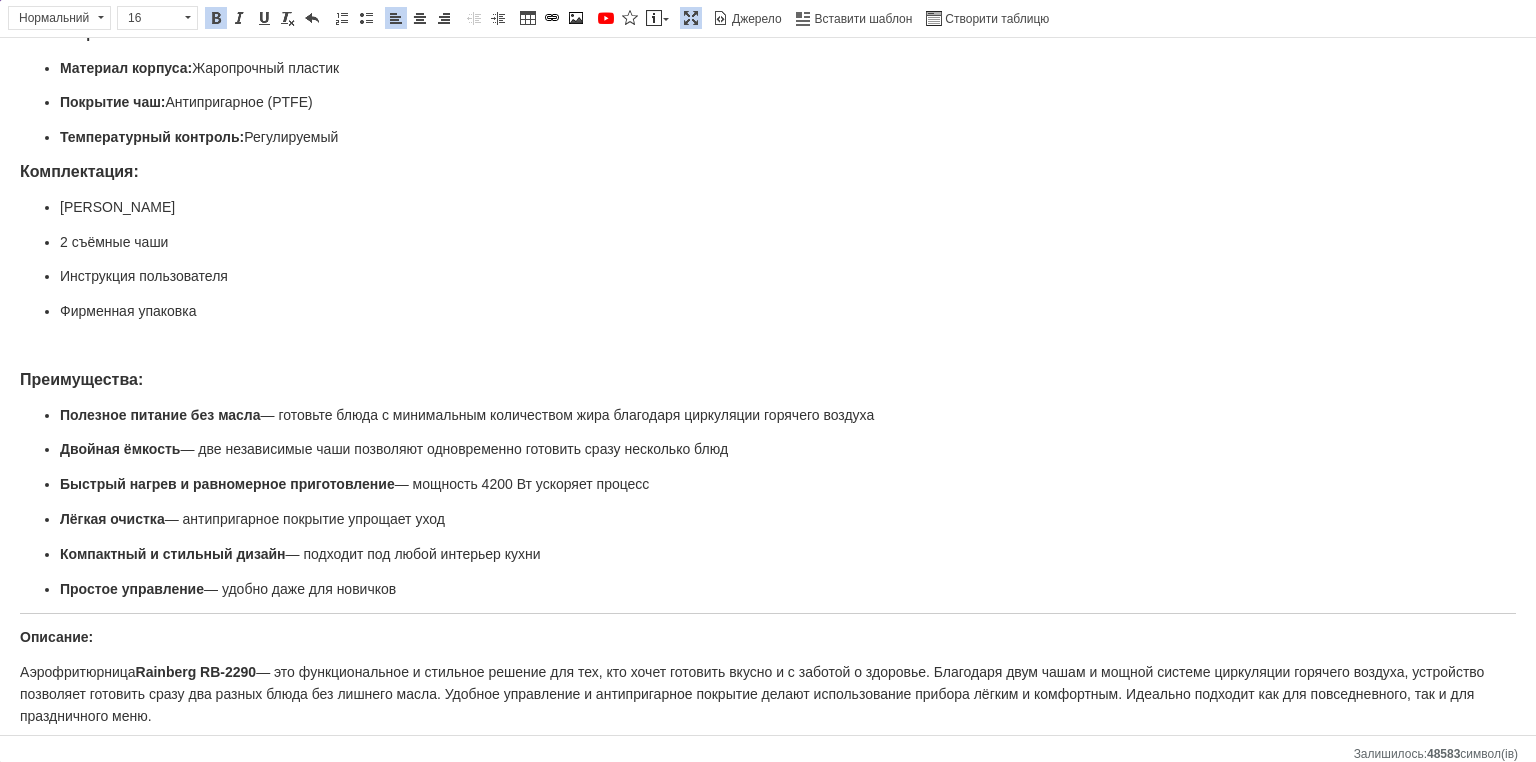 scroll, scrollTop: 237, scrollLeft: 0, axis: vertical 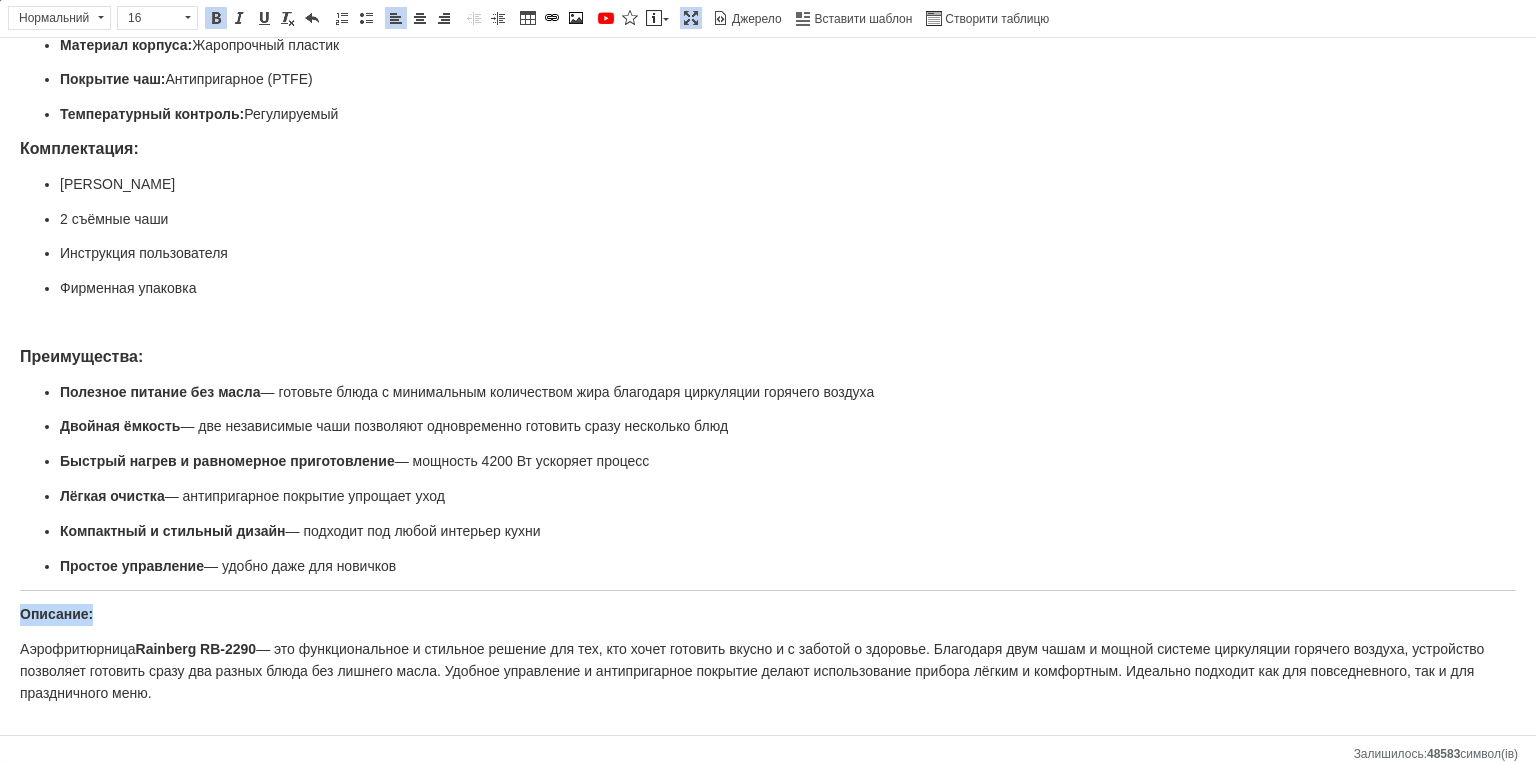 drag, startPoint x: 70, startPoint y: 599, endPoint x: 0, endPoint y: 599, distance: 70 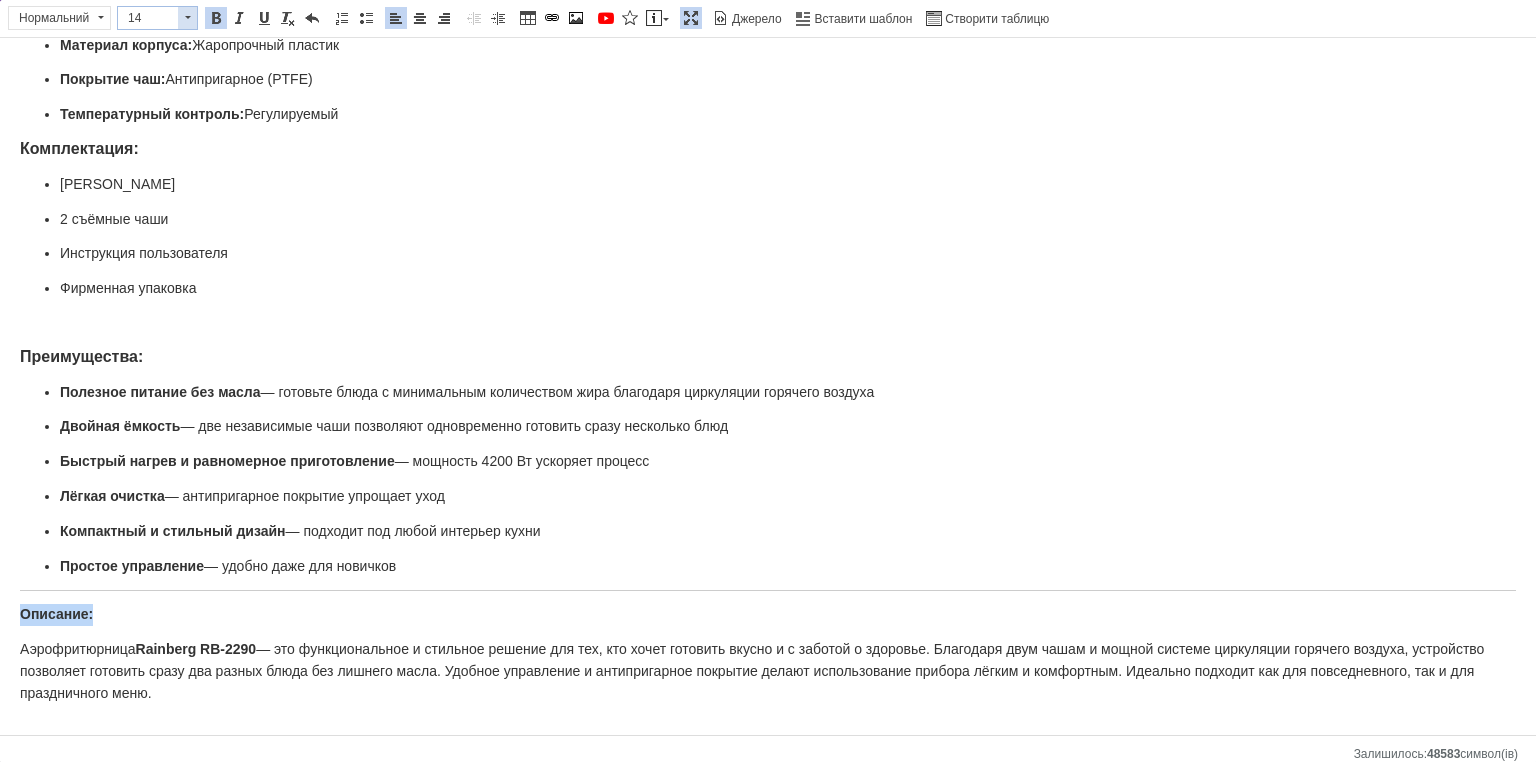 drag, startPoint x: 191, startPoint y: 24, endPoint x: 65, endPoint y: 25, distance: 126.00397 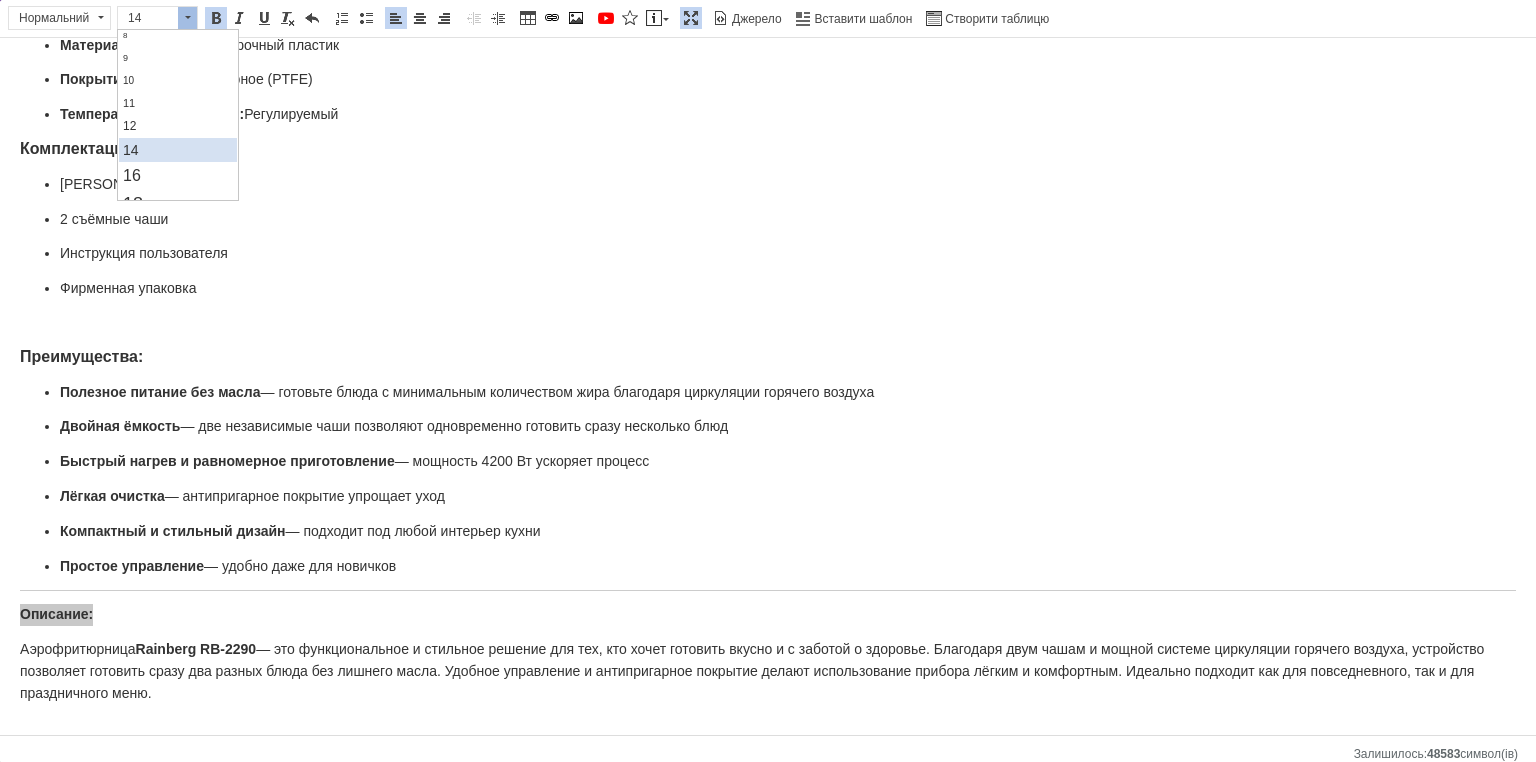 scroll, scrollTop: 100, scrollLeft: 0, axis: vertical 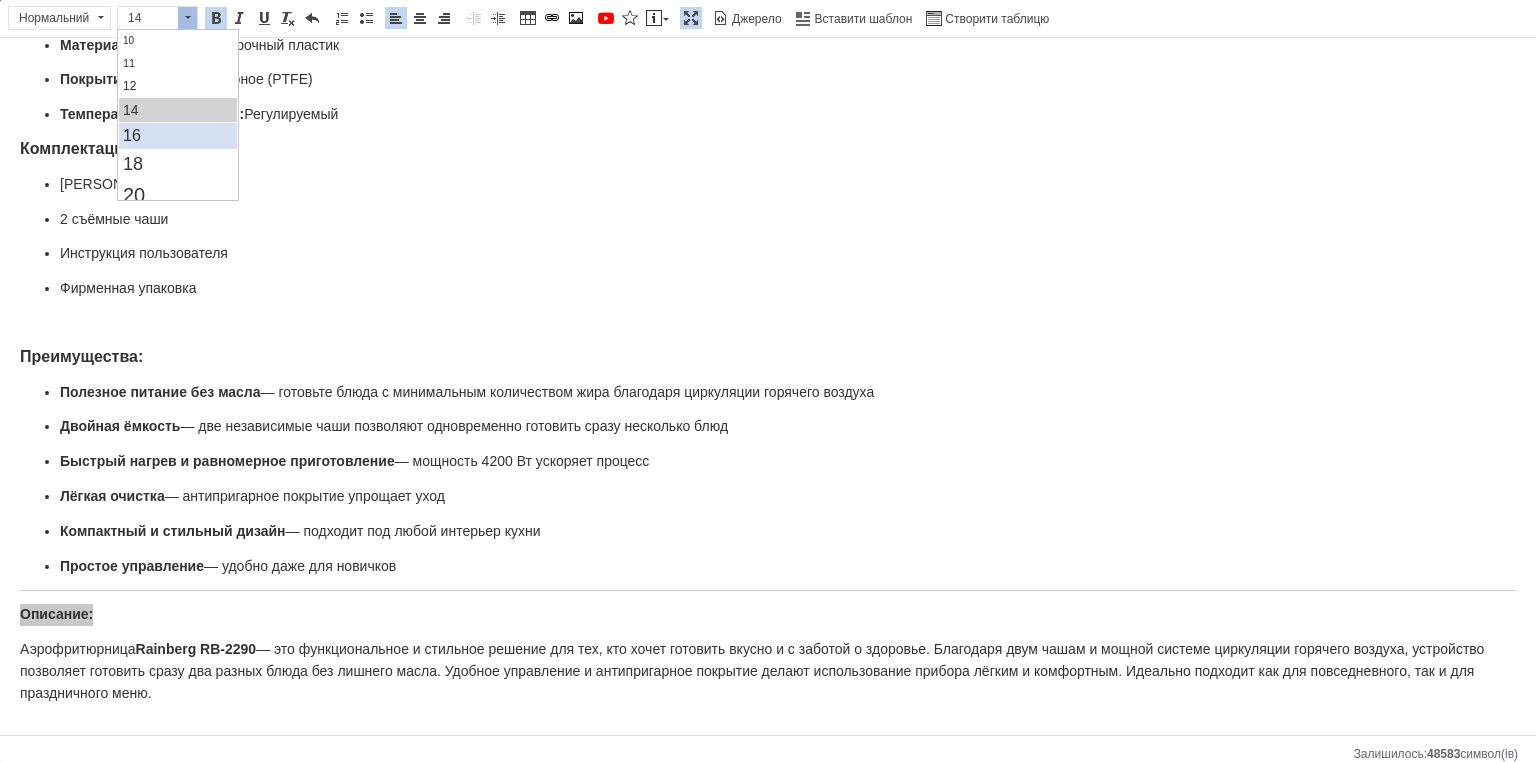 click on "16" at bounding box center [177, 136] 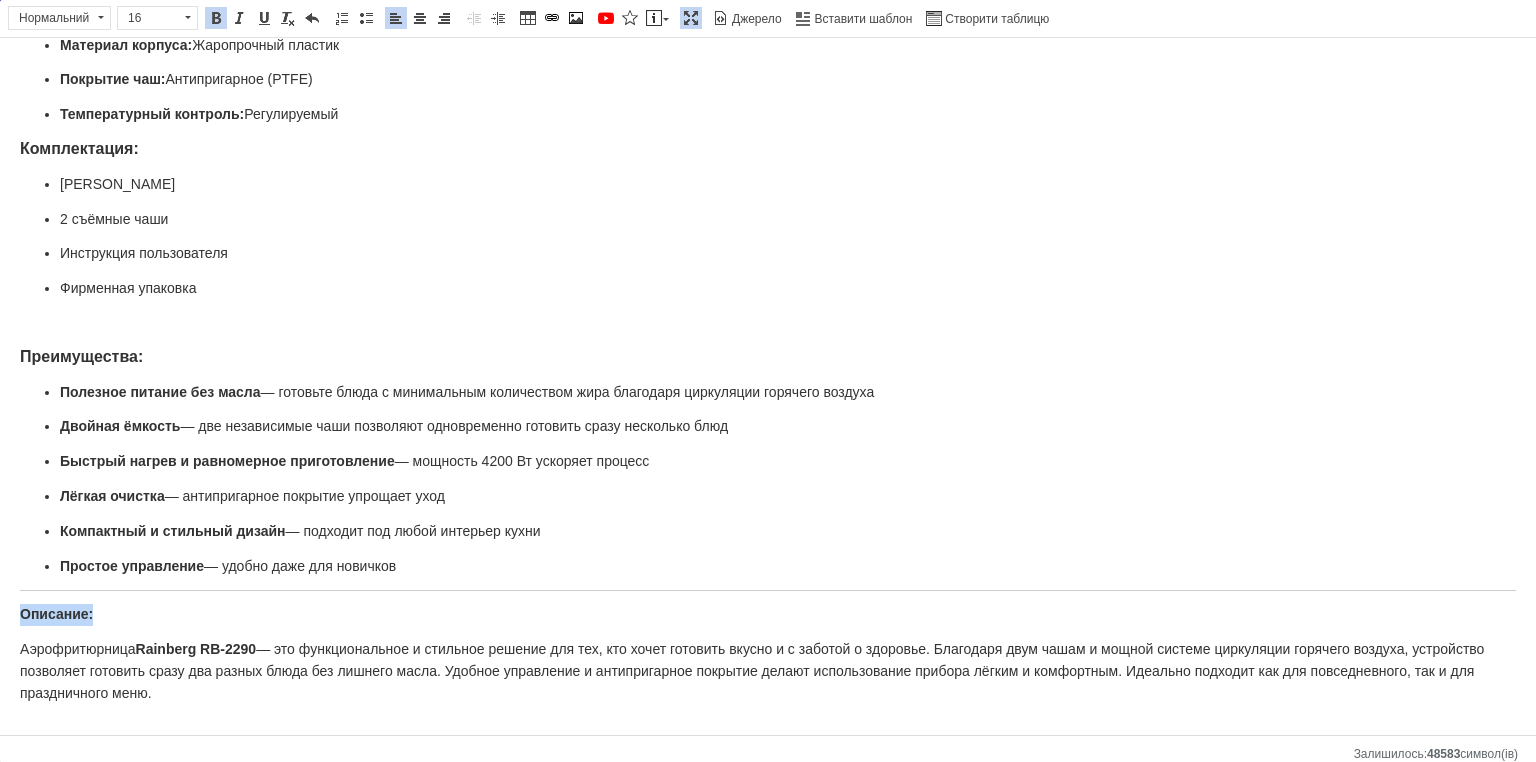 scroll, scrollTop: 0, scrollLeft: 0, axis: both 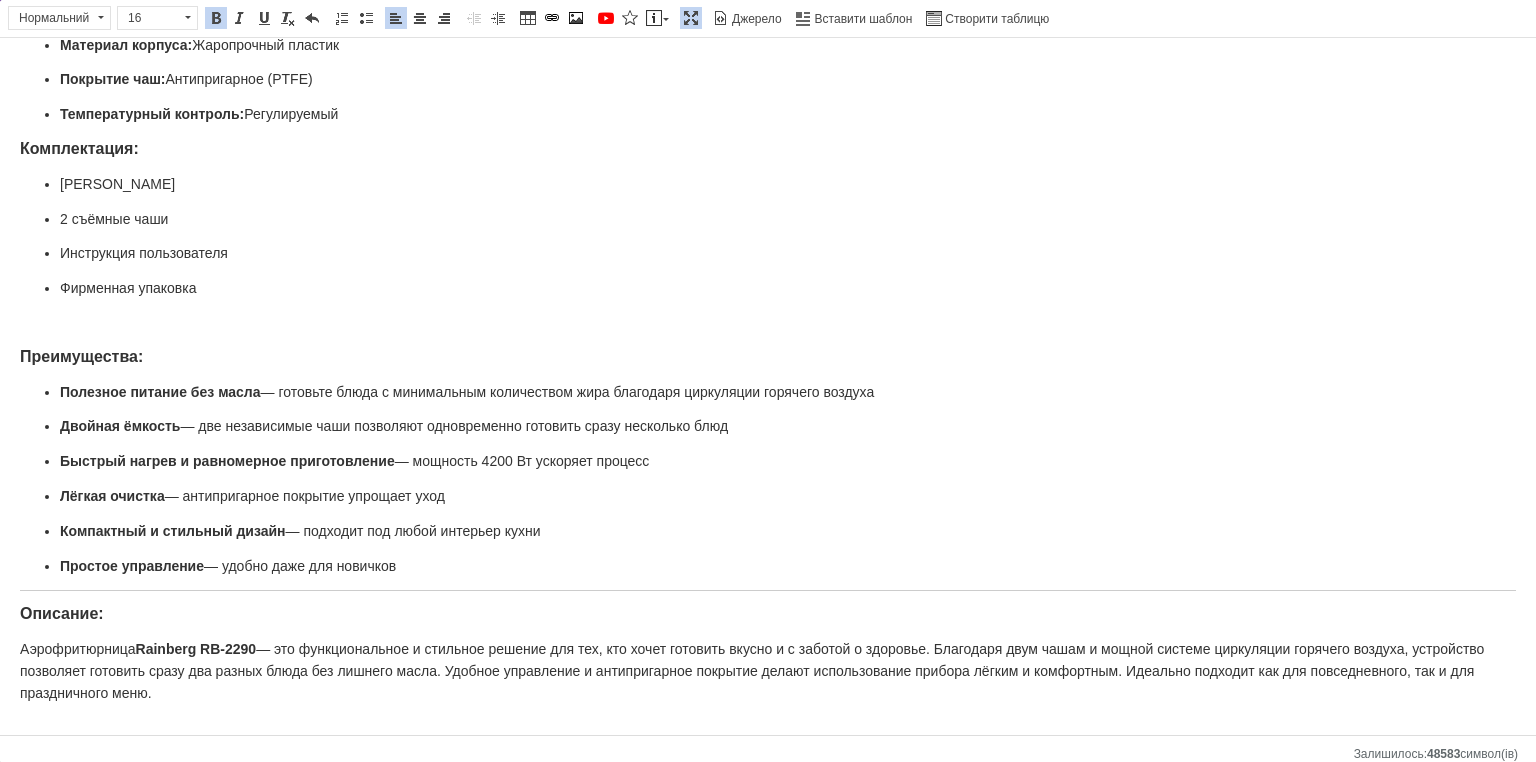 drag, startPoint x: 13, startPoint y: 574, endPoint x: 23, endPoint y: 584, distance: 14.142136 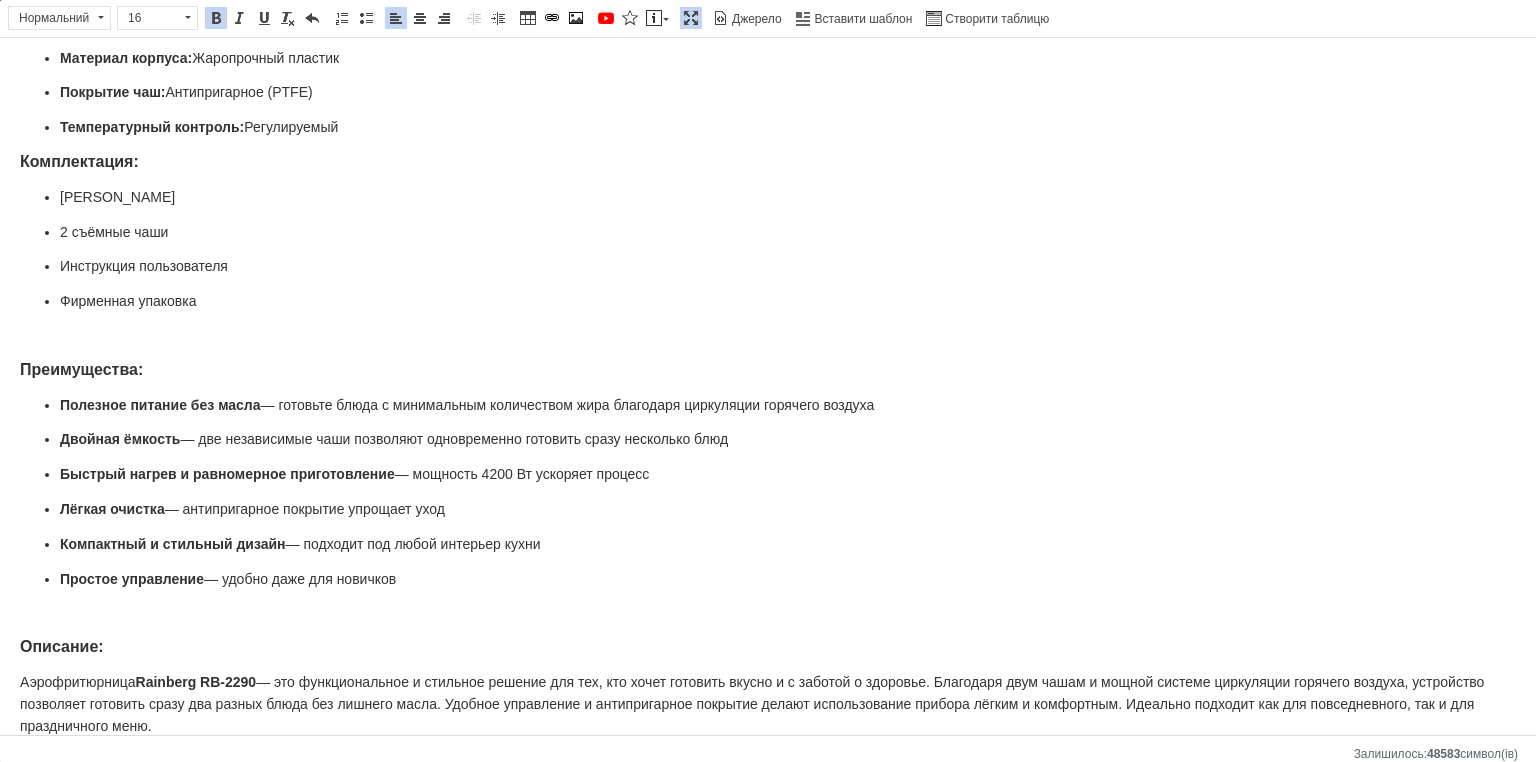scroll, scrollTop: 237, scrollLeft: 0, axis: vertical 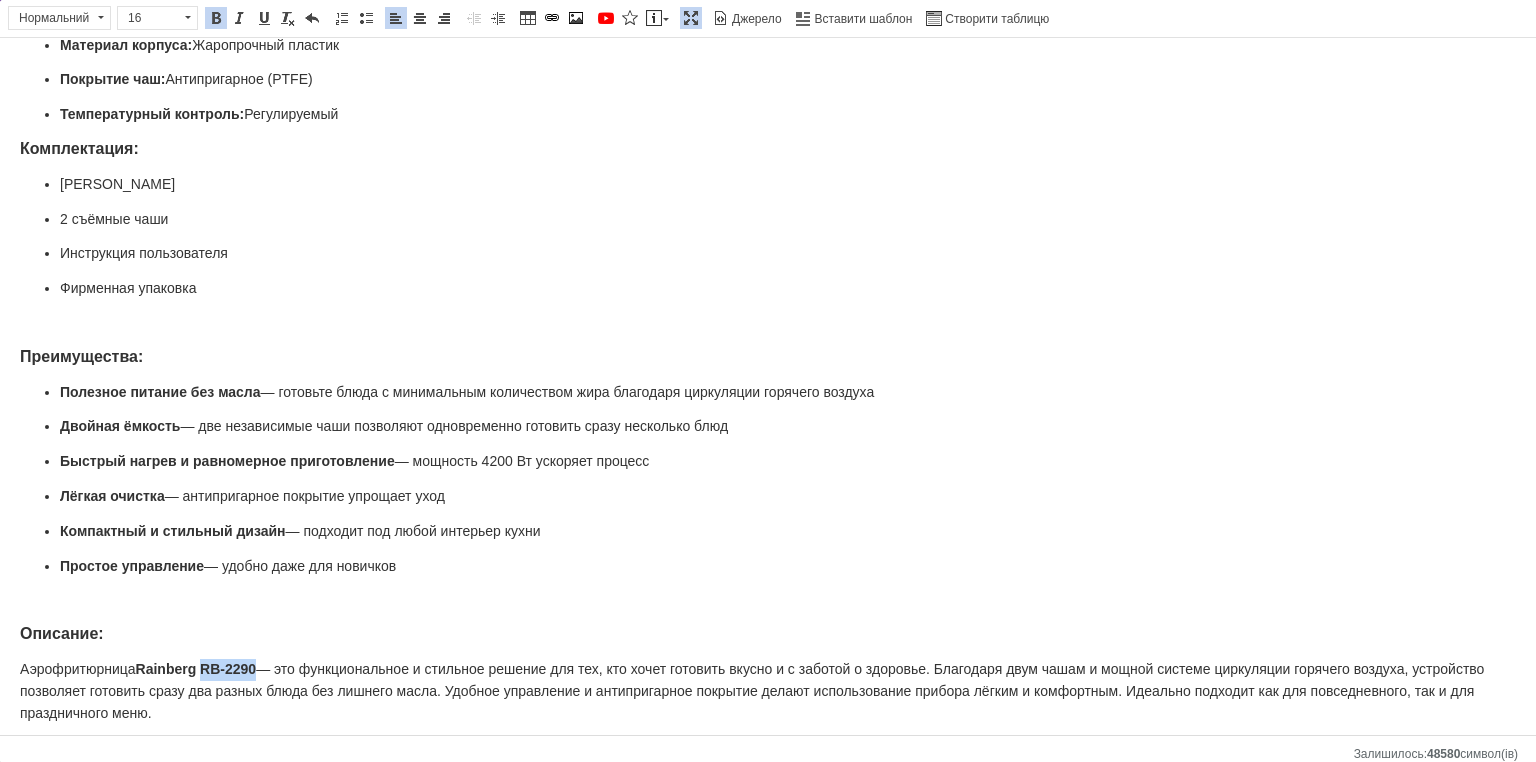 drag, startPoint x: 260, startPoint y: 643, endPoint x: 203, endPoint y: 650, distance: 57.428215 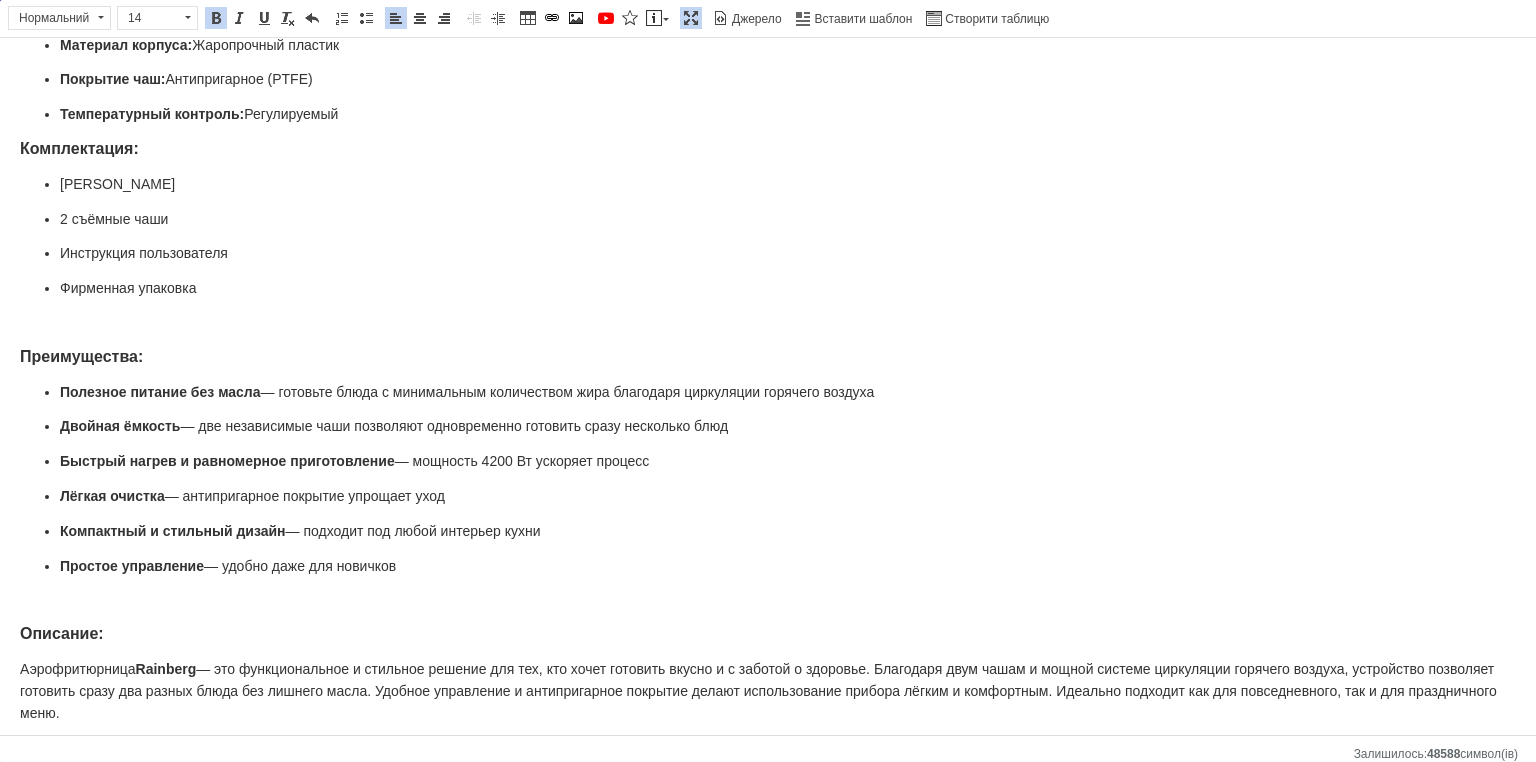 click at bounding box center (768, 323) 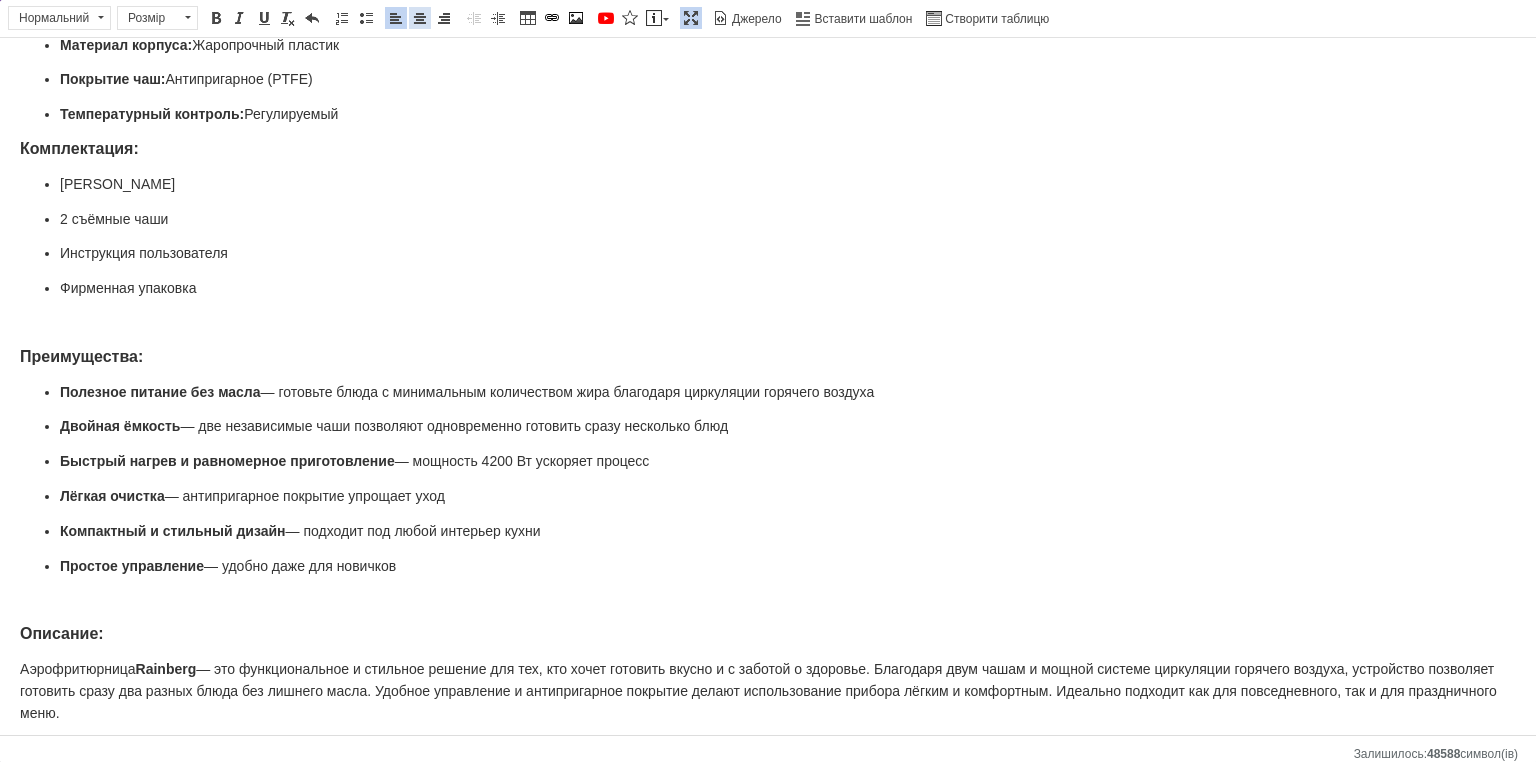 click on "По центру" at bounding box center [420, 18] 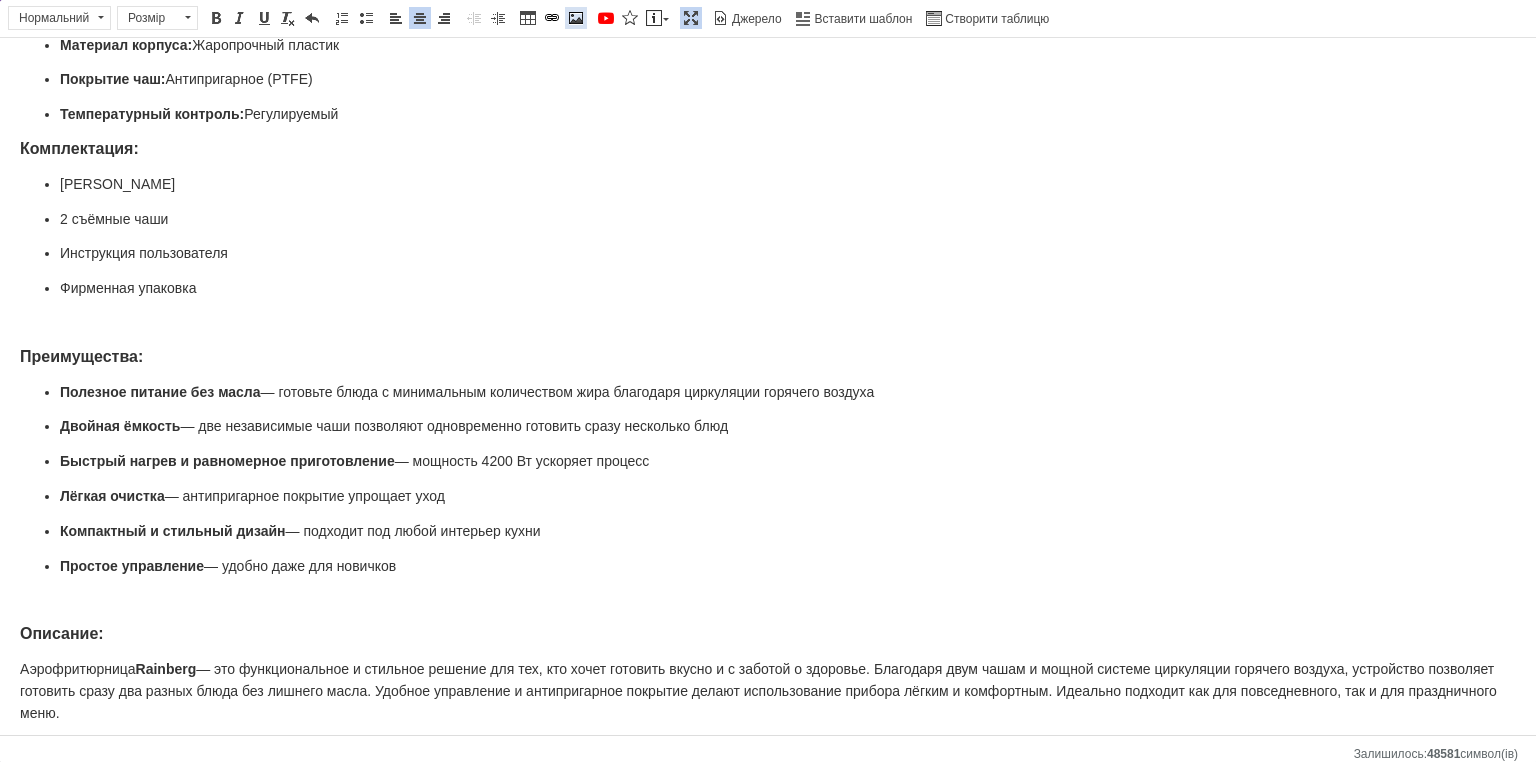 click on "Зображення" at bounding box center [576, 18] 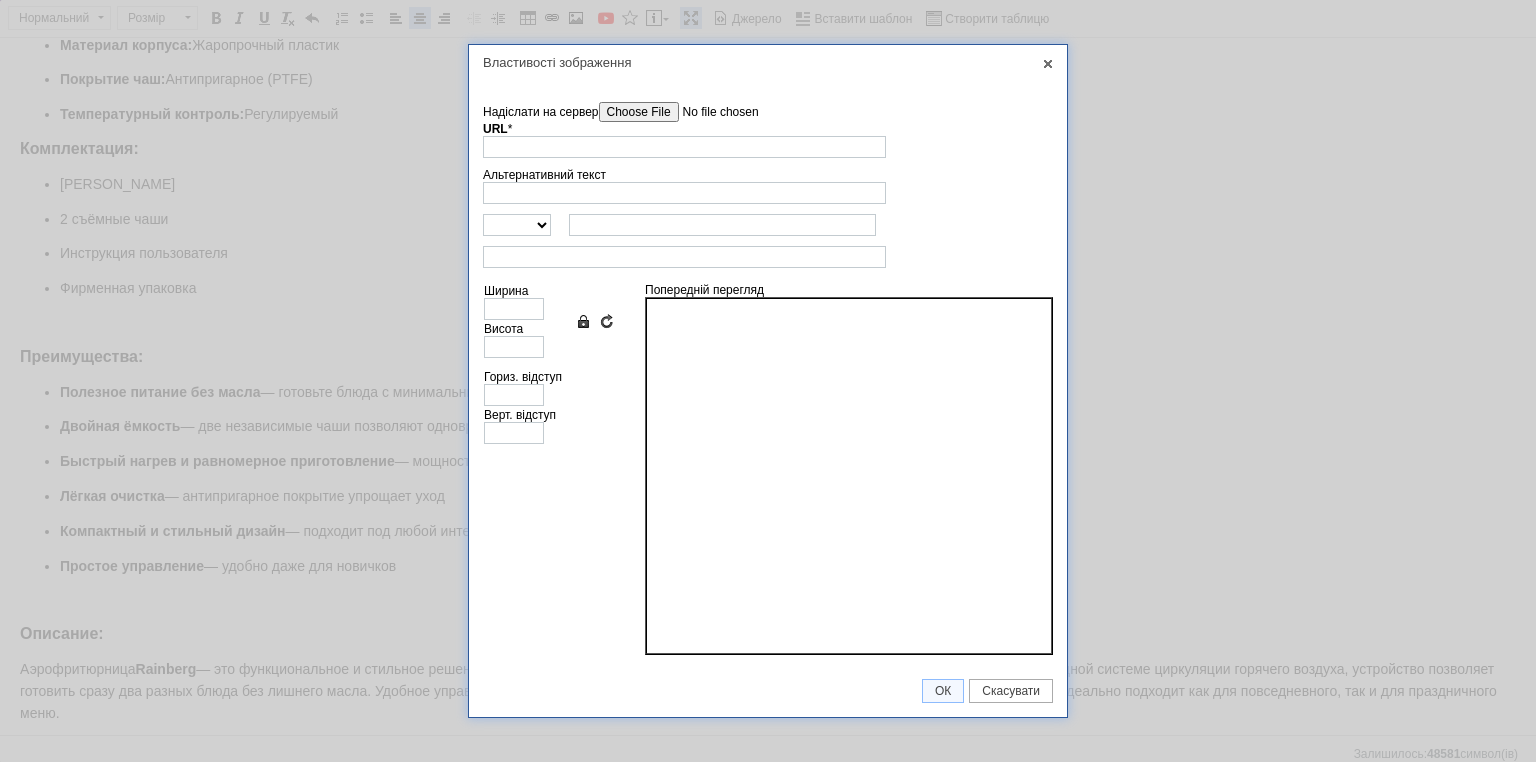 click on "Надіслати на сервер" at bounding box center [712, 112] 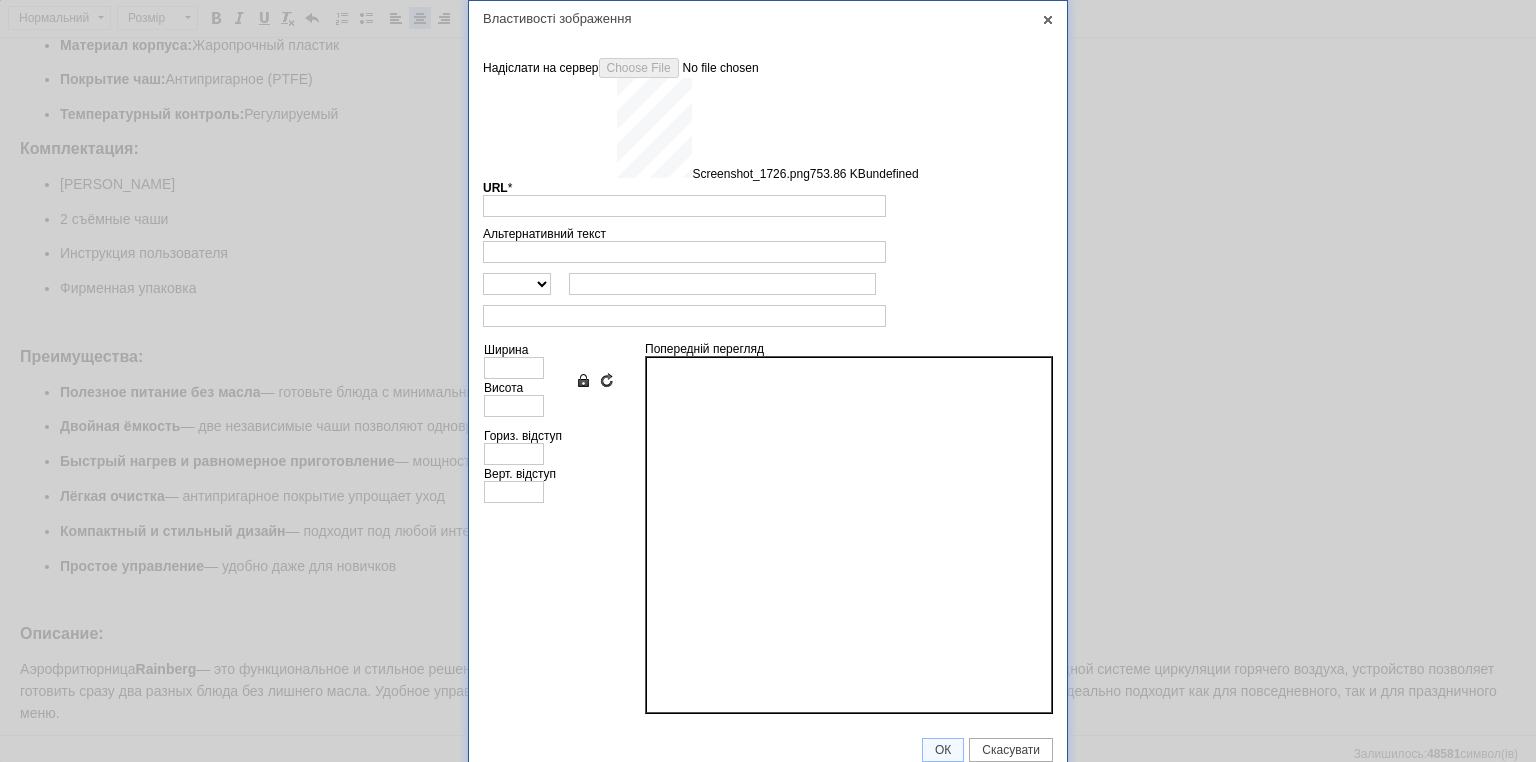 type on "[URL][DOMAIN_NAME]" 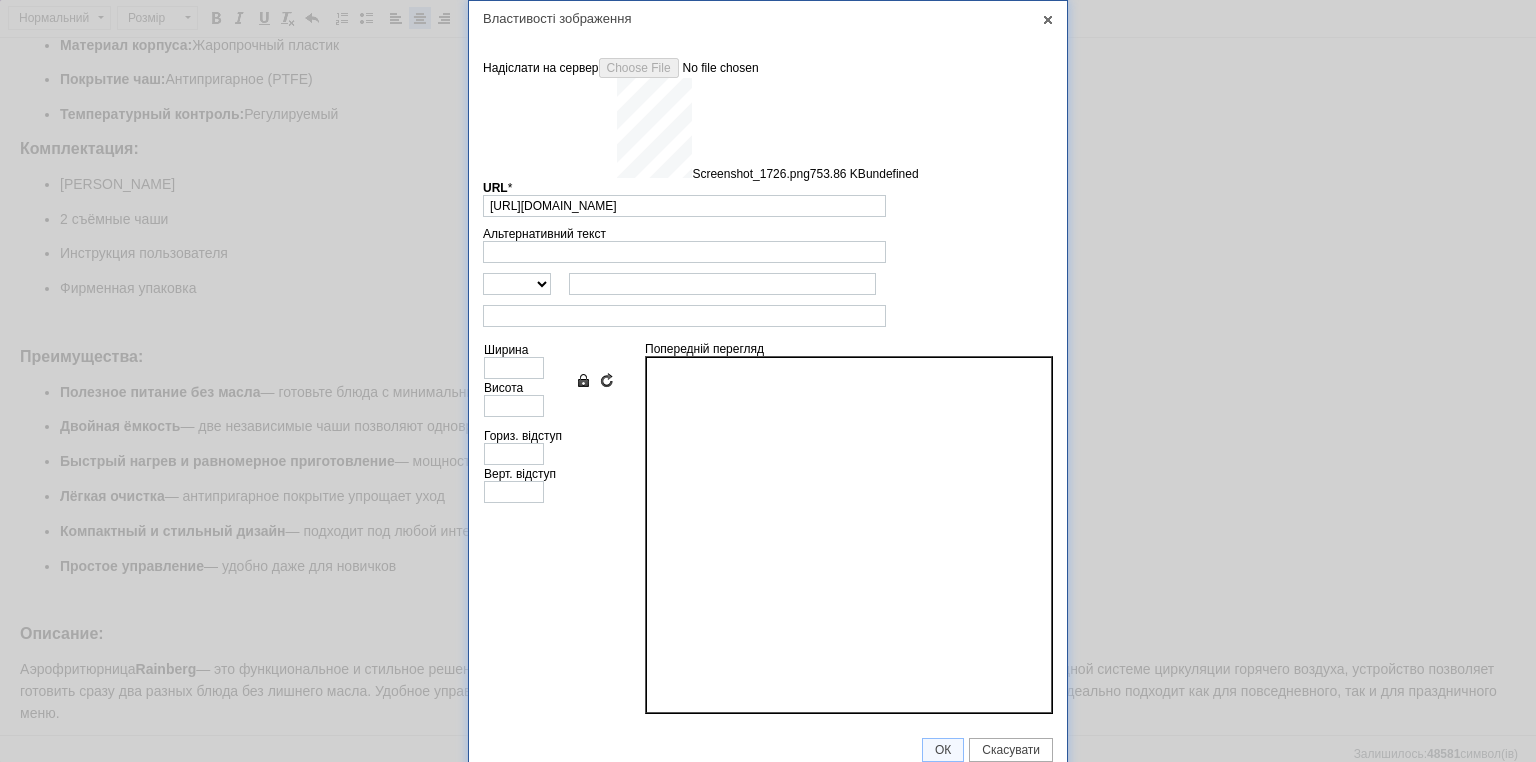 click on "Надіслати на сервер undefined Screenshot_1726.png 753.86 KB undefined URL * [URL][DOMAIN_NAME] Огляд Сервера Альтернативний текст  http://  https://  ftp://  news://   Ширина Висота Зберегти пропорції Очистити поля розмірів Гориз. відступ Верт. відступ Попередній перегляд" at bounding box center (768, 388) 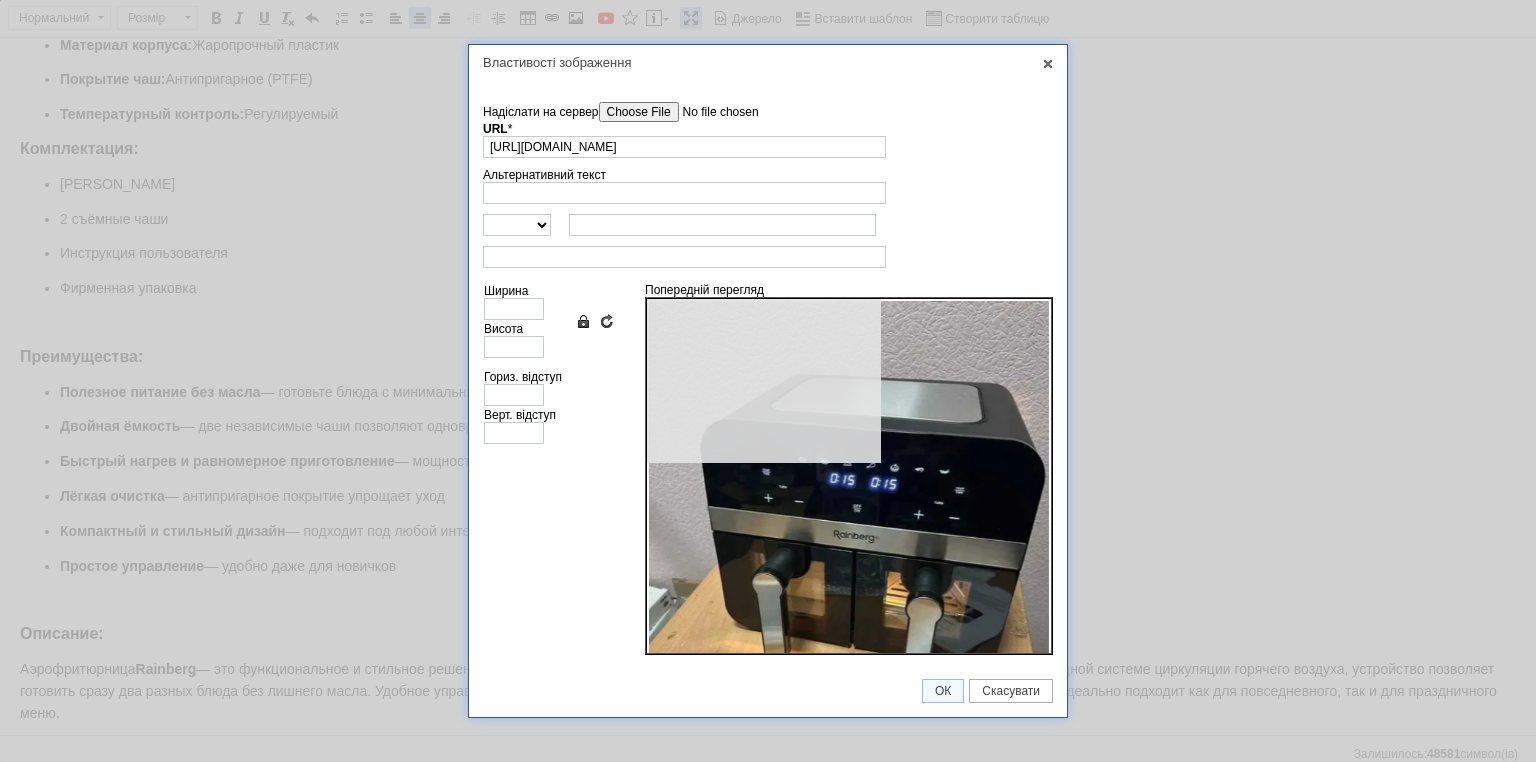 type on "540" 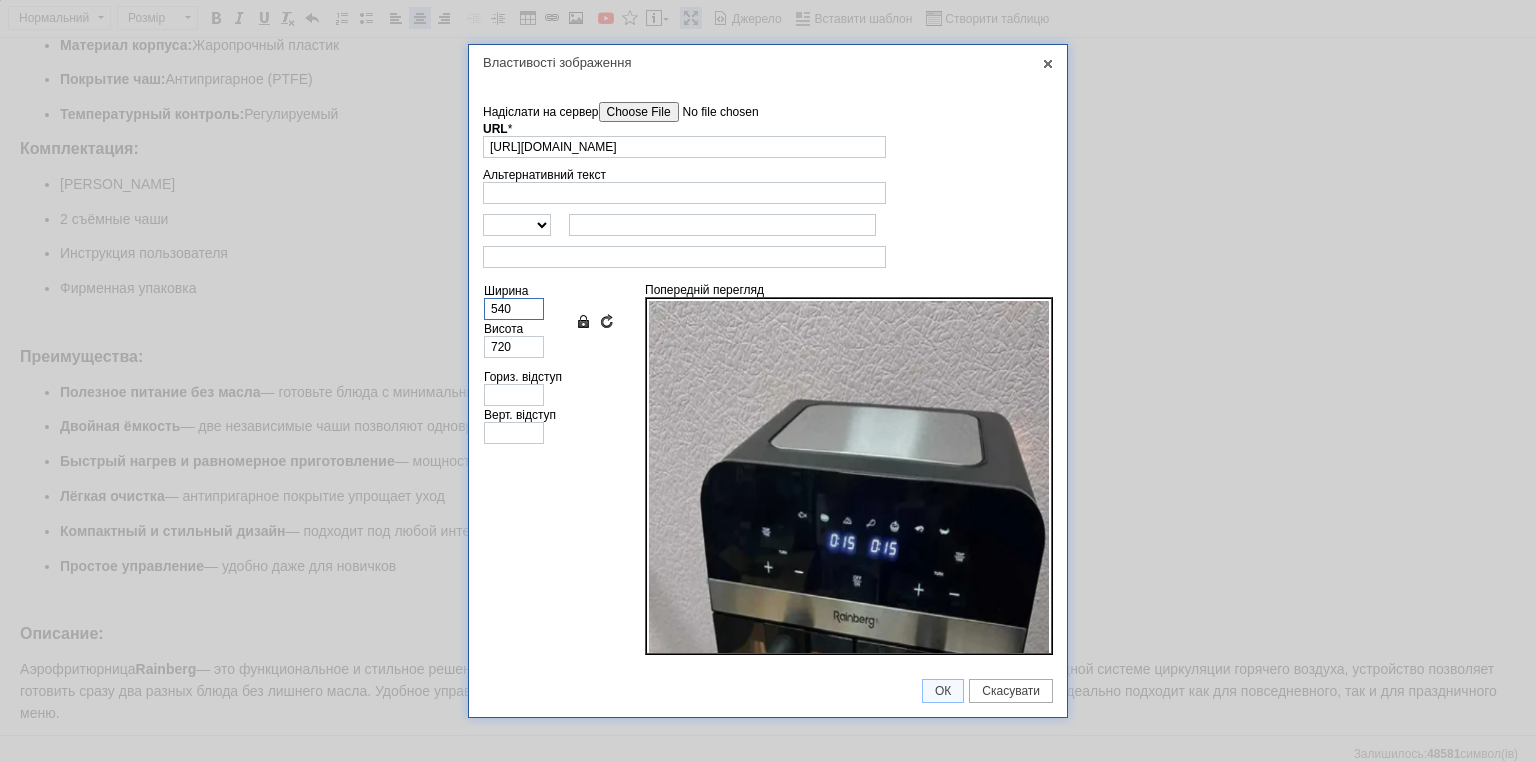 drag, startPoint x: 523, startPoint y: 304, endPoint x: 432, endPoint y: 299, distance: 91.13726 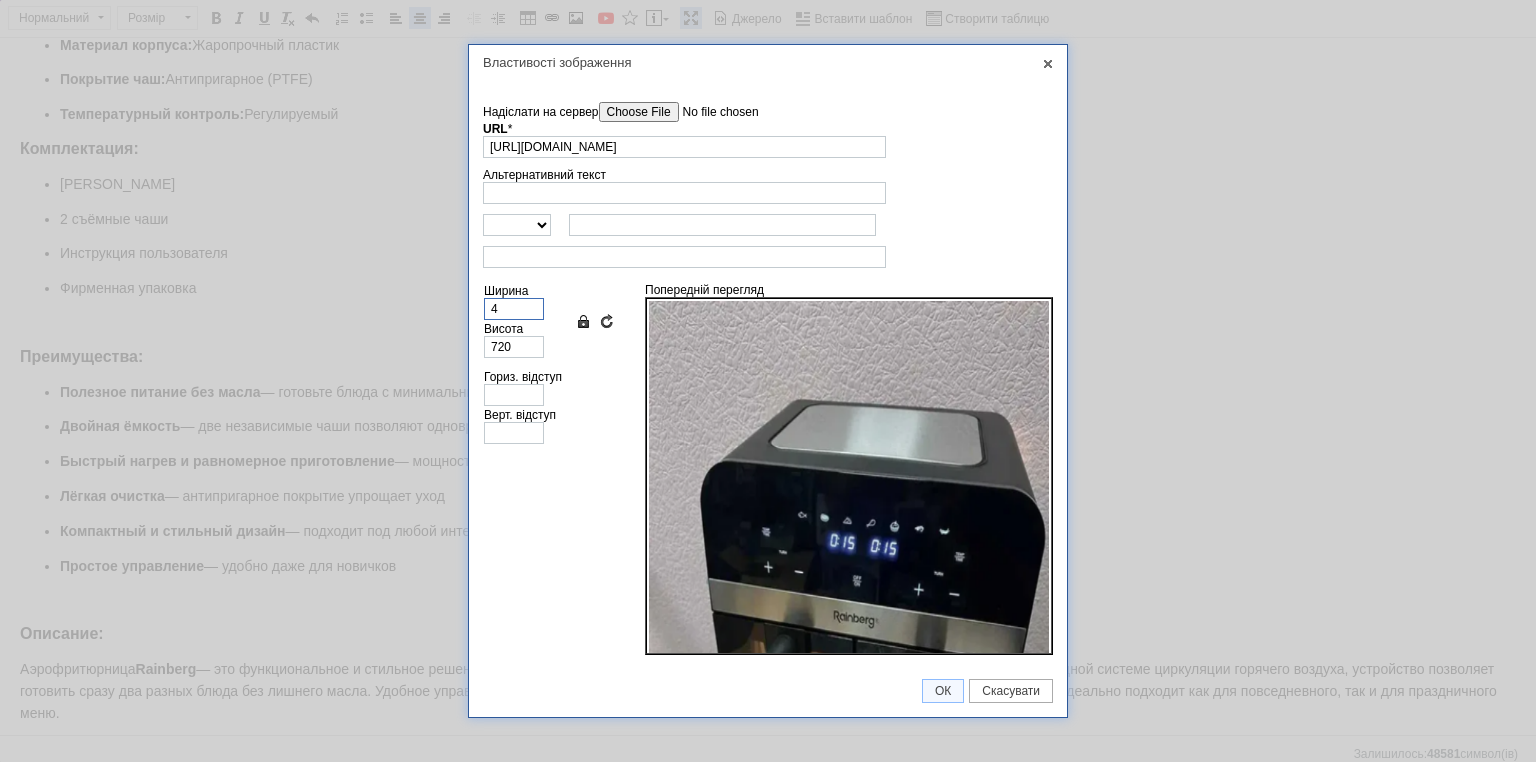 type on "5" 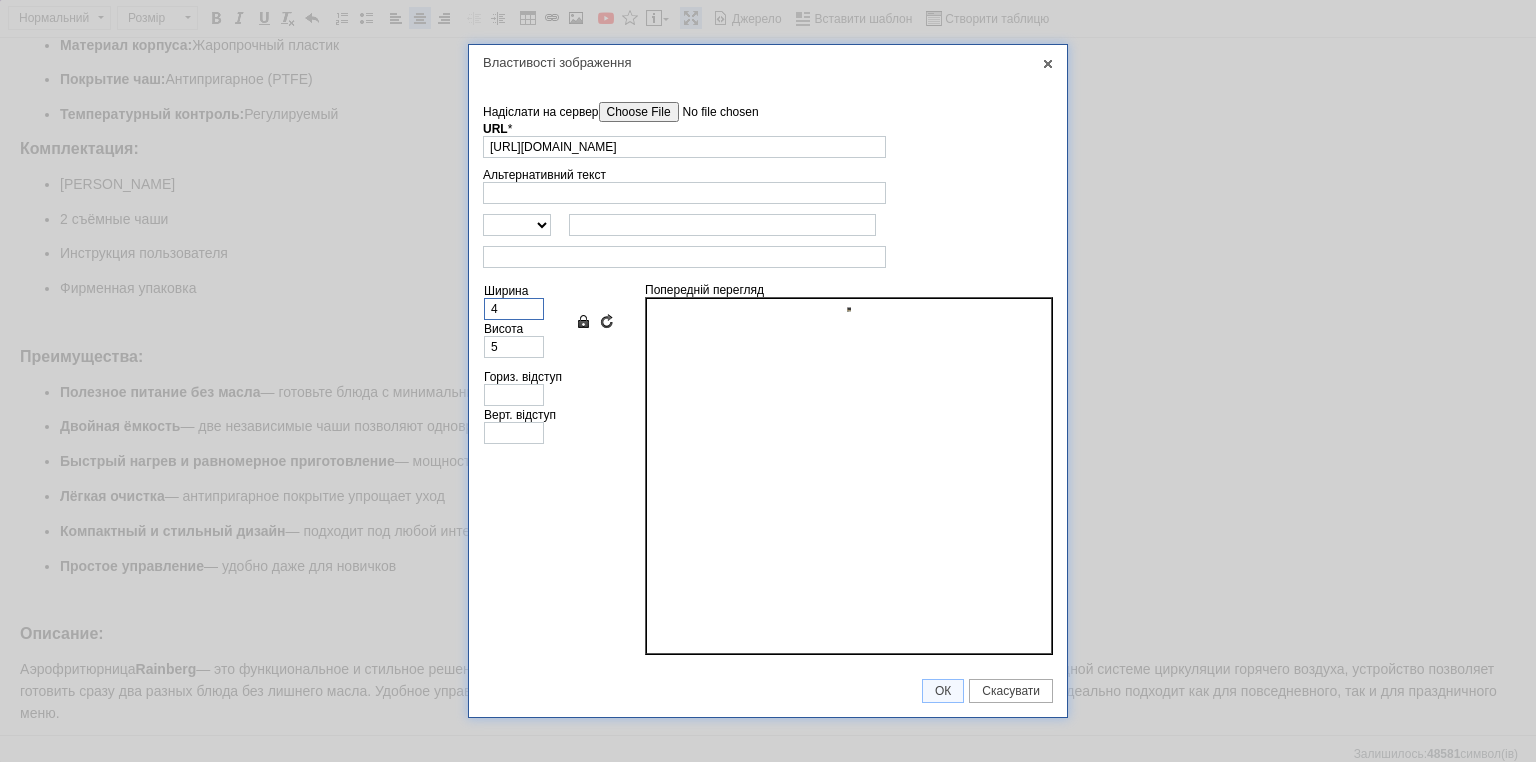 type on "40" 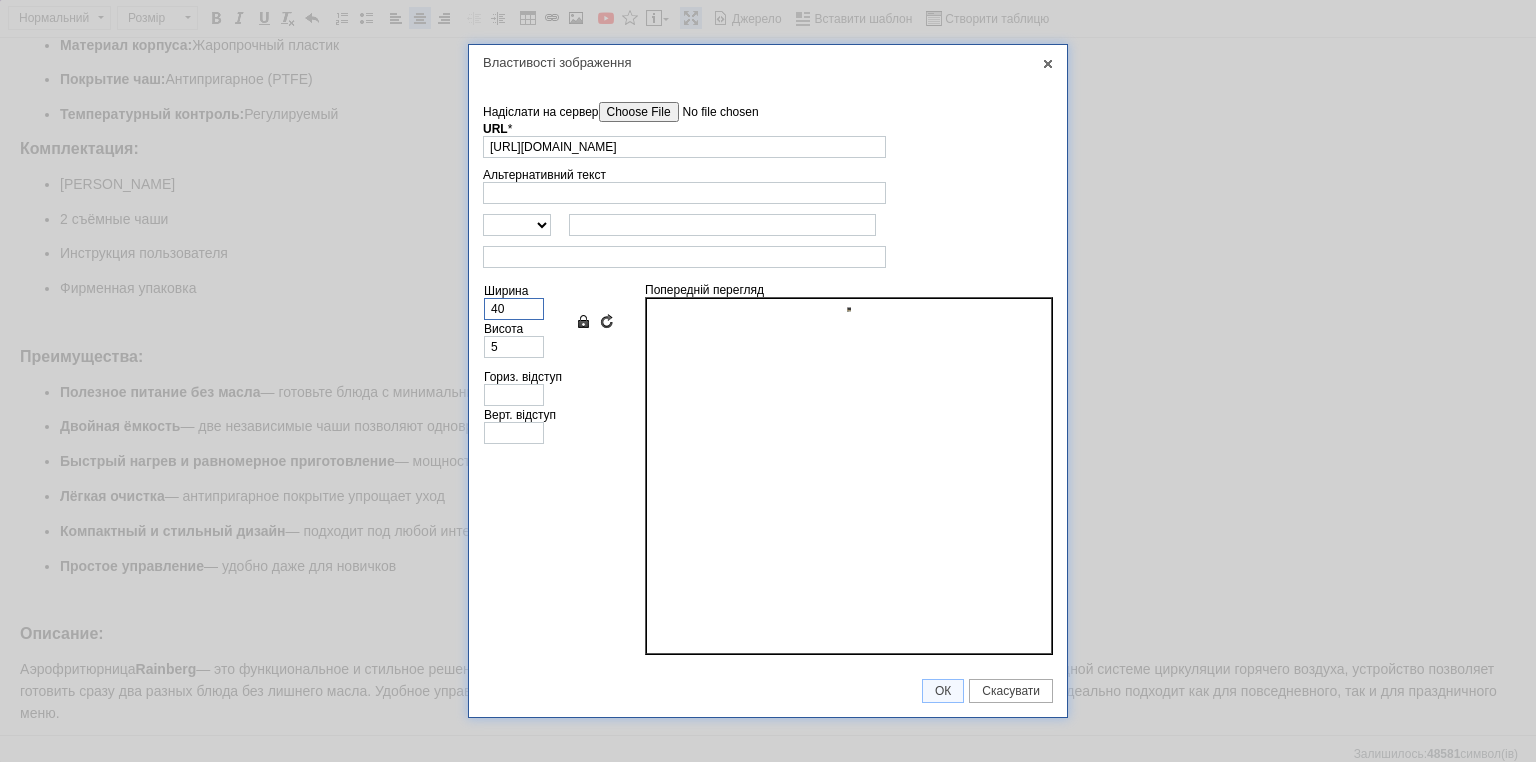 type on "53" 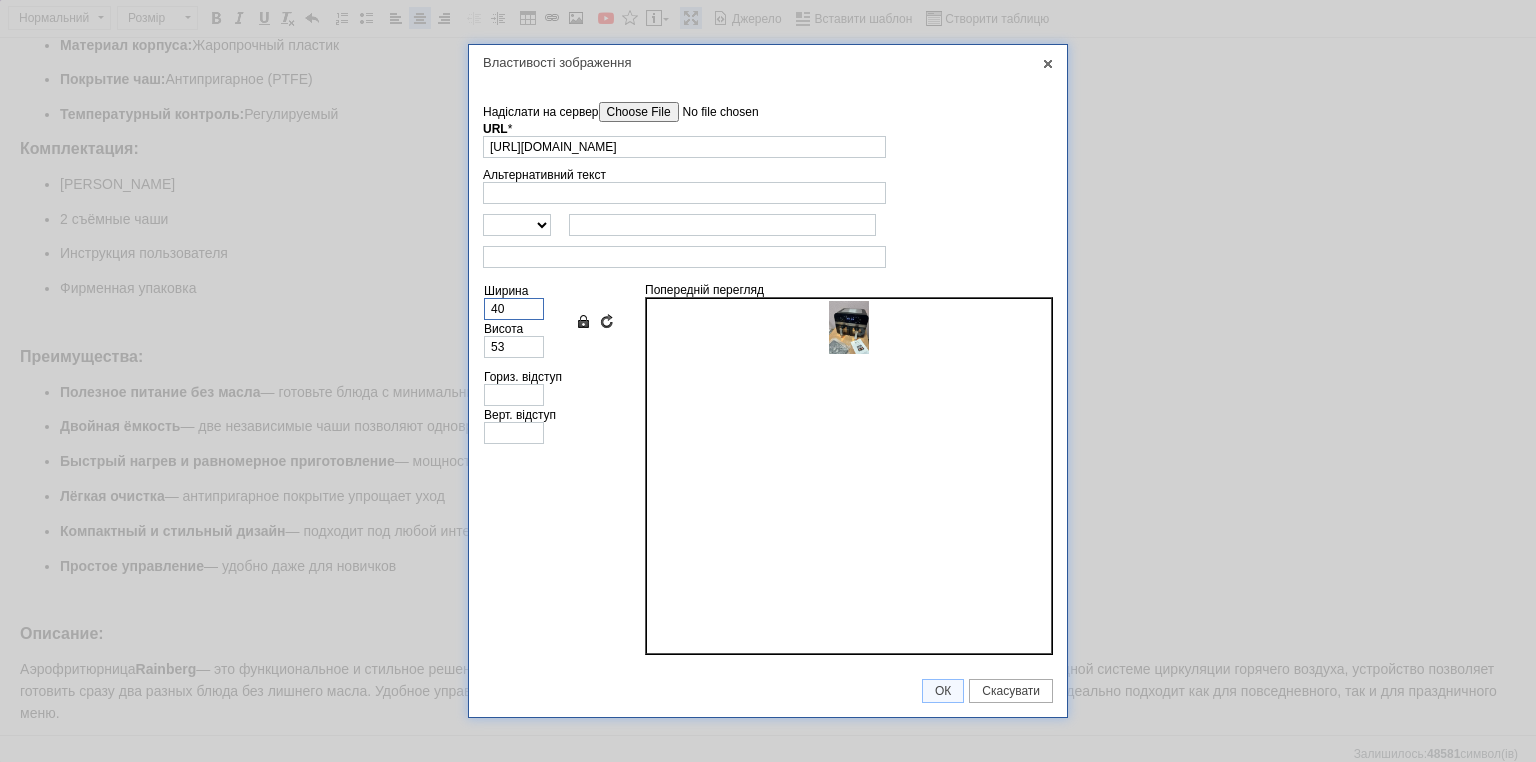 type on "400" 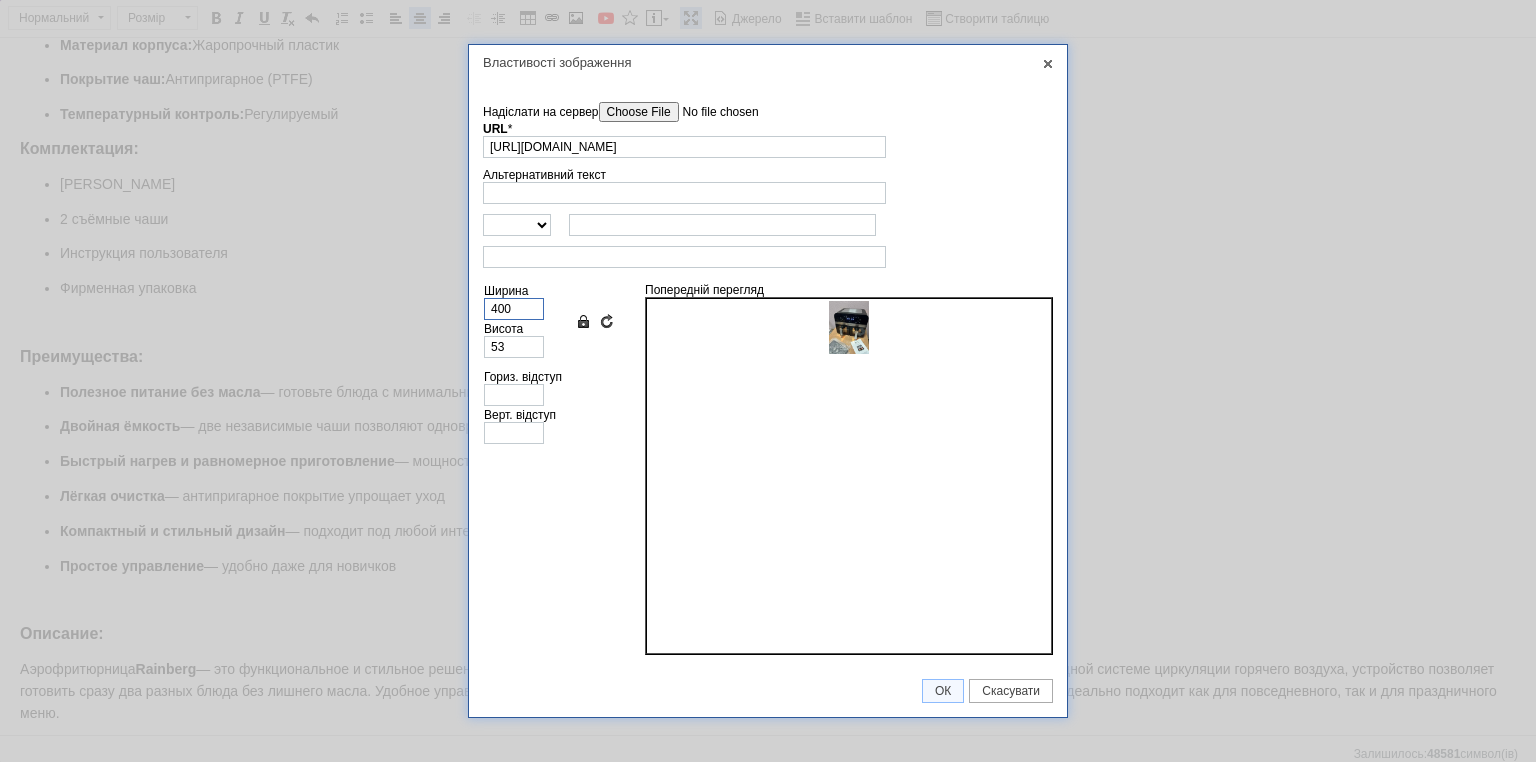 type on "533" 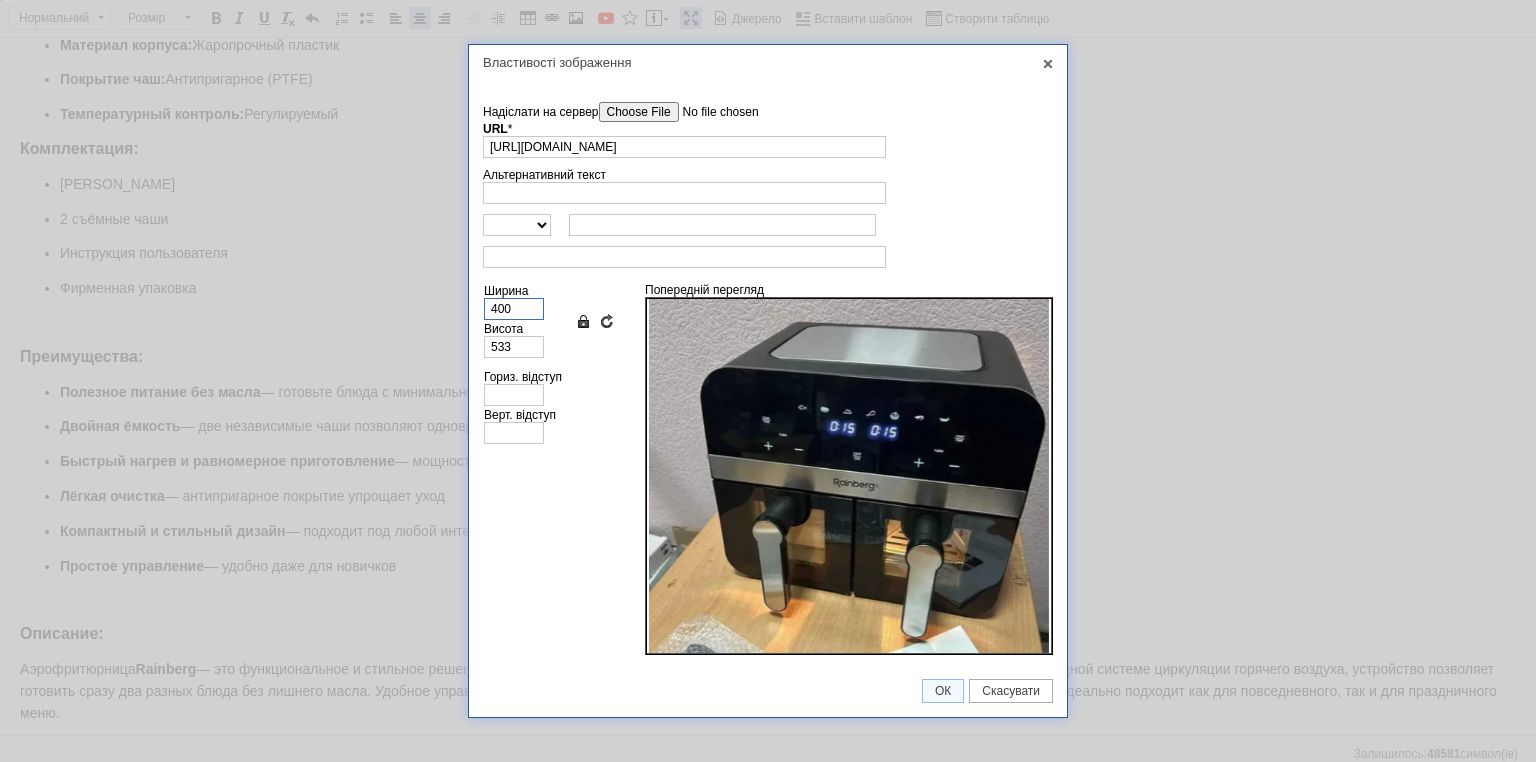 scroll, scrollTop: 80, scrollLeft: 0, axis: vertical 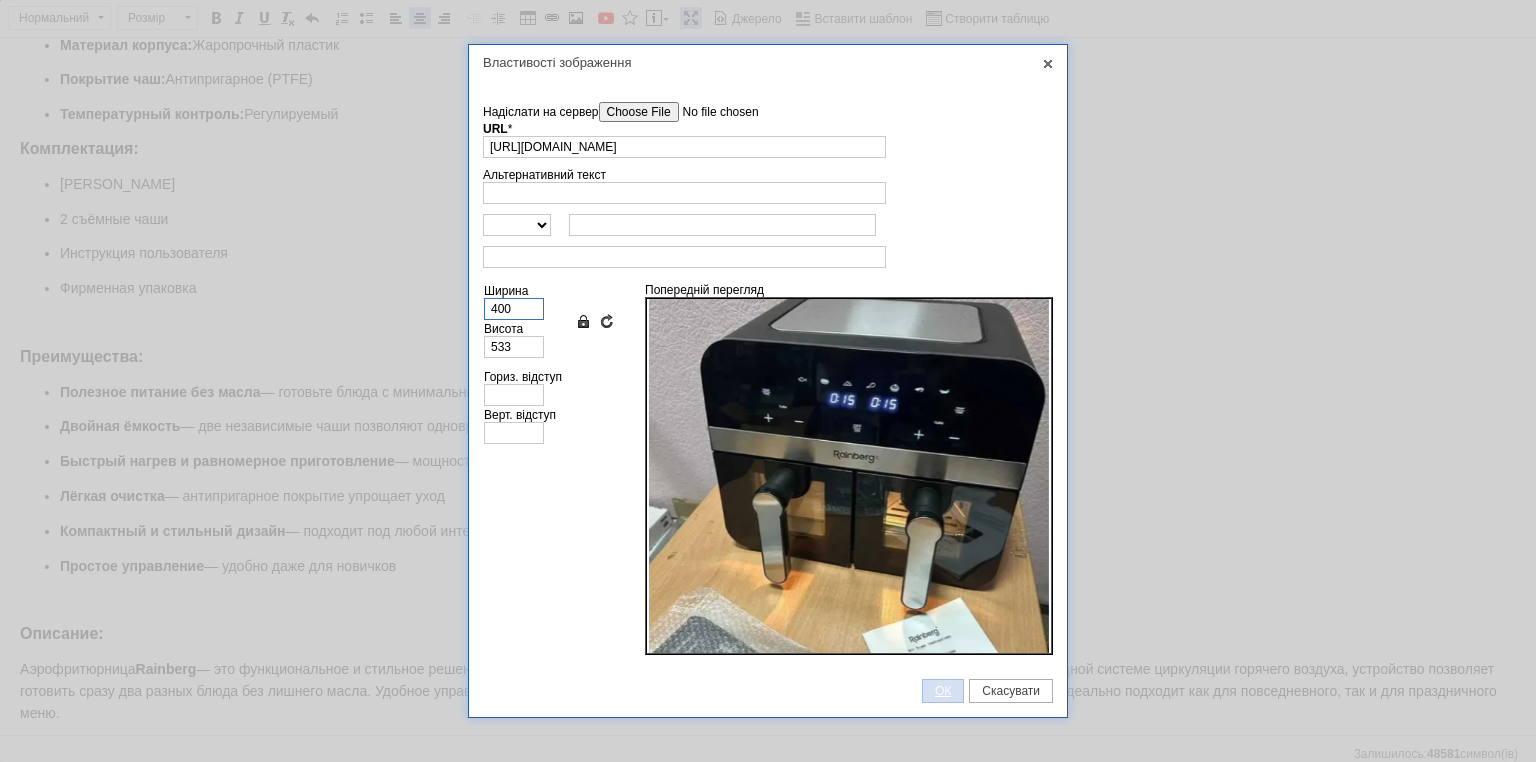 type on "400" 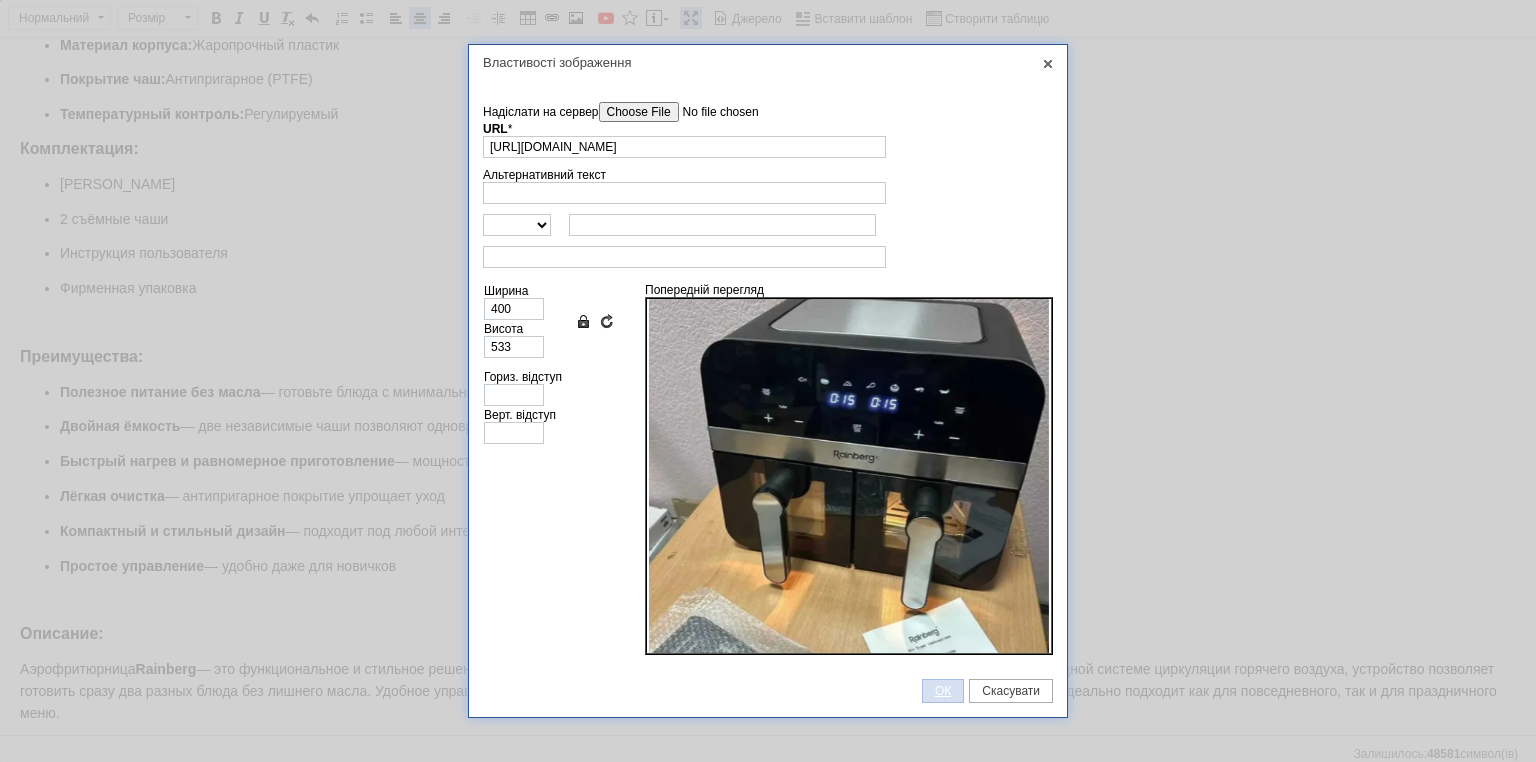 click on "ОК" at bounding box center [943, 691] 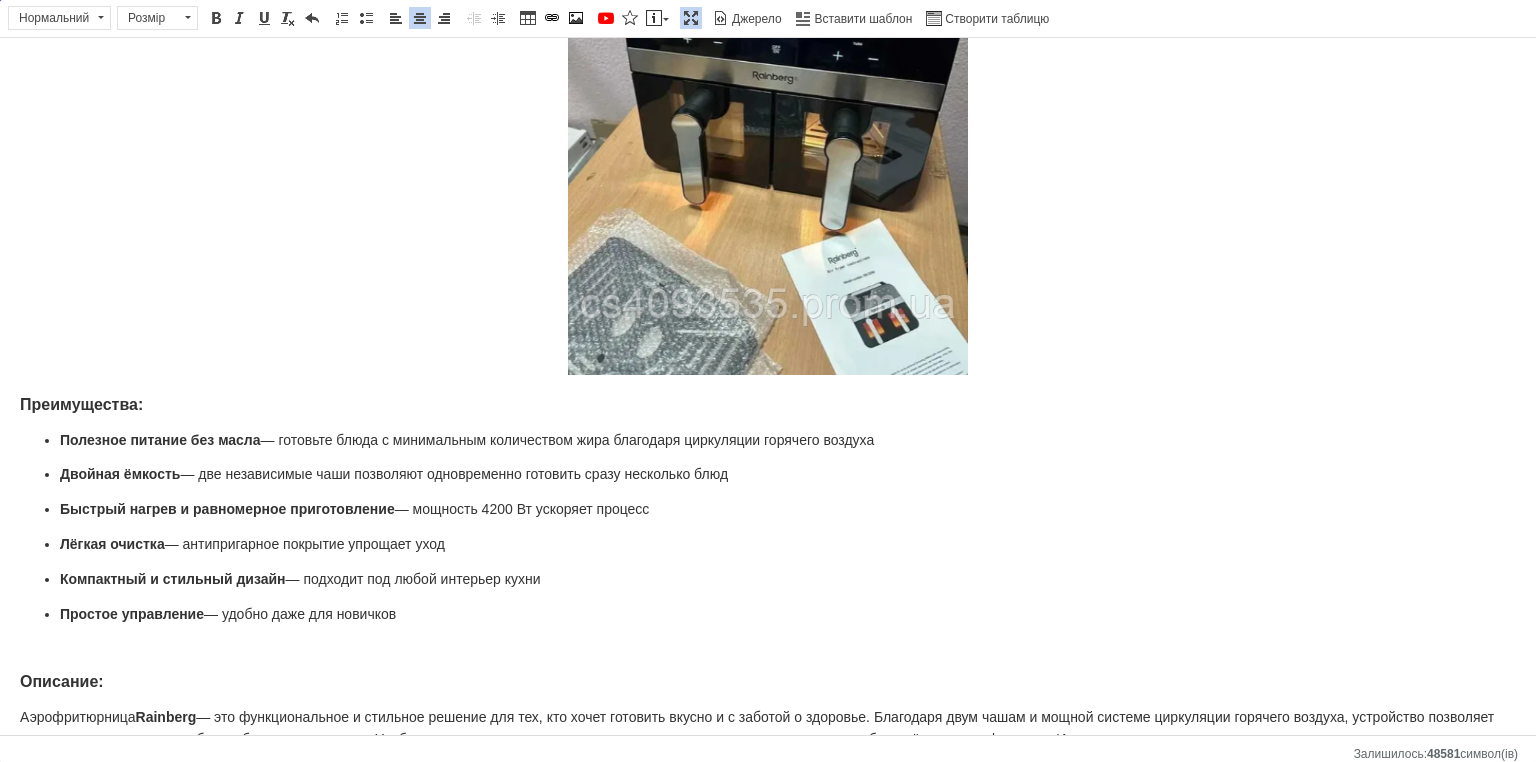 scroll, scrollTop: 737, scrollLeft: 0, axis: vertical 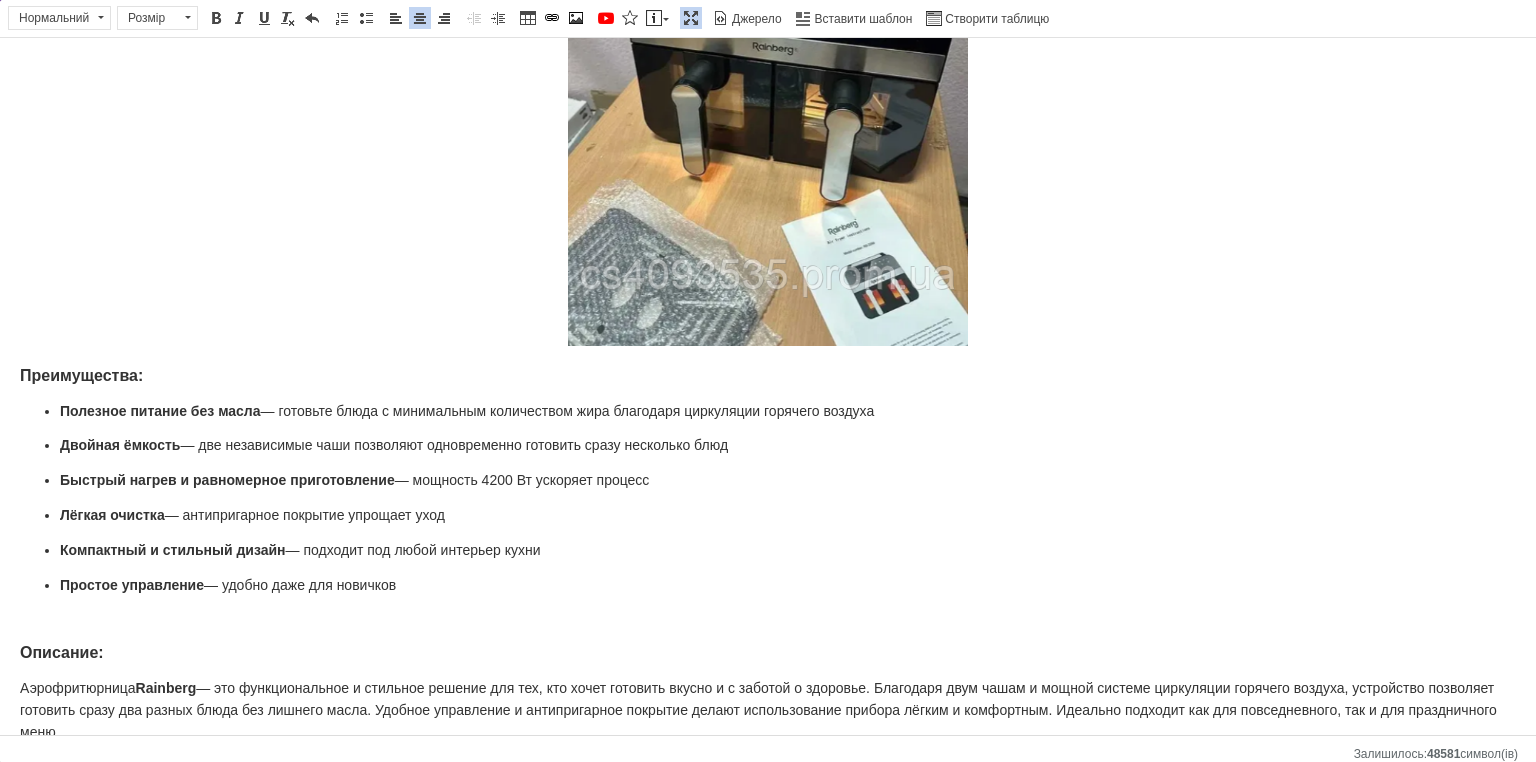 click on "Простое управление  — удобно даже для новичков" at bounding box center (768, 586) 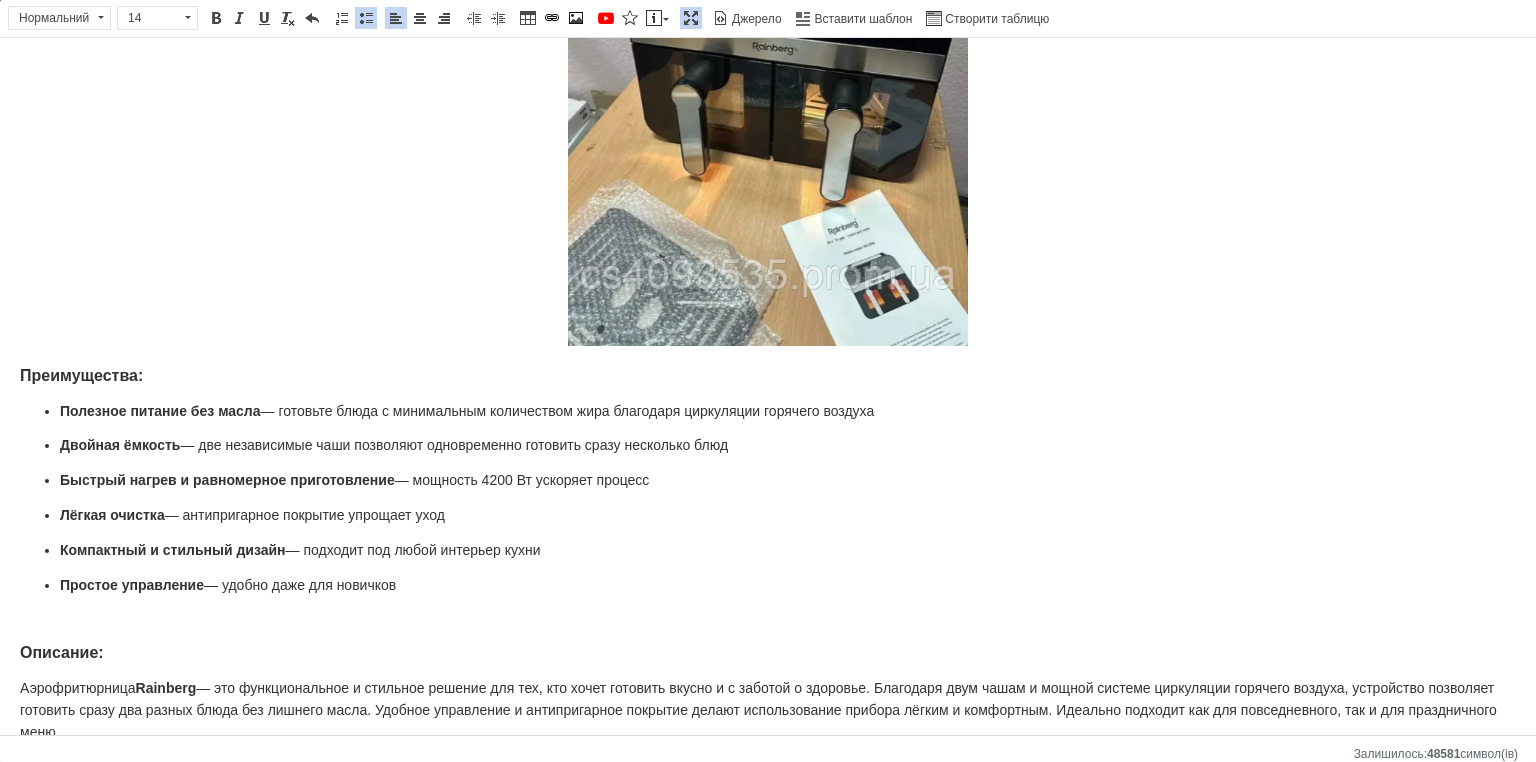 click on "Простое управление  — удобно даже для новичков" at bounding box center (768, 586) 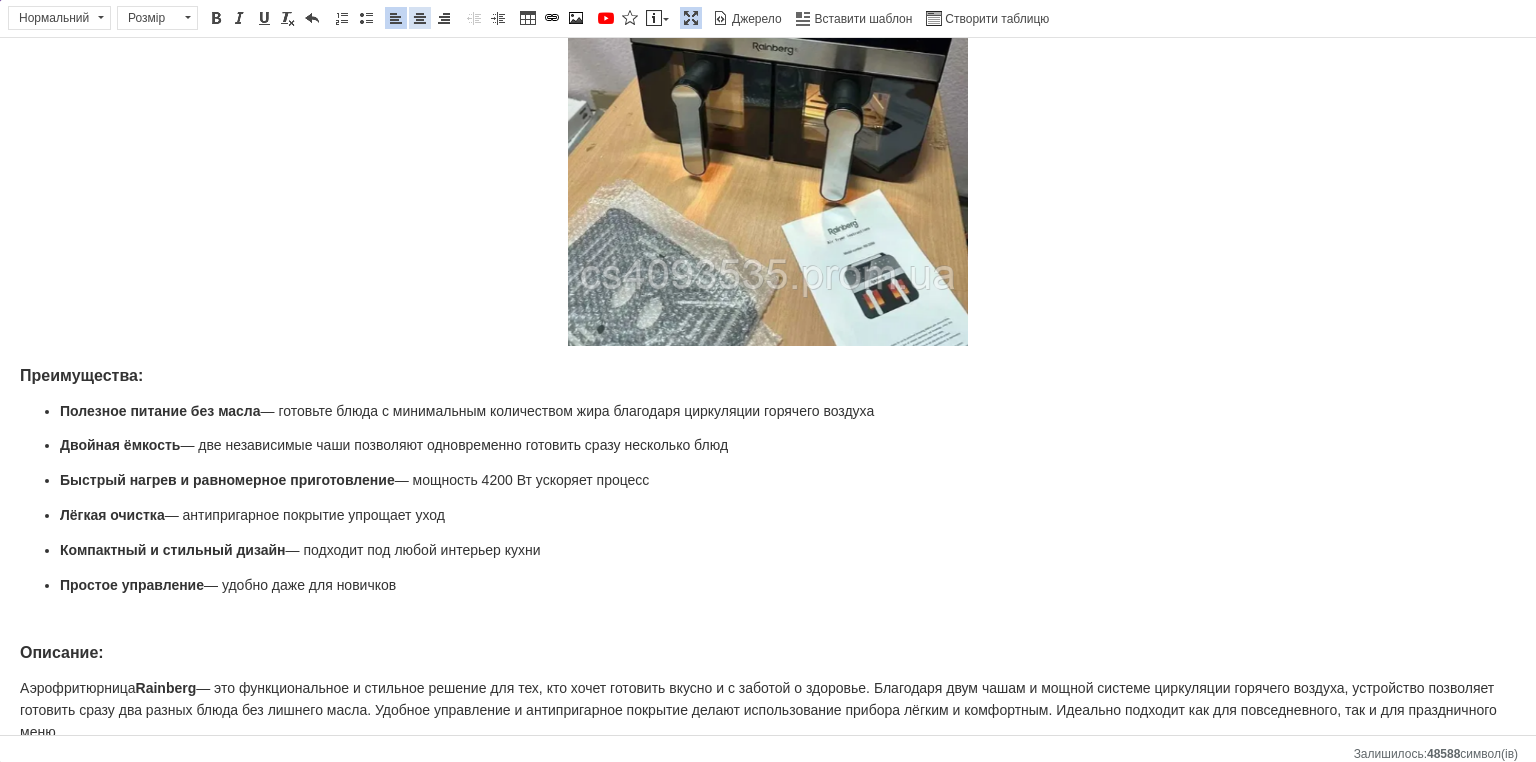 click on "По центру" at bounding box center [420, 18] 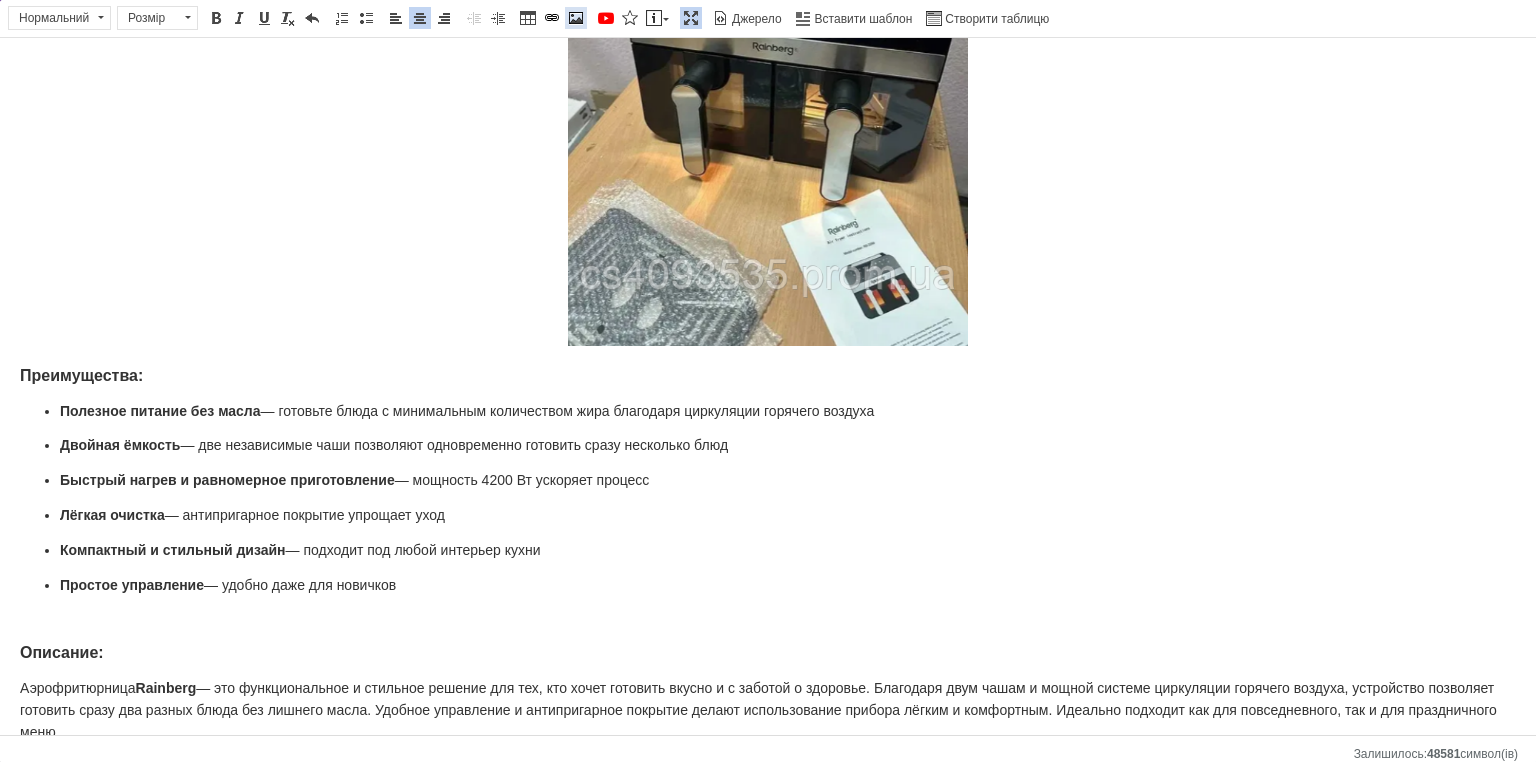 click at bounding box center [576, 18] 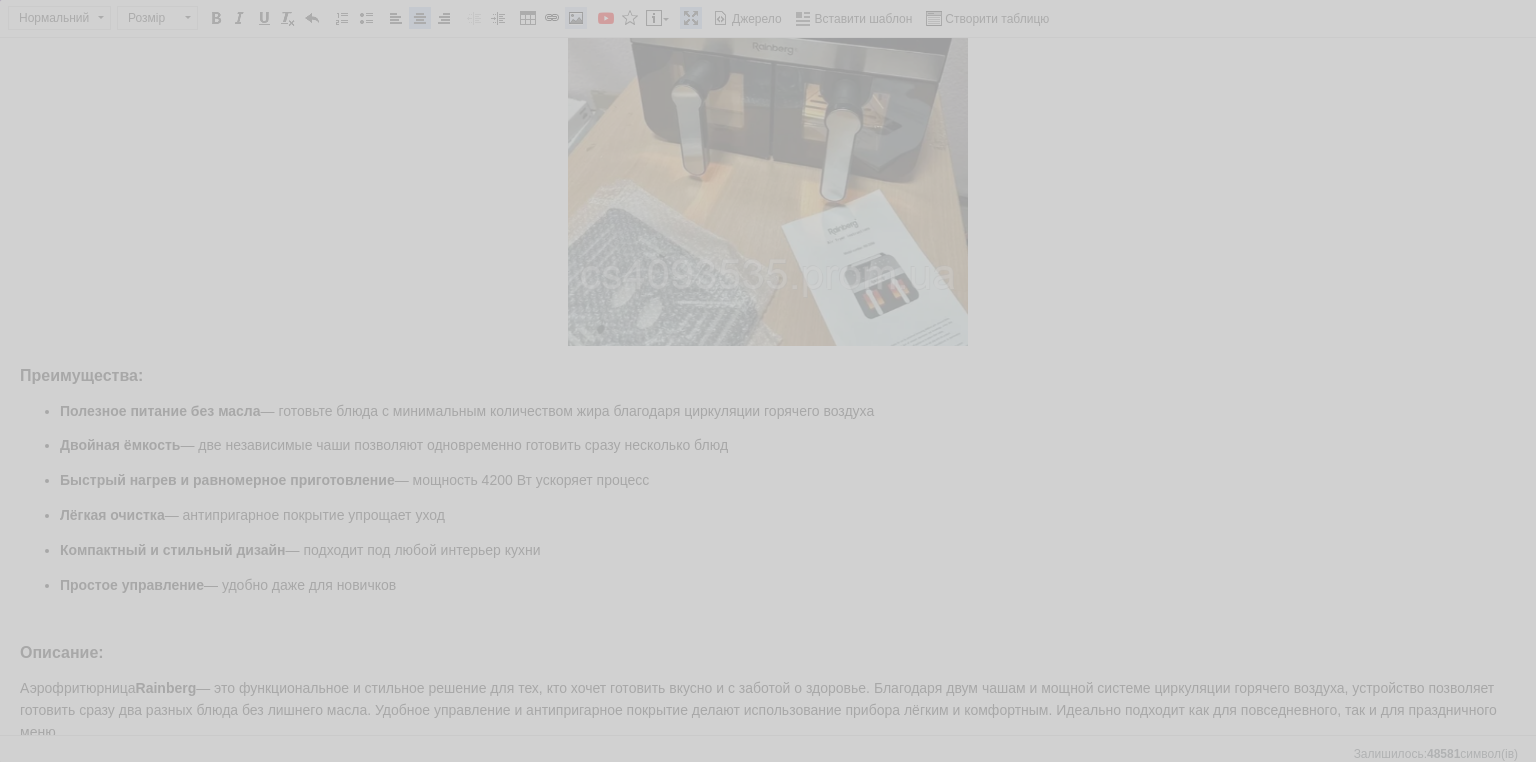 scroll, scrollTop: 0, scrollLeft: 0, axis: both 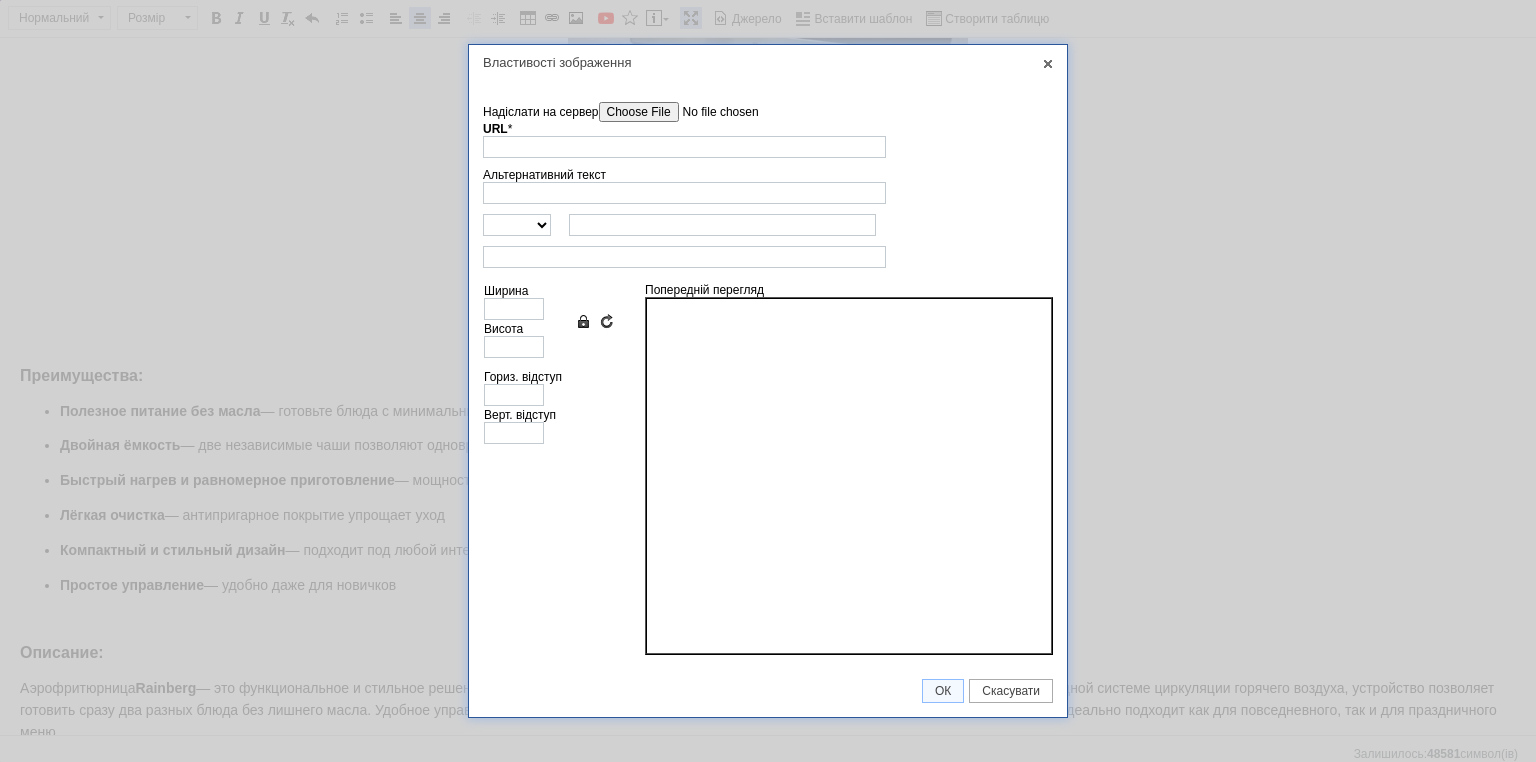 click on "Надіслати на сервер" at bounding box center [712, 112] 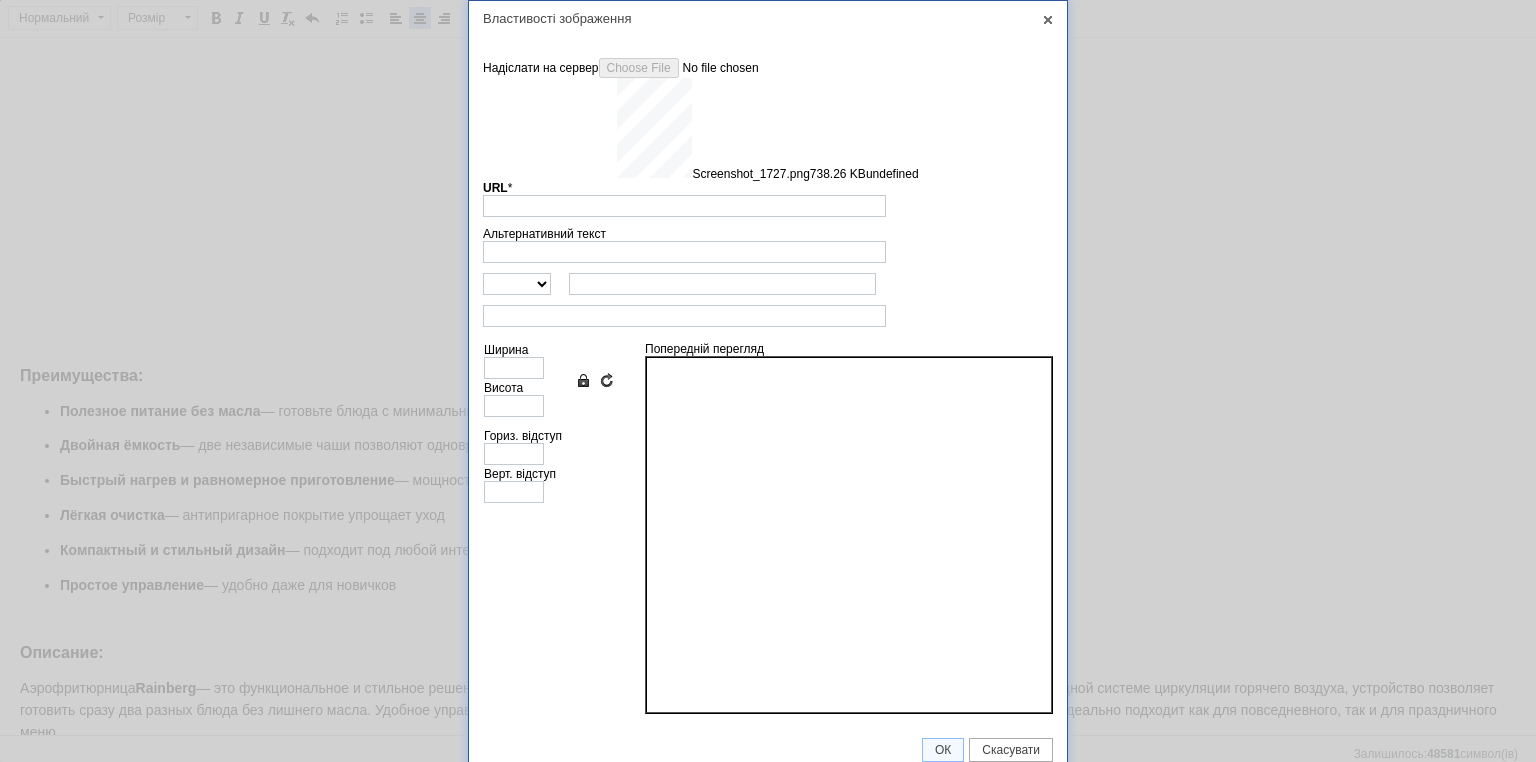 click on "Альтернативний текст" at bounding box center (768, 245) 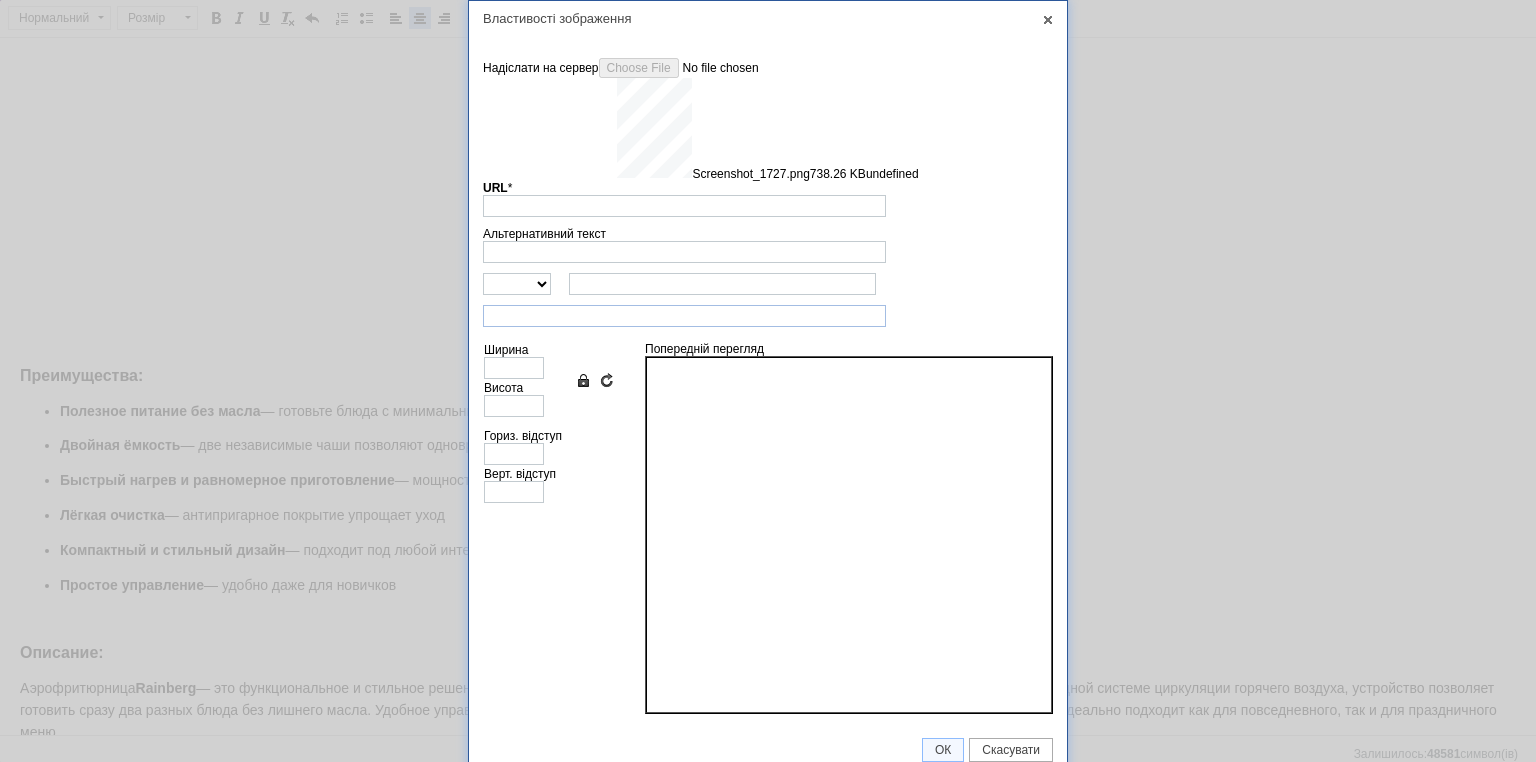 type on "[URL][DOMAIN_NAME]" 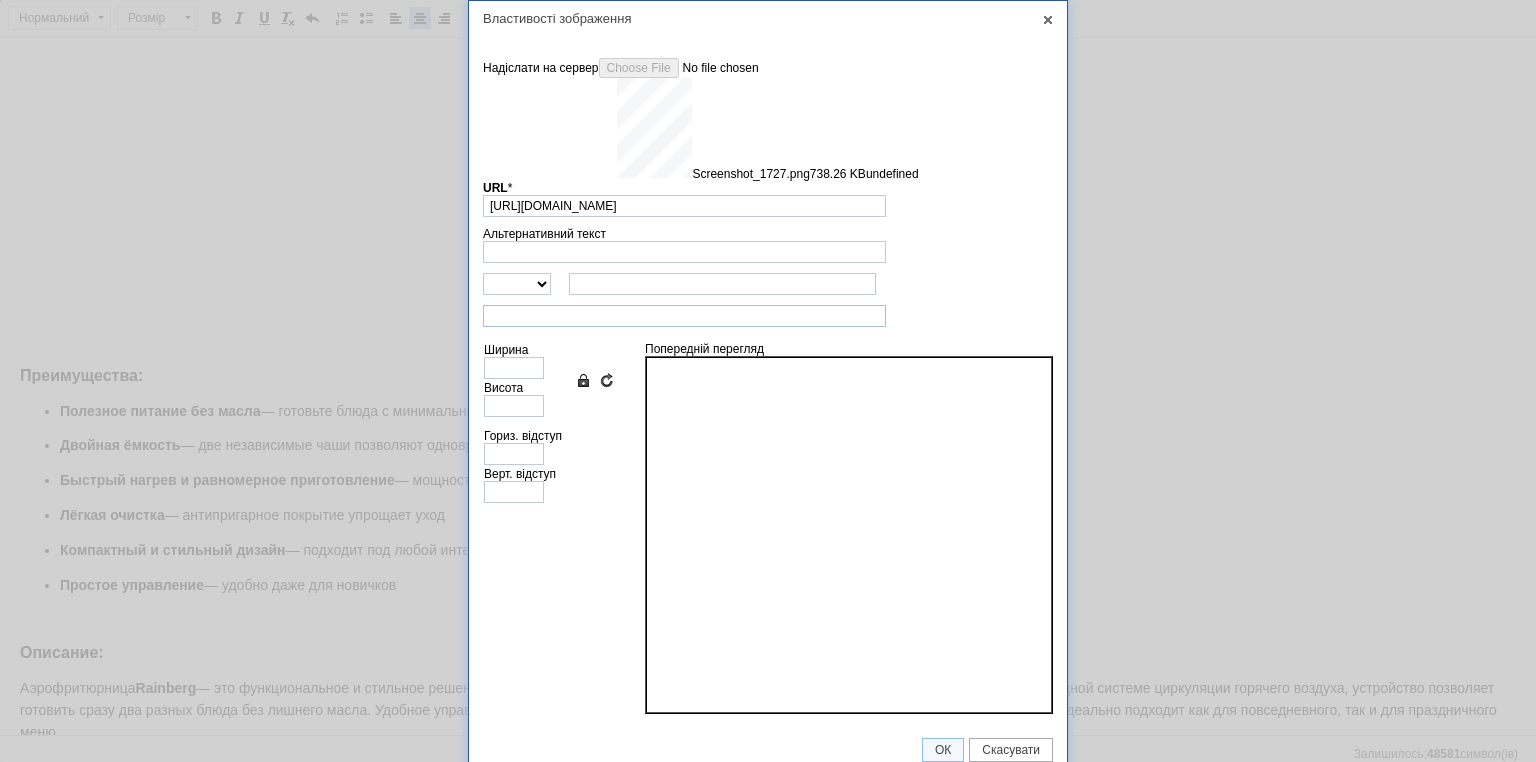 type on "543" 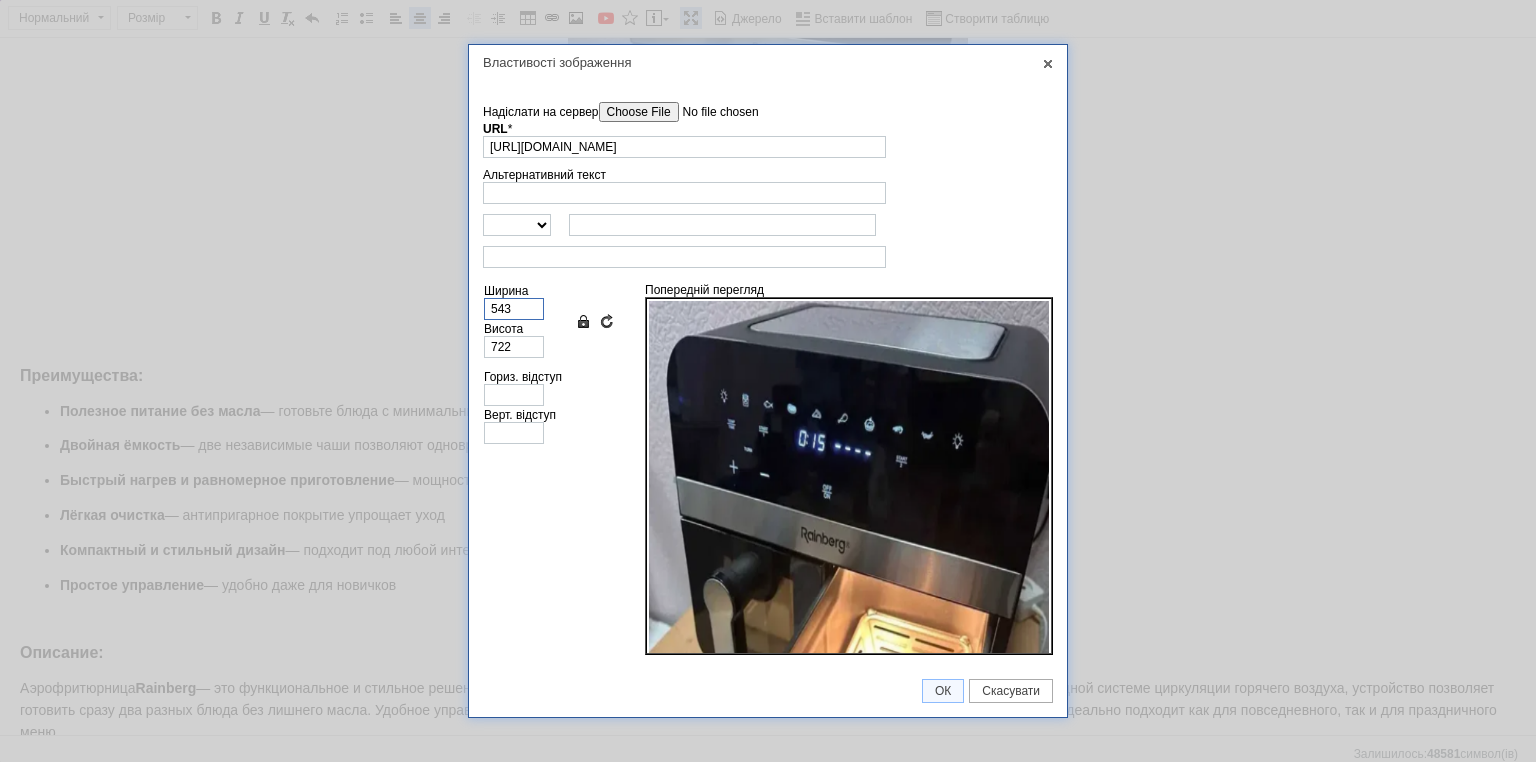 drag, startPoint x: 510, startPoint y: 315, endPoint x: 450, endPoint y: 314, distance: 60.00833 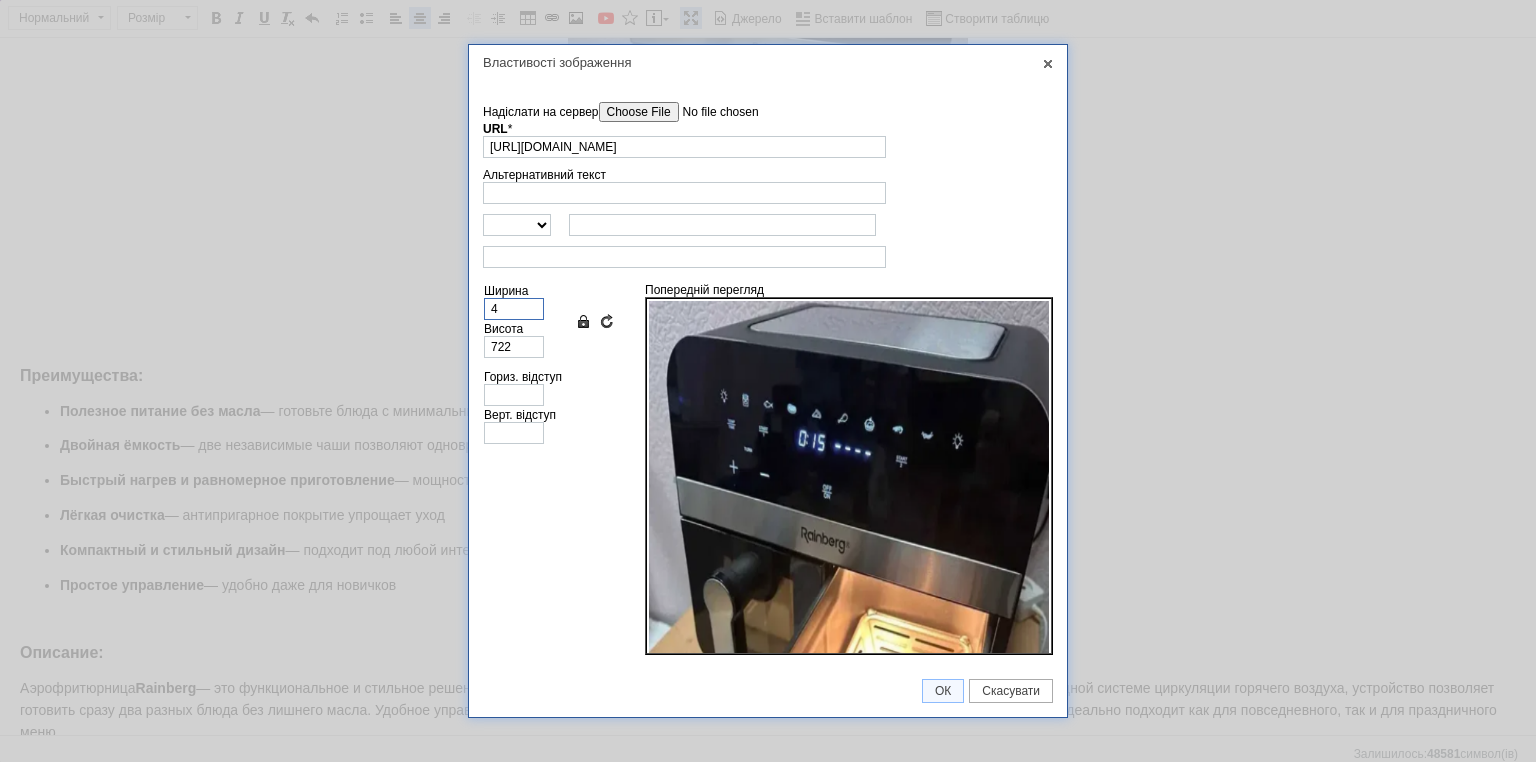 type on "5" 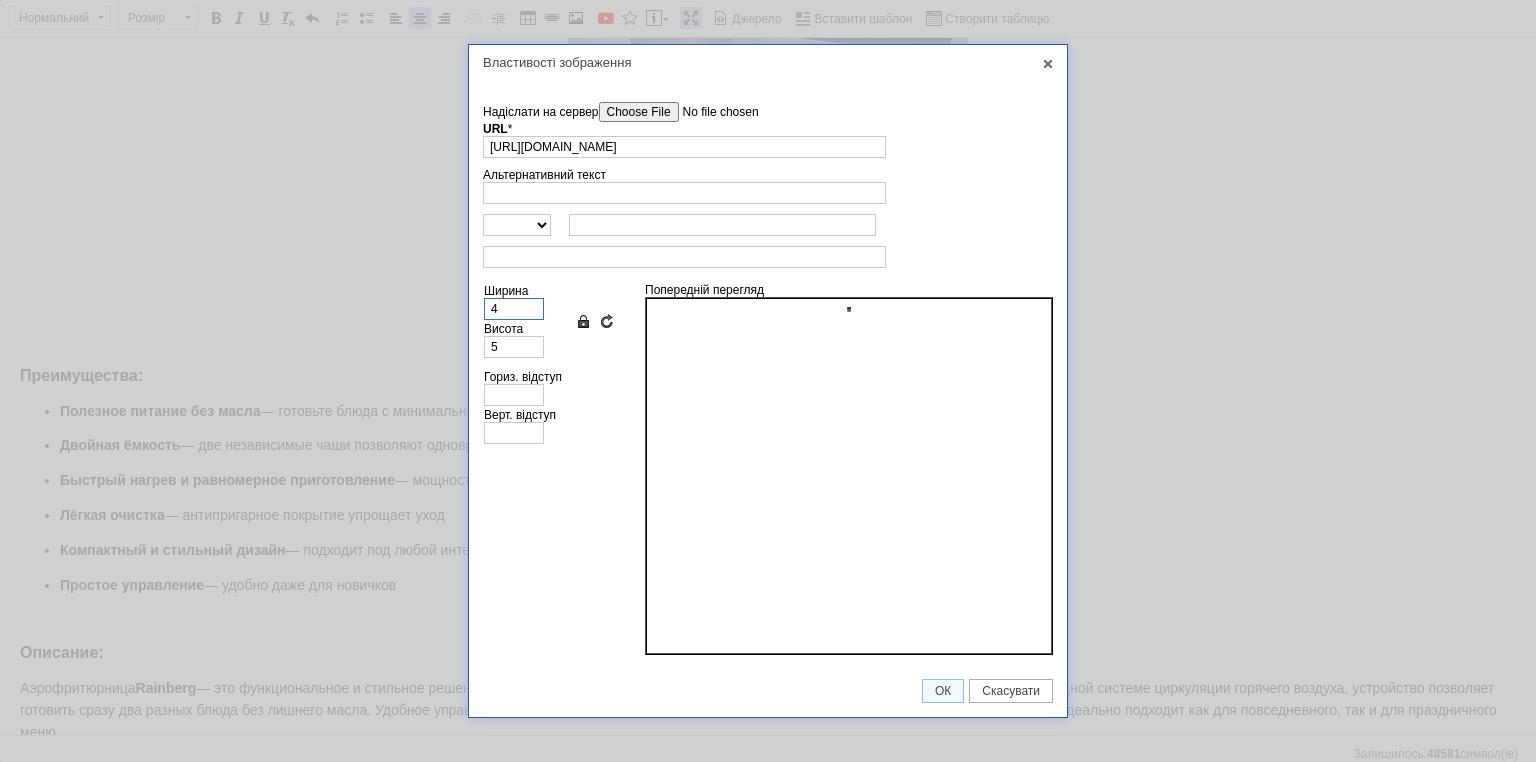 type on "40" 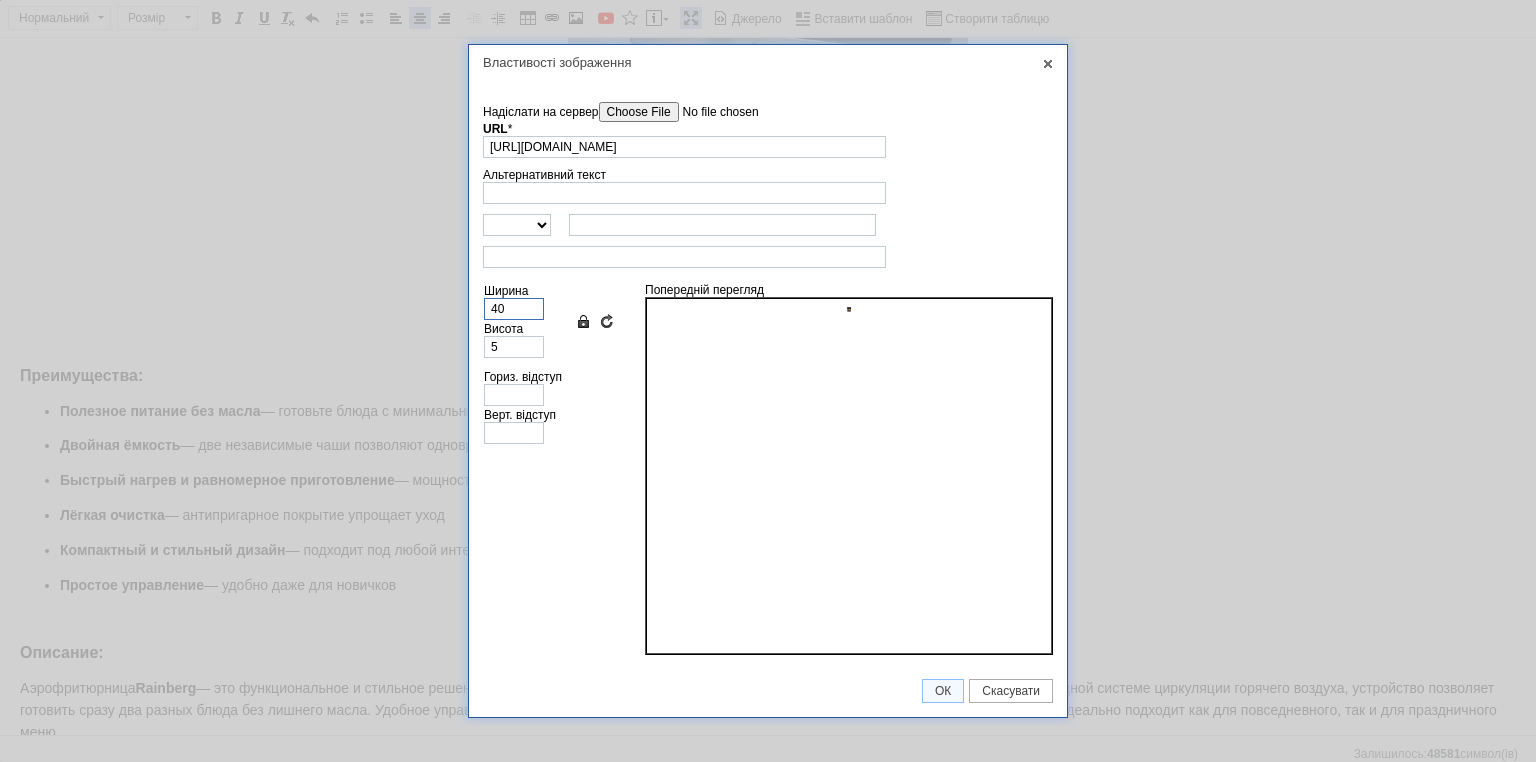 type on "53" 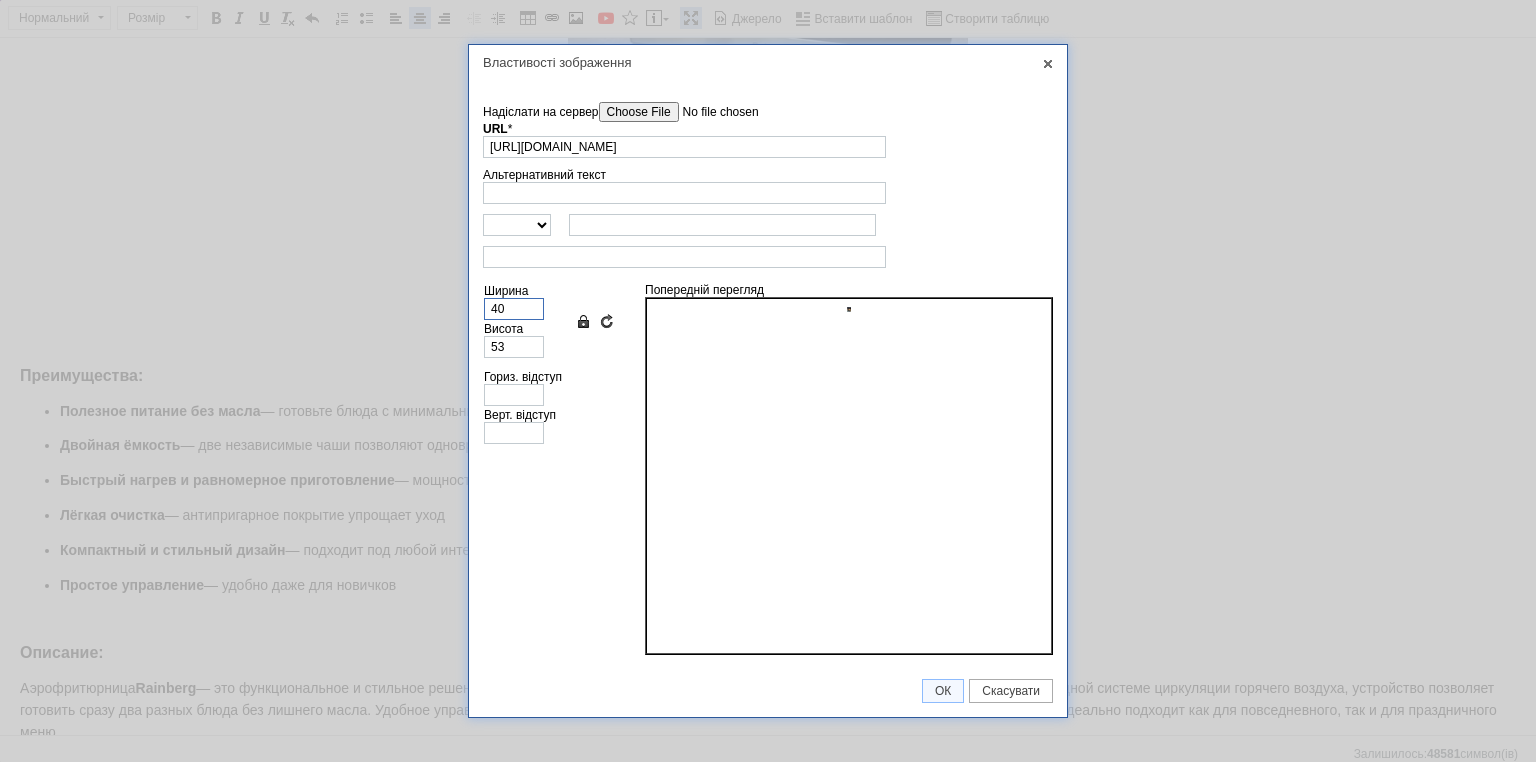 type on "400" 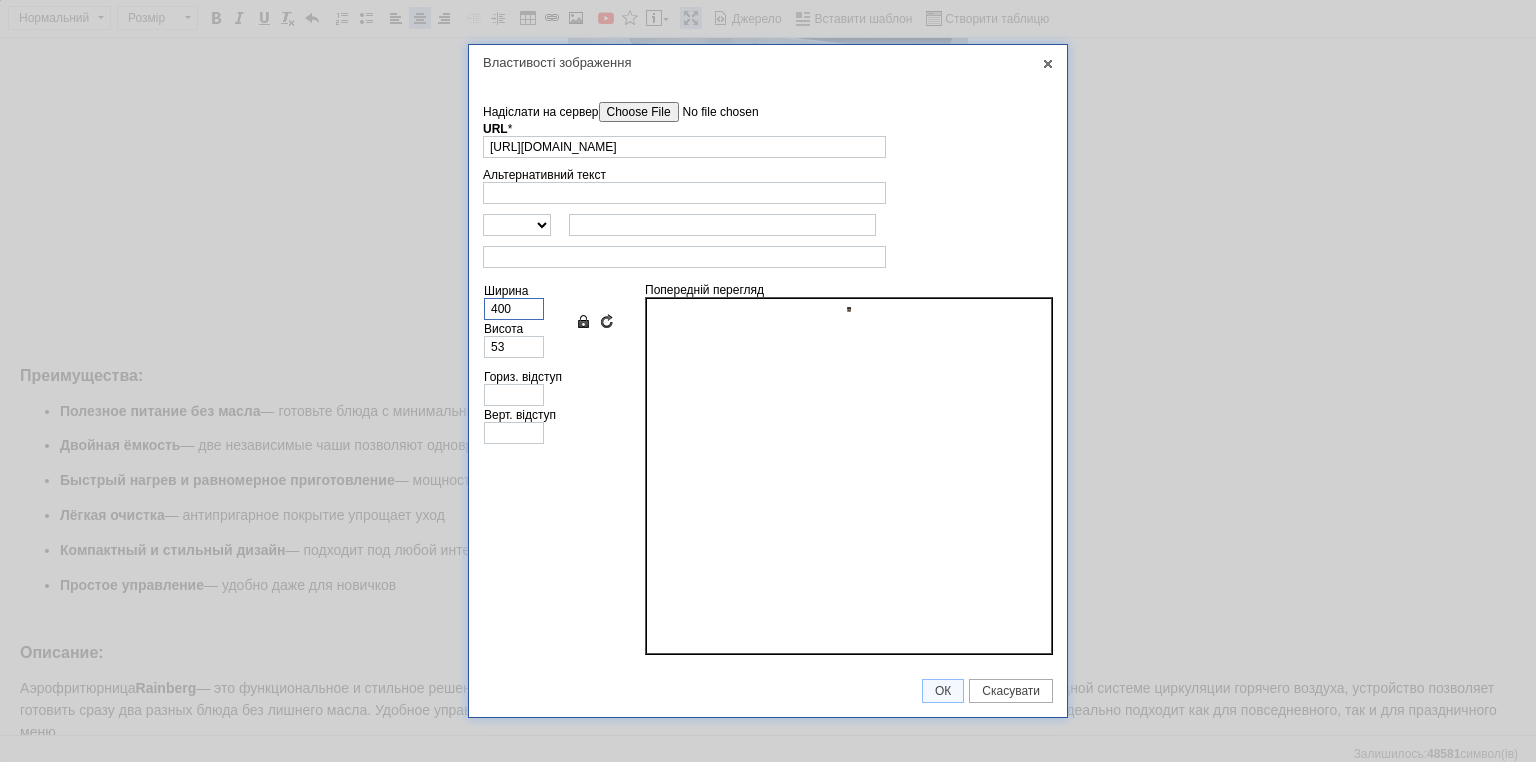 type on "532" 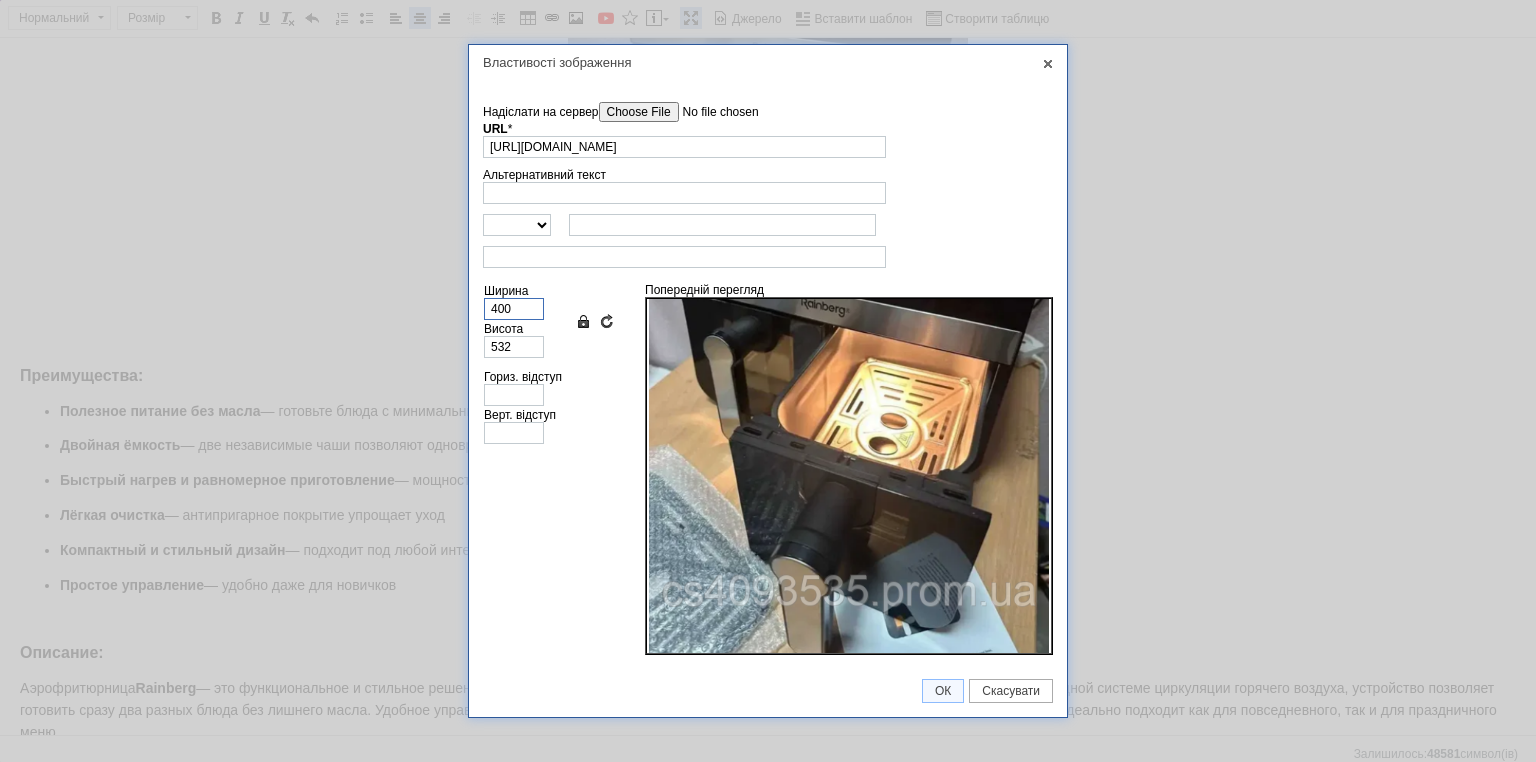 scroll, scrollTop: 189, scrollLeft: 0, axis: vertical 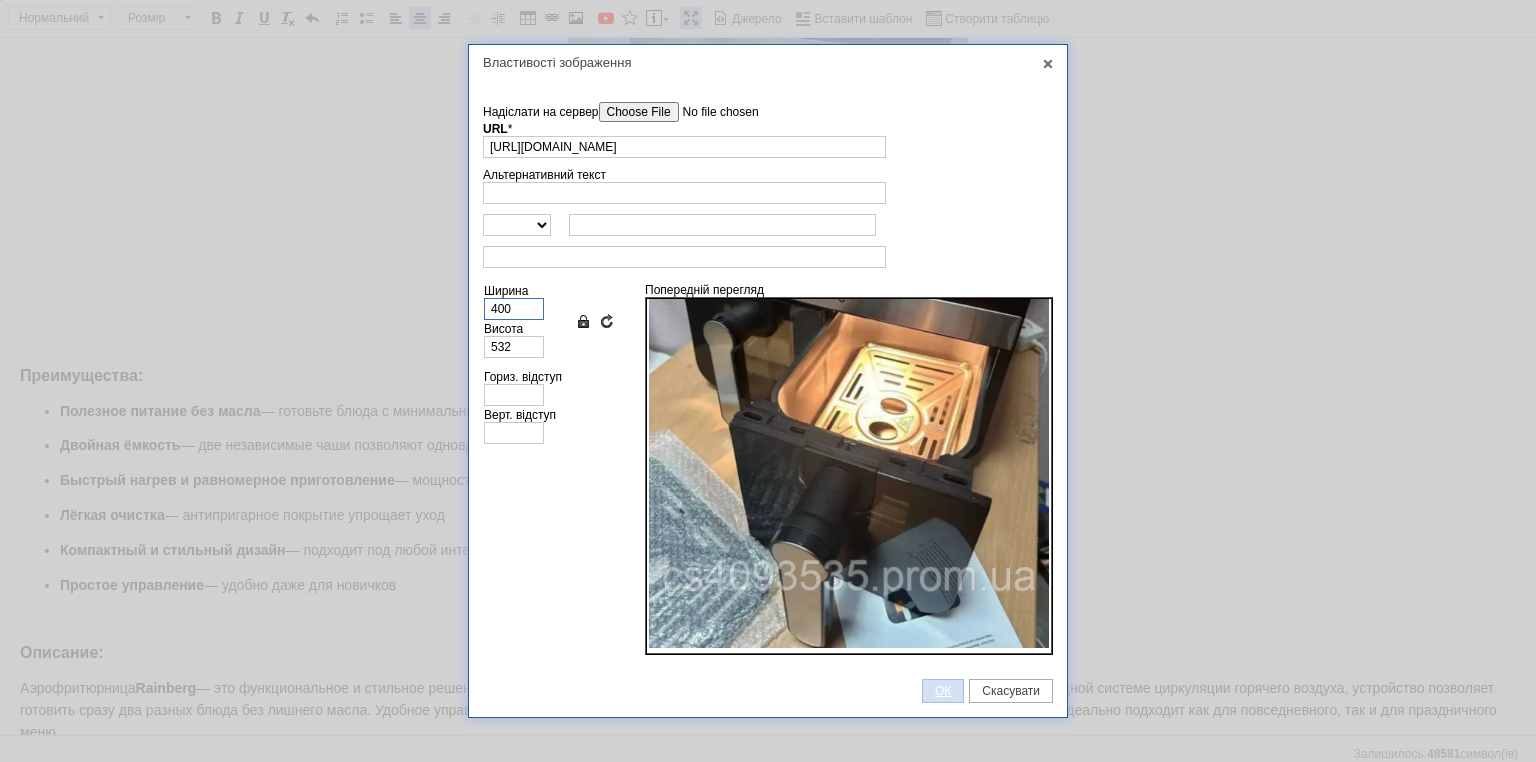 type on "400" 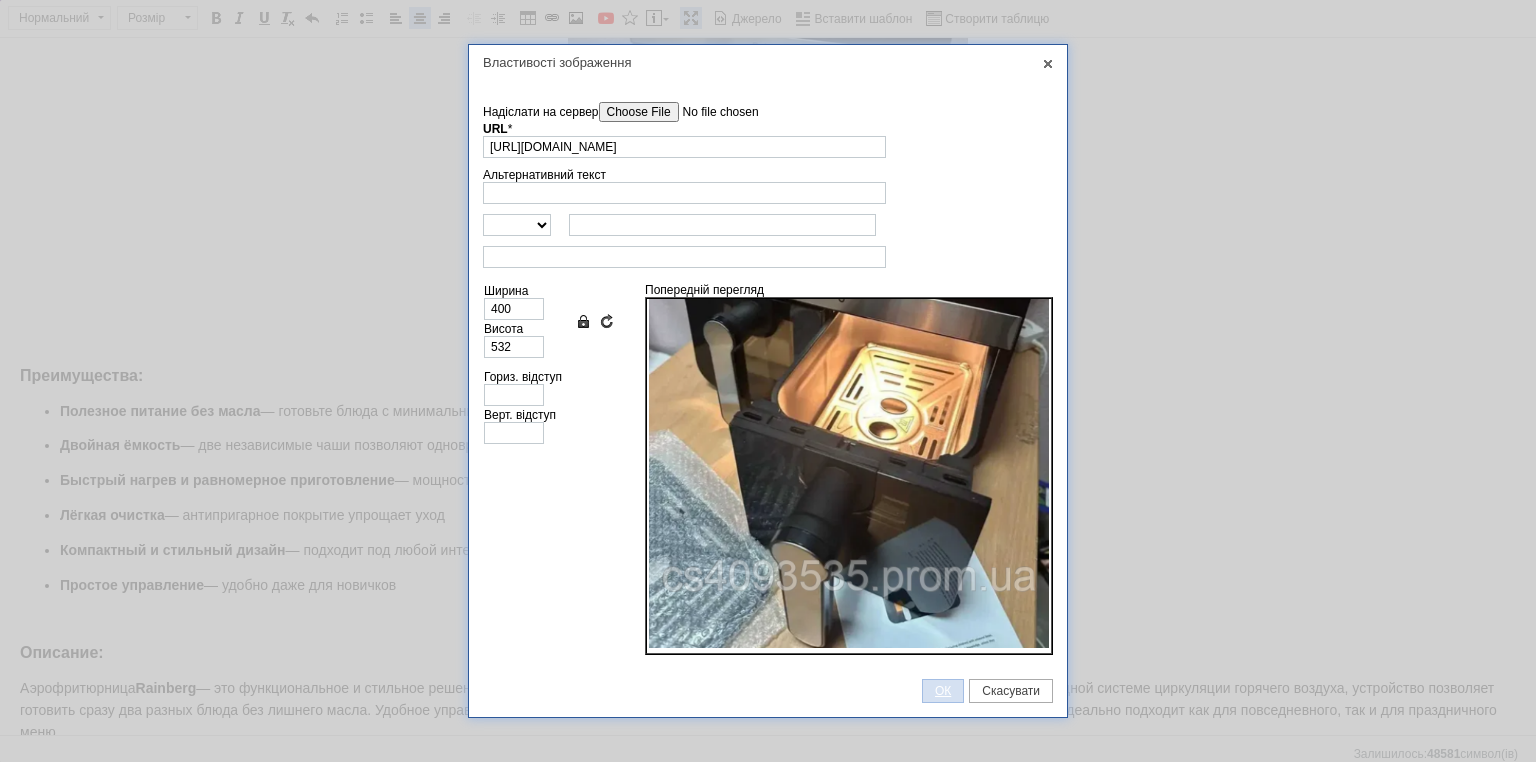 click on "ОК" at bounding box center [943, 691] 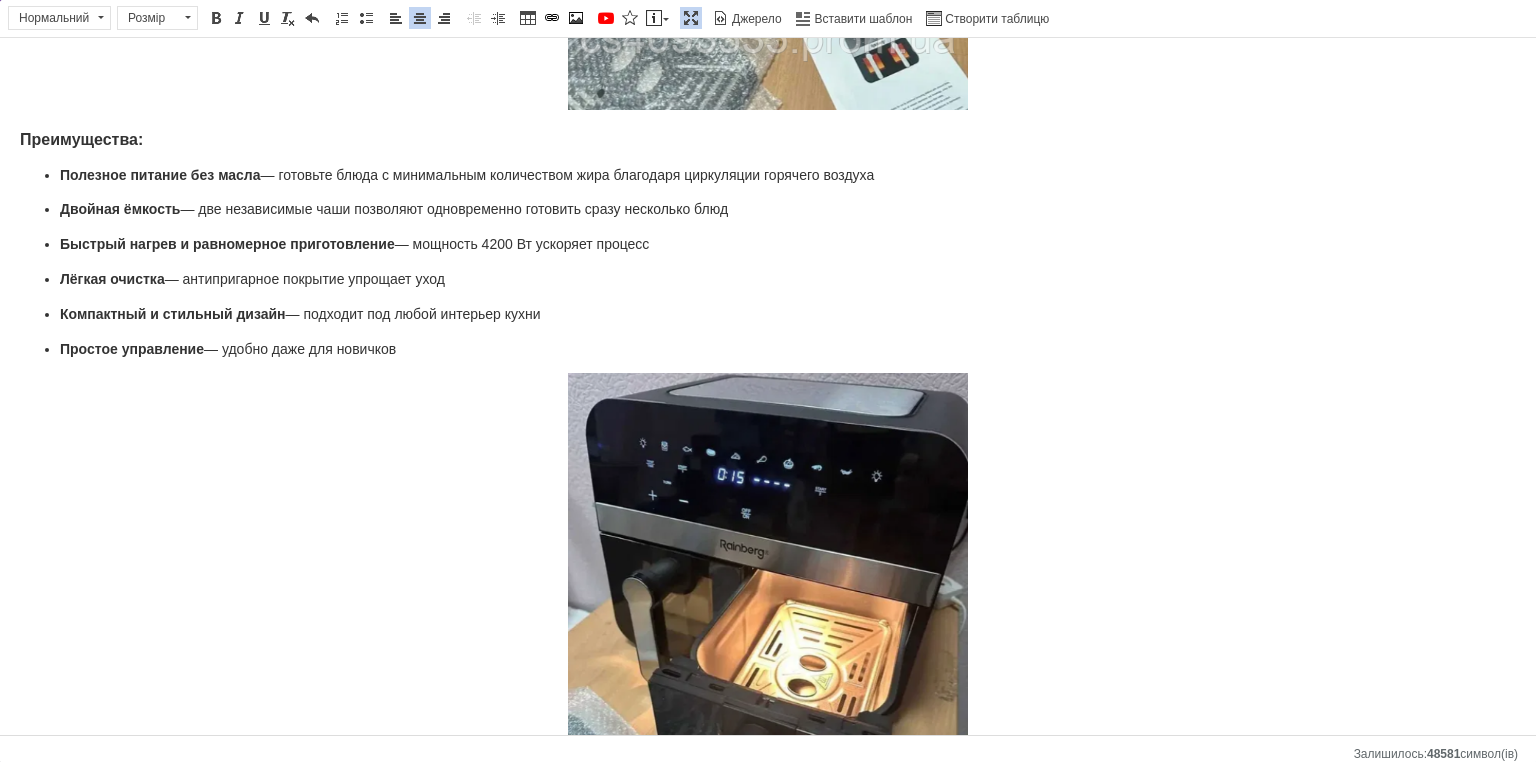 click at bounding box center (691, 18) 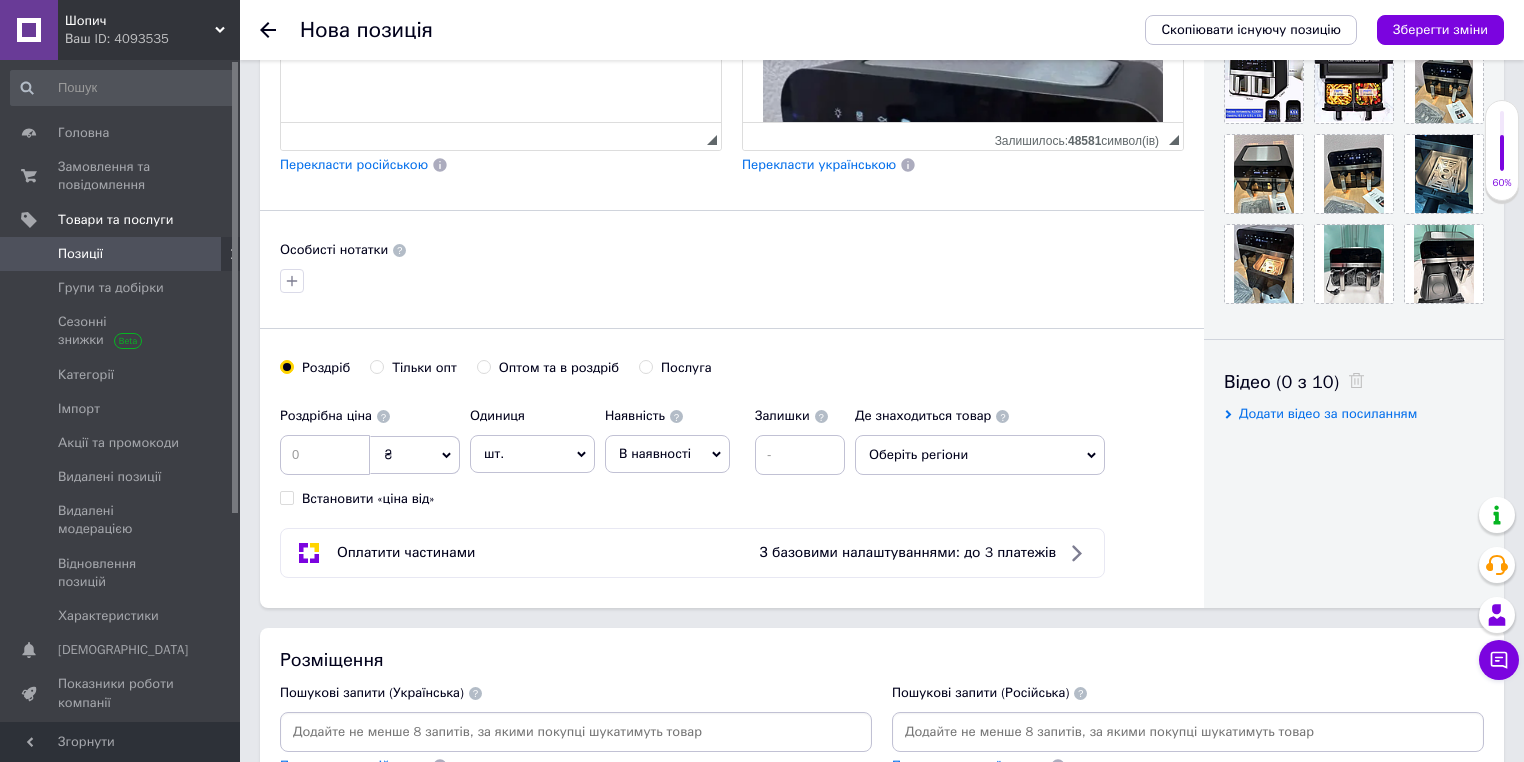 scroll, scrollTop: 834, scrollLeft: 0, axis: vertical 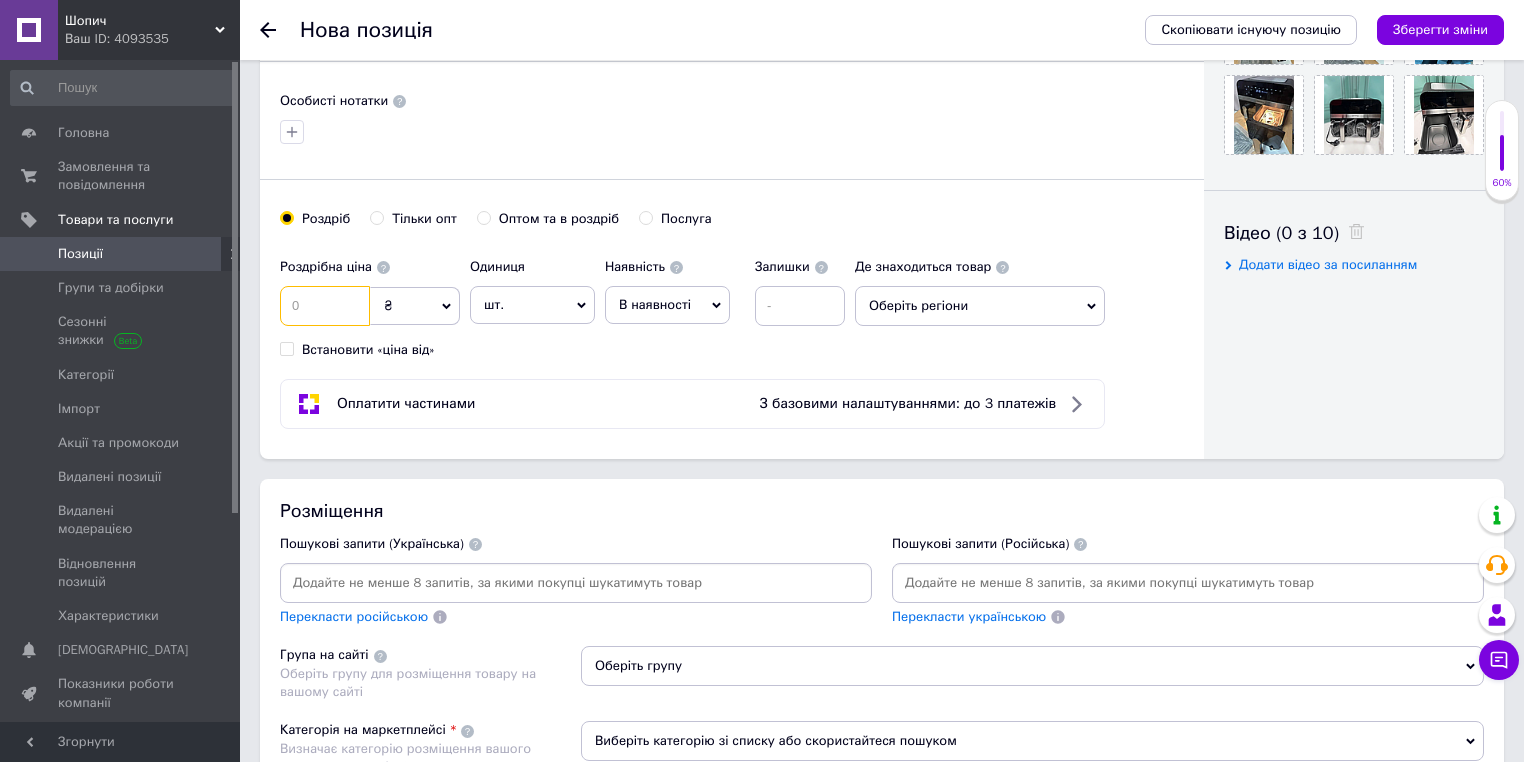 click at bounding box center (325, 306) 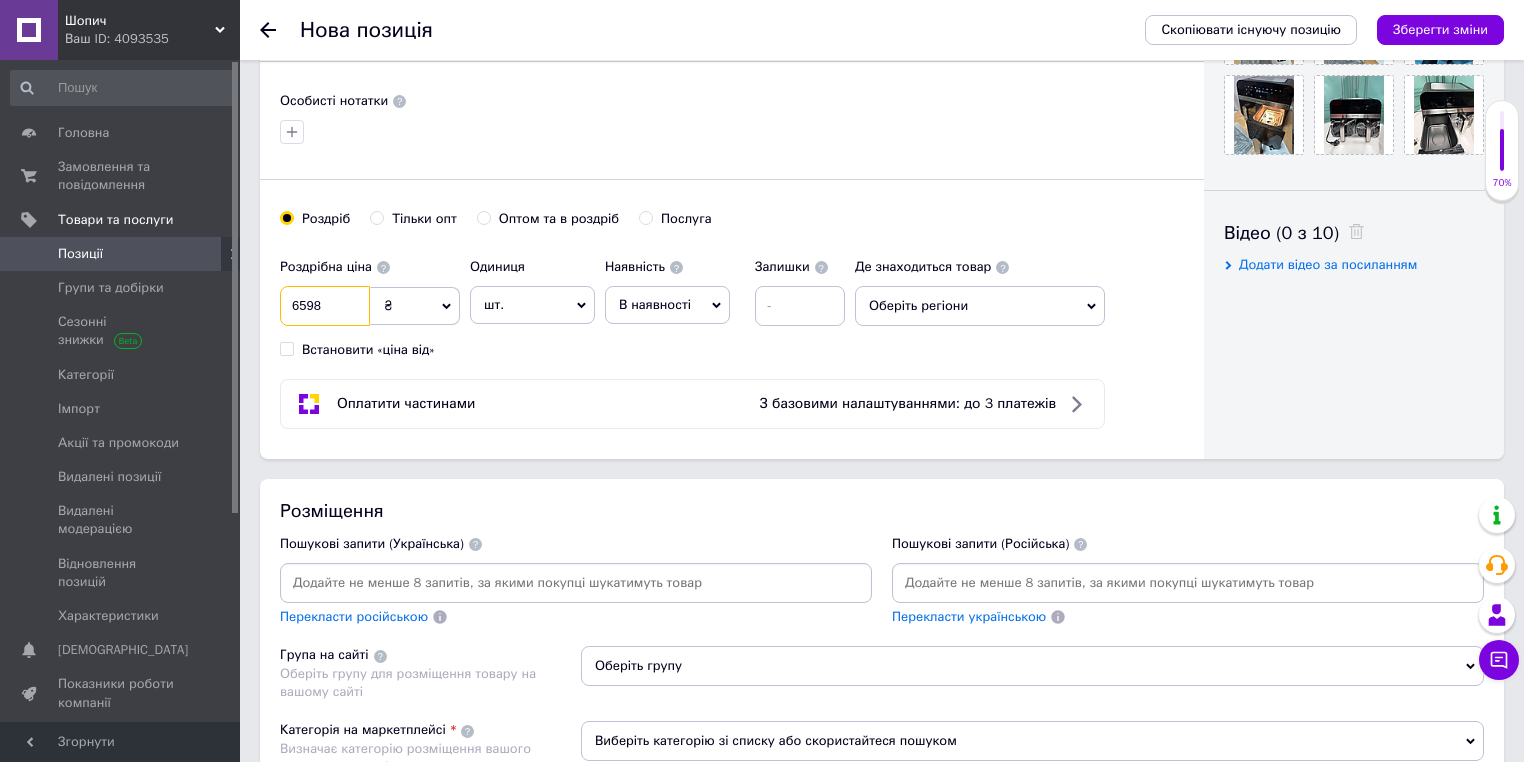type on "6598" 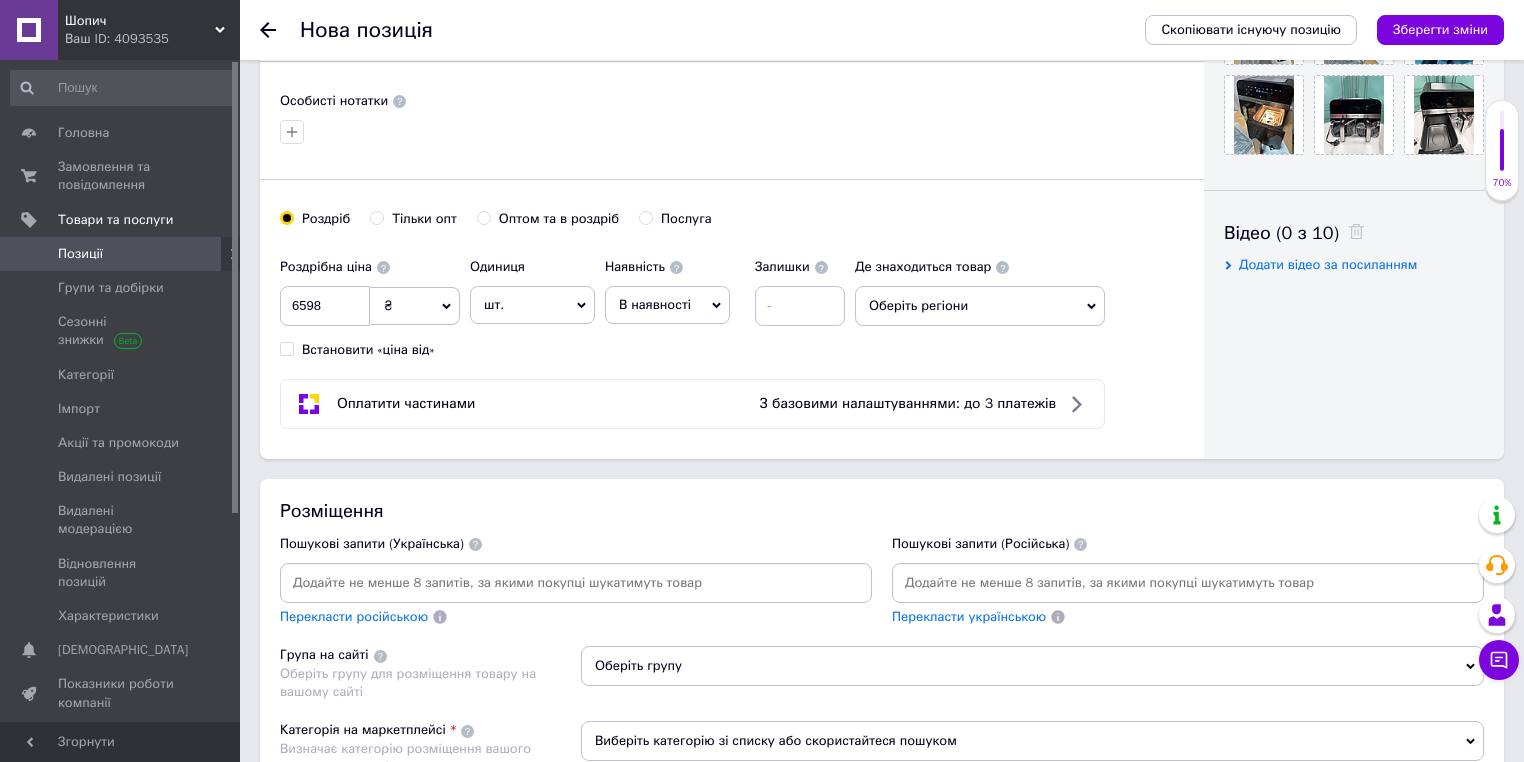 click on "Оптом та в роздріб" at bounding box center [559, 219] 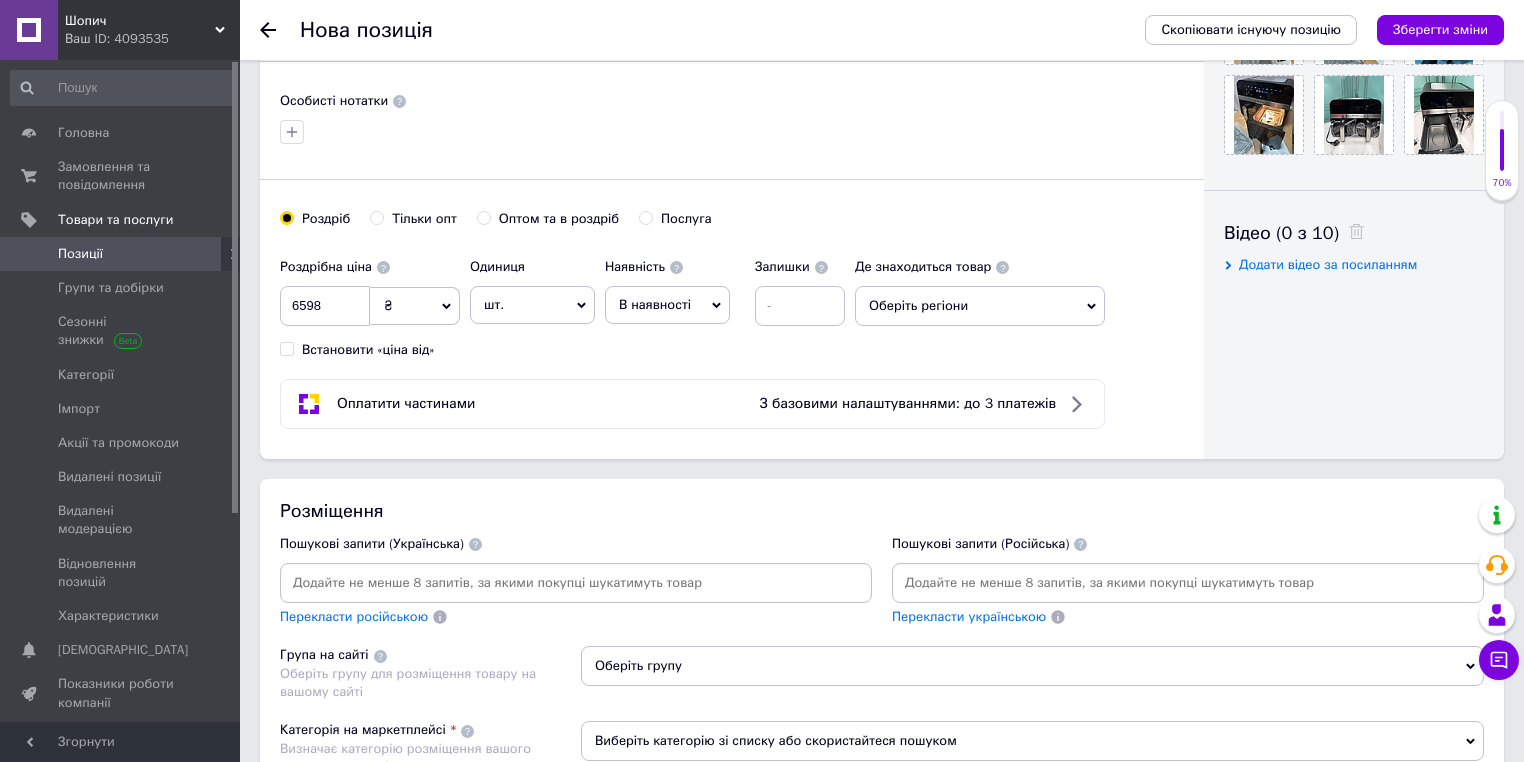 radio on "true" 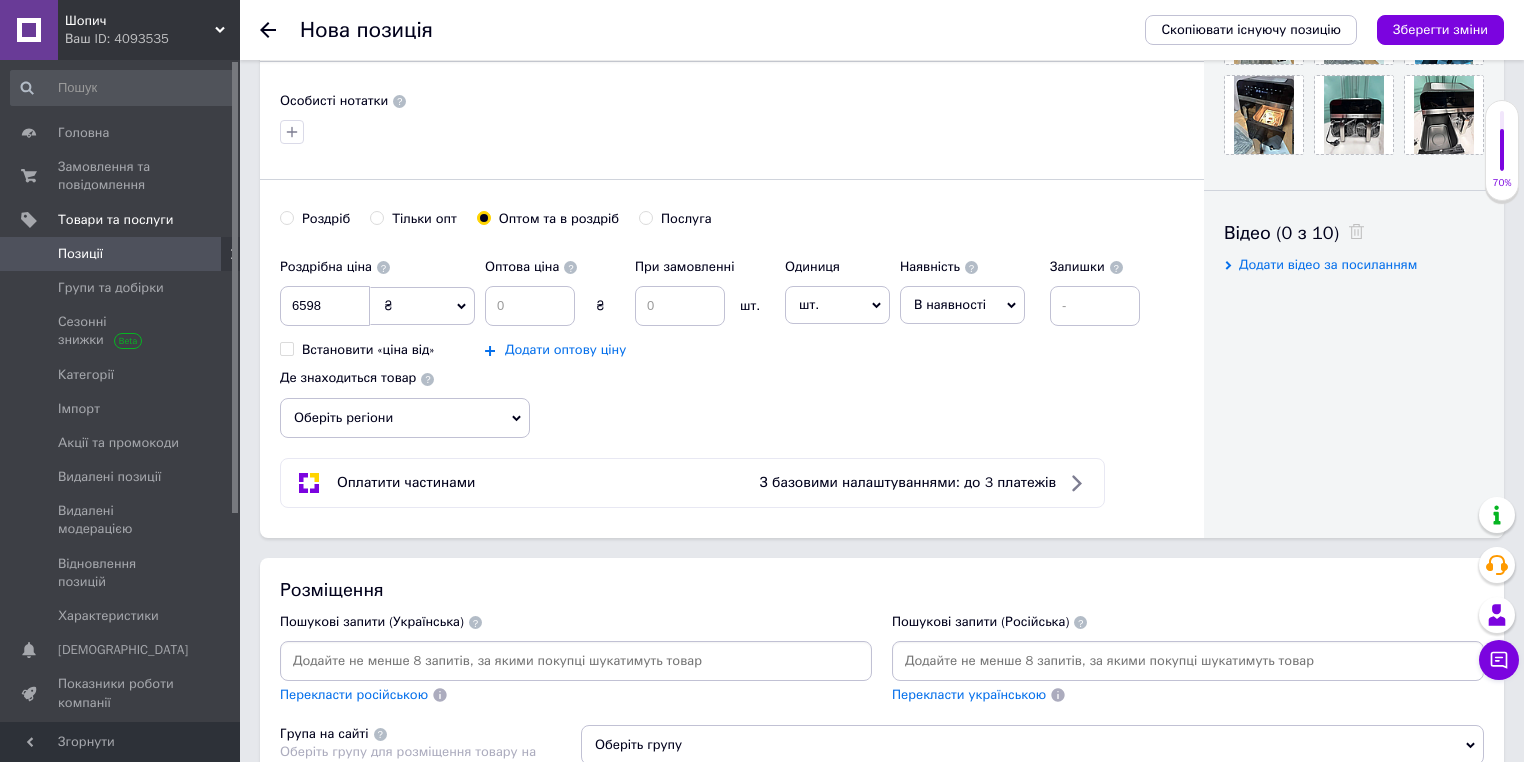 click on "Додати оптову ціну" at bounding box center [565, 350] 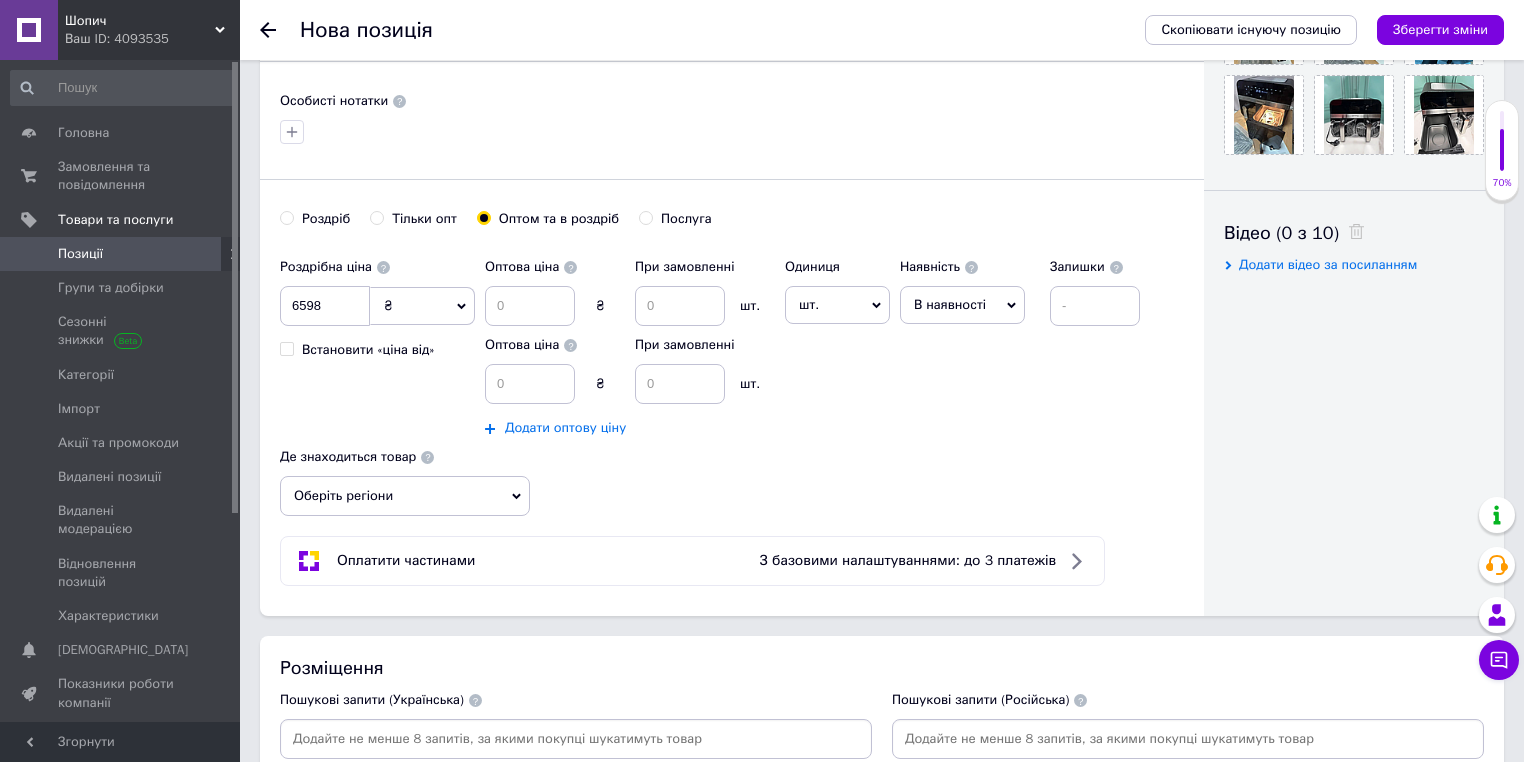 click on "Додати оптову ціну" at bounding box center [565, 428] 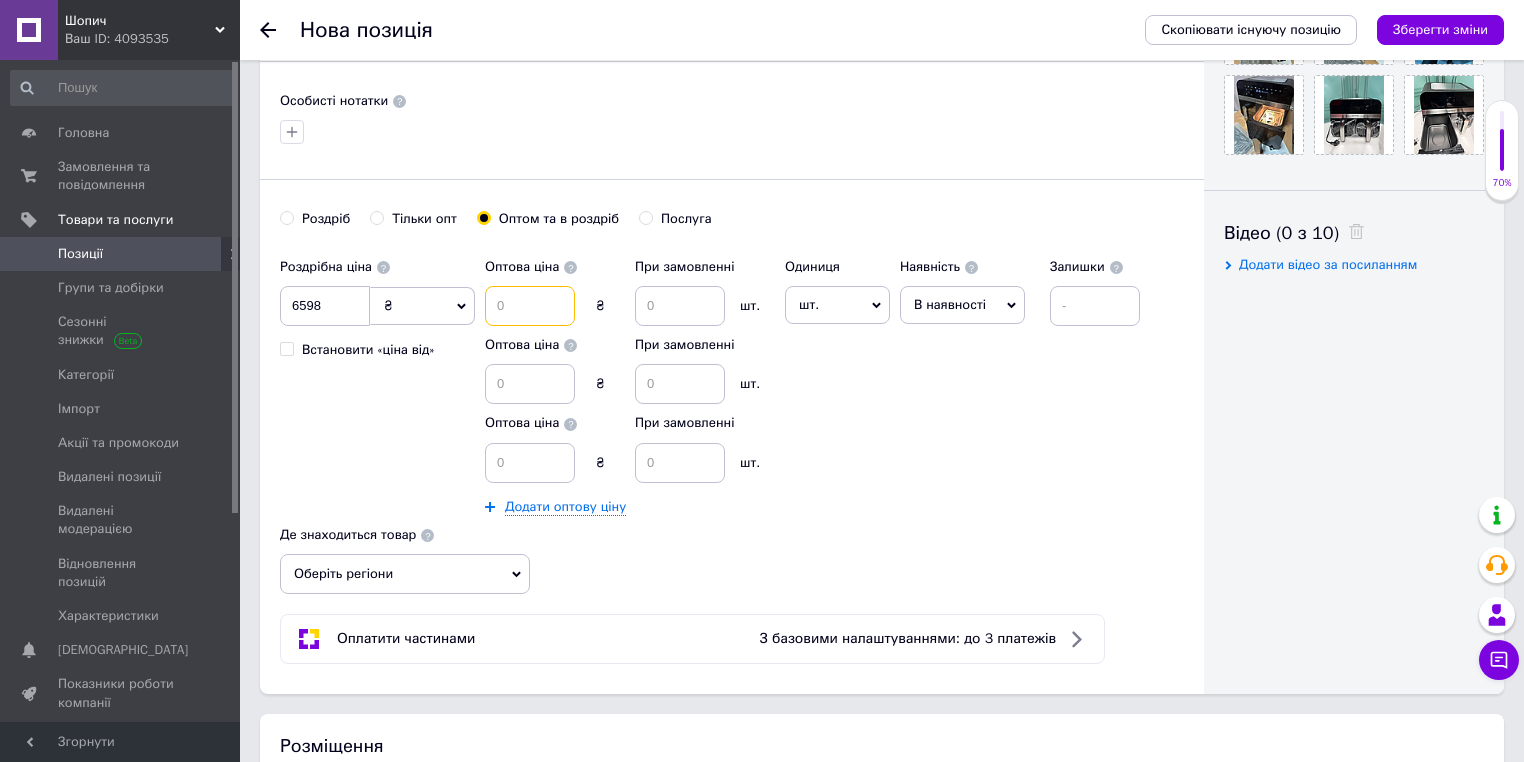 drag, startPoint x: 510, startPoint y: 303, endPoint x: 490, endPoint y: 301, distance: 20.09975 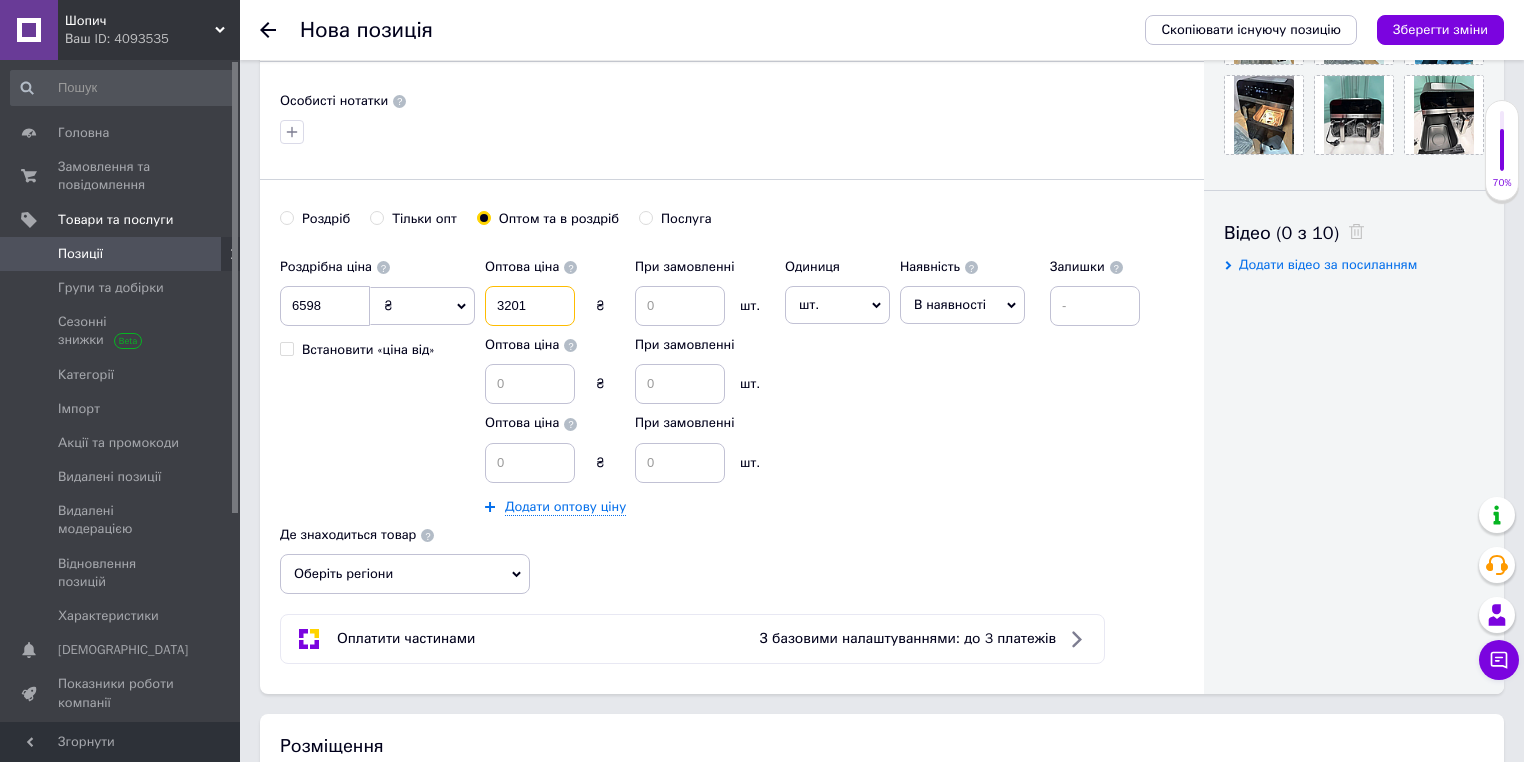 type on "3201" 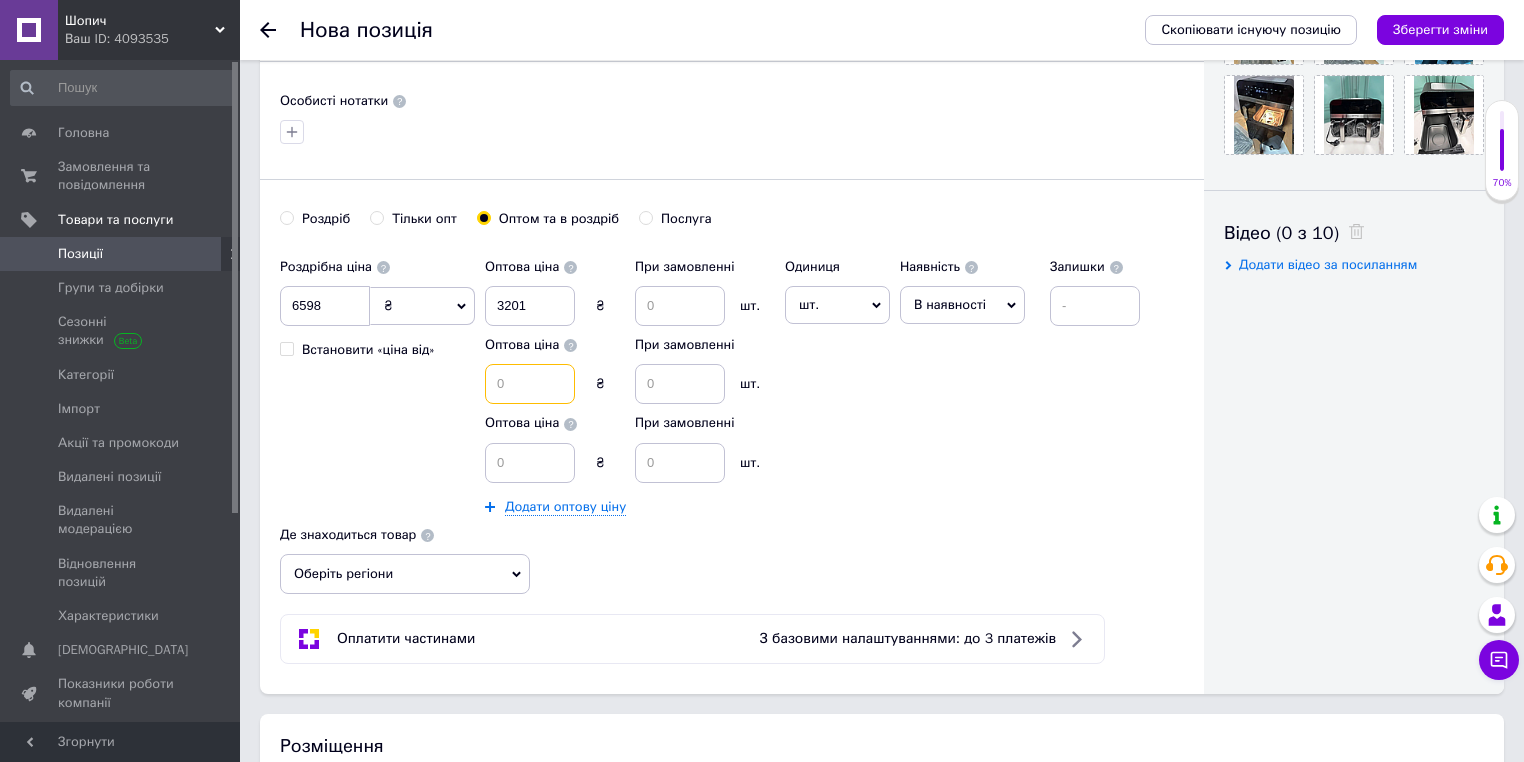click at bounding box center (530, 384) 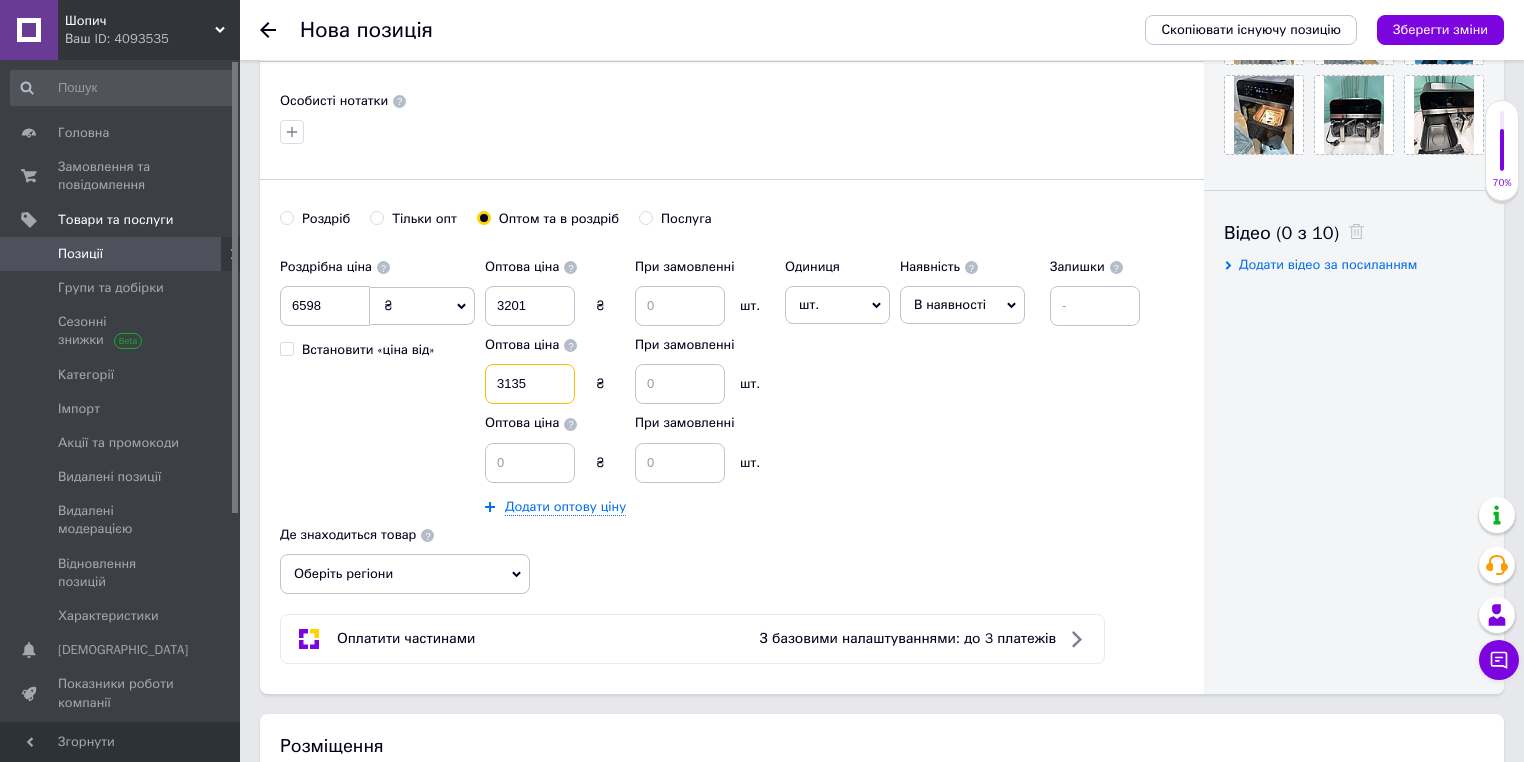 type on "3135" 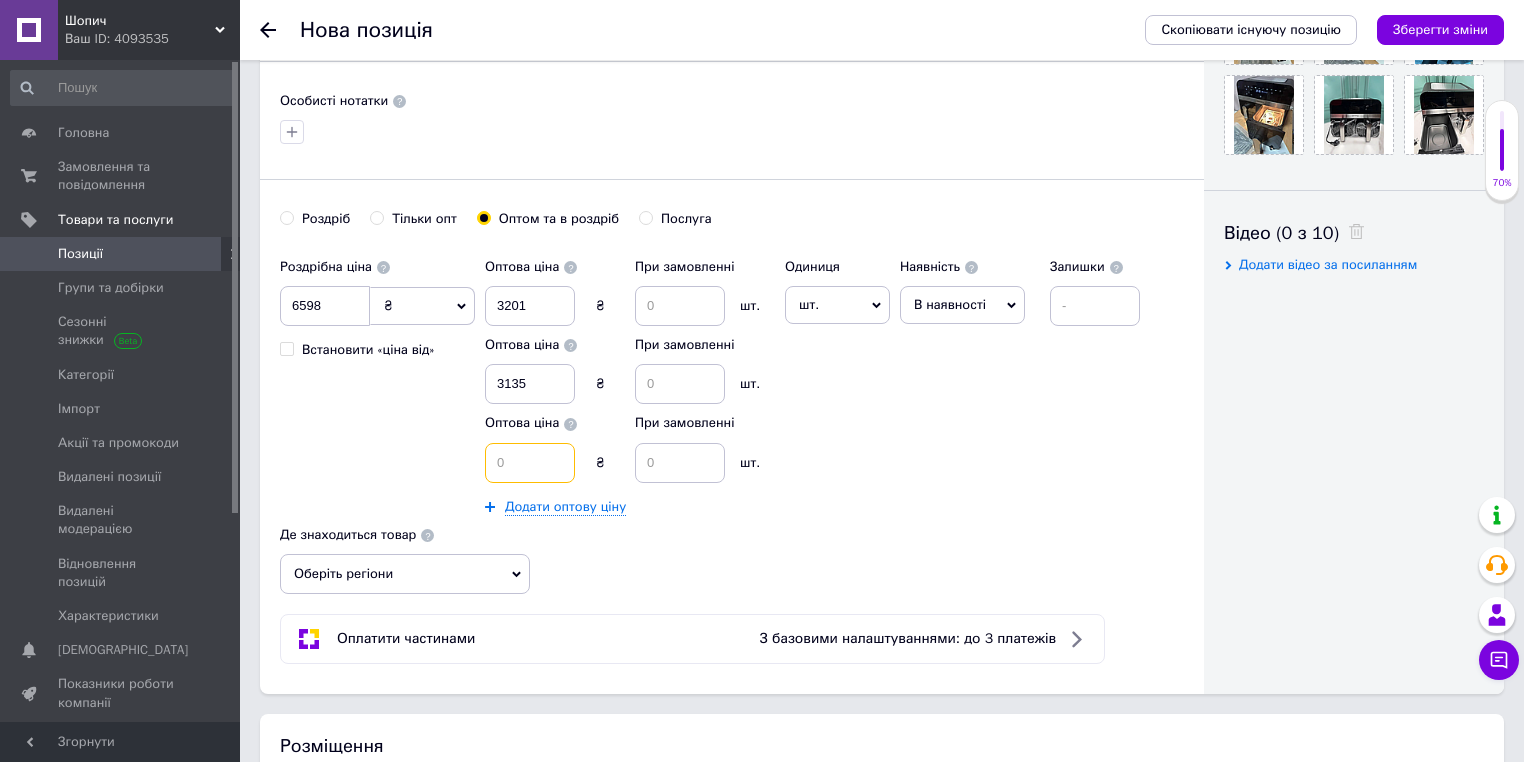 click at bounding box center (530, 463) 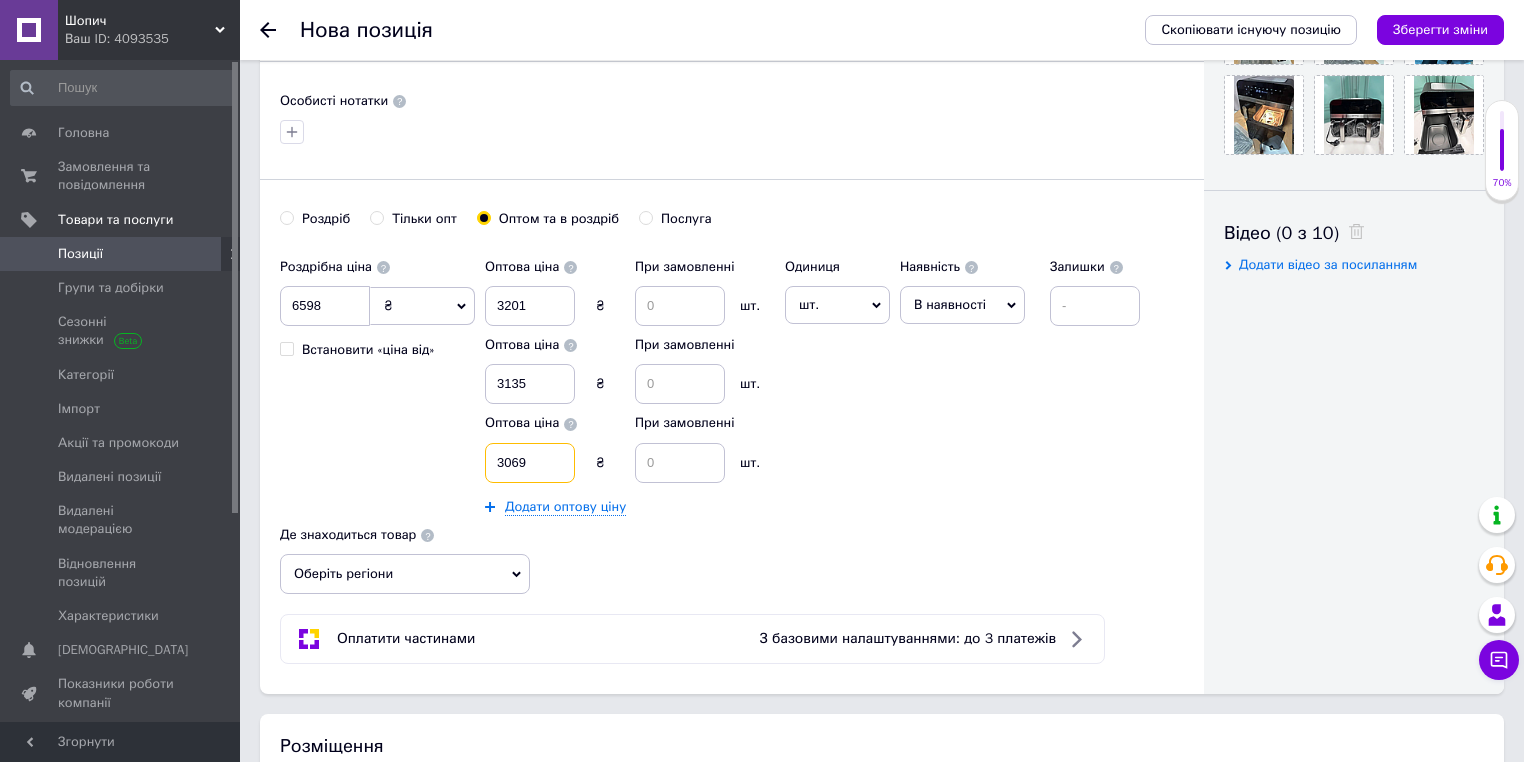 type on "3069" 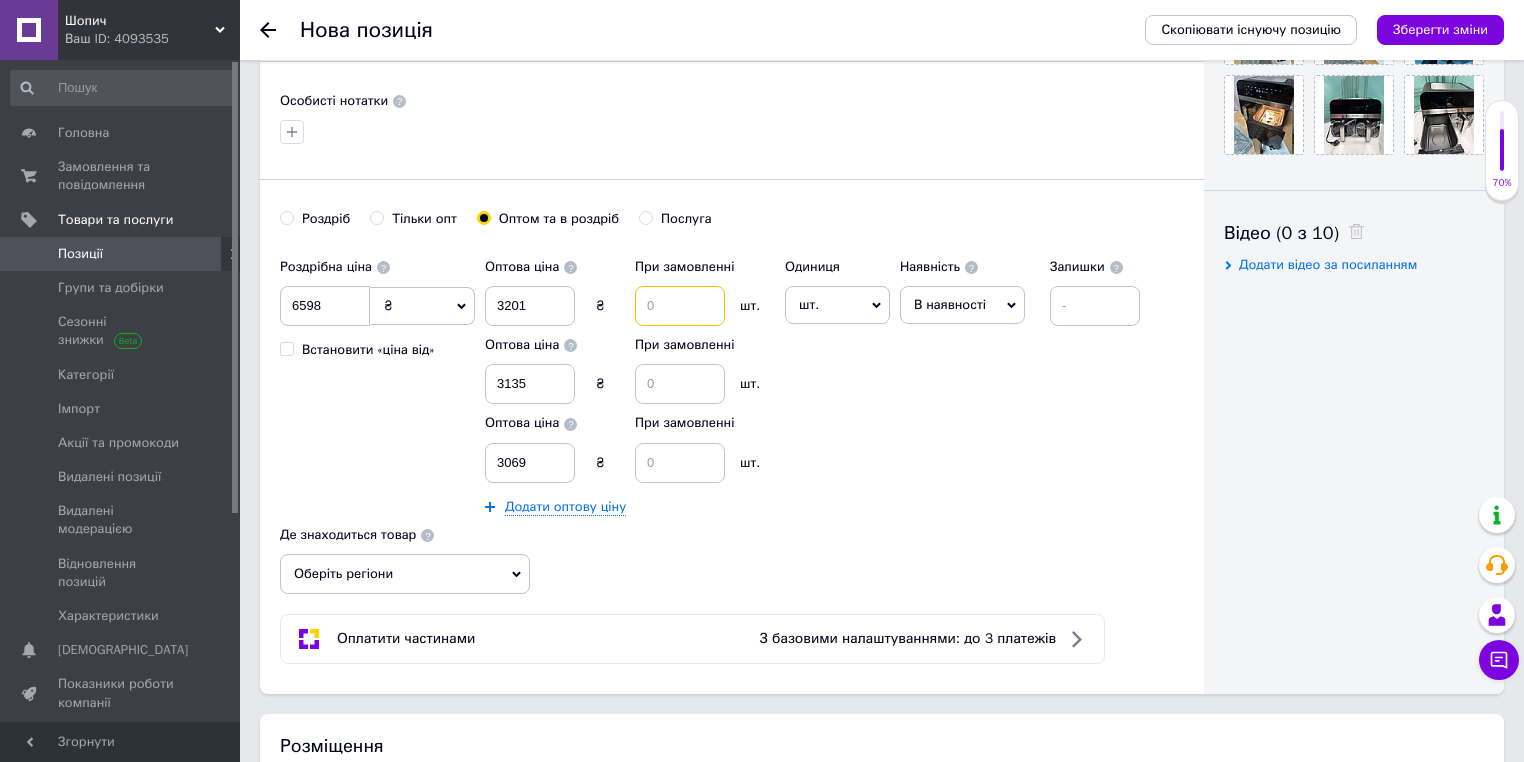 click at bounding box center [680, 306] 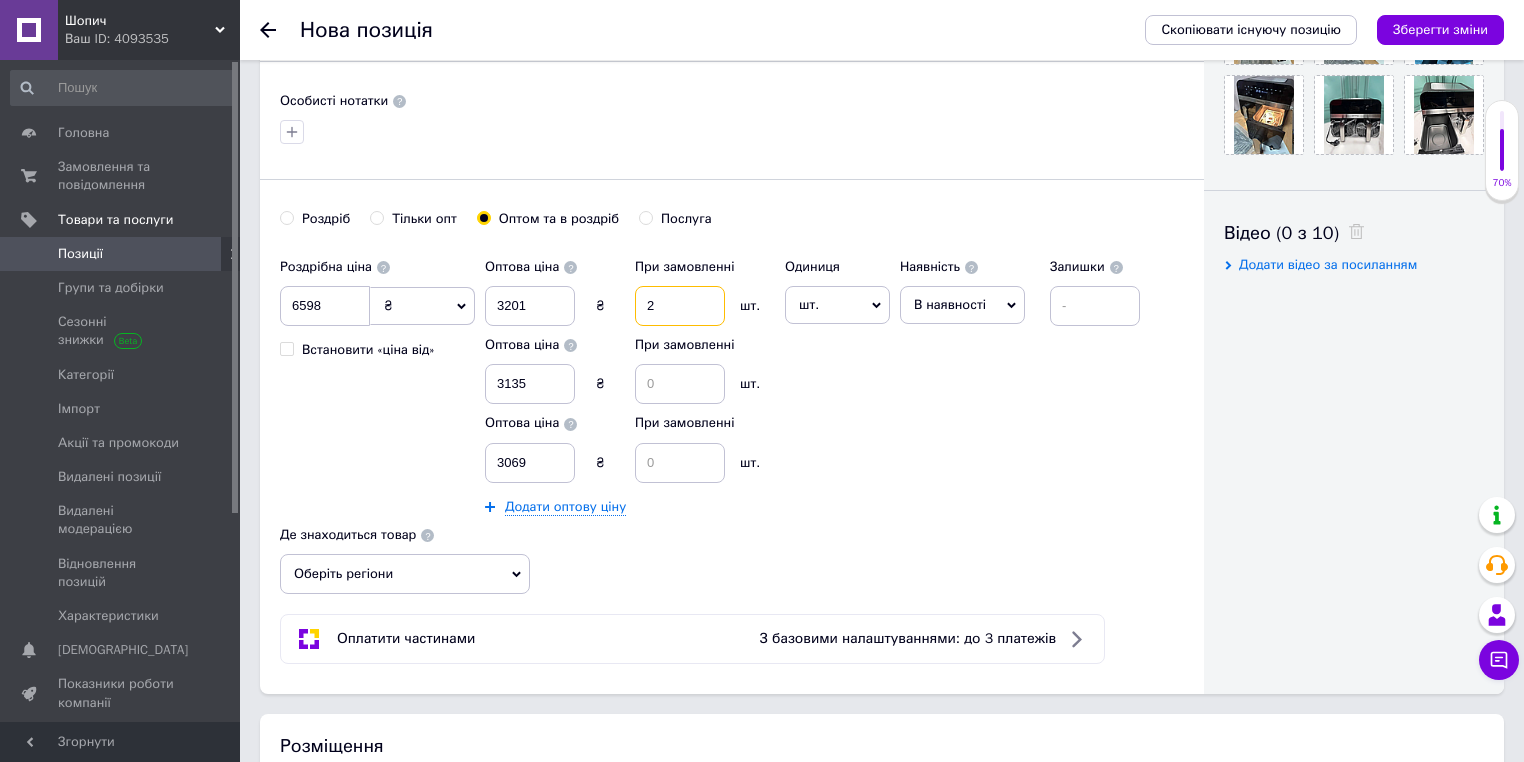 type on "2" 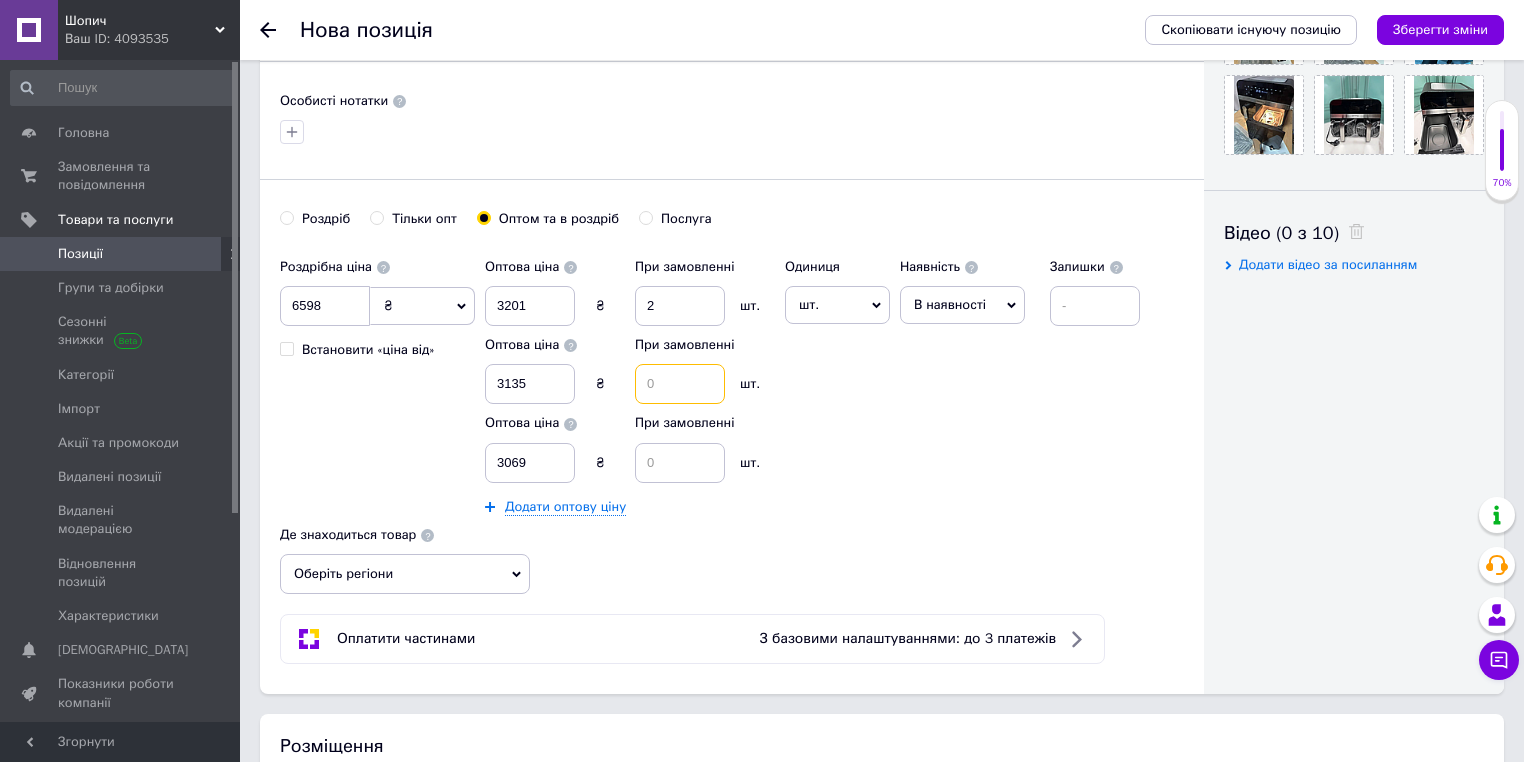 click at bounding box center [680, 384] 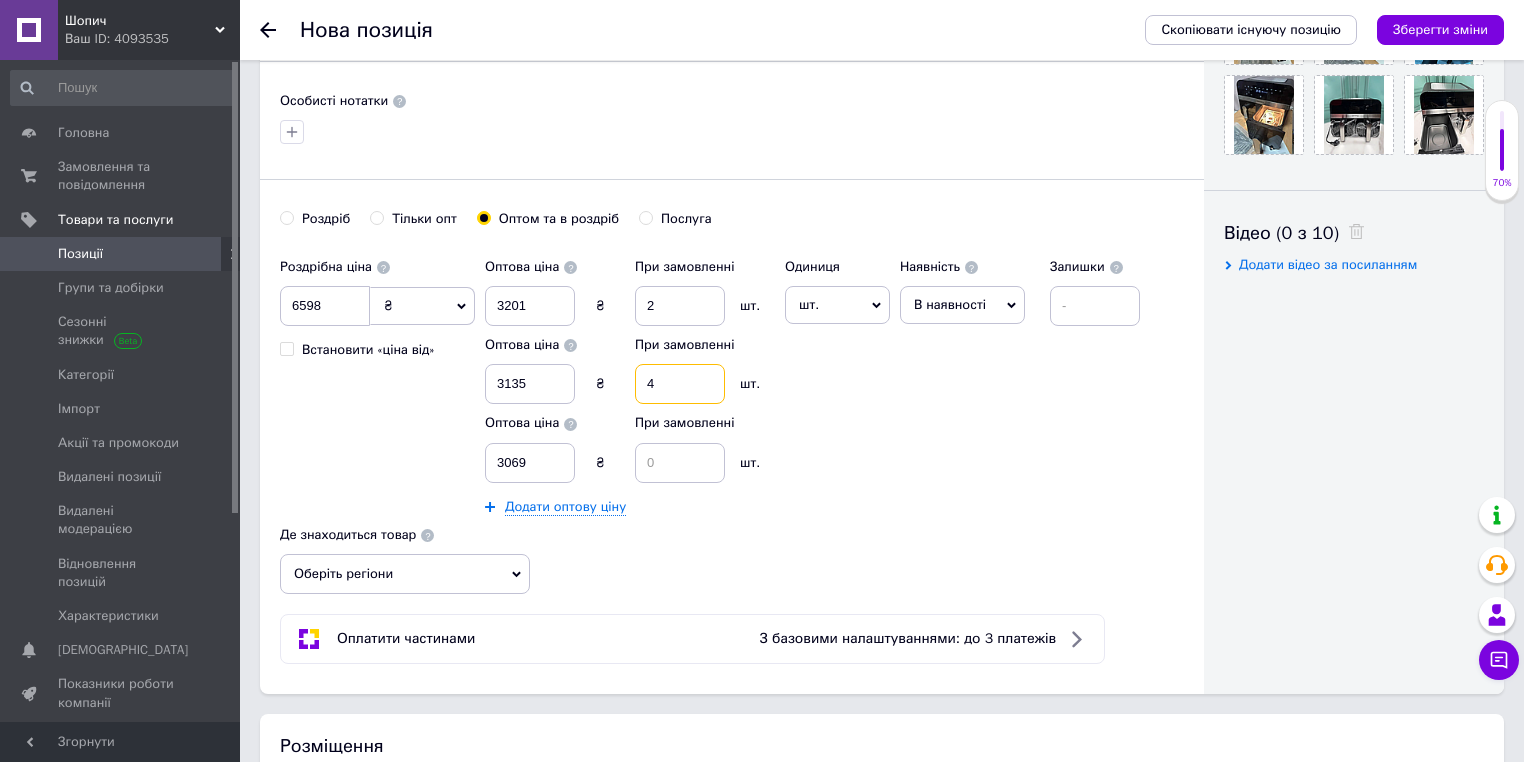 type on "4" 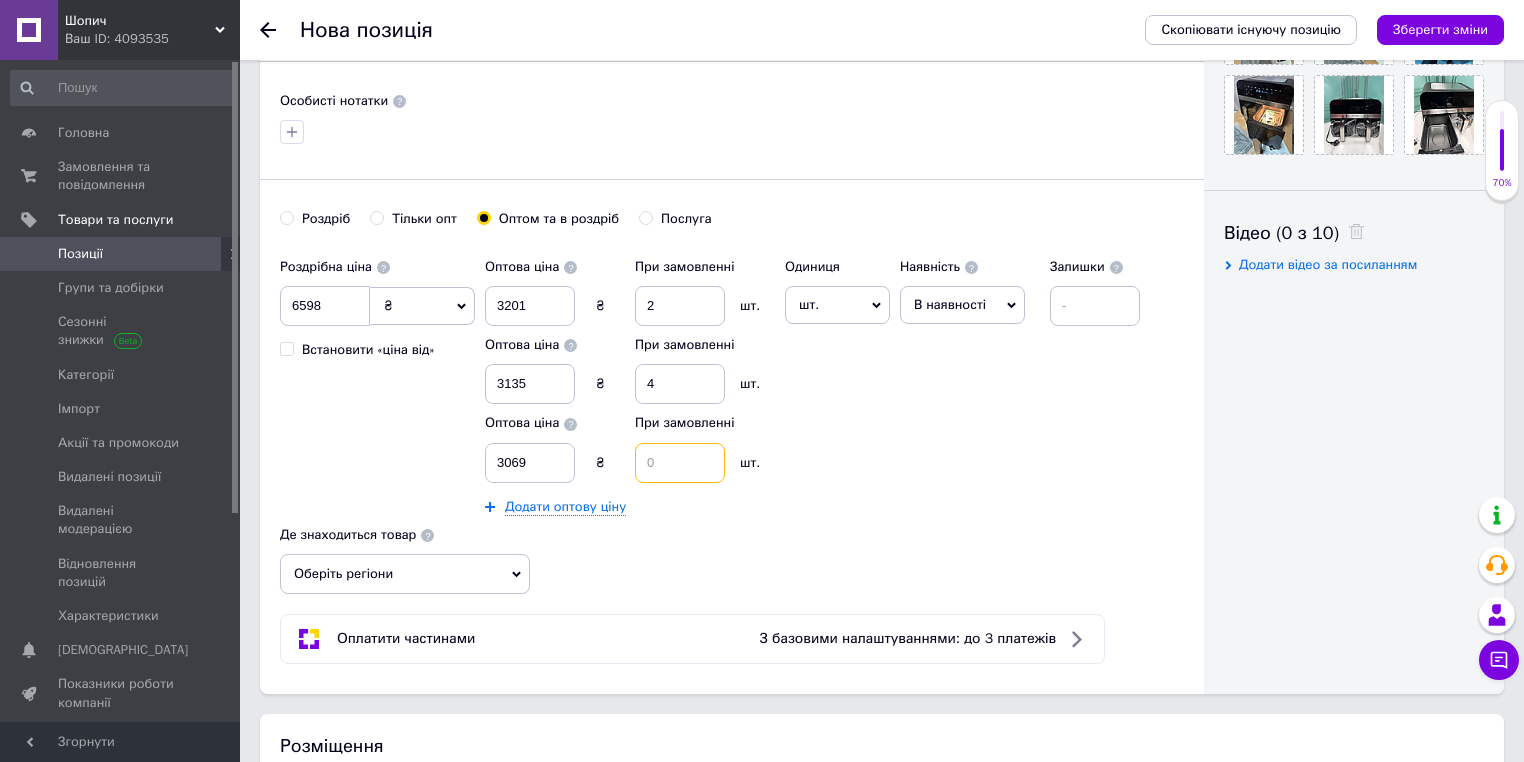 click at bounding box center (680, 463) 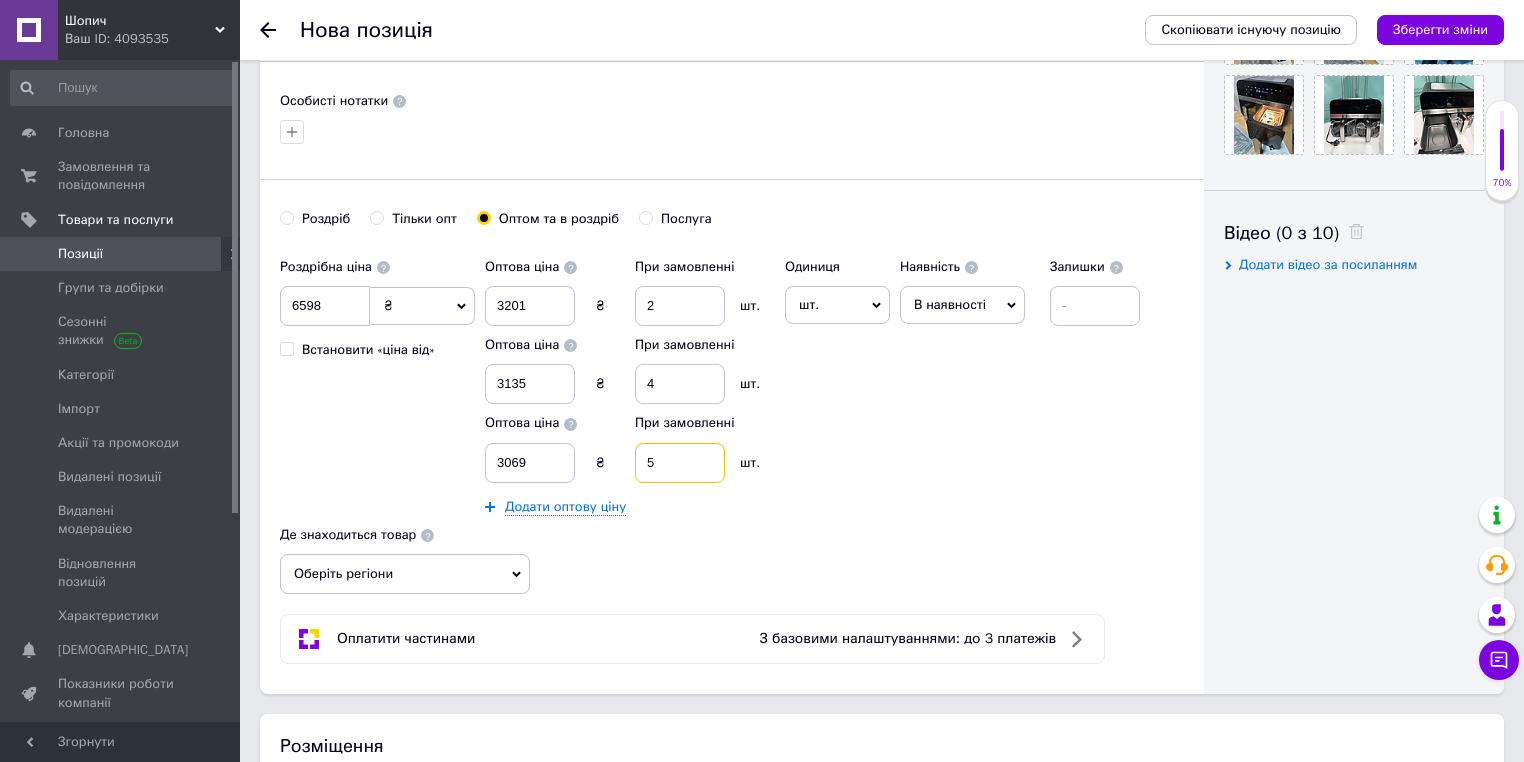 type on "5" 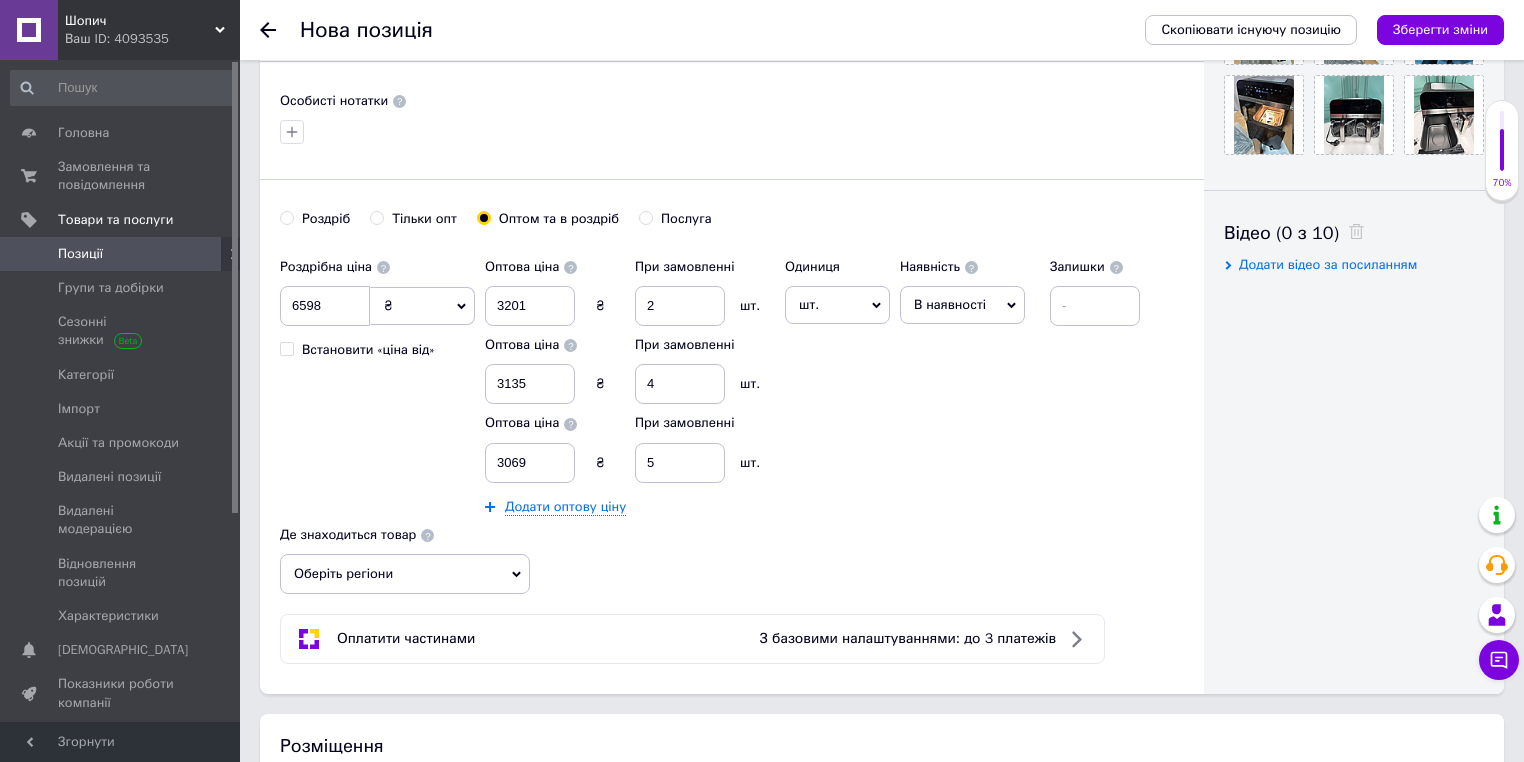 click on "шт." at bounding box center [837, 305] 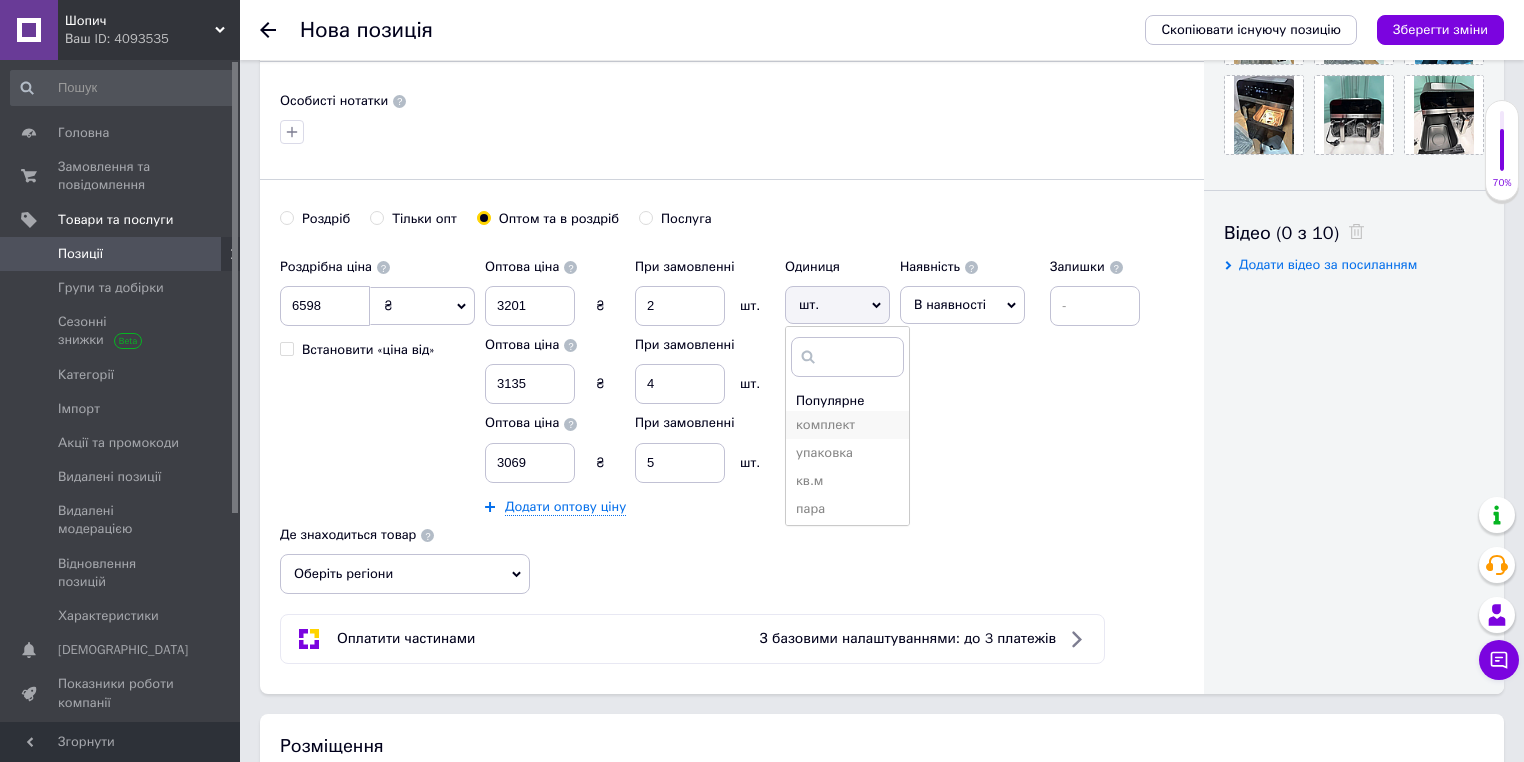 click on "комплект" at bounding box center [847, 425] 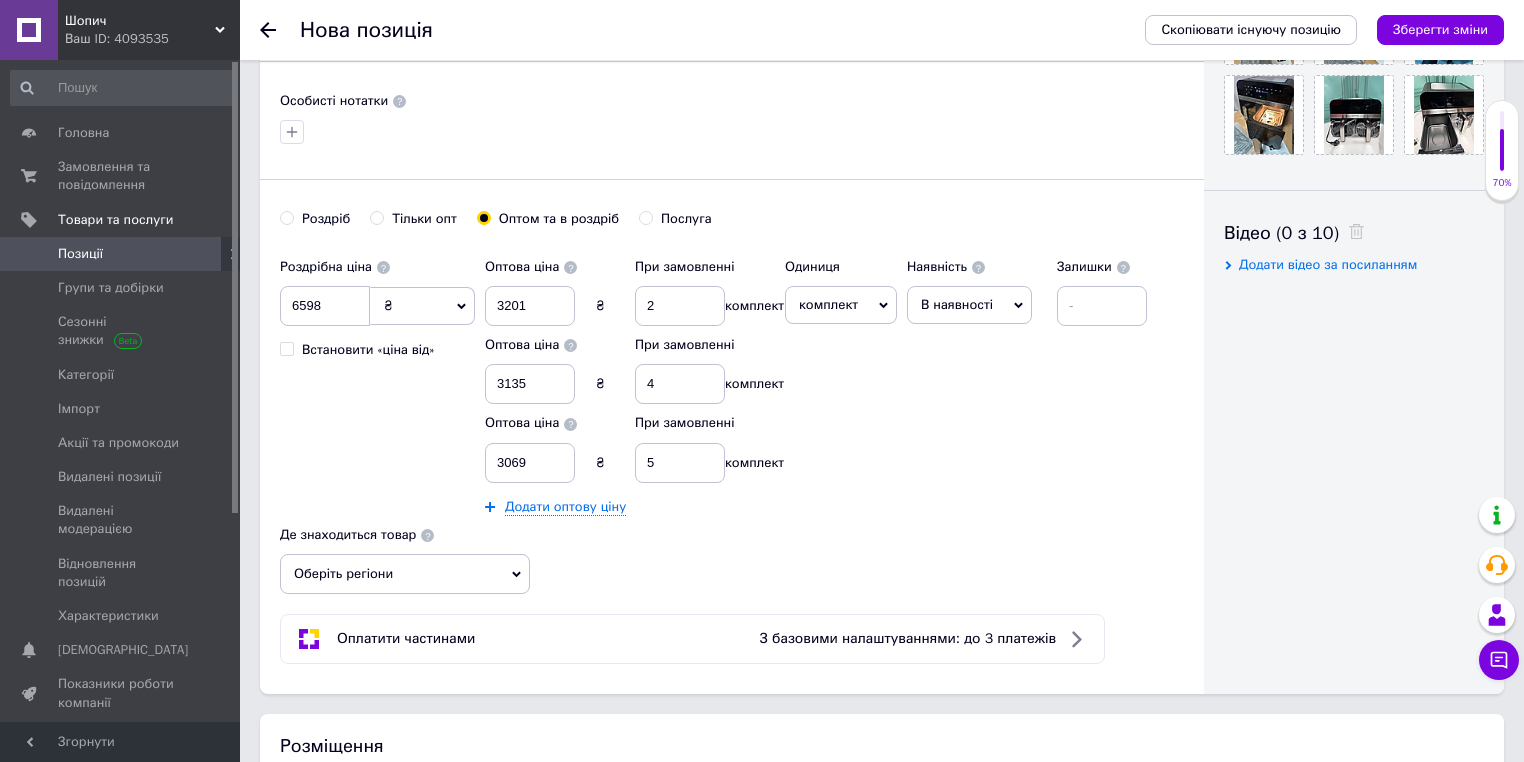 click on "В наявності" at bounding box center (957, 304) 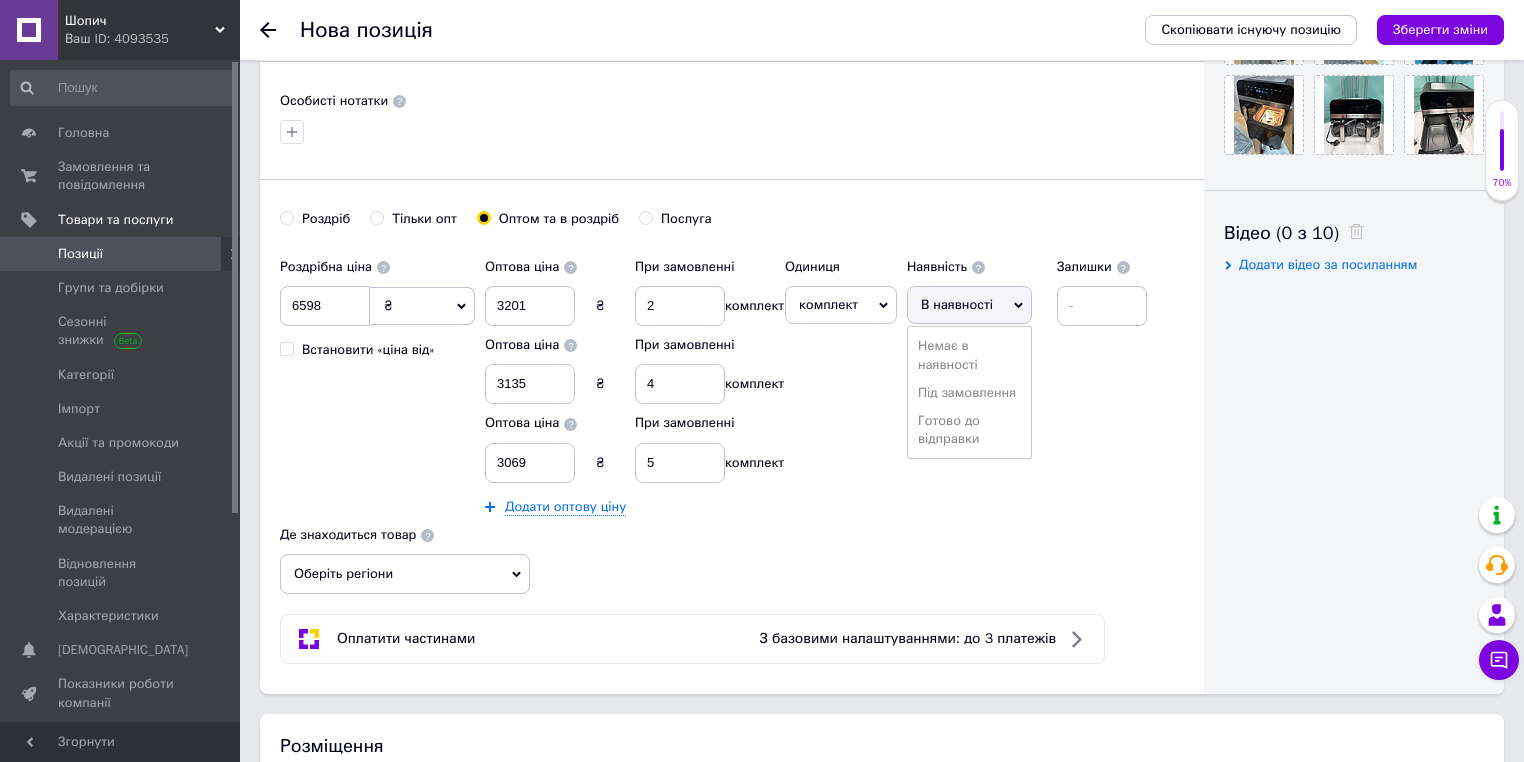 click on "В наявності" at bounding box center [969, 305] 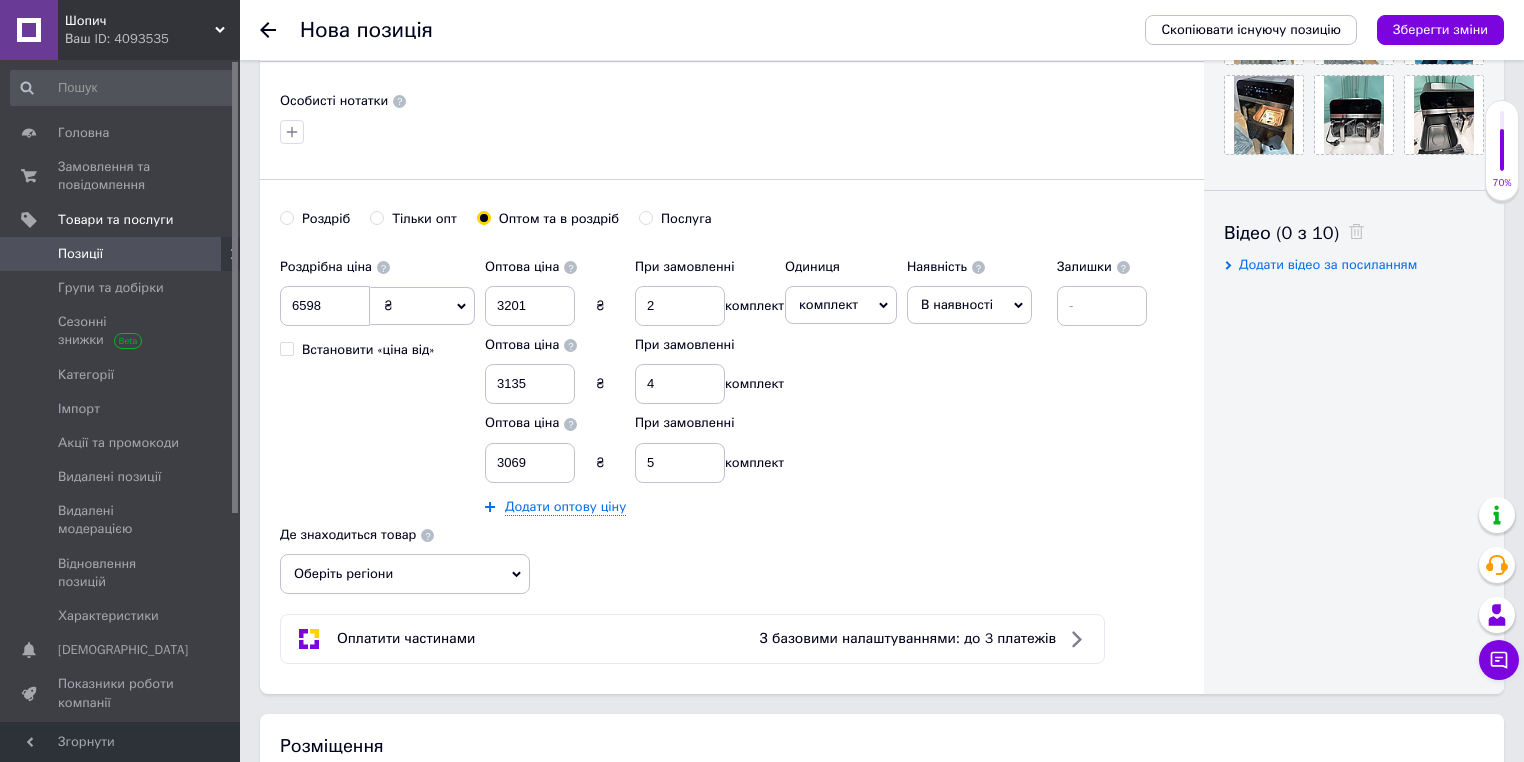 click on "В наявності" at bounding box center (969, 305) 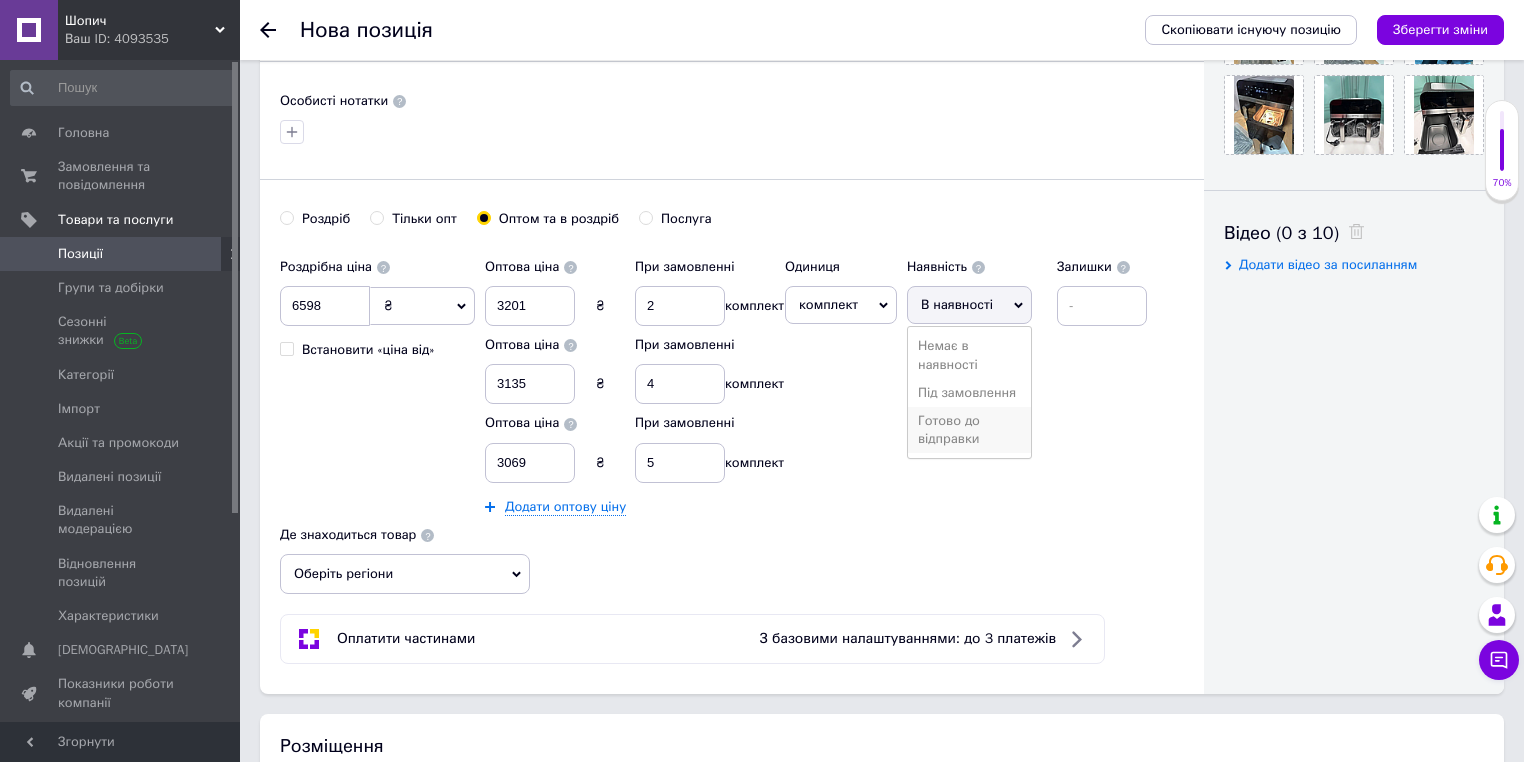 click on "Готово до відправки" at bounding box center [969, 430] 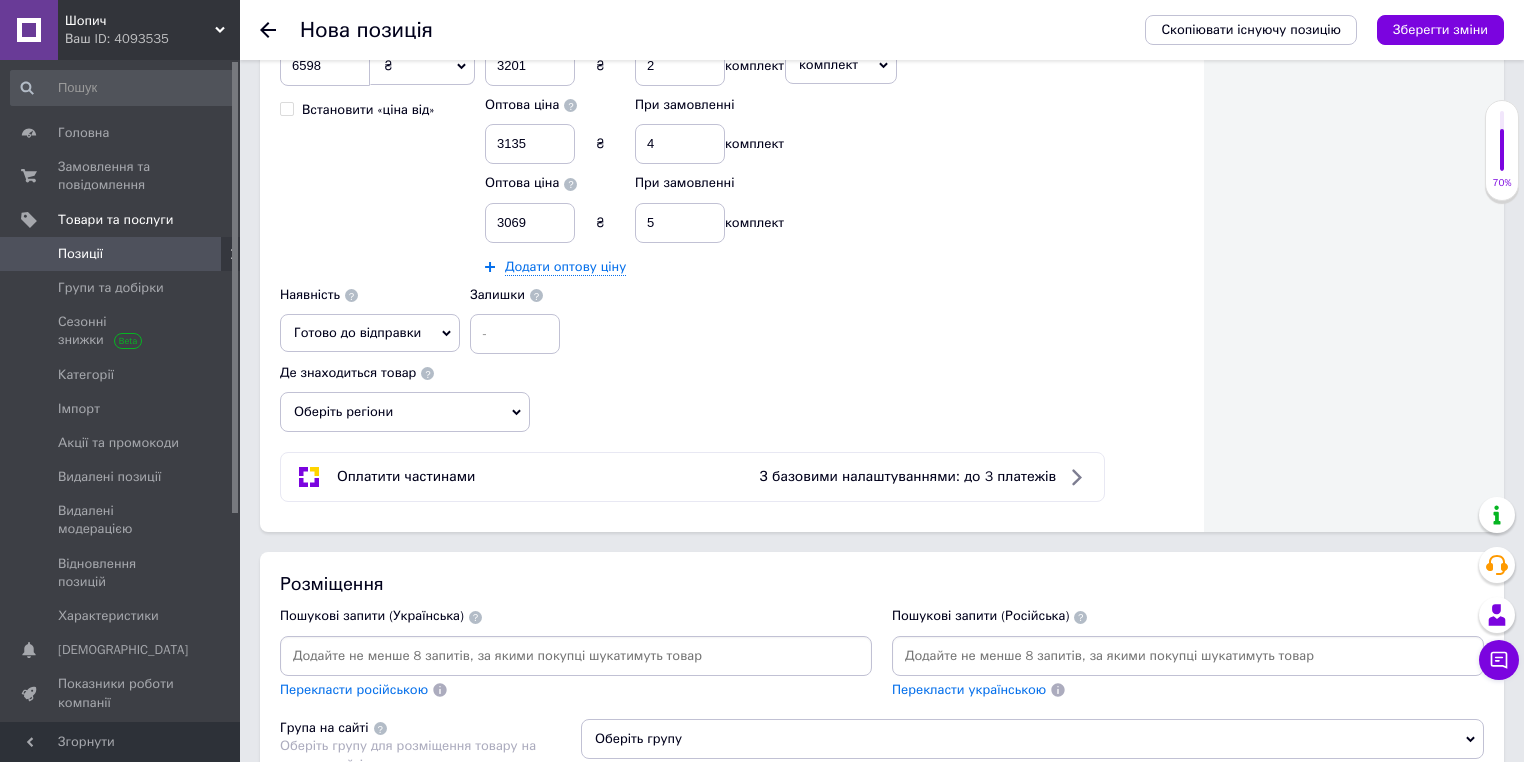 click on "Оберіть регіони" at bounding box center (405, 412) 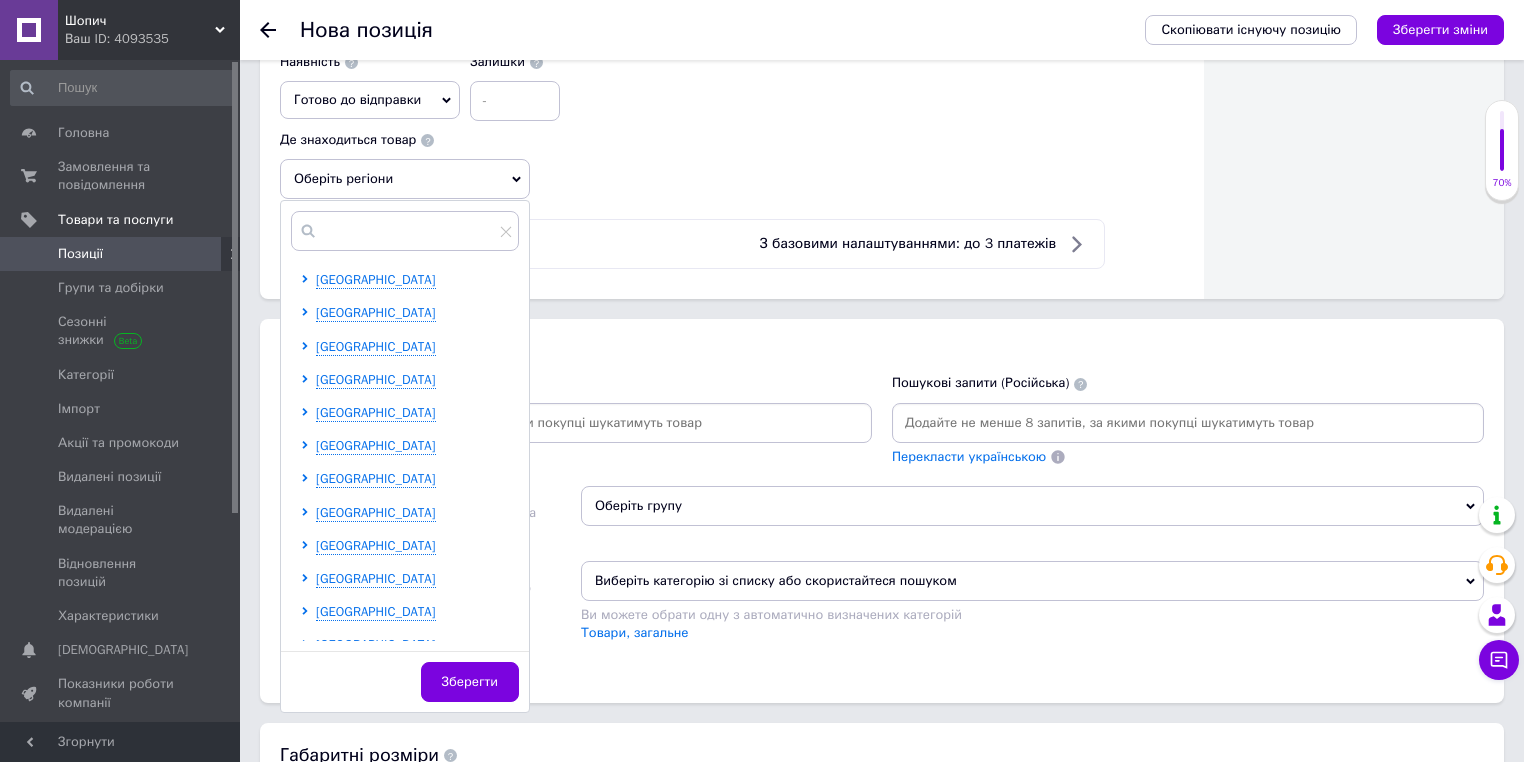 scroll, scrollTop: 1314, scrollLeft: 0, axis: vertical 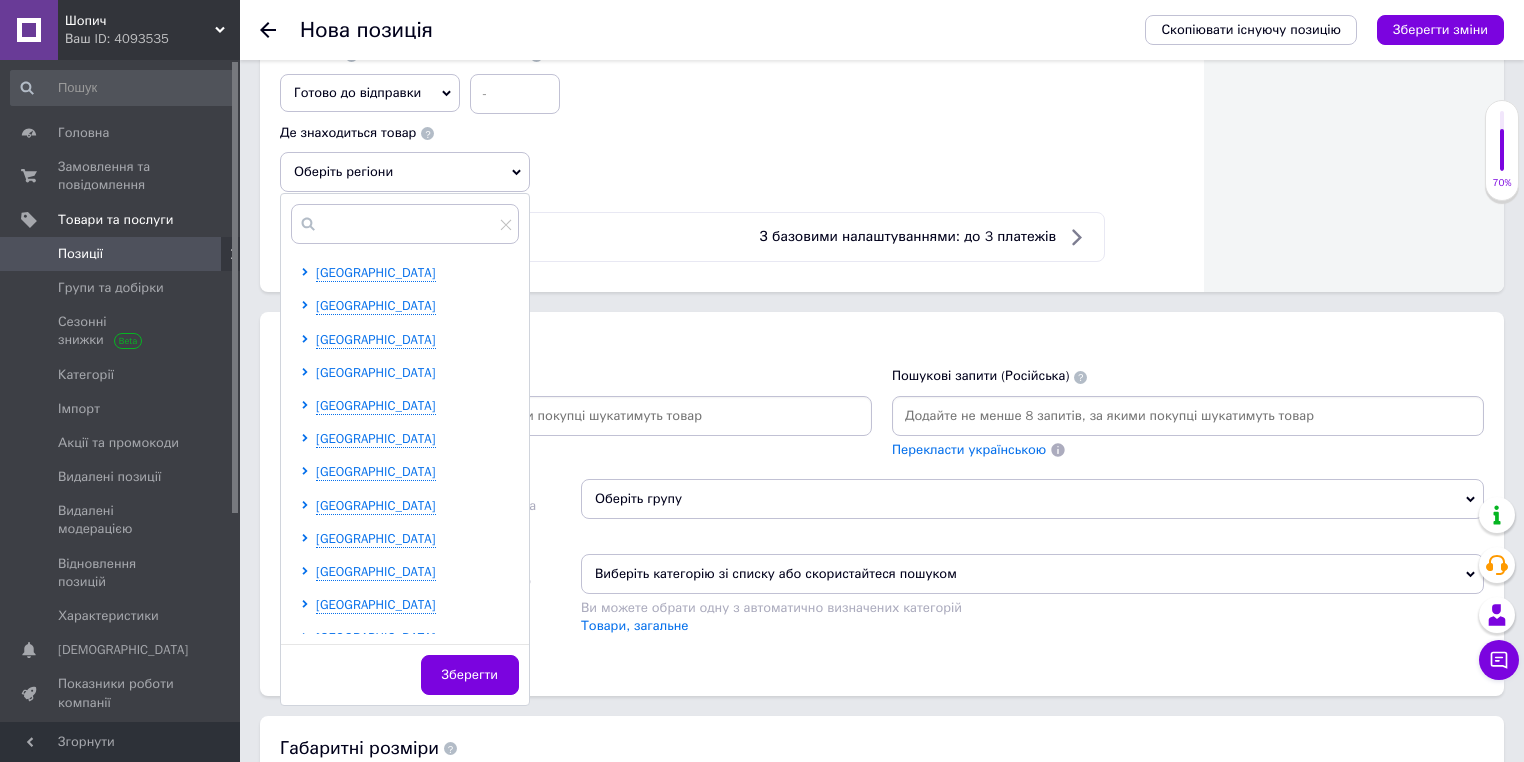 click on "[GEOGRAPHIC_DATA]" at bounding box center (376, 372) 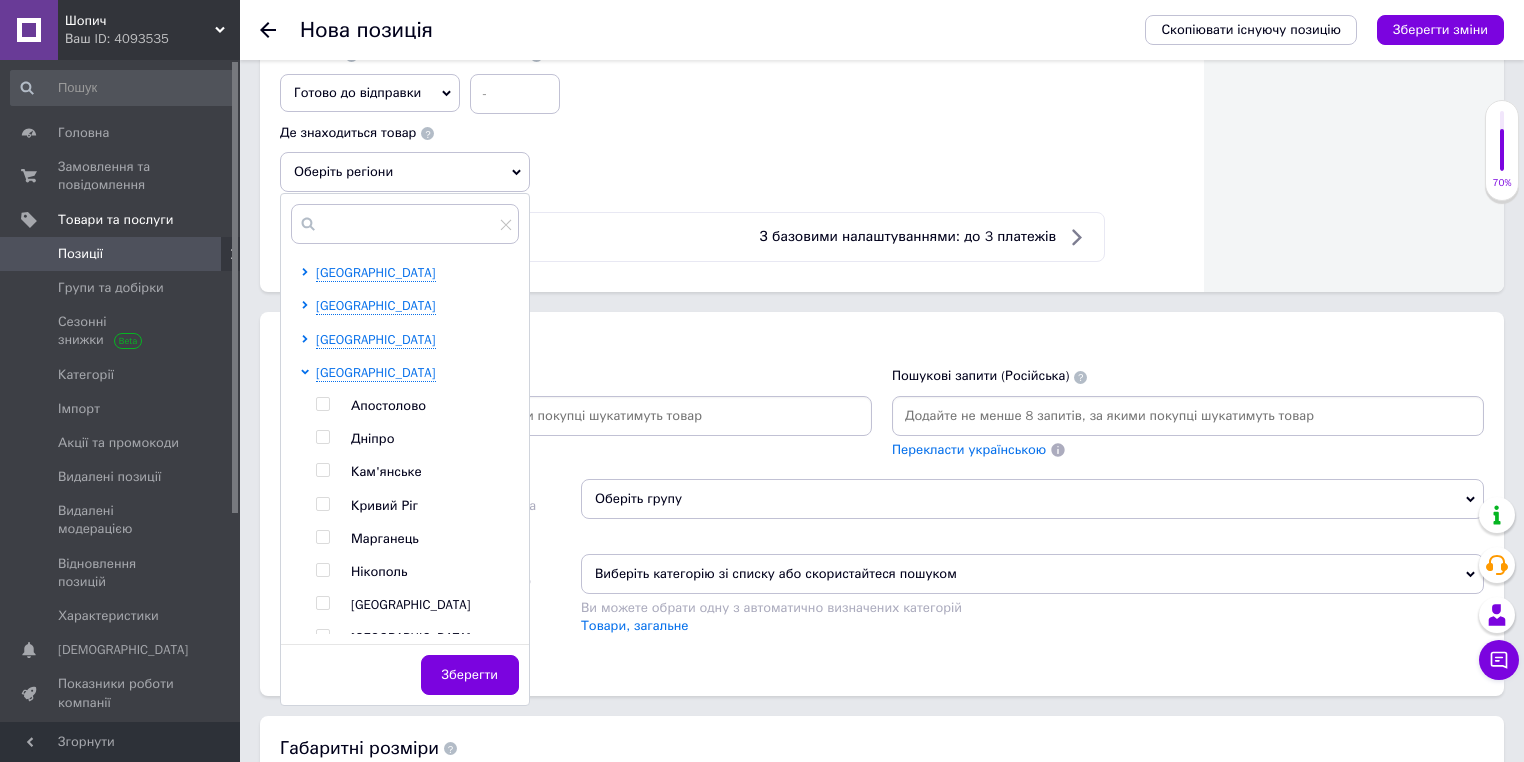 click at bounding box center [322, 437] 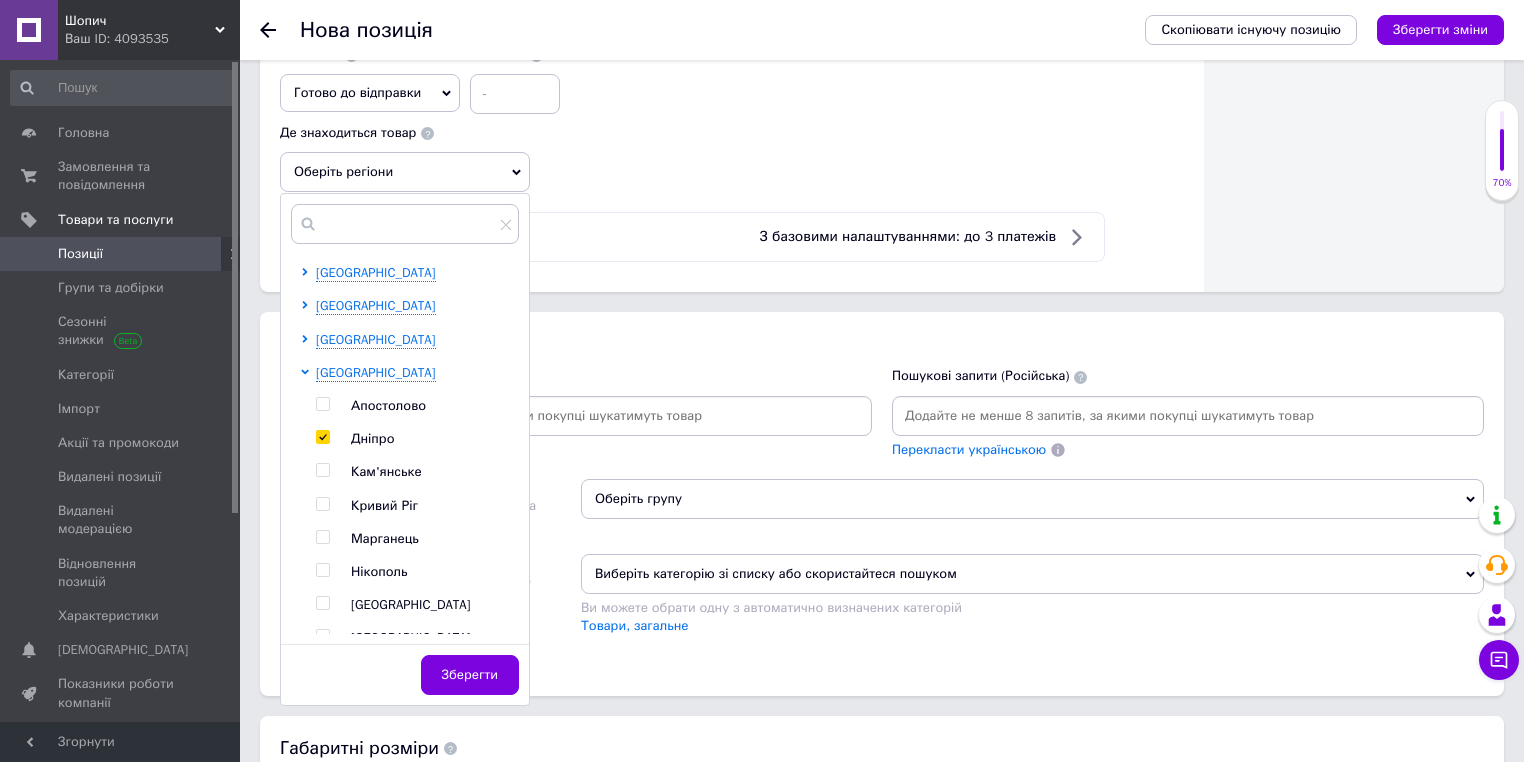 checkbox on "true" 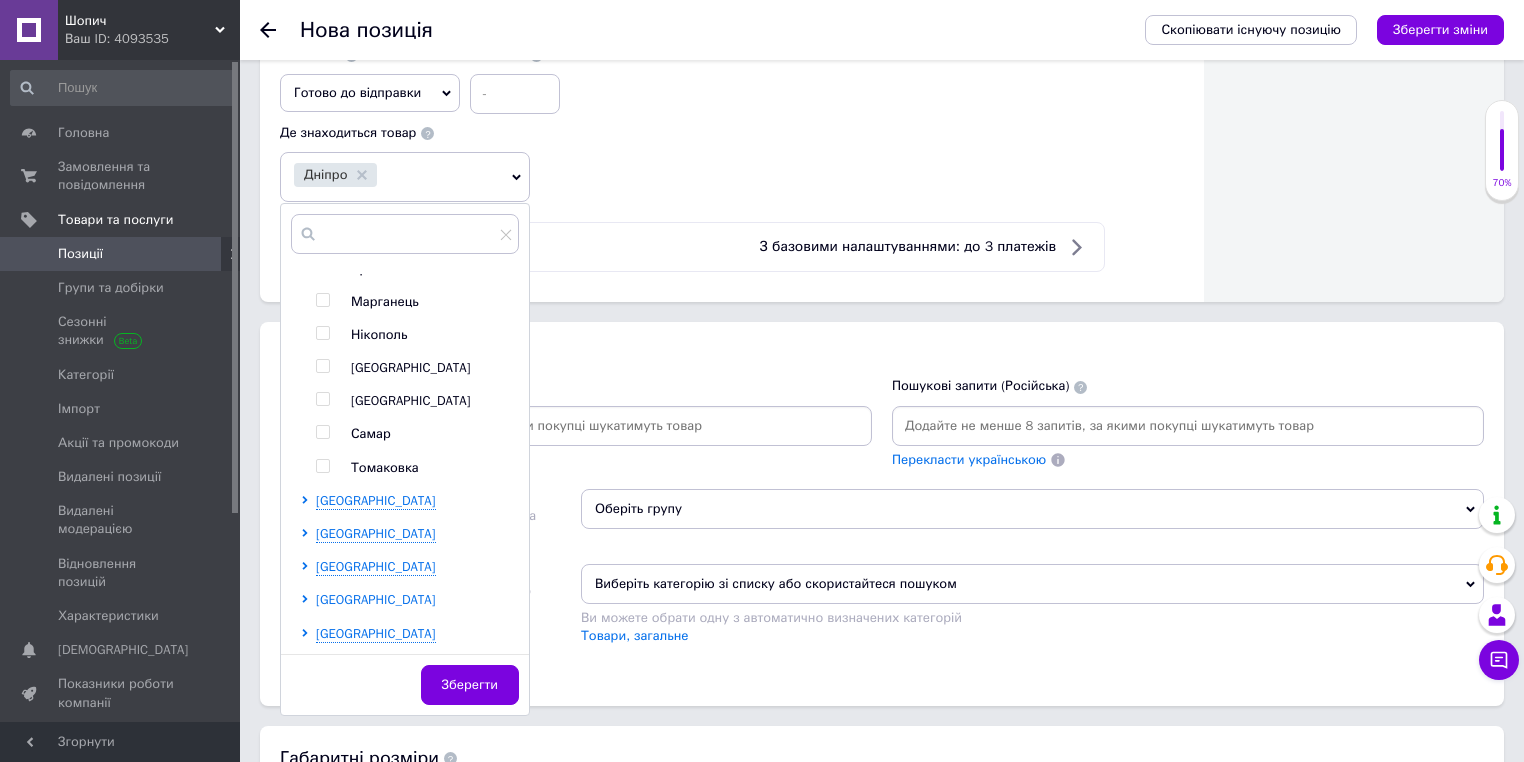 scroll, scrollTop: 400, scrollLeft: 0, axis: vertical 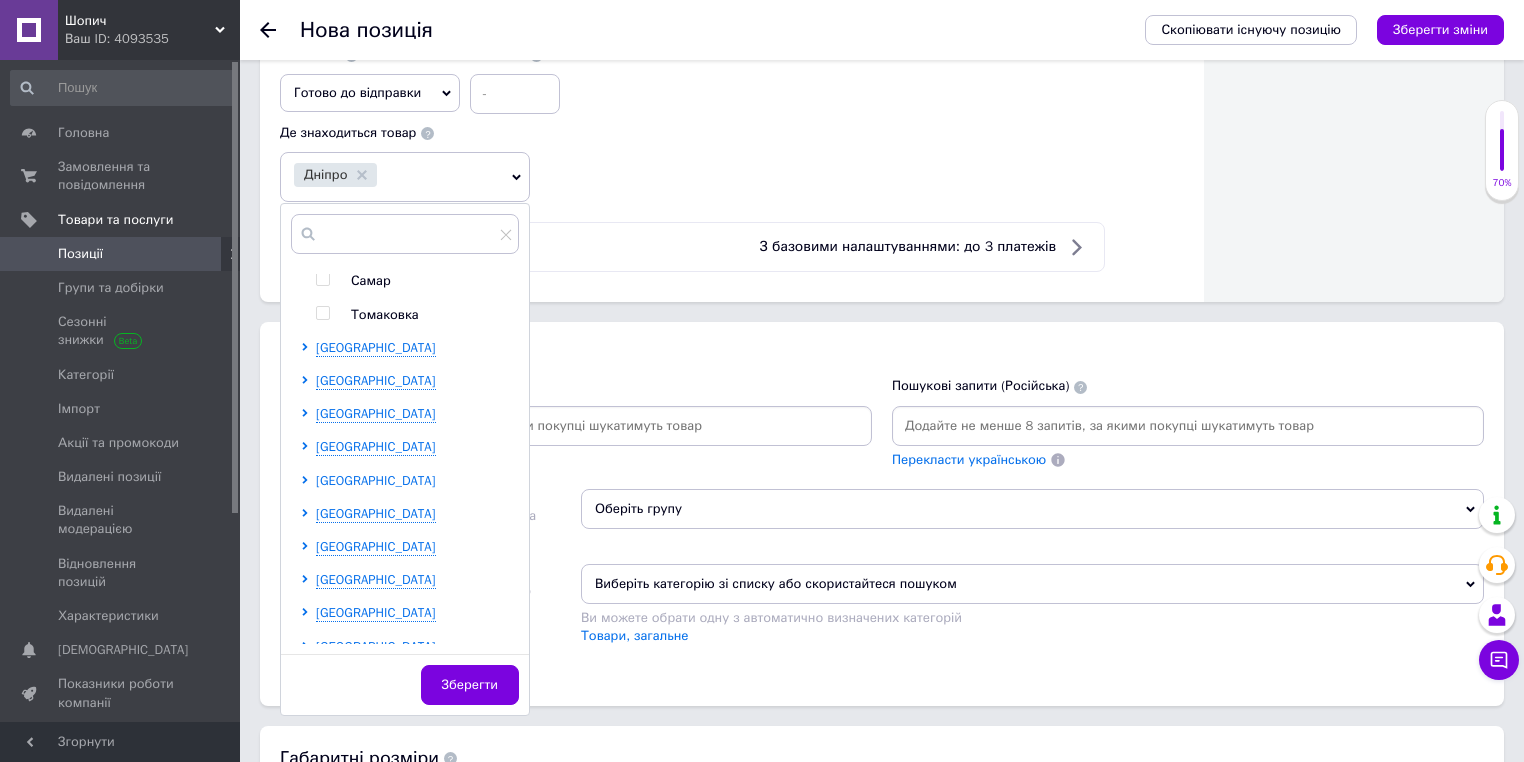 click on "[GEOGRAPHIC_DATA]" at bounding box center [376, 480] 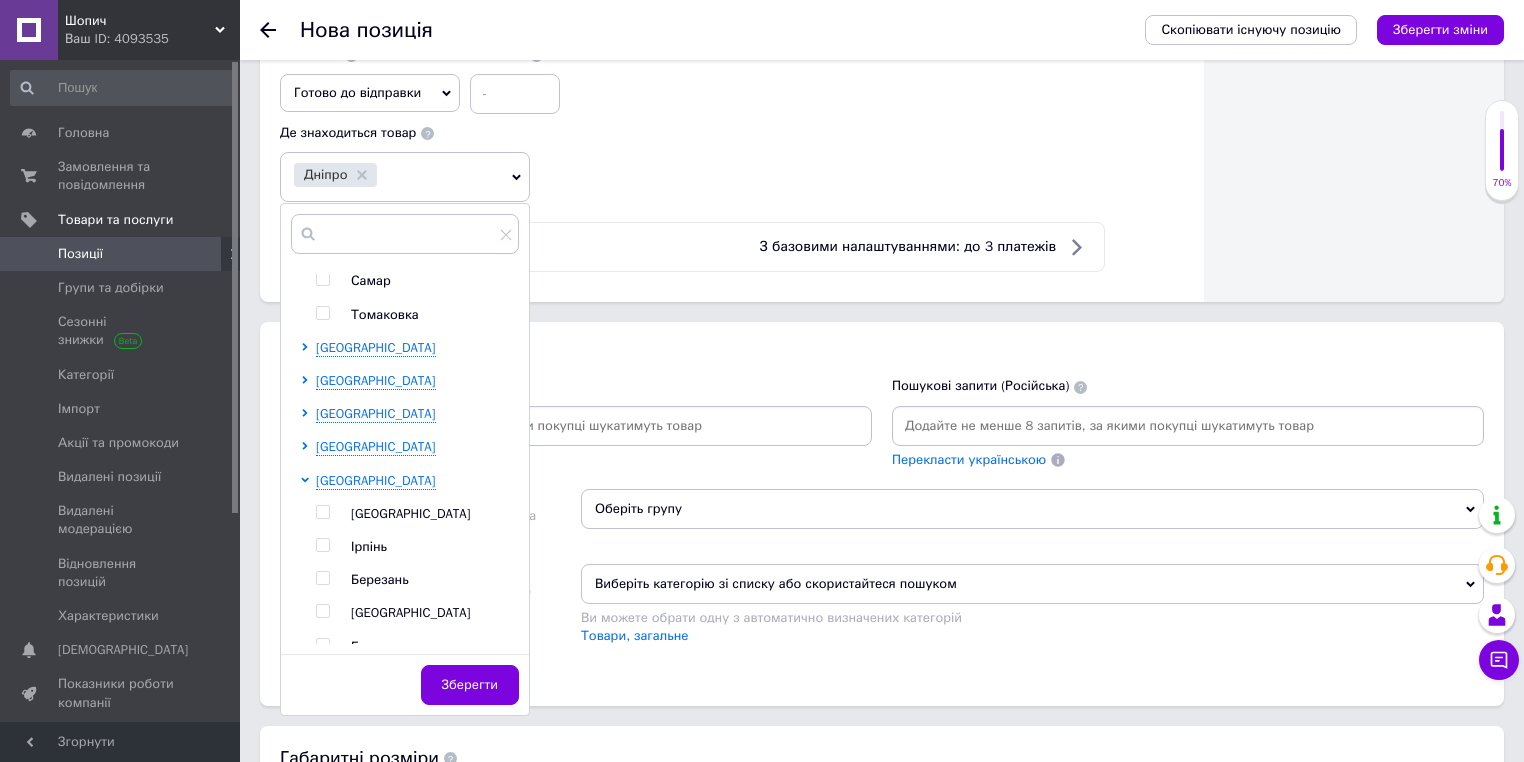 click at bounding box center (322, 512) 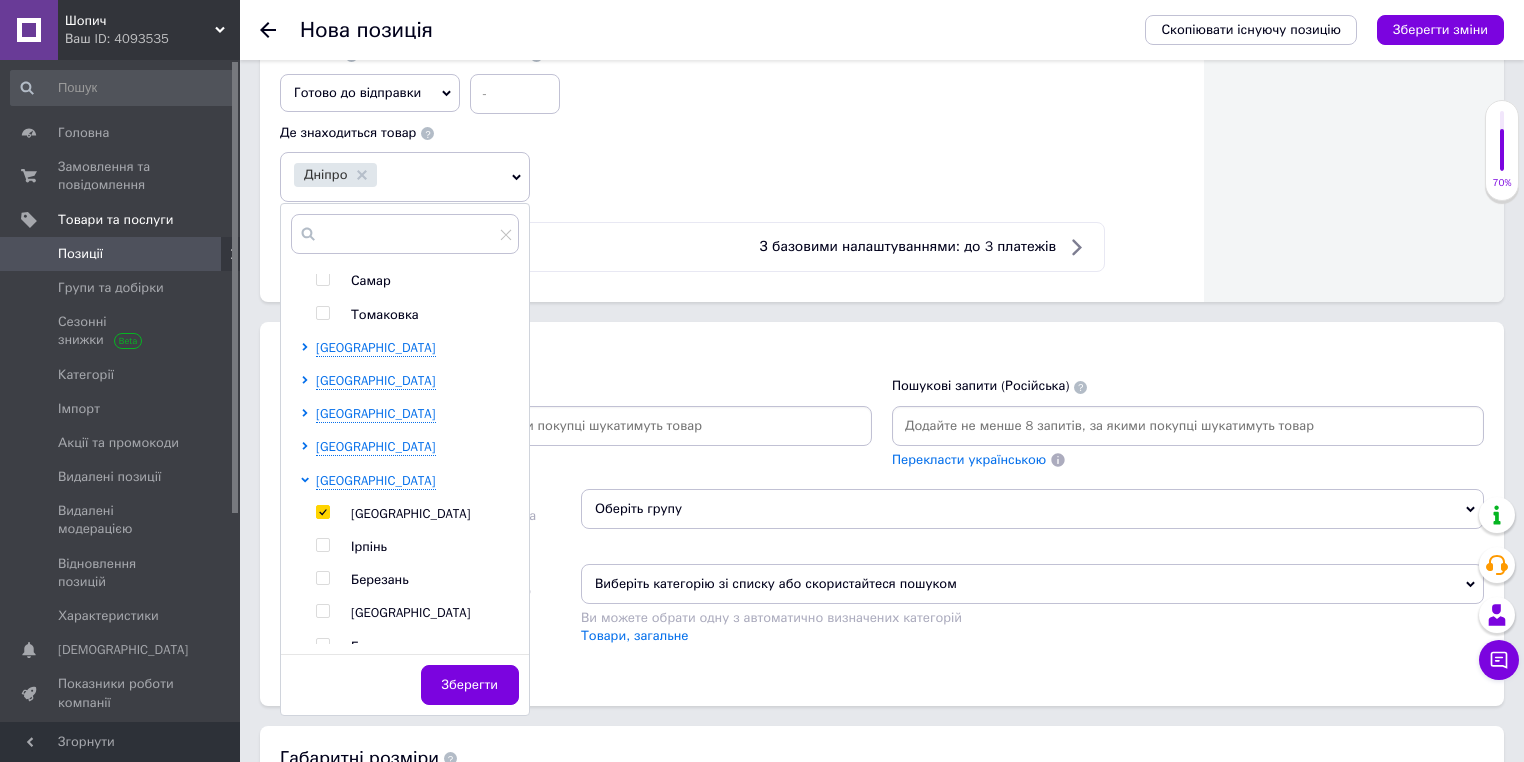 checkbox on "true" 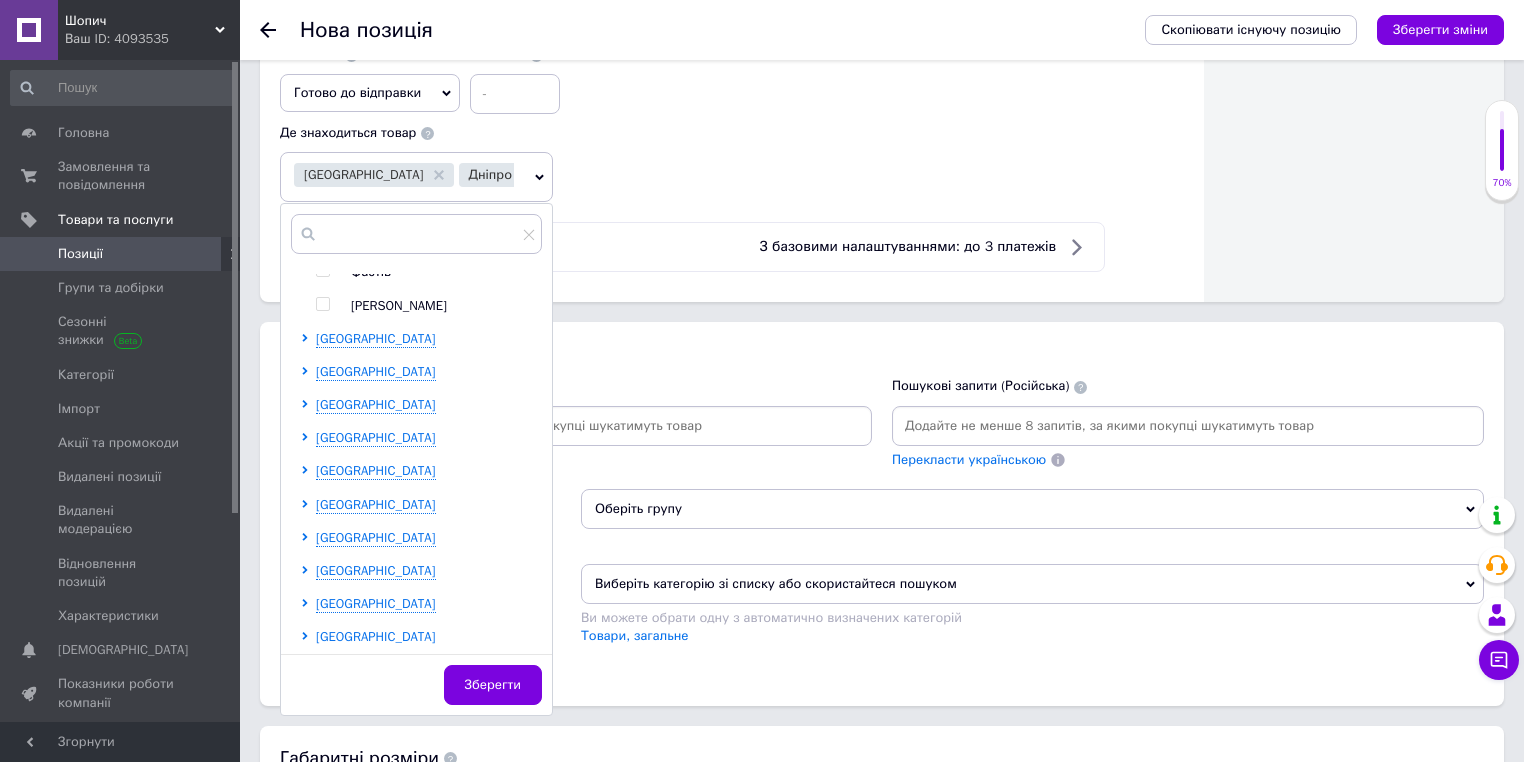 scroll, scrollTop: 1440, scrollLeft: 0, axis: vertical 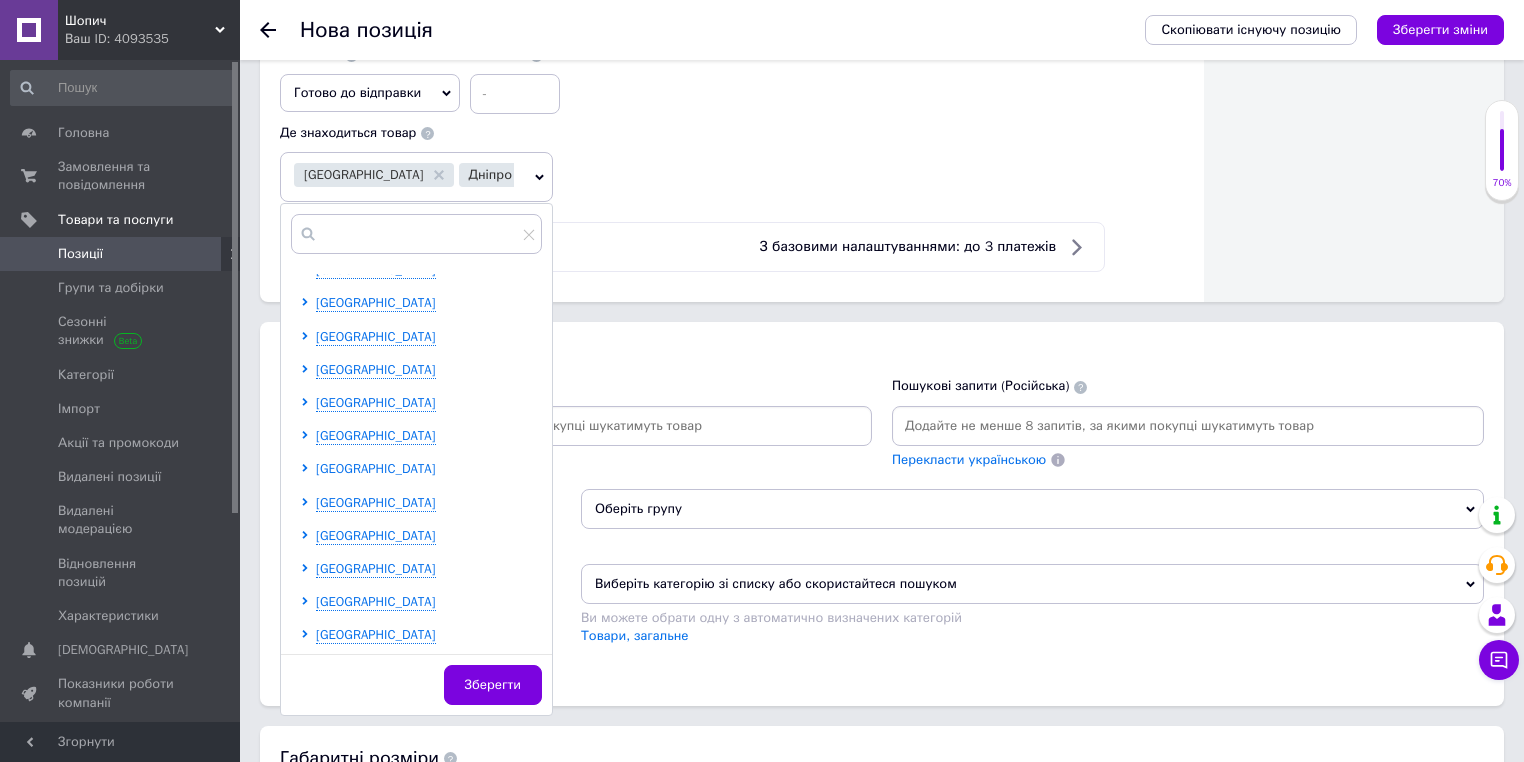 click on "[GEOGRAPHIC_DATA]" at bounding box center (376, 468) 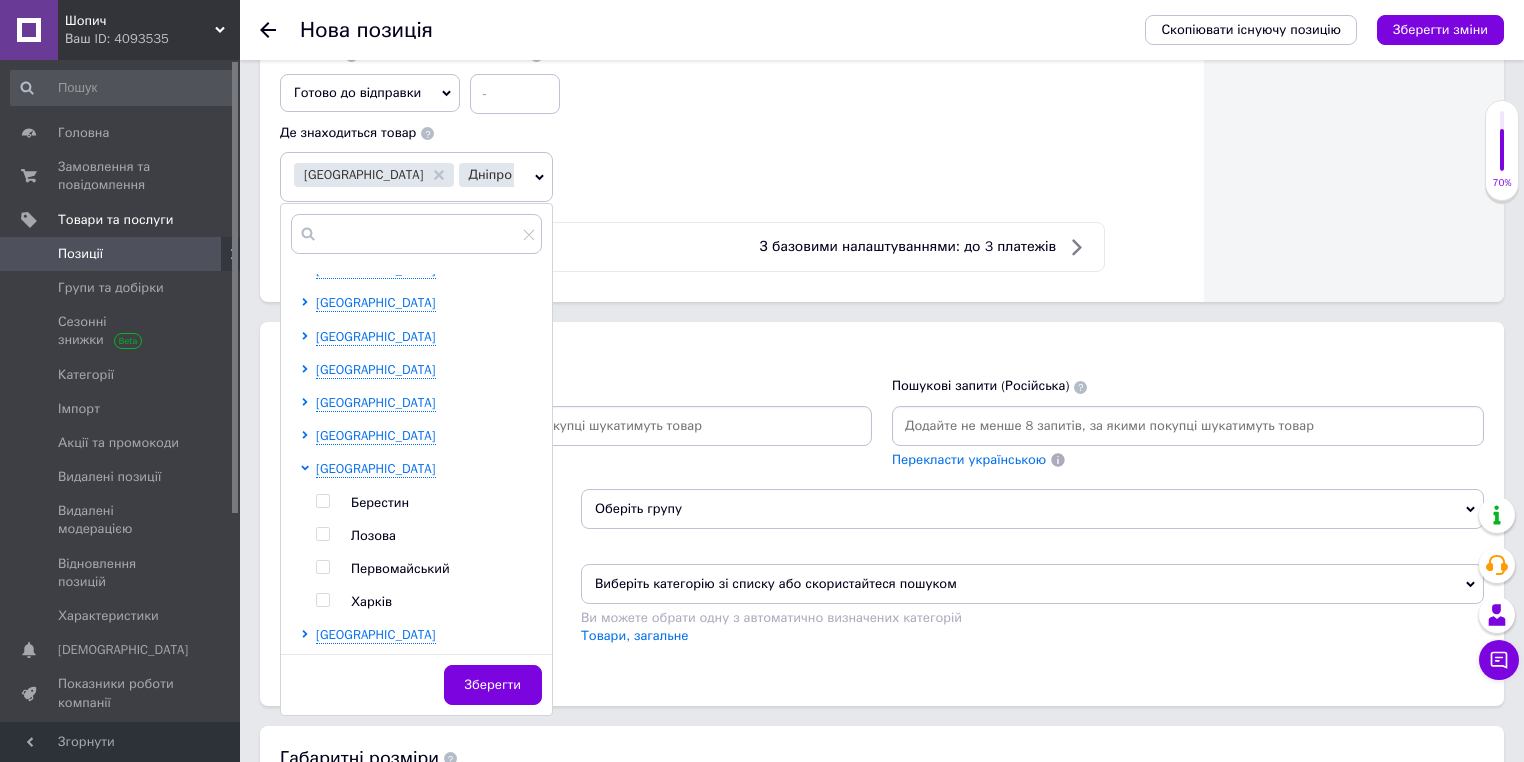 click at bounding box center (322, 567) 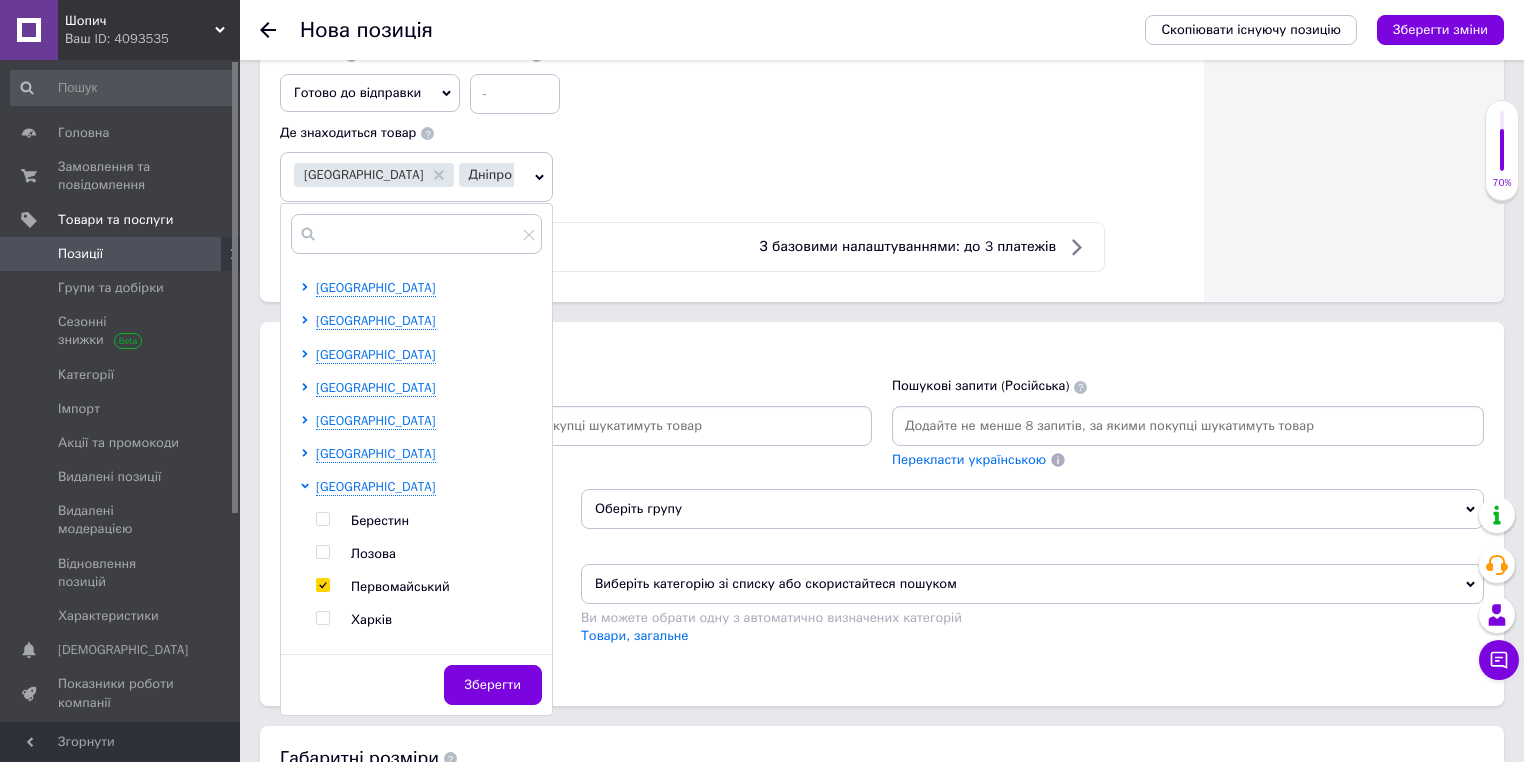 click at bounding box center (322, 585) 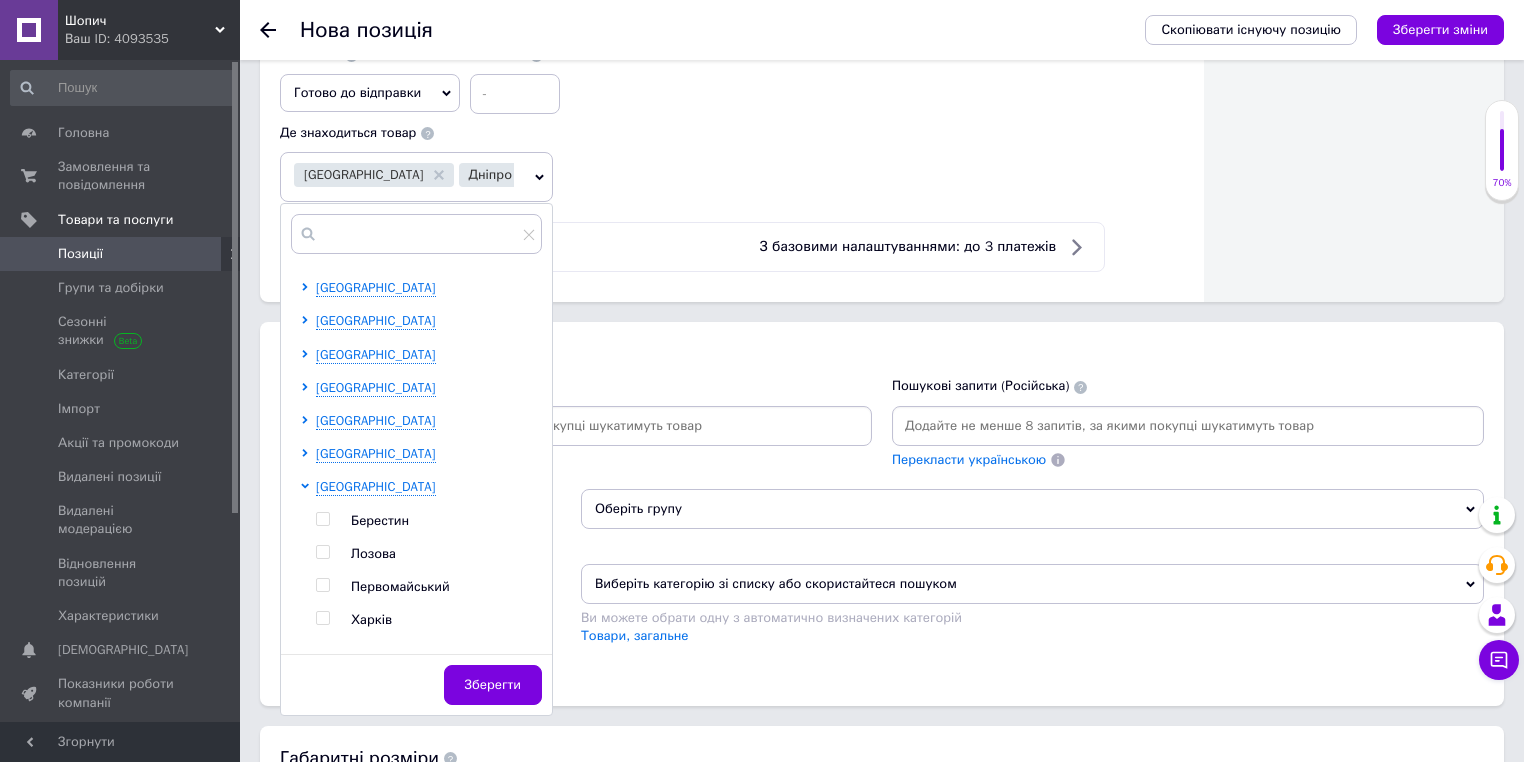 checkbox on "false" 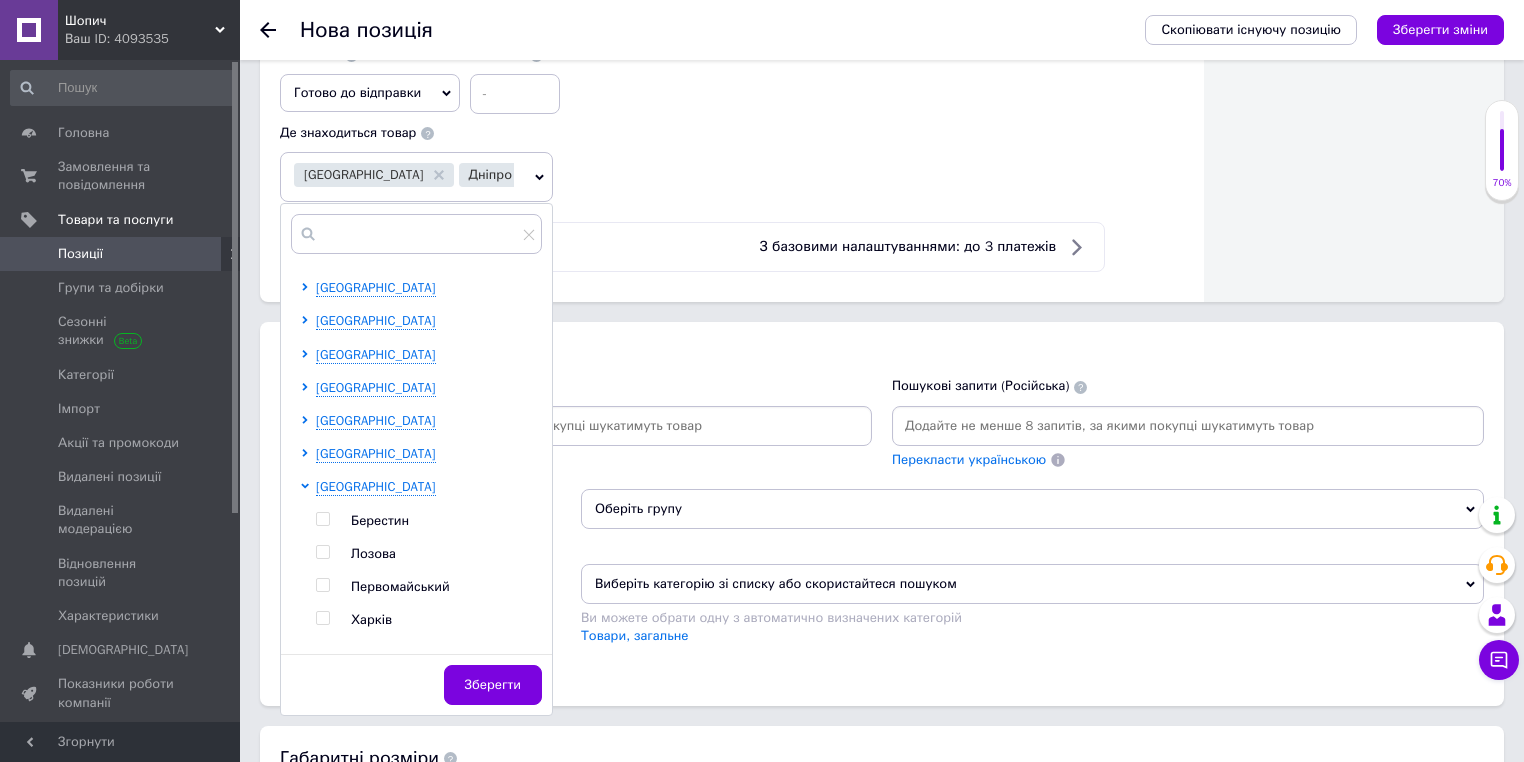 scroll, scrollTop: 1440, scrollLeft: 0, axis: vertical 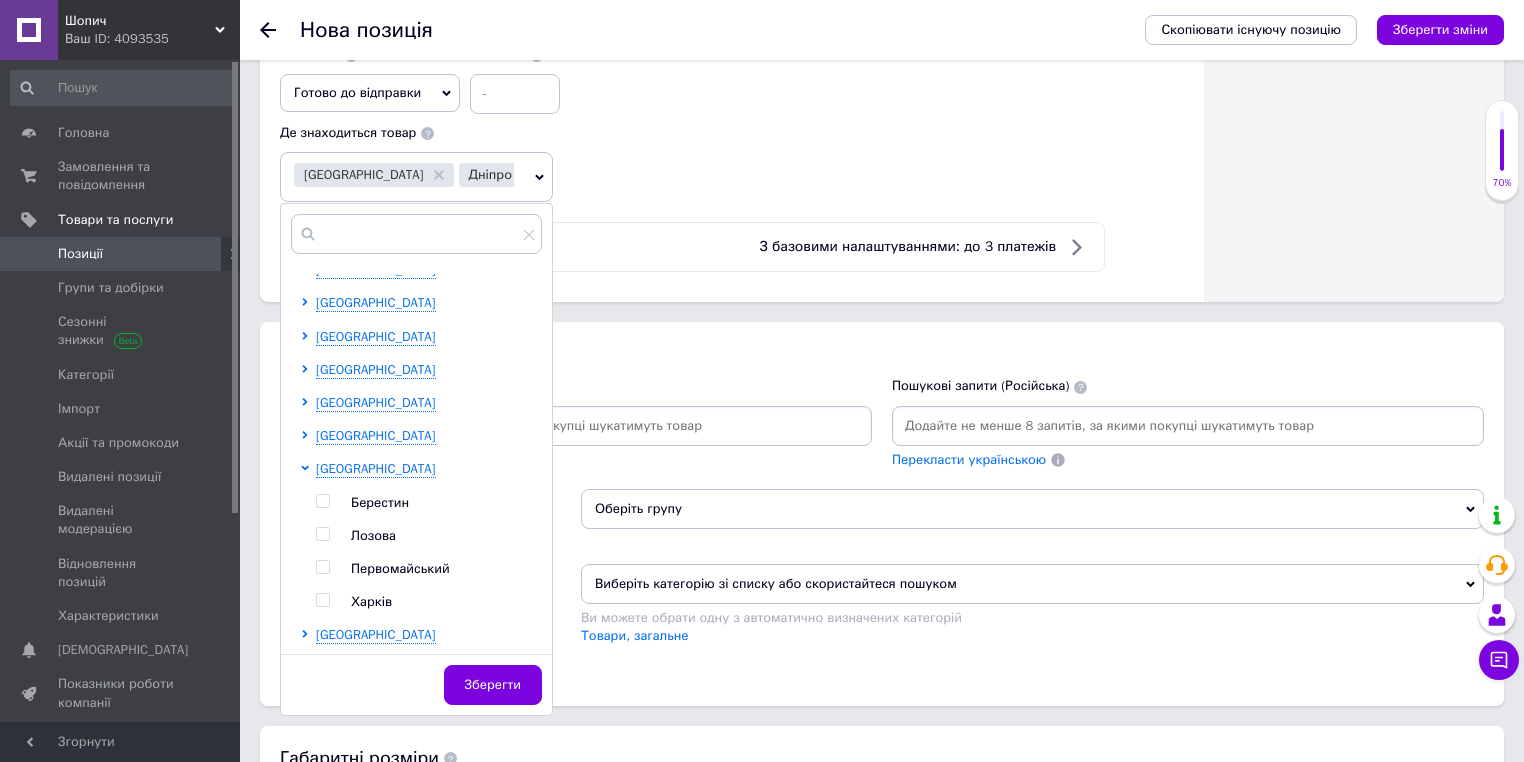 click at bounding box center (326, 602) 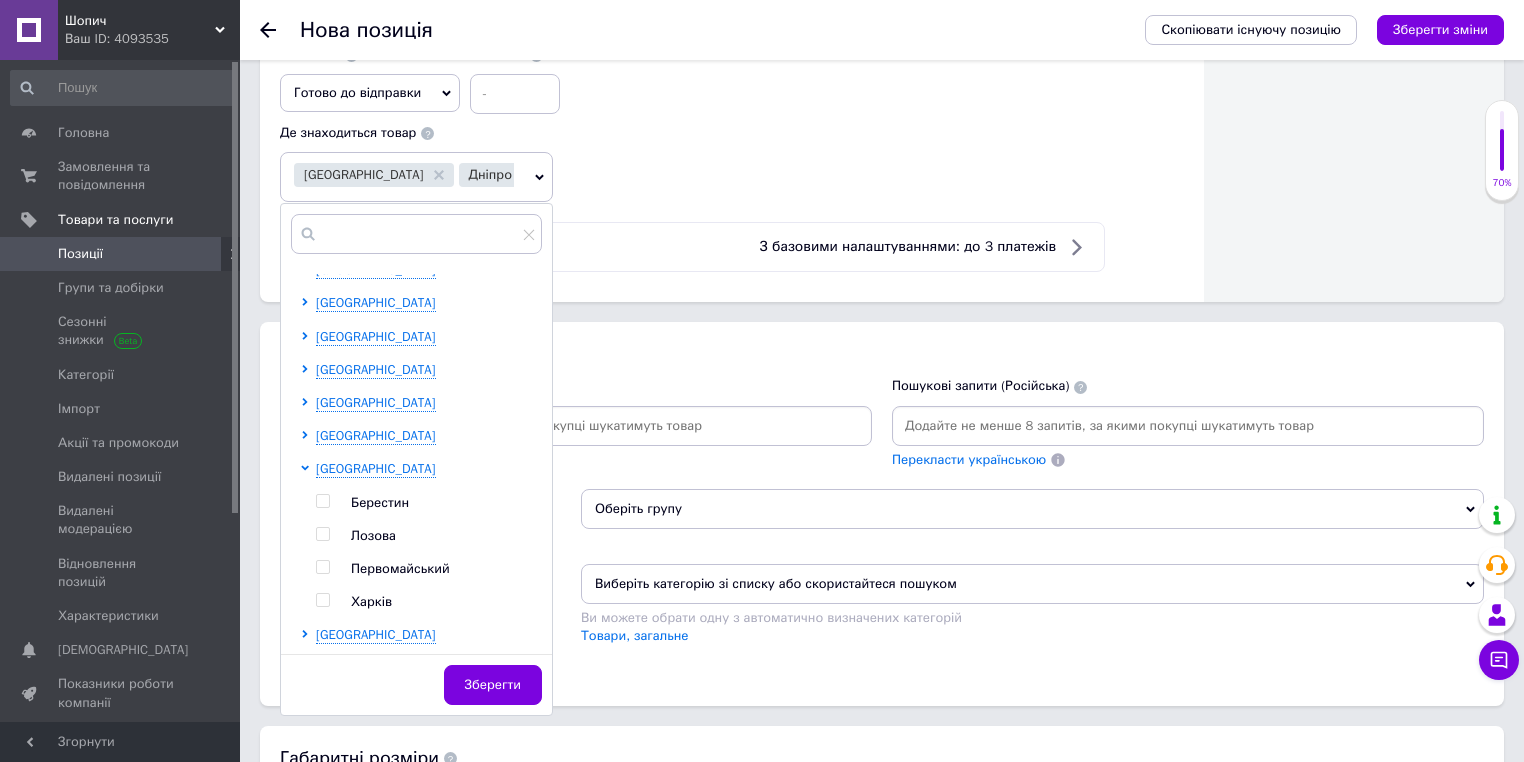 click at bounding box center [323, 600] 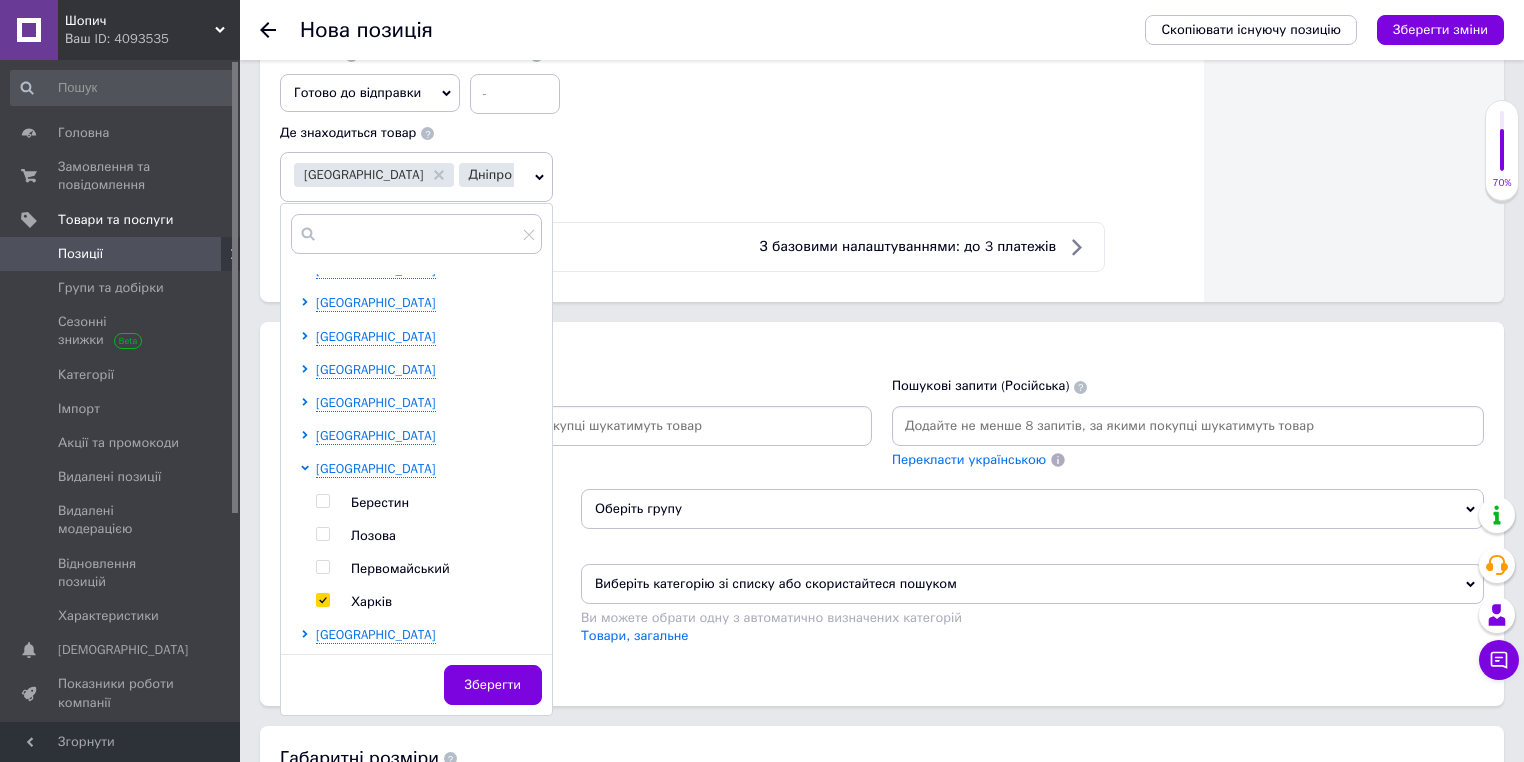 checkbox on "true" 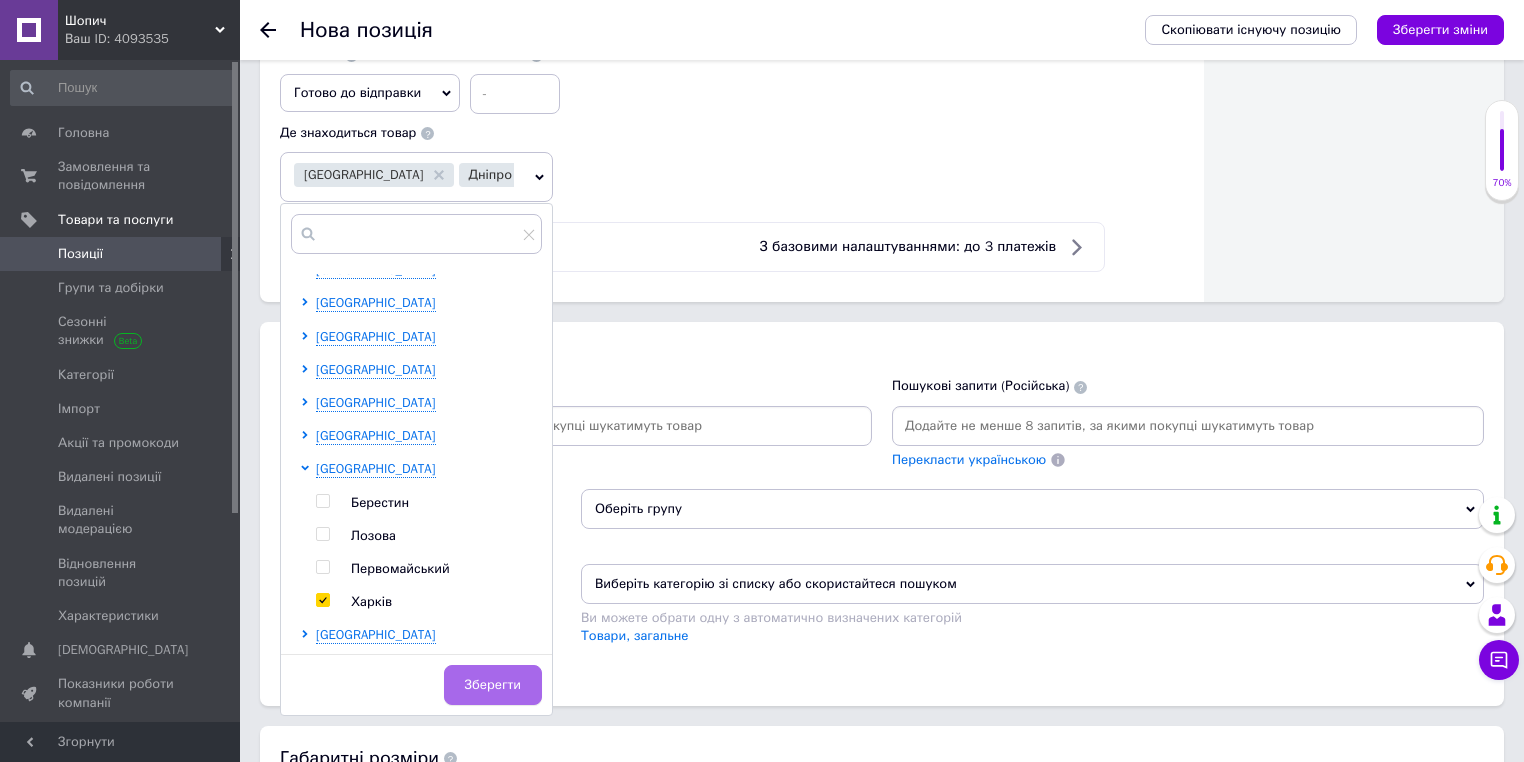 scroll, scrollTop: 1422, scrollLeft: 0, axis: vertical 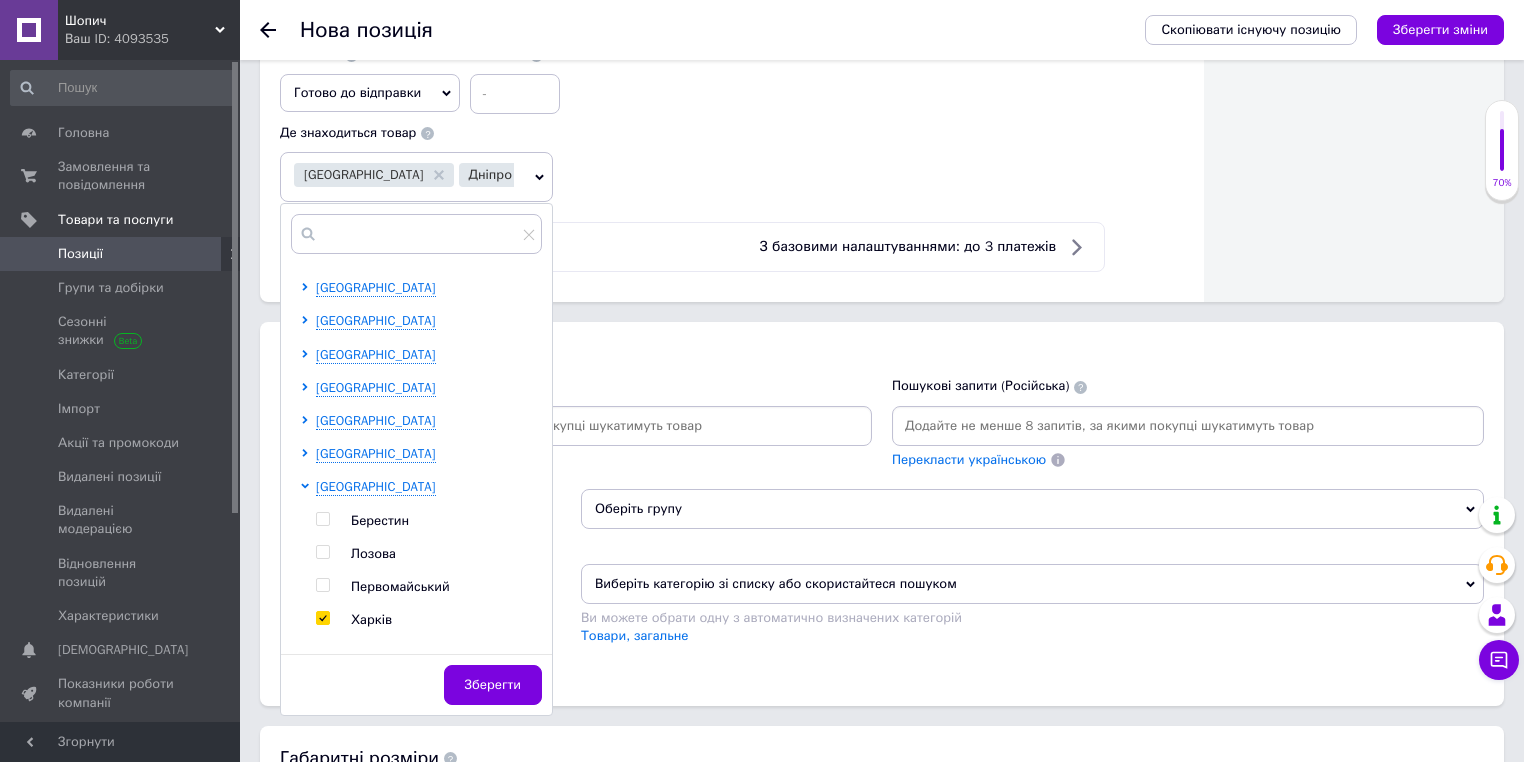 click on "Зберегти" at bounding box center [493, 685] 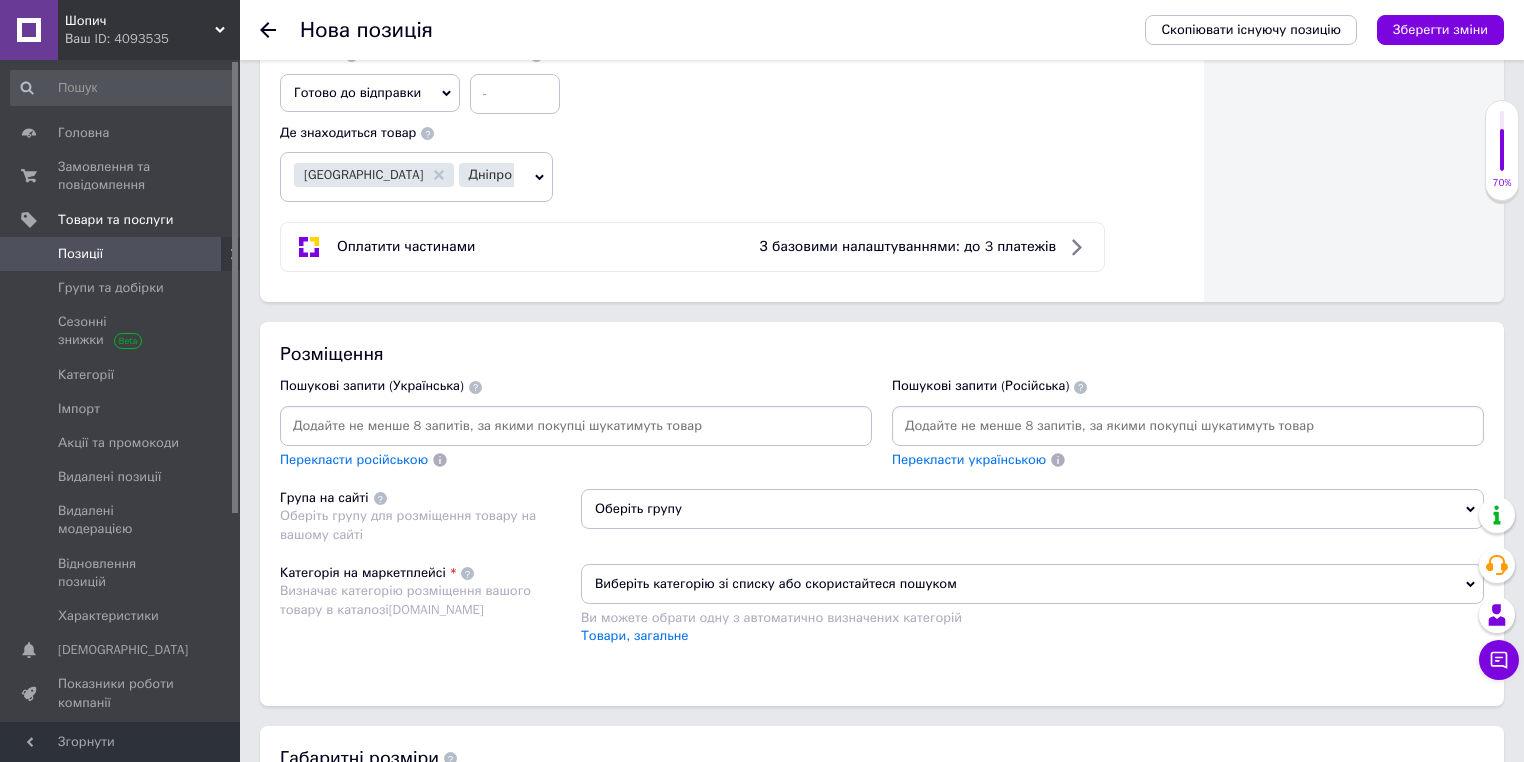 click at bounding box center (1188, 426) 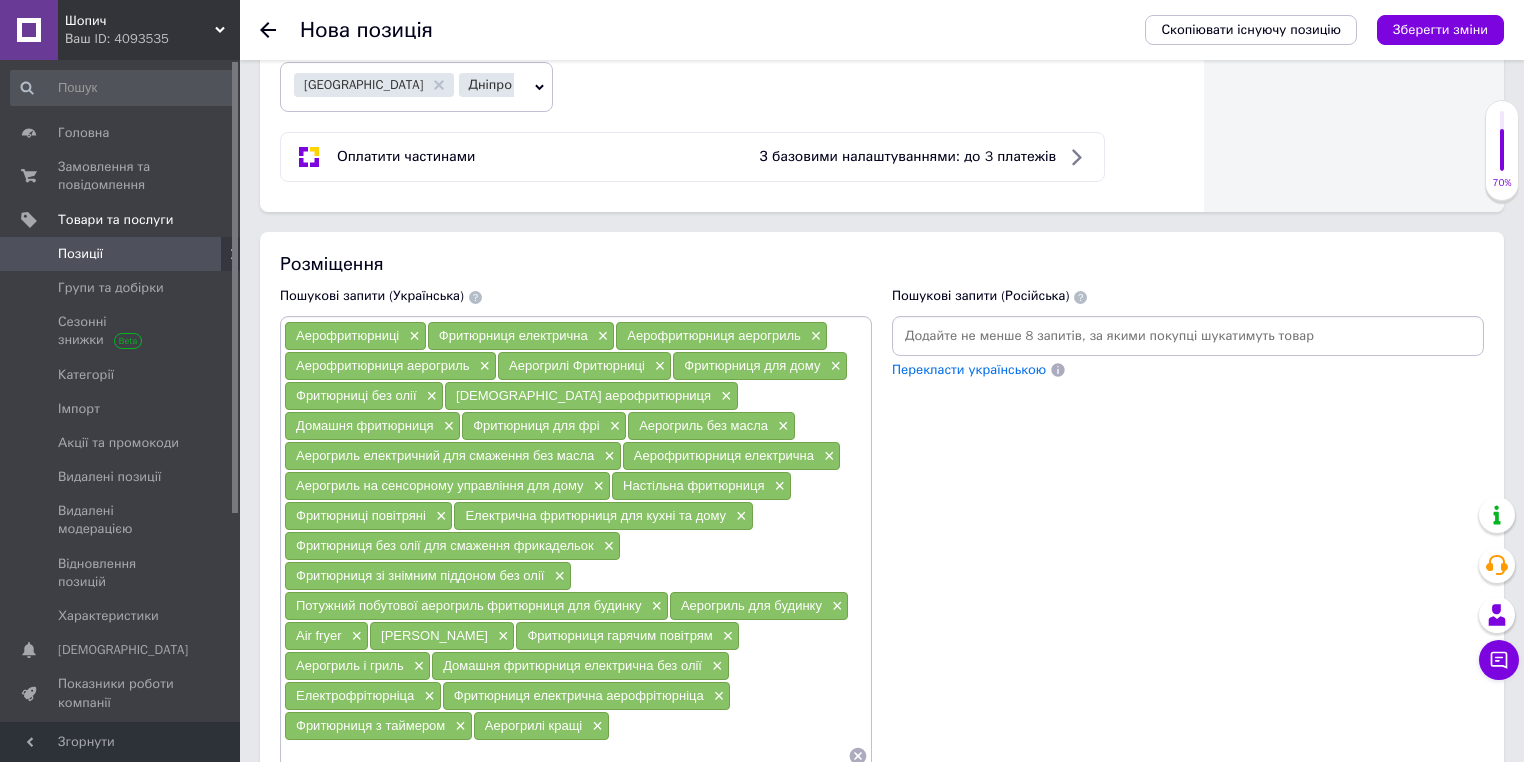 scroll, scrollTop: 1554, scrollLeft: 0, axis: vertical 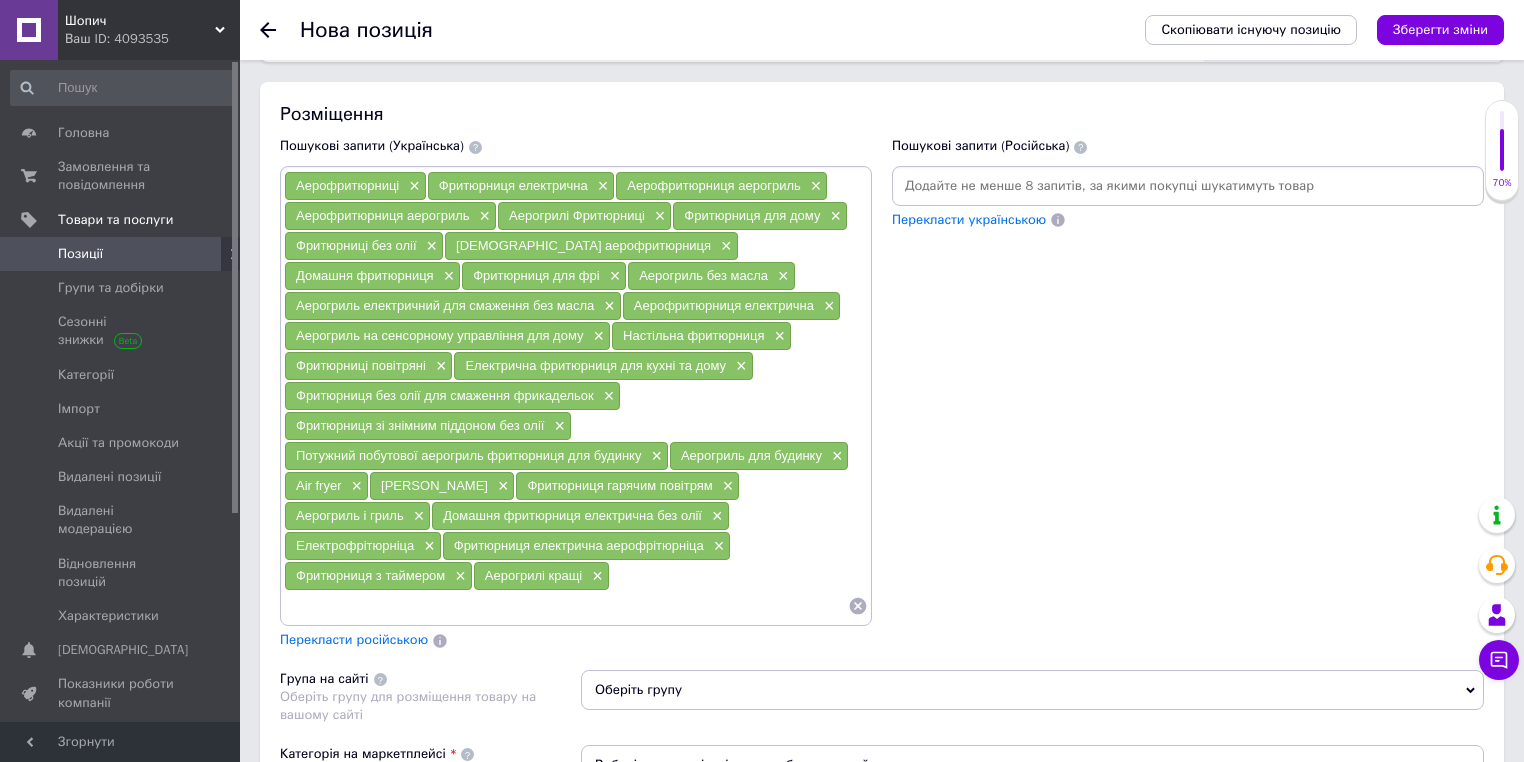 drag, startPoint x: 530, startPoint y: 137, endPoint x: 605, endPoint y: 168, distance: 81.154175 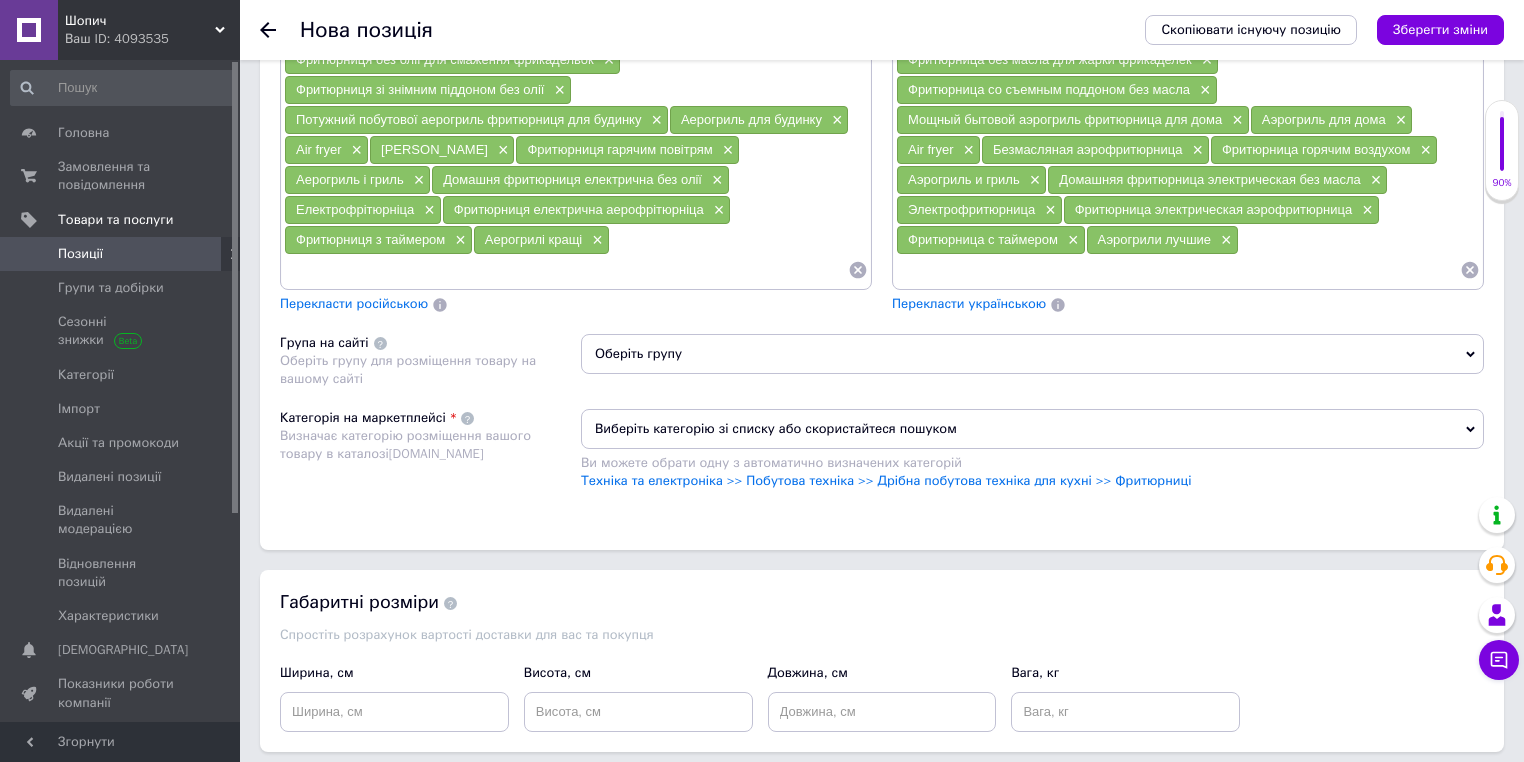 scroll, scrollTop: 2034, scrollLeft: 0, axis: vertical 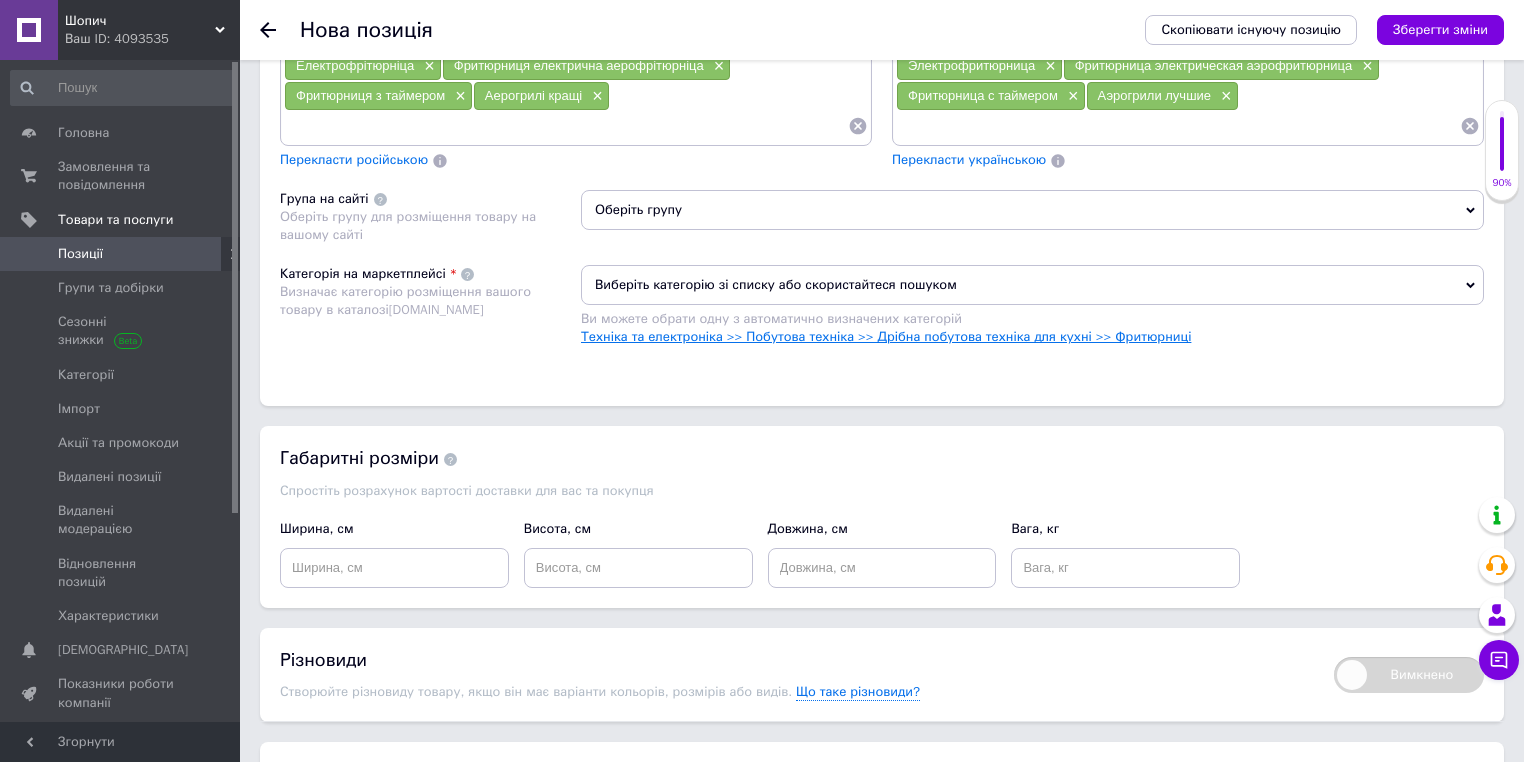 click on "Техніка та електроніка >> Побутова техніка >> Дрібна побутова техніка для кухні >> Фритюрниці" at bounding box center [886, 336] 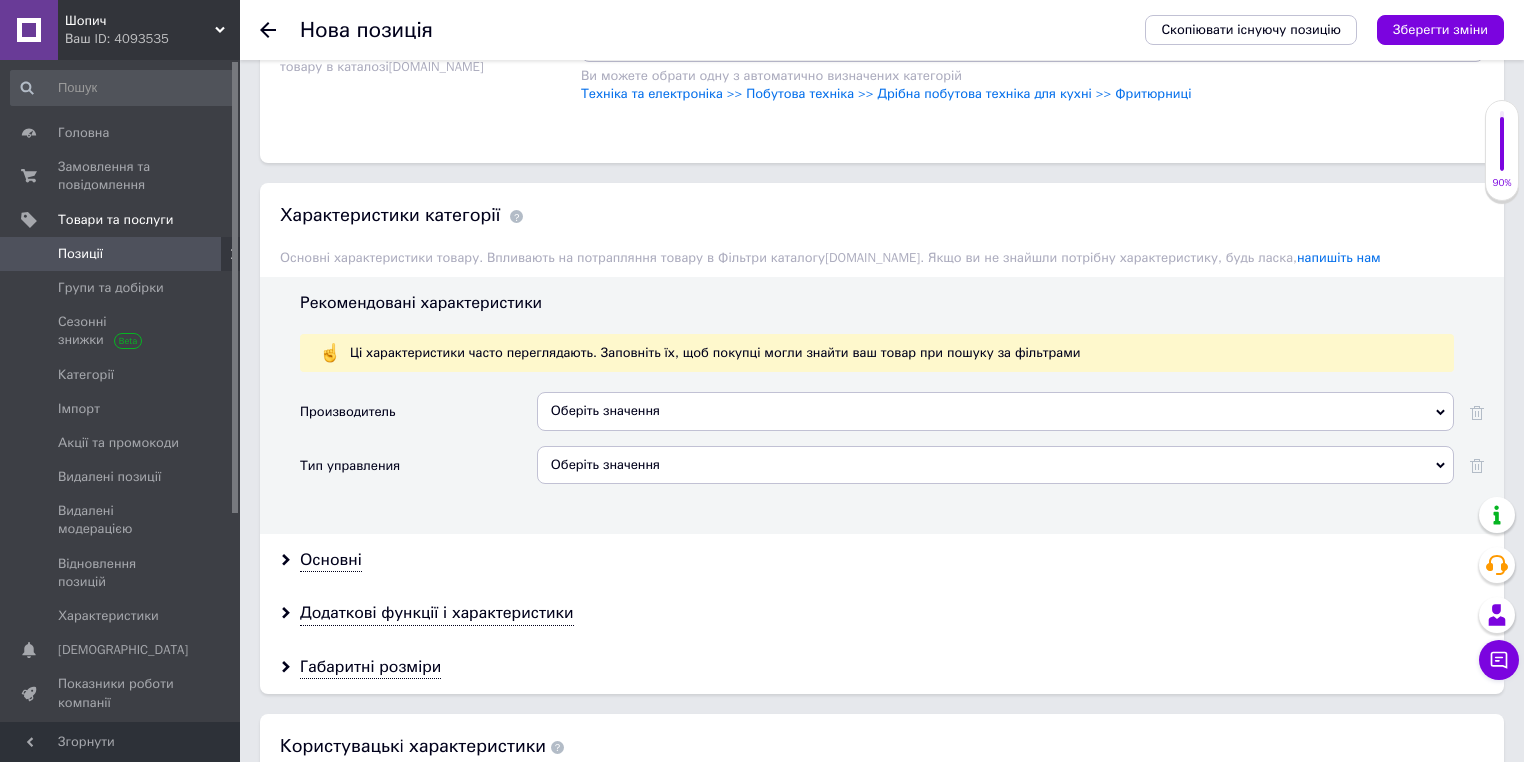 scroll, scrollTop: 2354, scrollLeft: 0, axis: vertical 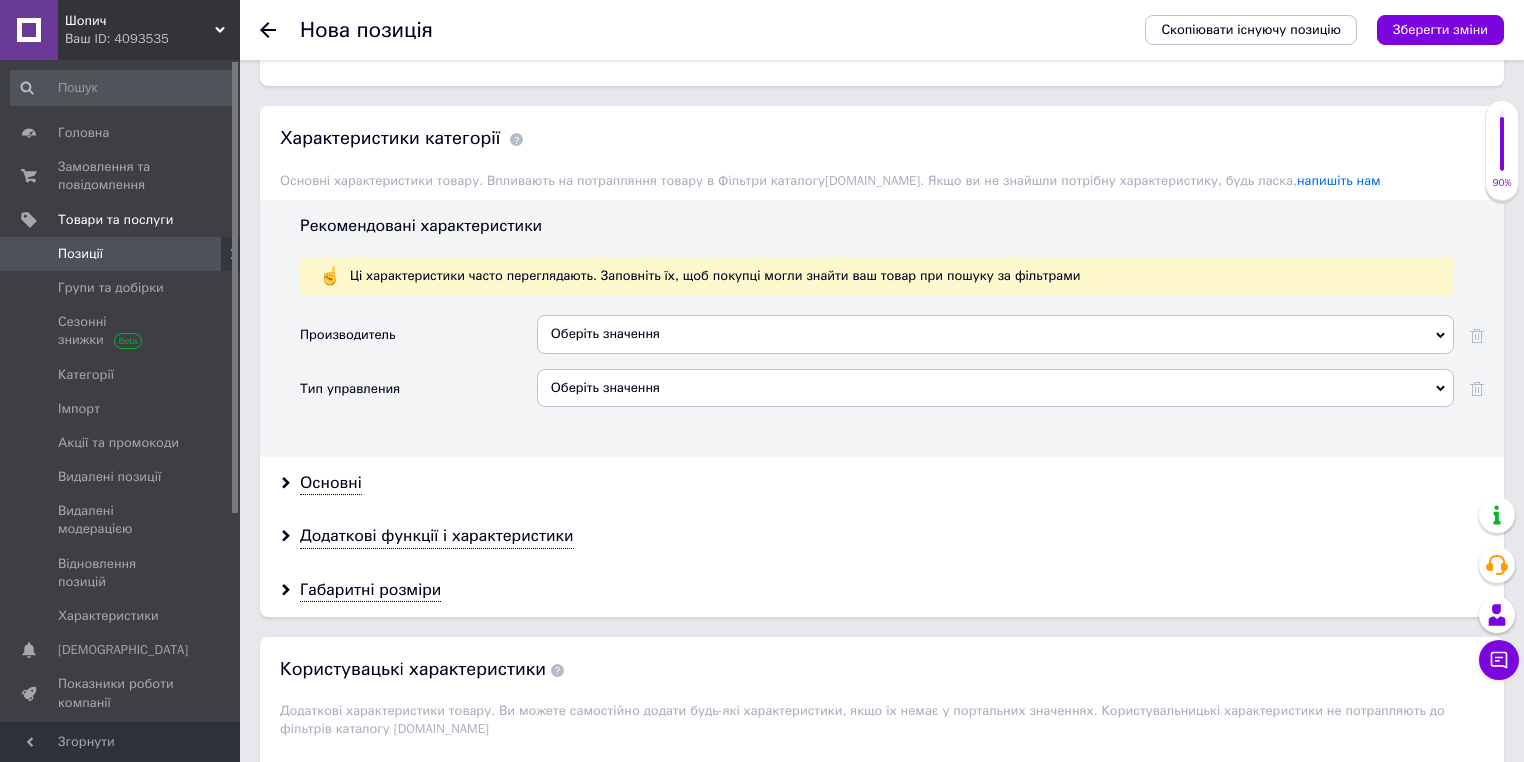 click on "Оберіть значення" at bounding box center [995, 334] 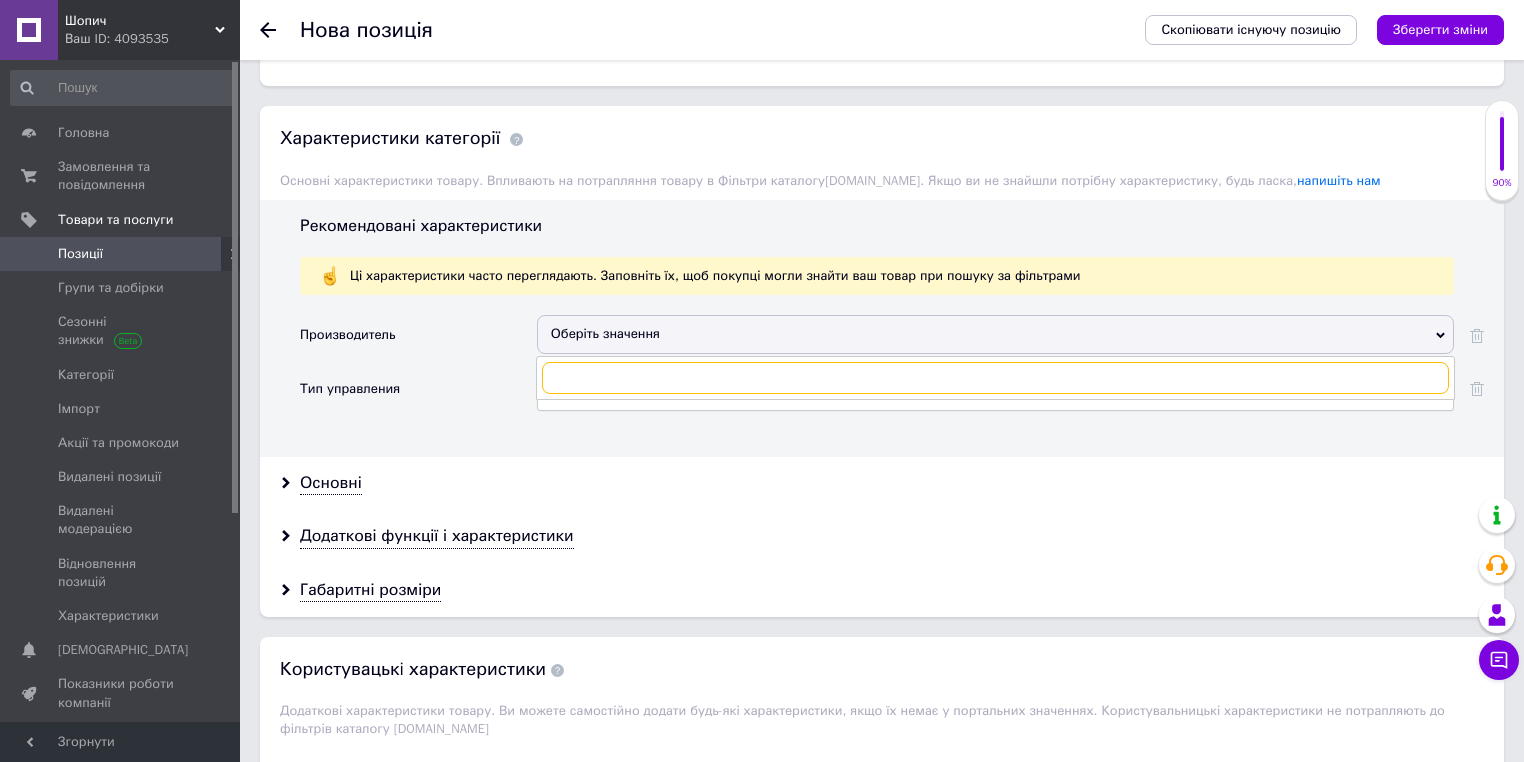 paste on "Rainberg" 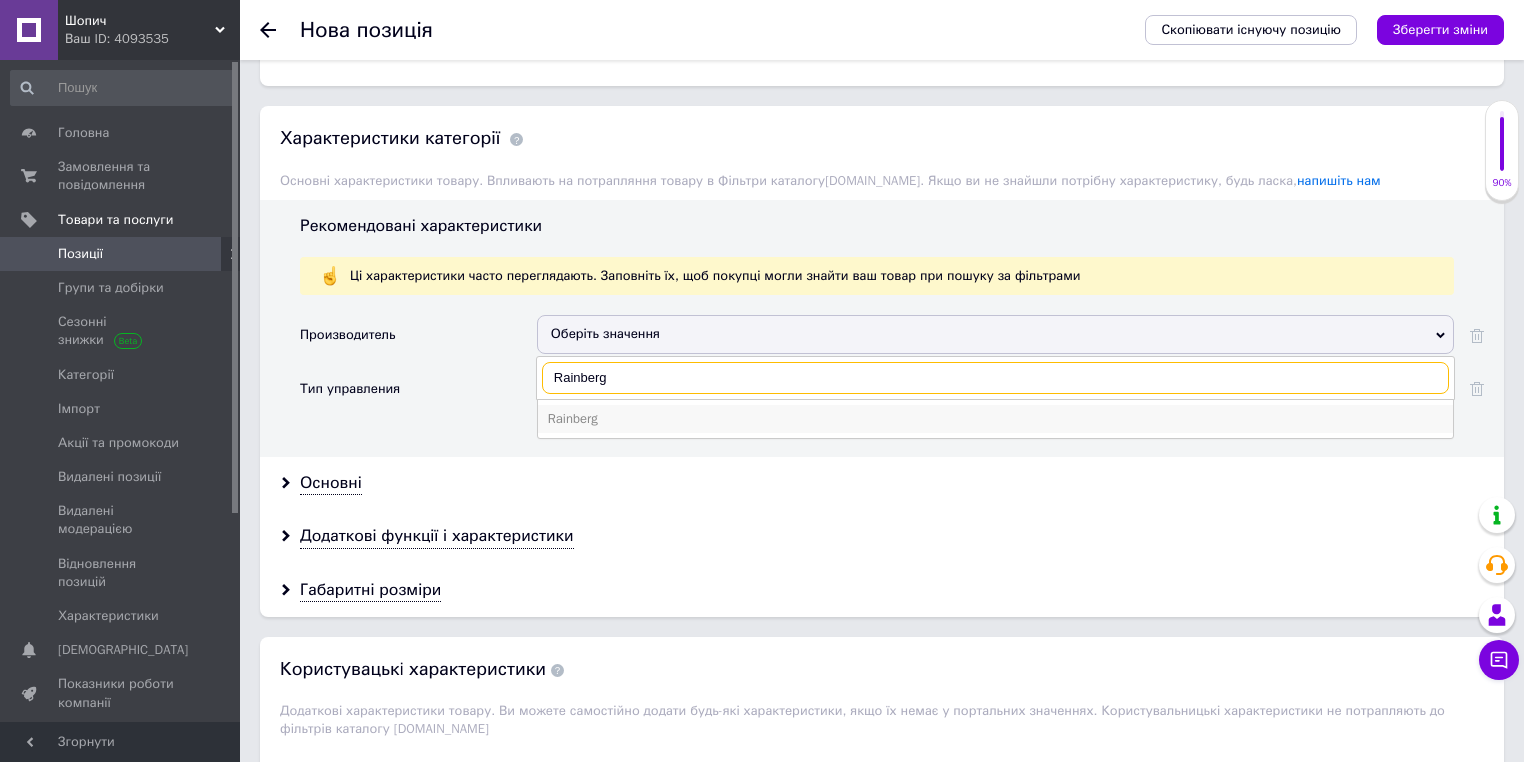type on "Rainberg" 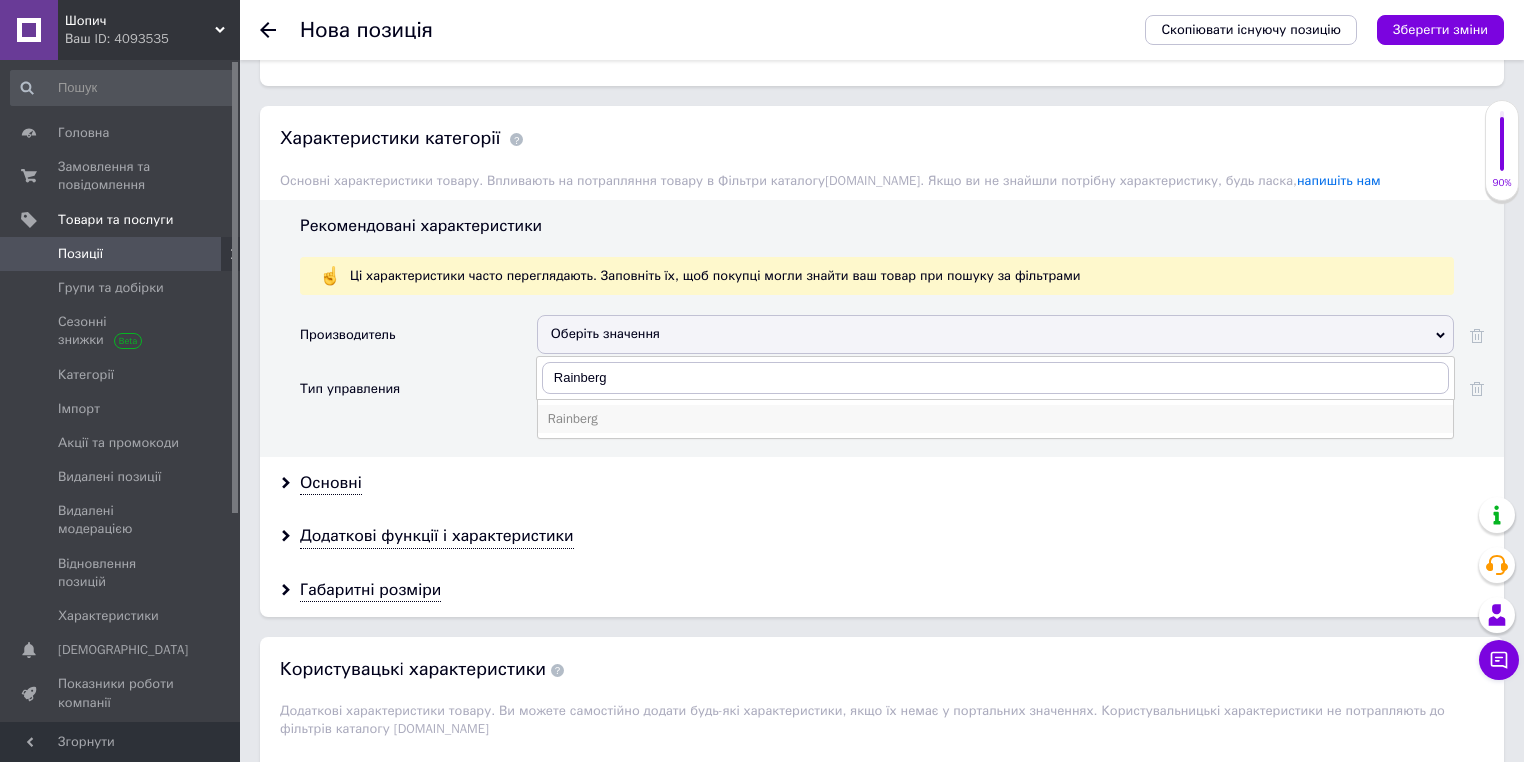 click on "Rainberg" at bounding box center (995, 419) 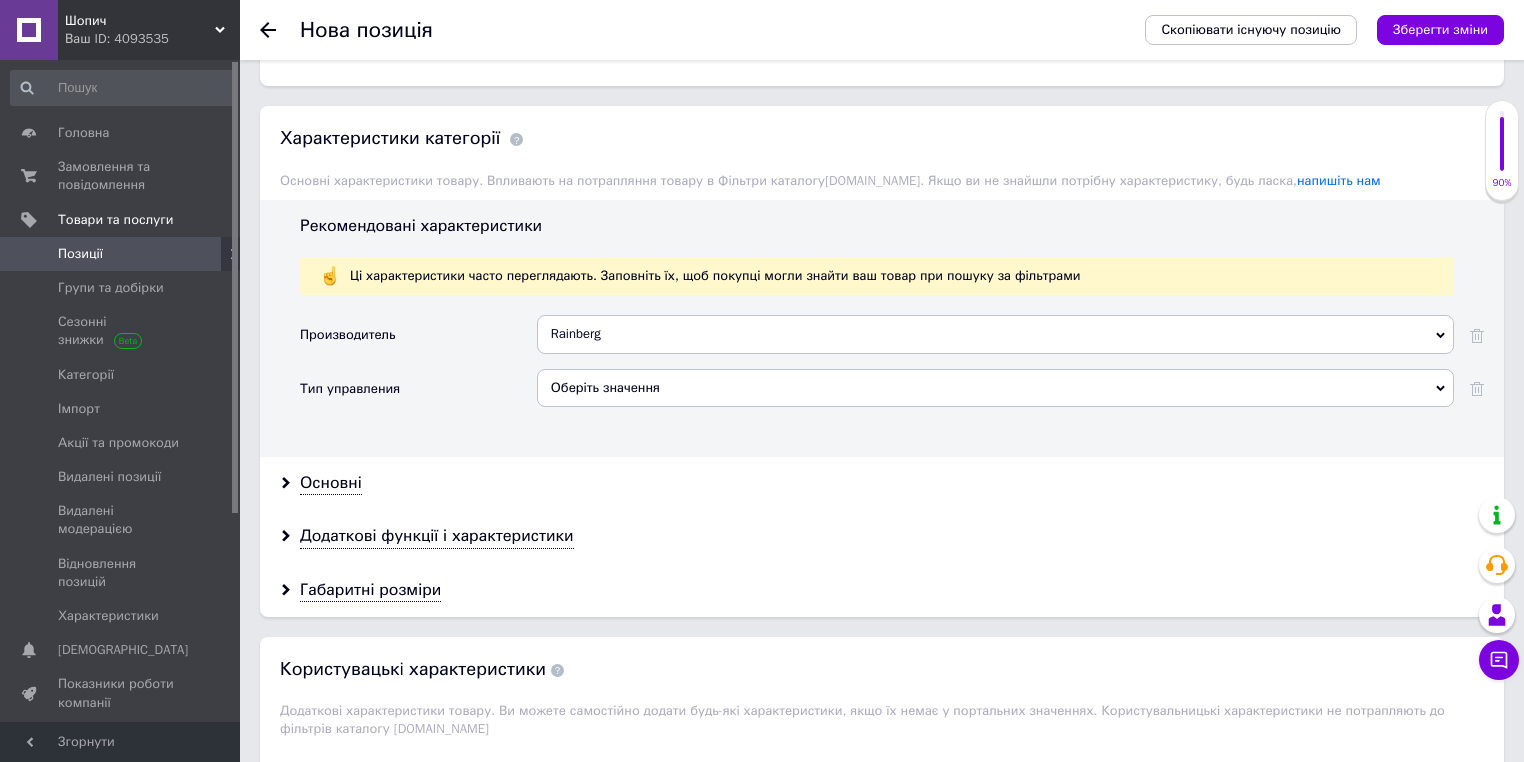 click on "Оберіть значення" at bounding box center (995, 388) 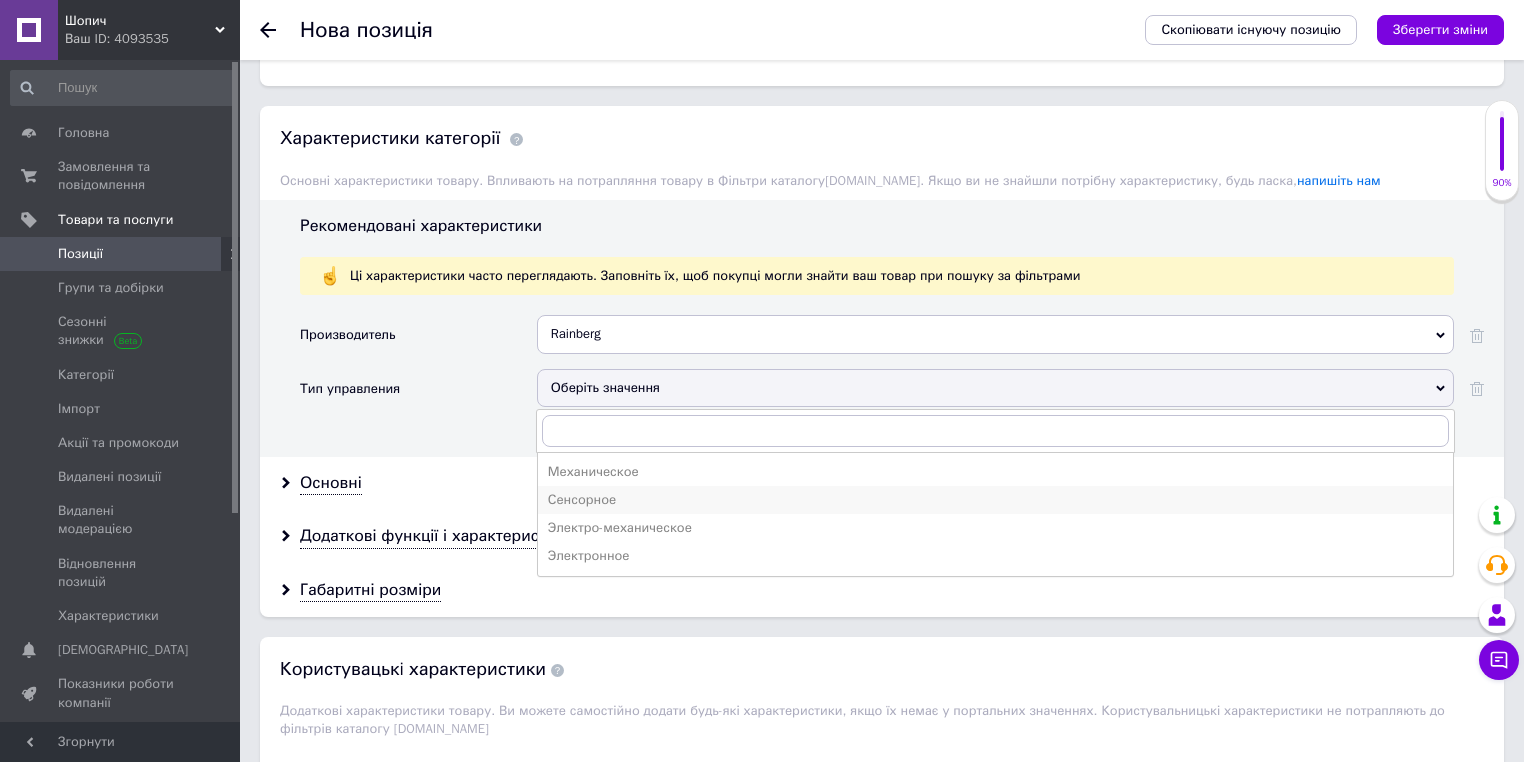 click on "Сенсорное" at bounding box center (995, 500) 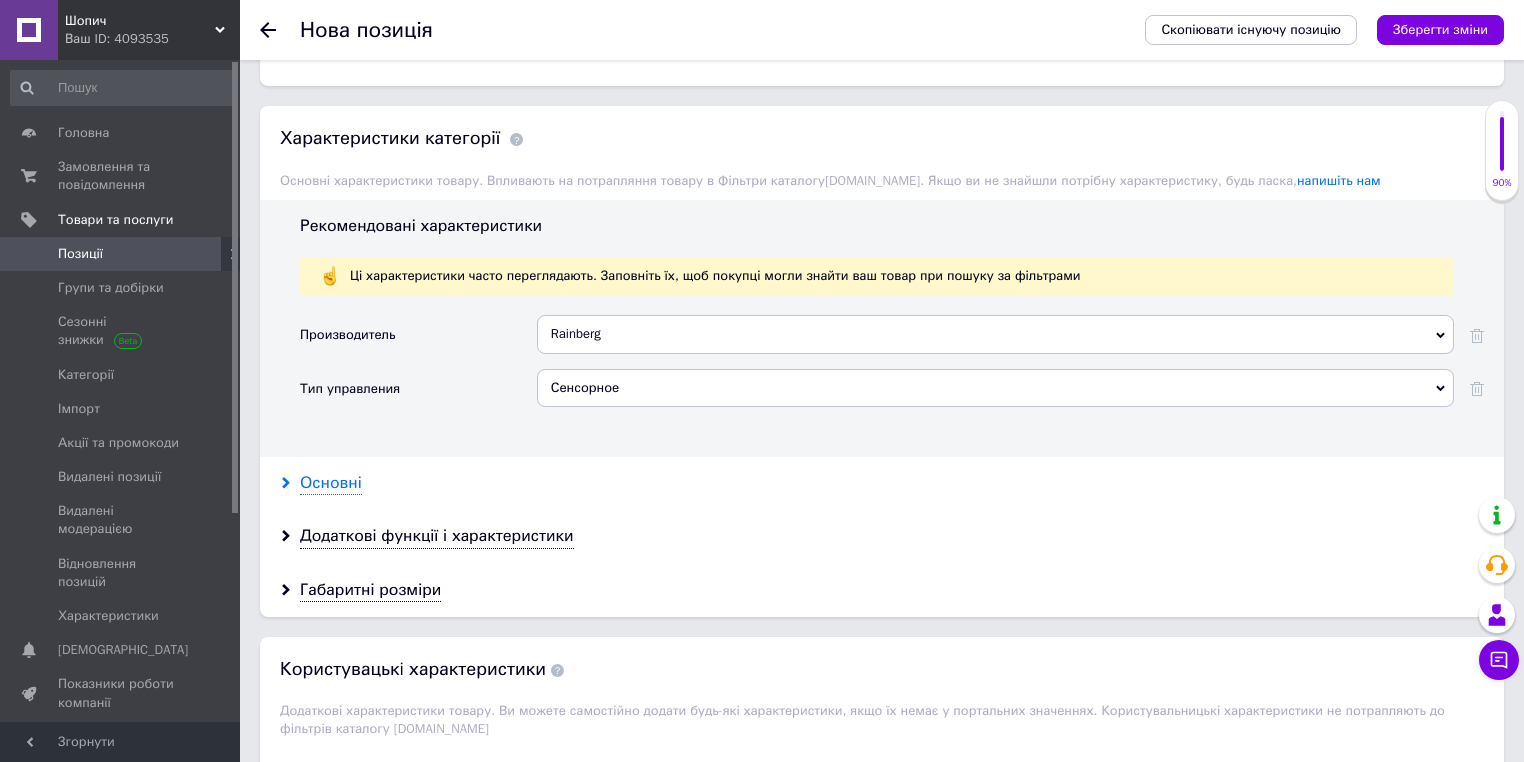 click on "Основні" at bounding box center [331, 483] 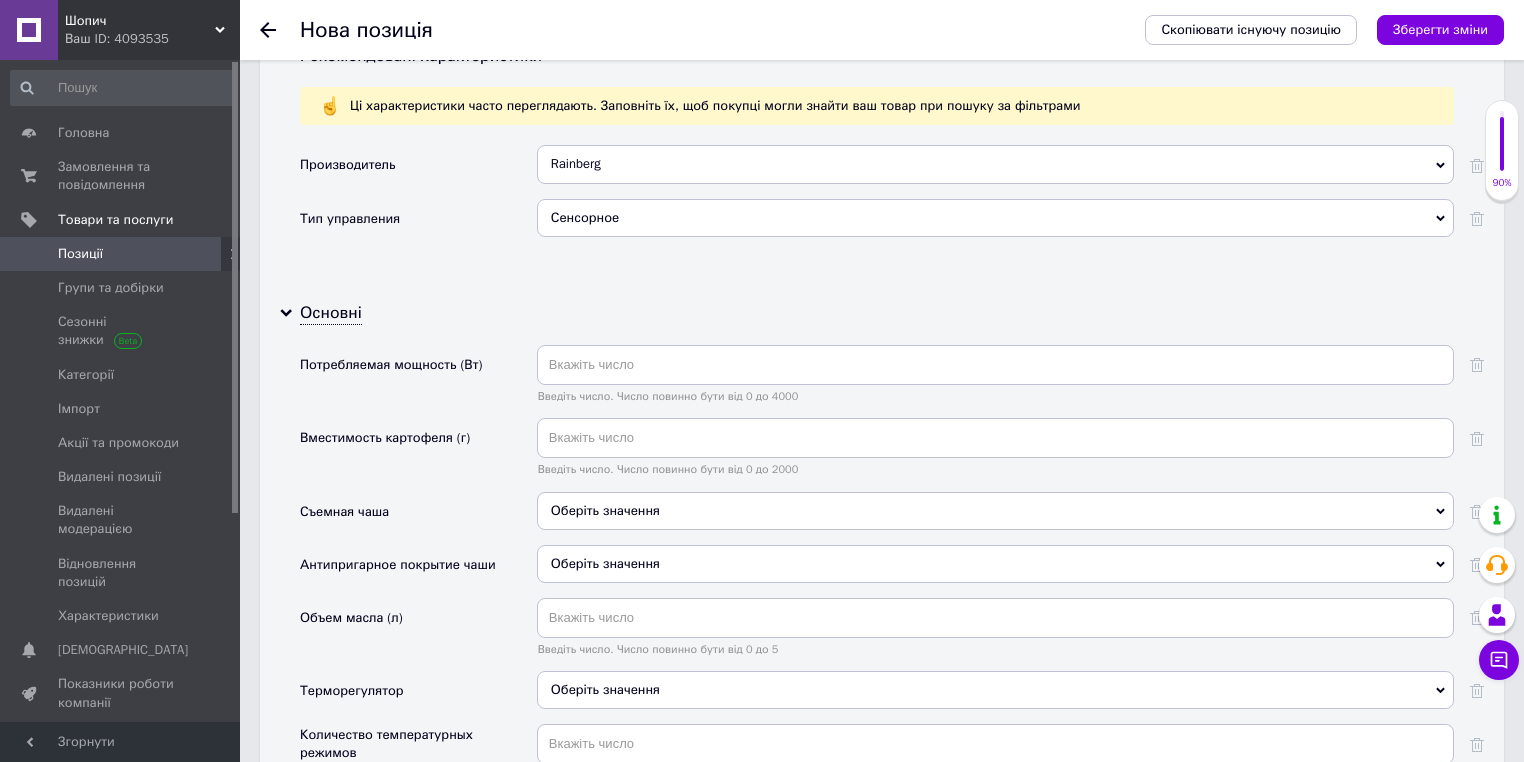 scroll, scrollTop: 2594, scrollLeft: 0, axis: vertical 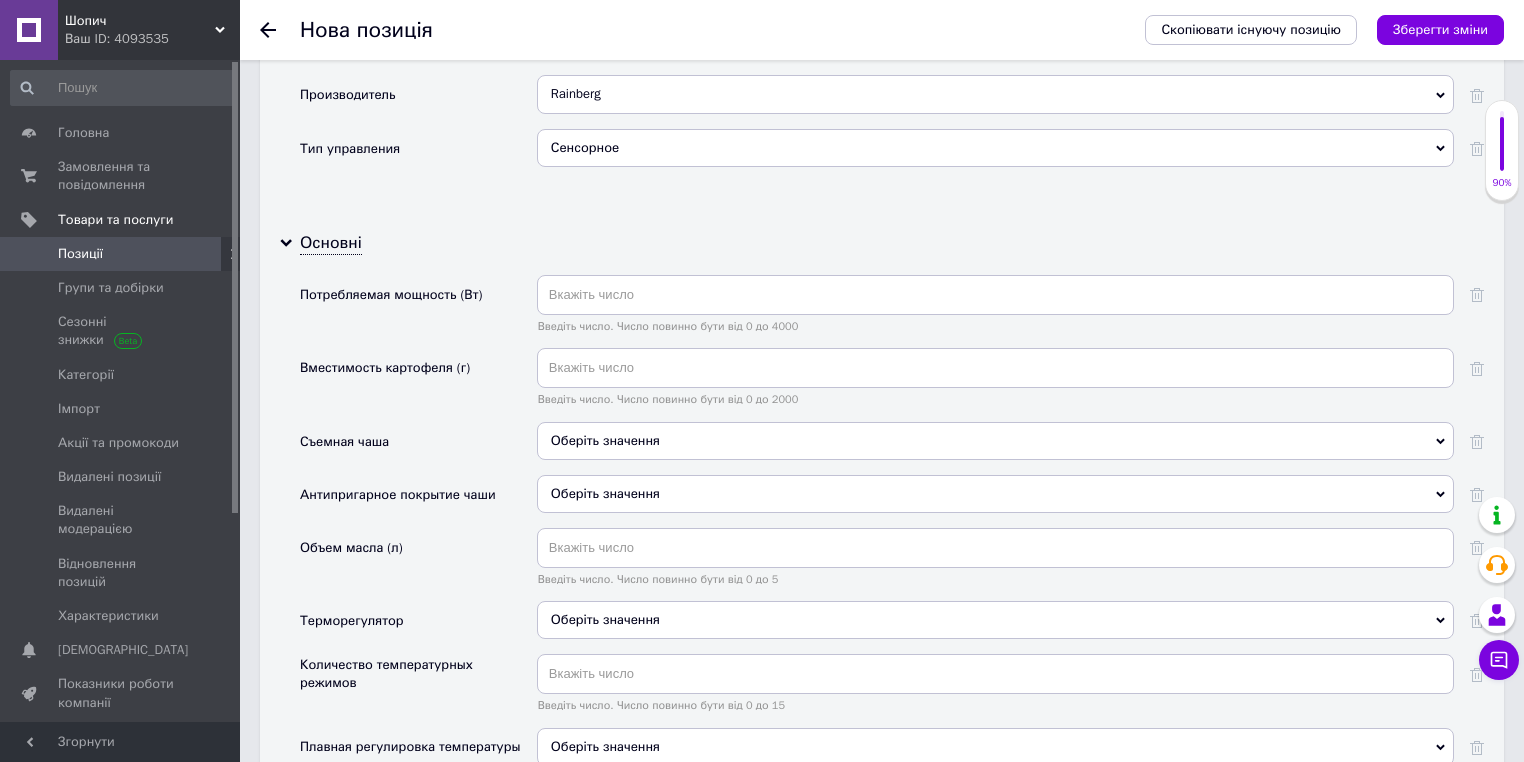 click on "Оберіть значення" at bounding box center (995, 441) 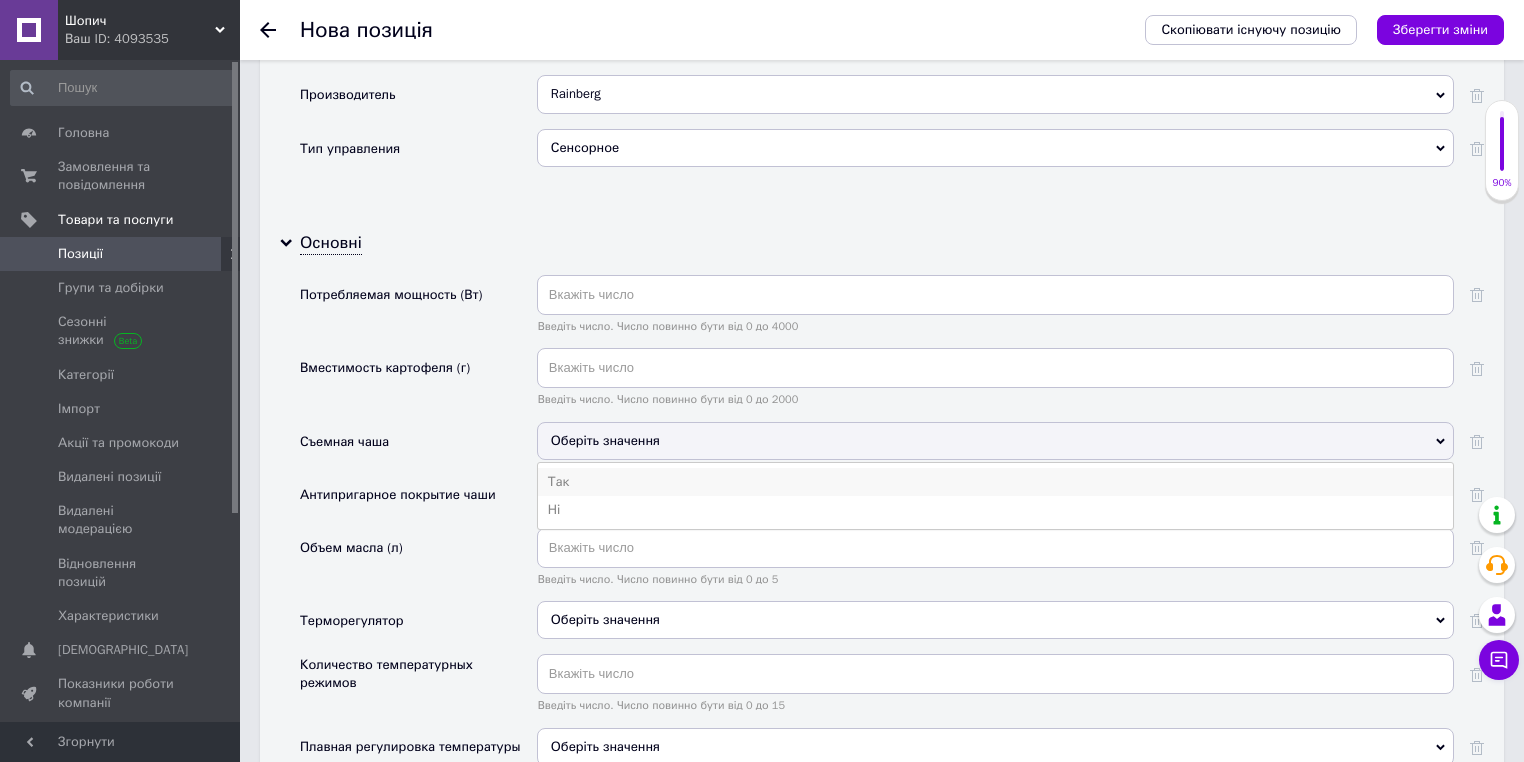 click on "Так" at bounding box center [995, 482] 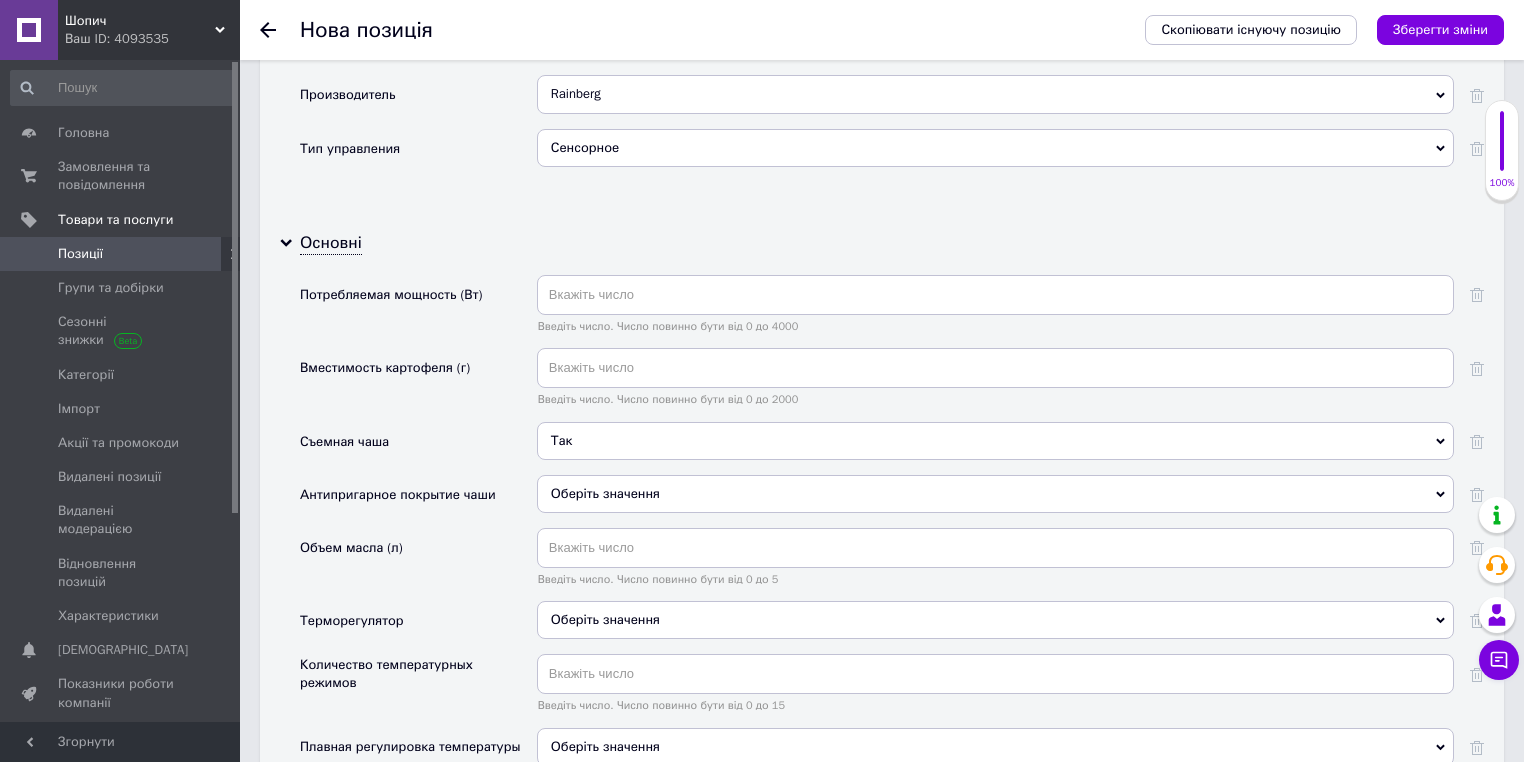 click on "Оберіть значення" at bounding box center (605, 493) 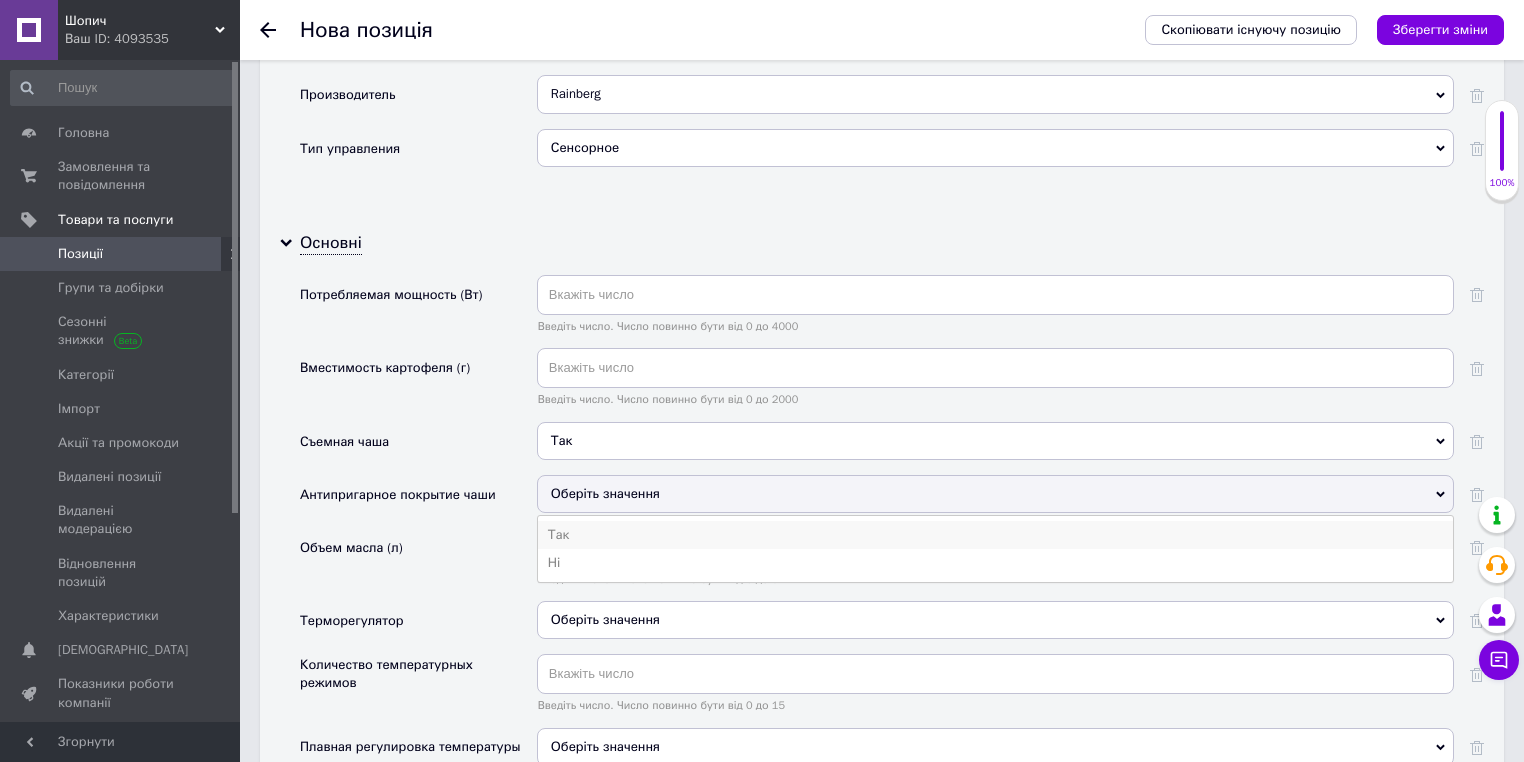 click on "Так" at bounding box center (995, 535) 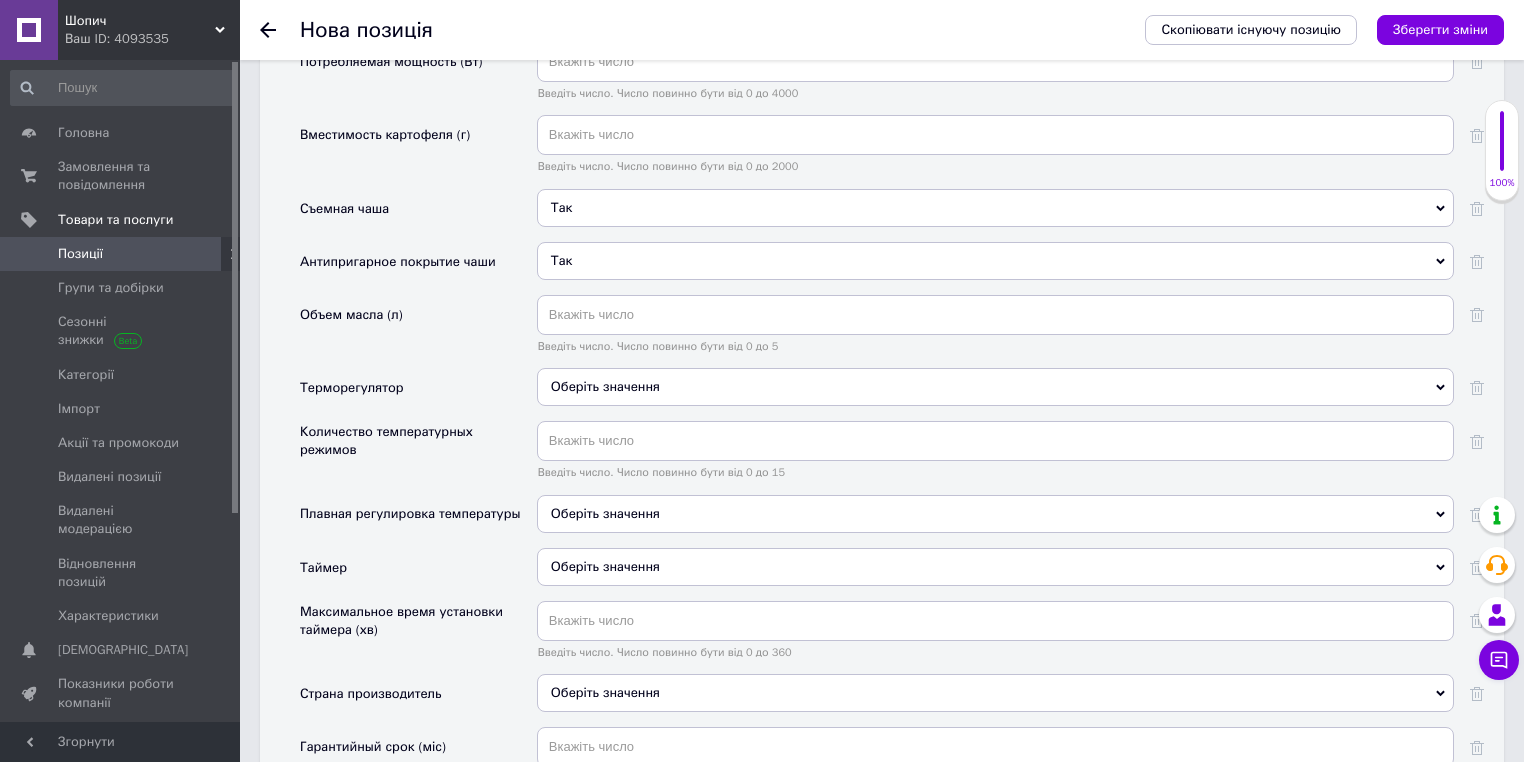 scroll, scrollTop: 2834, scrollLeft: 0, axis: vertical 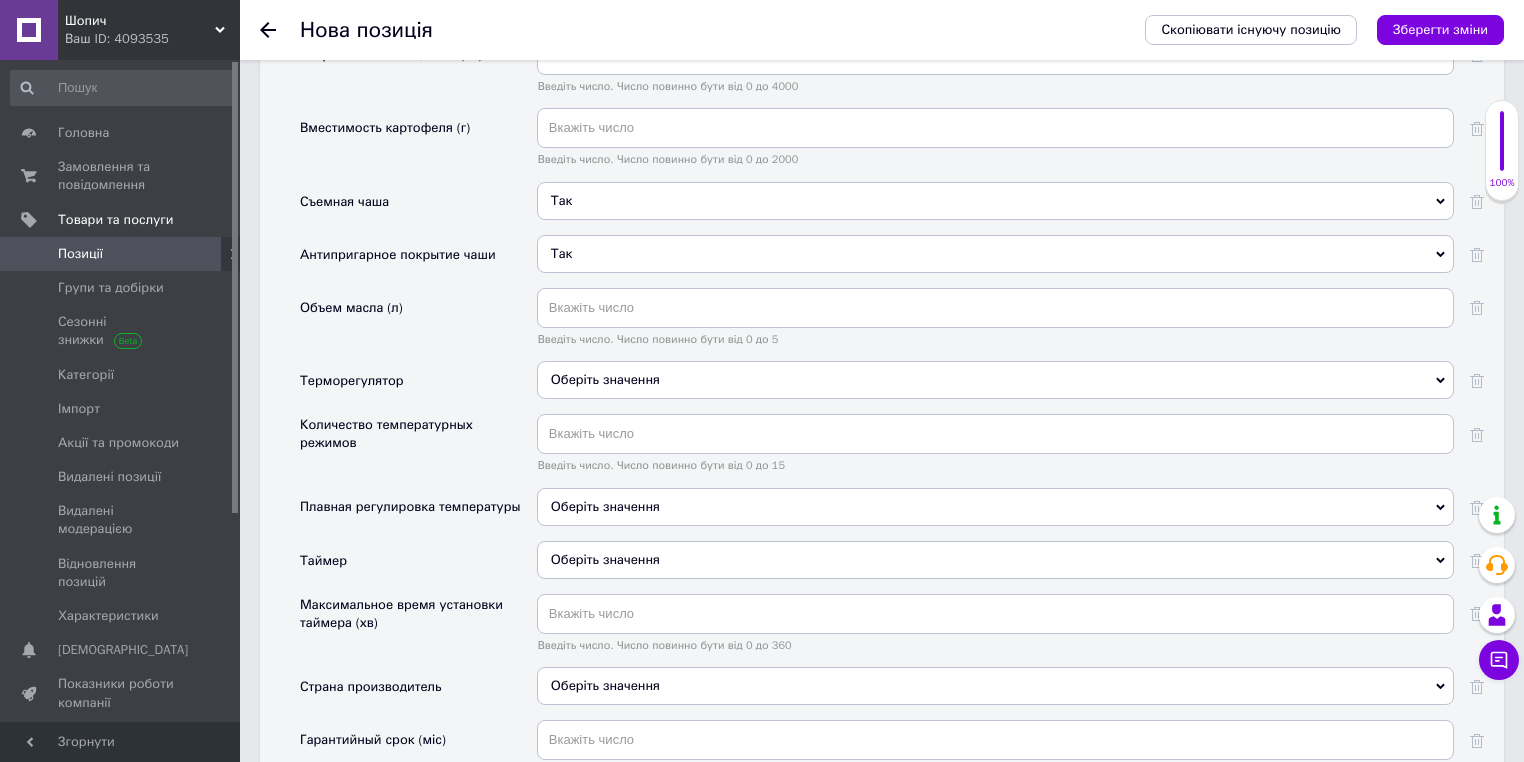 click on "Оберіть значення" at bounding box center [605, 379] 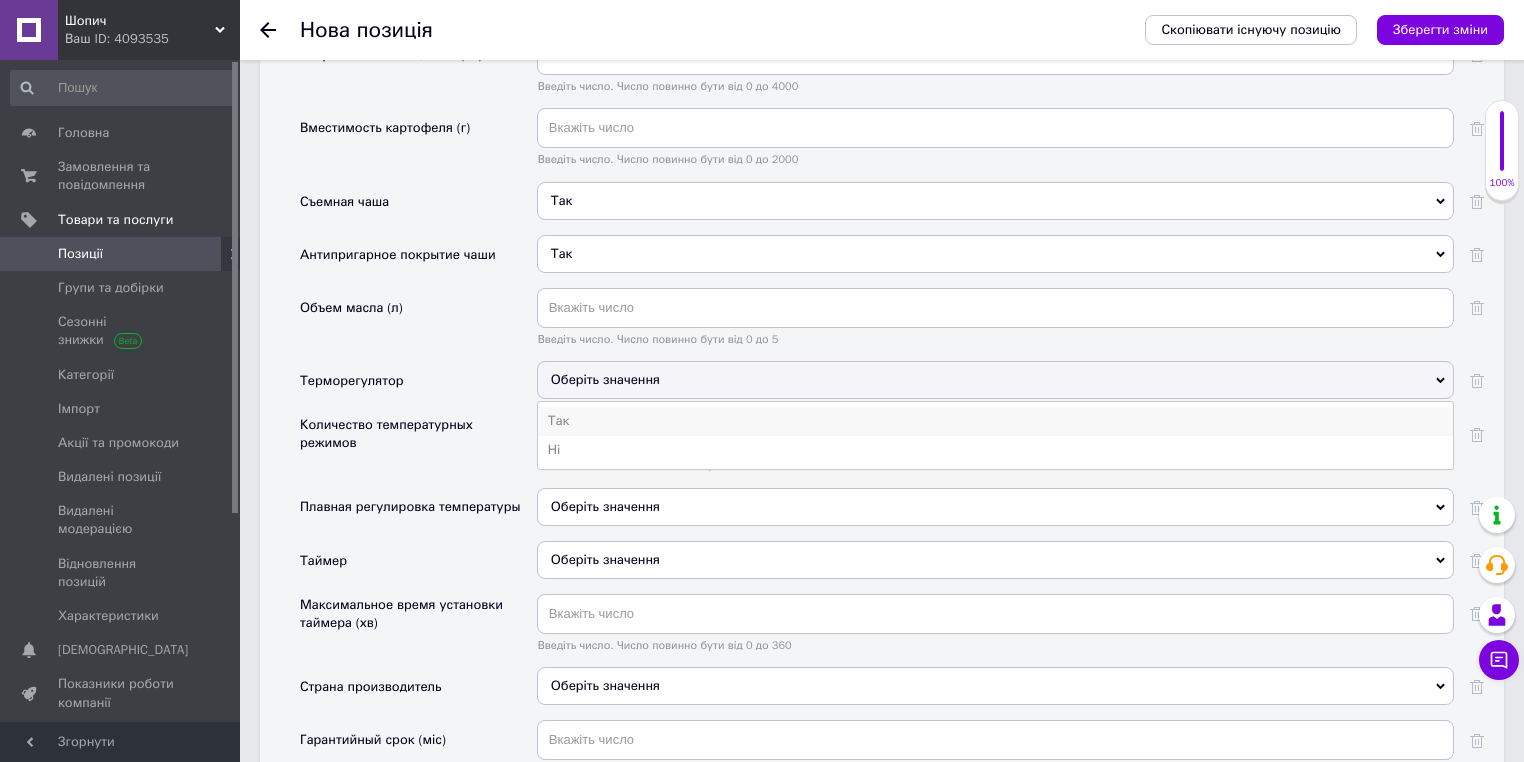 click on "Так" at bounding box center (995, 421) 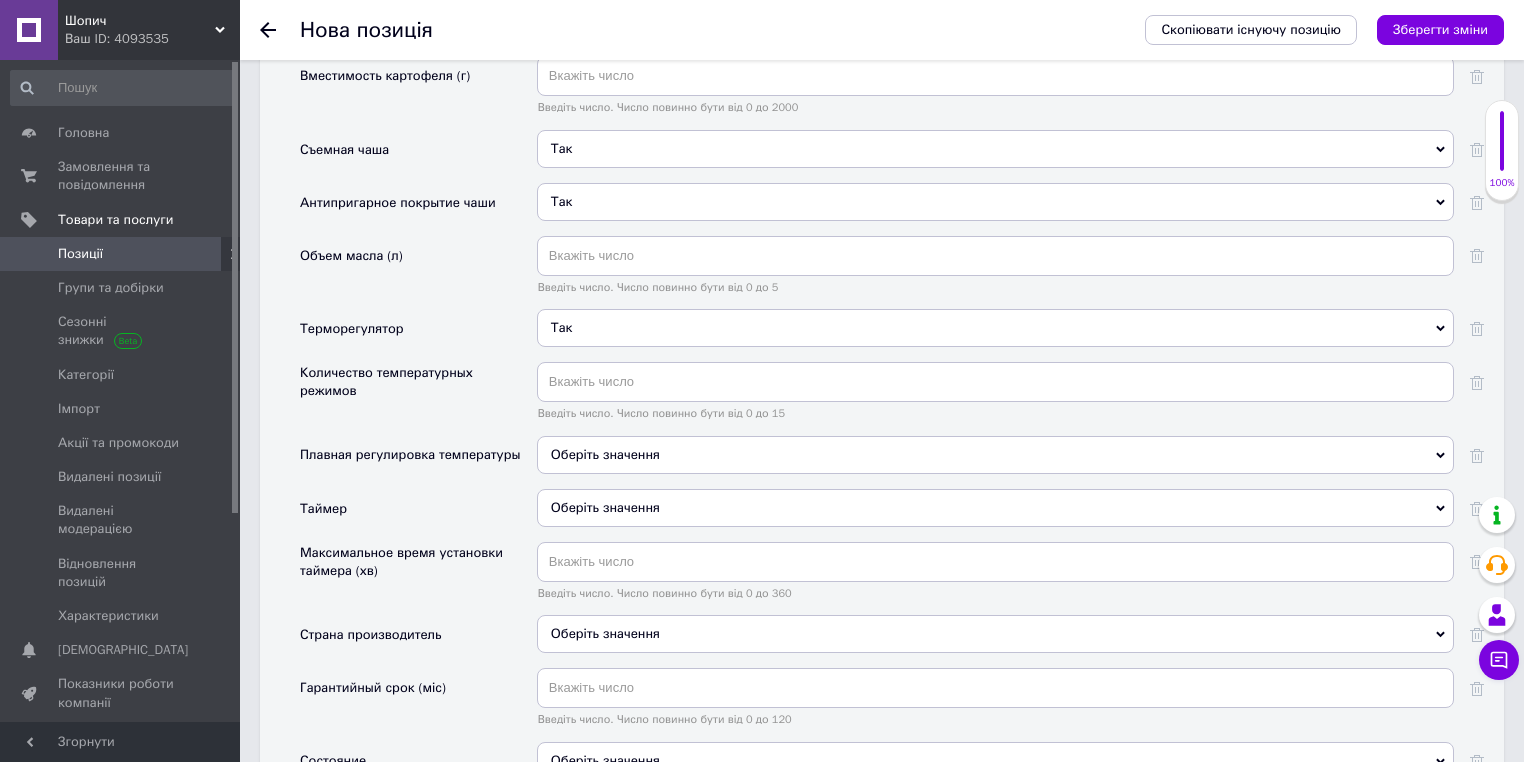 scroll, scrollTop: 2914, scrollLeft: 0, axis: vertical 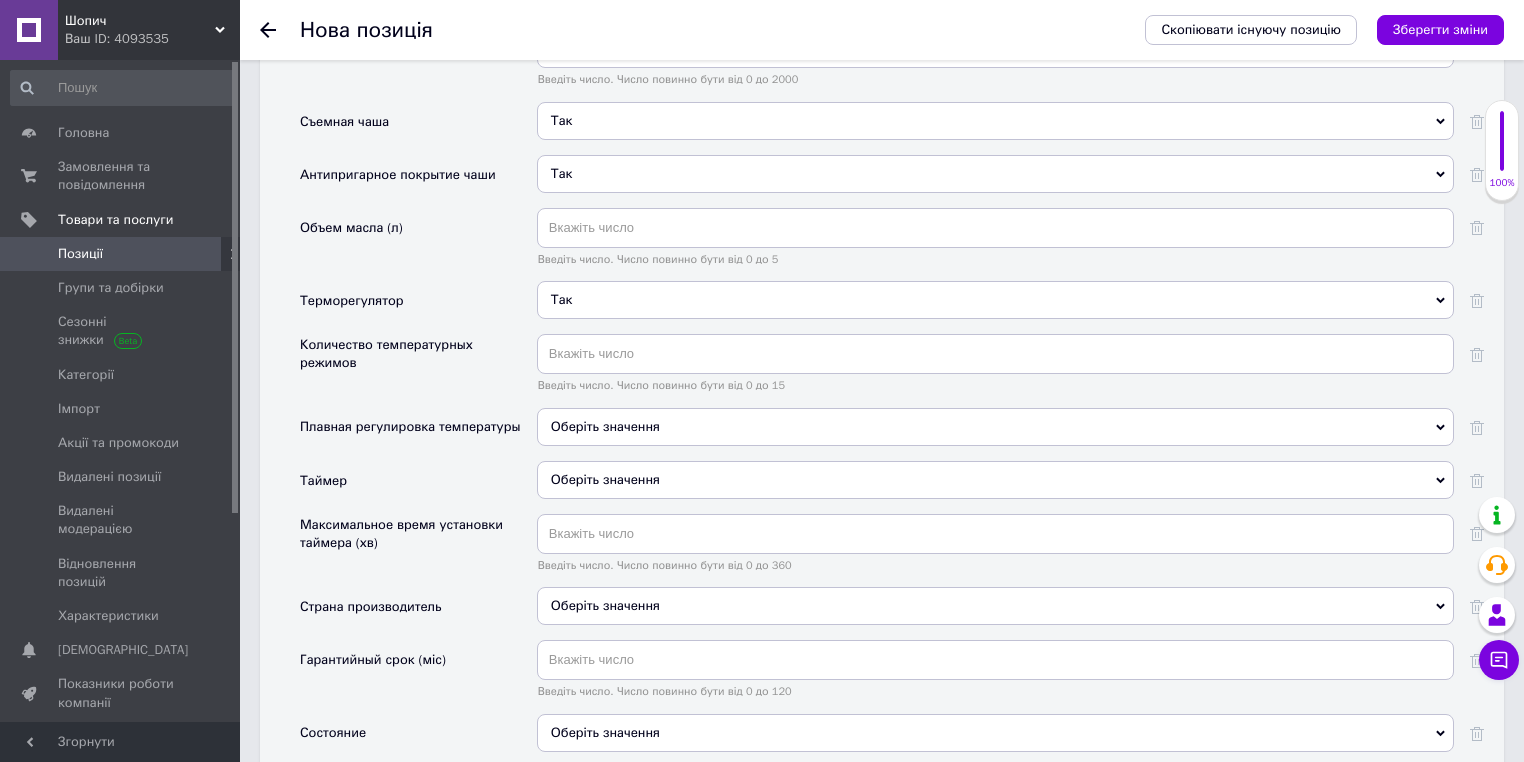 click on "Оберіть значення" at bounding box center (605, 426) 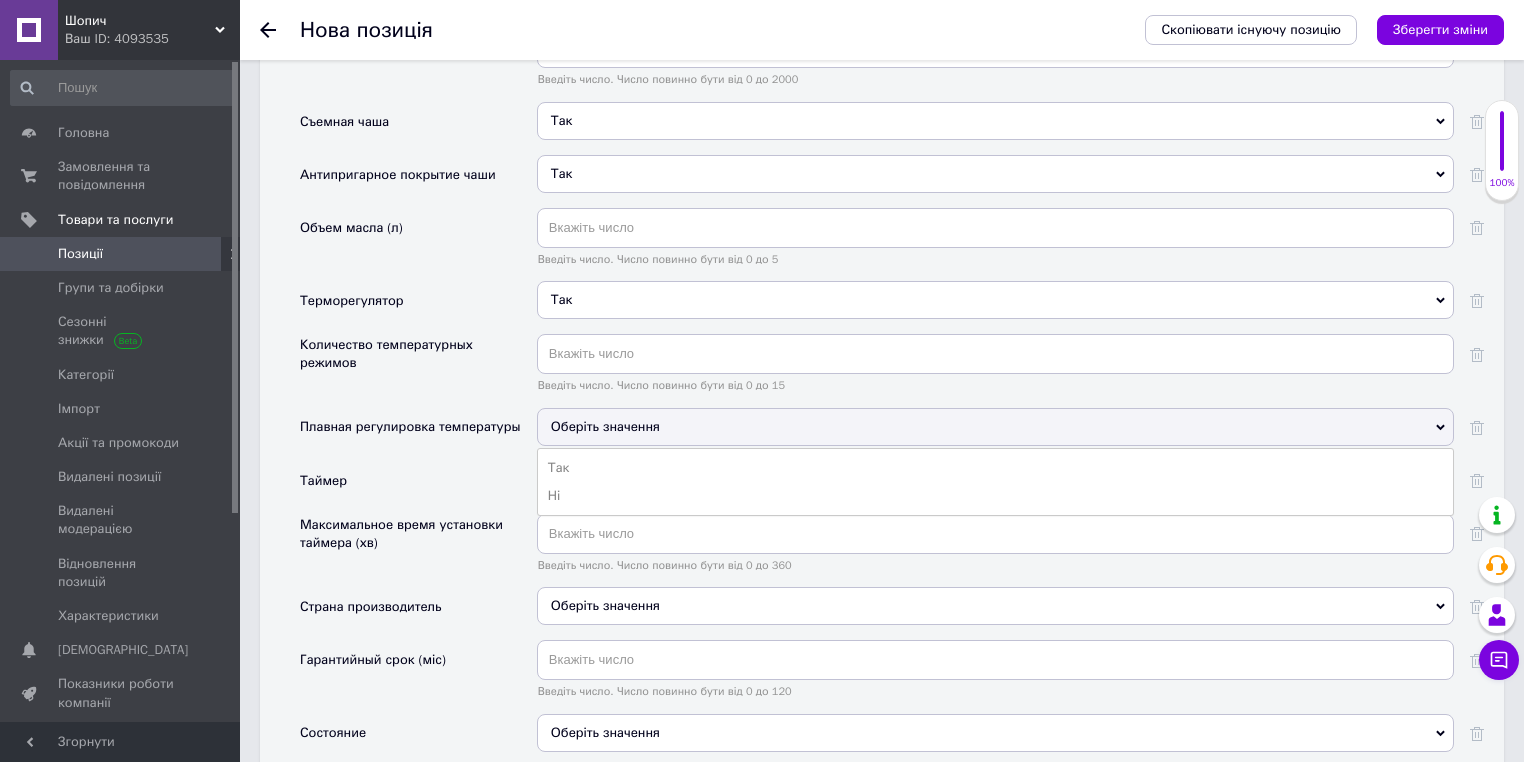 click on "Плавная регулировка температуры" at bounding box center [418, 434] 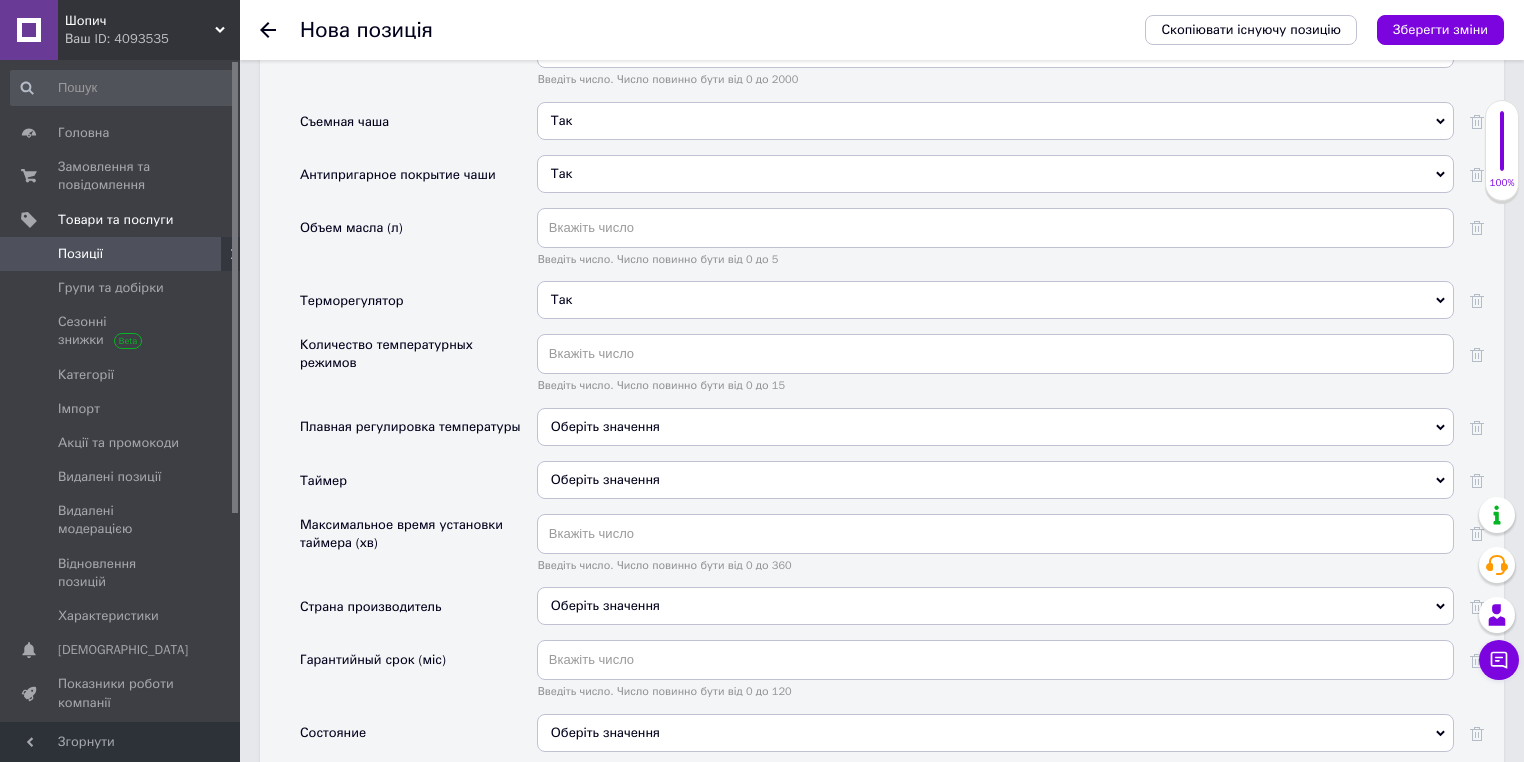 click on "Оберіть значення" at bounding box center (995, 480) 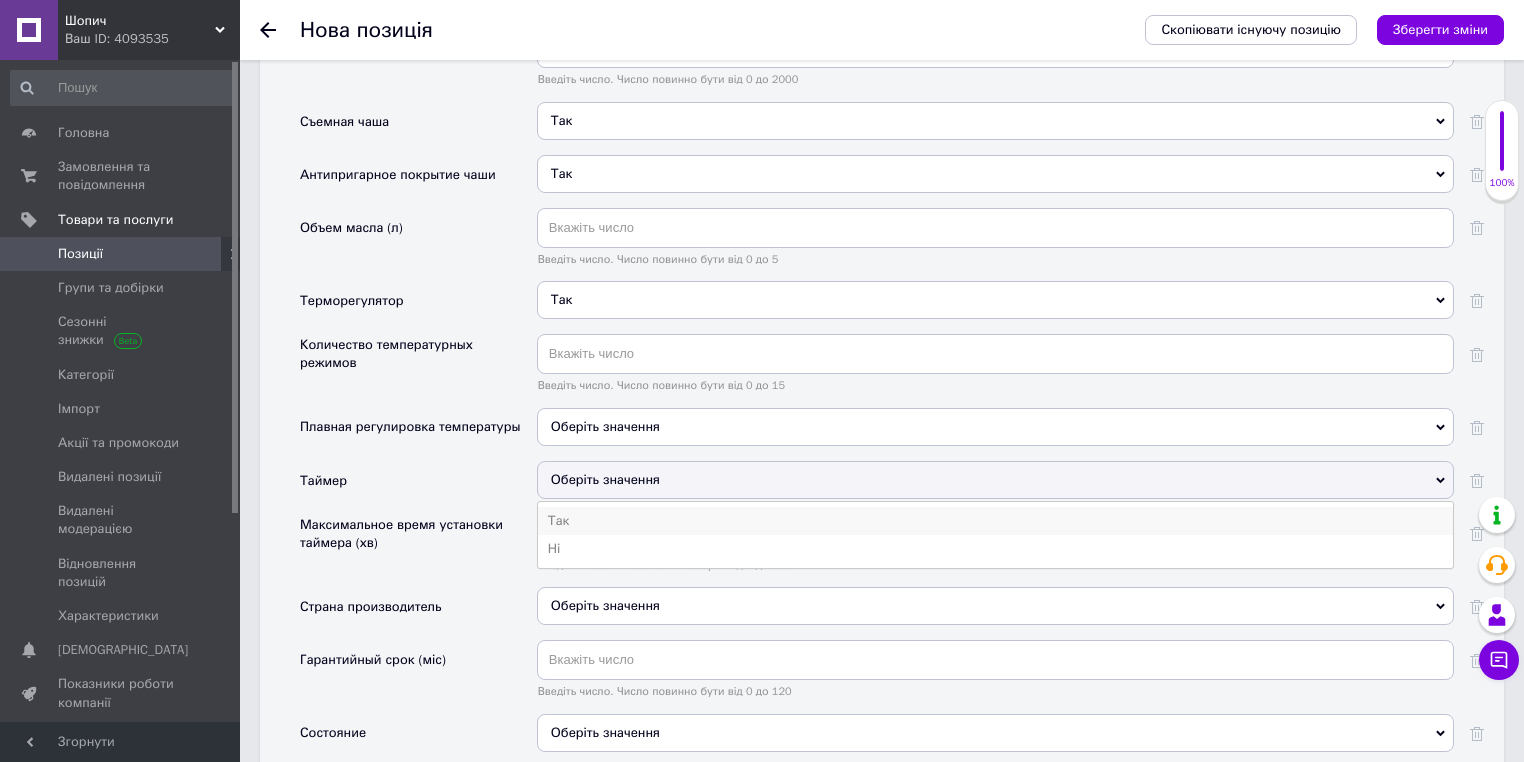 click on "Так" at bounding box center [995, 521] 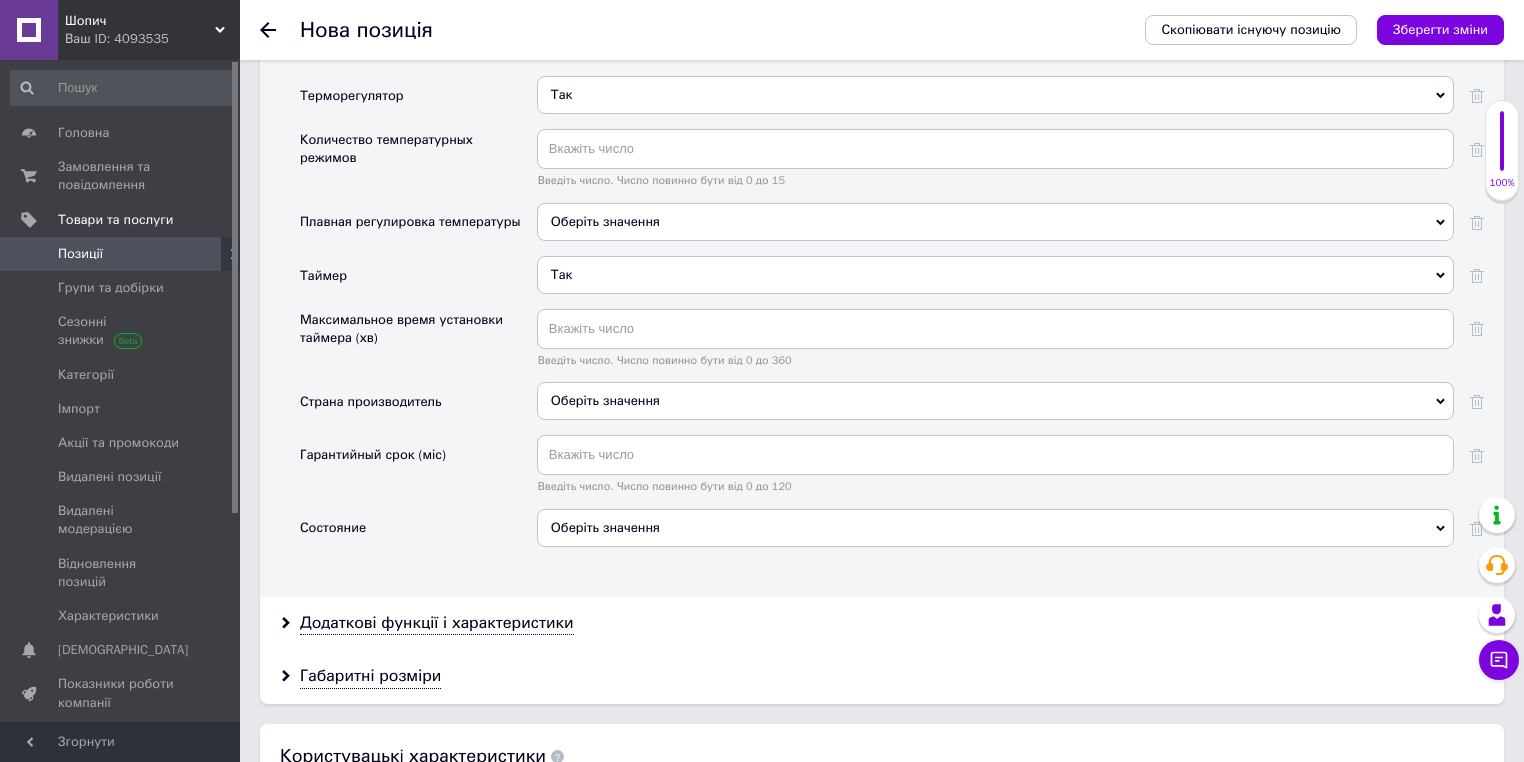scroll, scrollTop: 3154, scrollLeft: 0, axis: vertical 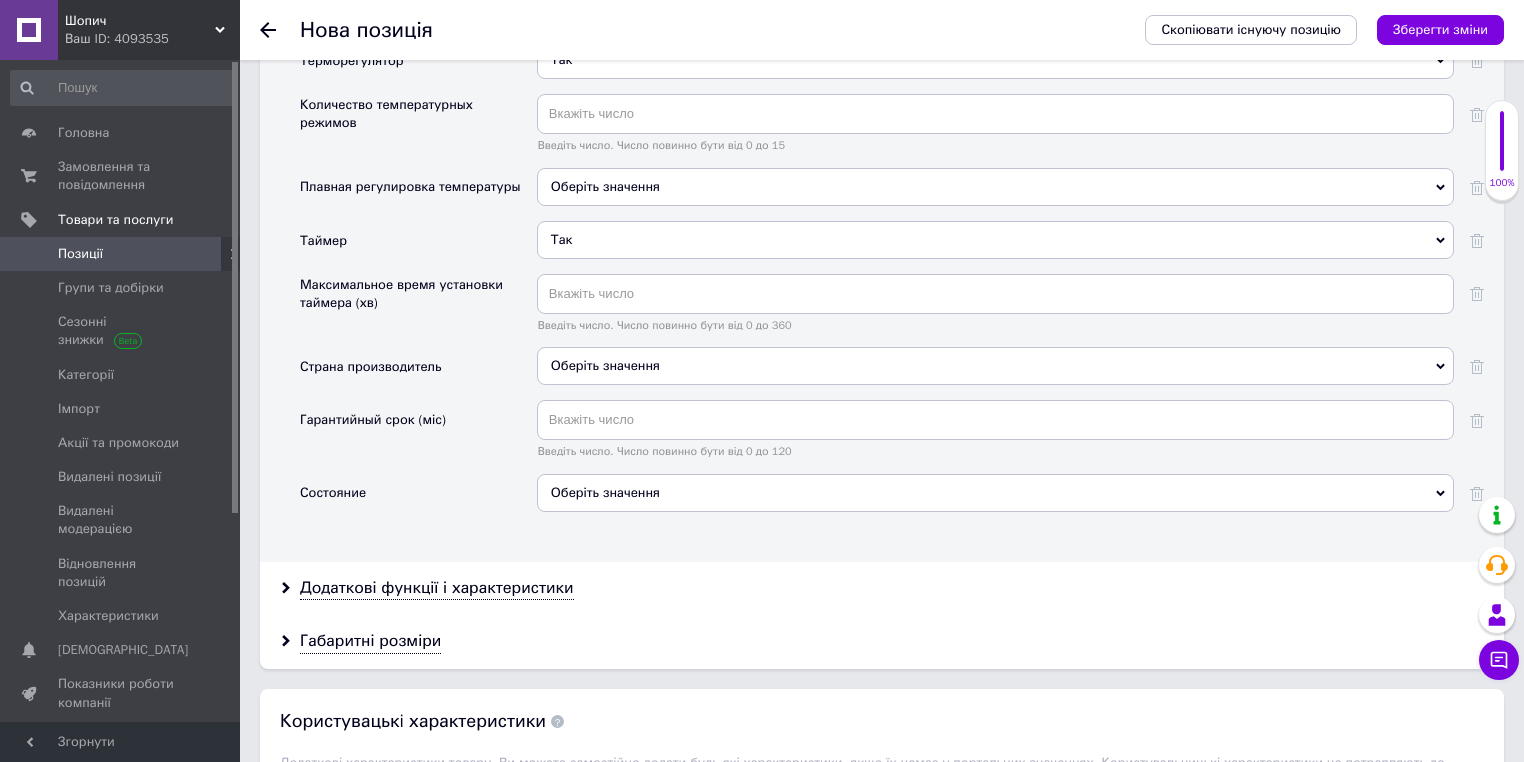 click on "Оберіть значення" at bounding box center (995, 493) 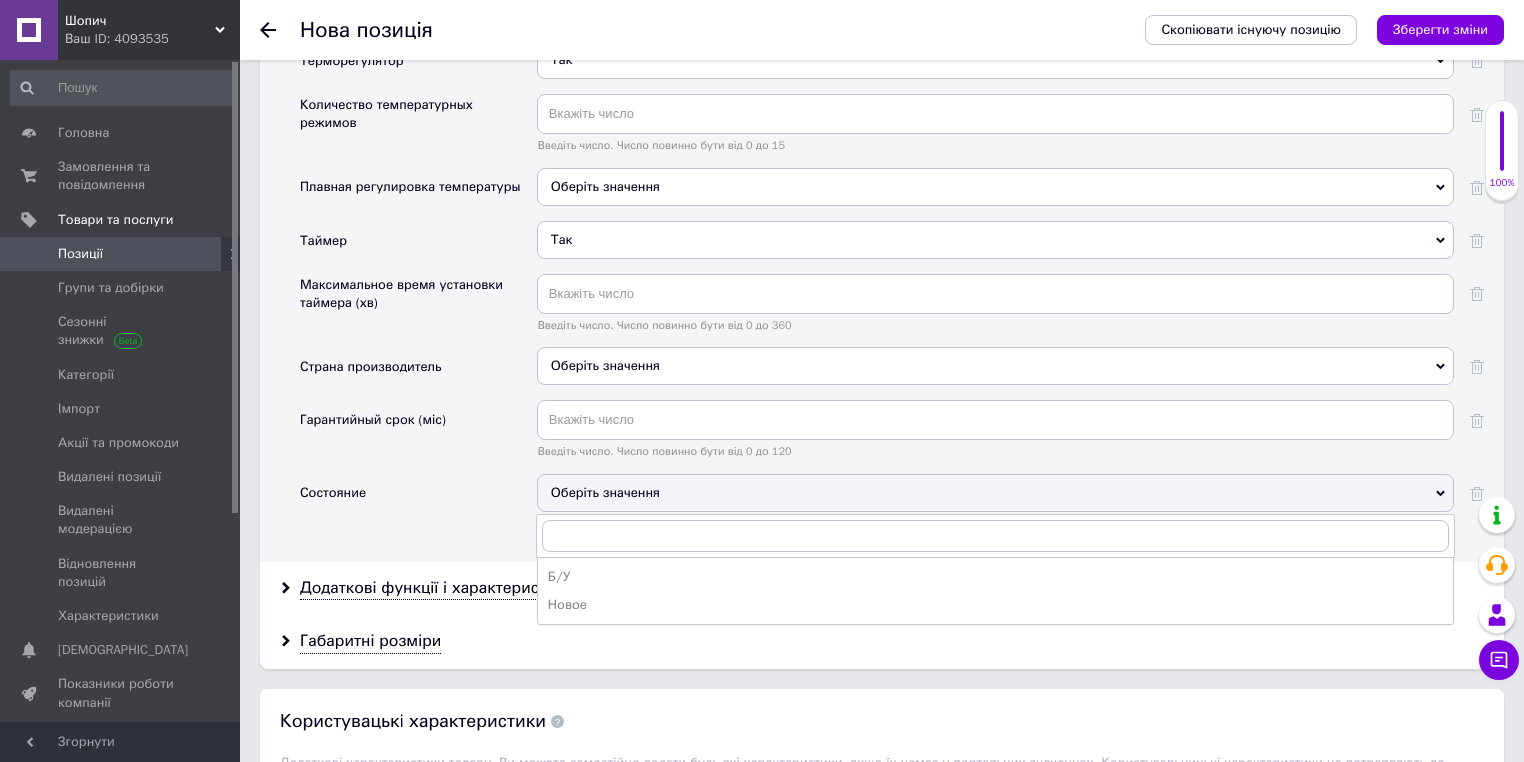 click on "Новое" at bounding box center (995, 605) 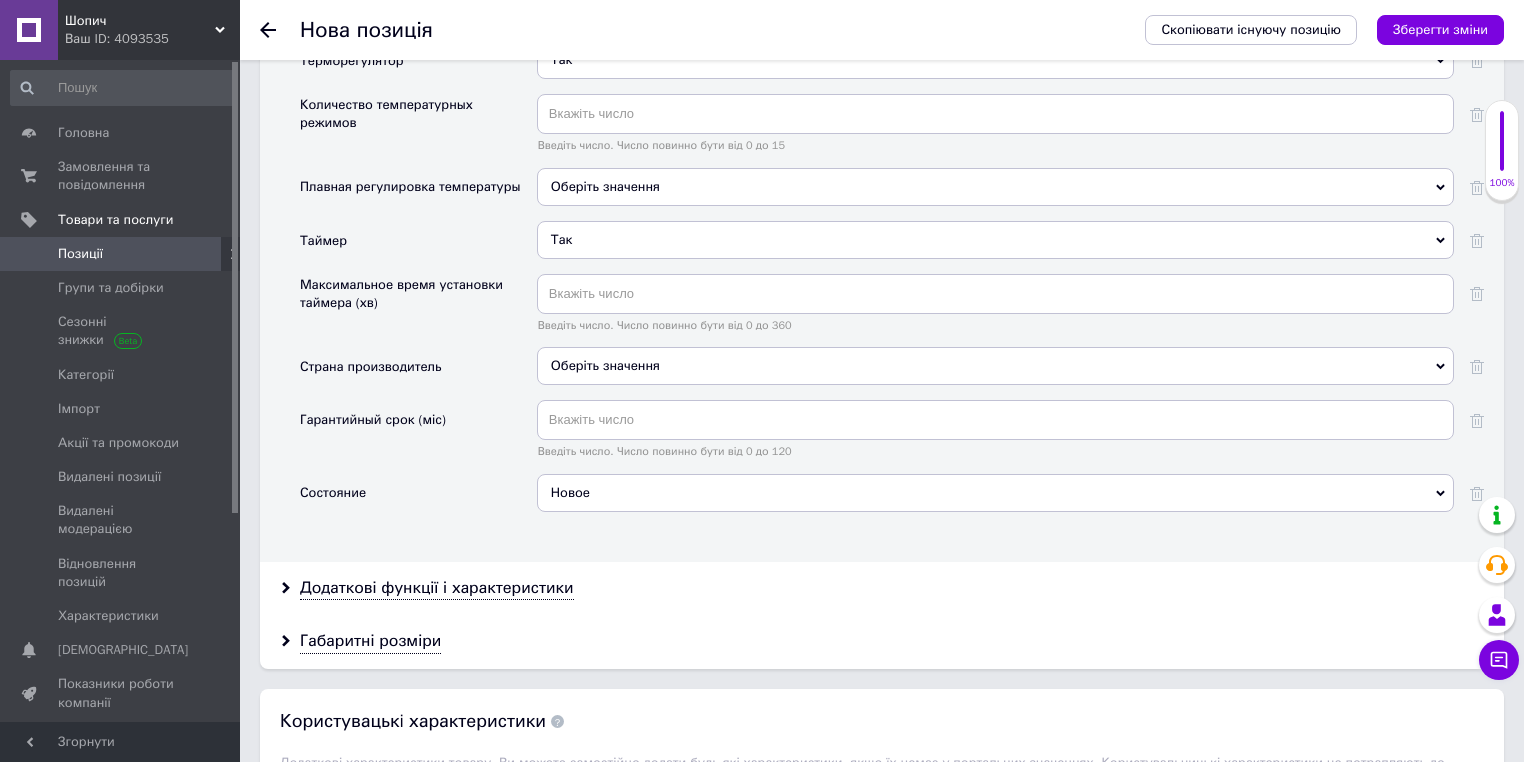 click on "Додаткові функції і характеристики" at bounding box center [882, 588] 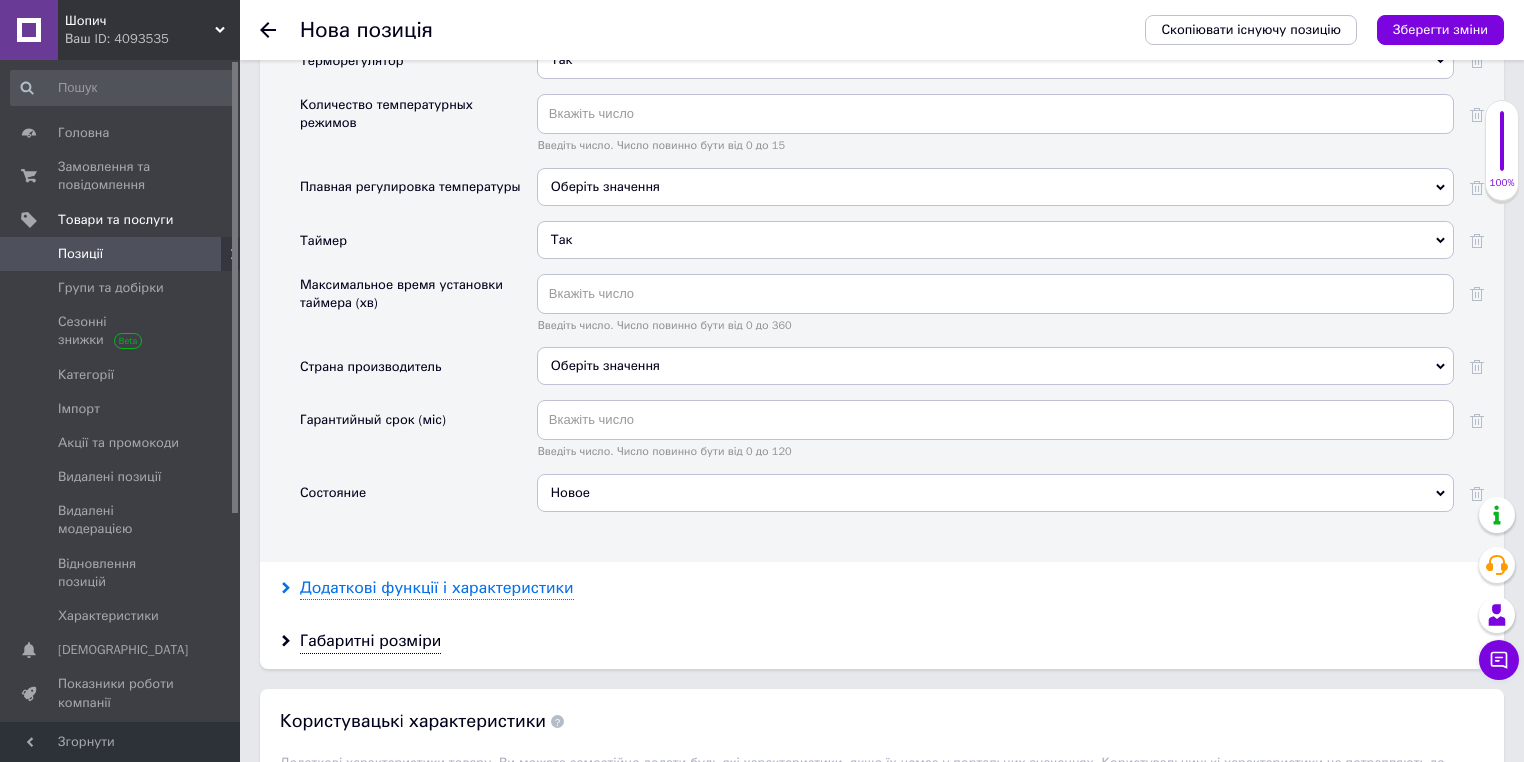 click on "Додаткові функції і характеристики" at bounding box center [437, 588] 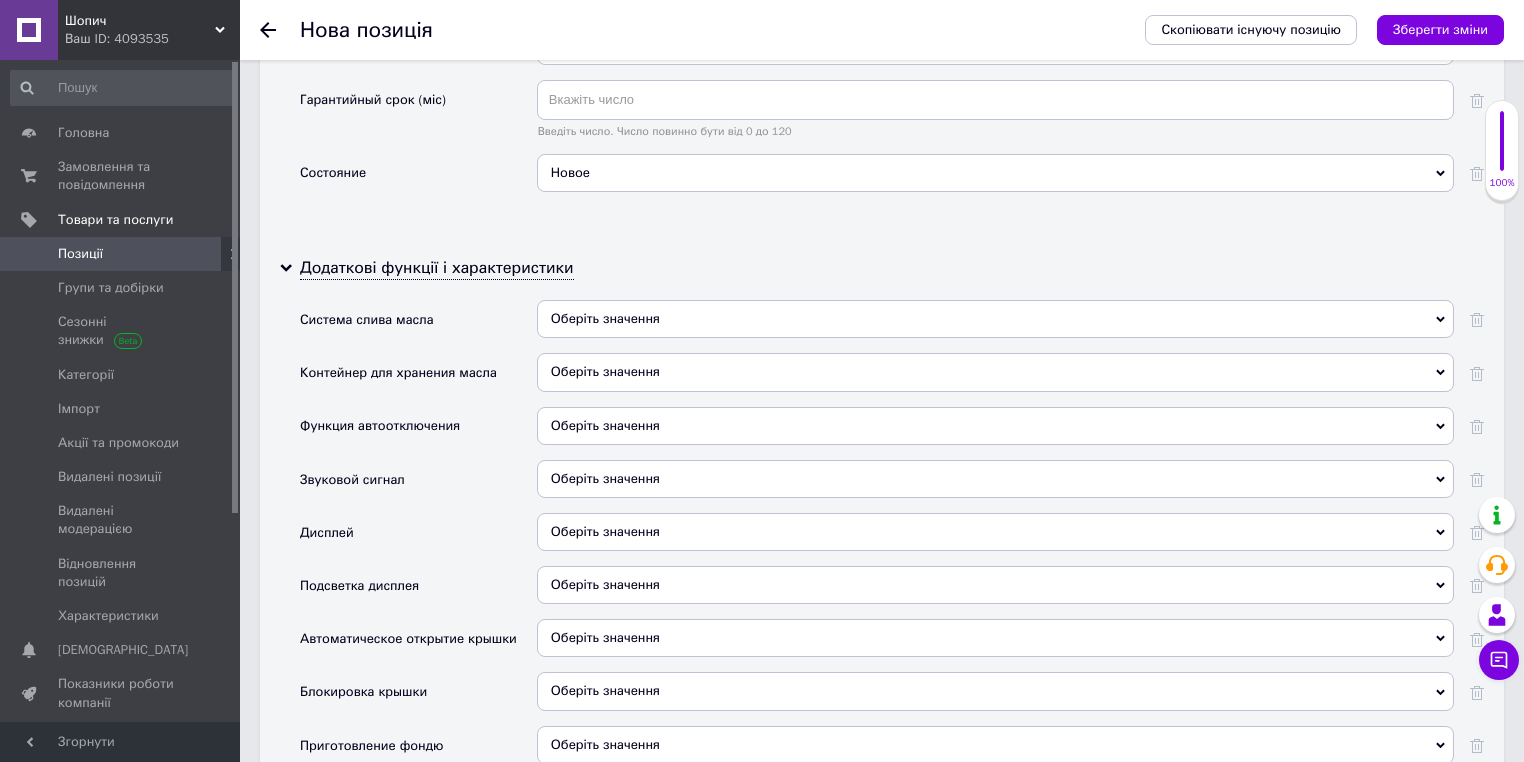 scroll, scrollTop: 3554, scrollLeft: 0, axis: vertical 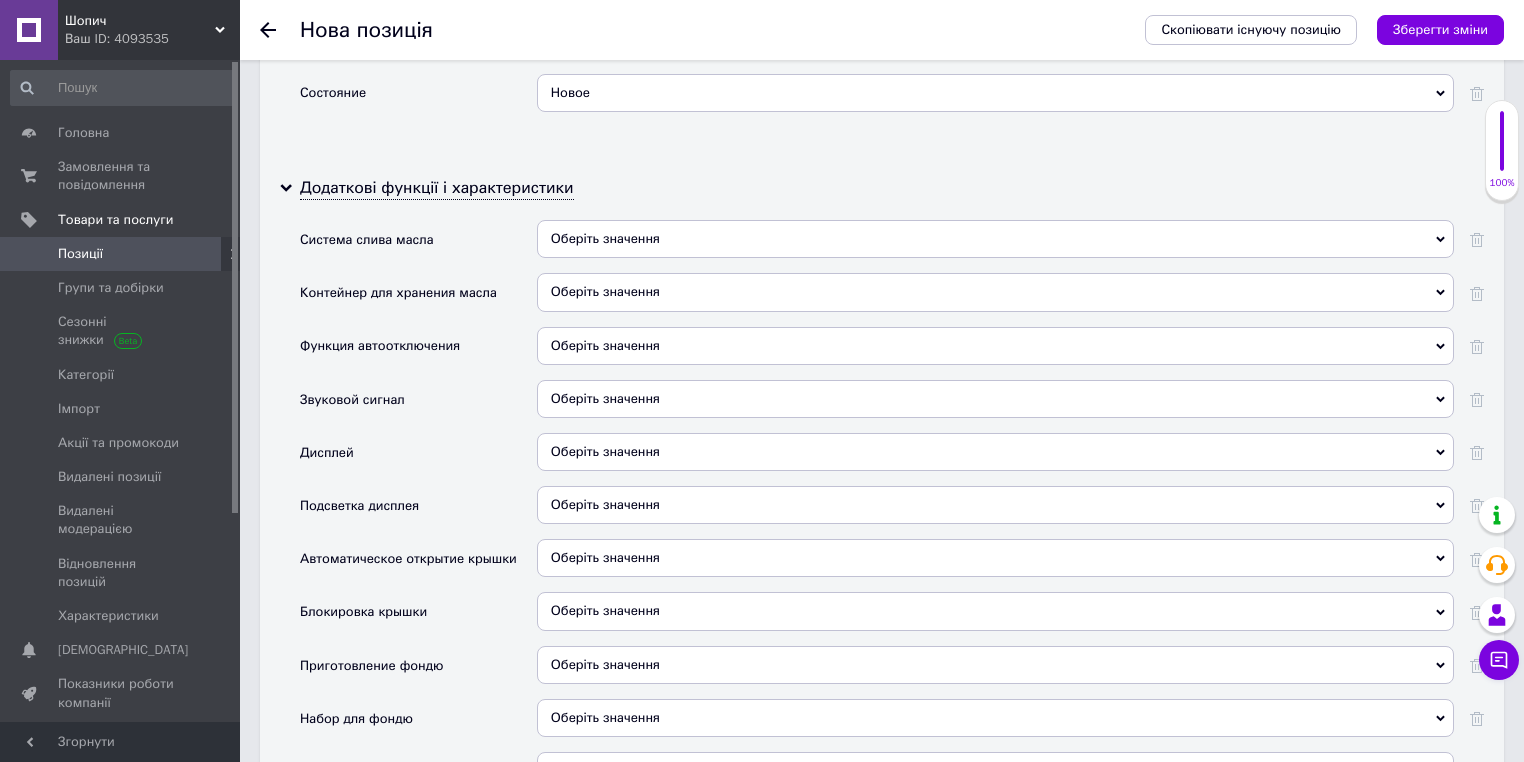 click on "Оберіть значення" at bounding box center [605, 345] 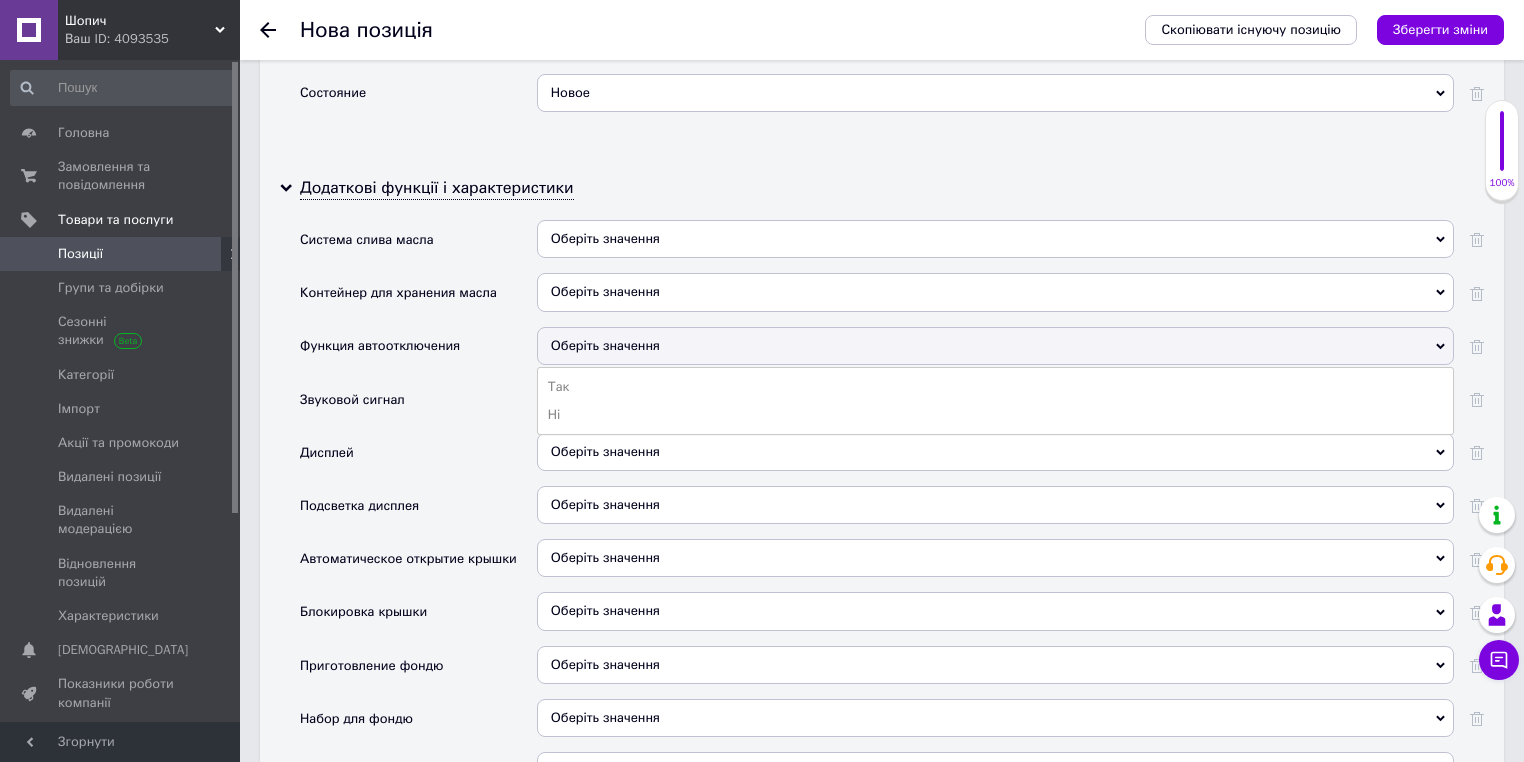click on "Так" at bounding box center [995, 387] 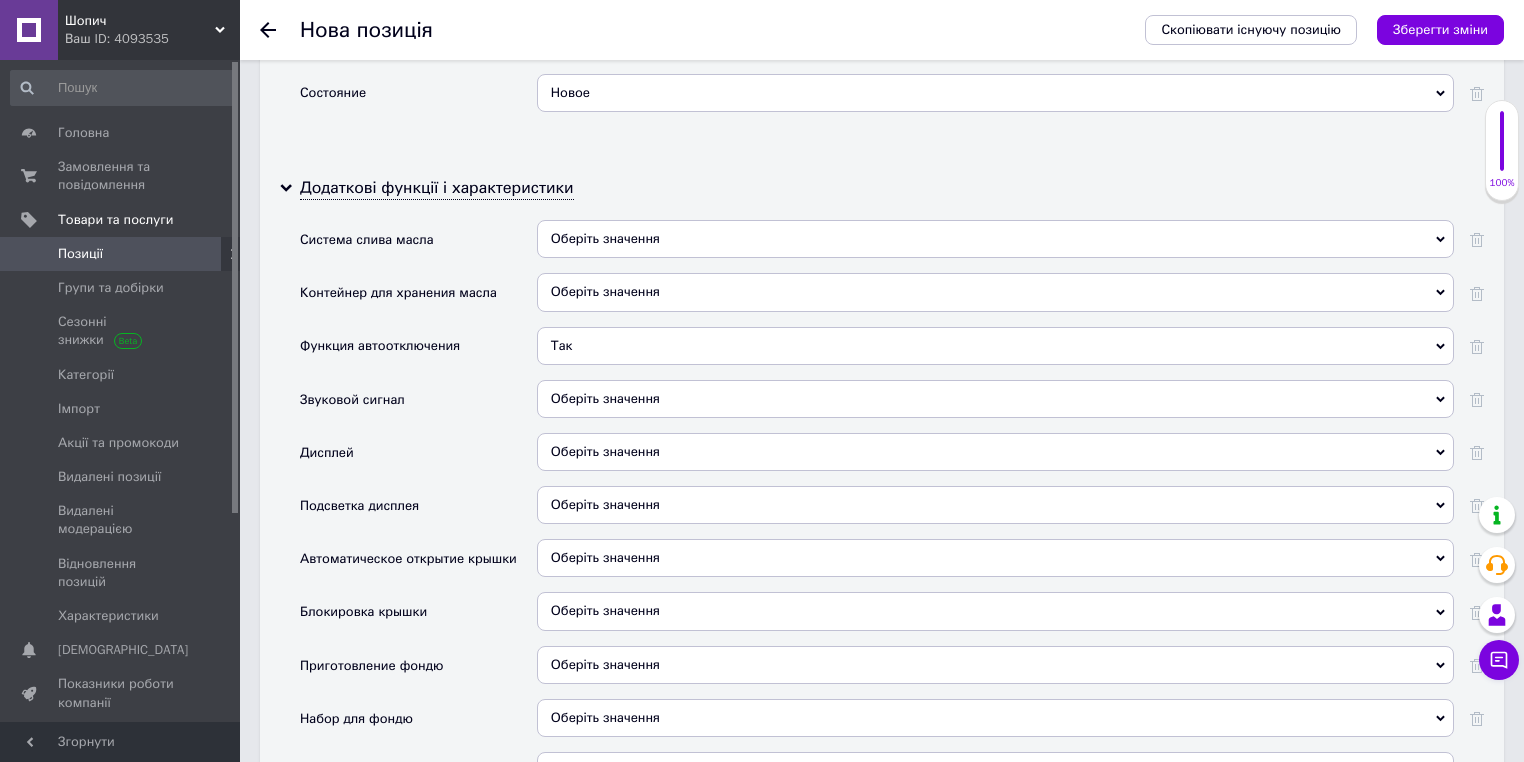 click on "Оберіть значення" at bounding box center (605, 398) 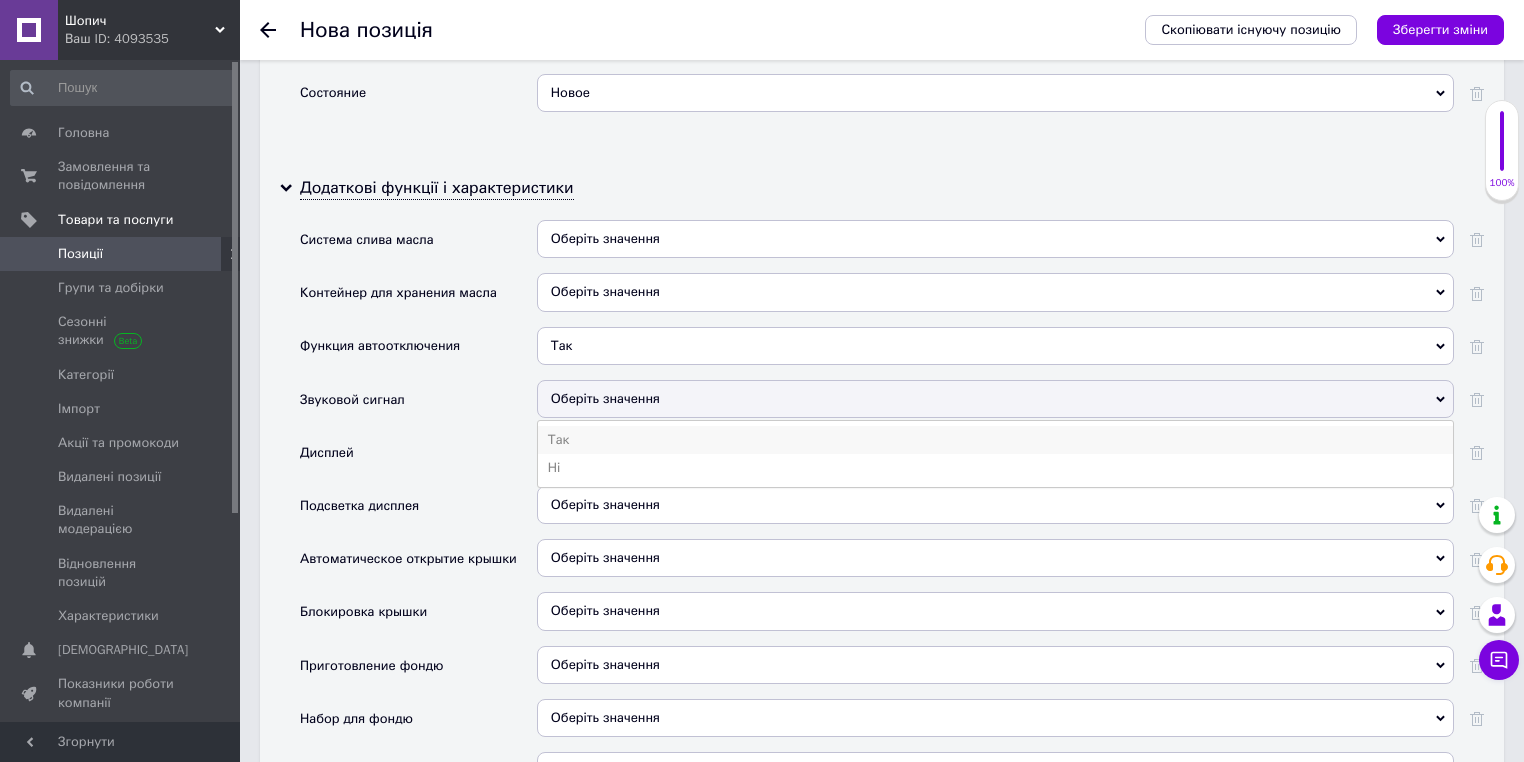 click on "Так" at bounding box center [995, 440] 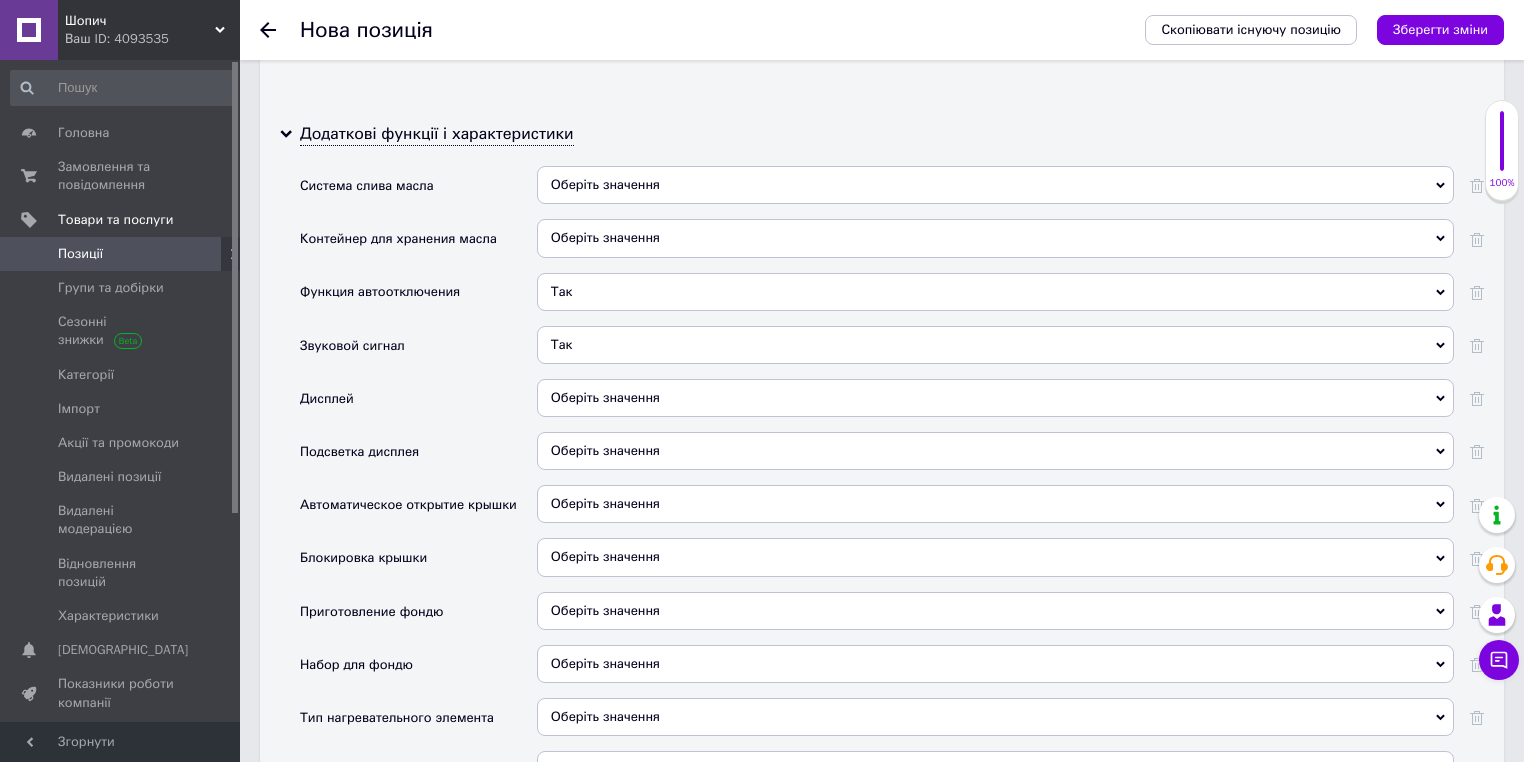 scroll, scrollTop: 3634, scrollLeft: 0, axis: vertical 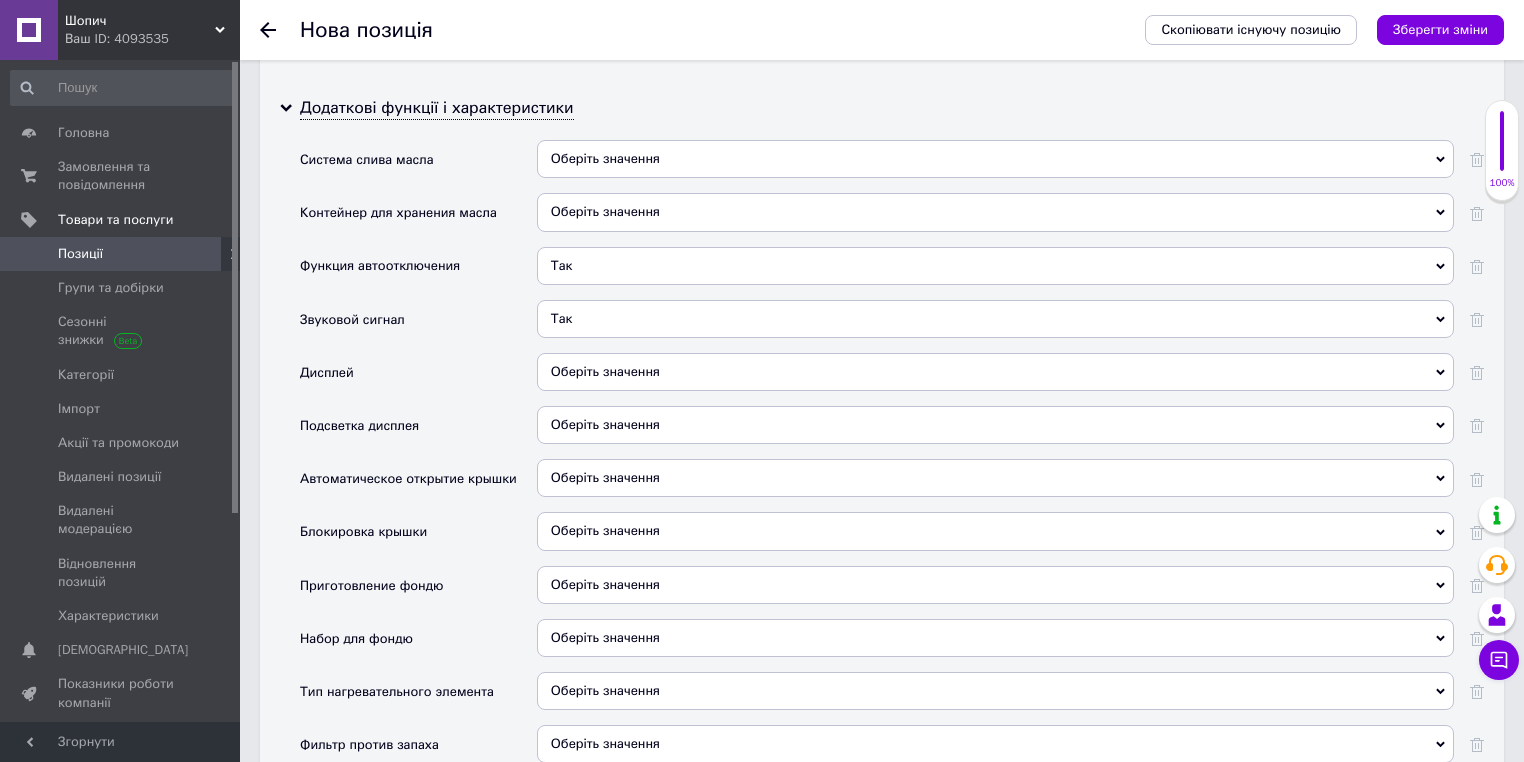 click on "Оберіть значення" at bounding box center (995, 372) 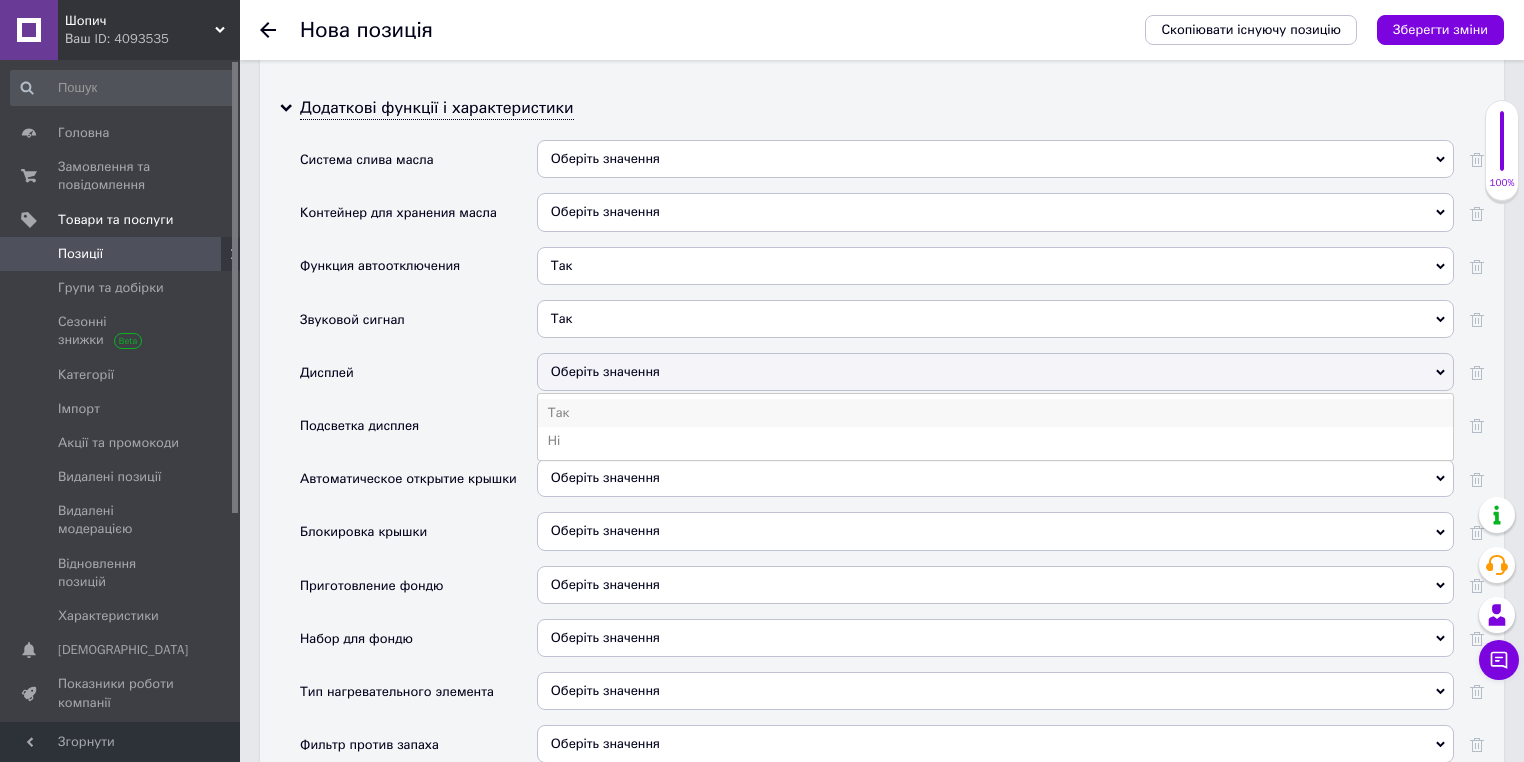 click on "Так" at bounding box center (995, 413) 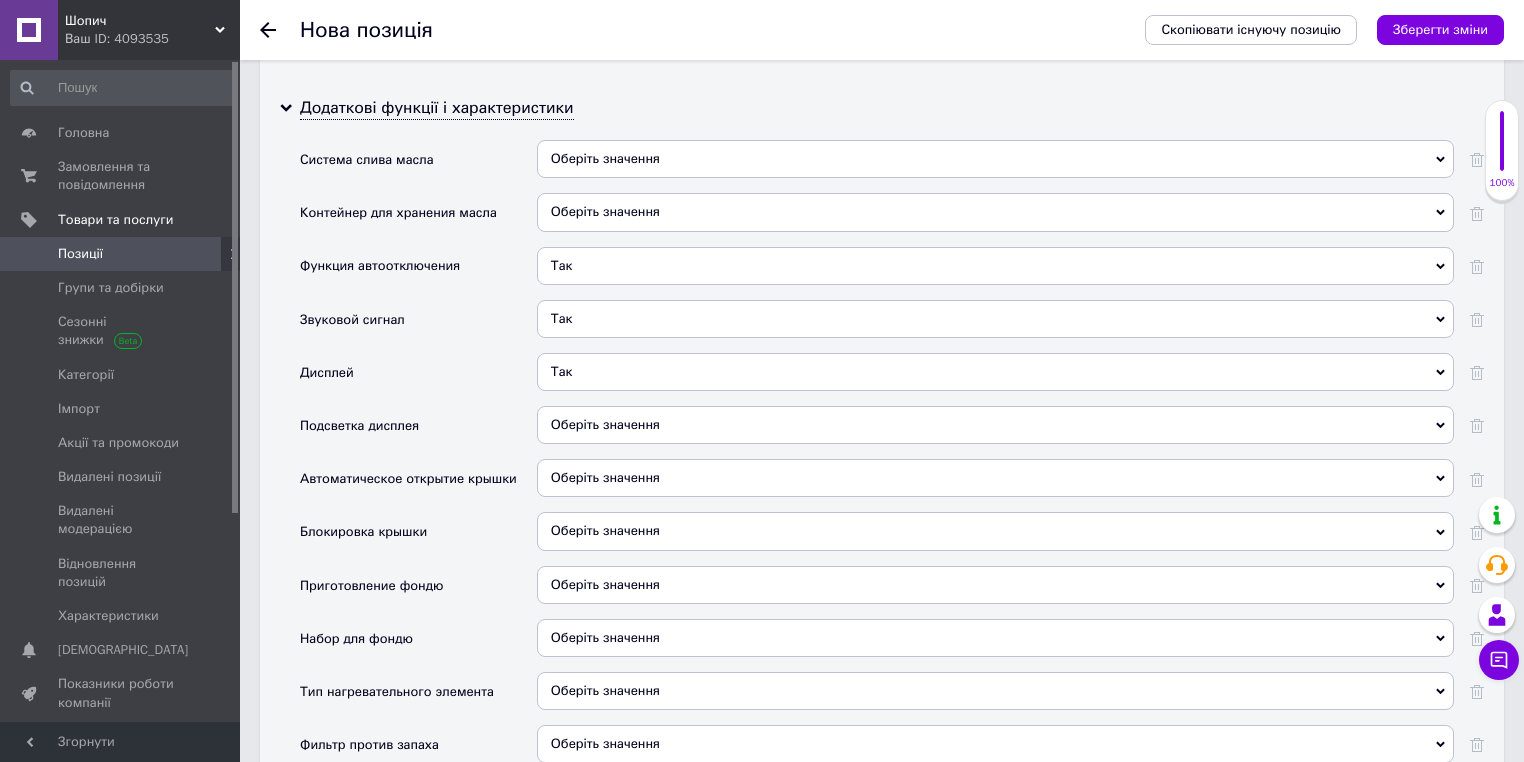 click on "Оберіть значення" at bounding box center [605, 424] 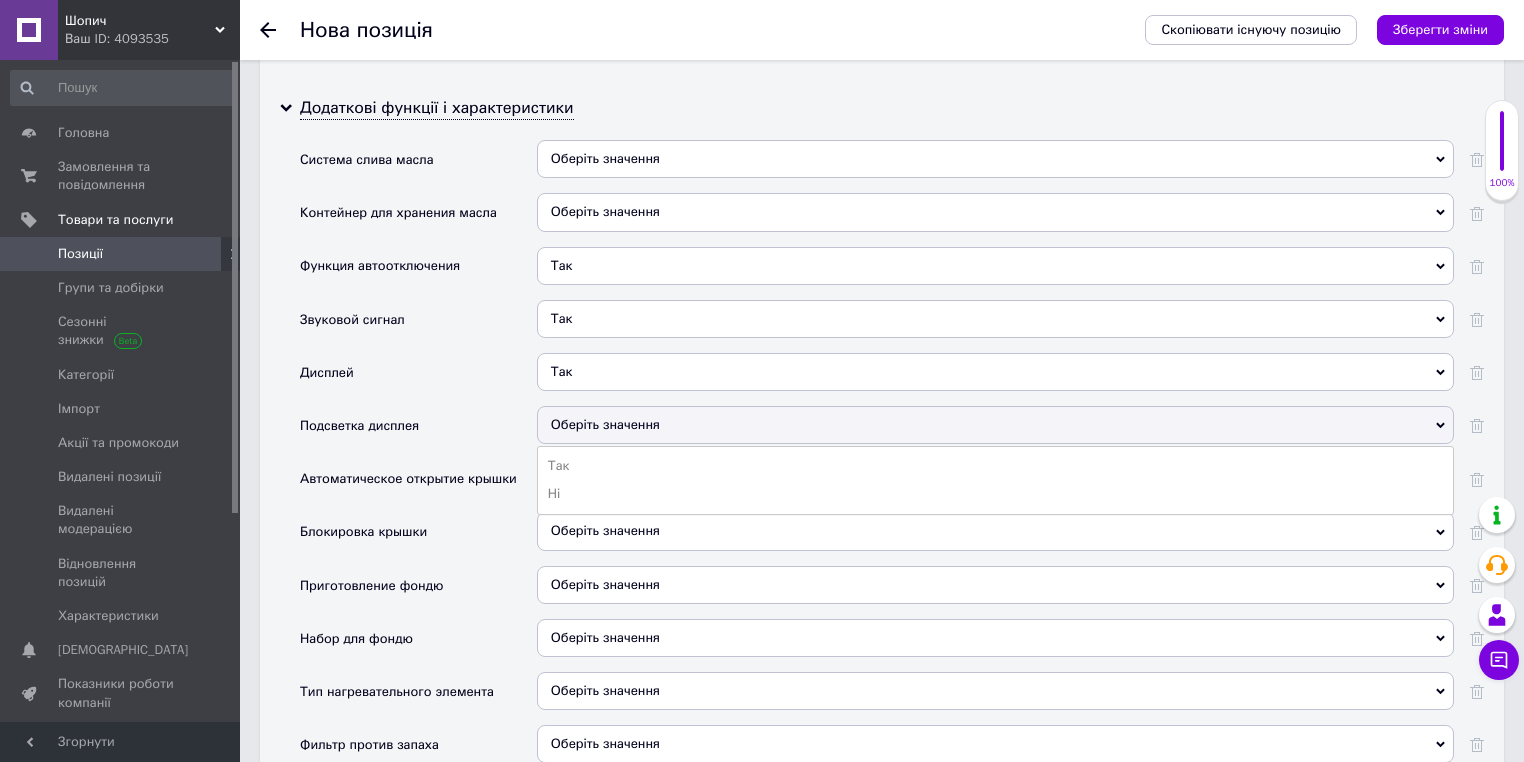 click on "Так Ні" at bounding box center (995, 480) 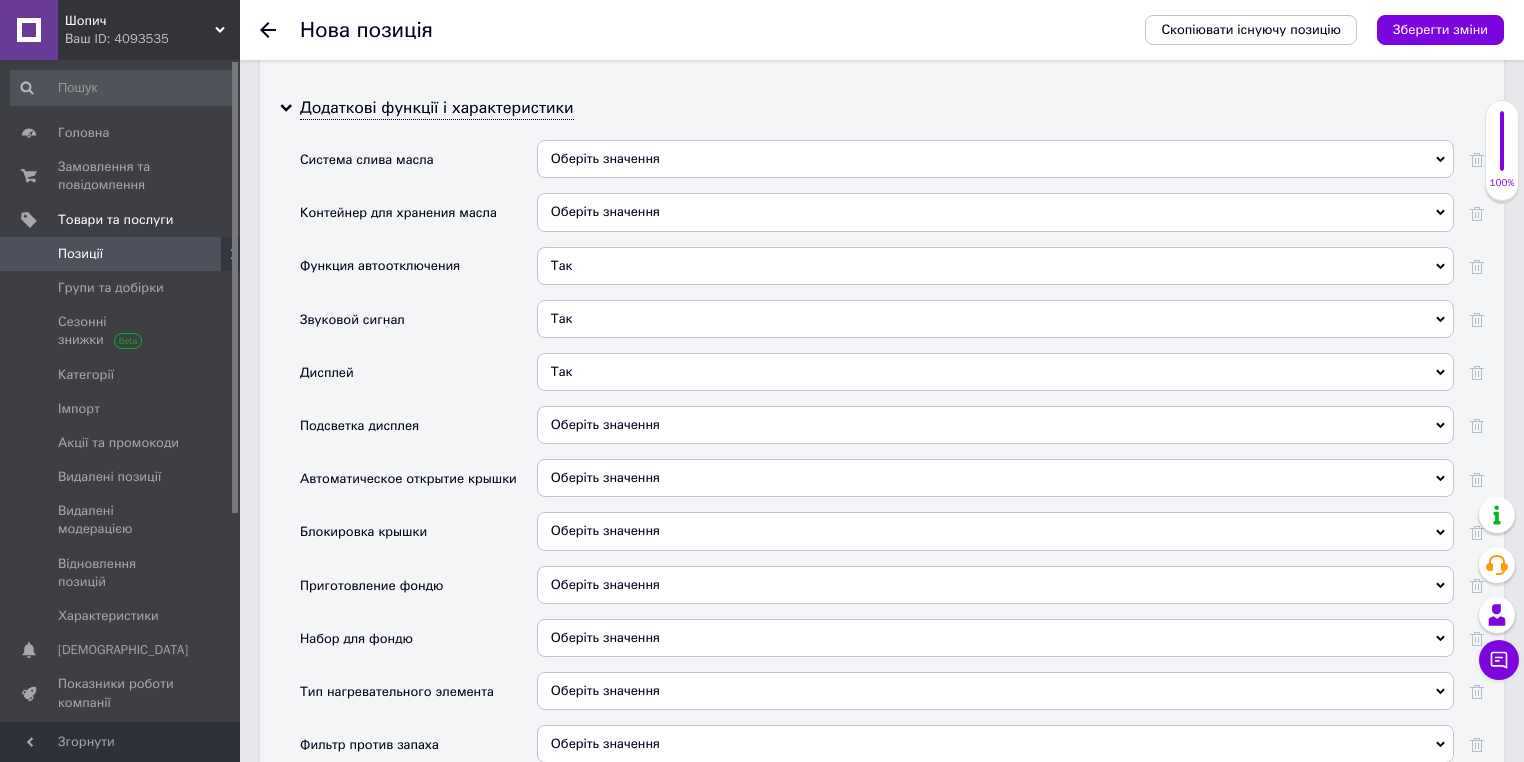 click on "Оберіть значення" at bounding box center (605, 424) 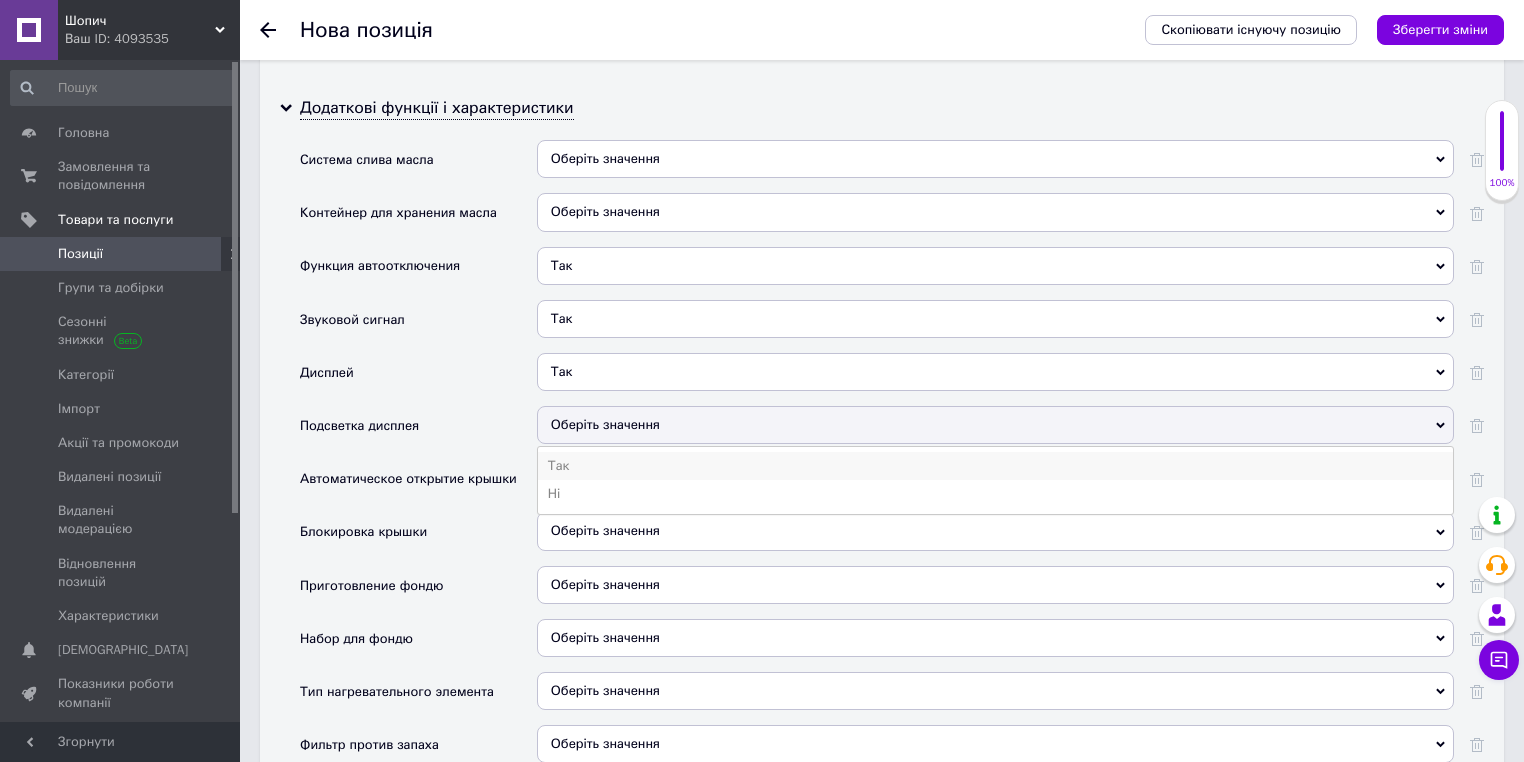 click on "Так" at bounding box center [995, 466] 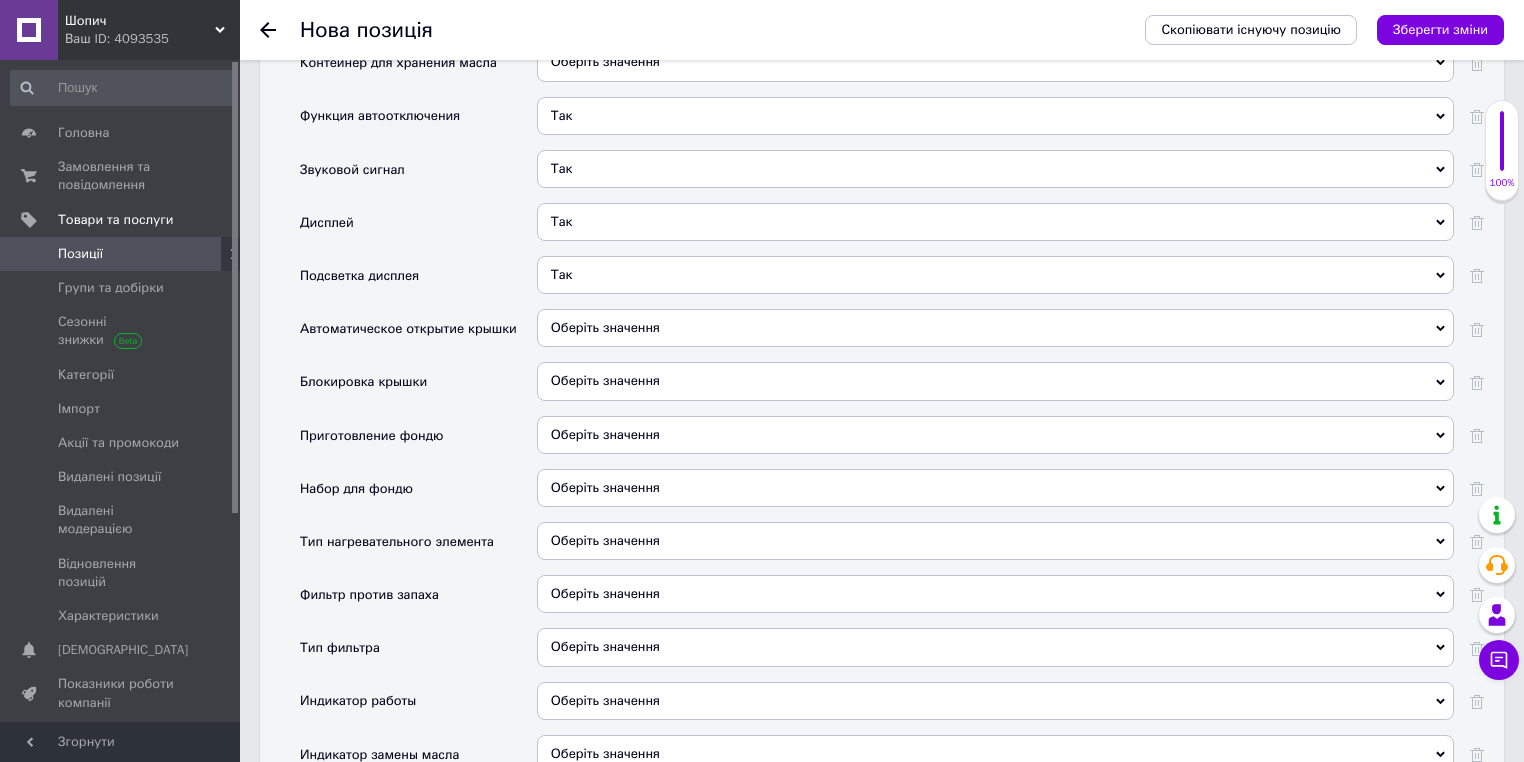 scroll, scrollTop: 3874, scrollLeft: 0, axis: vertical 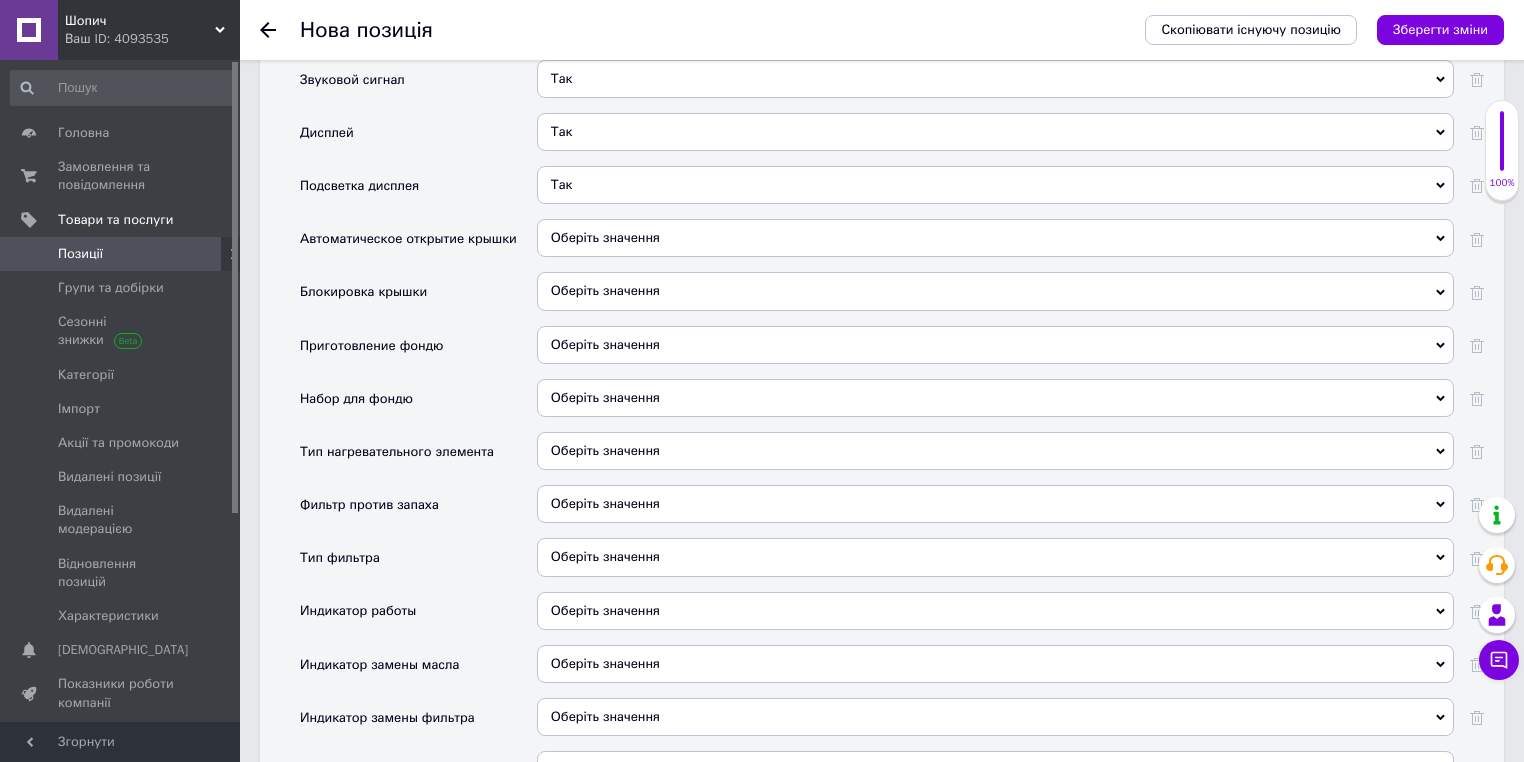 click on "Оберіть значення" at bounding box center [995, 451] 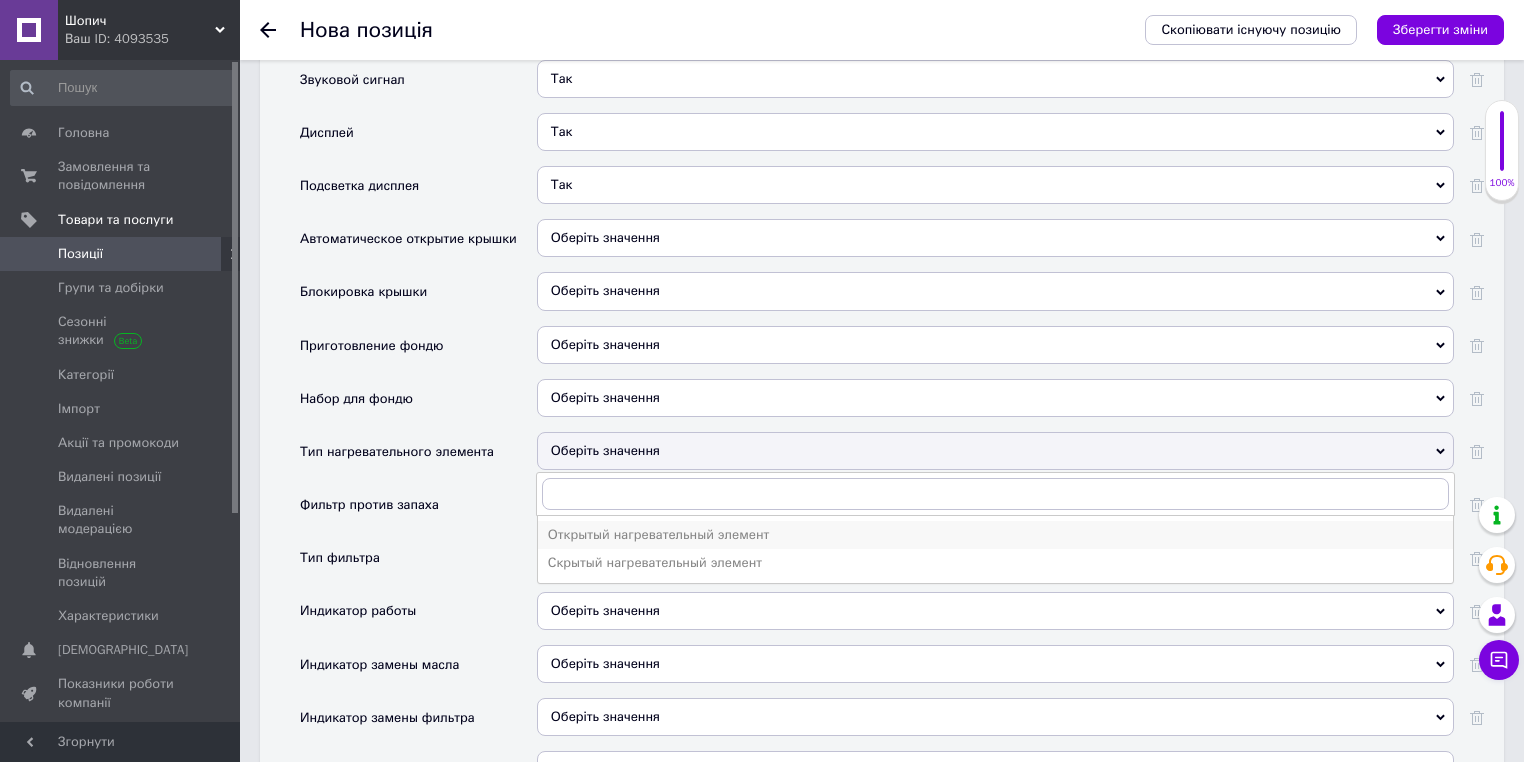 click on "Открытый нагревательный элемент" at bounding box center [995, 535] 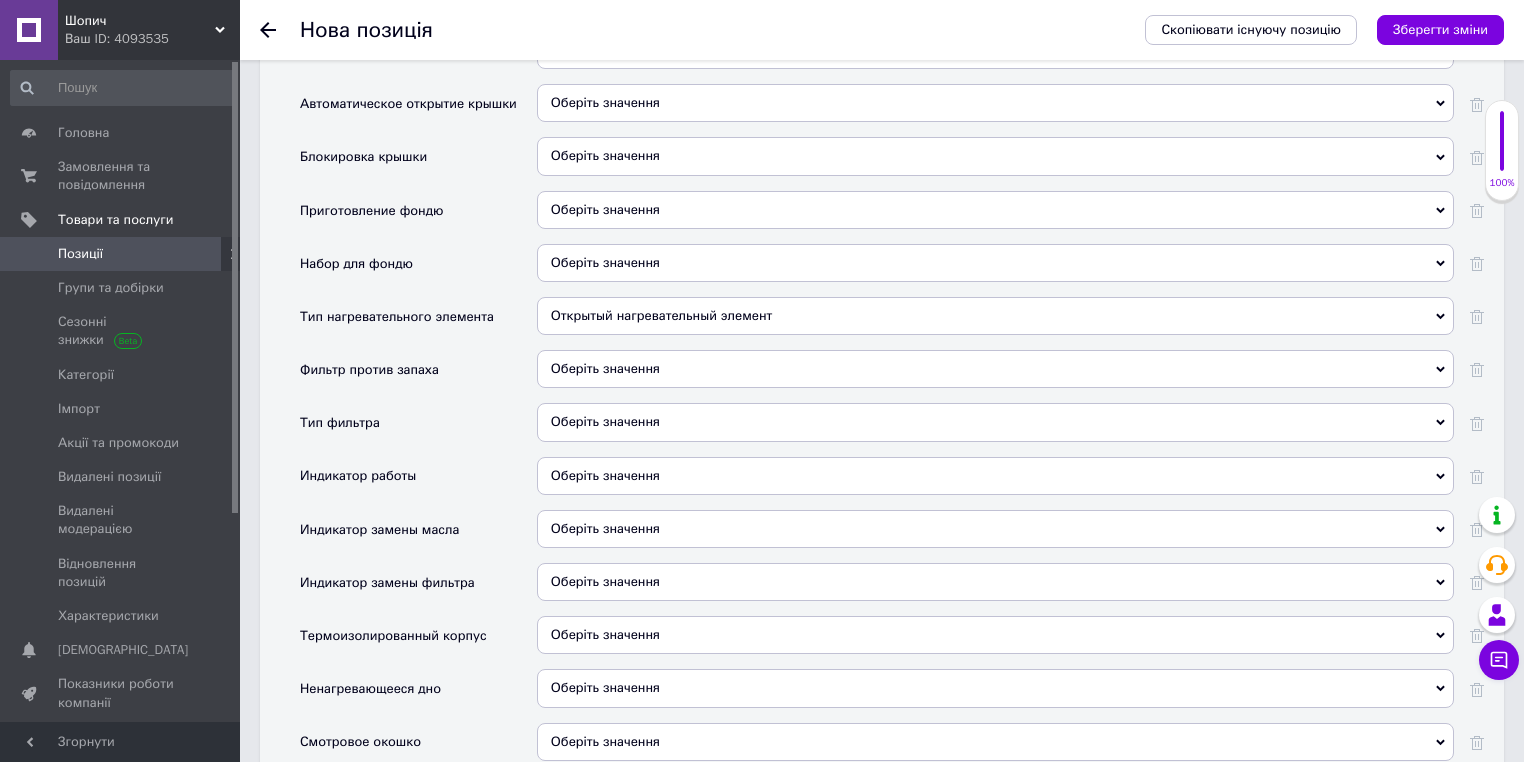 scroll, scrollTop: 4034, scrollLeft: 0, axis: vertical 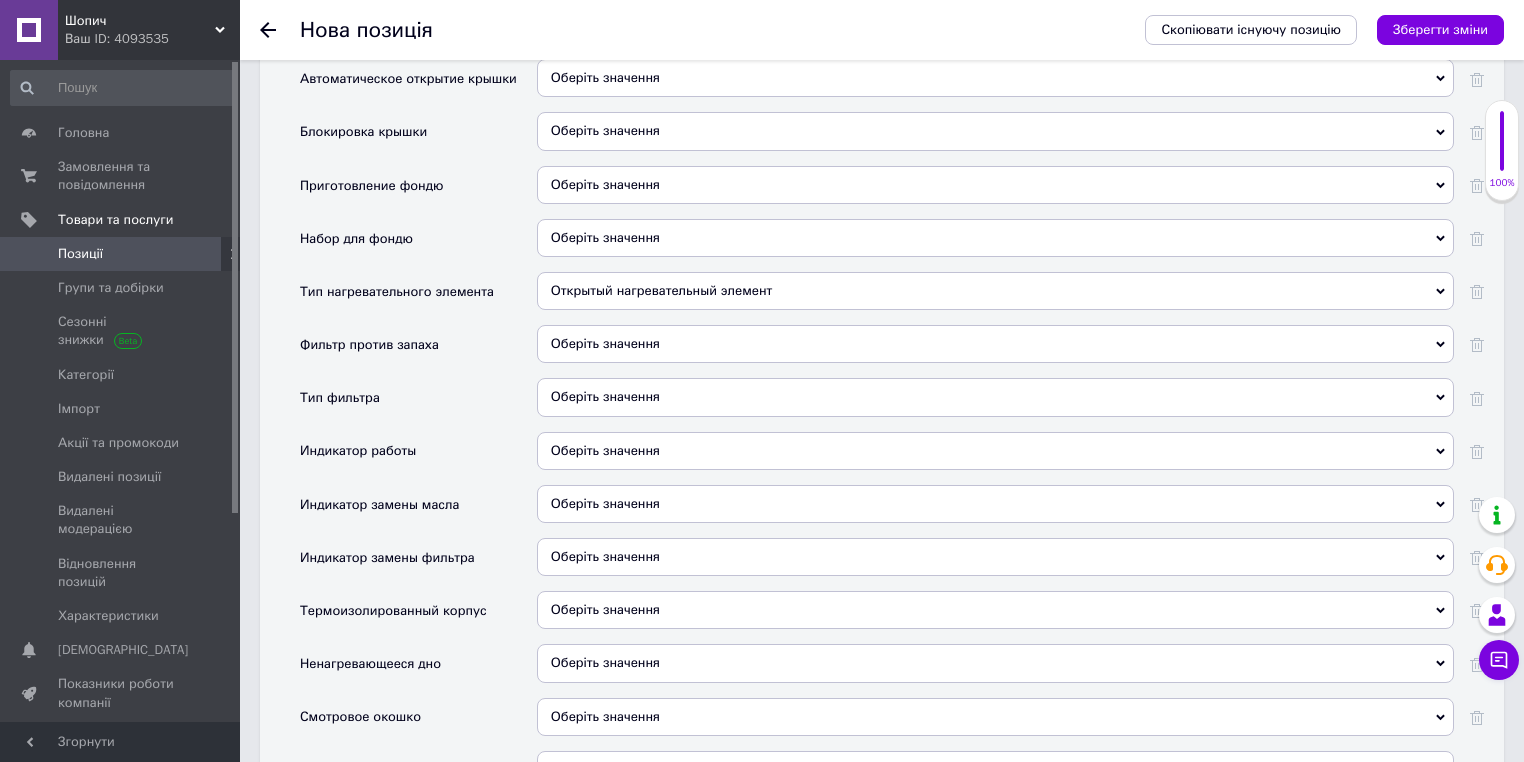 click on "Оберіть значення" at bounding box center [605, 450] 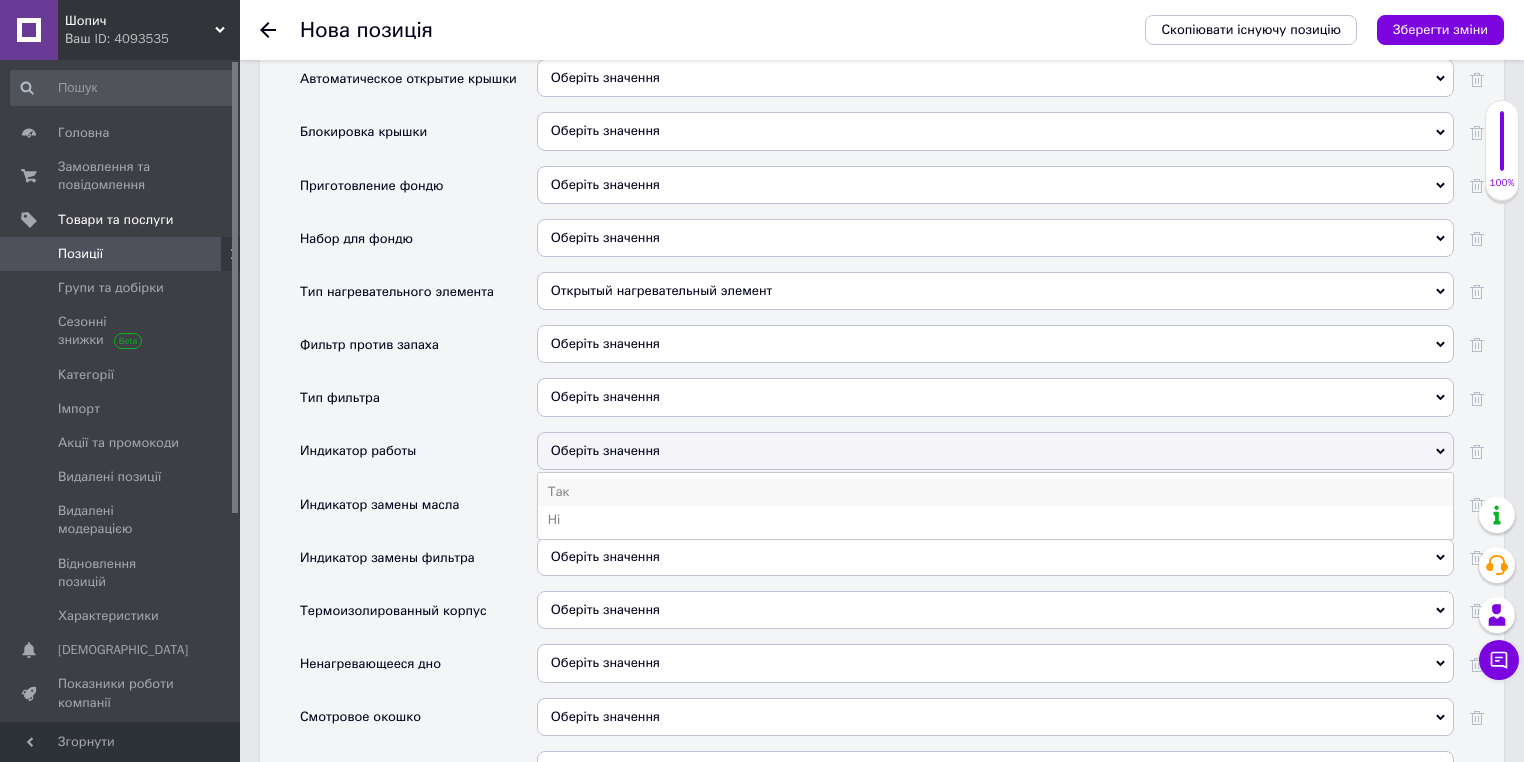 click on "Так" at bounding box center [995, 492] 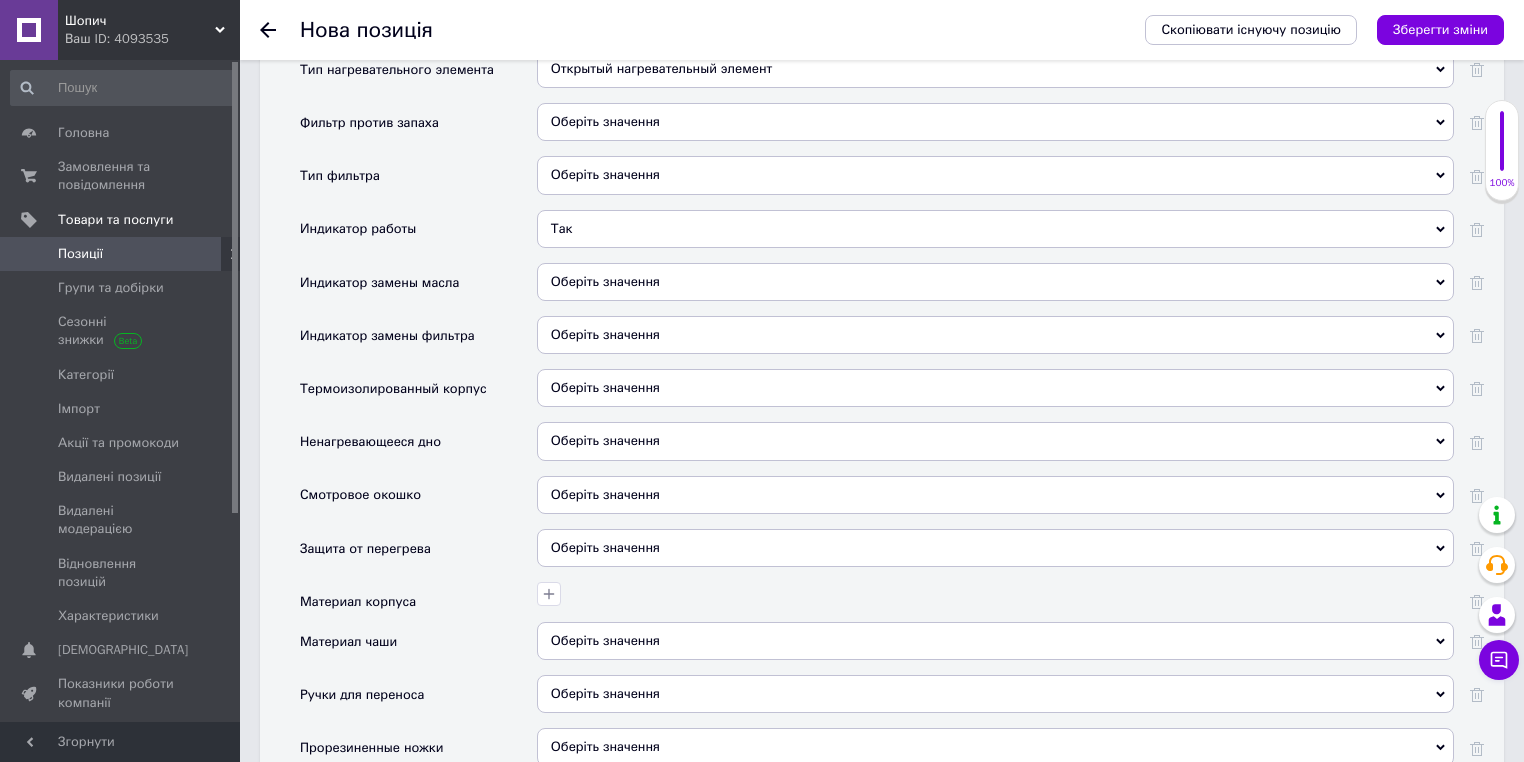 scroll, scrollTop: 4274, scrollLeft: 0, axis: vertical 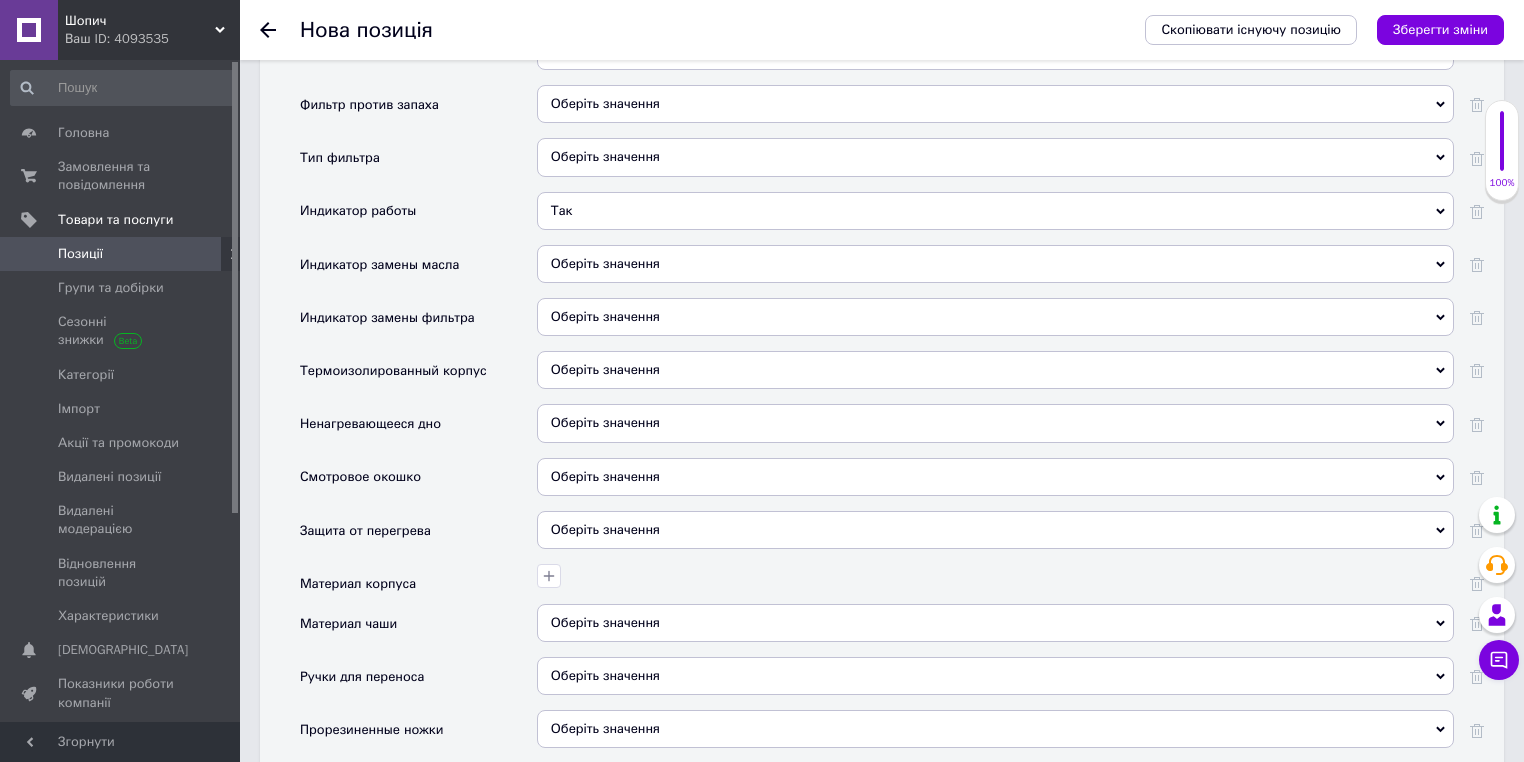 click on "Оберіть значення" at bounding box center (995, 423) 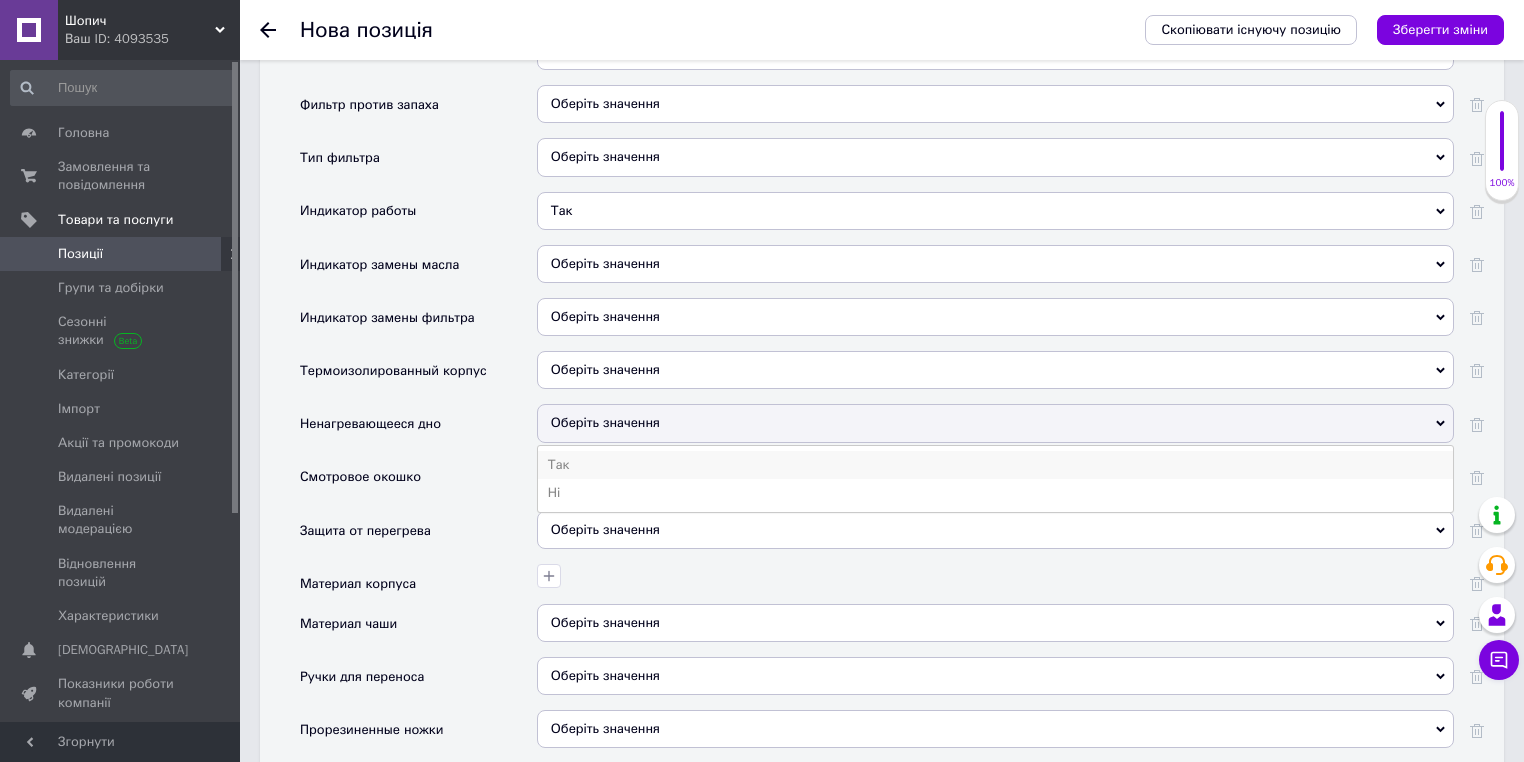 click on "Так" at bounding box center (995, 465) 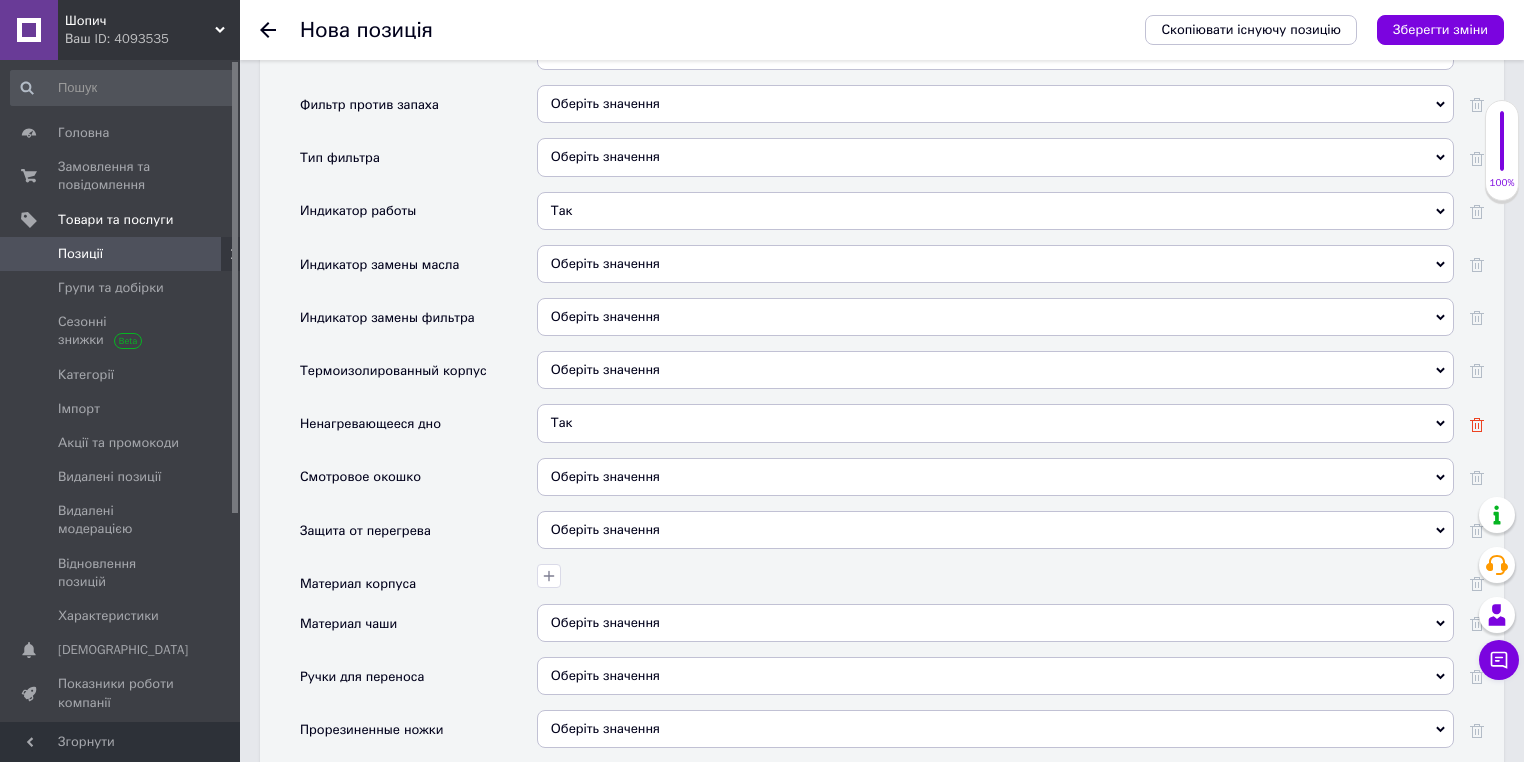 click 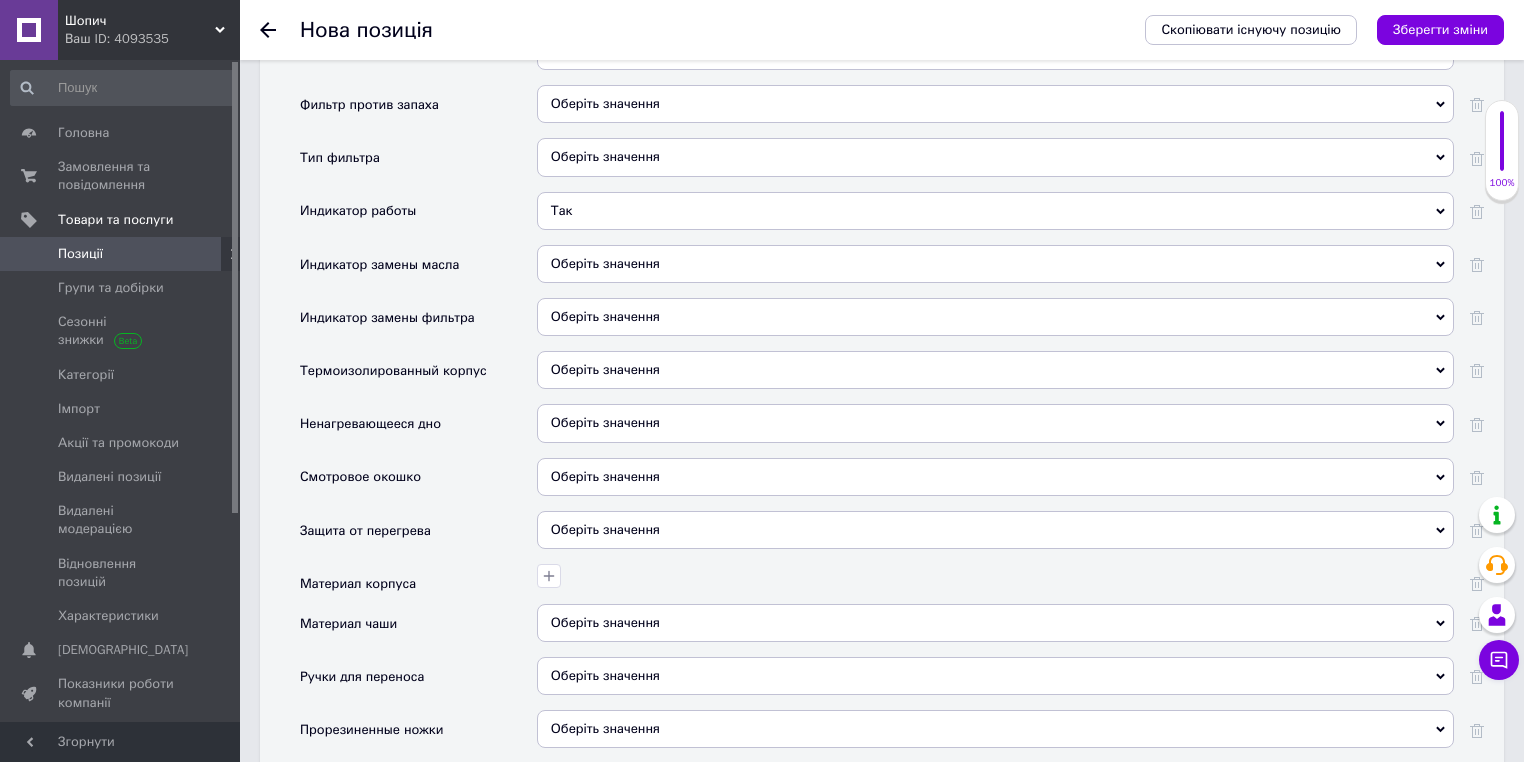 click on "Оберіть значення" at bounding box center (995, 477) 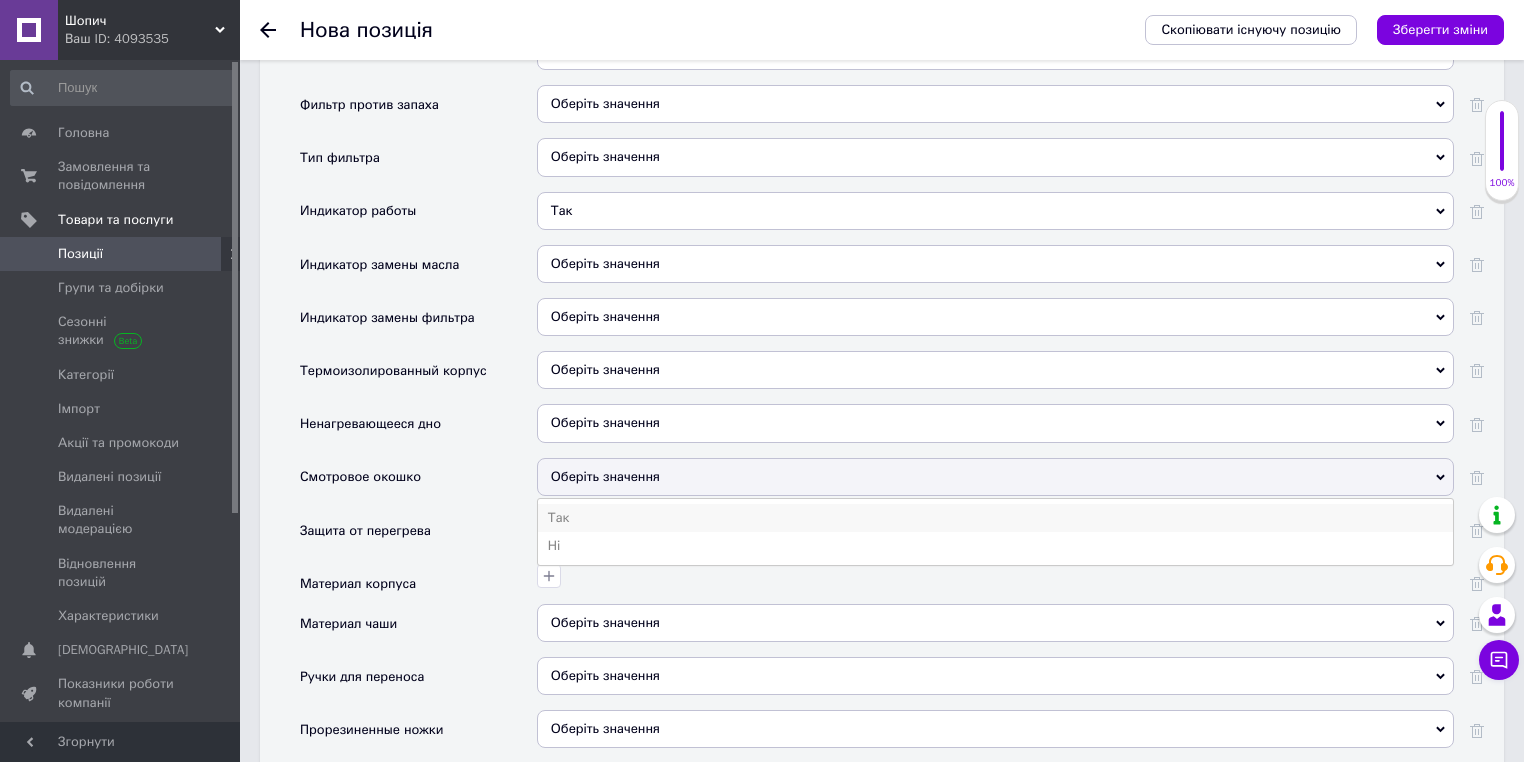 click on "Так" at bounding box center [995, 518] 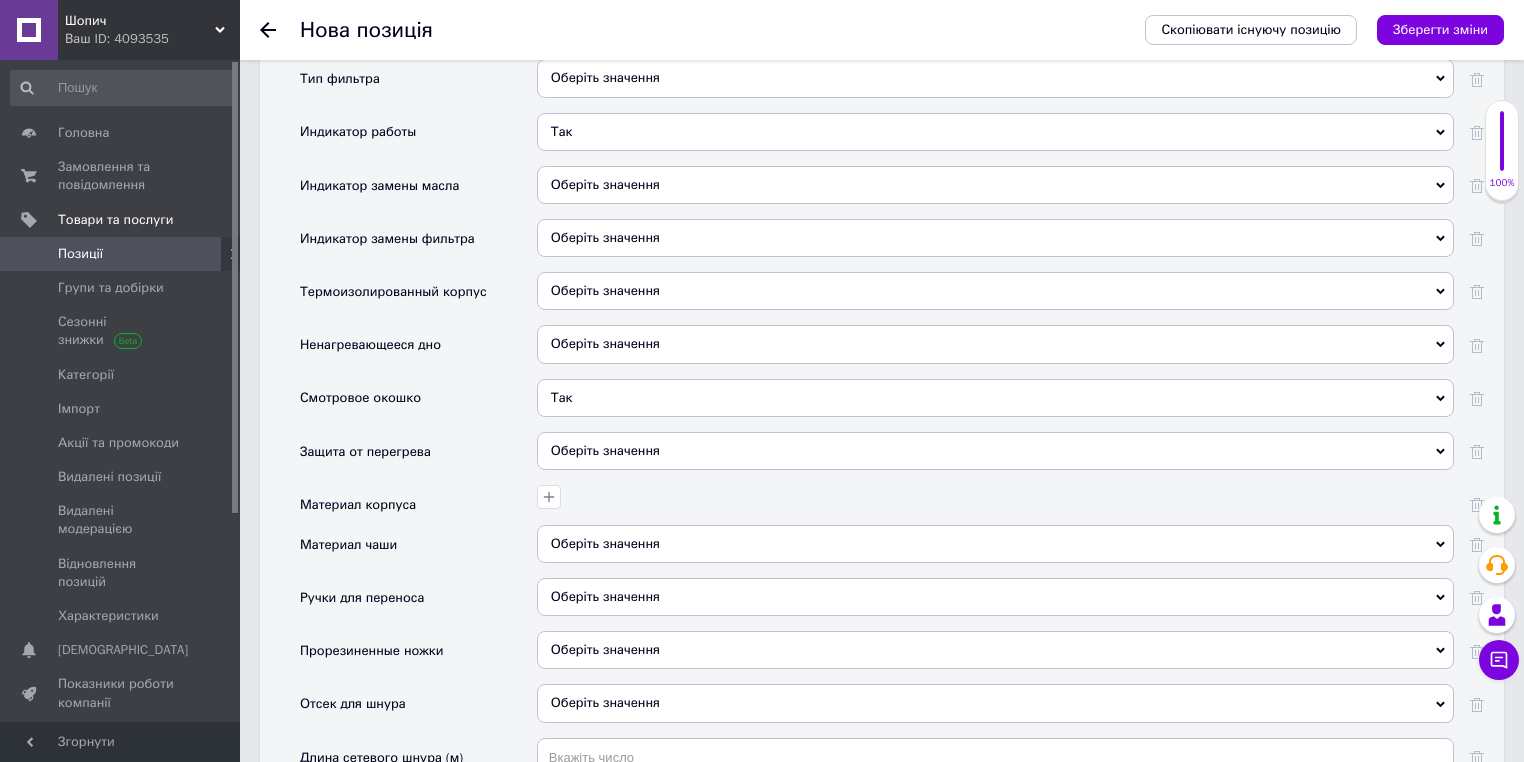 scroll, scrollTop: 4354, scrollLeft: 0, axis: vertical 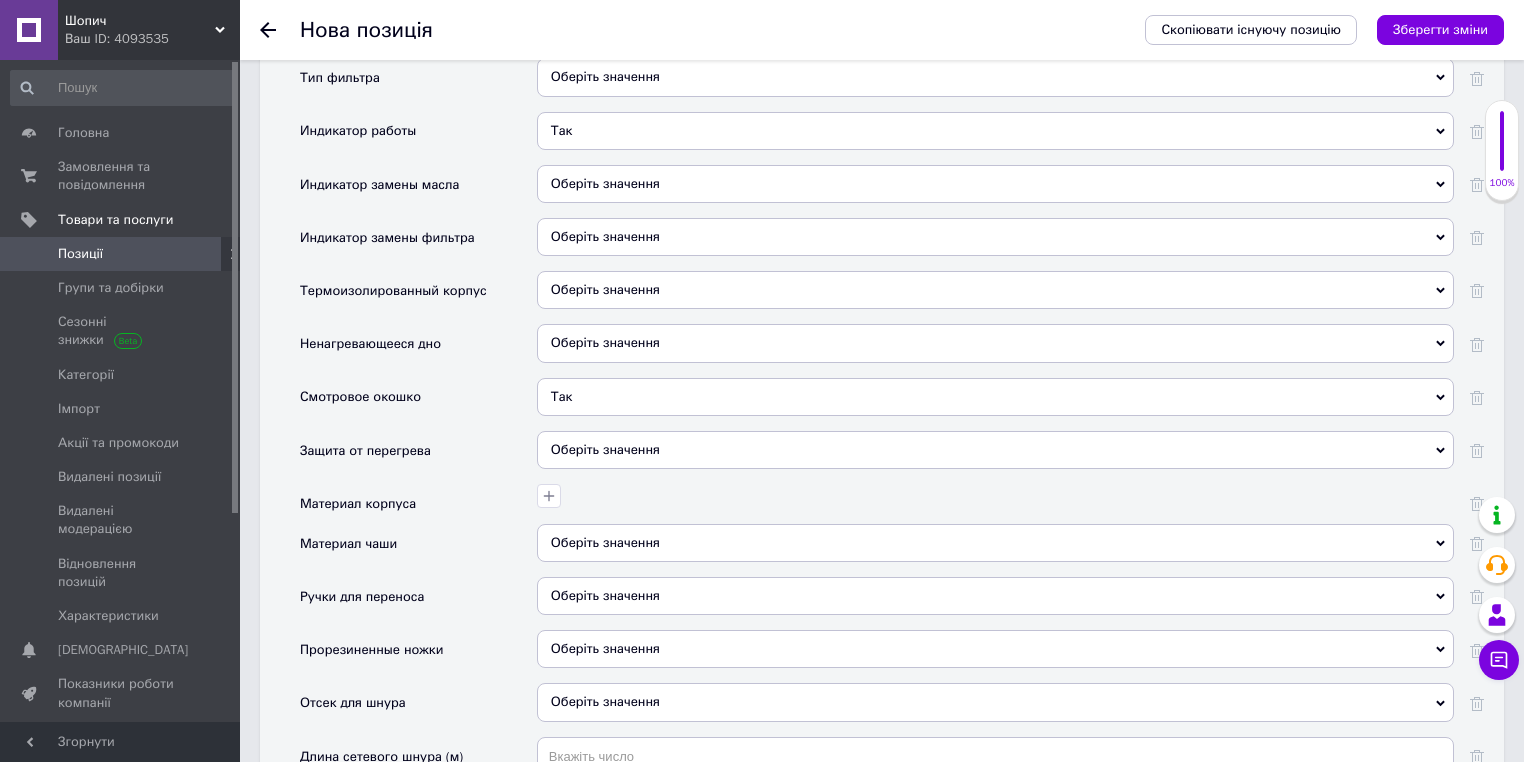 click on "Оберіть значення" at bounding box center [605, 449] 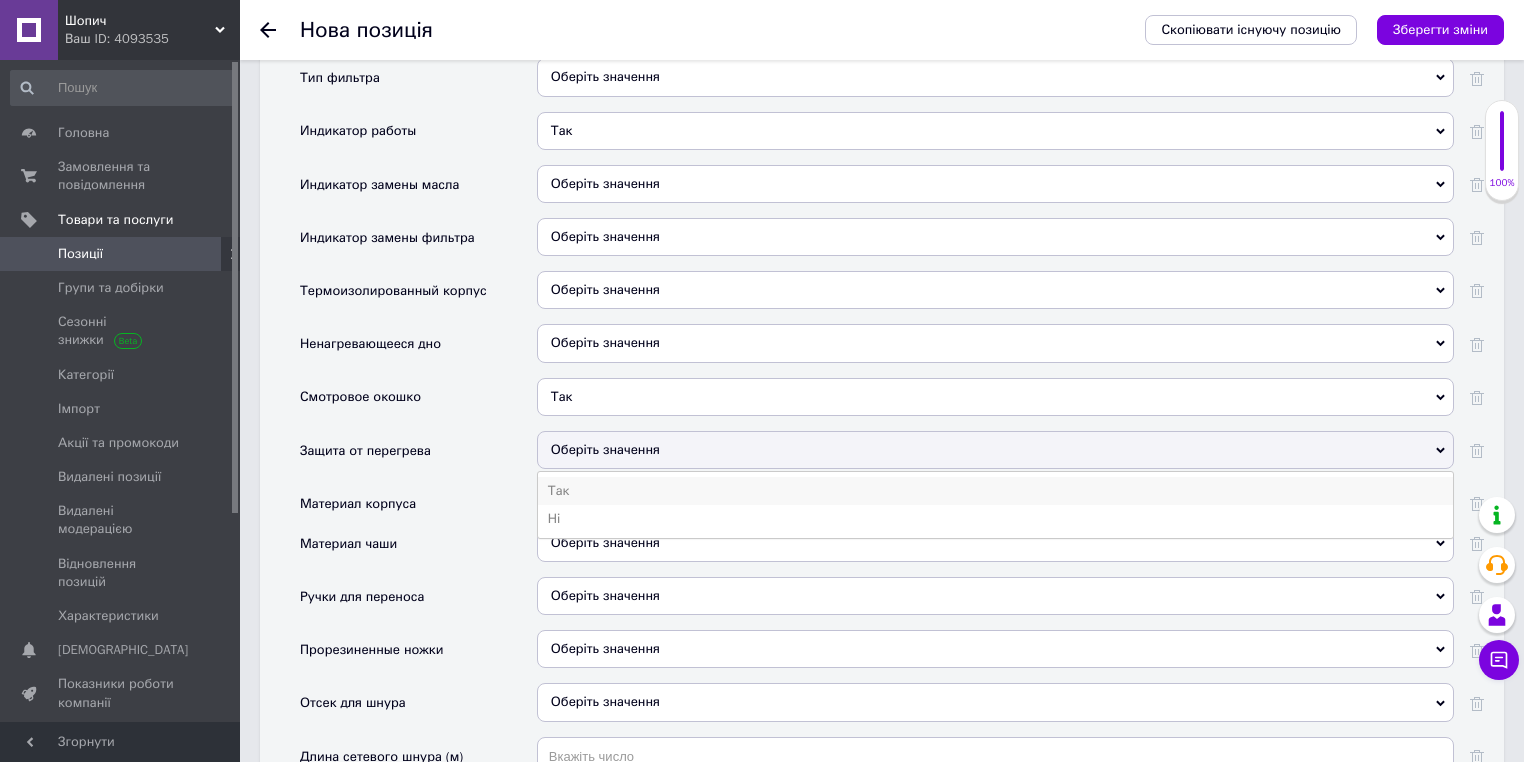 click on "Так" at bounding box center (995, 491) 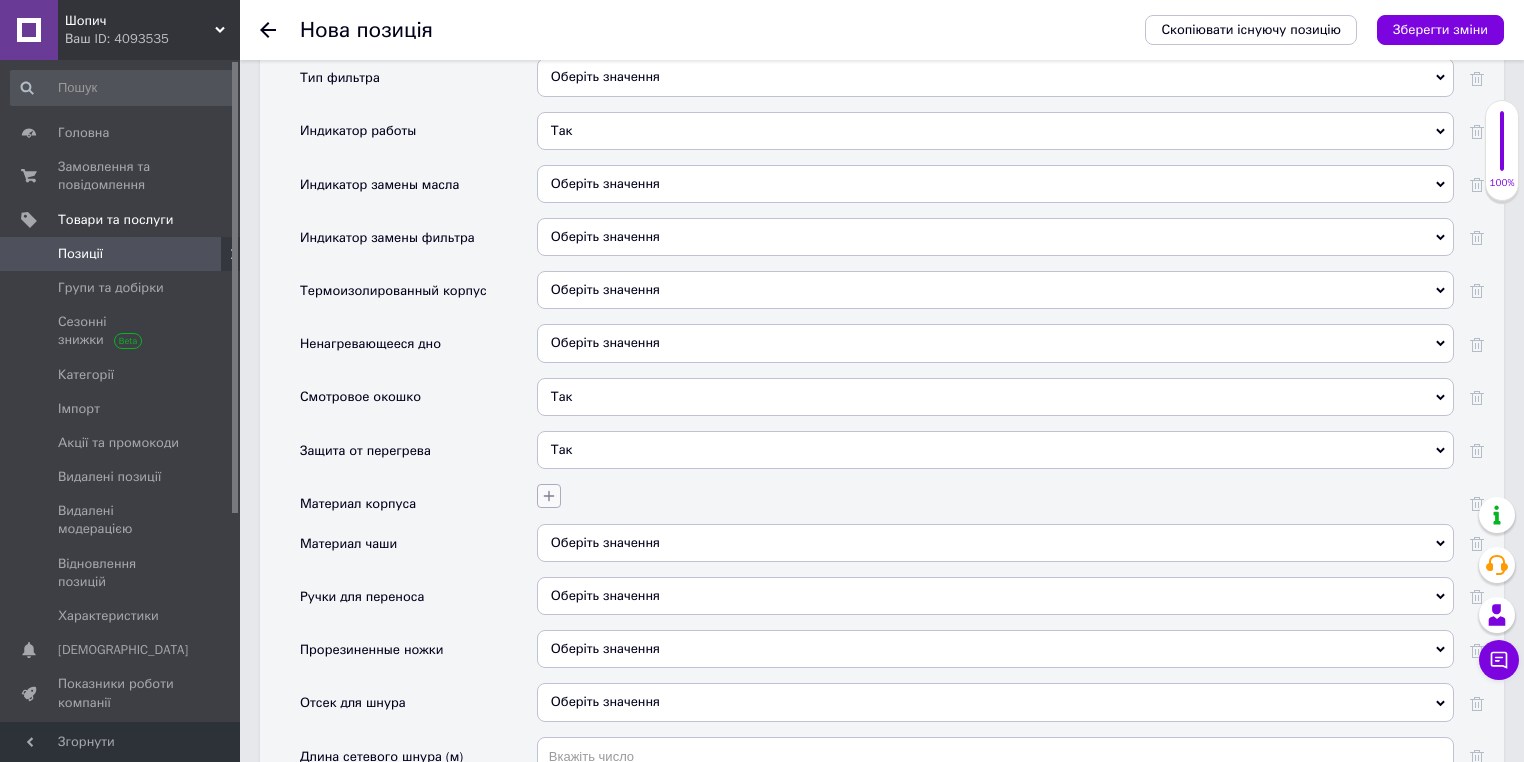 click 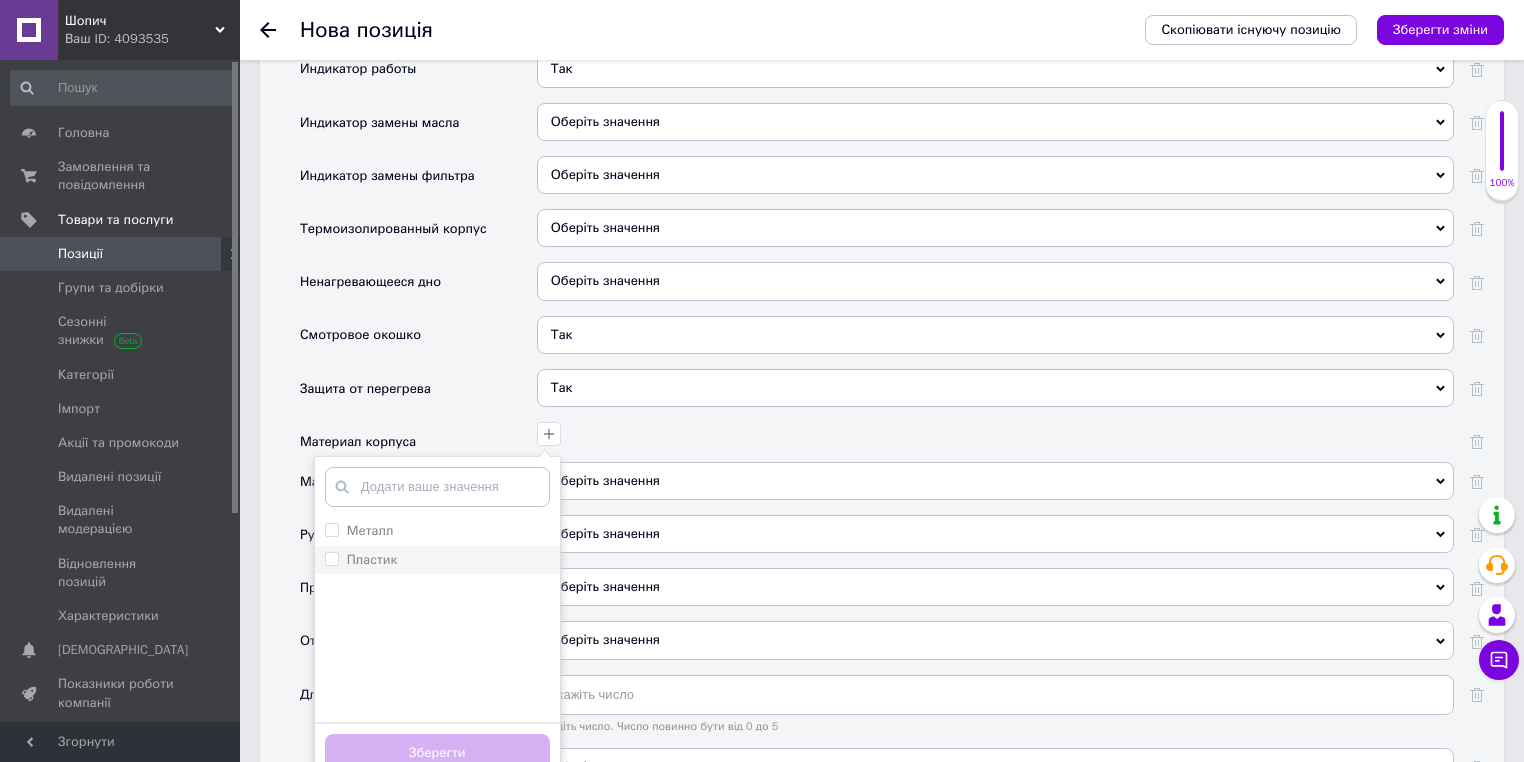 scroll, scrollTop: 4434, scrollLeft: 0, axis: vertical 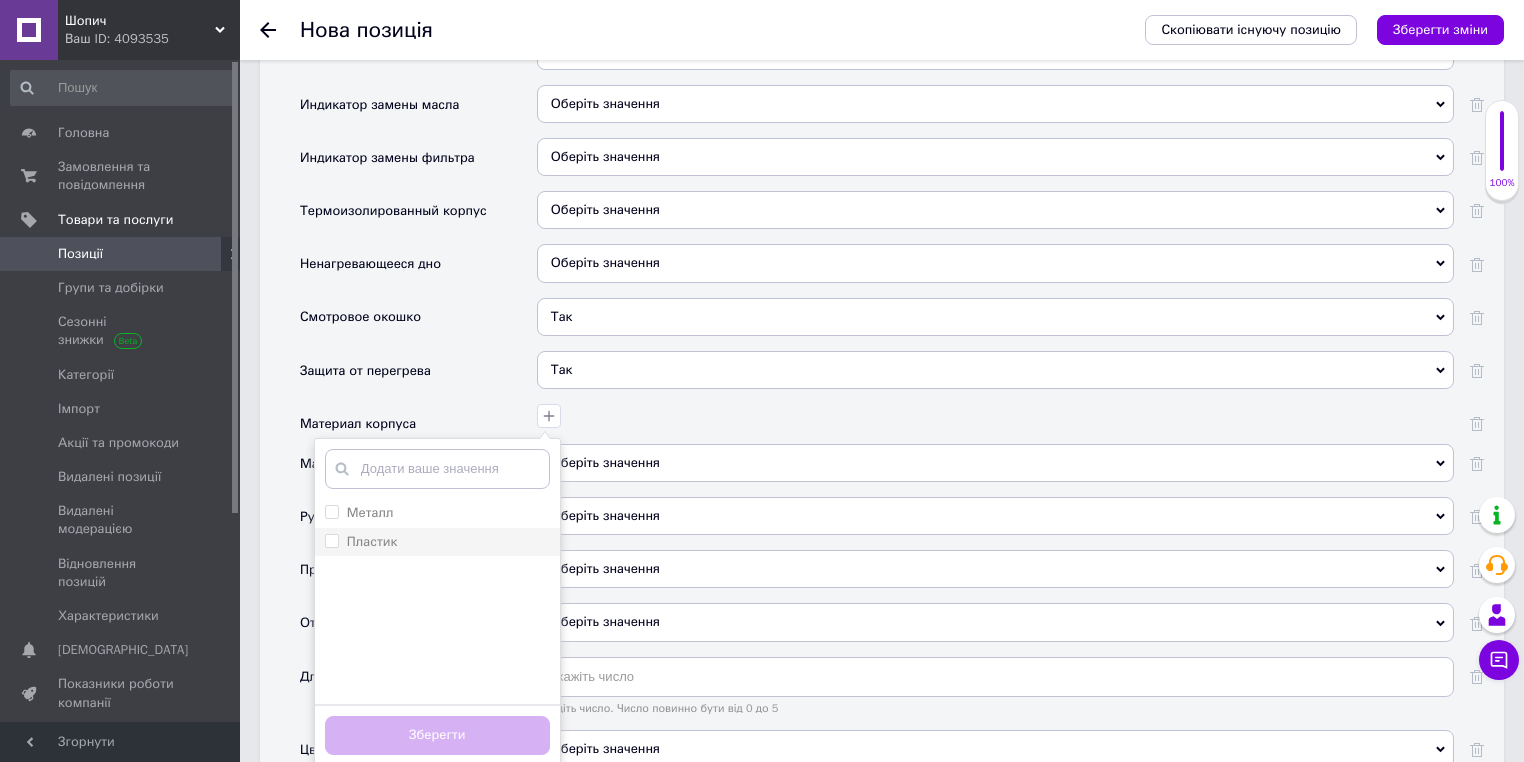click on "Пластик" at bounding box center [437, 542] 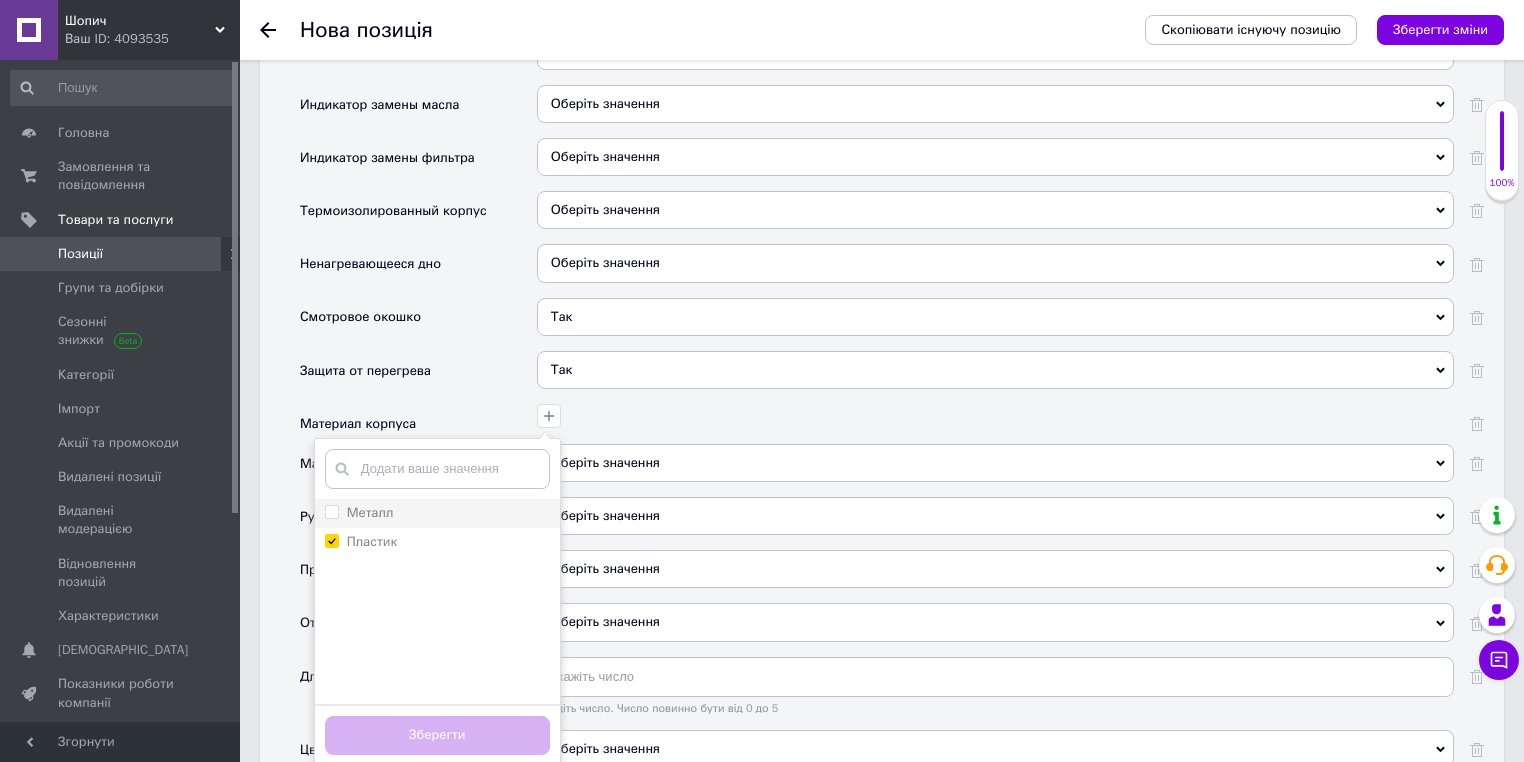 checkbox on "true" 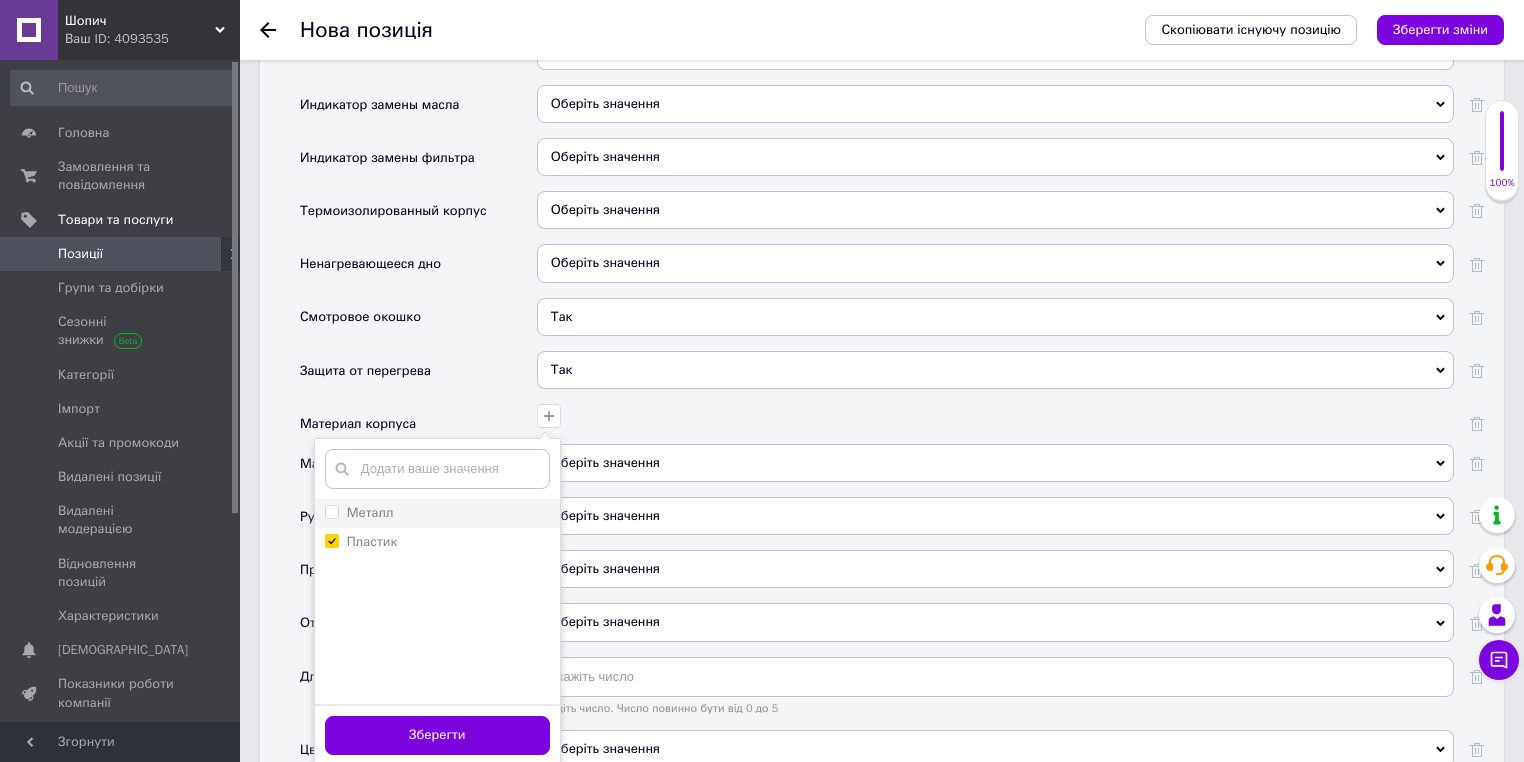 click on "Металл" at bounding box center (437, 513) 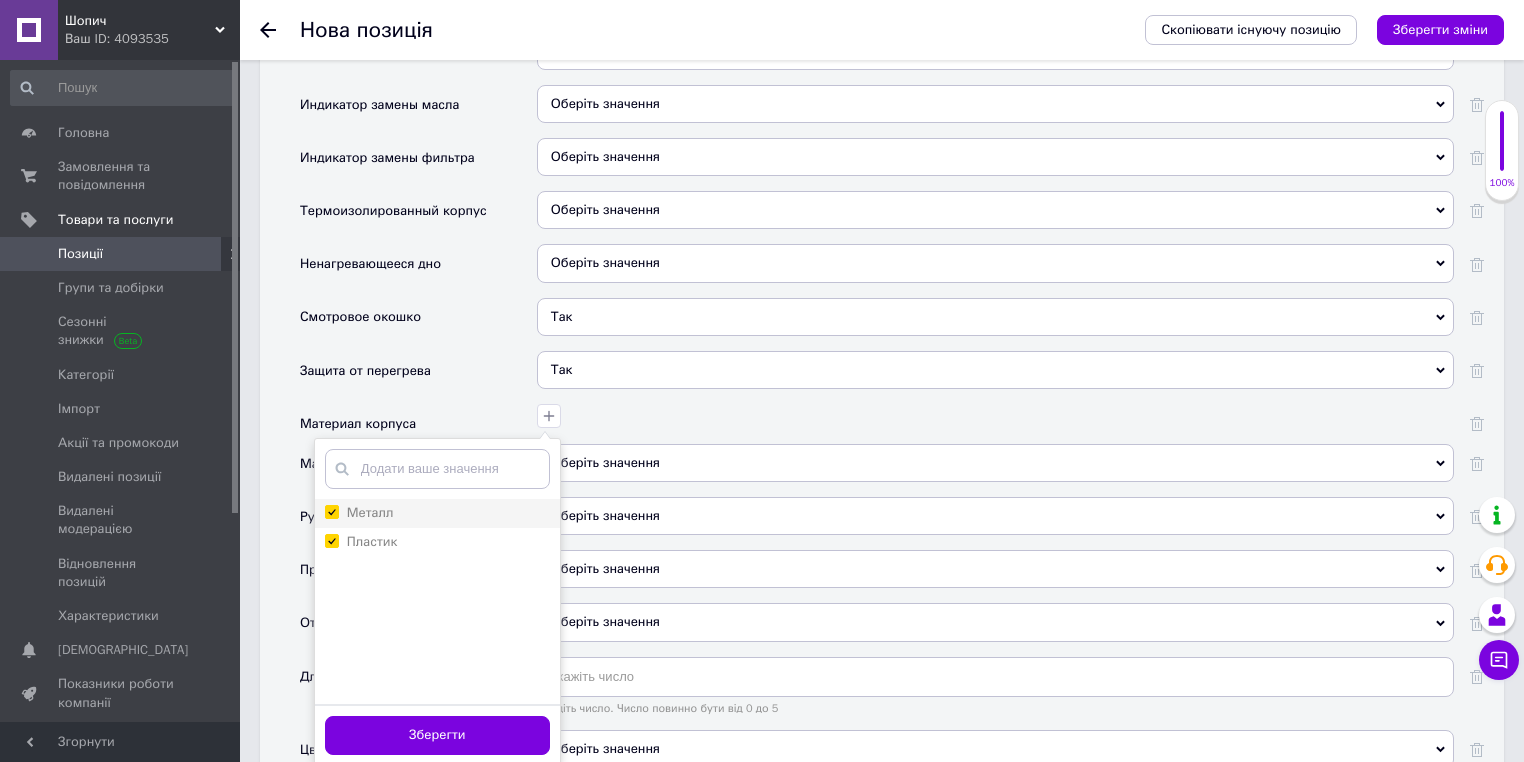 checkbox on "true" 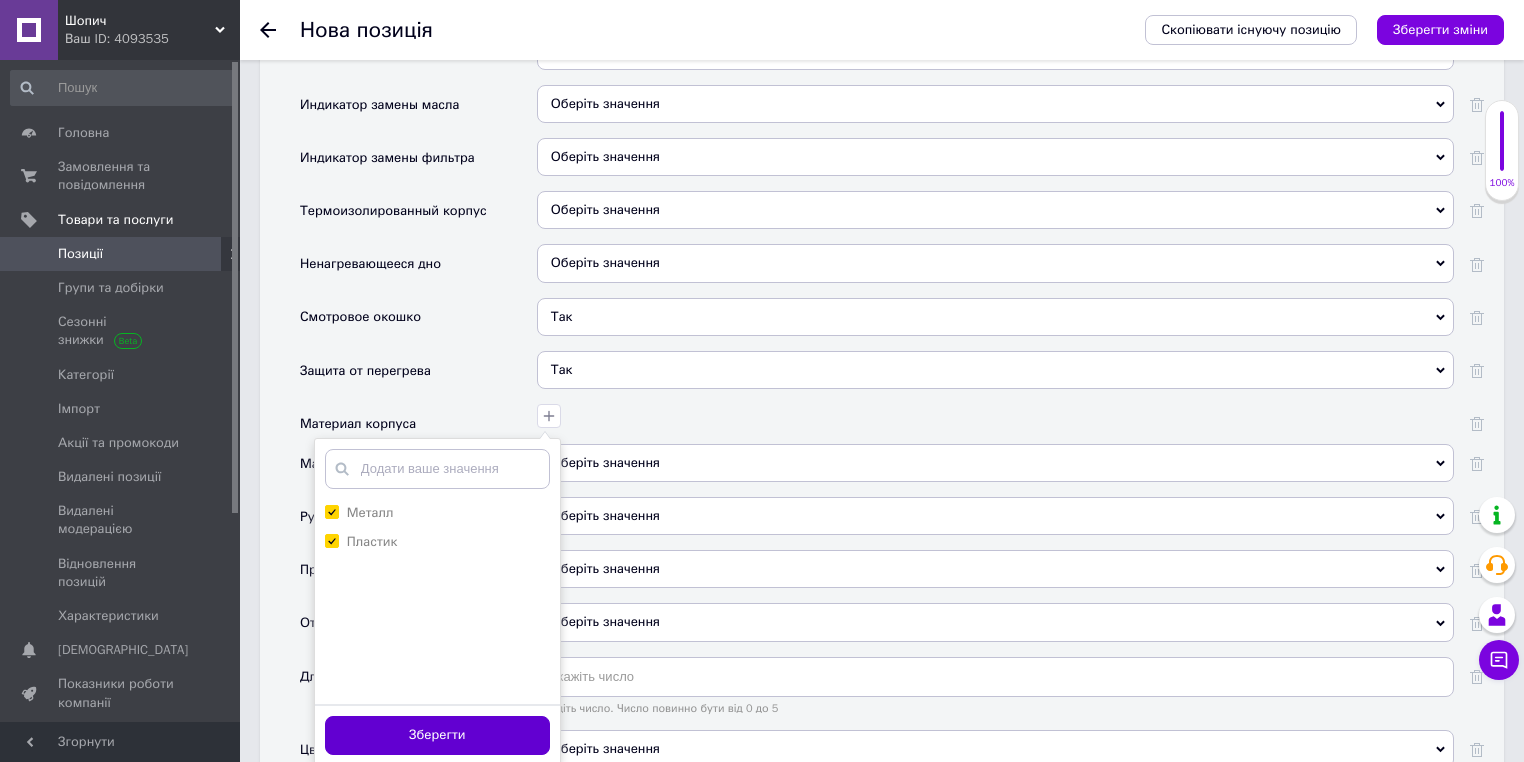 click on "Зберегти" at bounding box center (437, 735) 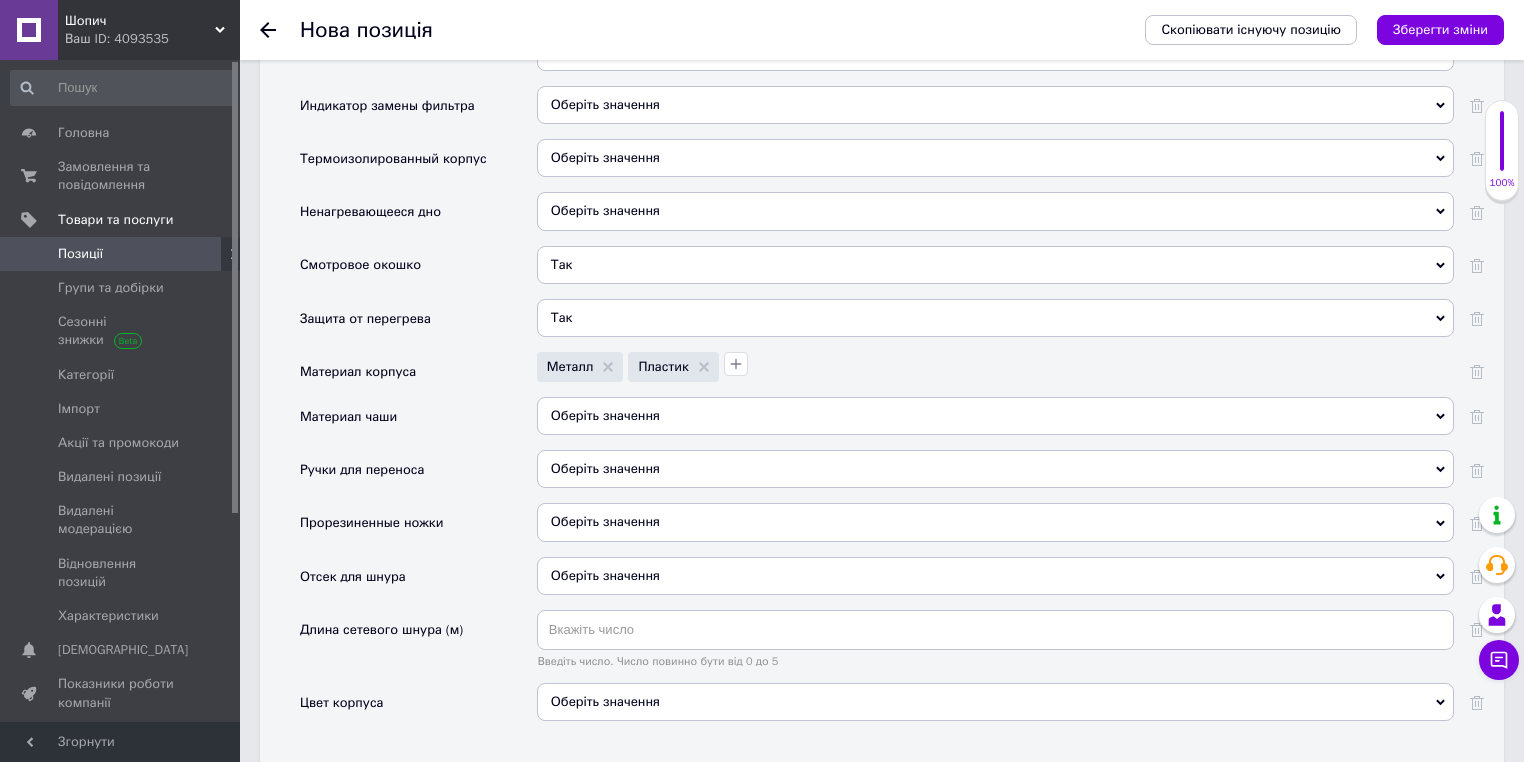 scroll, scrollTop: 4514, scrollLeft: 0, axis: vertical 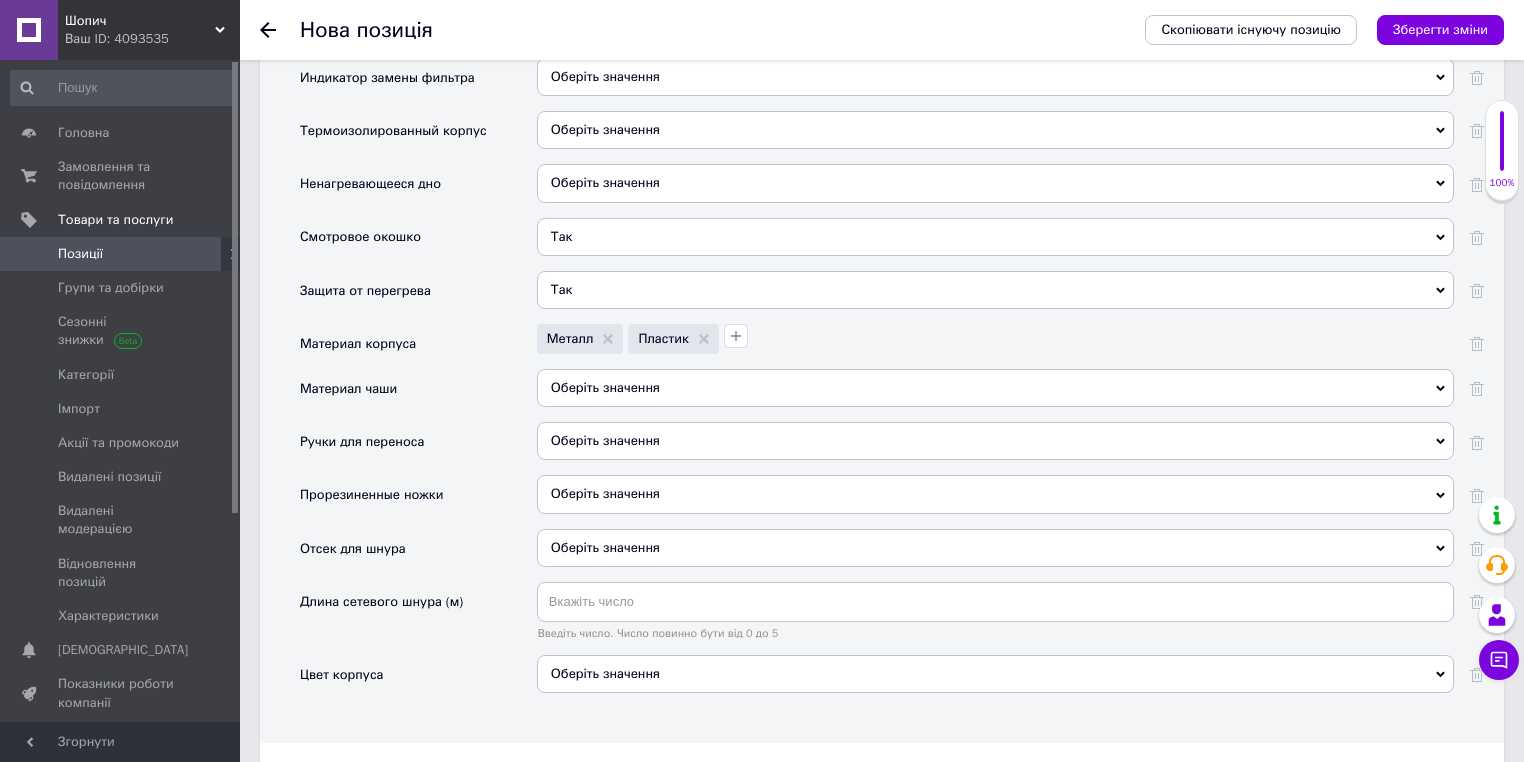 click on "Оберіть значення" at bounding box center [995, 388] 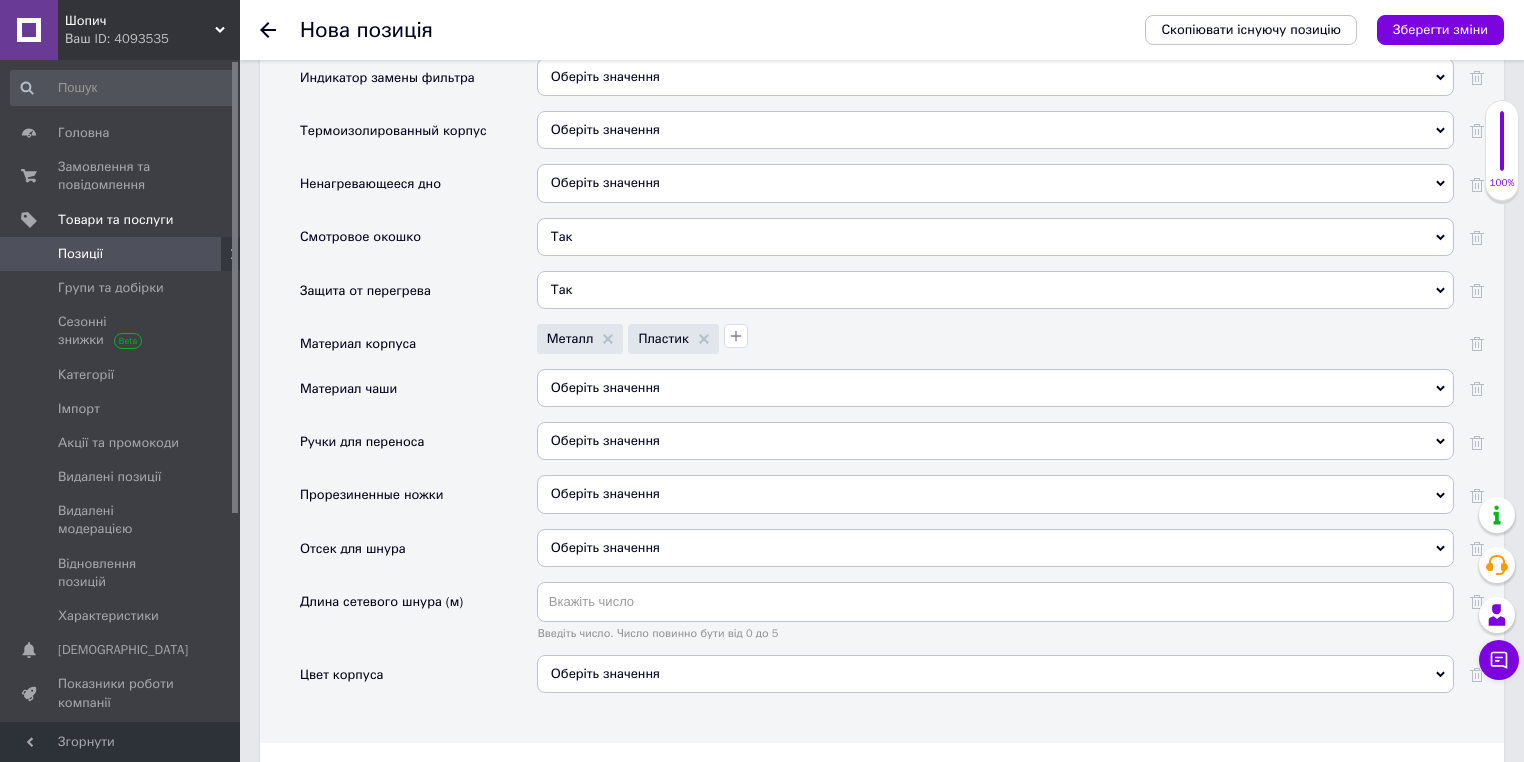 click on "Материал чаши" at bounding box center [418, 395] 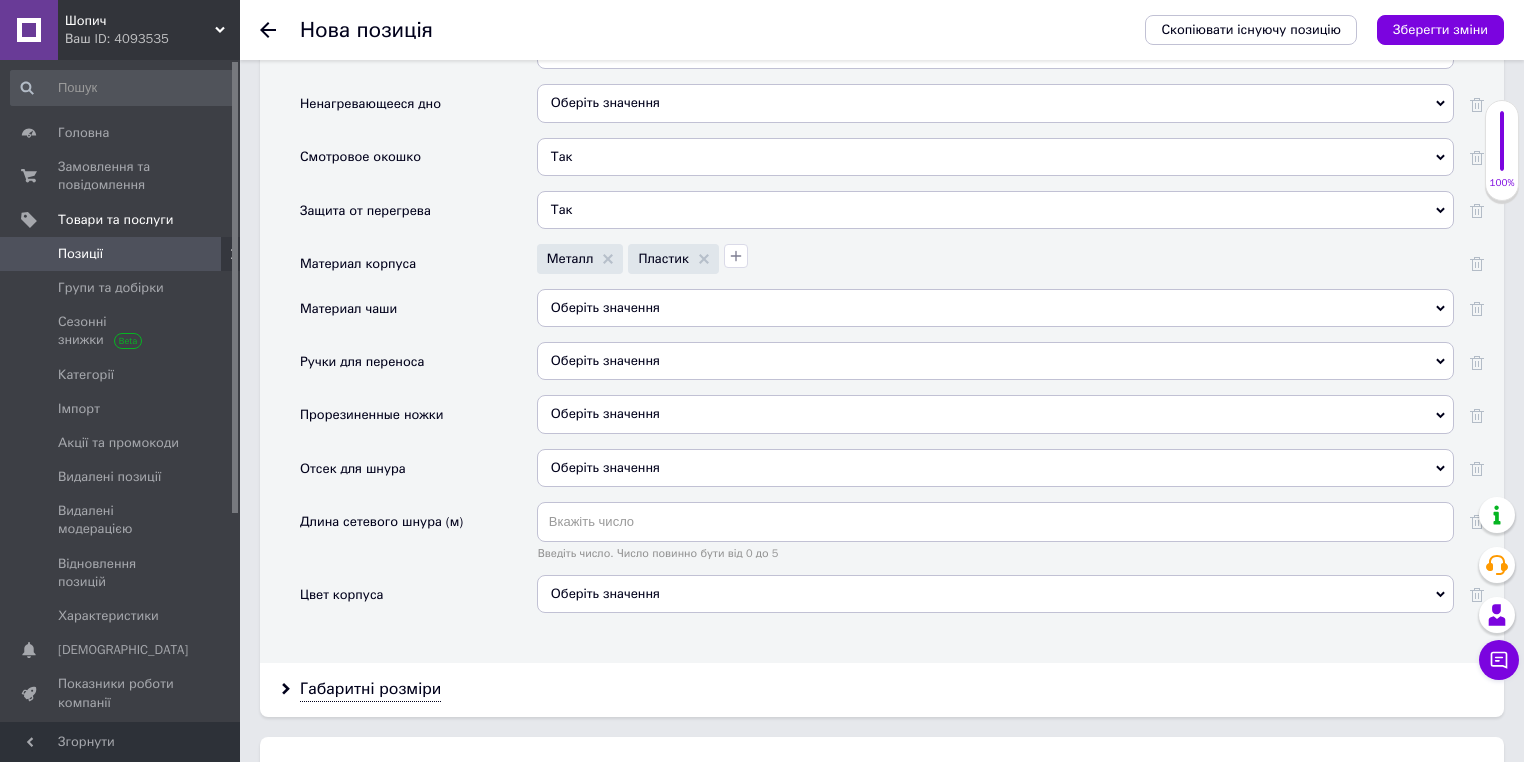 click on "Оберіть значення" at bounding box center [995, 594] 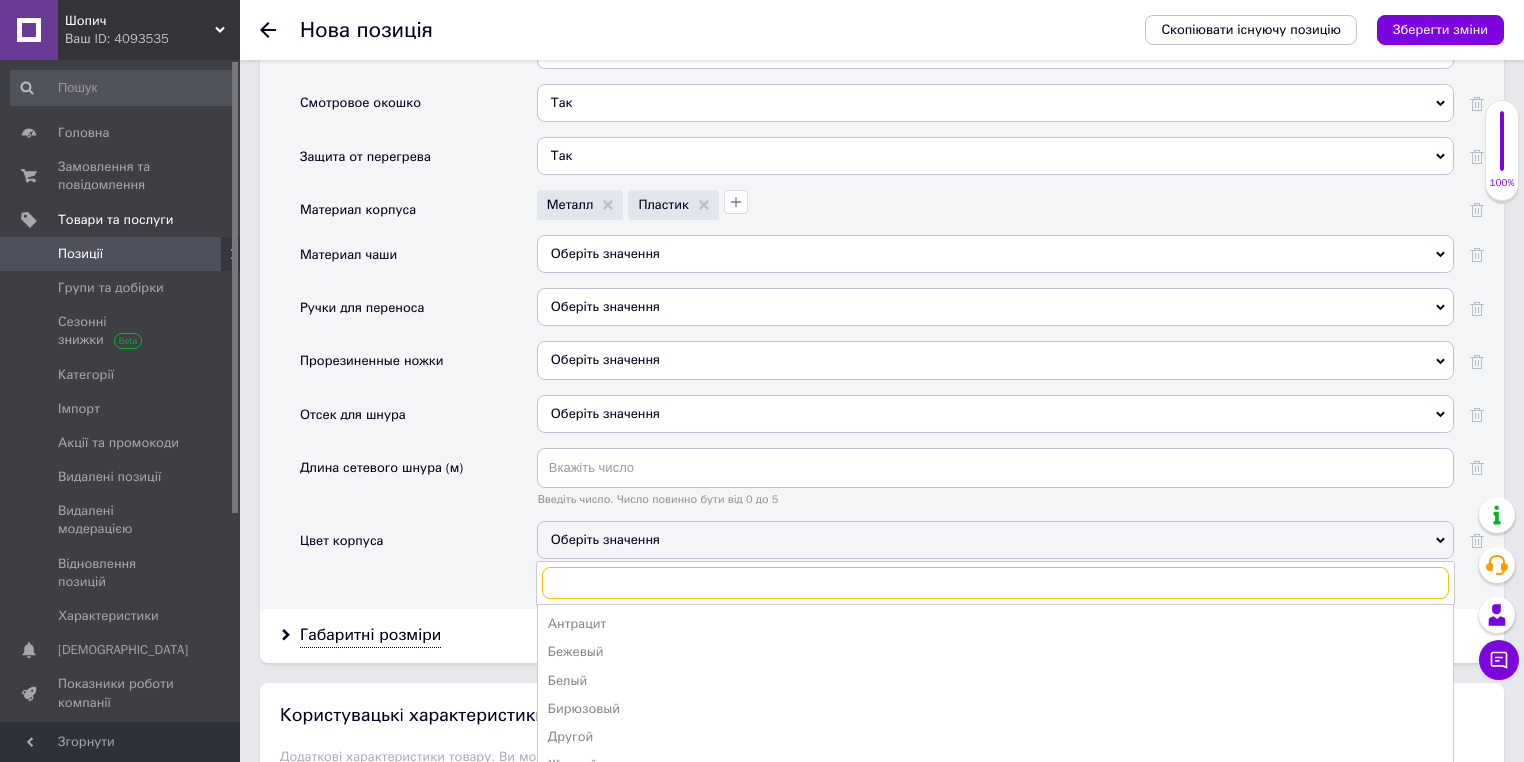 scroll, scrollTop: 4754, scrollLeft: 0, axis: vertical 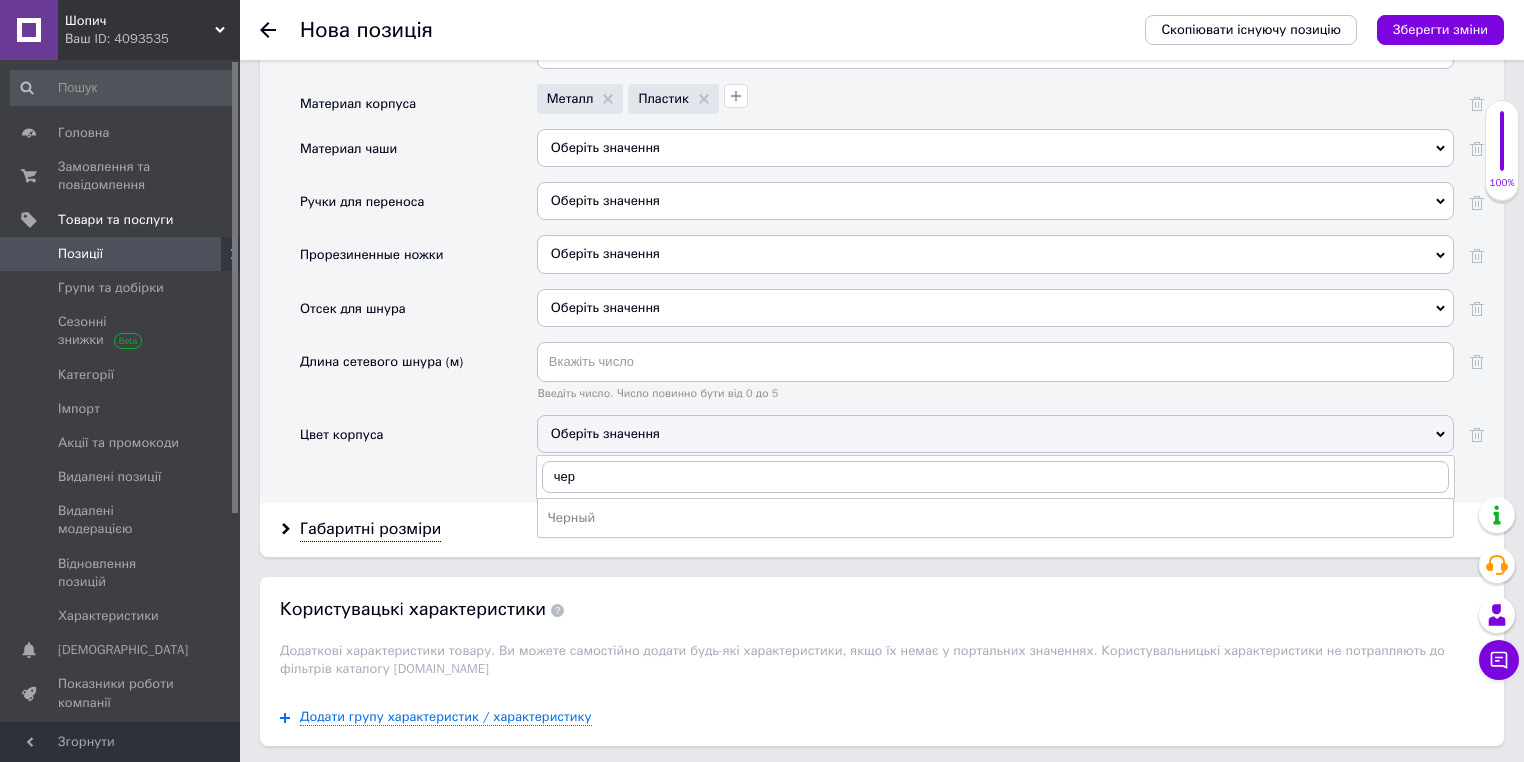 click on "Черный" at bounding box center [995, 518] 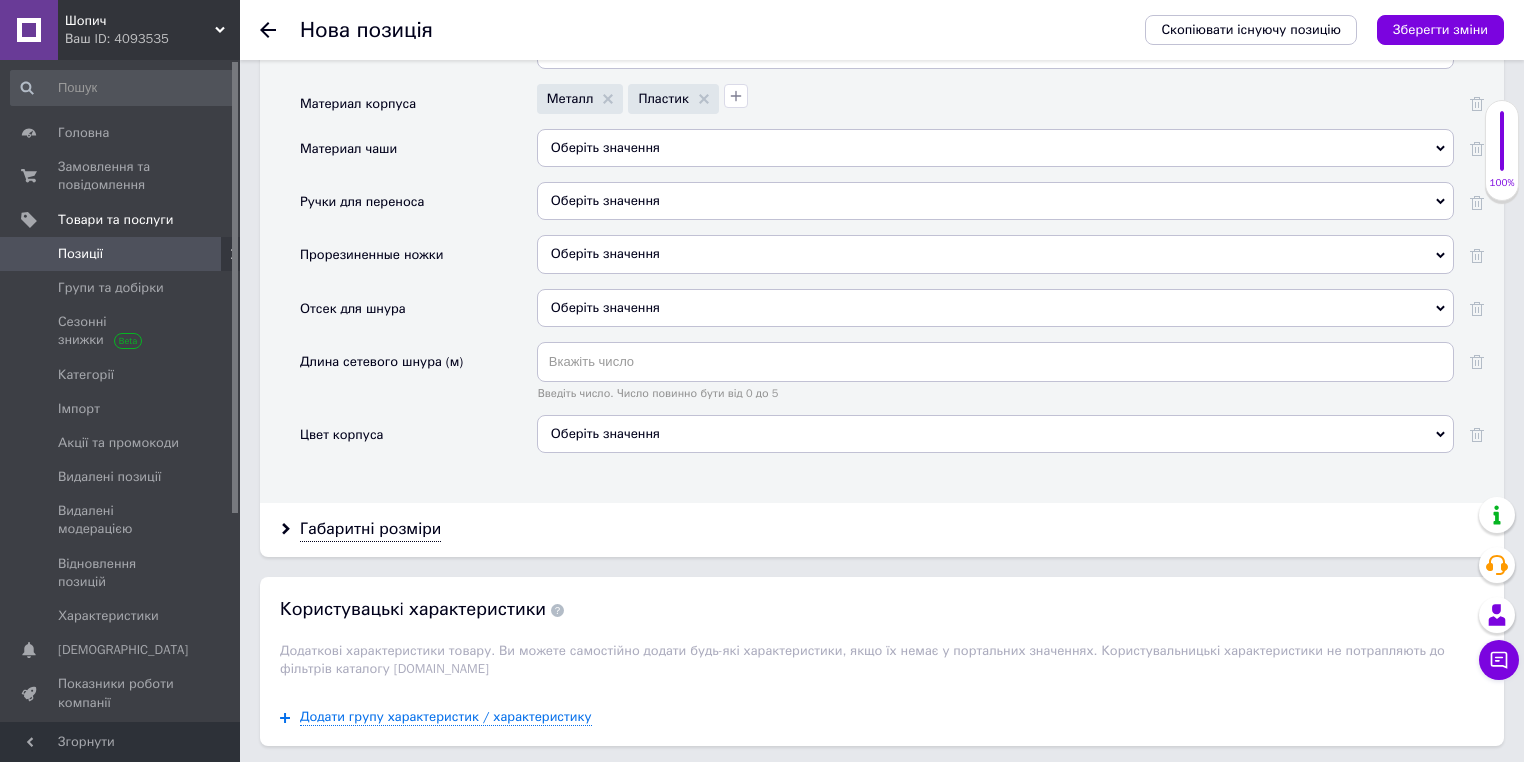 click on "Габаритні розміри" at bounding box center (882, 529) 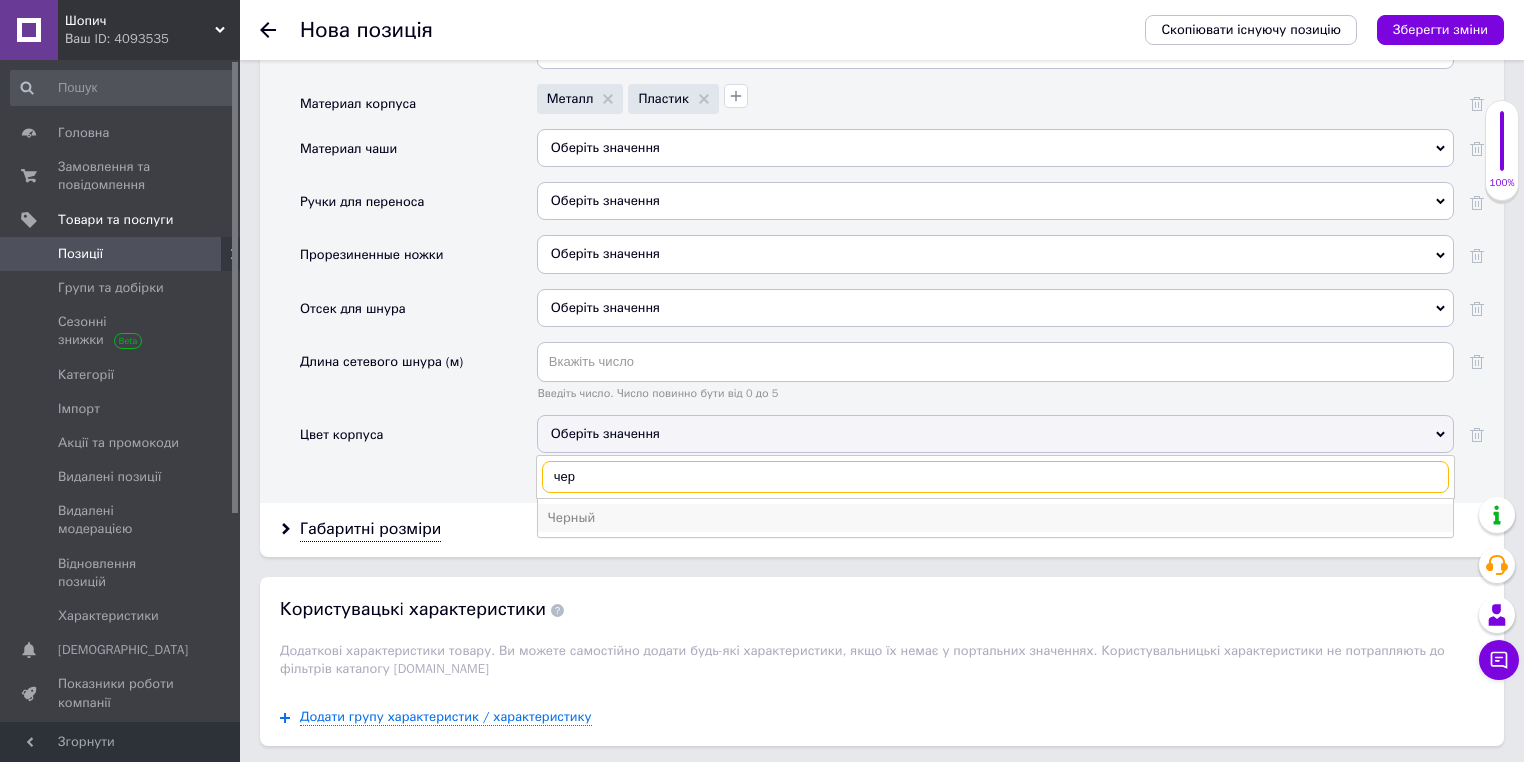 type on "чер" 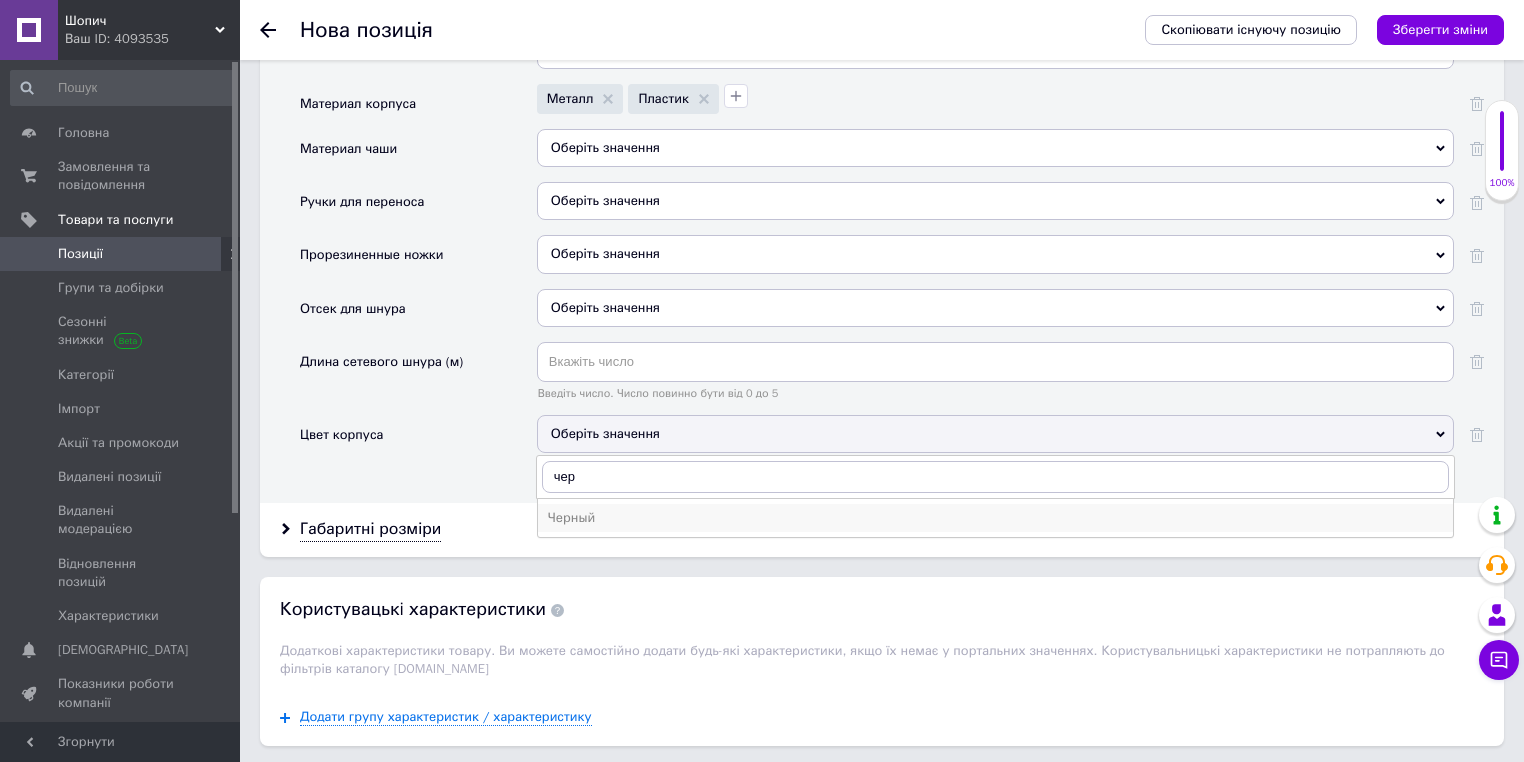 click on "Черный" at bounding box center [995, 518] 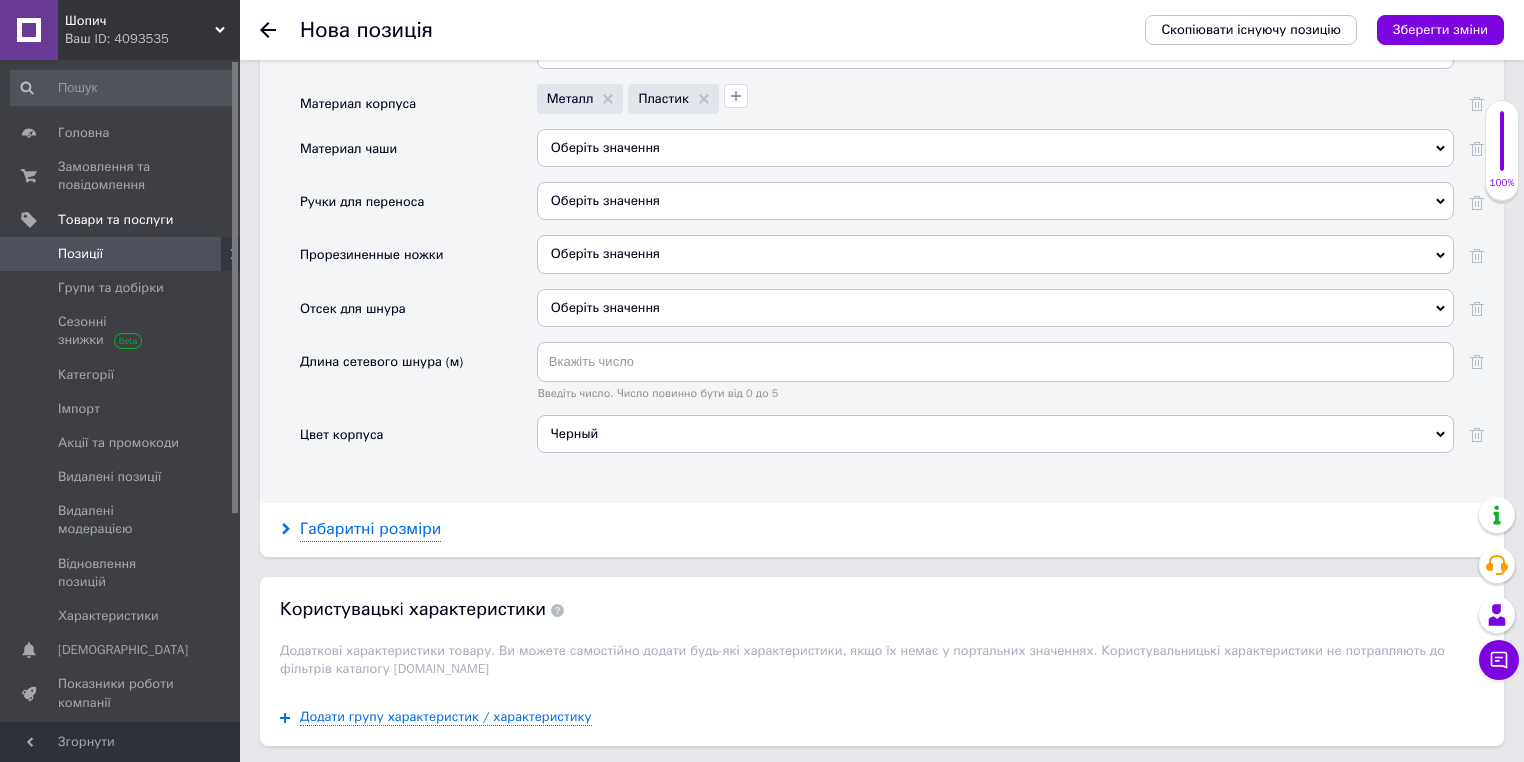 click on "Габаритні розміри" at bounding box center [370, 529] 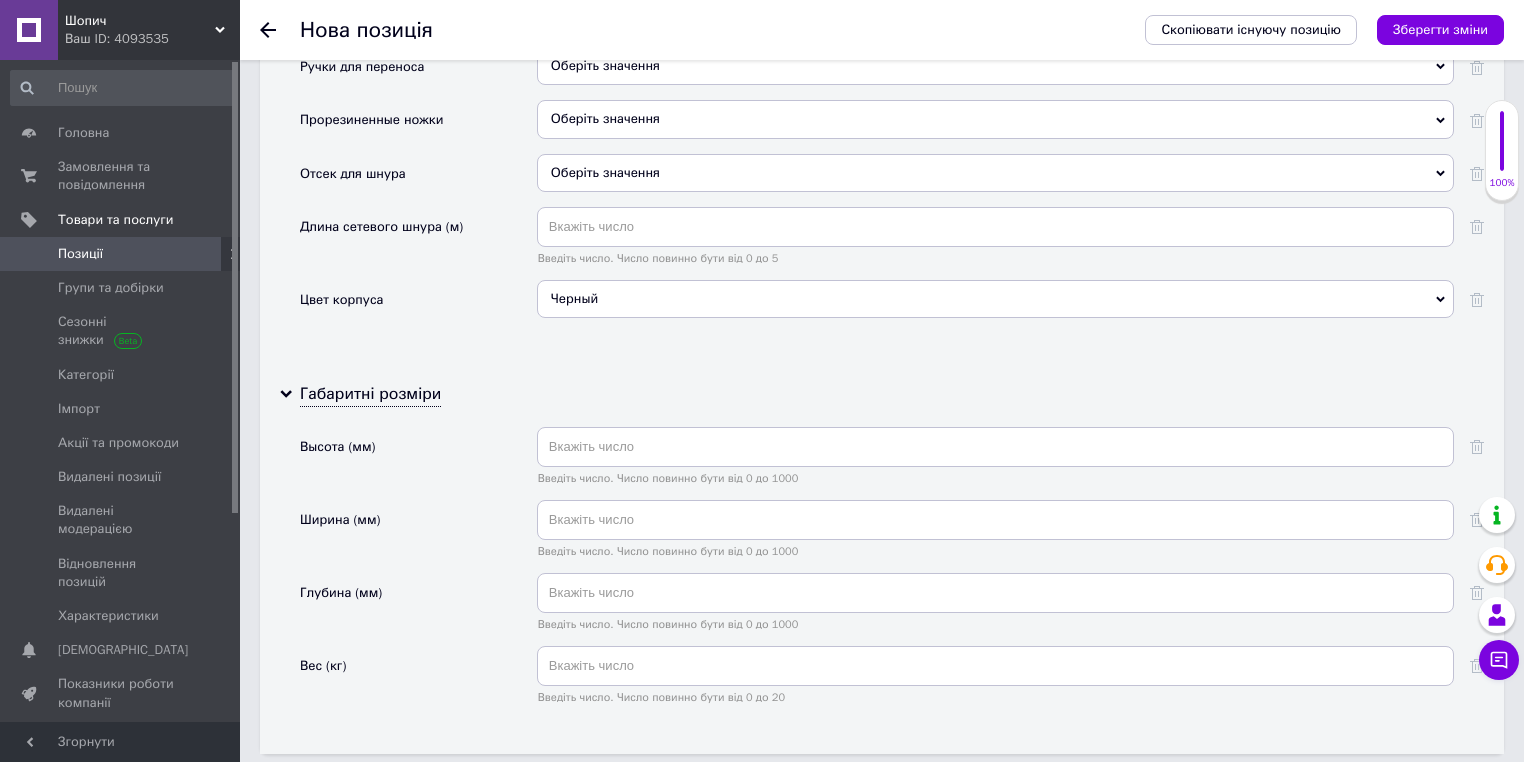 scroll, scrollTop: 4994, scrollLeft: 0, axis: vertical 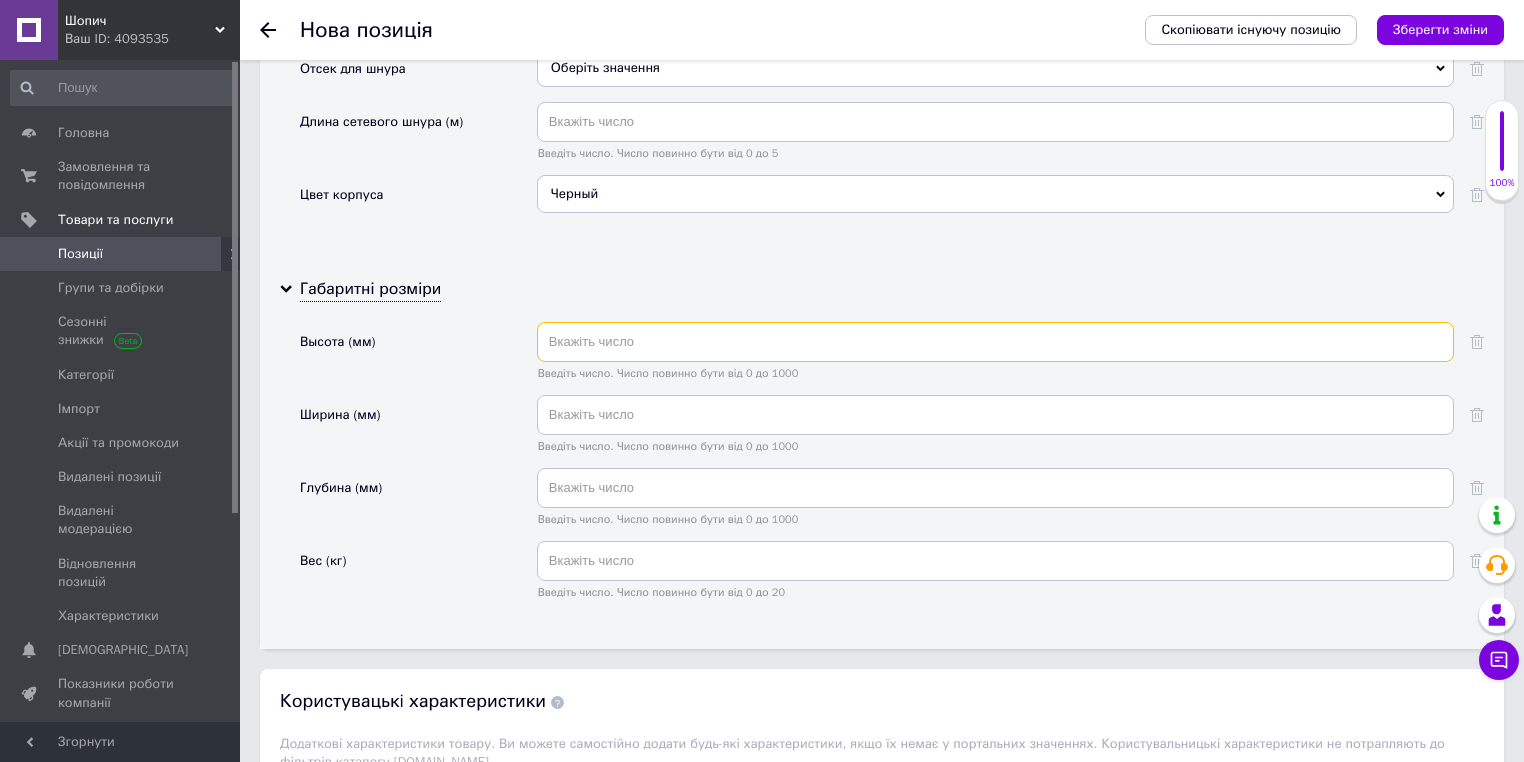 click at bounding box center (995, 342) 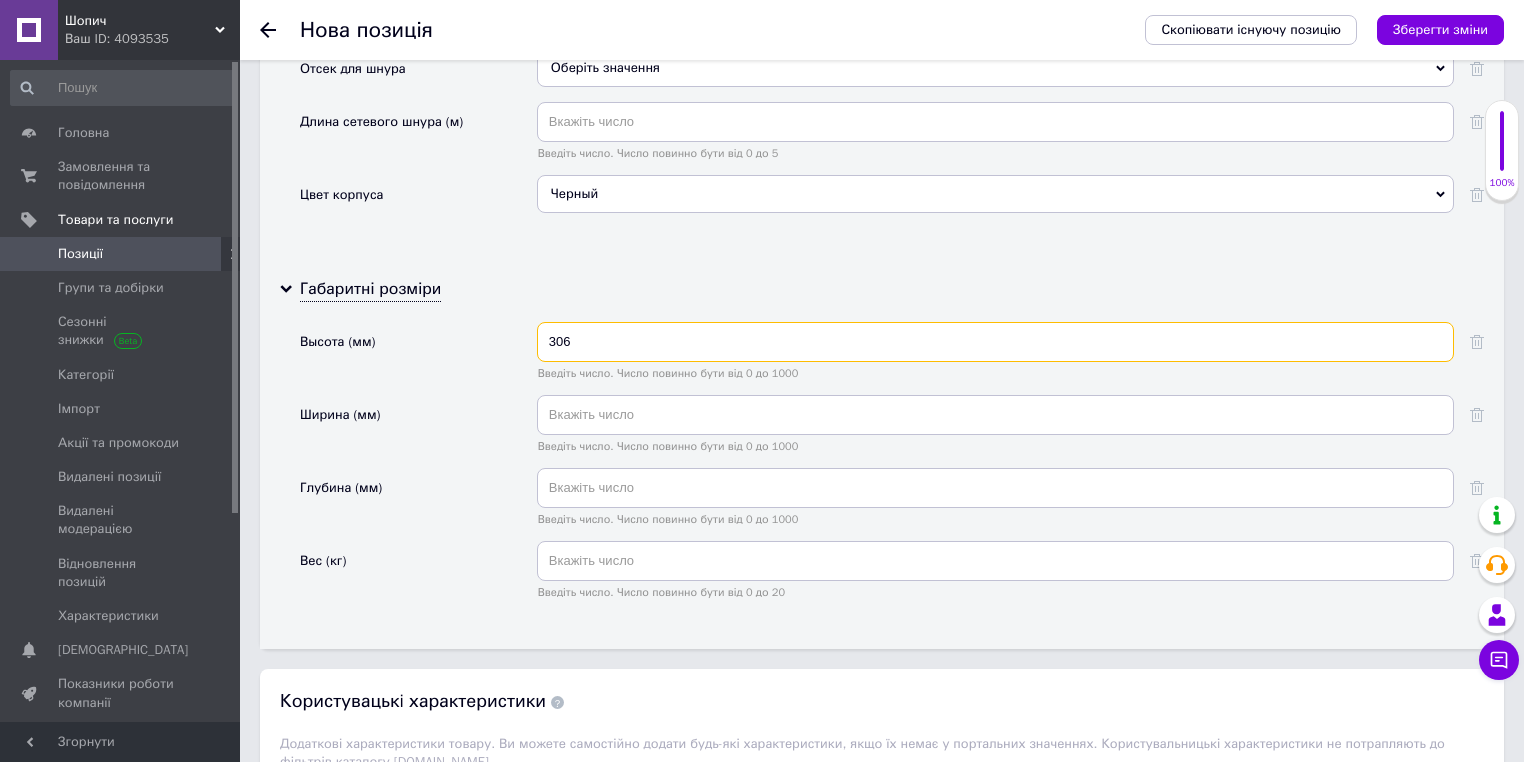type on "306" 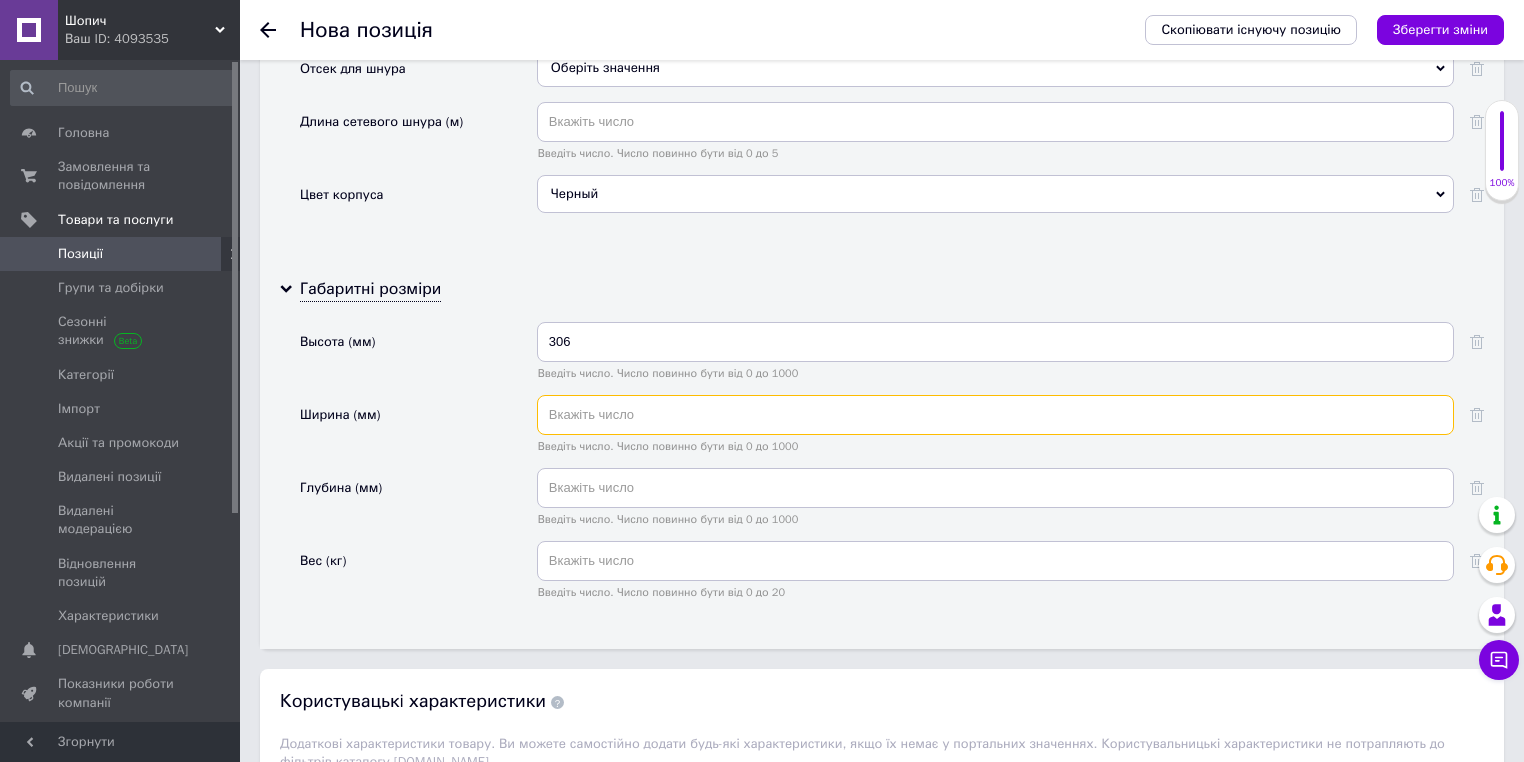 click at bounding box center [995, 415] 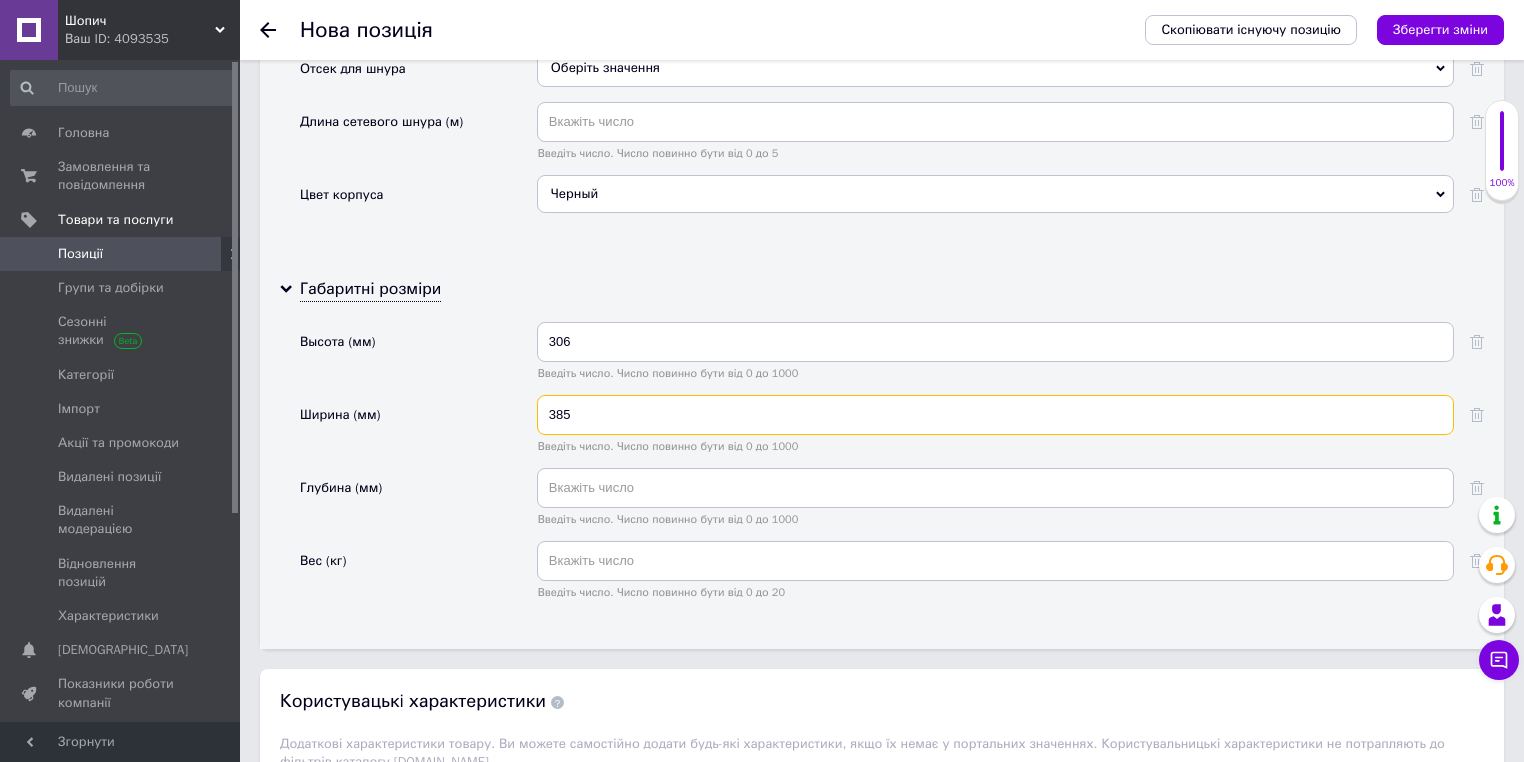 type on "385" 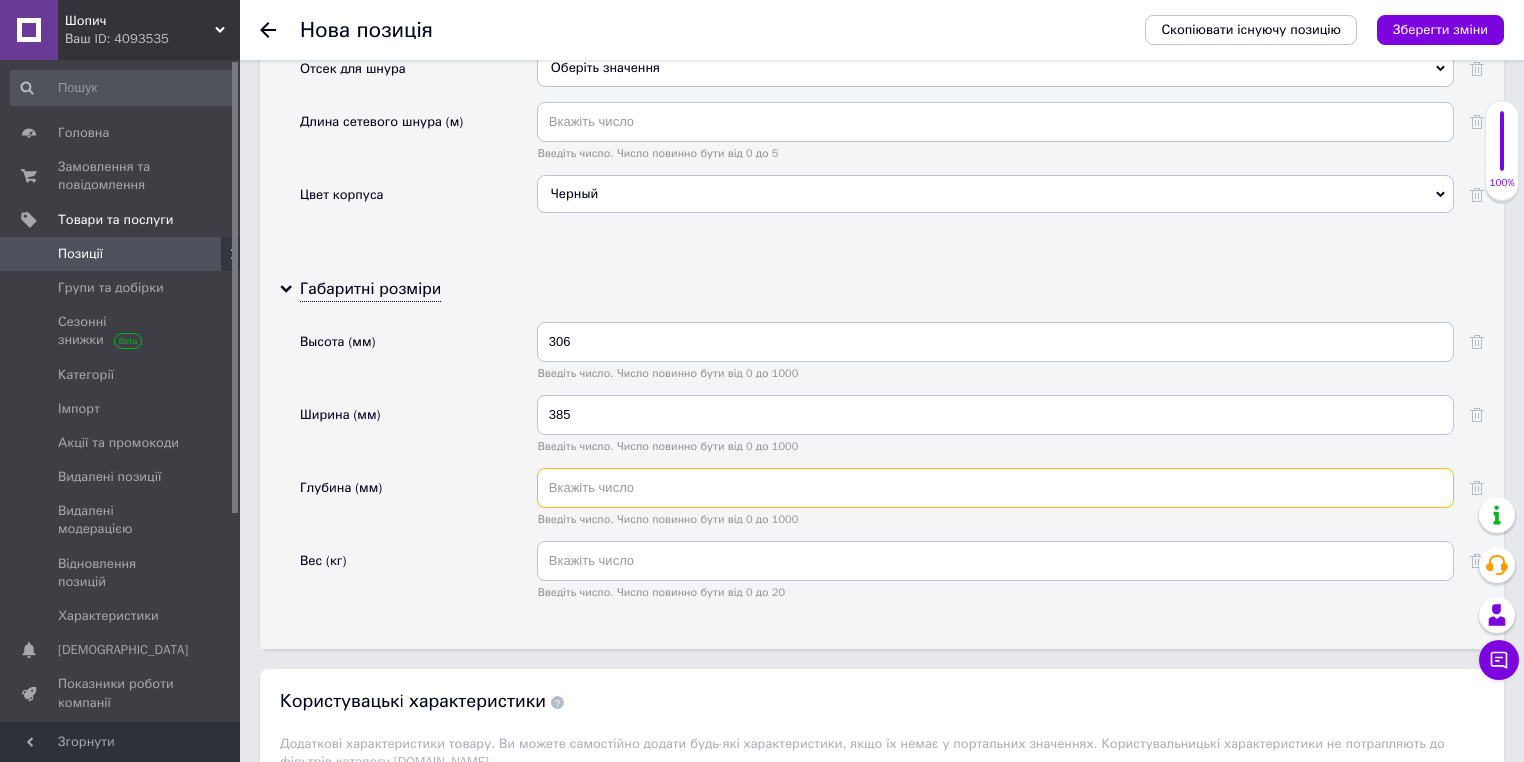 click at bounding box center (995, 488) 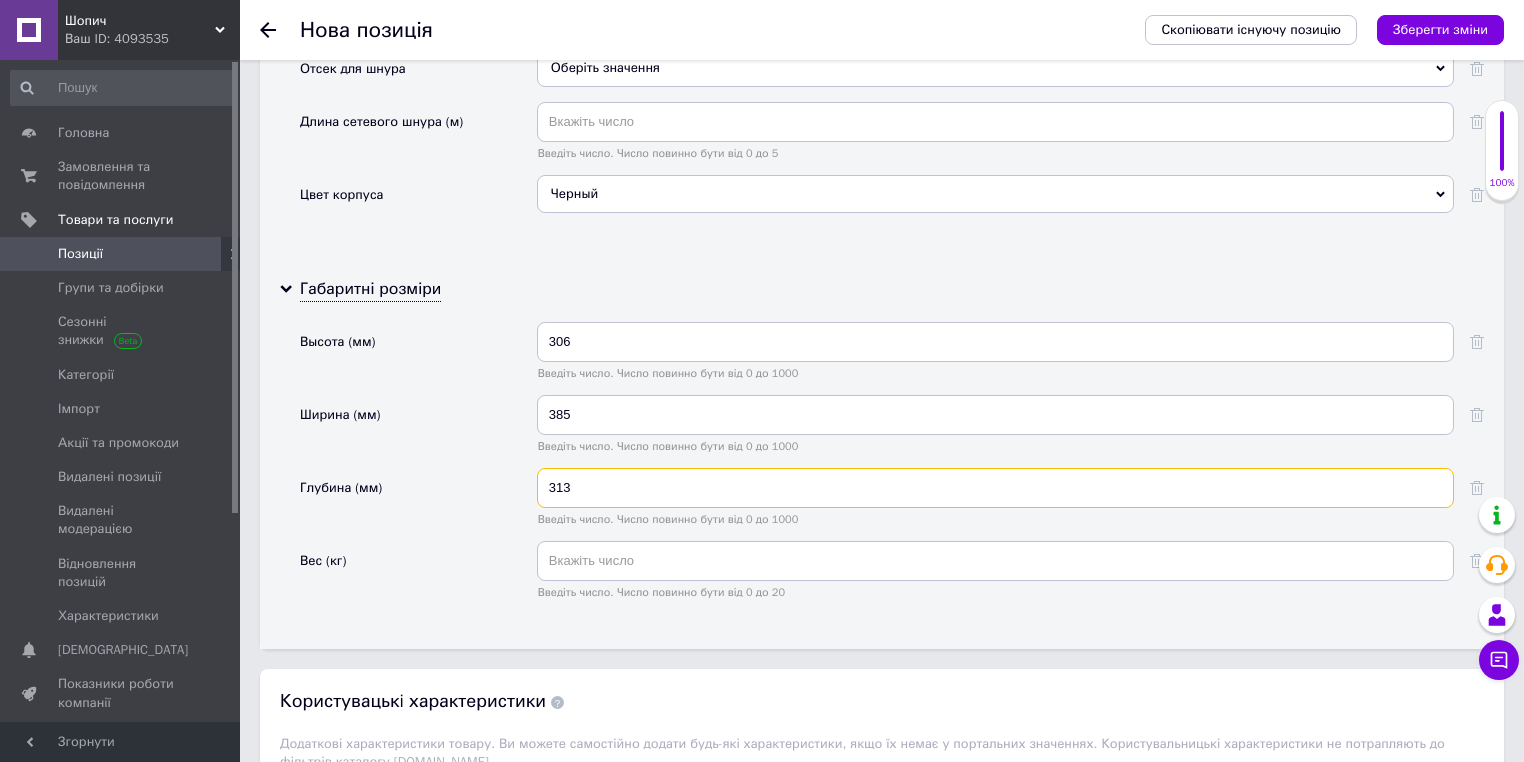 type on "313" 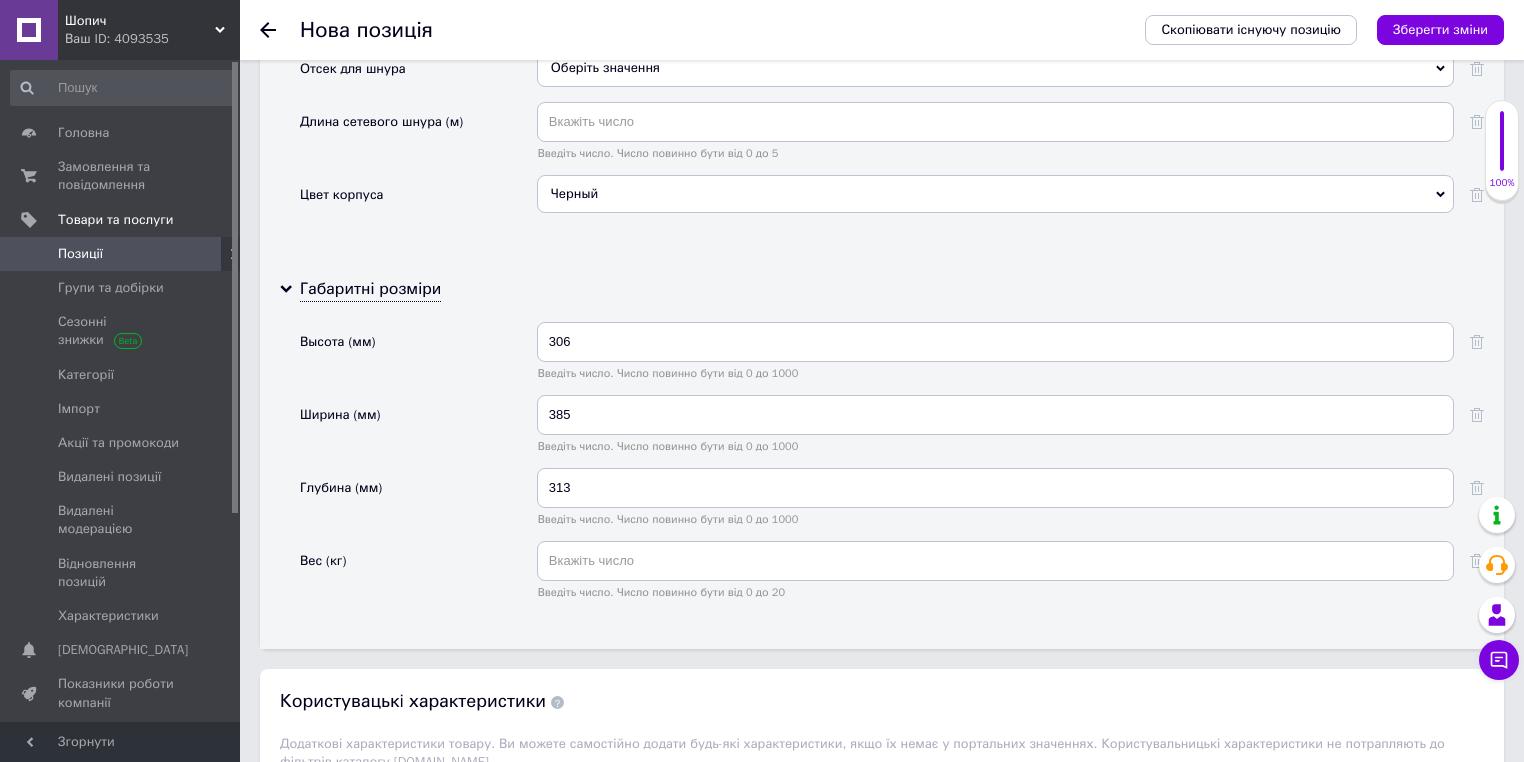 click on "Глубина (мм)" at bounding box center [418, 504] 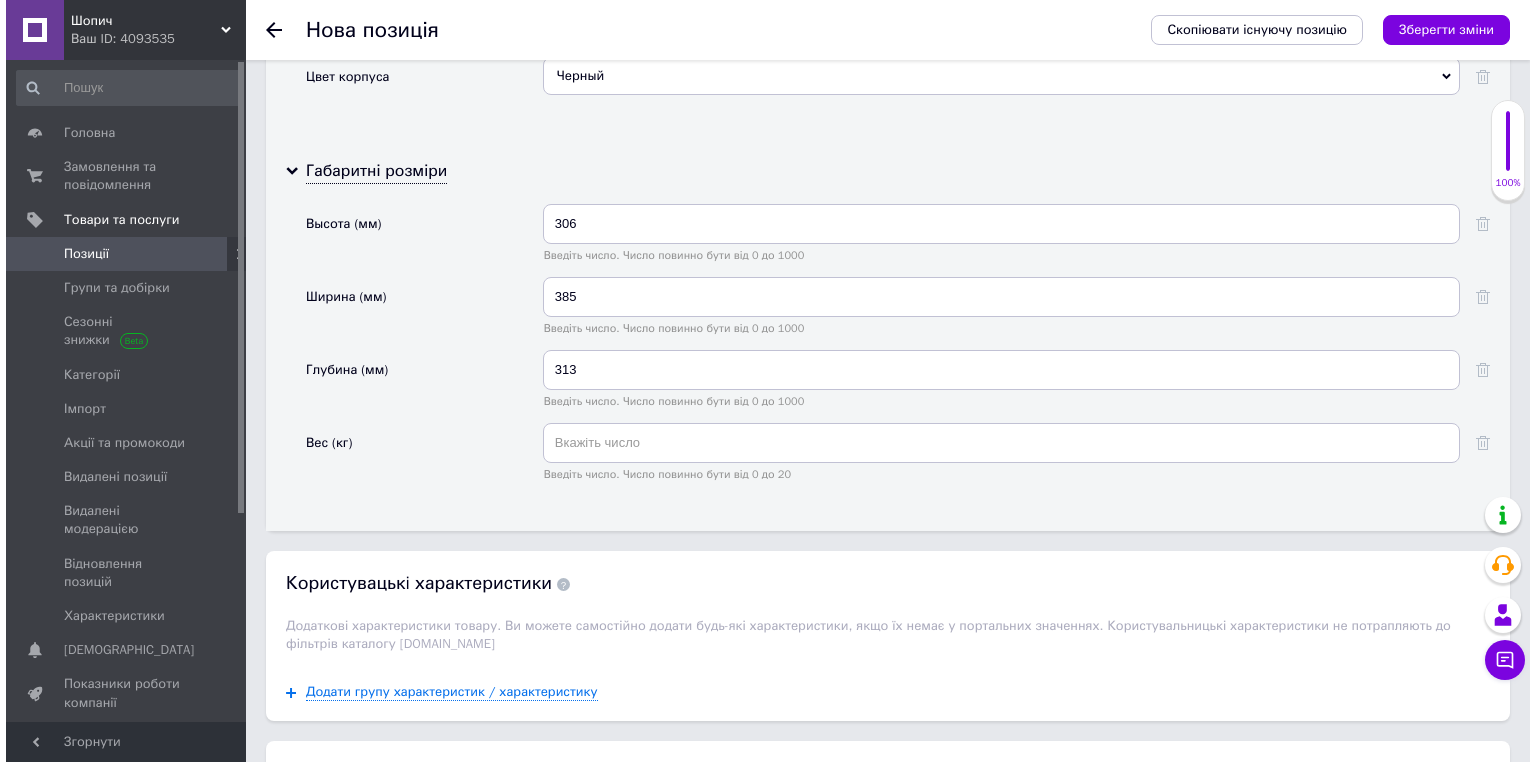 scroll, scrollTop: 5234, scrollLeft: 0, axis: vertical 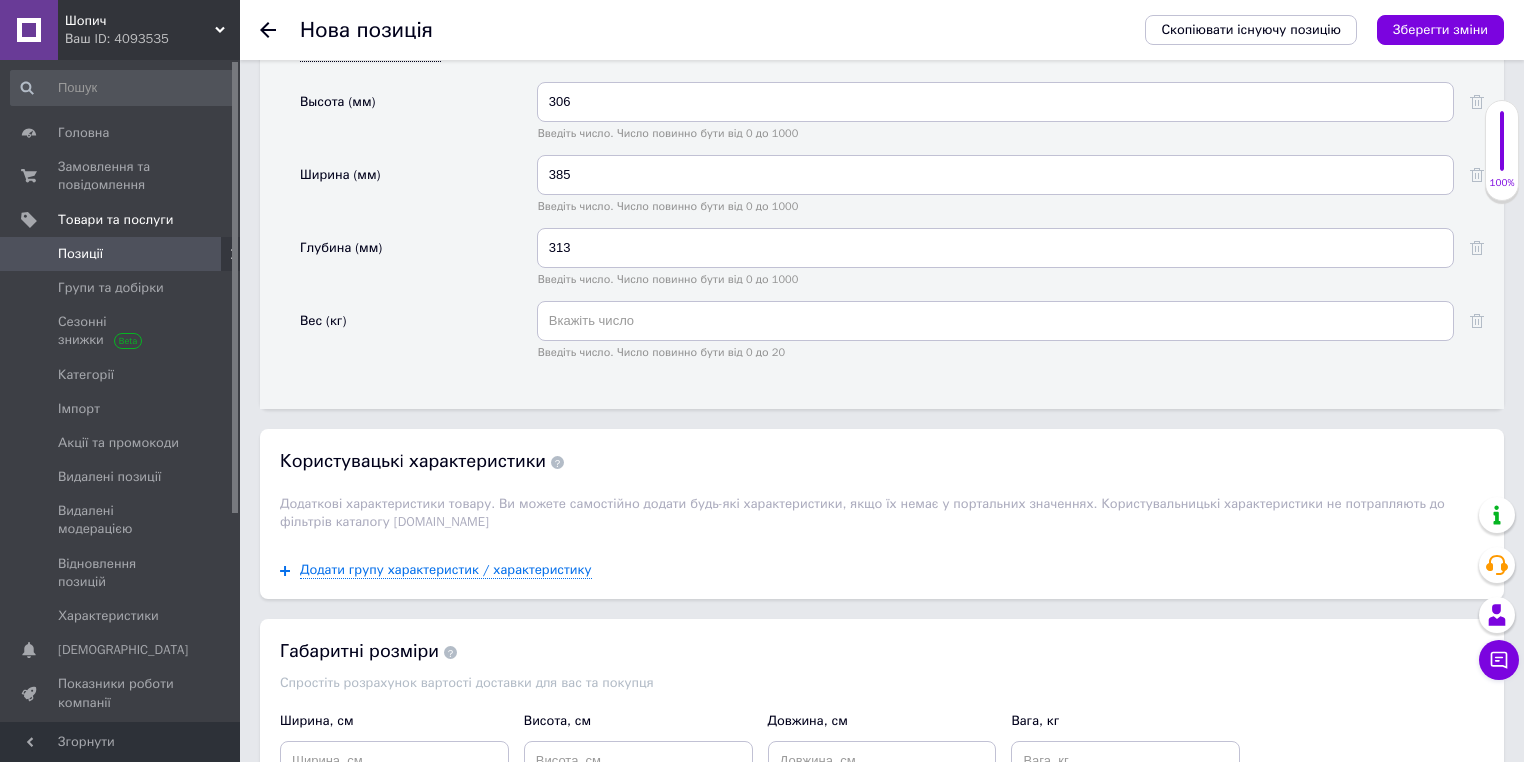 click on "Додати групу характеристик / характеристику" at bounding box center (882, 570) 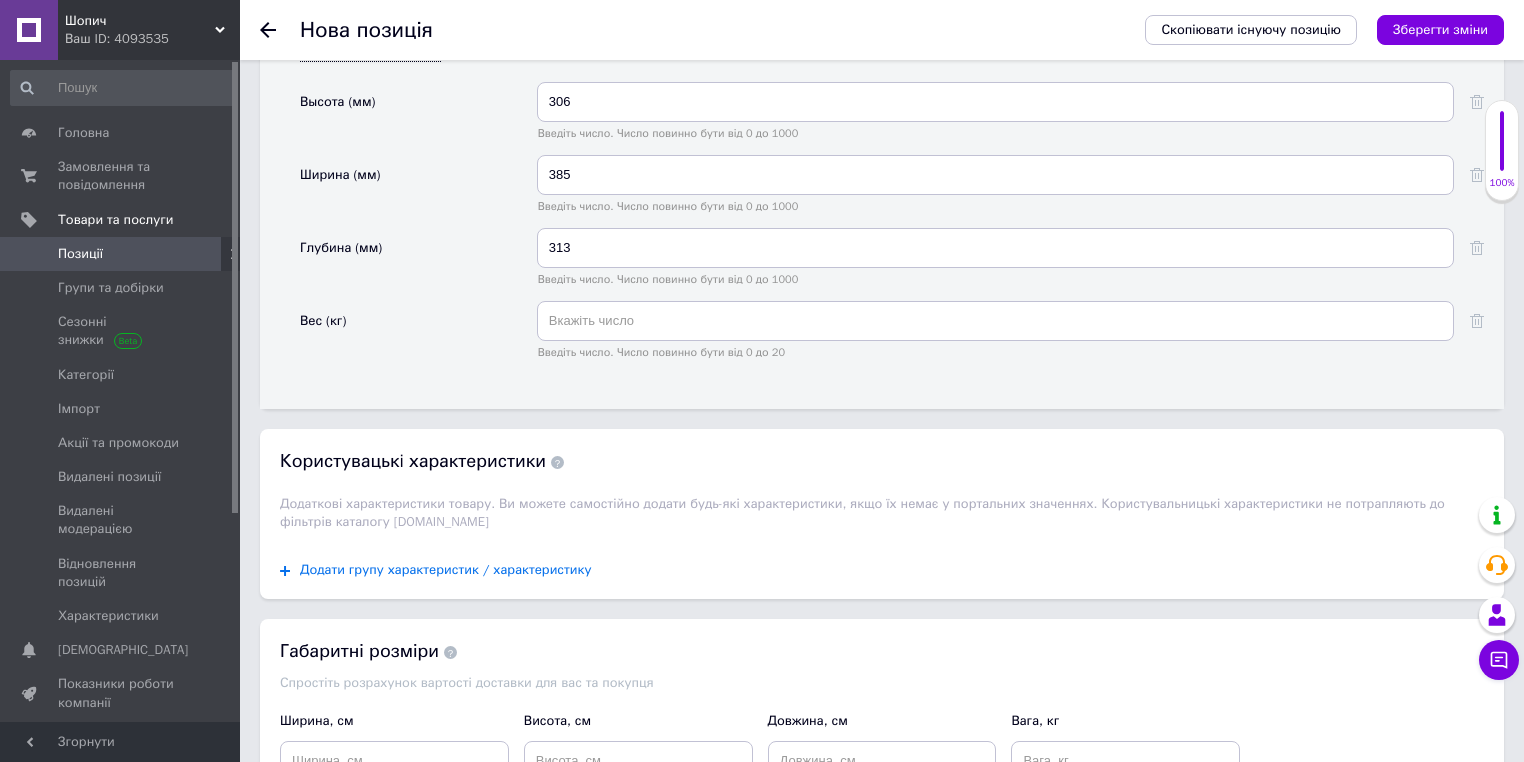 click on "Додати групу характеристик / характеристику" at bounding box center (446, 570) 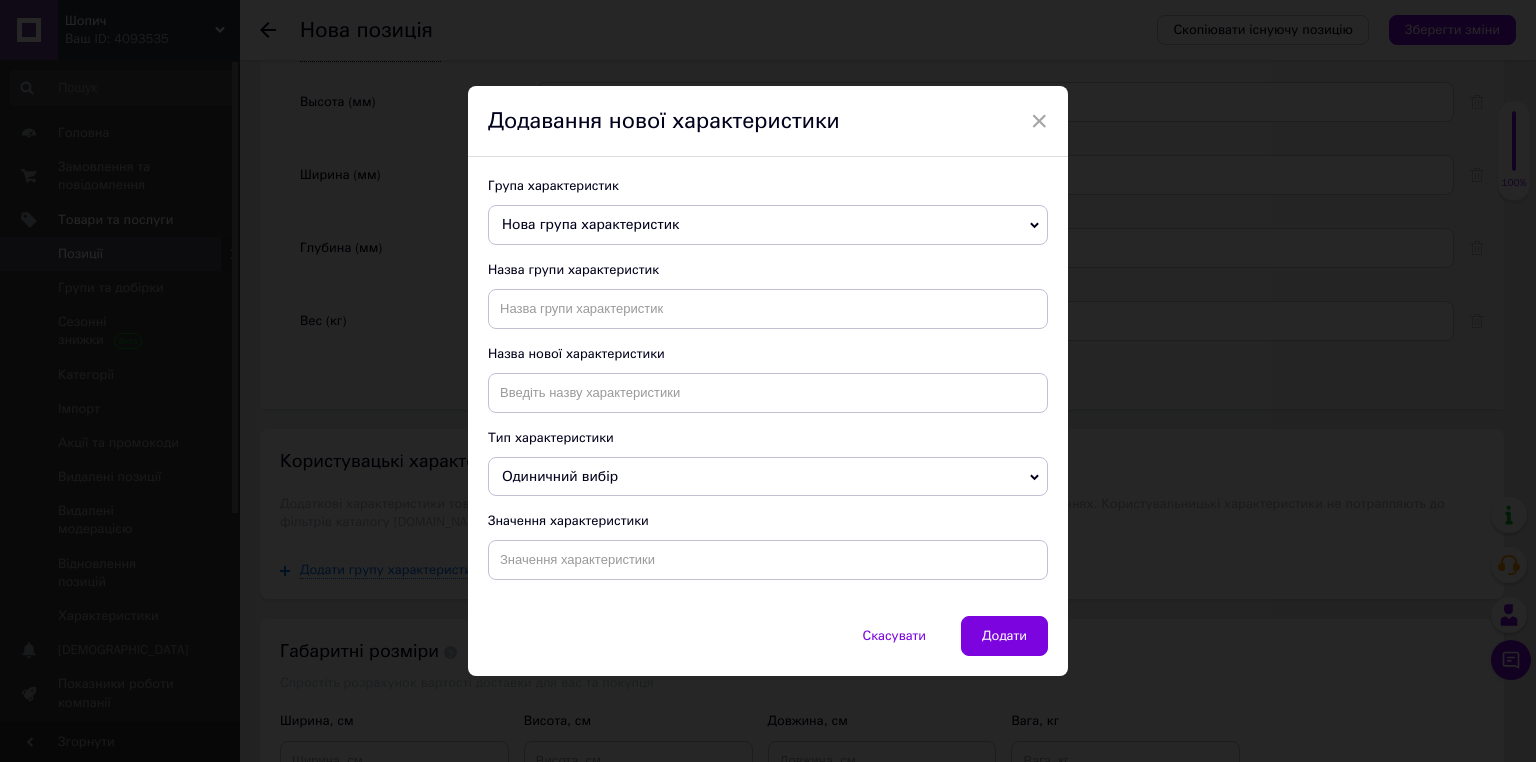 click on "Назва групи характеристик" at bounding box center [768, 295] 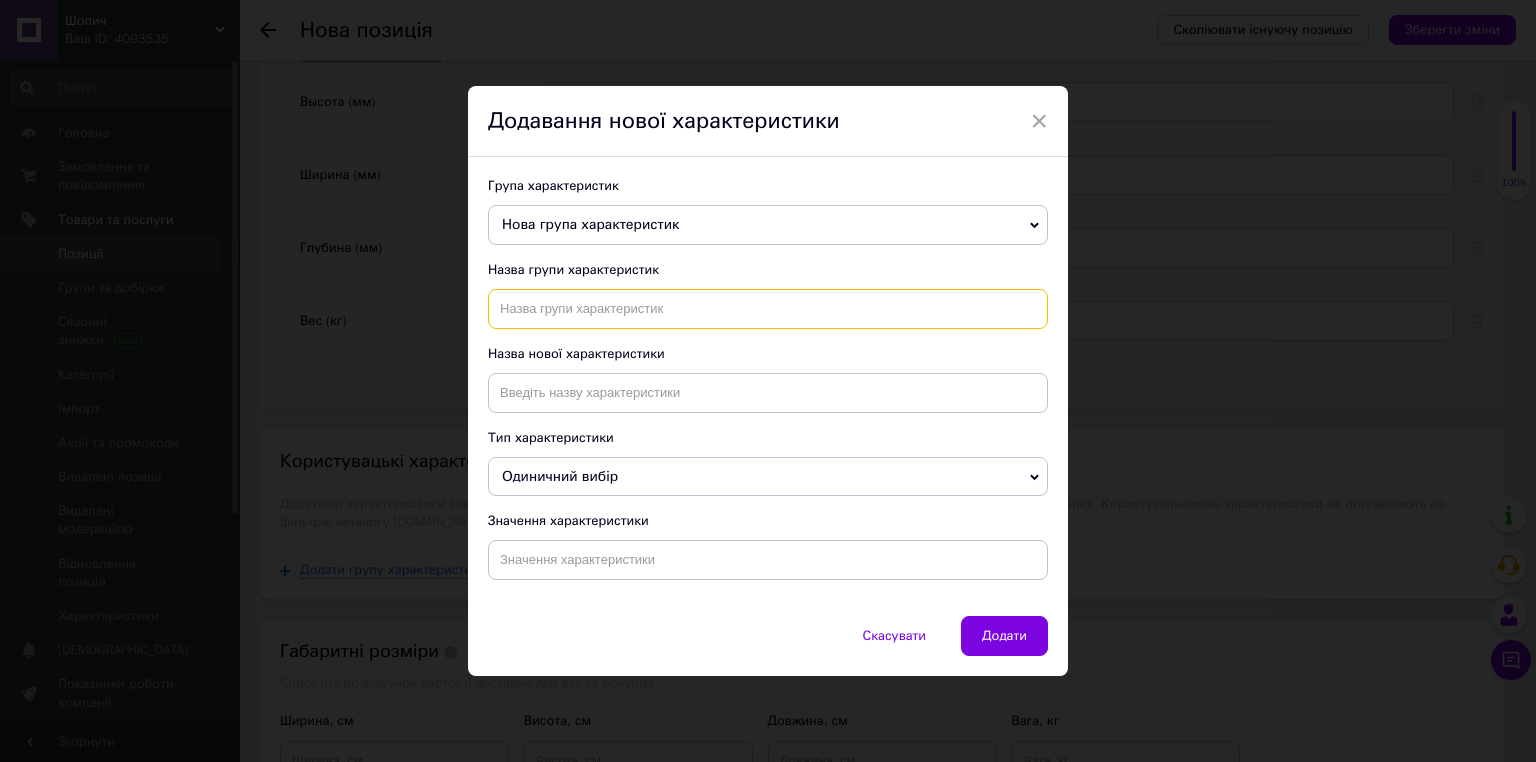 click at bounding box center [768, 309] 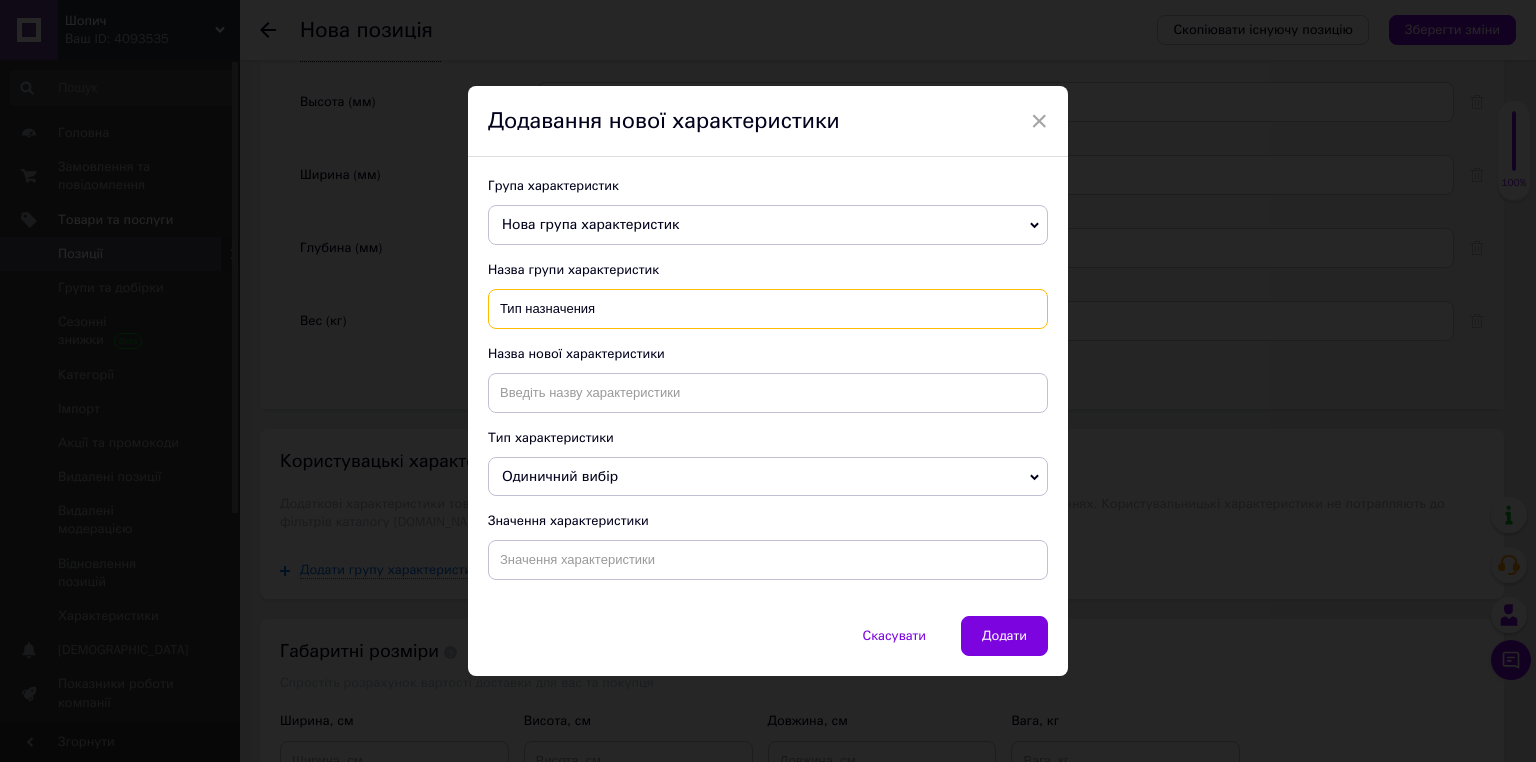 type on "Тип назначения" 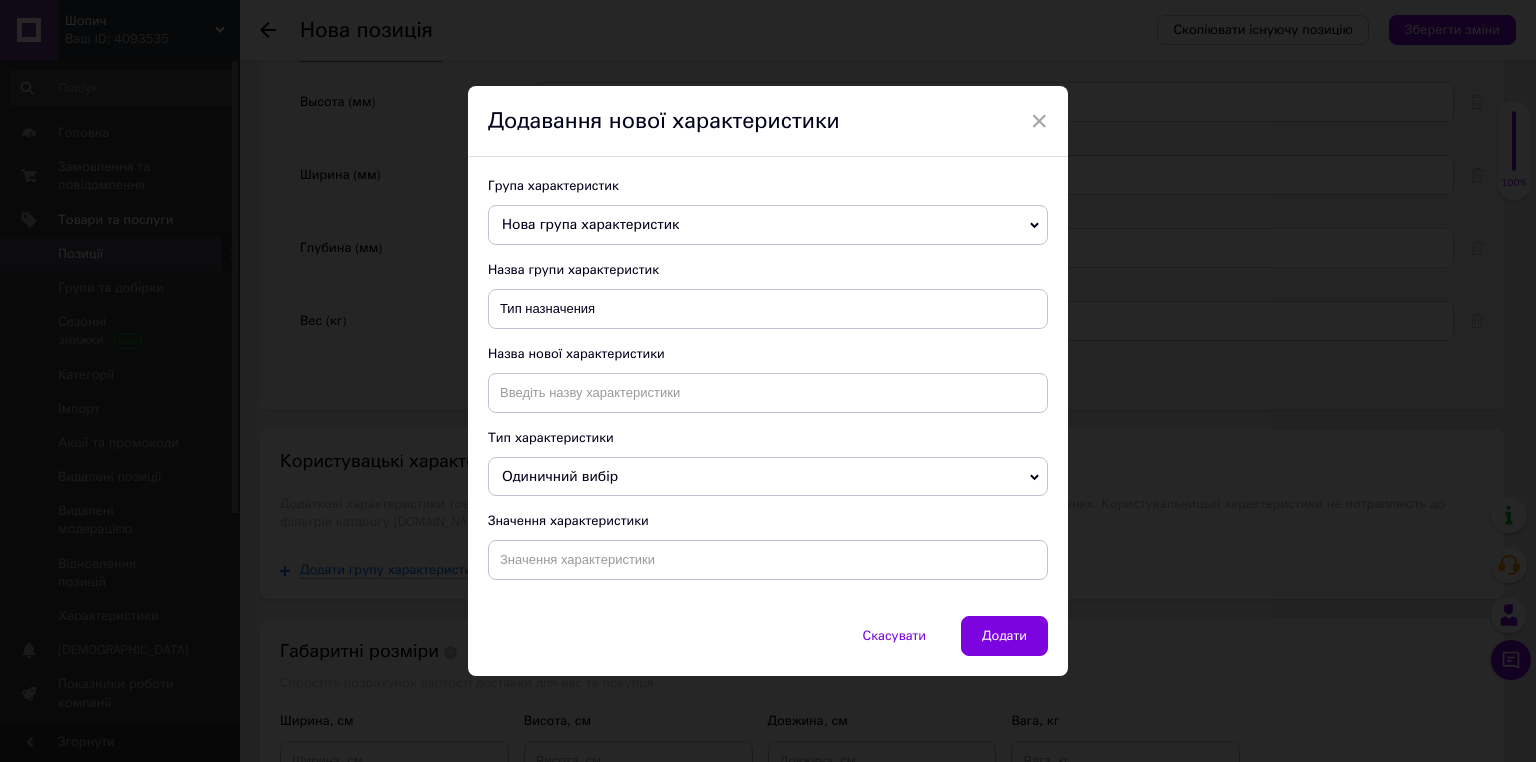 click on "Група характеристик Нова група характеристик Основные Пользовательские характеристики Дополнительные характеристики и комплектация Габаритные размеры Розміри пластин Розмір приладу Основные атрибуты Габаритные размеры прибора Габаритные размеры гамака Размеры стола в разложенном виде Размеры Общие Тип назначения Дополнительные функции и характеристики Габаритные размеры оконного/мобильного кондиционера Назва групи характеристик Тип назначения Назва нової характеристики Тип характеристики Одиничний вибір Множинний вибір Число" at bounding box center (768, 386) 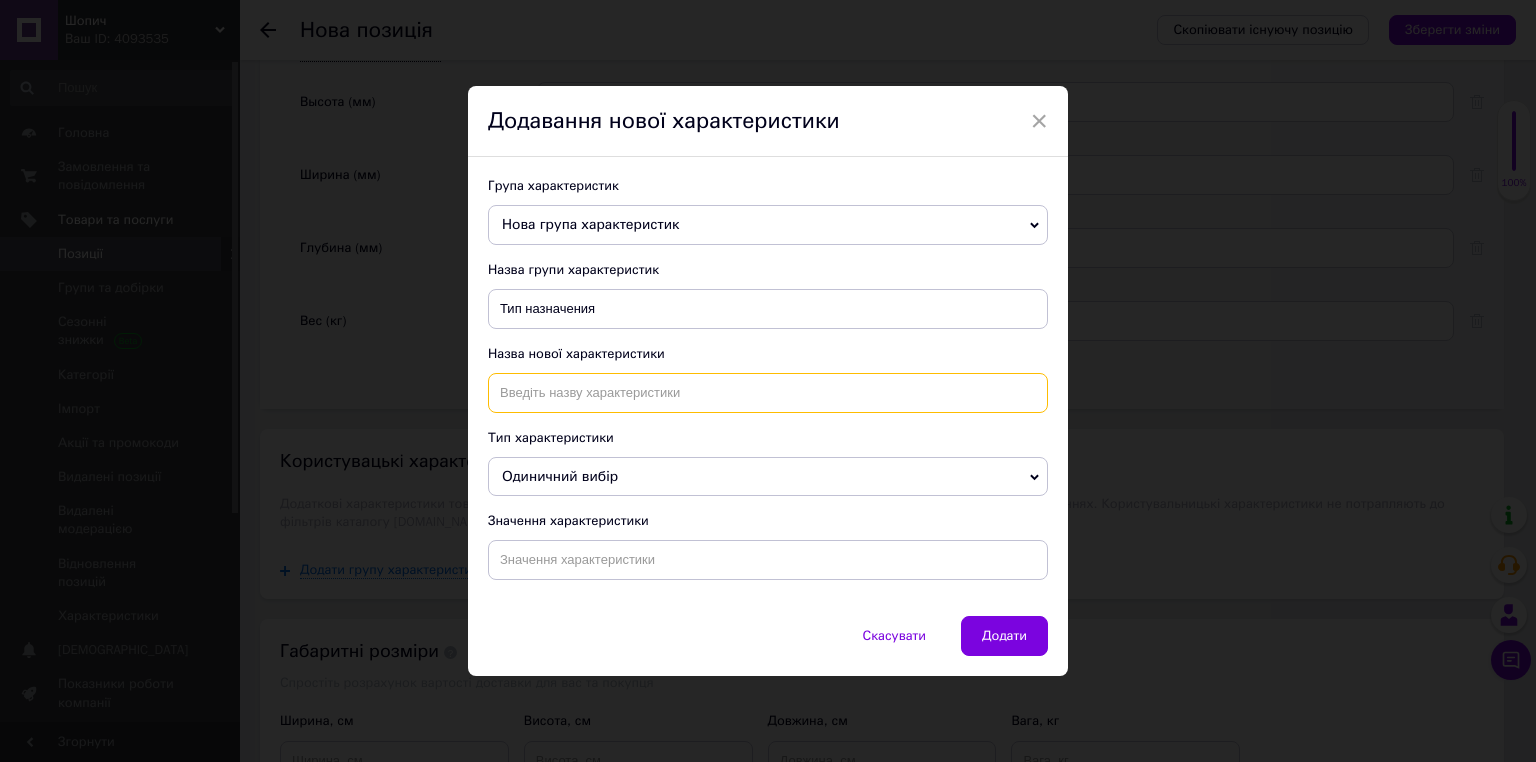 click at bounding box center (768, 393) 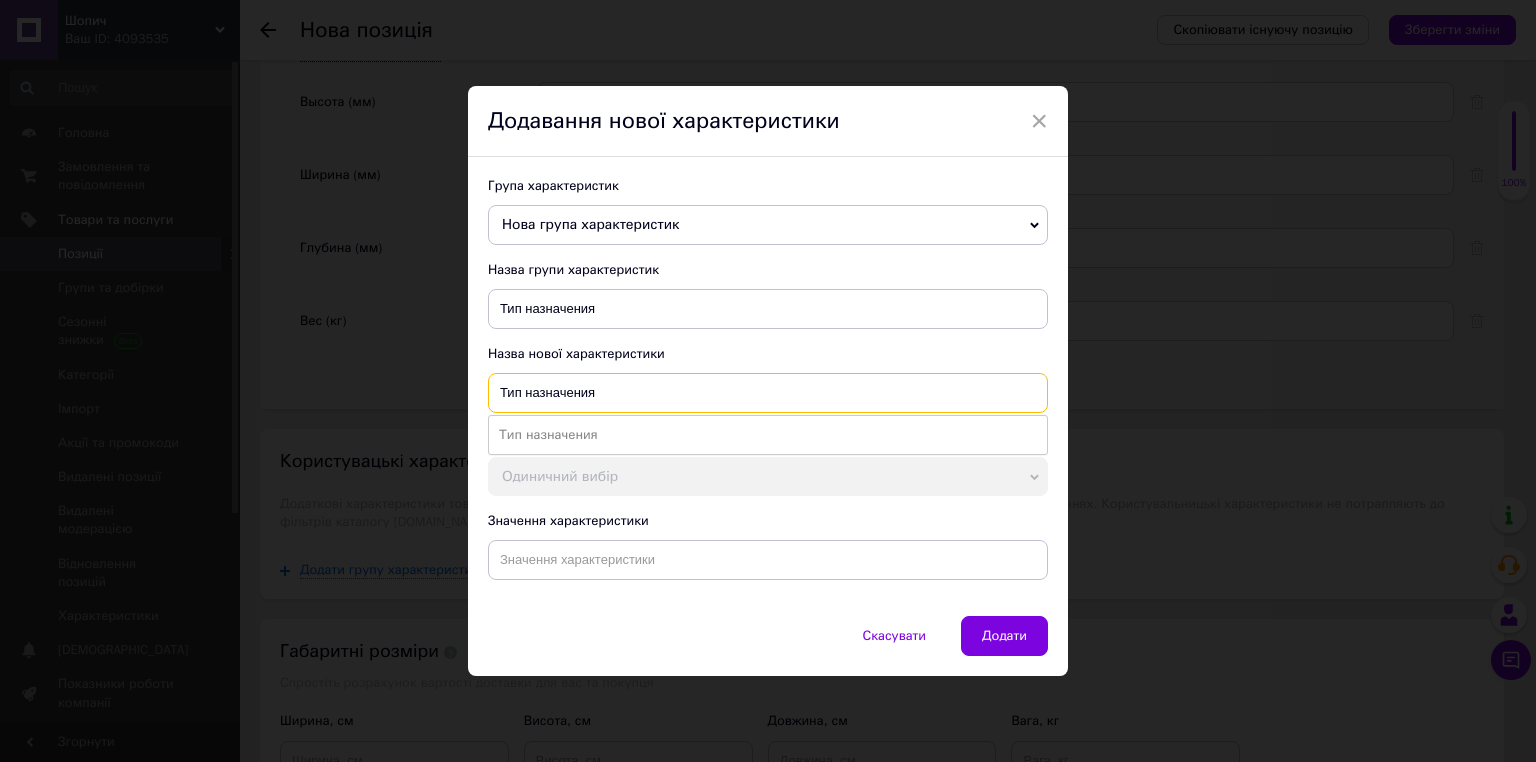 type on "Тип назначения" 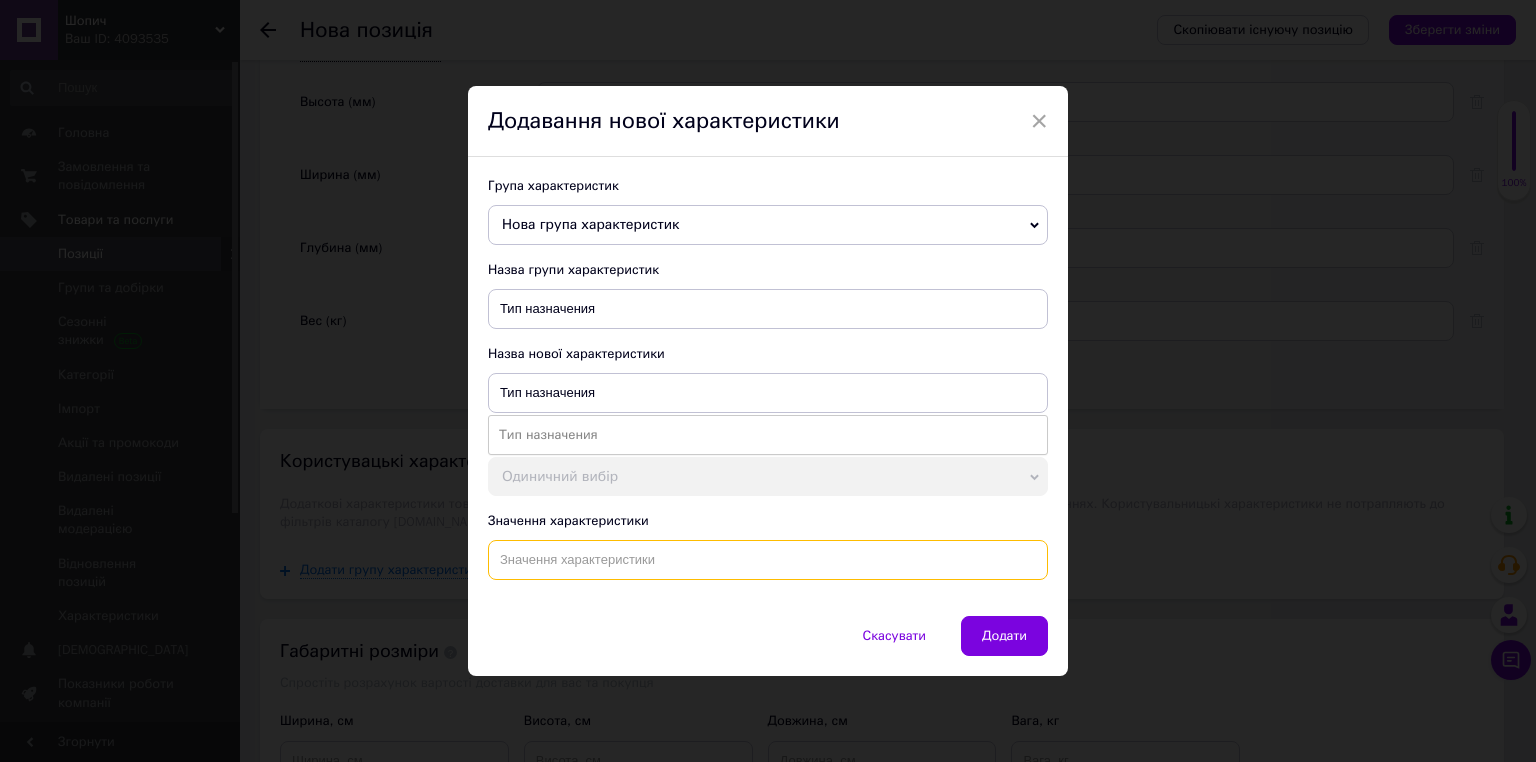 click at bounding box center (768, 560) 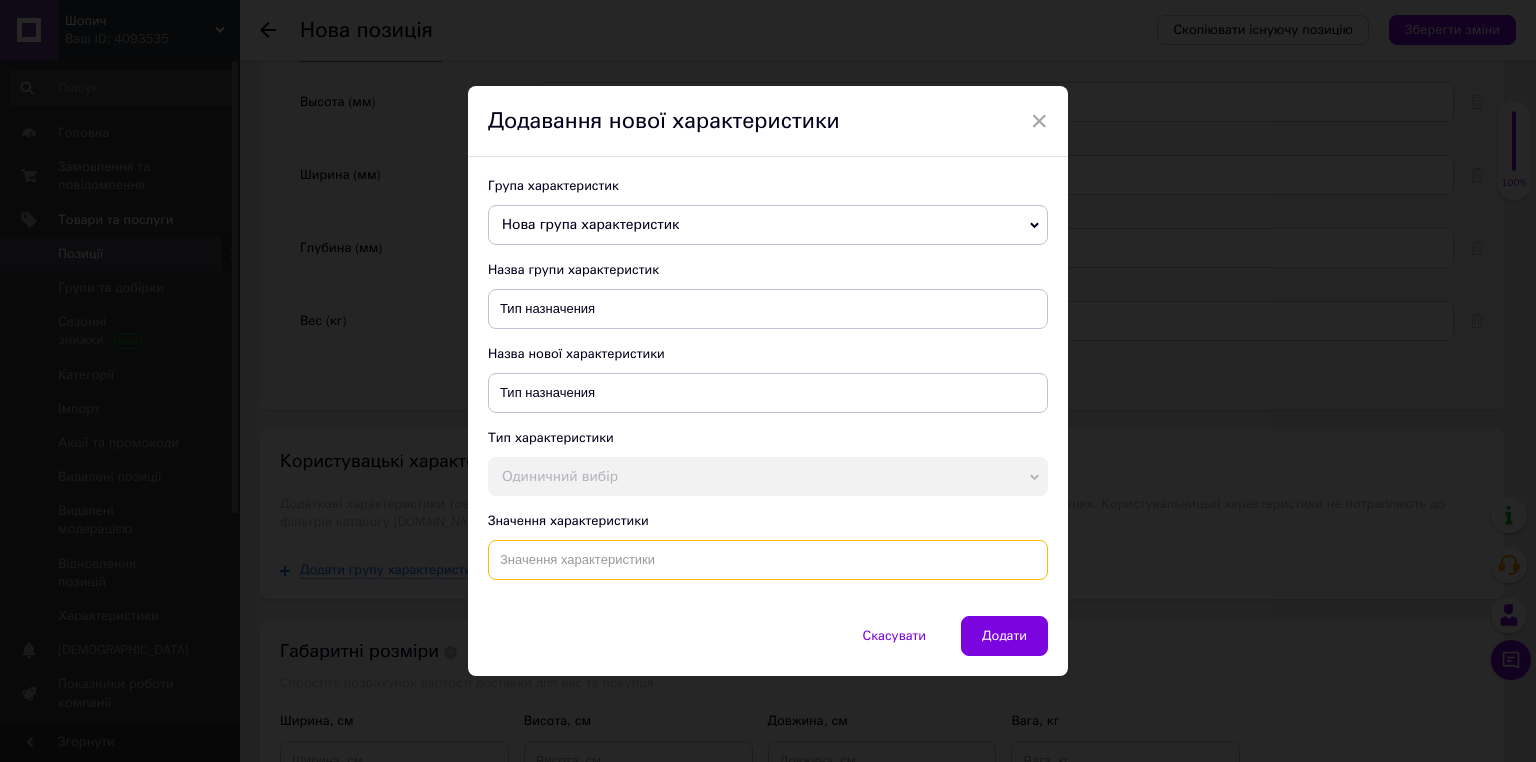 click at bounding box center [768, 560] 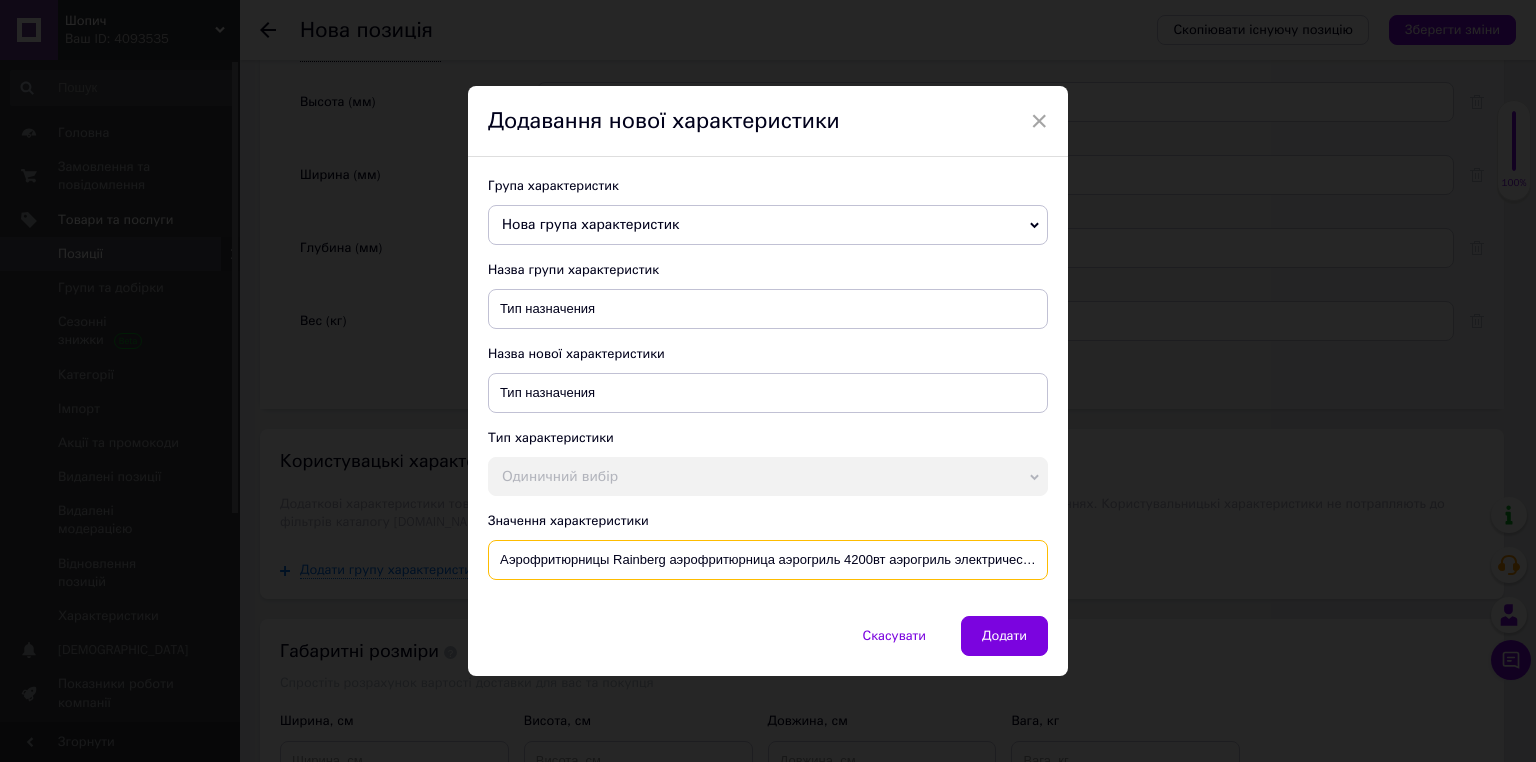 scroll, scrollTop: 0, scrollLeft: 309, axis: horizontal 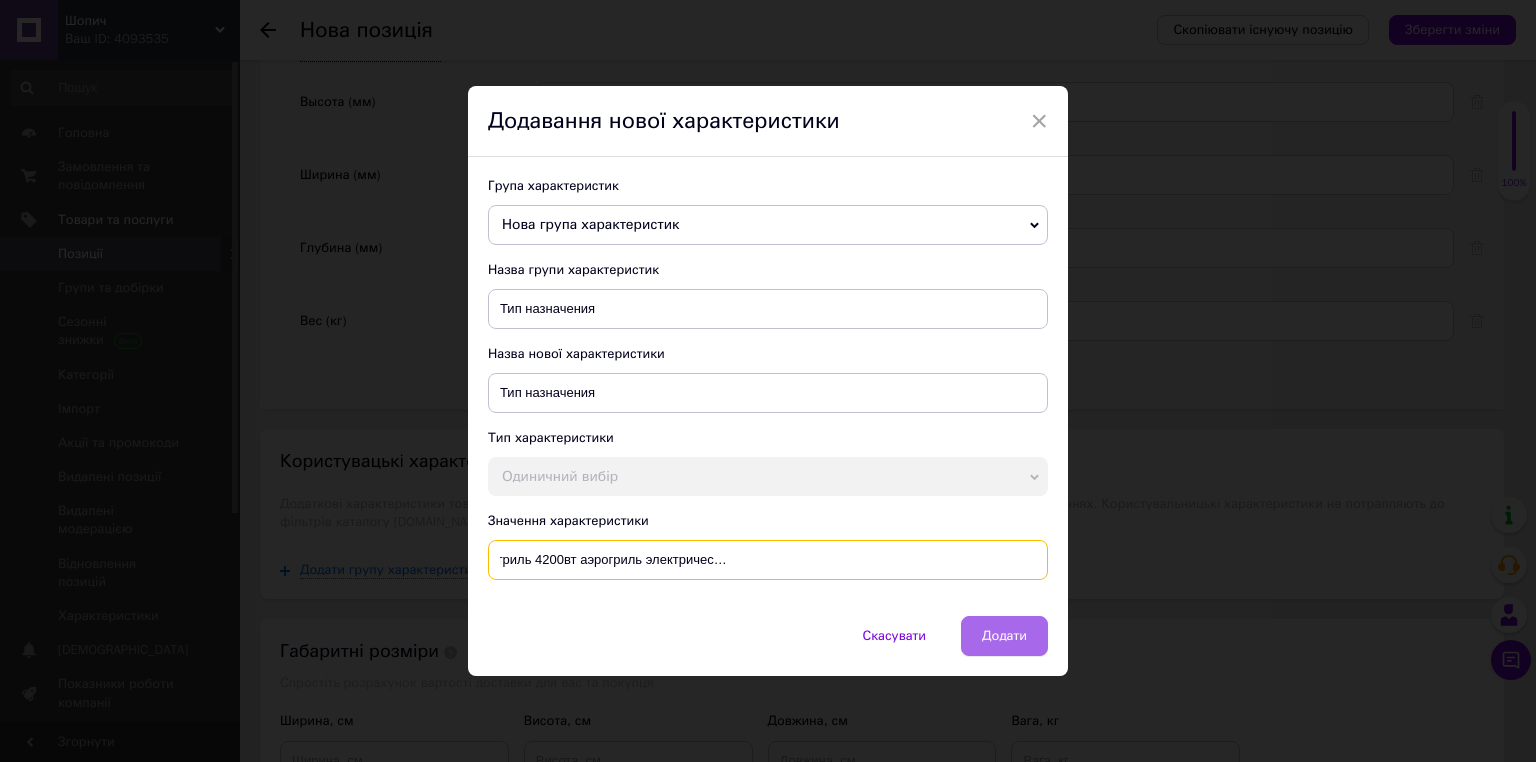 type on "Аэрофритюрницы Rainberg аэрофритюрница аэрогриль 4200вт аэрогриль электрический для жарки без масла 13л домашняя фритюрница" 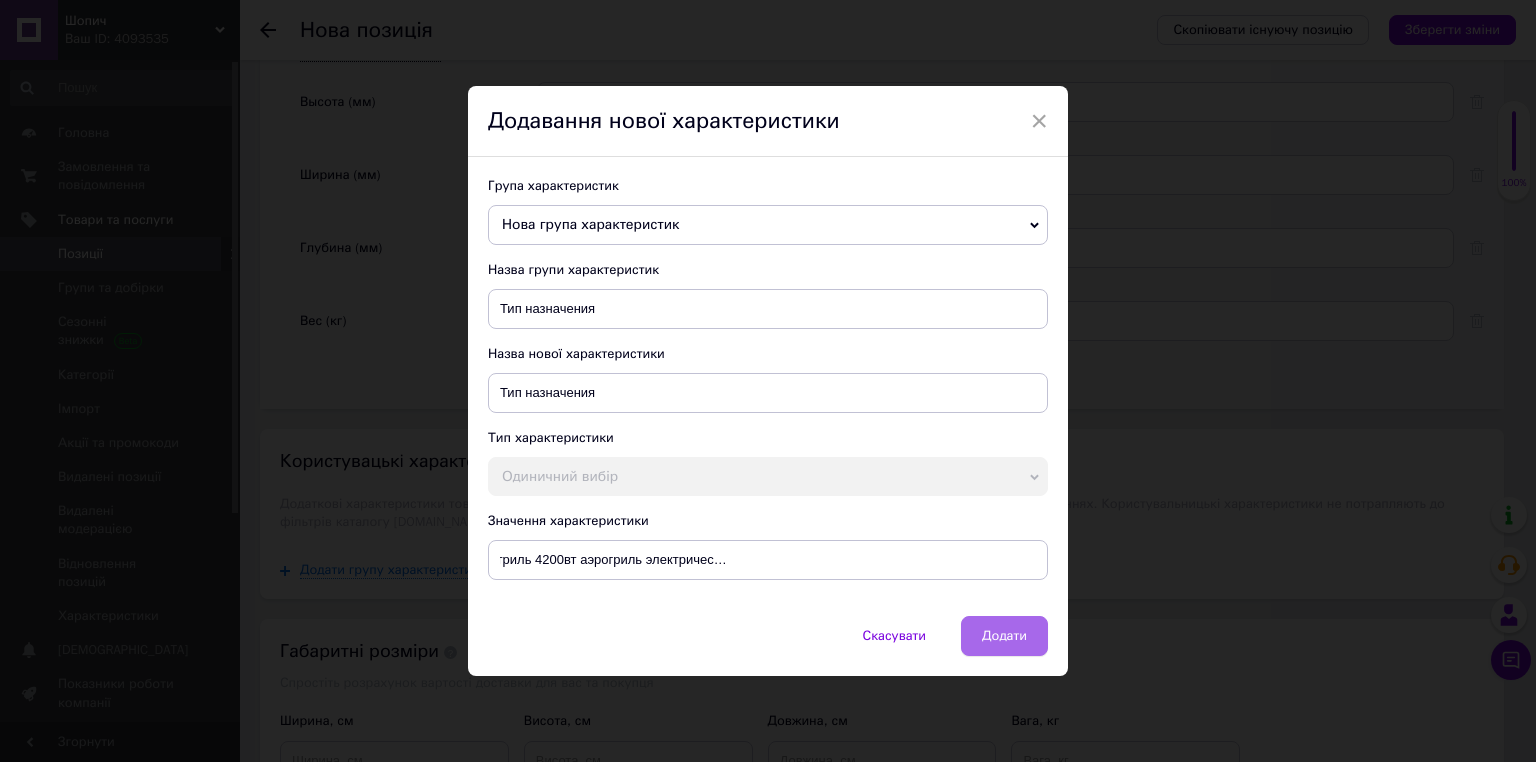 click on "Додати" at bounding box center [1004, 636] 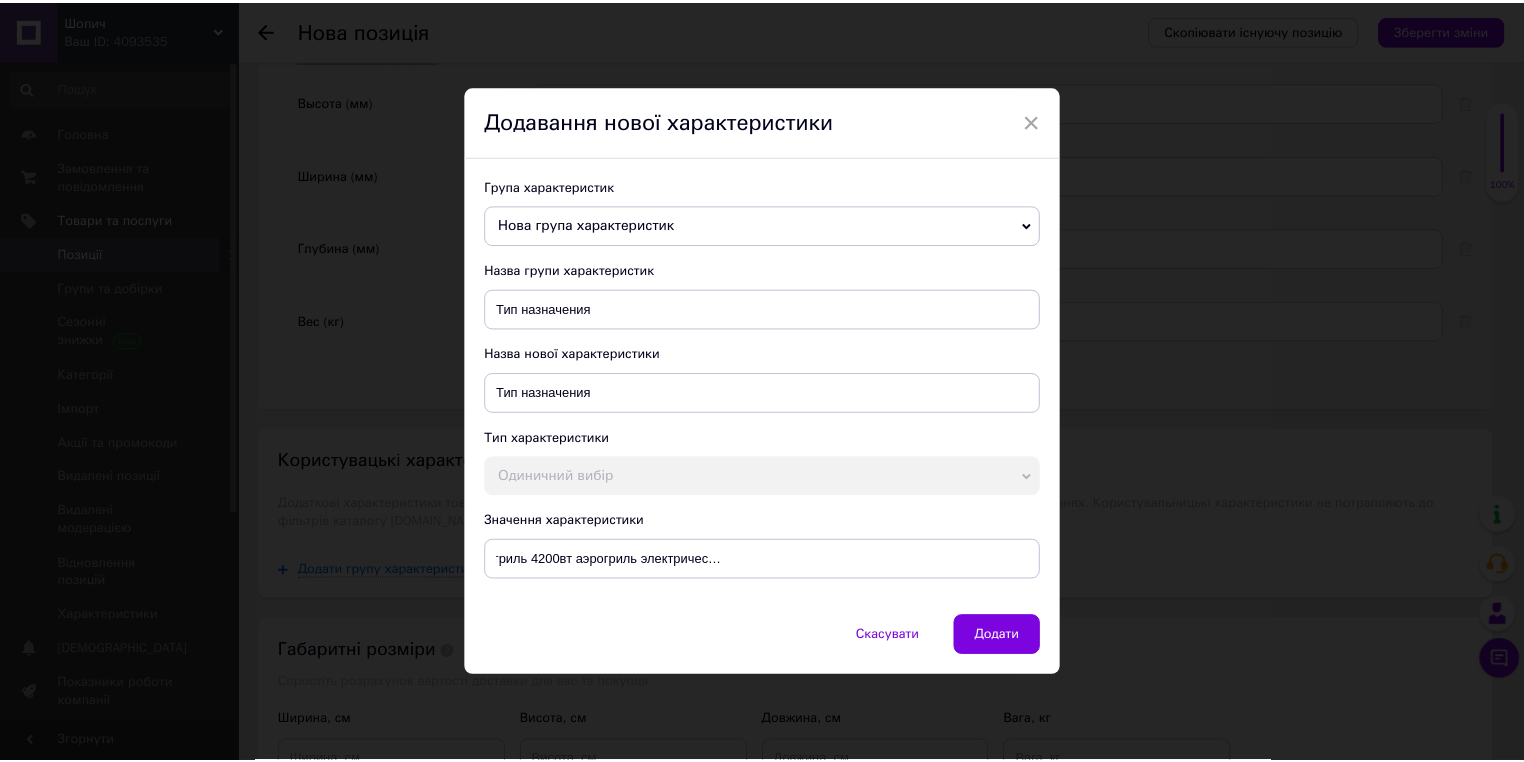 scroll, scrollTop: 0, scrollLeft: 0, axis: both 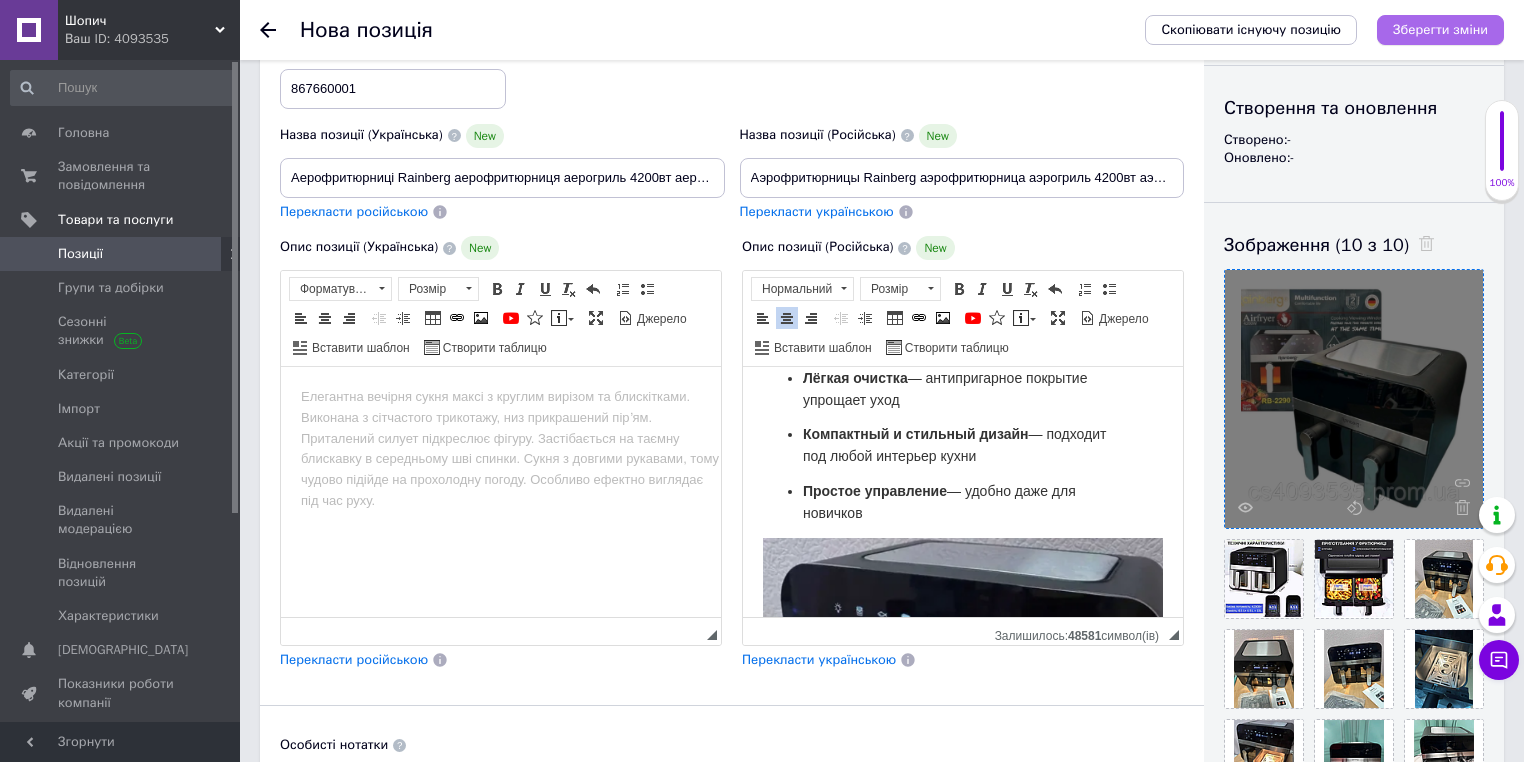 click on "Зберегти зміни" at bounding box center [1440, 29] 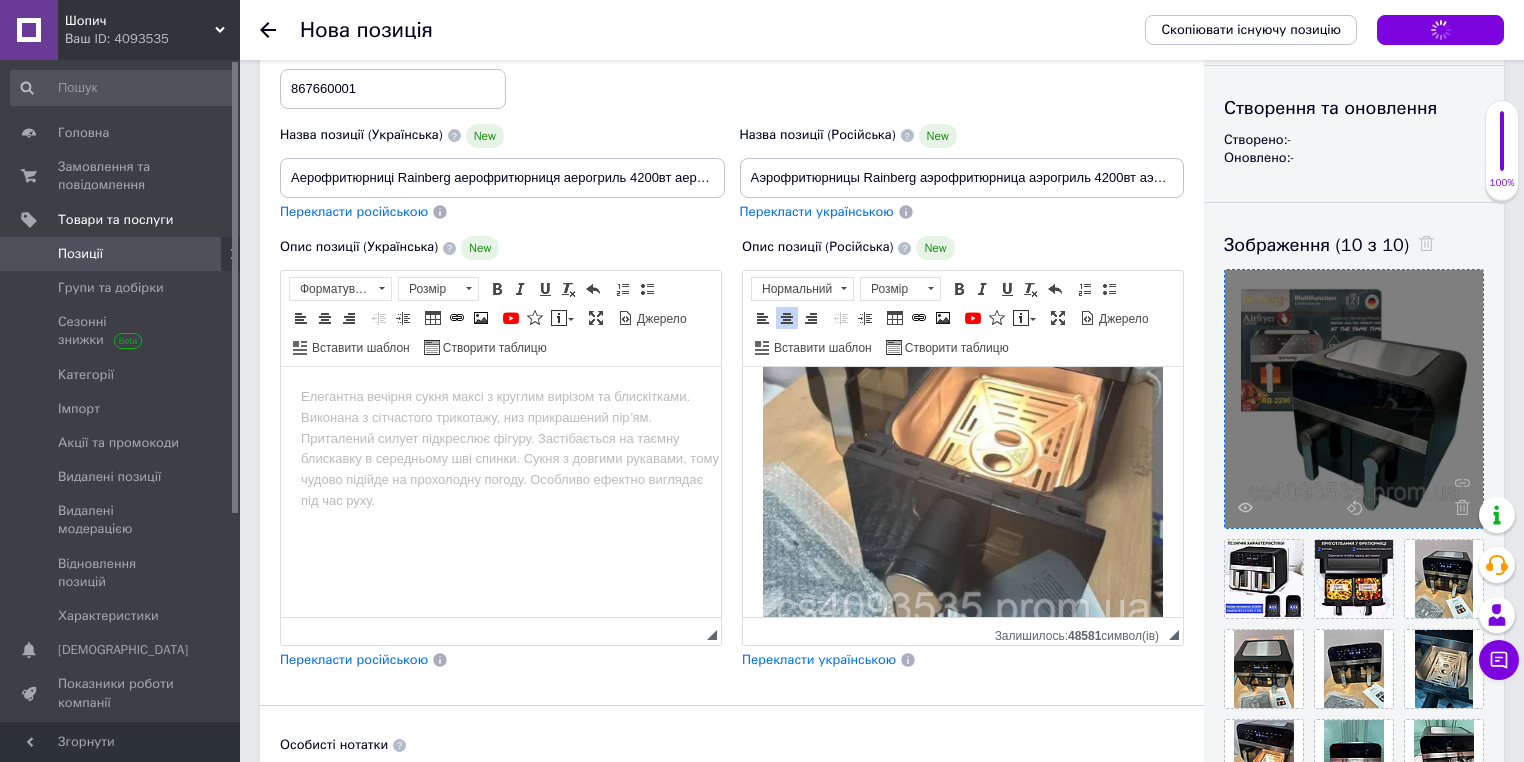 scroll, scrollTop: 1986, scrollLeft: 0, axis: vertical 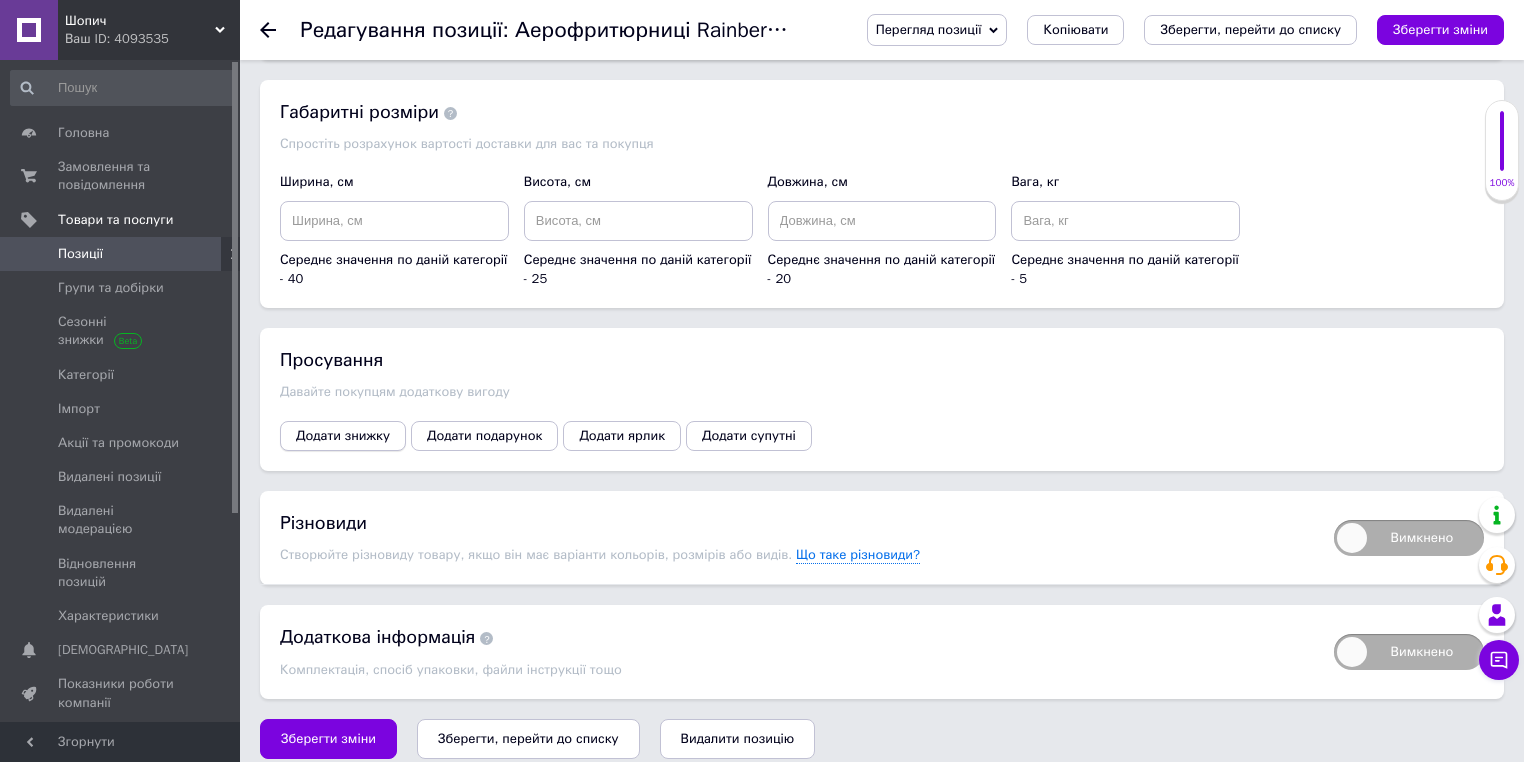 click on "Додати знижку" at bounding box center [343, 436] 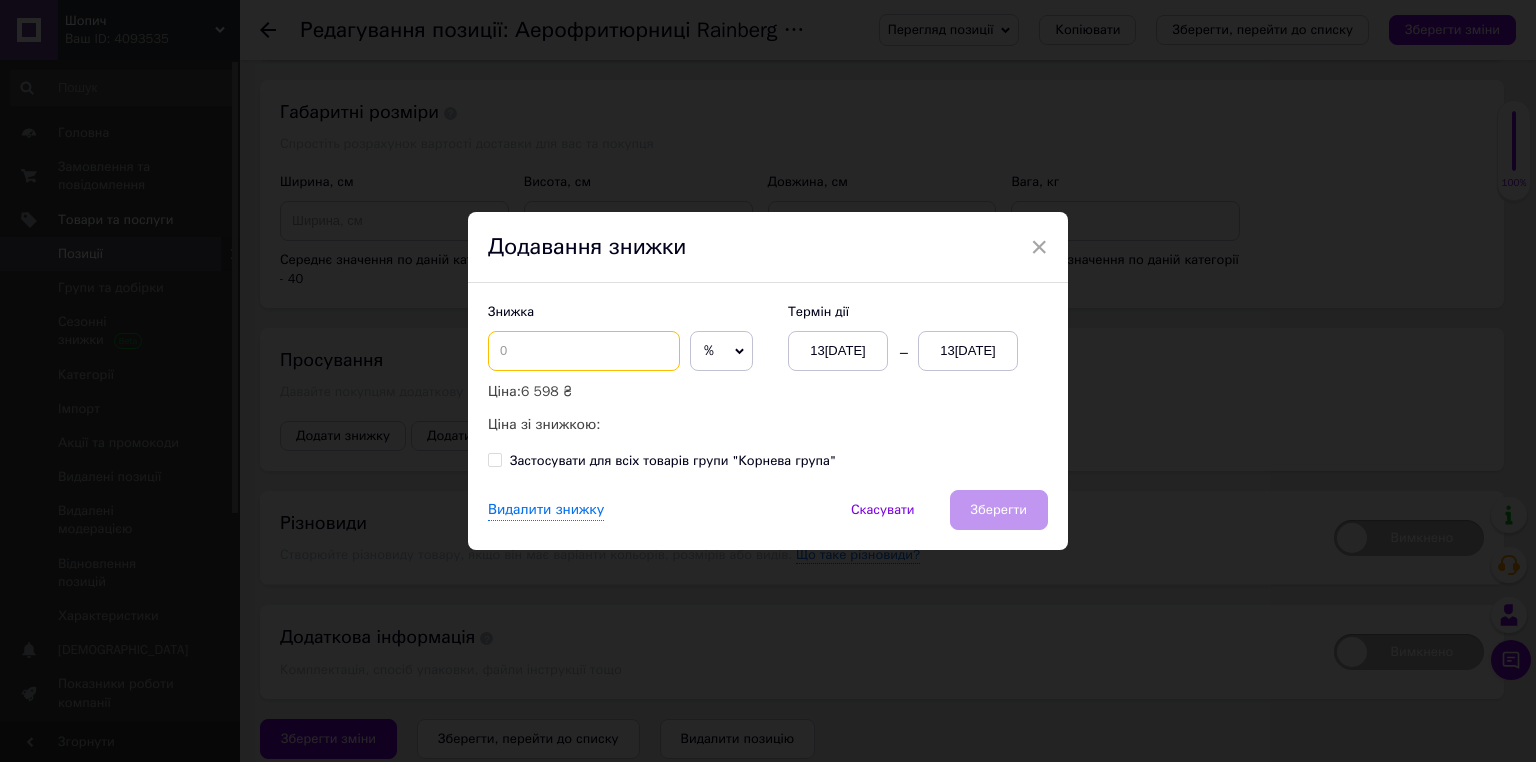 click at bounding box center [584, 351] 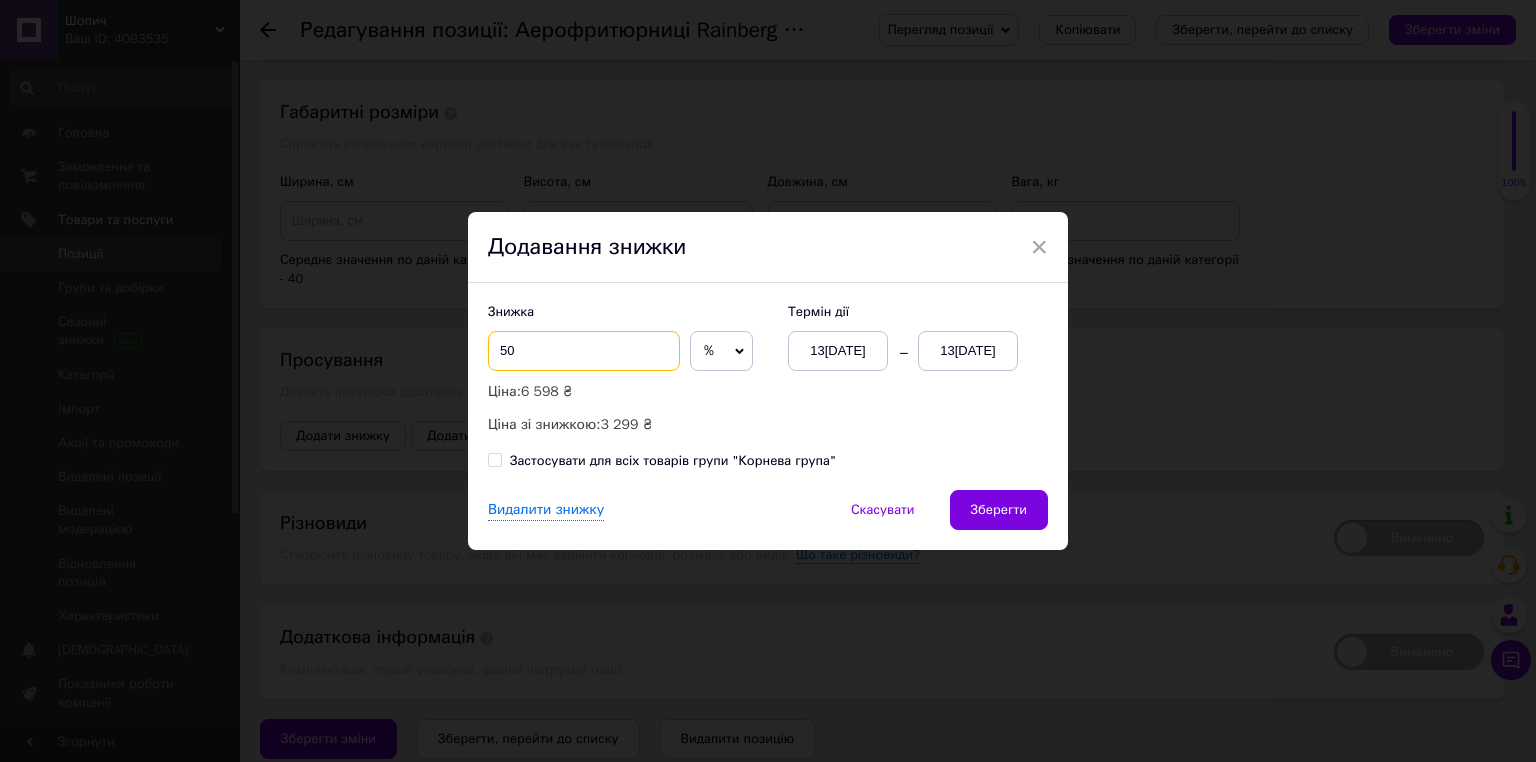 type on "50" 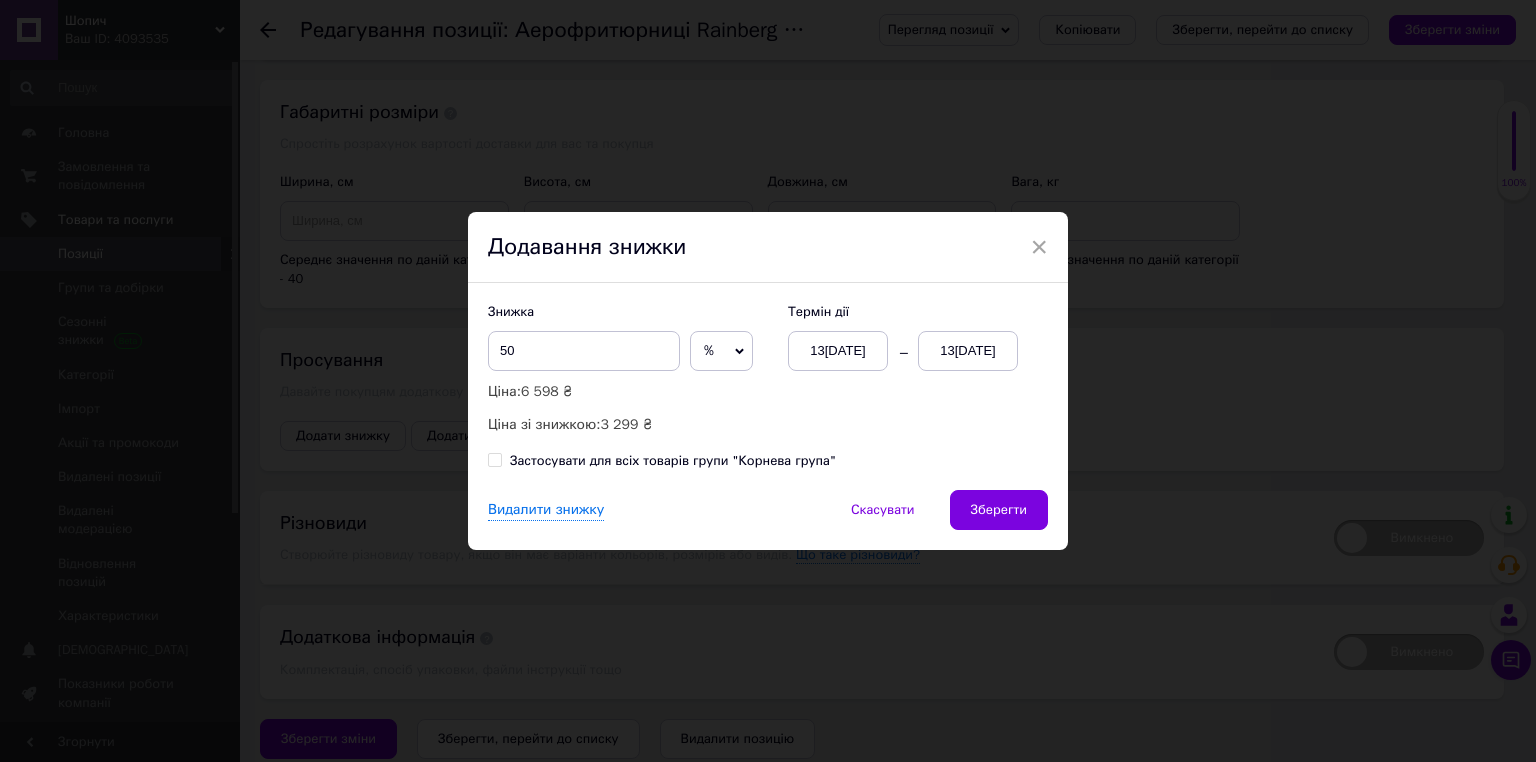 click on "13[DATE]" at bounding box center (968, 351) 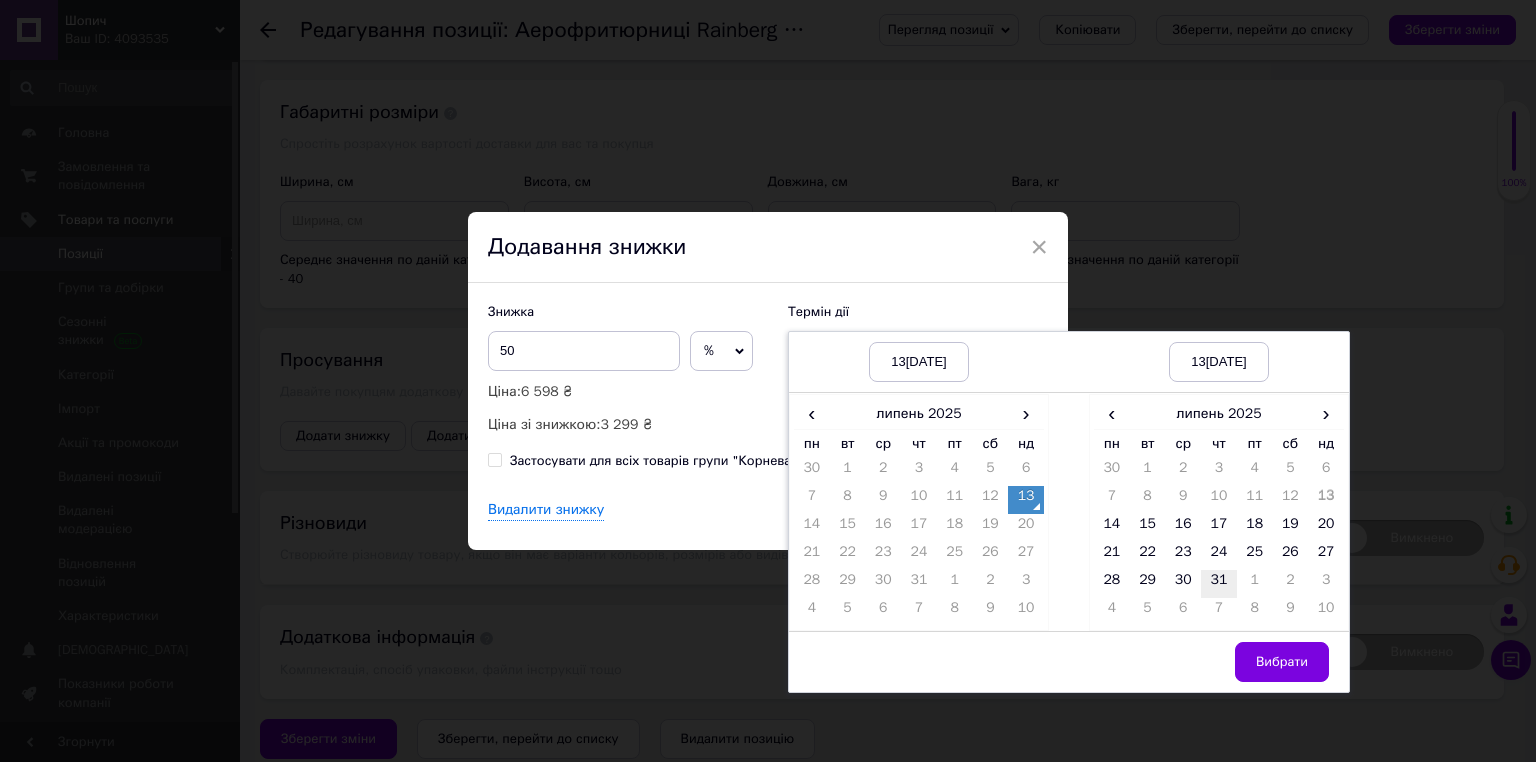 click on "31" at bounding box center [1219, 584] 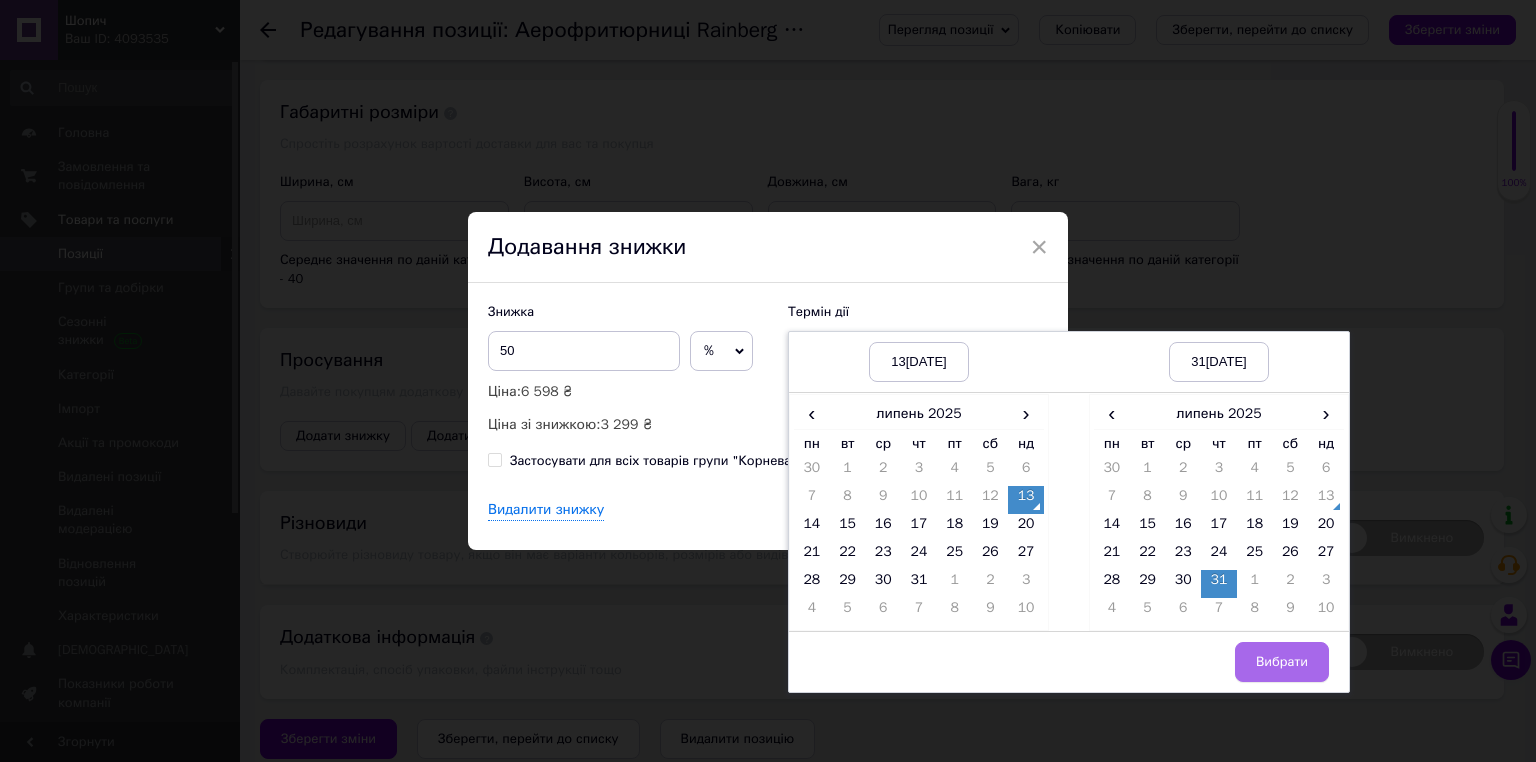 click on "Вибрати" at bounding box center (1282, 662) 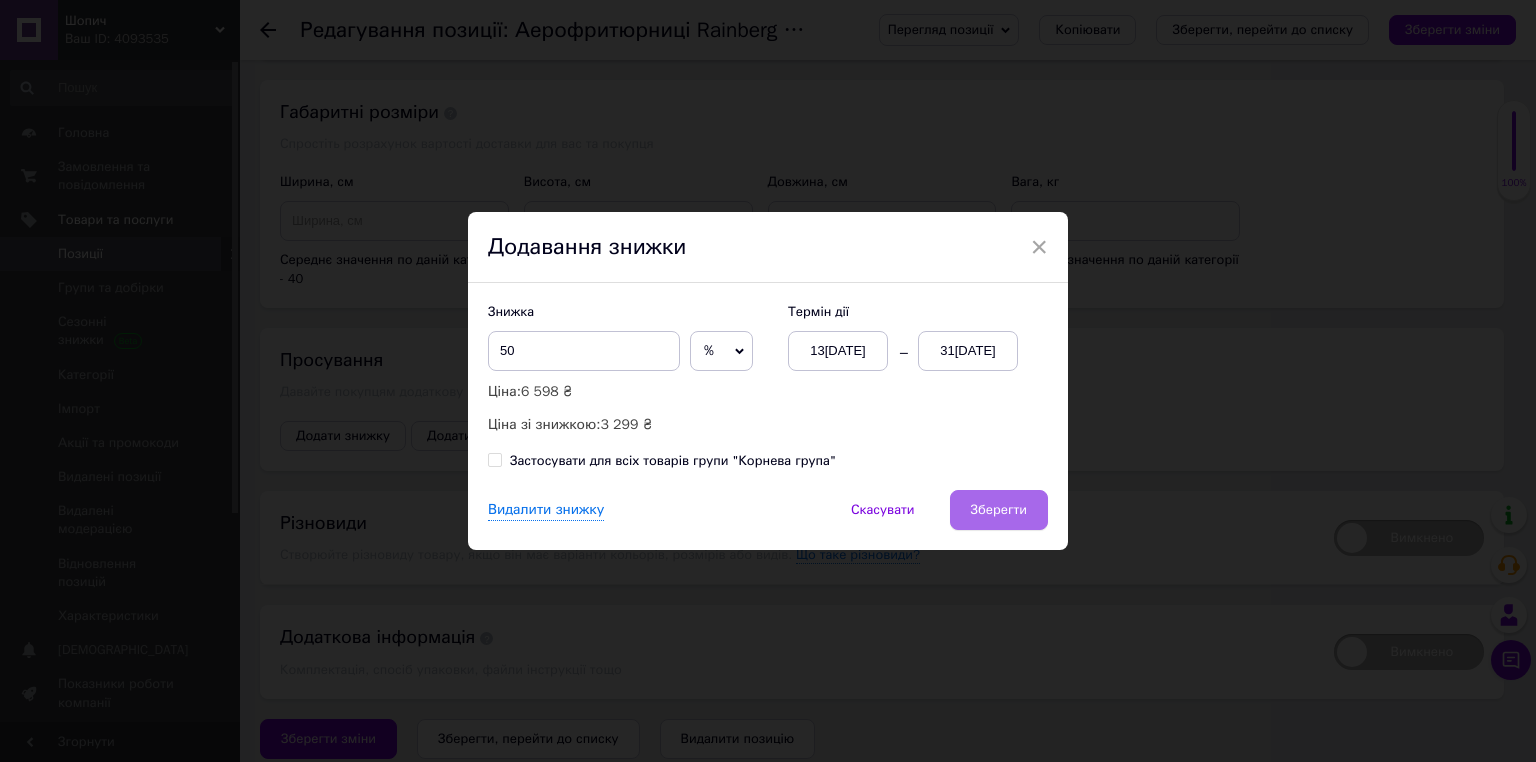 click on "Зберегти" at bounding box center [999, 510] 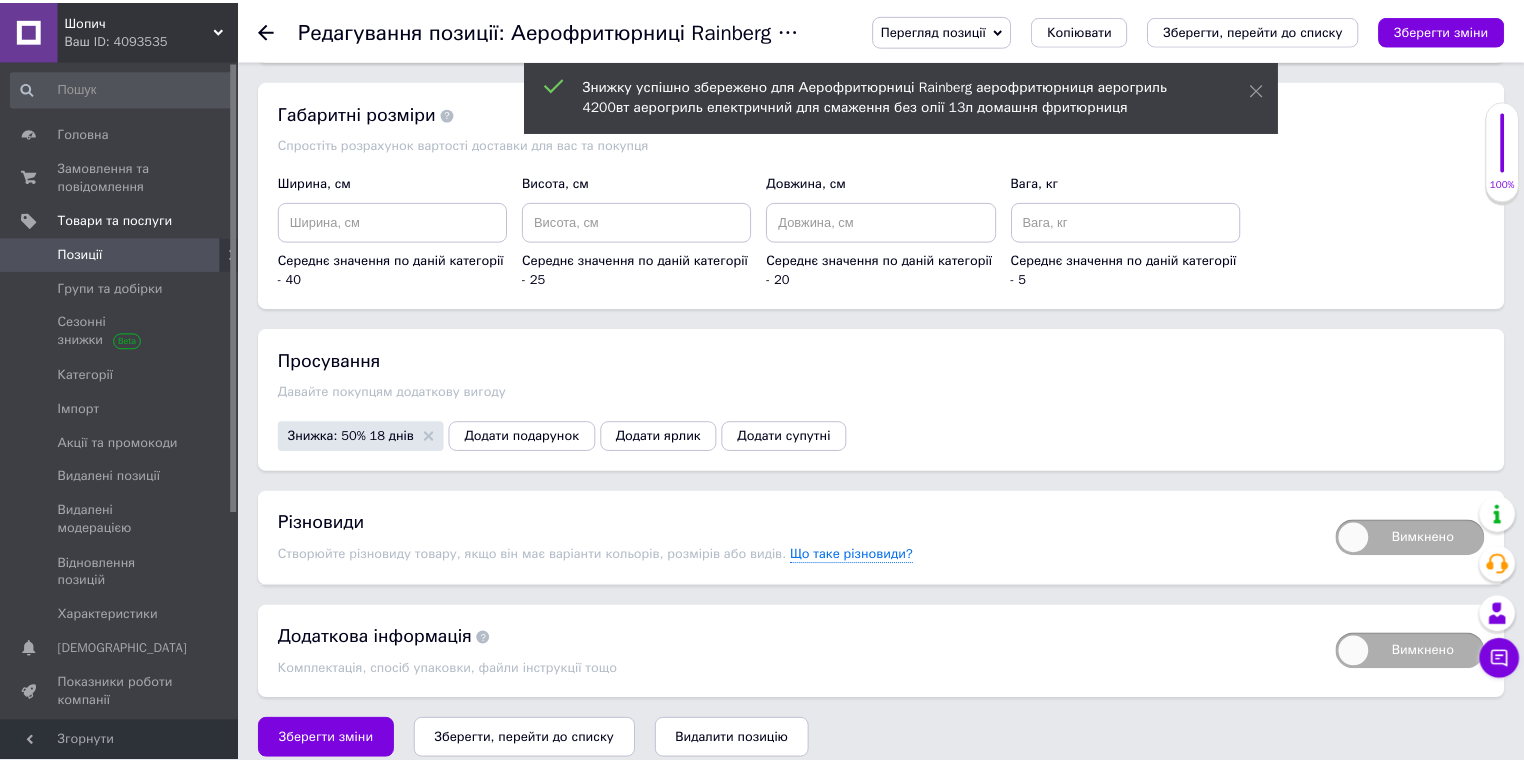 scroll, scrollTop: 3060, scrollLeft: 0, axis: vertical 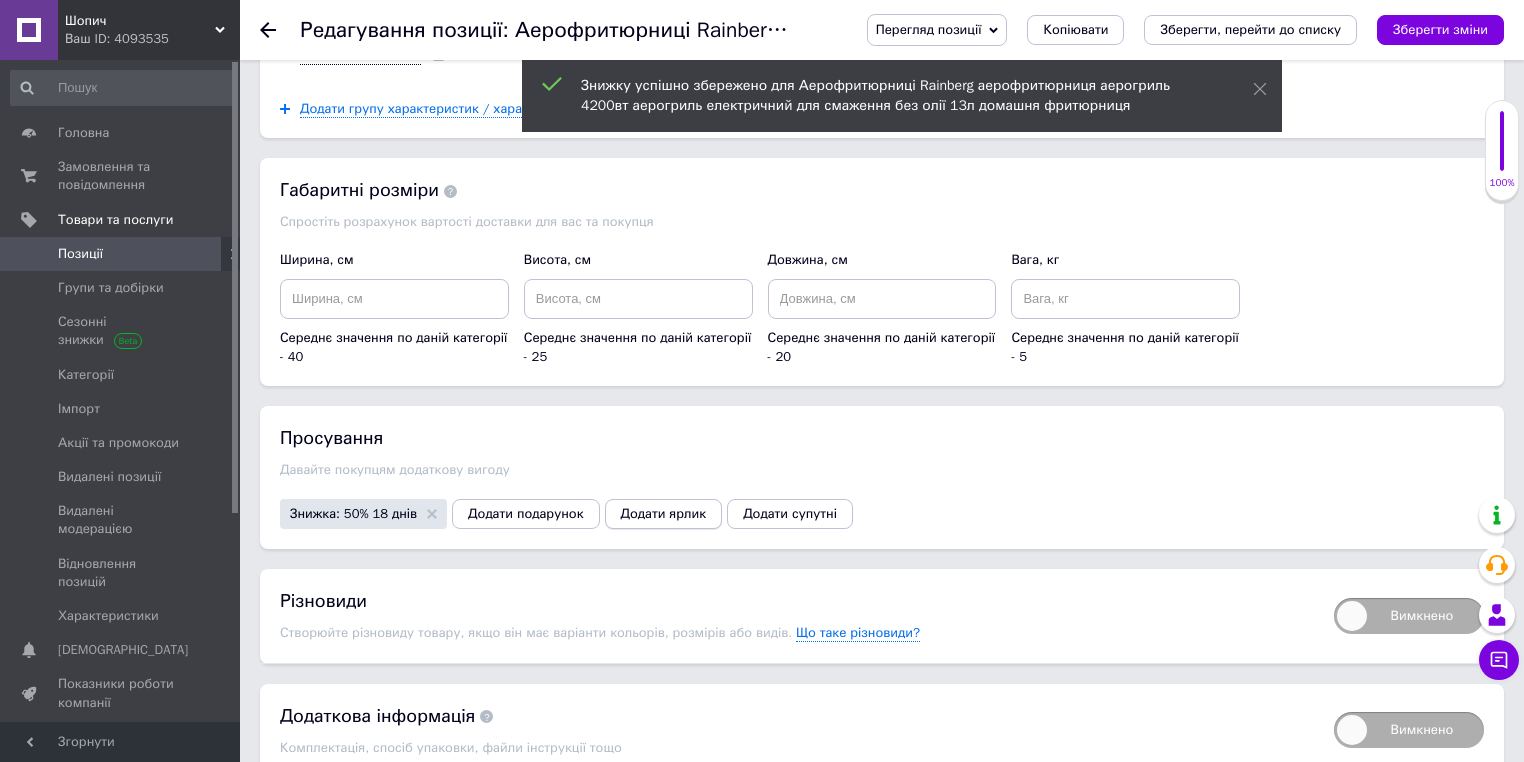 click on "Додати ярлик" at bounding box center [664, 514] 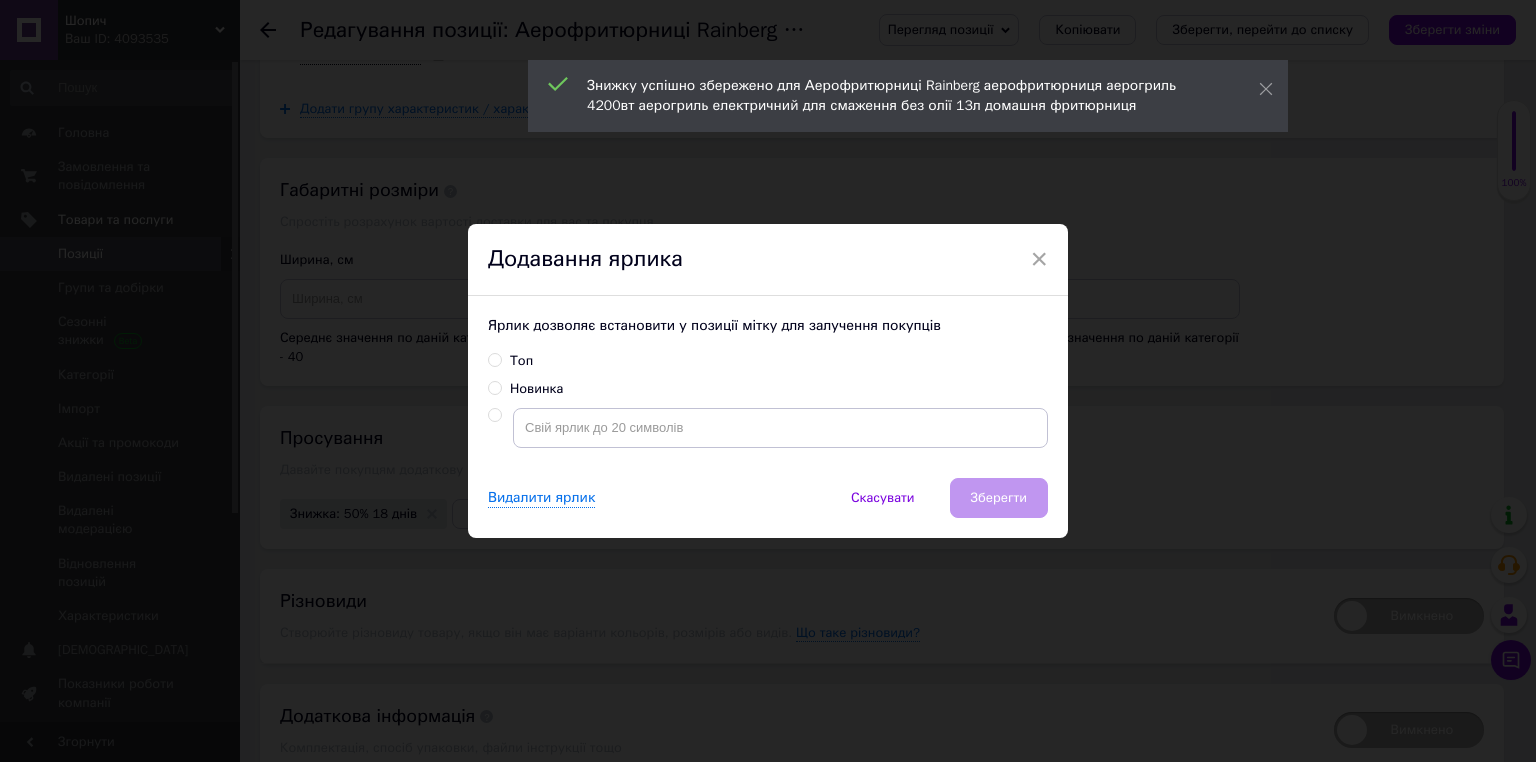 click on "Топ" at bounding box center [510, 361] 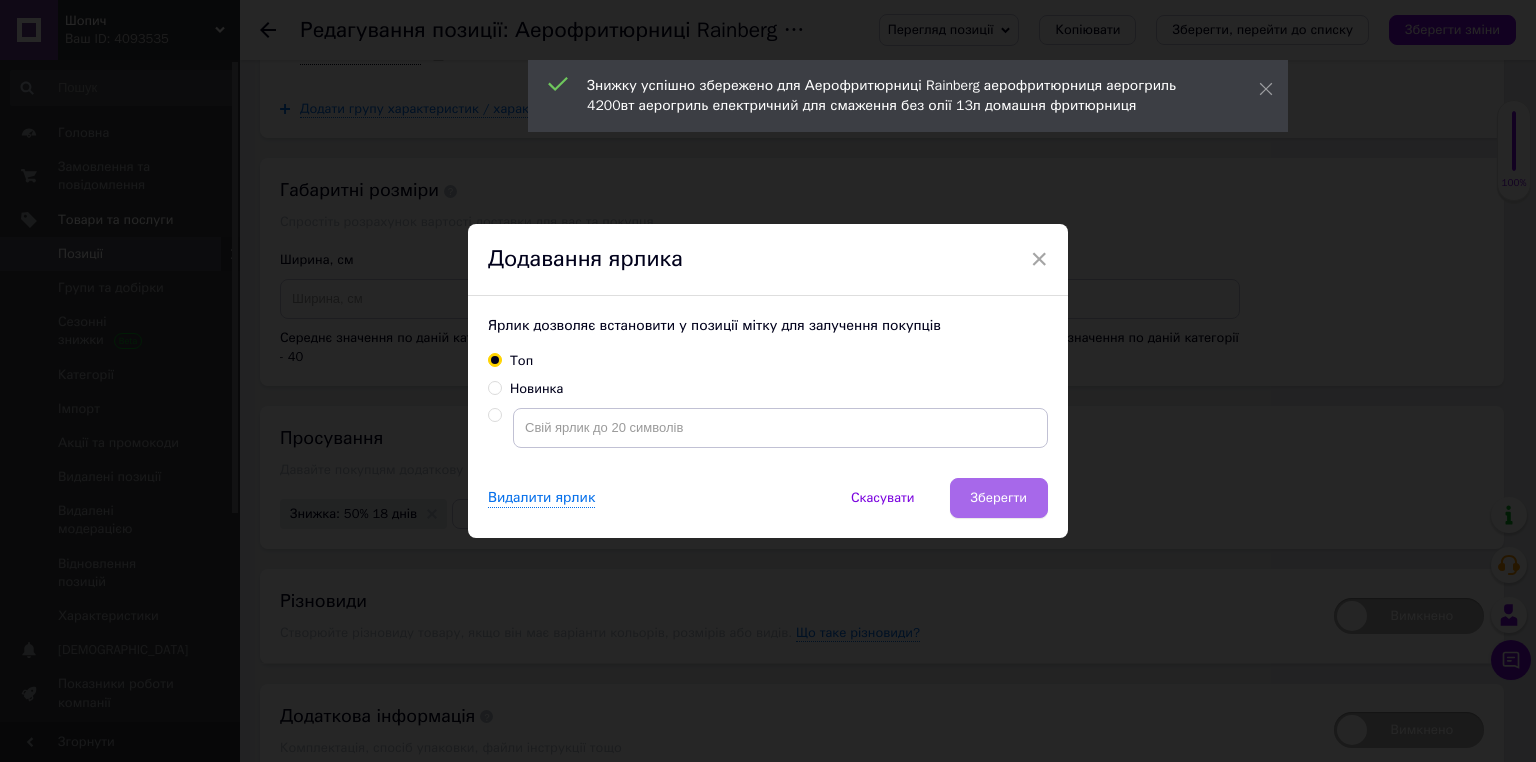 click on "Зберегти" at bounding box center [999, 498] 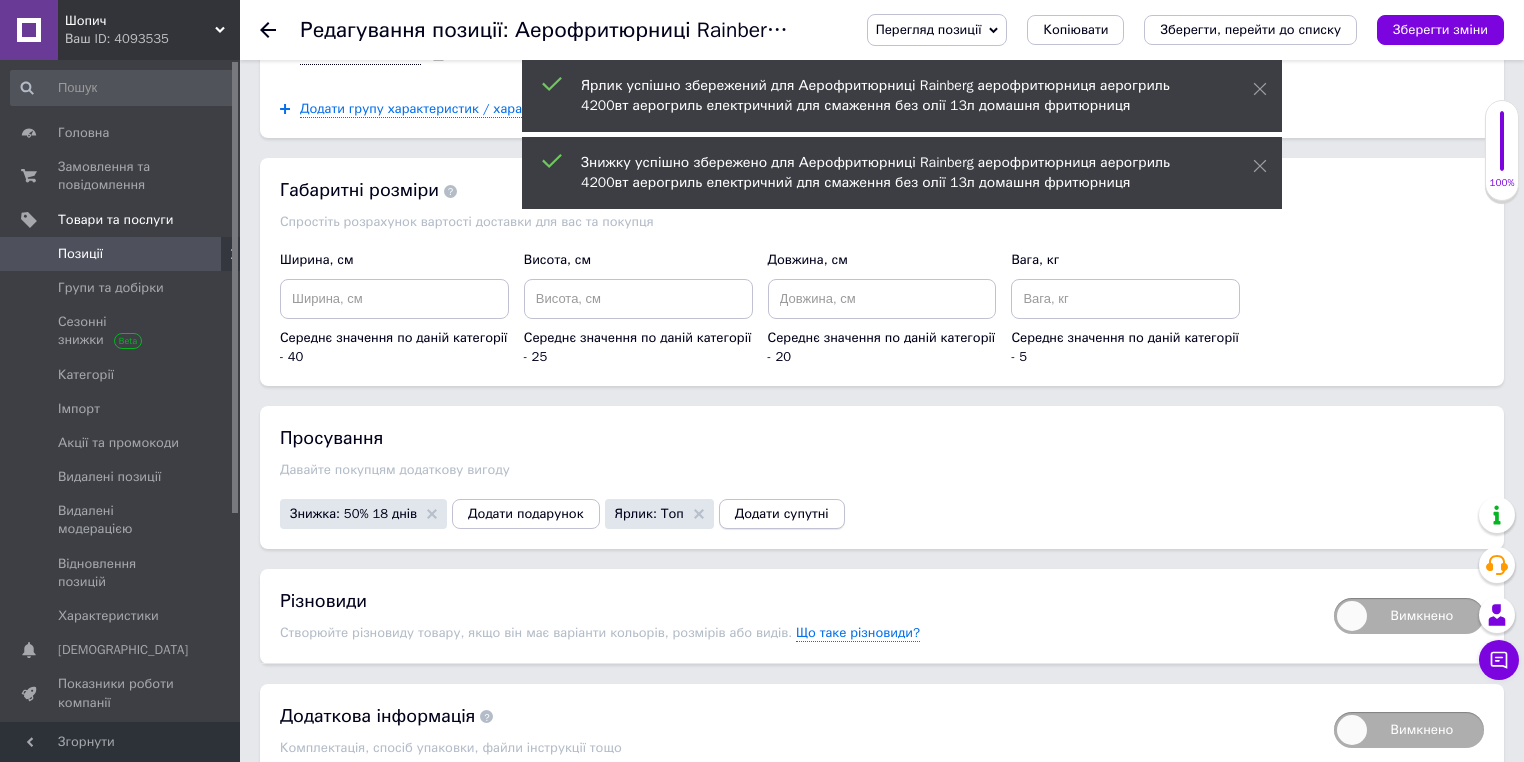 click on "Додати супутні" at bounding box center (782, 514) 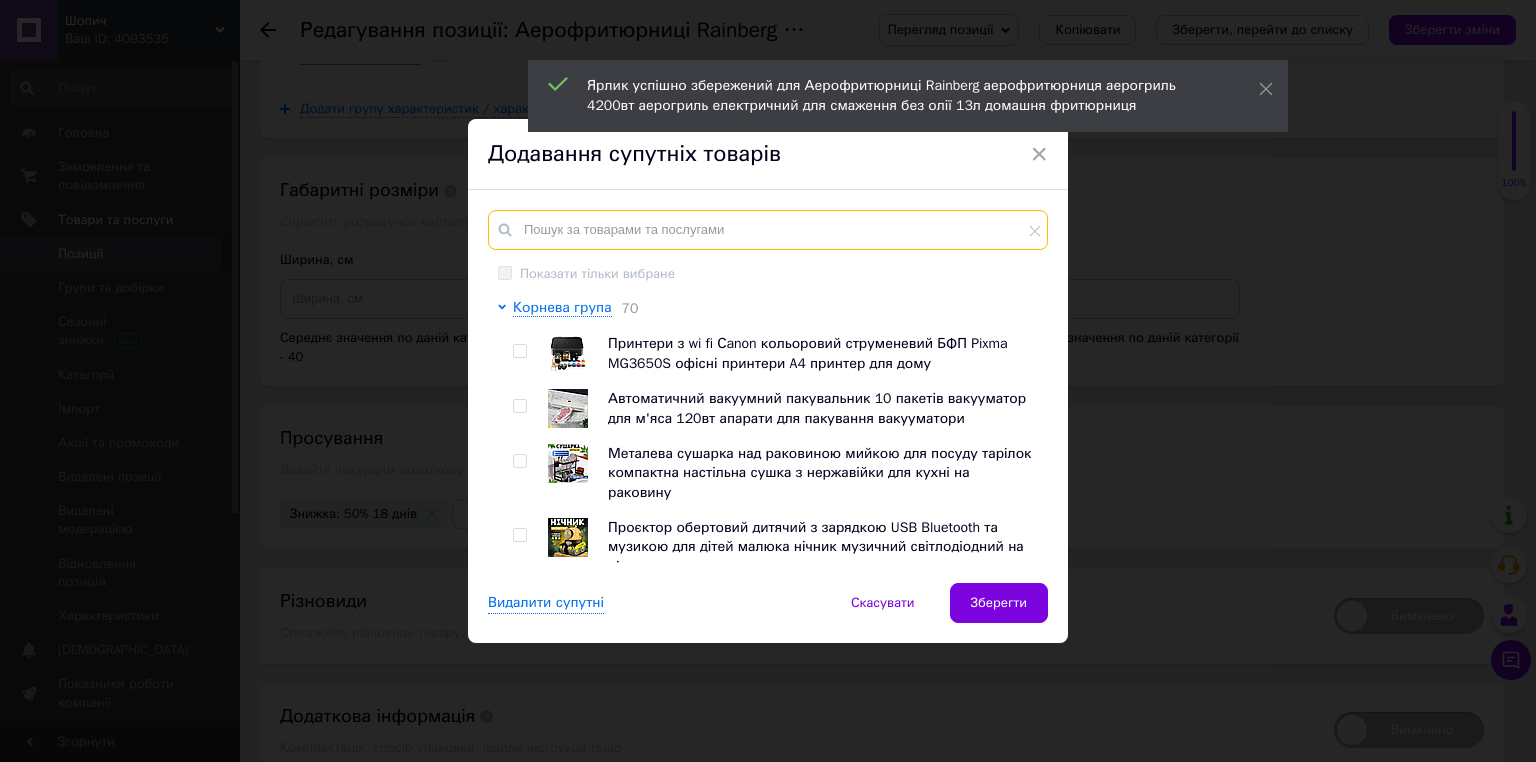 click at bounding box center [768, 230] 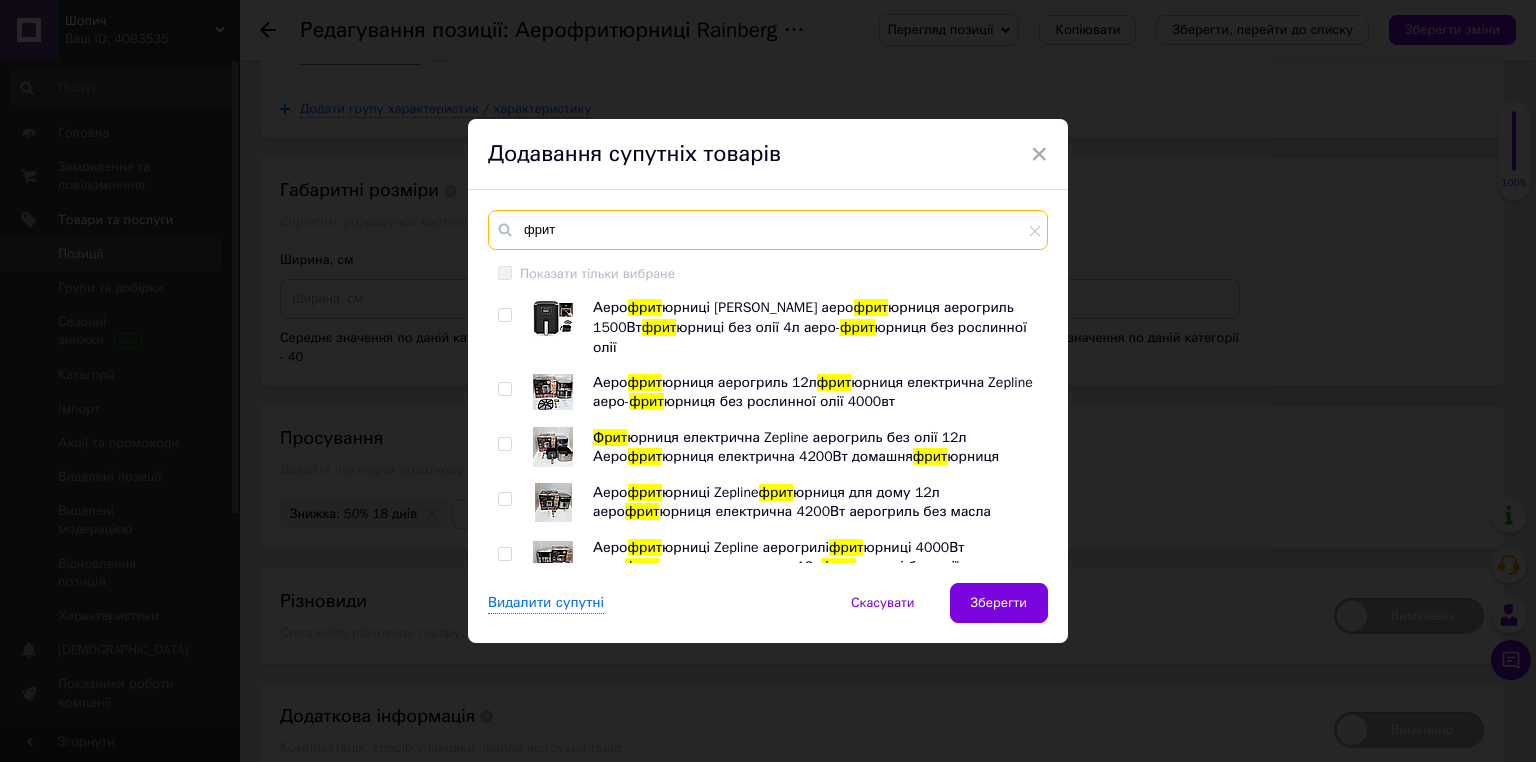 type on "фрит" 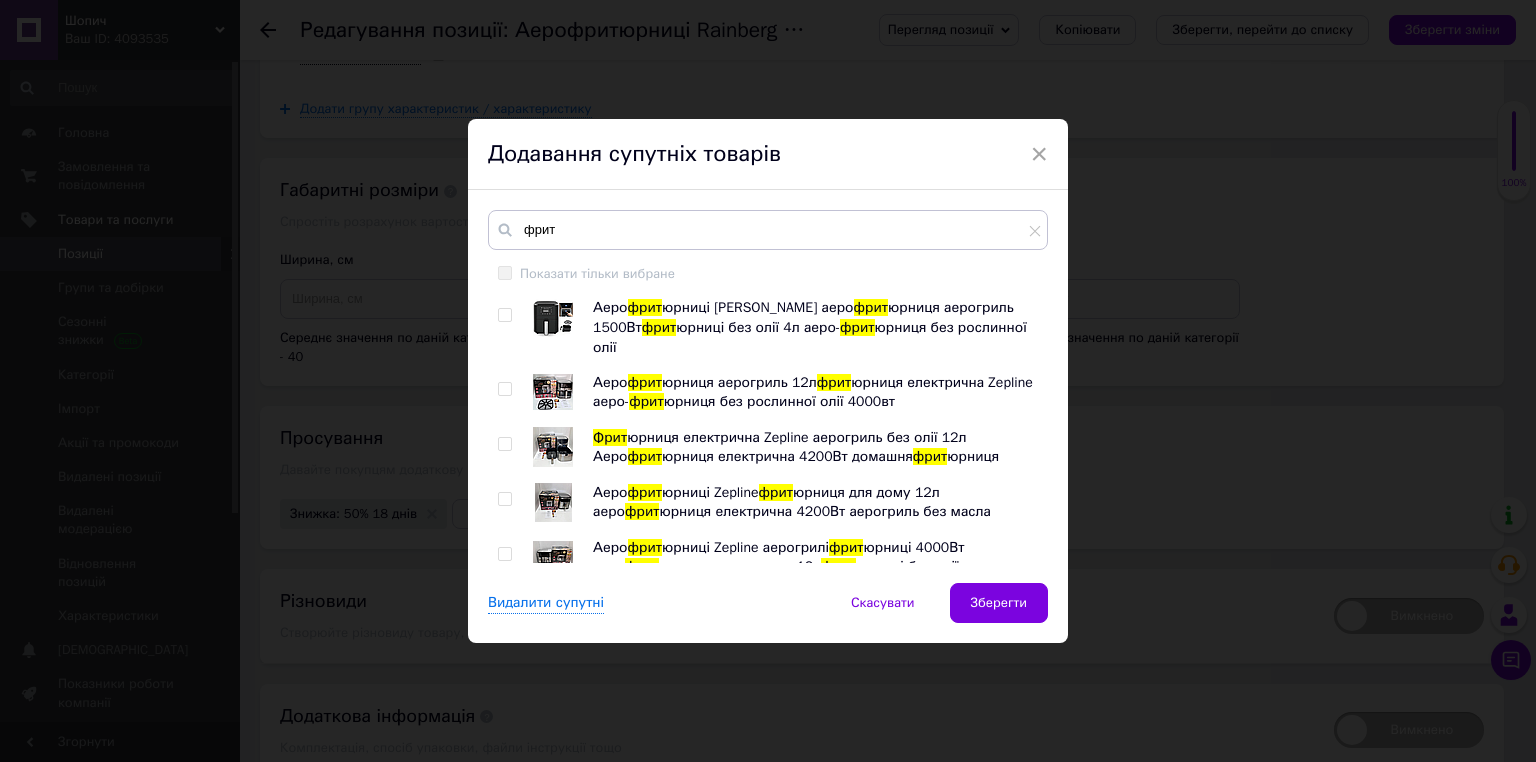 click at bounding box center (504, 315) 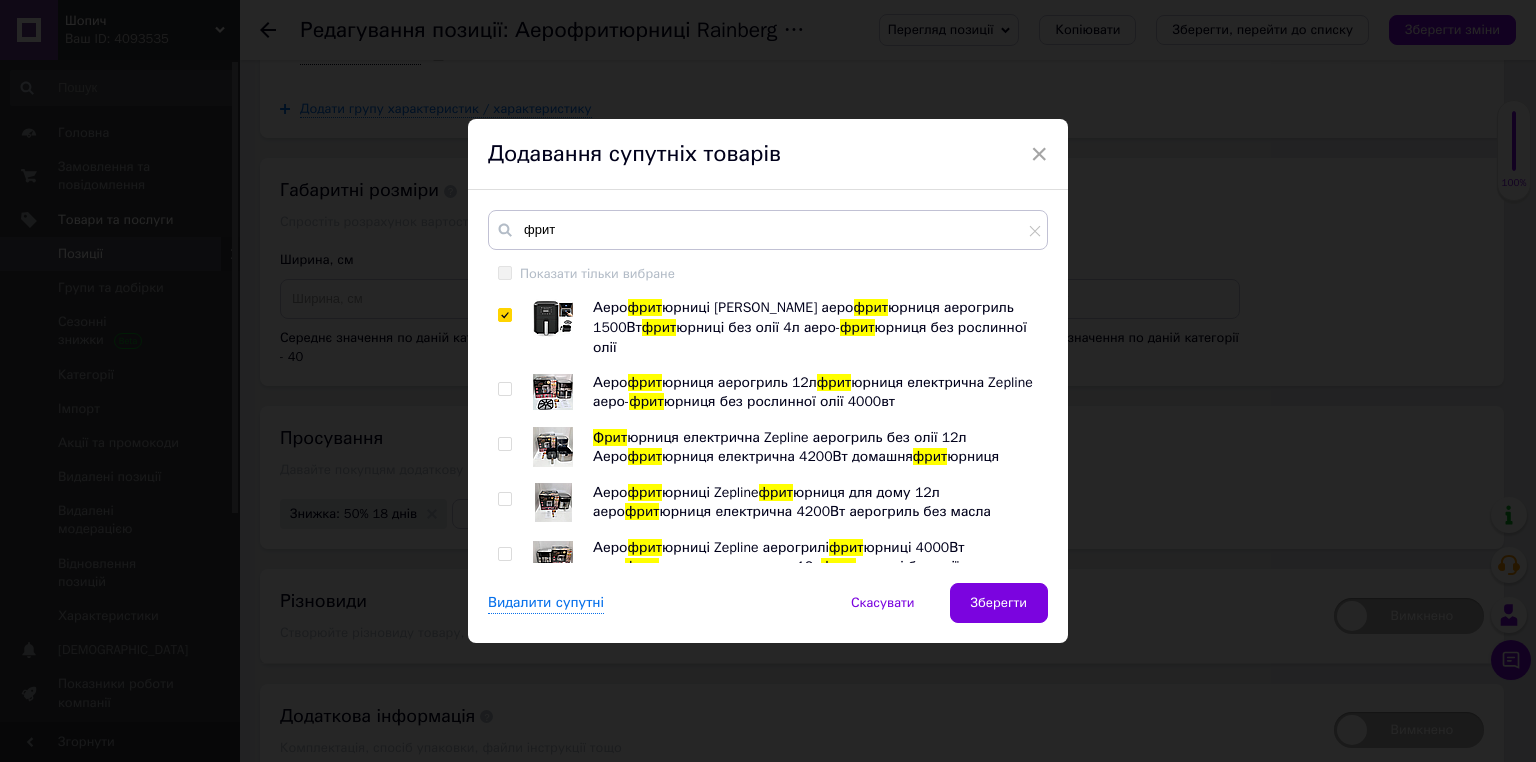 checkbox on "true" 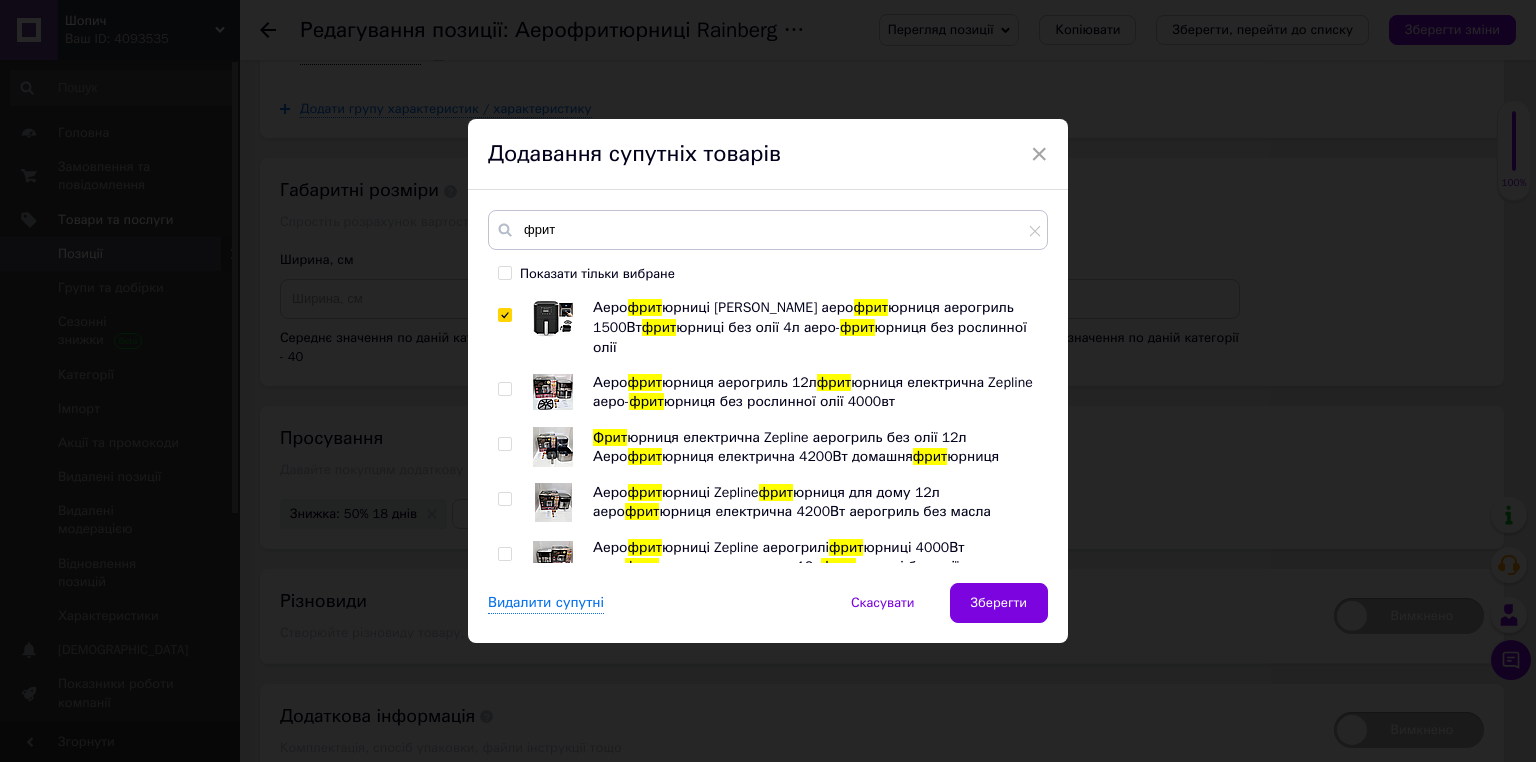 click at bounding box center [508, 392] 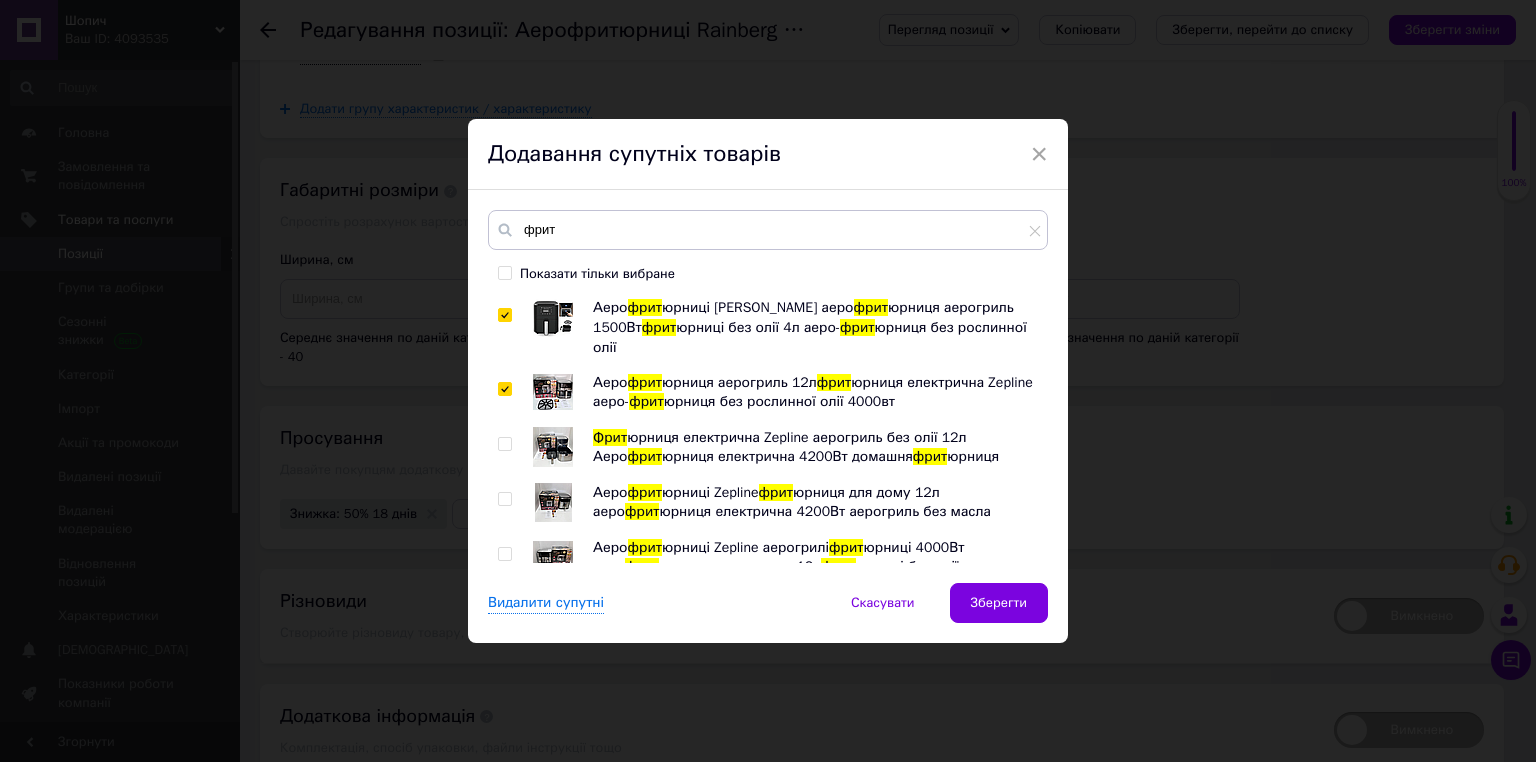 checkbox on "true" 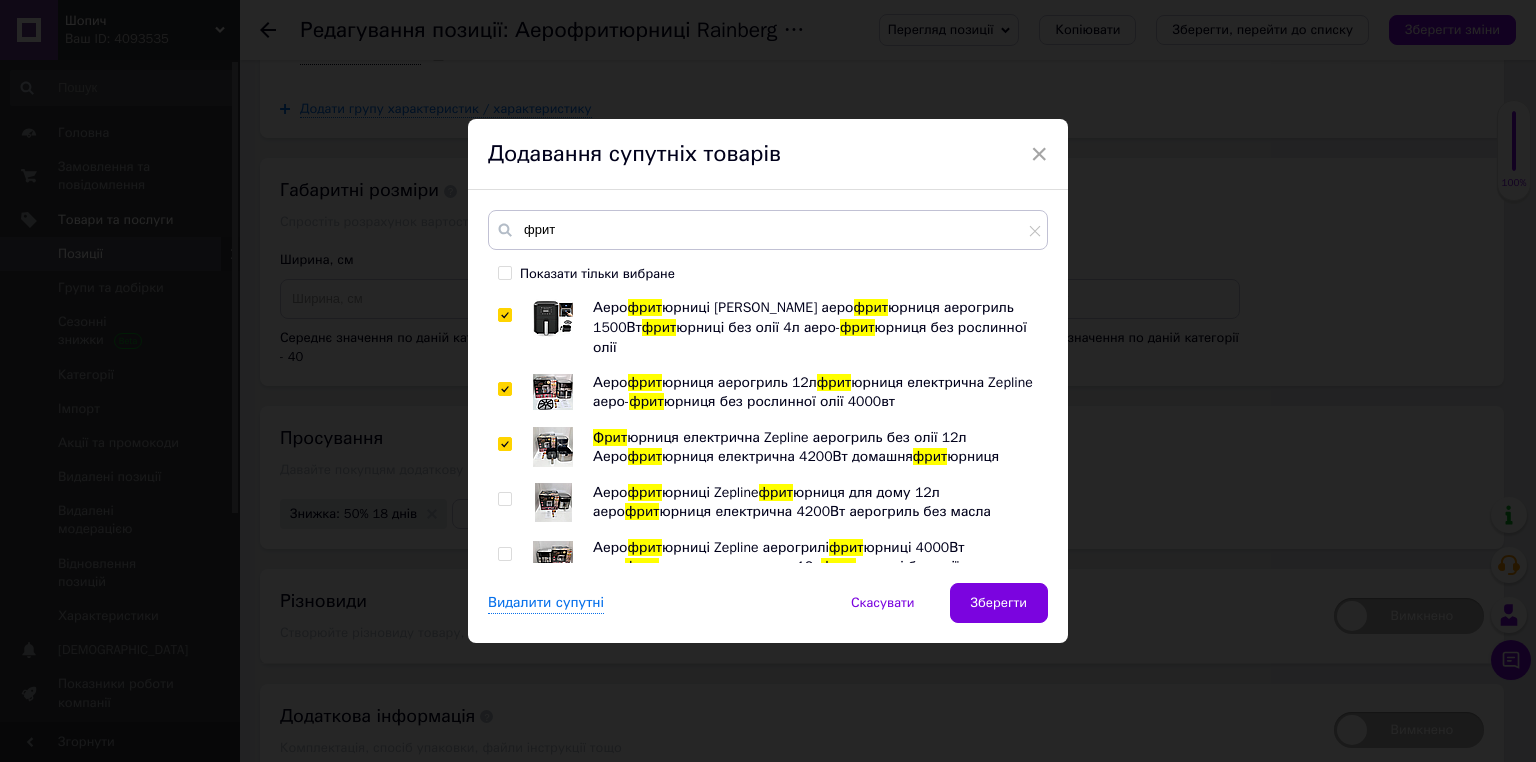 checkbox on "true" 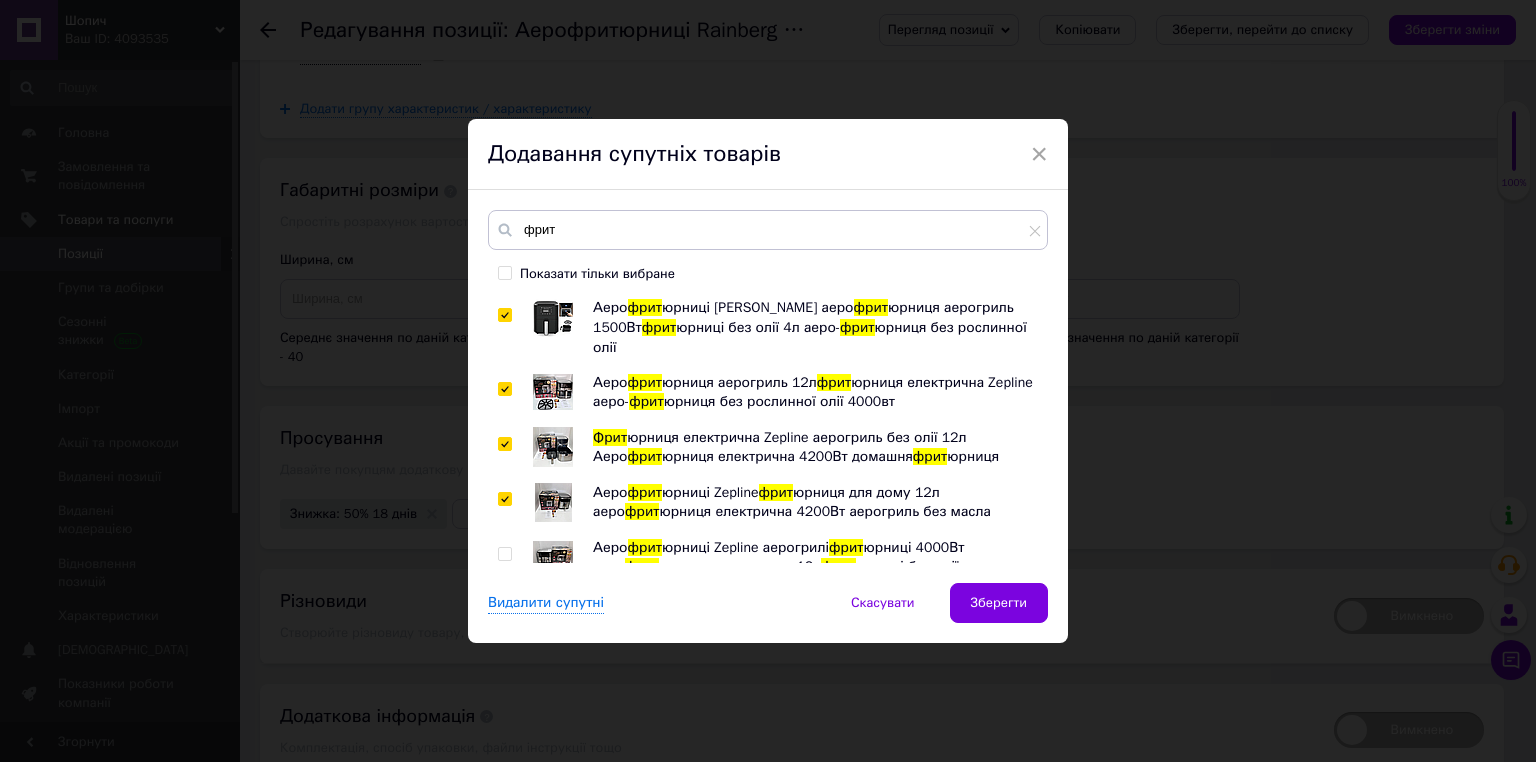 checkbox on "true" 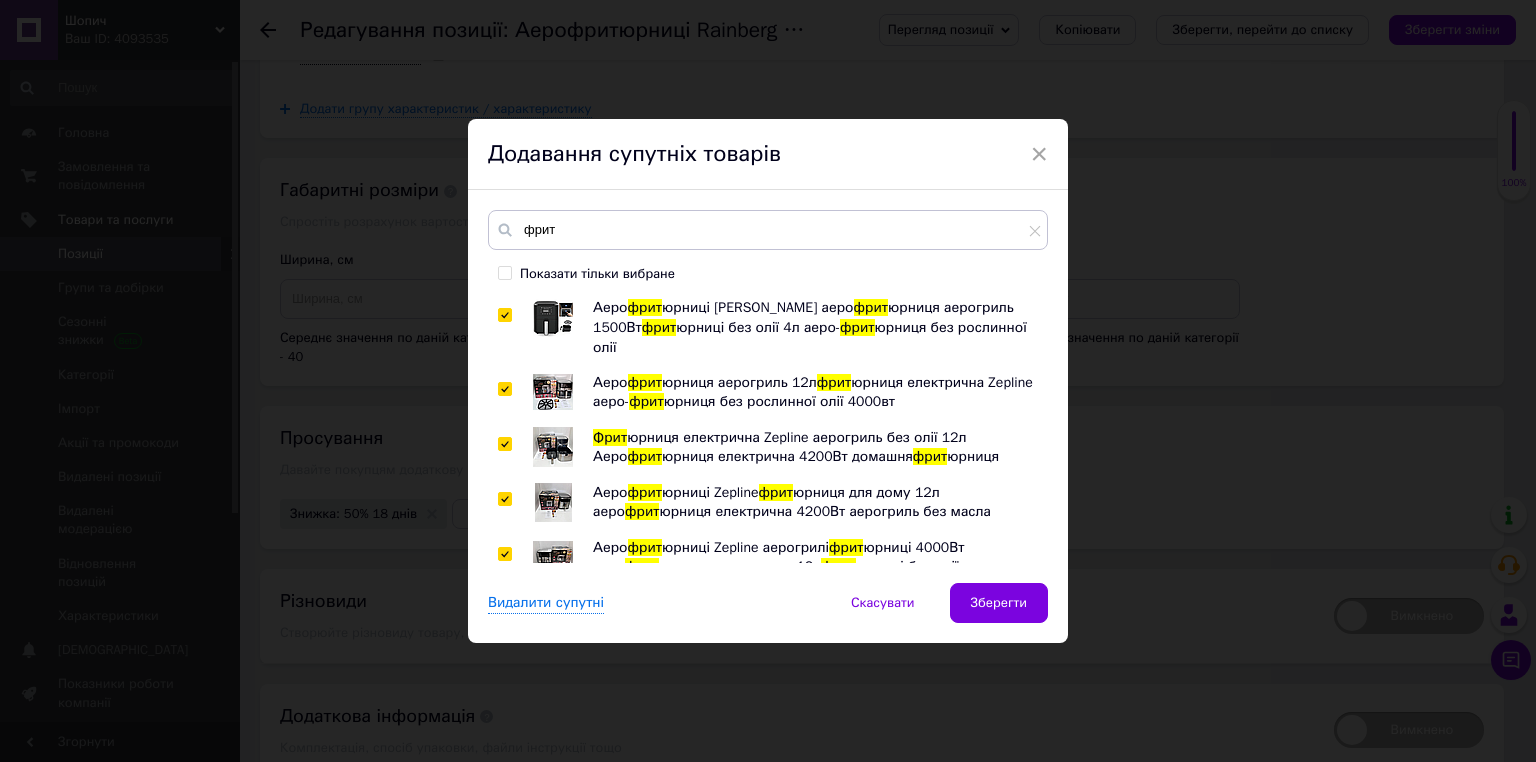 checkbox on "true" 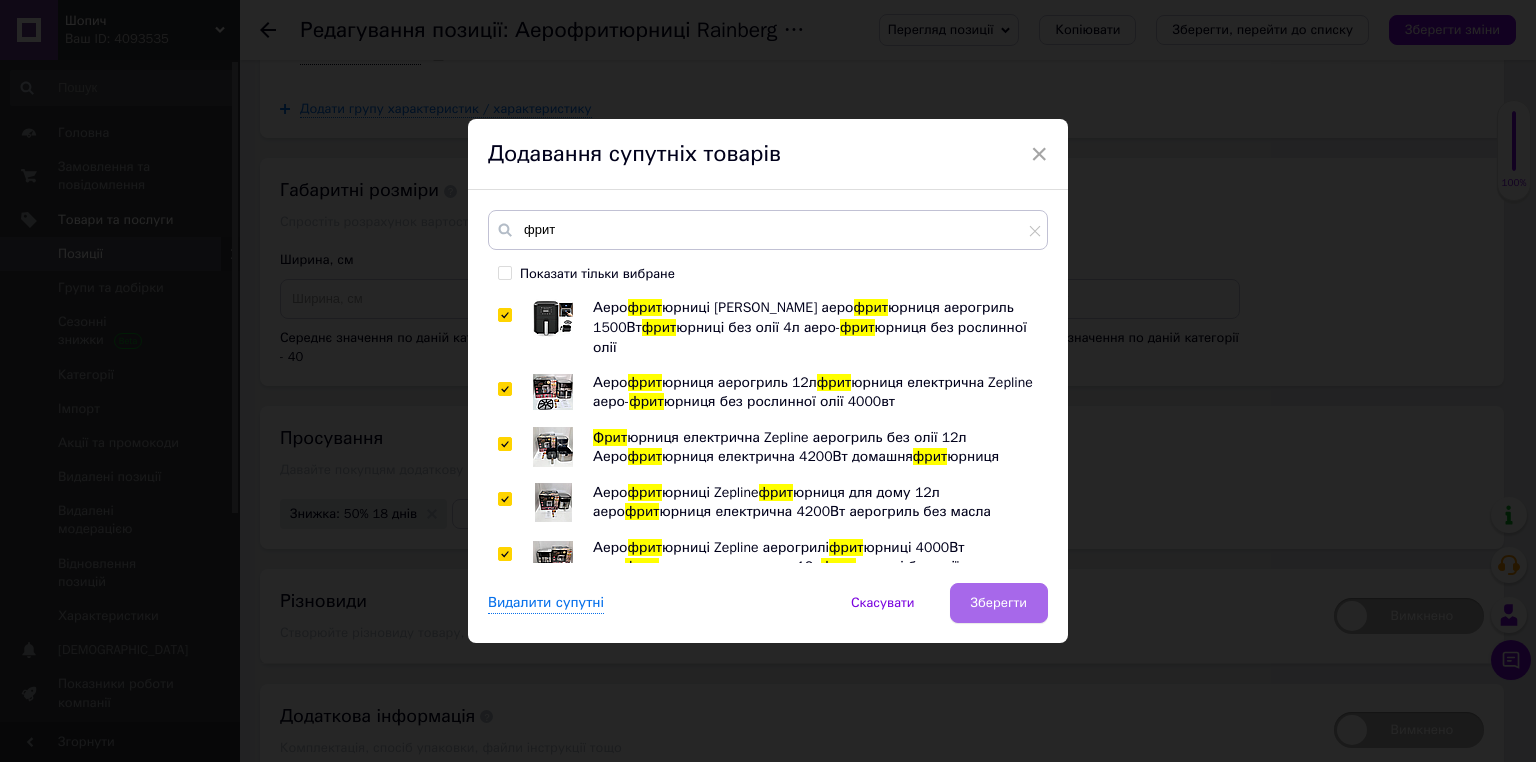 click on "Зберегти" at bounding box center [999, 603] 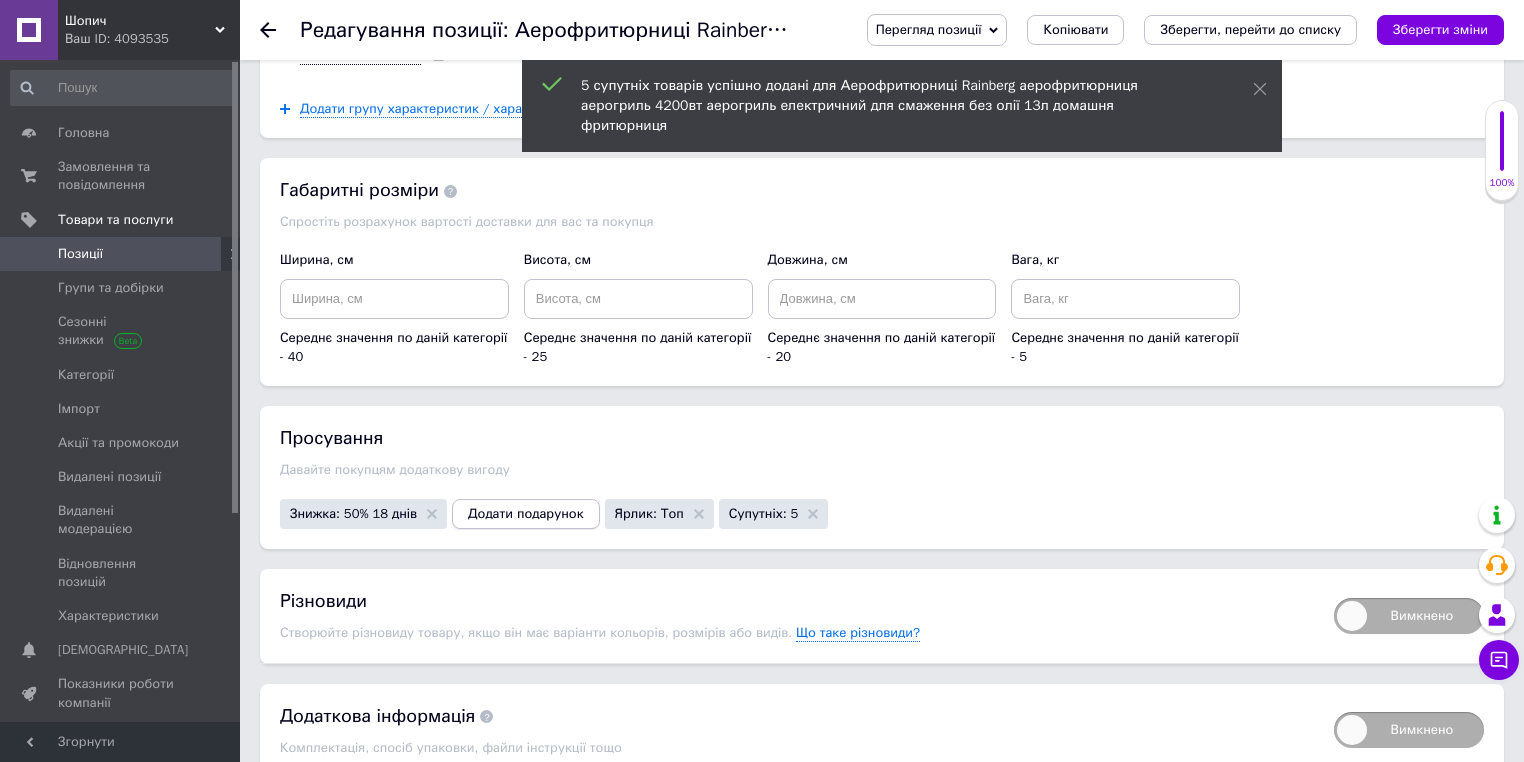 click on "Додати подарунок" at bounding box center [525, 514] 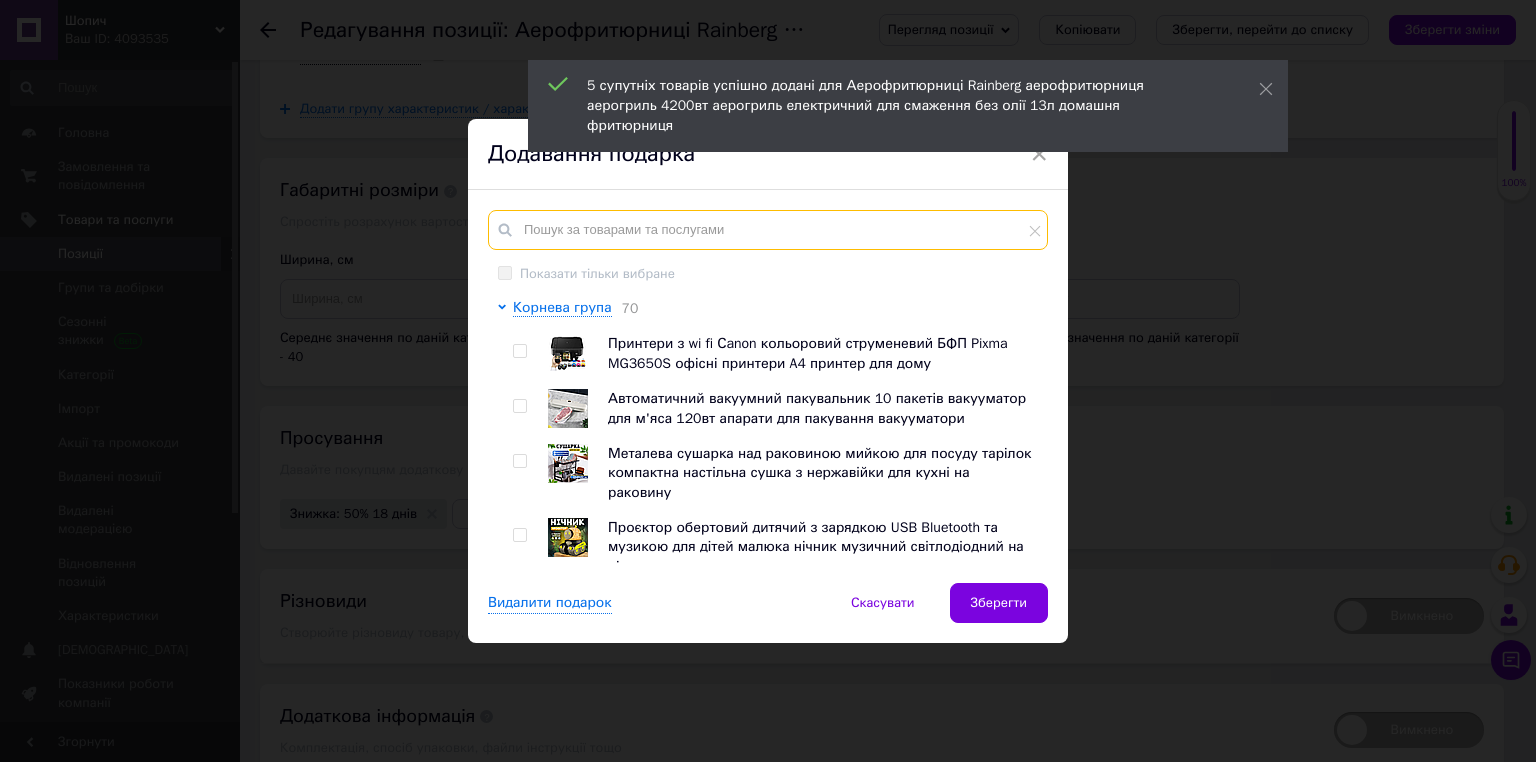 click at bounding box center (768, 230) 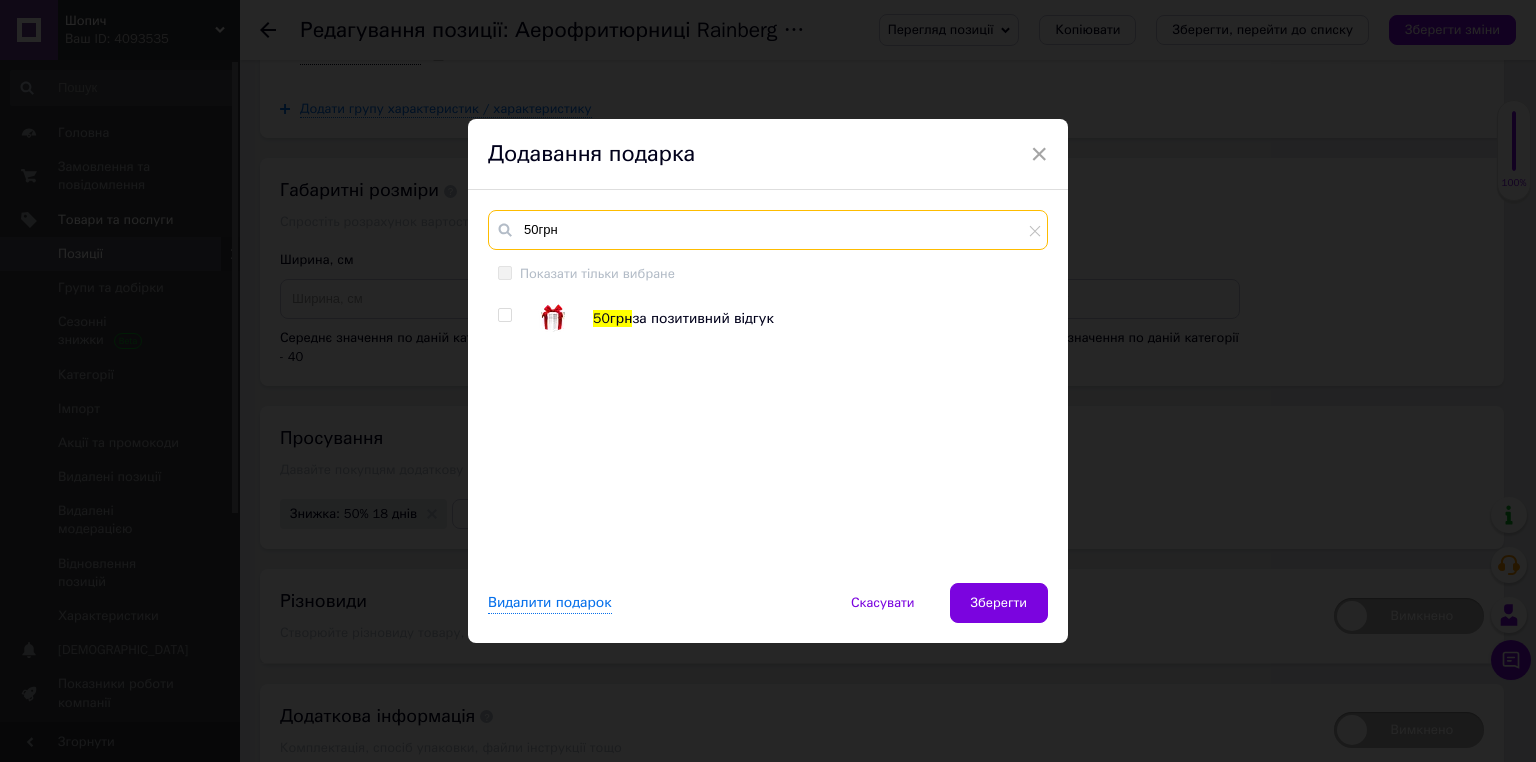 type on "50грн" 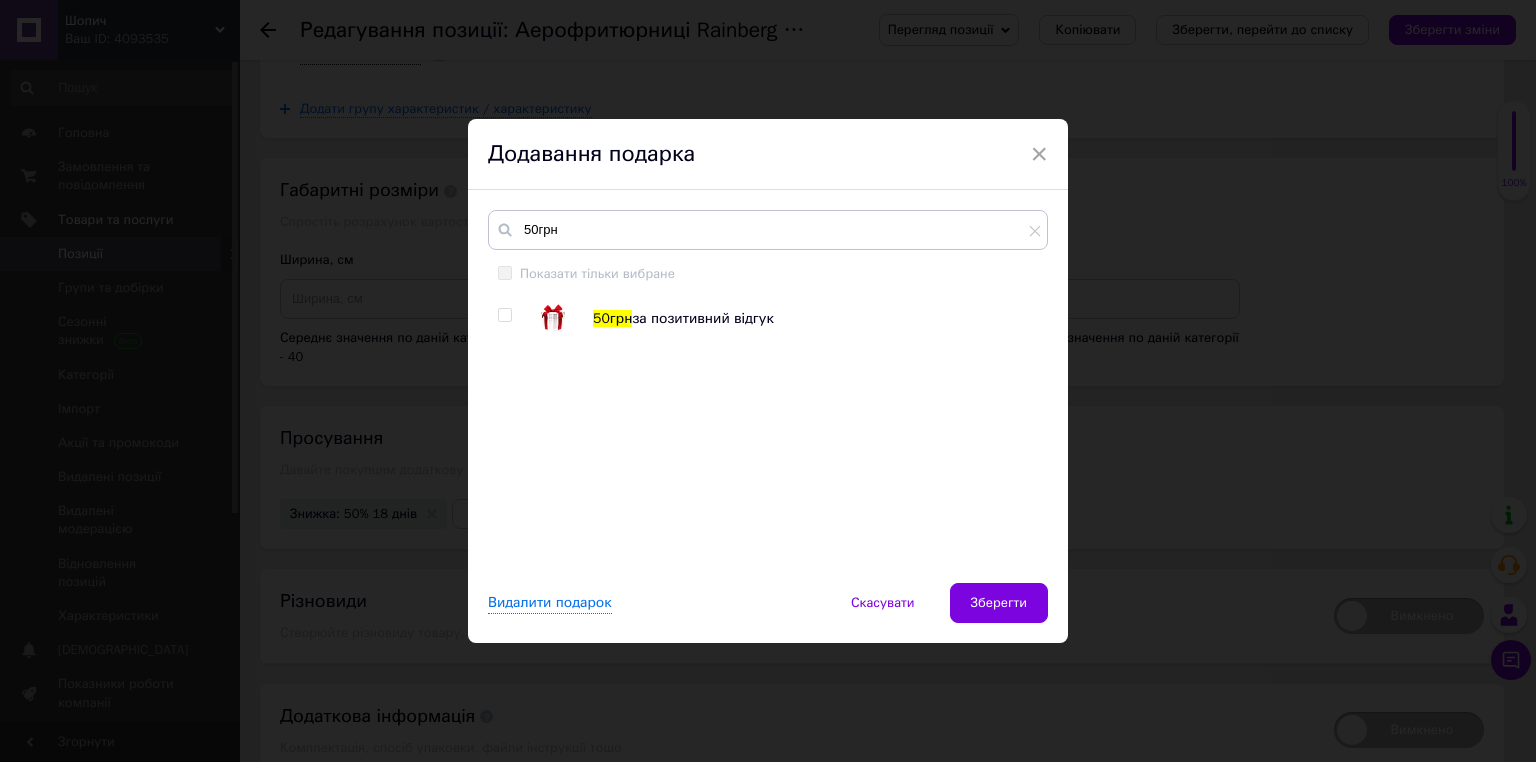 click at bounding box center (504, 315) 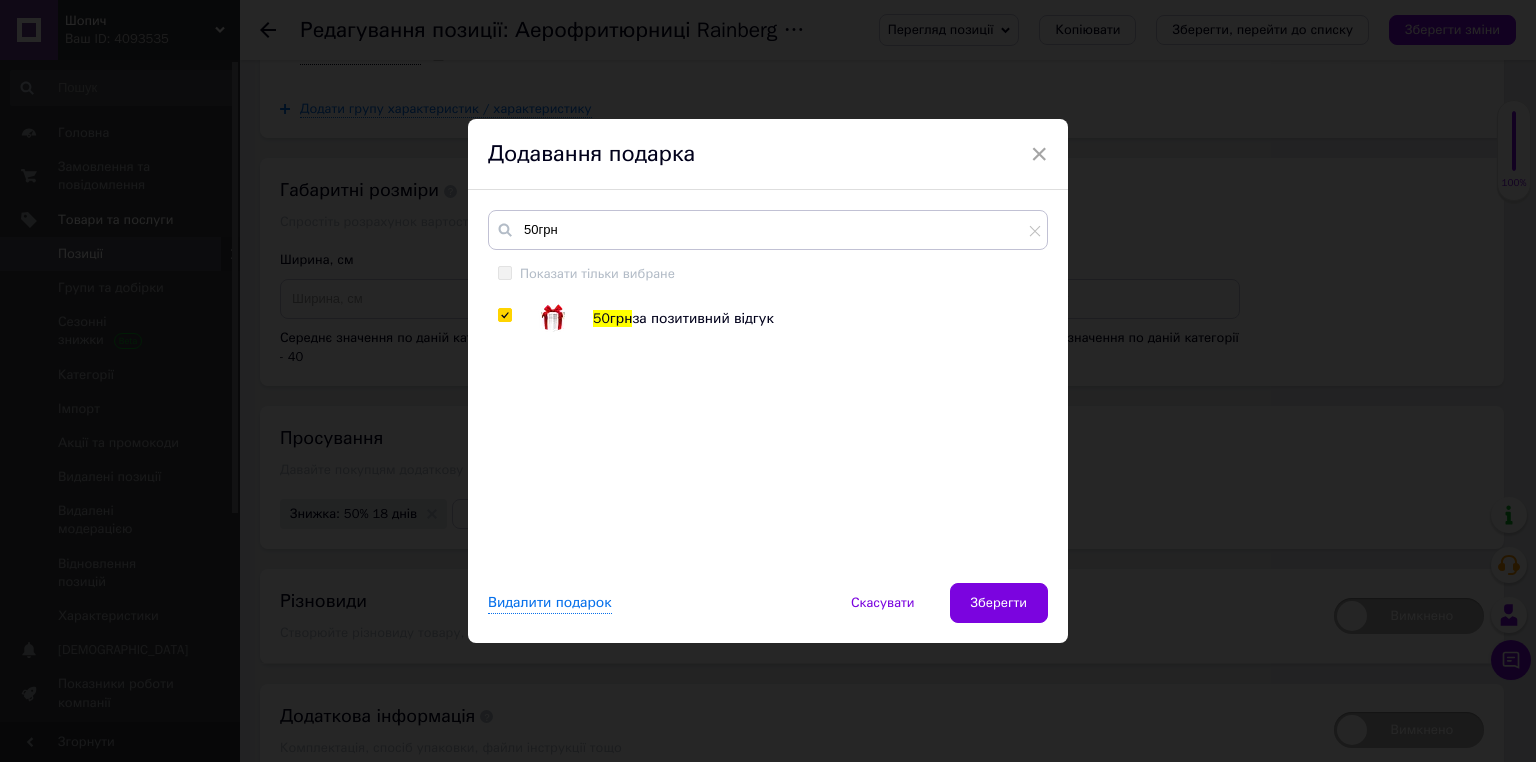 checkbox on "true" 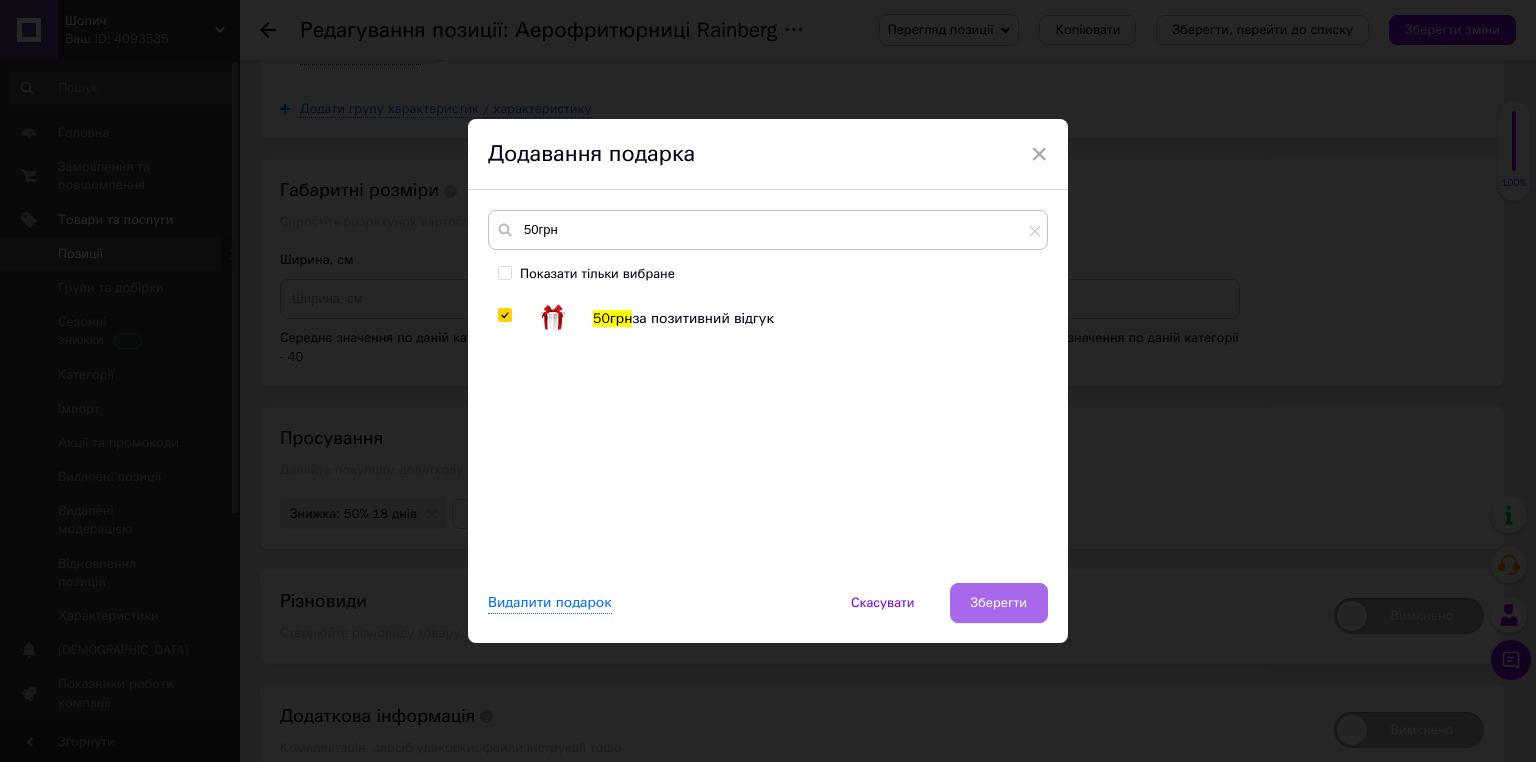 click on "Зберегти" at bounding box center (999, 603) 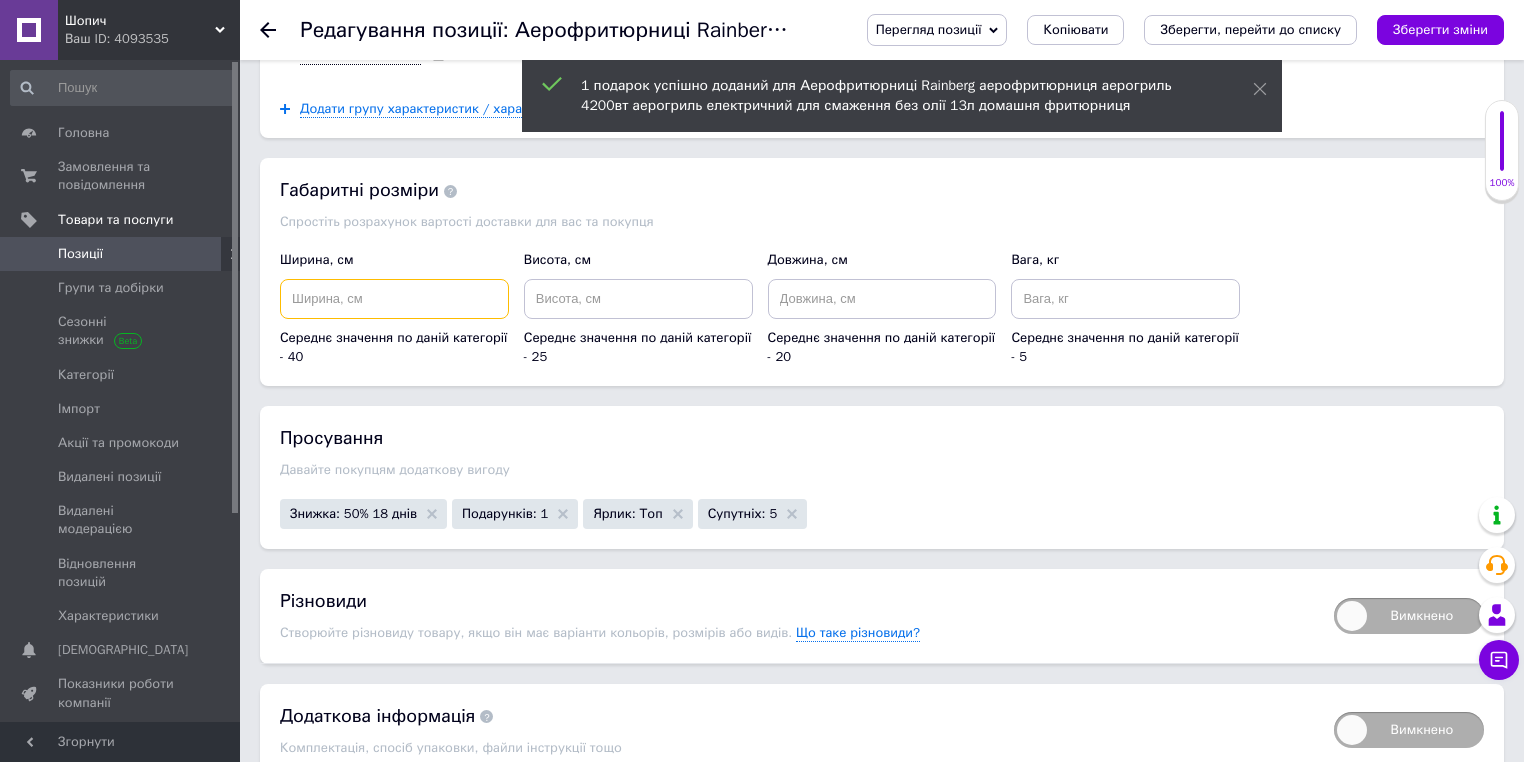 click at bounding box center (394, 299) 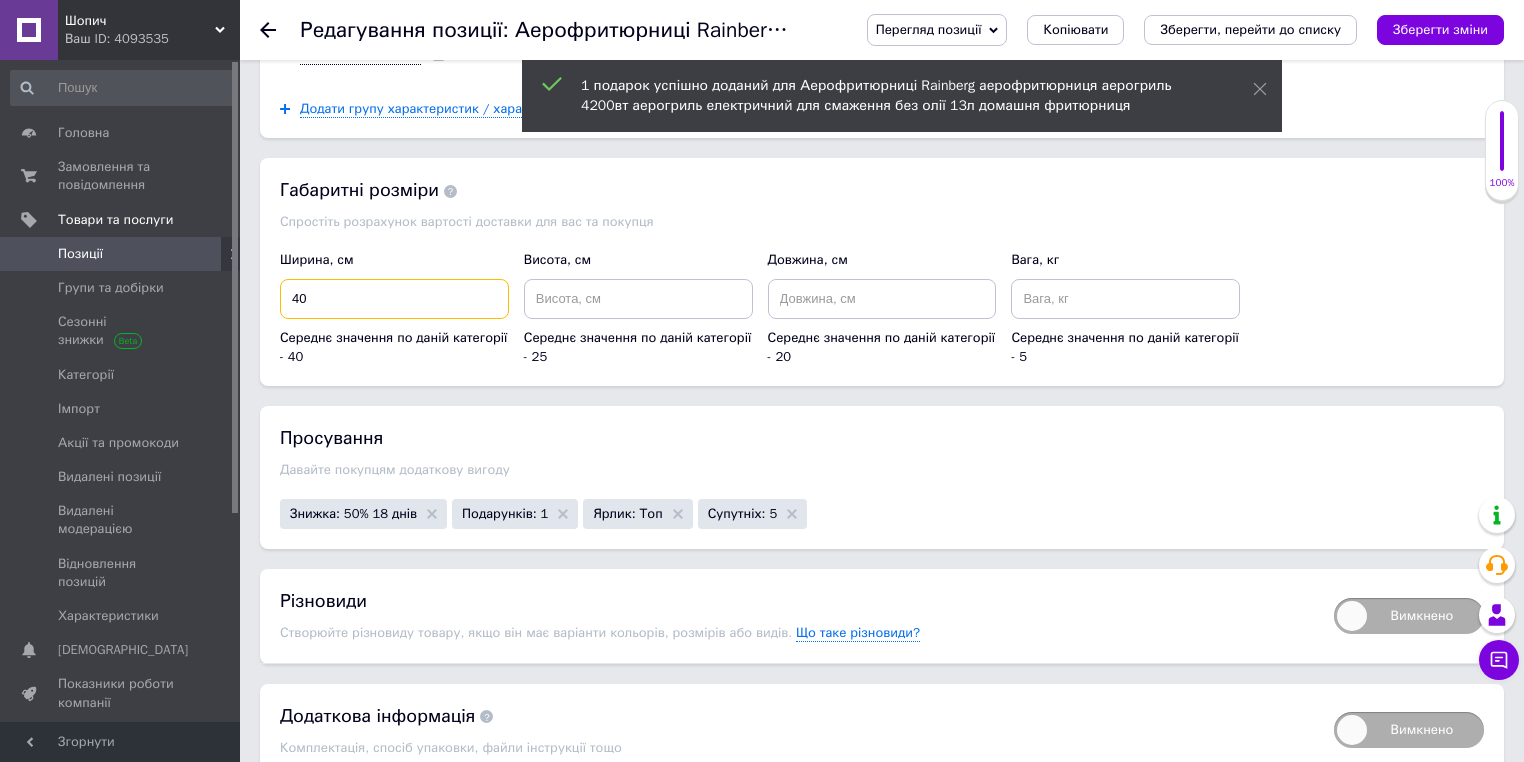 type on "40" 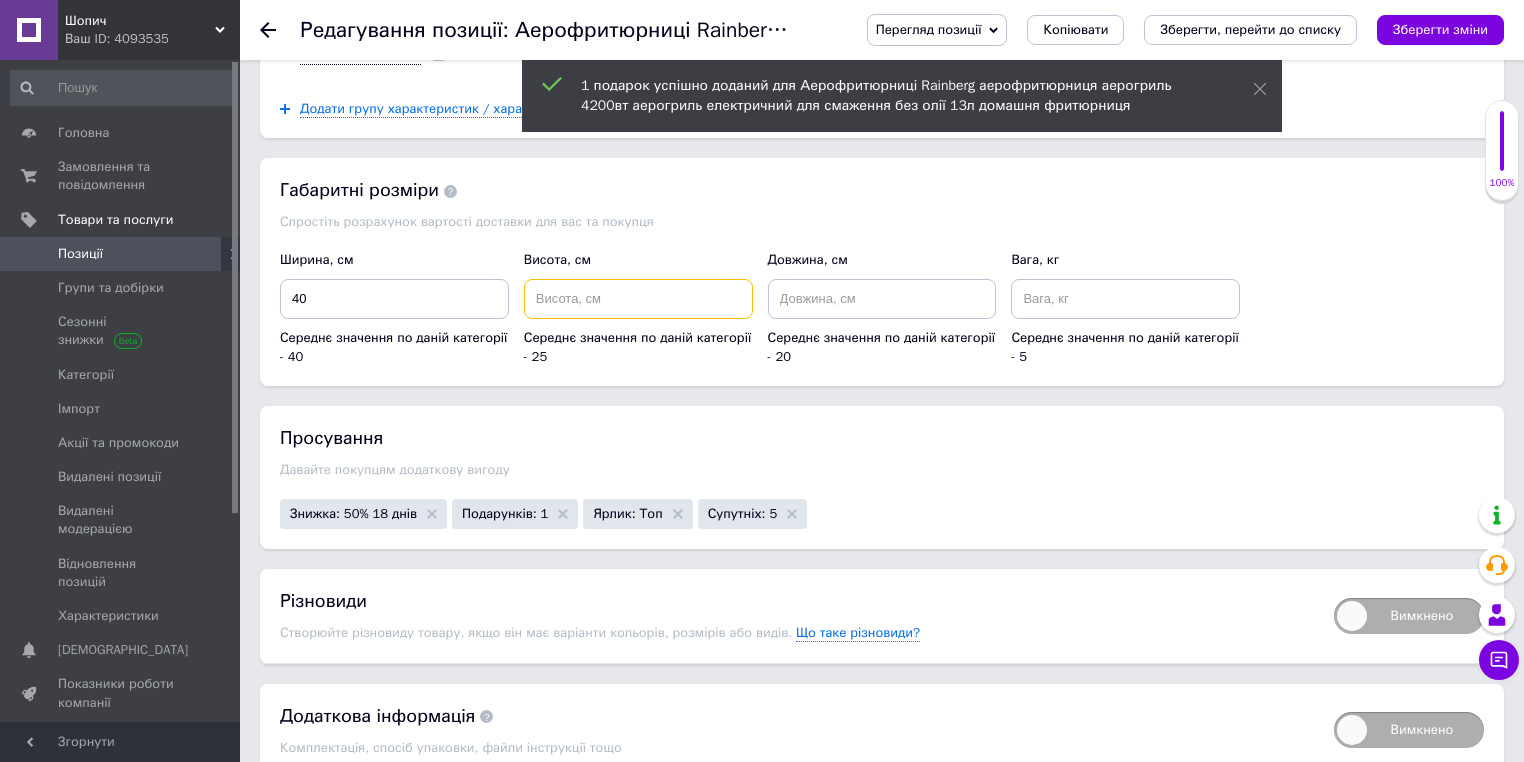 click at bounding box center (638, 299) 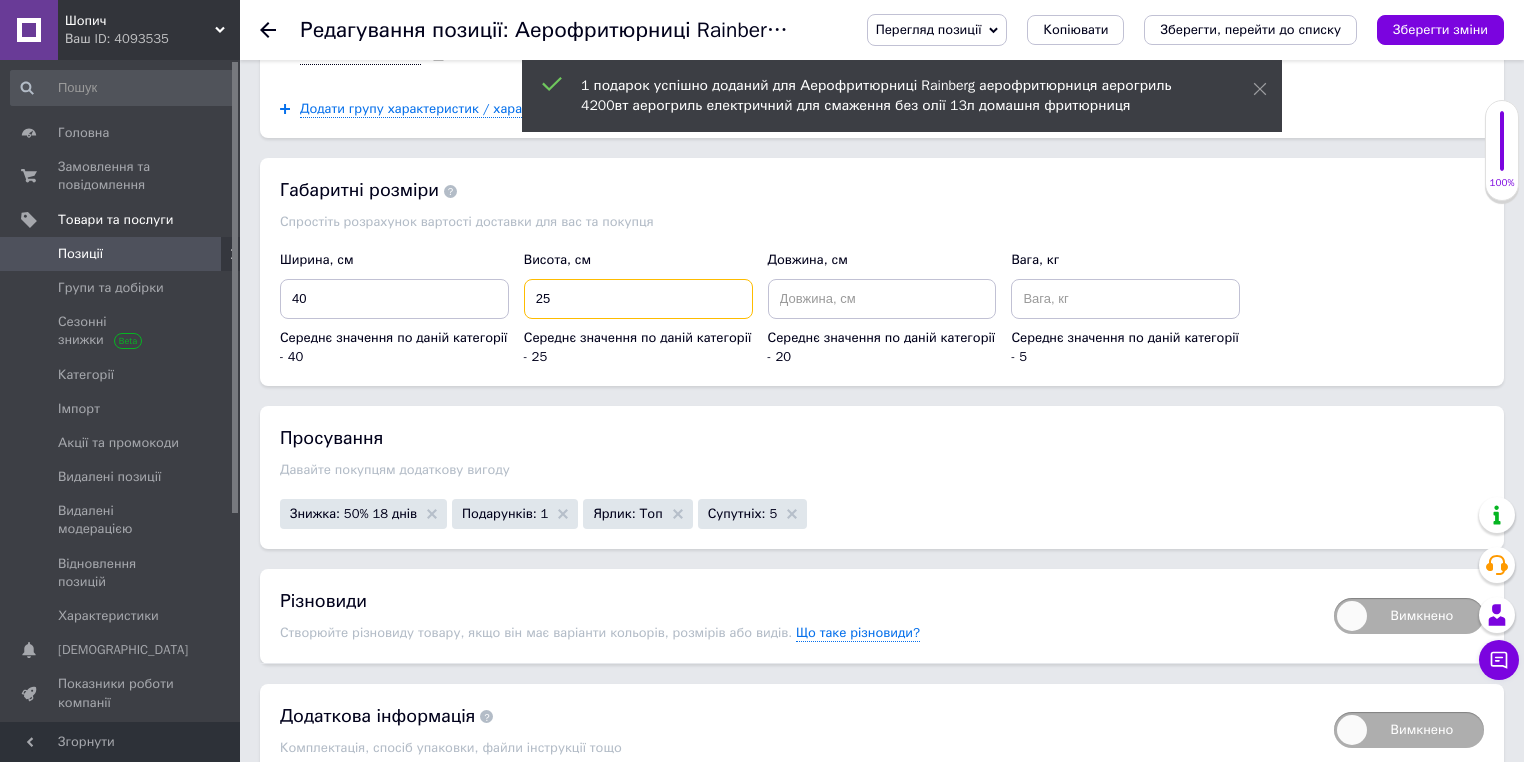 type on "25" 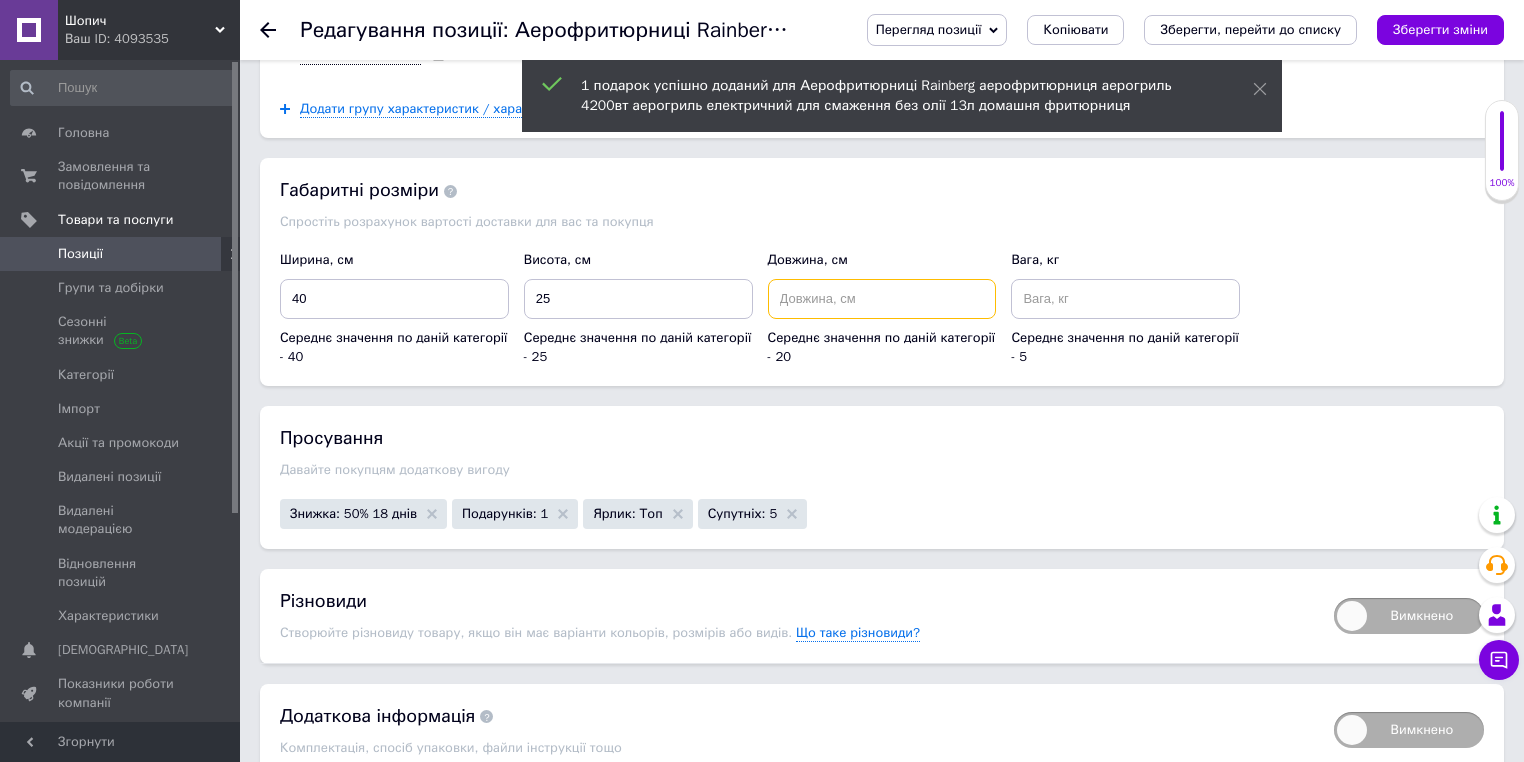 click at bounding box center [882, 299] 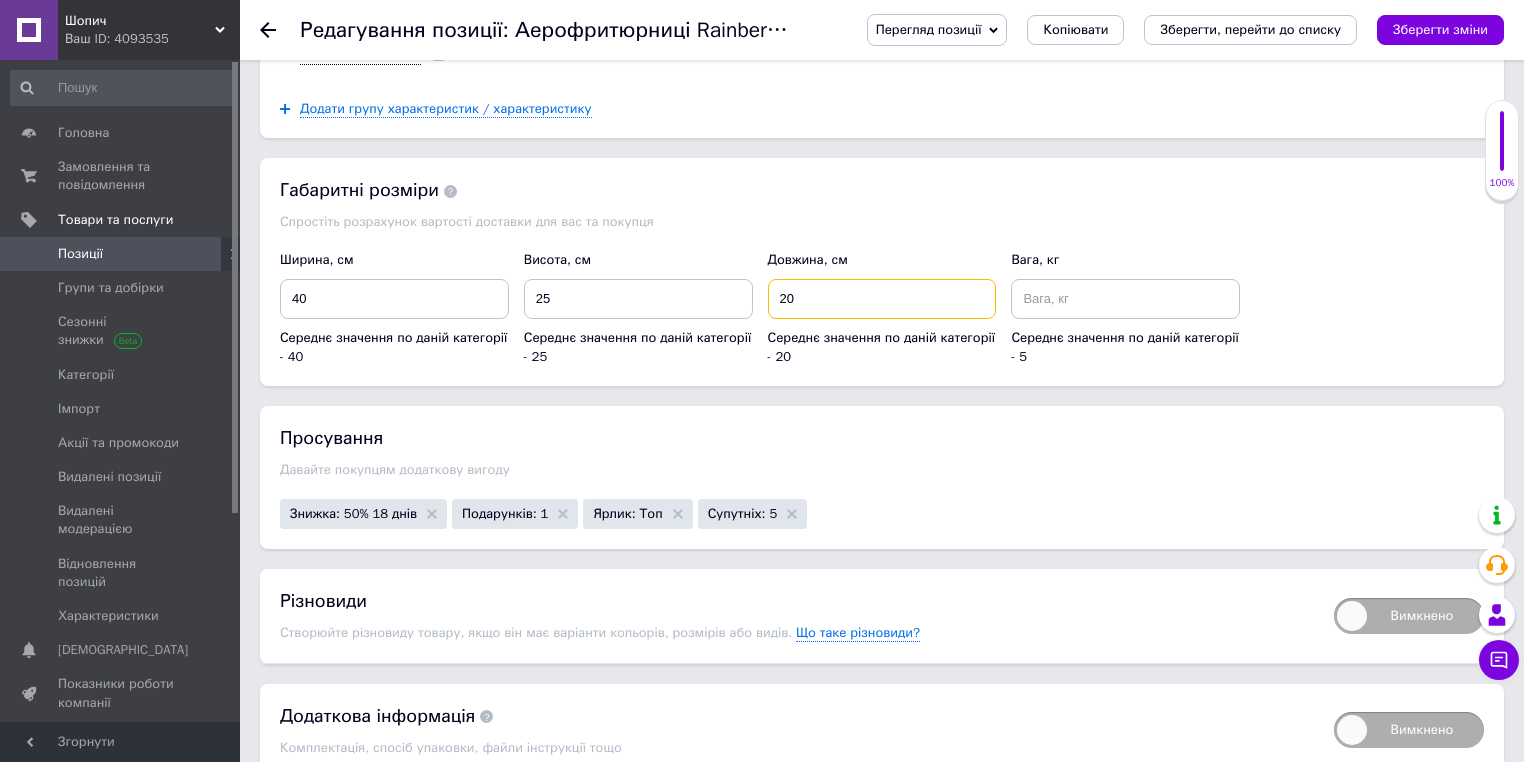 type on "20" 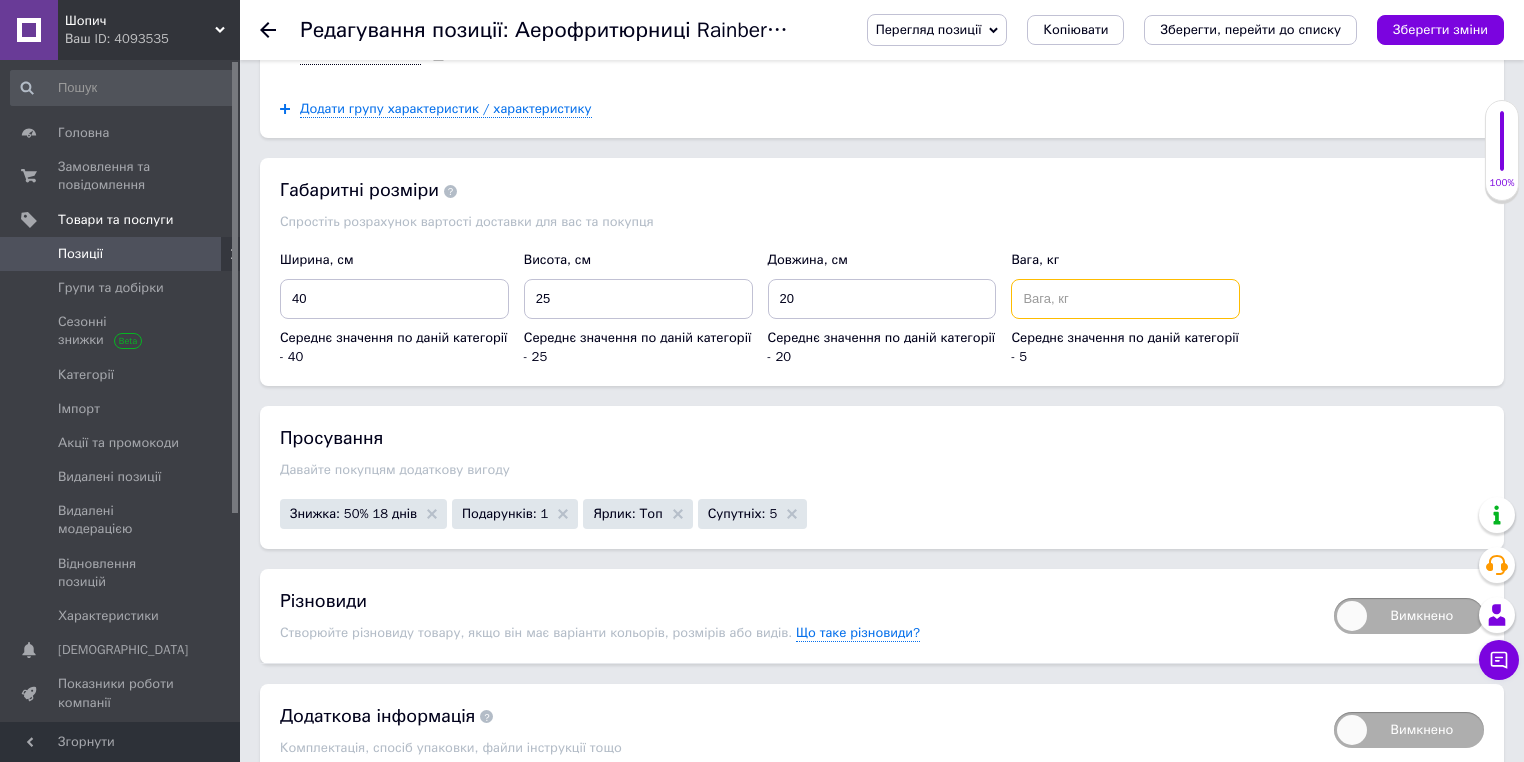 click at bounding box center (1125, 299) 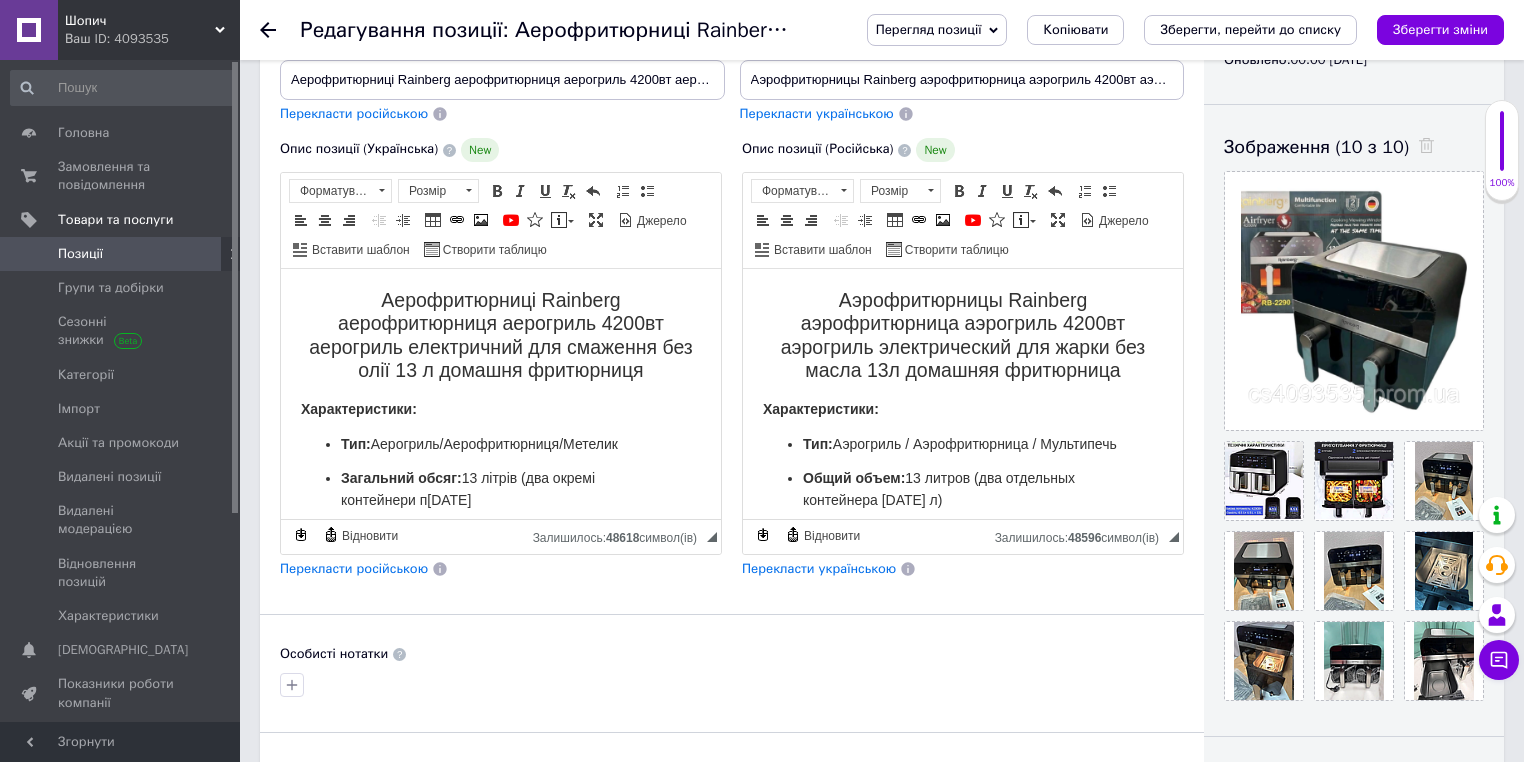 scroll, scrollTop: 264, scrollLeft: 0, axis: vertical 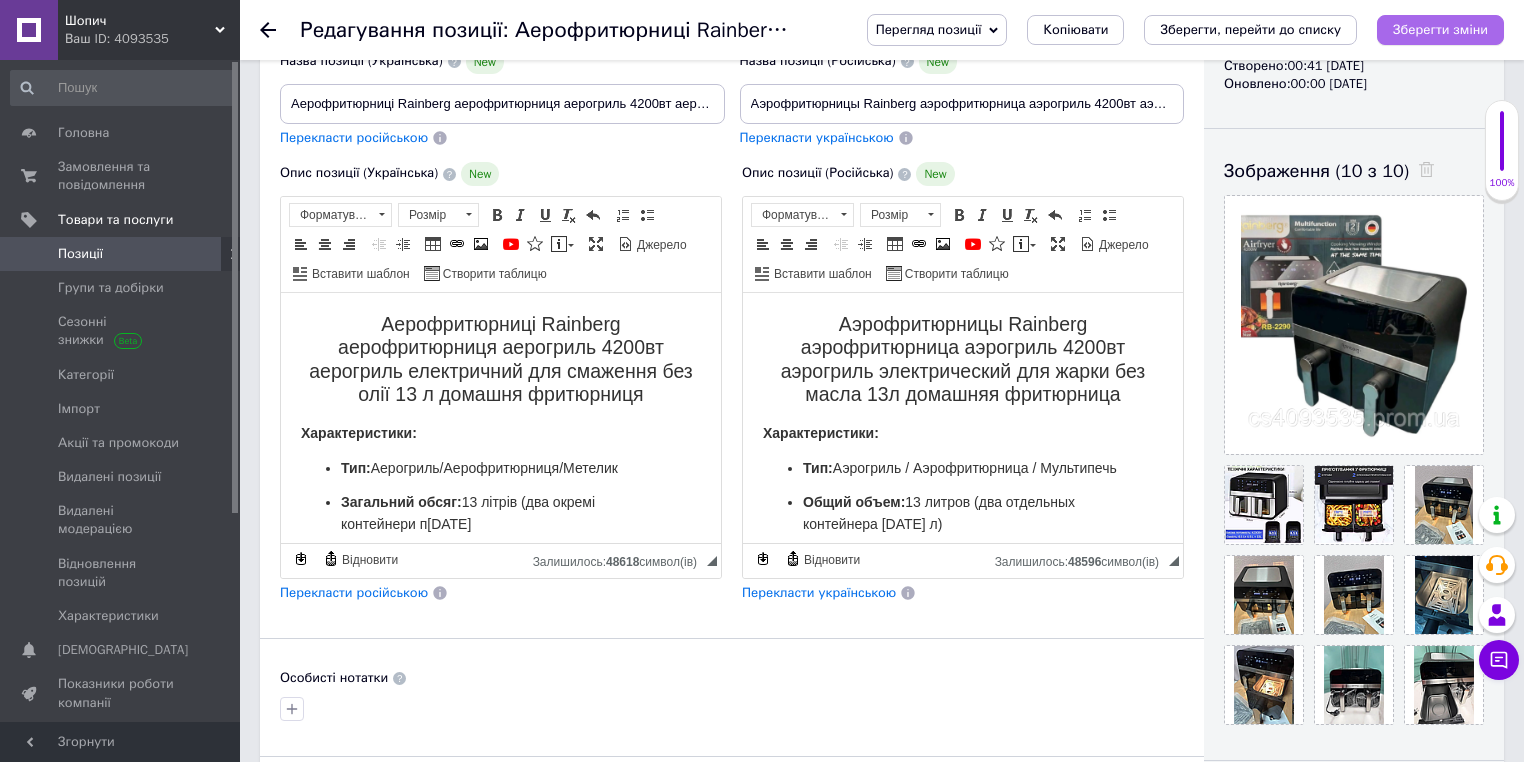 type on "5" 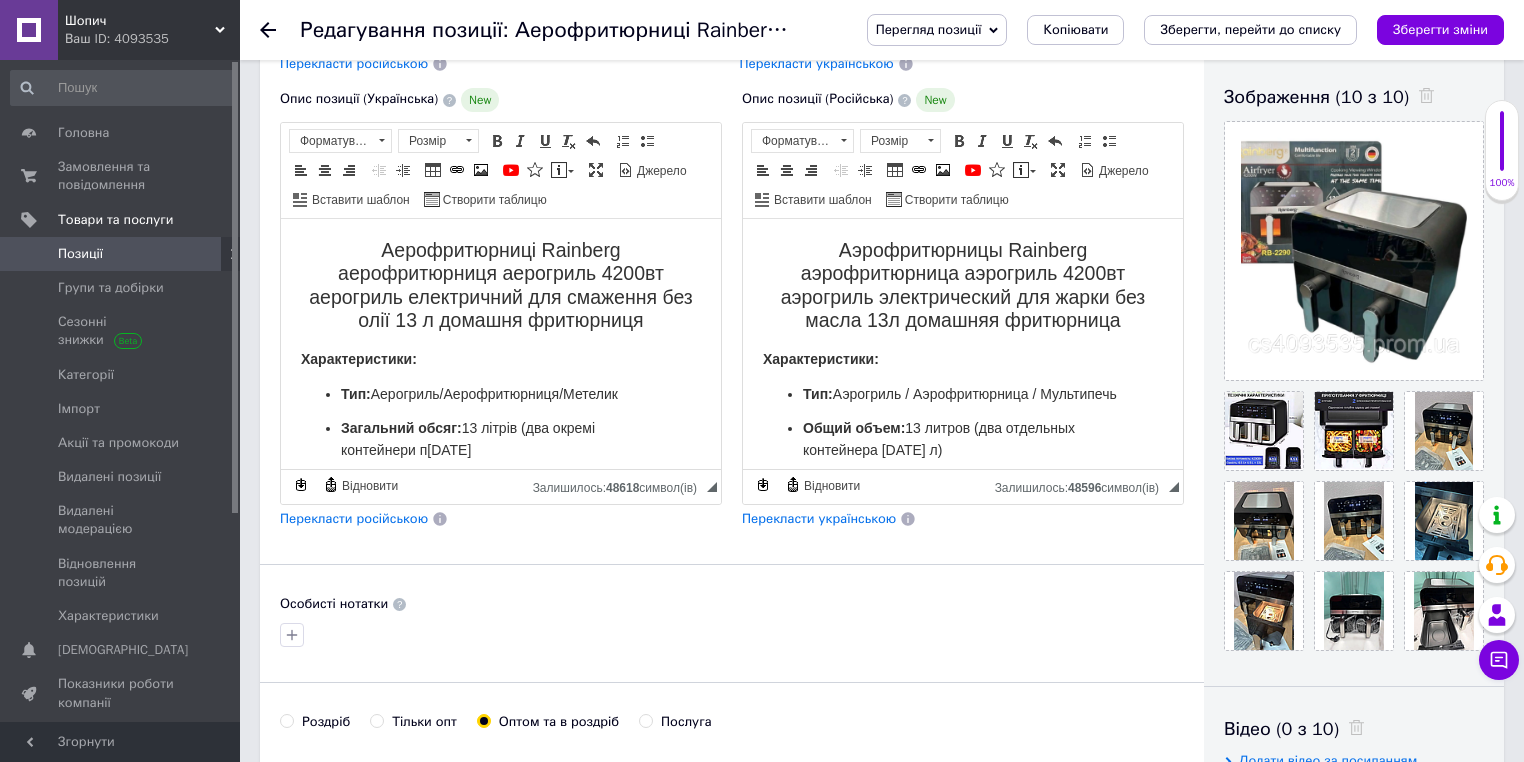 scroll, scrollTop: 98, scrollLeft: 0, axis: vertical 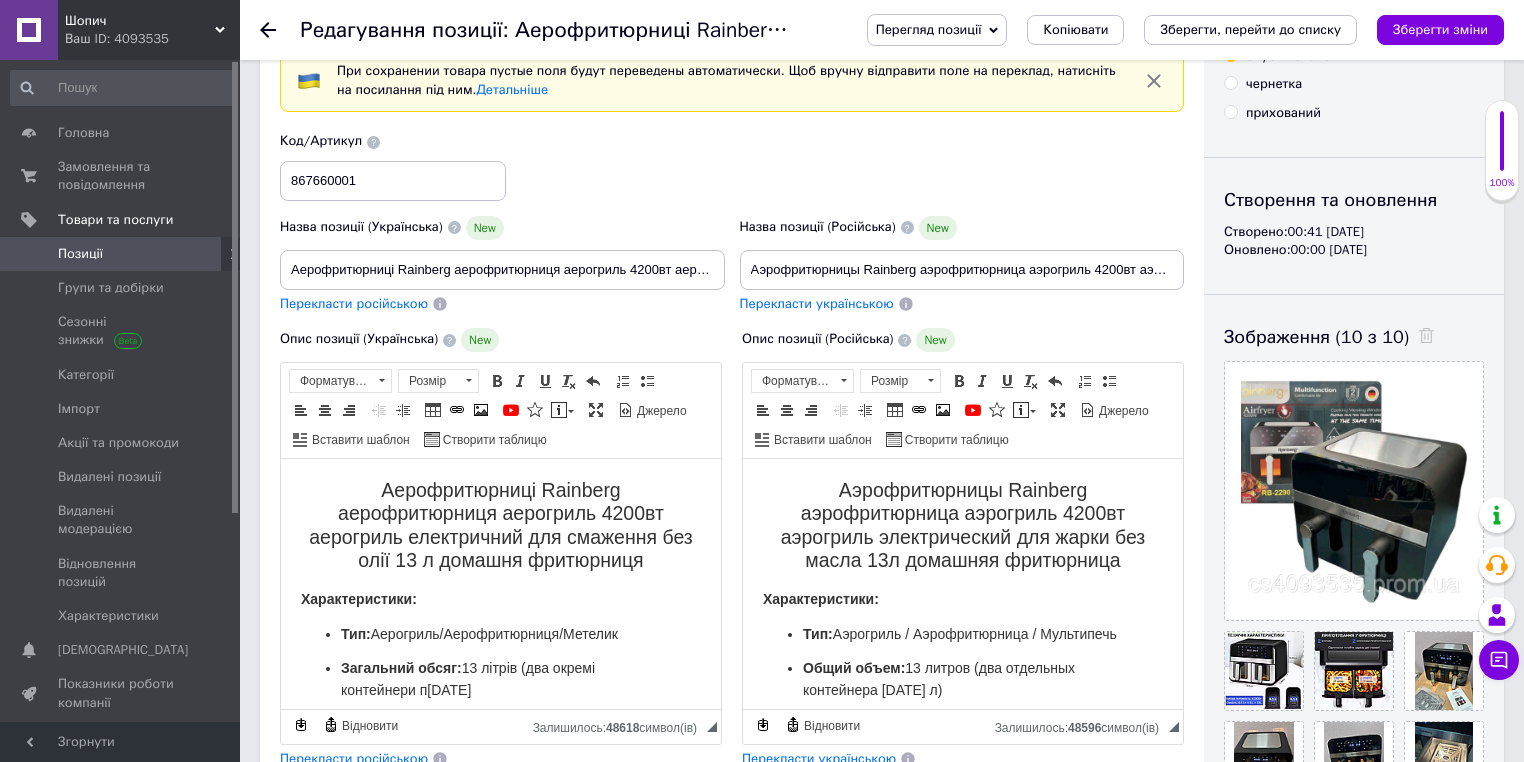 click on "Позиції" at bounding box center (123, 254) 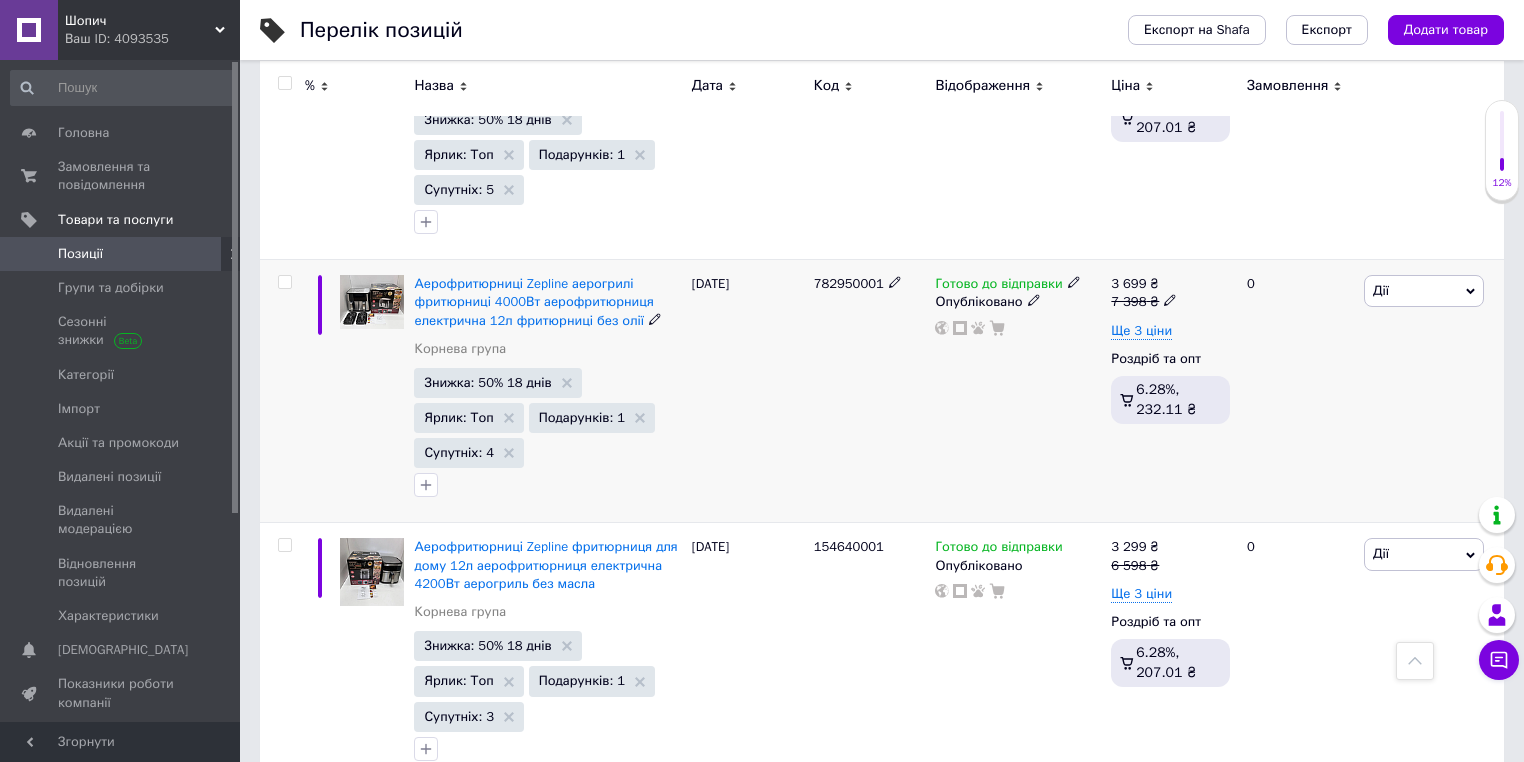 scroll, scrollTop: 400, scrollLeft: 0, axis: vertical 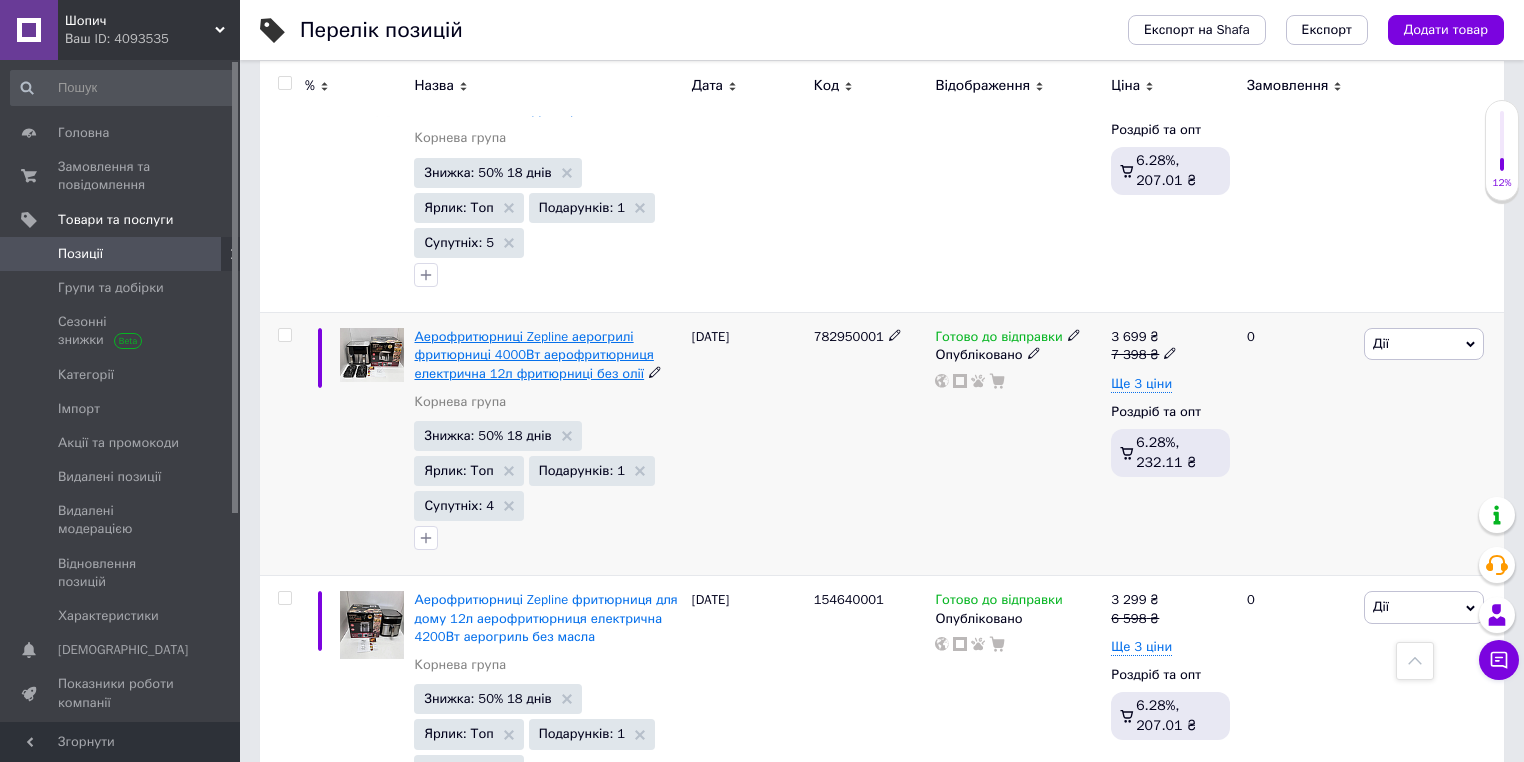 click on "Аерофритюрниці Zepline аерогрилі фритюрниці 4000Вт аерофритюрниця електрична 12л фритюрниці без олії" at bounding box center (533, 354) 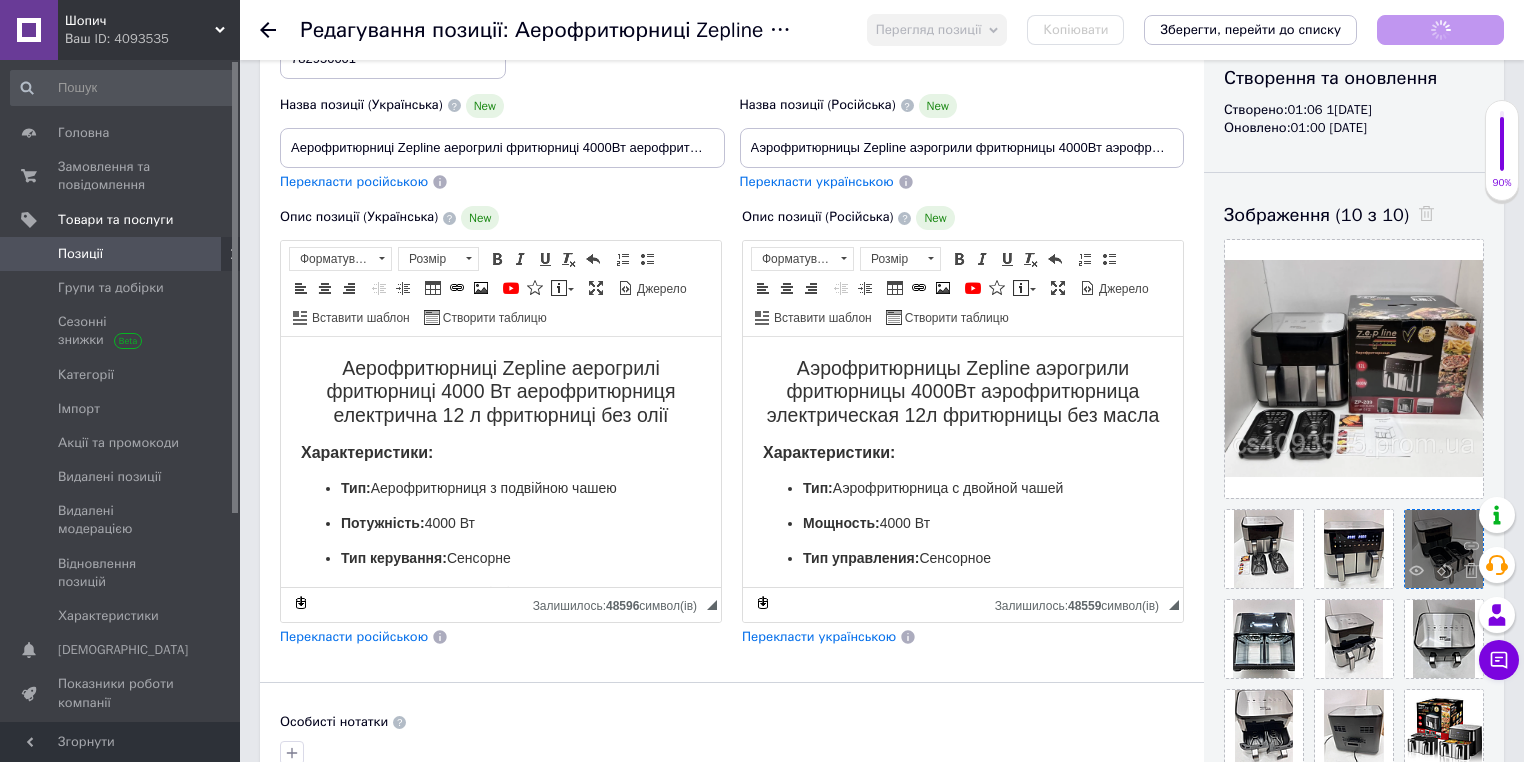 scroll, scrollTop: 0, scrollLeft: 0, axis: both 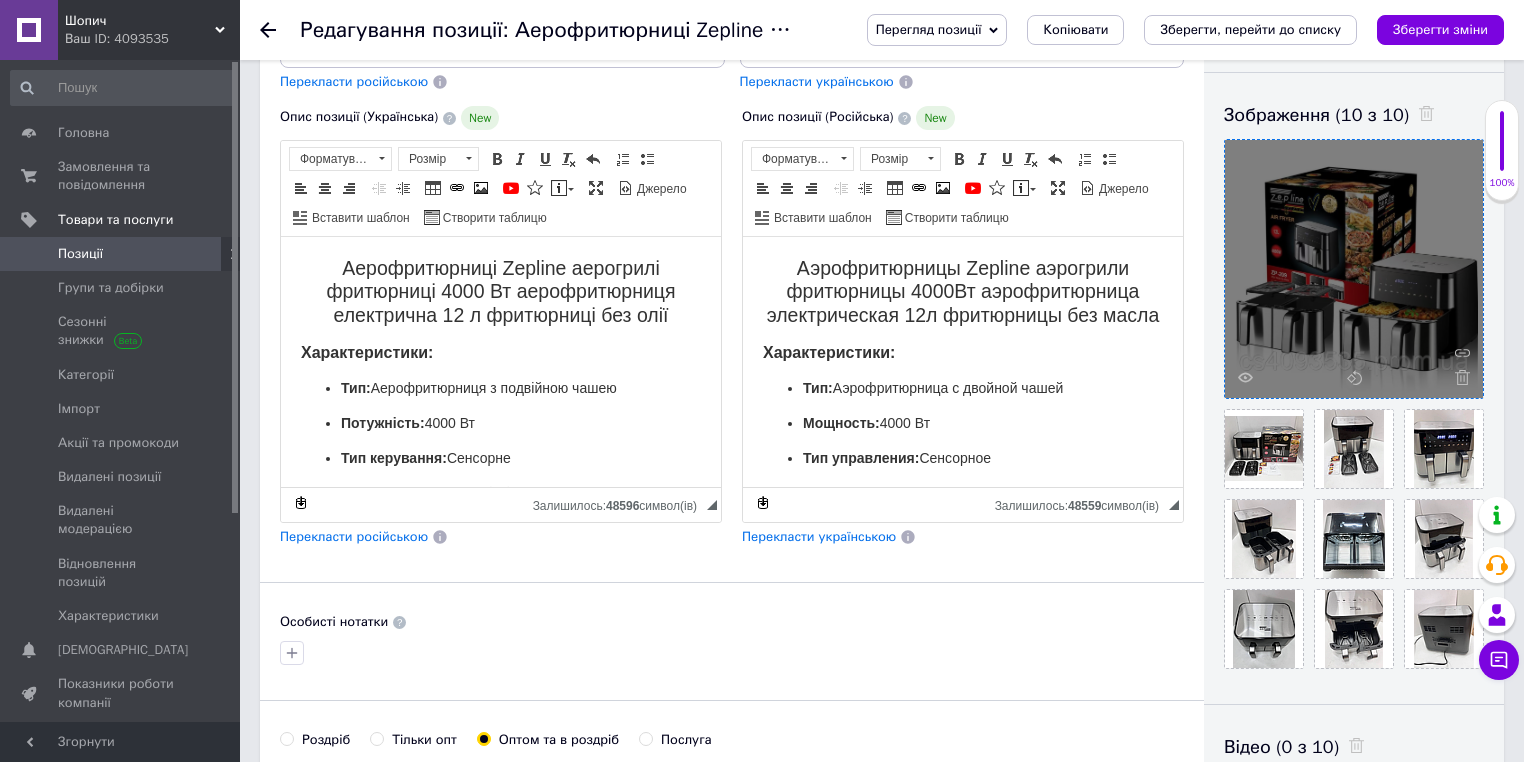 click at bounding box center [1354, 269] 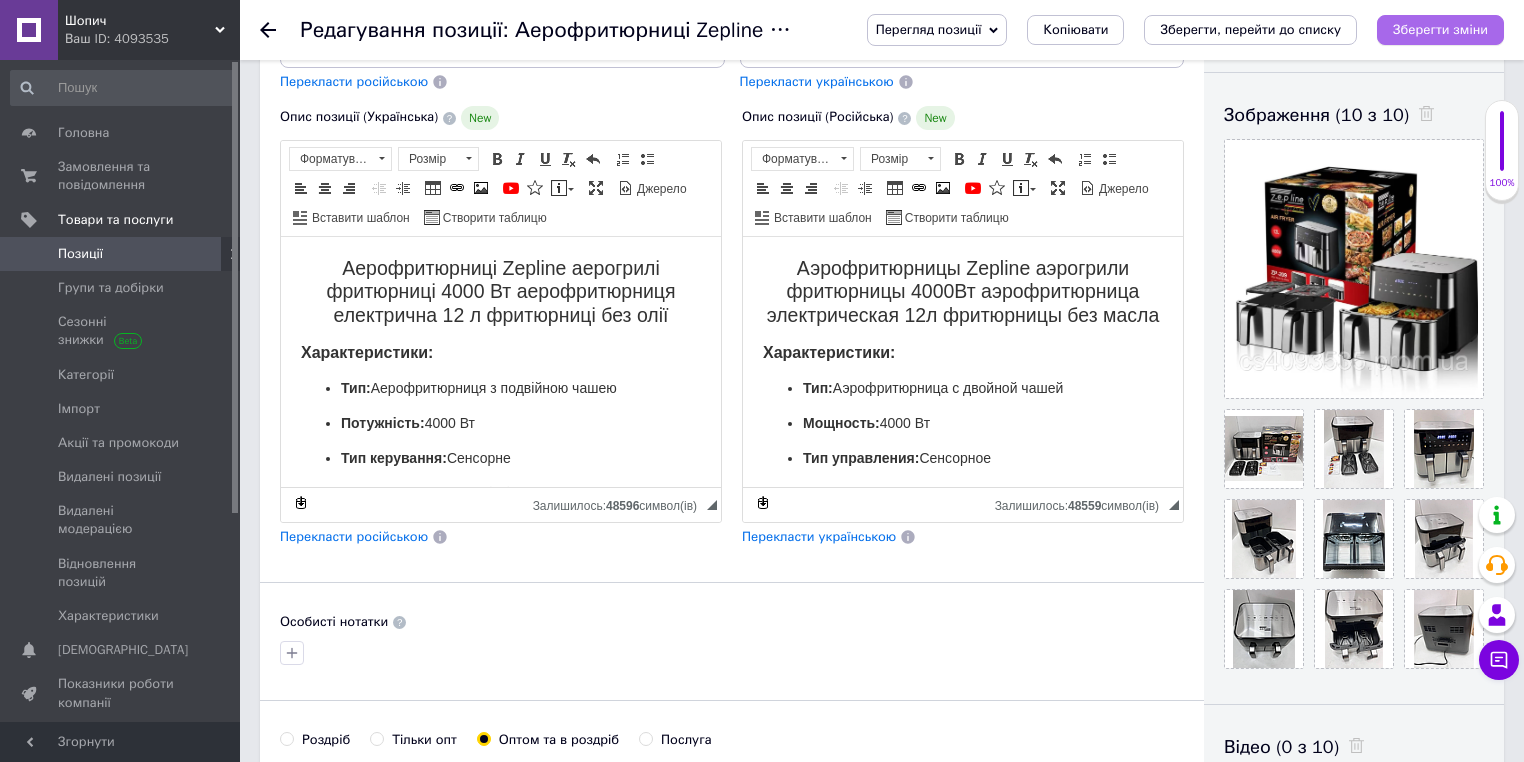 click on "Зберегти зміни" at bounding box center (1440, 29) 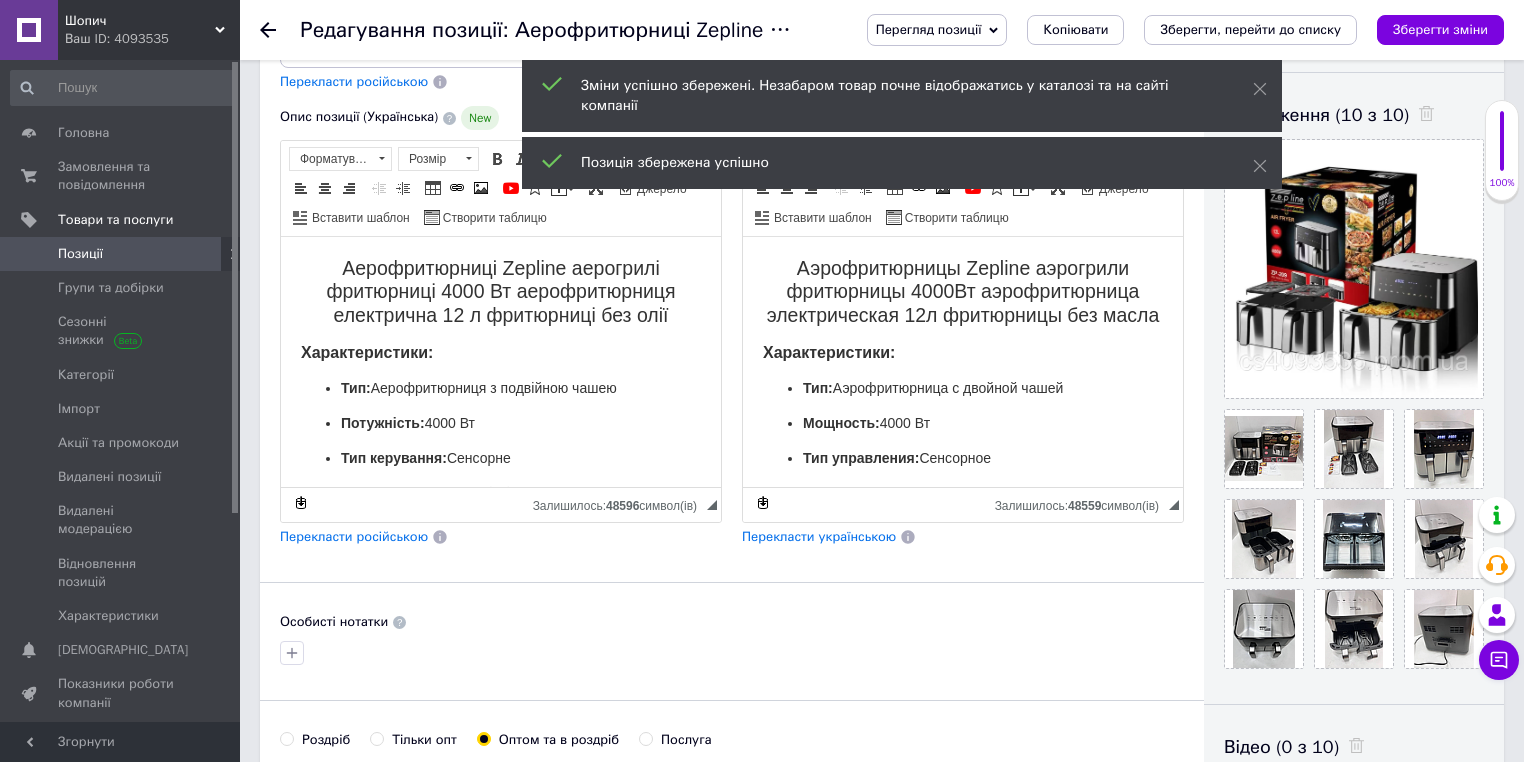 scroll, scrollTop: 80, scrollLeft: 0, axis: vertical 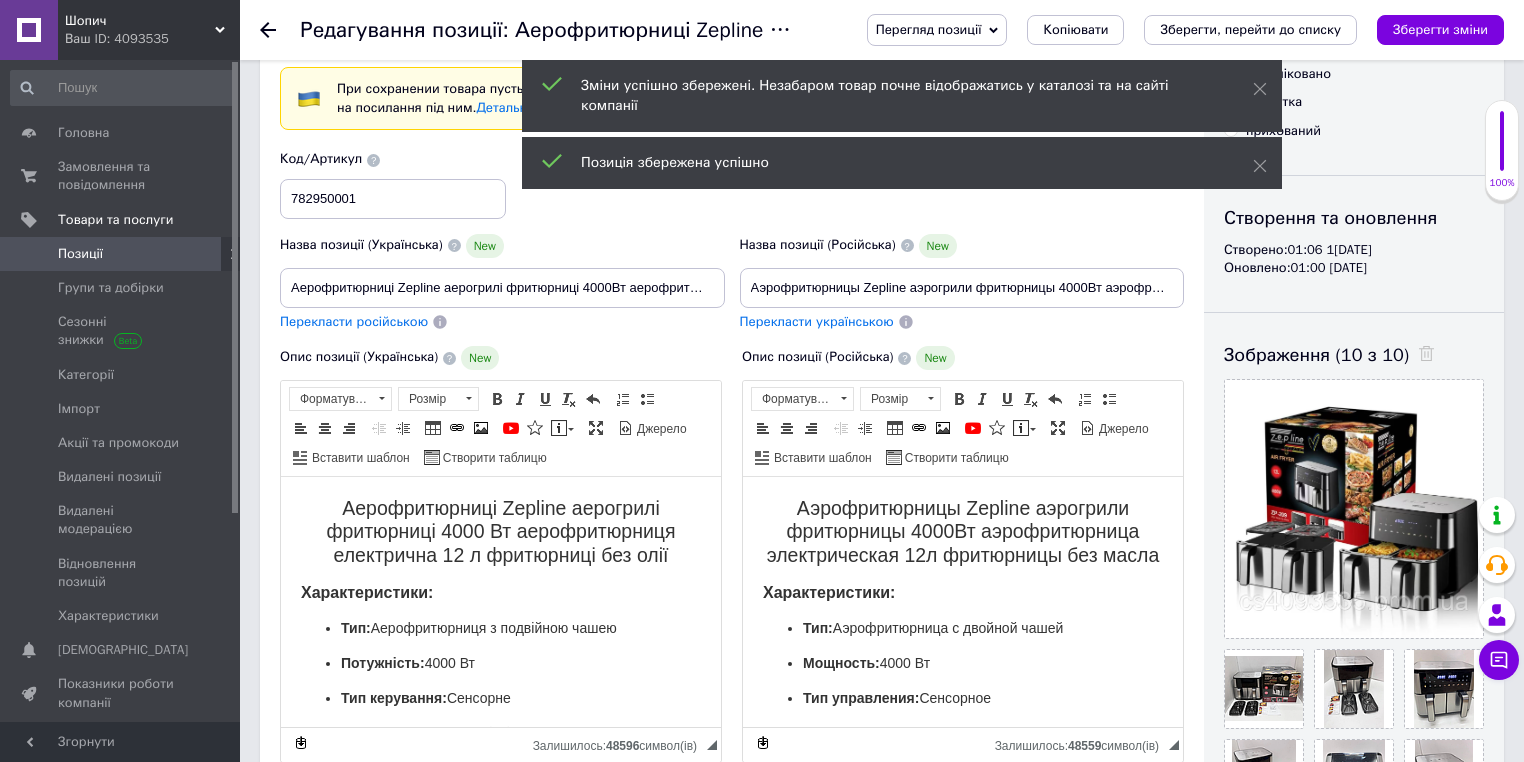 click on "Позиції" at bounding box center [80, 254] 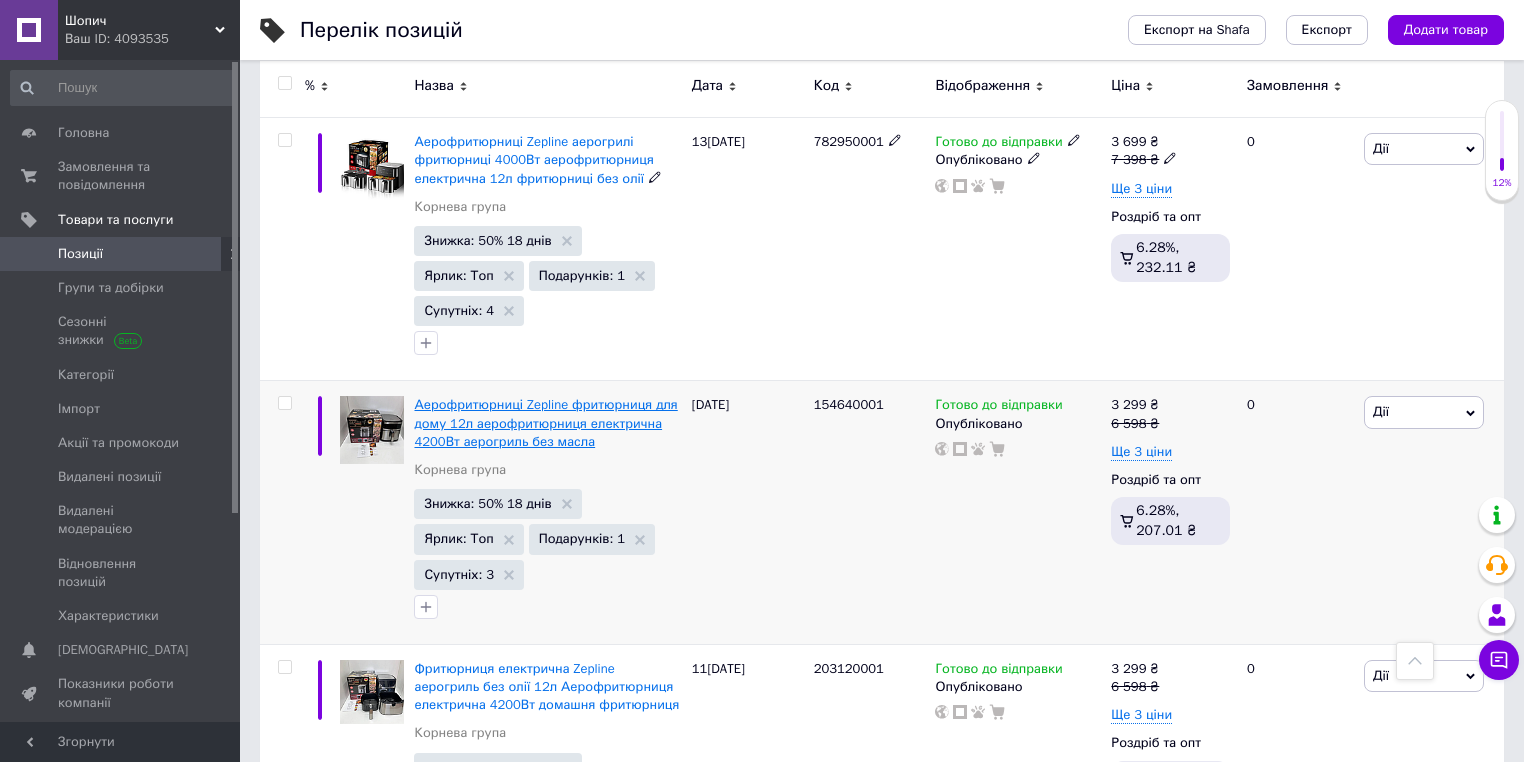 scroll, scrollTop: 720, scrollLeft: 0, axis: vertical 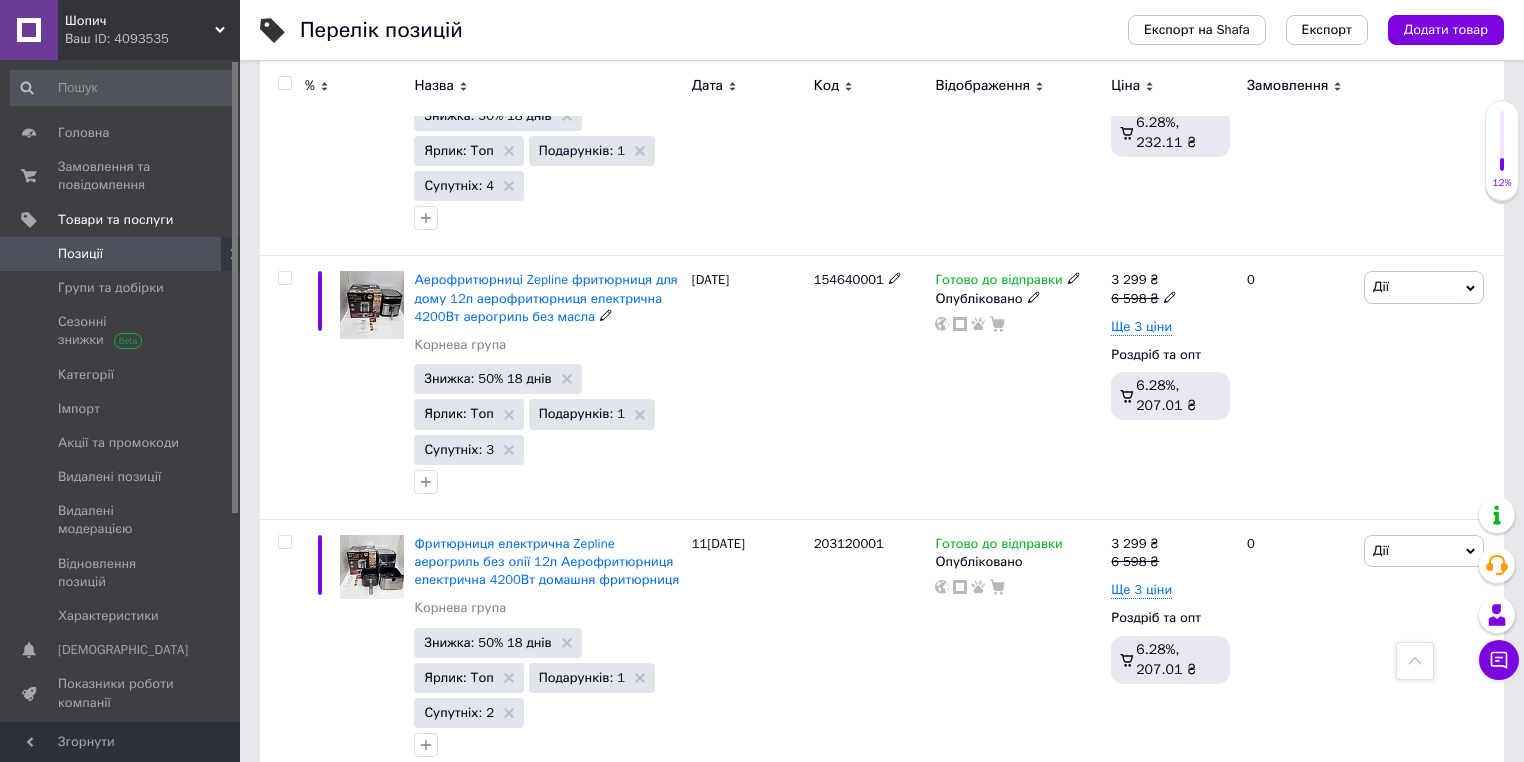 click on "Аерофритюрниці Zepline фритюрниця для дому 12л аерофритюрниця електрична 4200Вт аерогриль без масла" at bounding box center (545, 297) 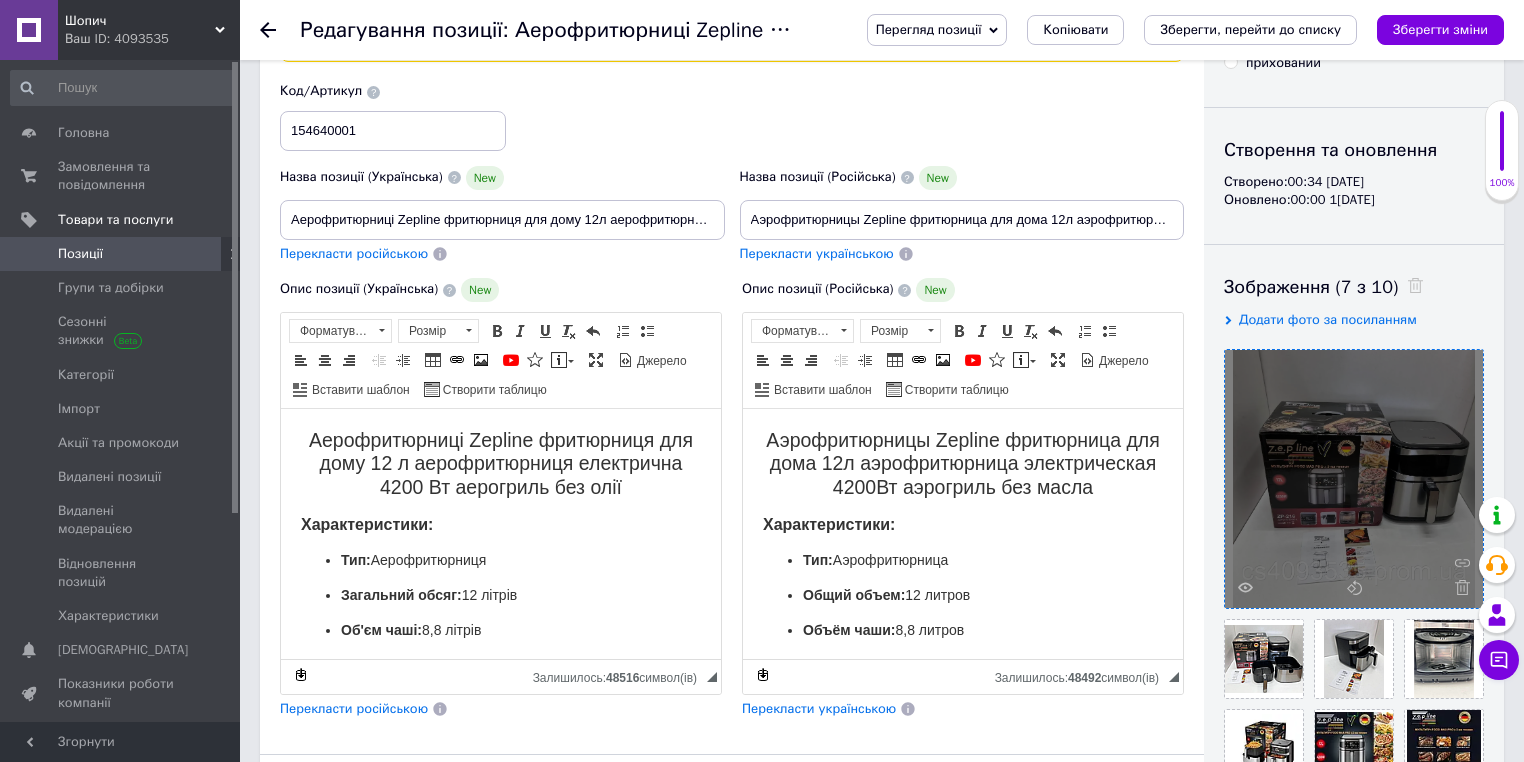 scroll, scrollTop: 320, scrollLeft: 0, axis: vertical 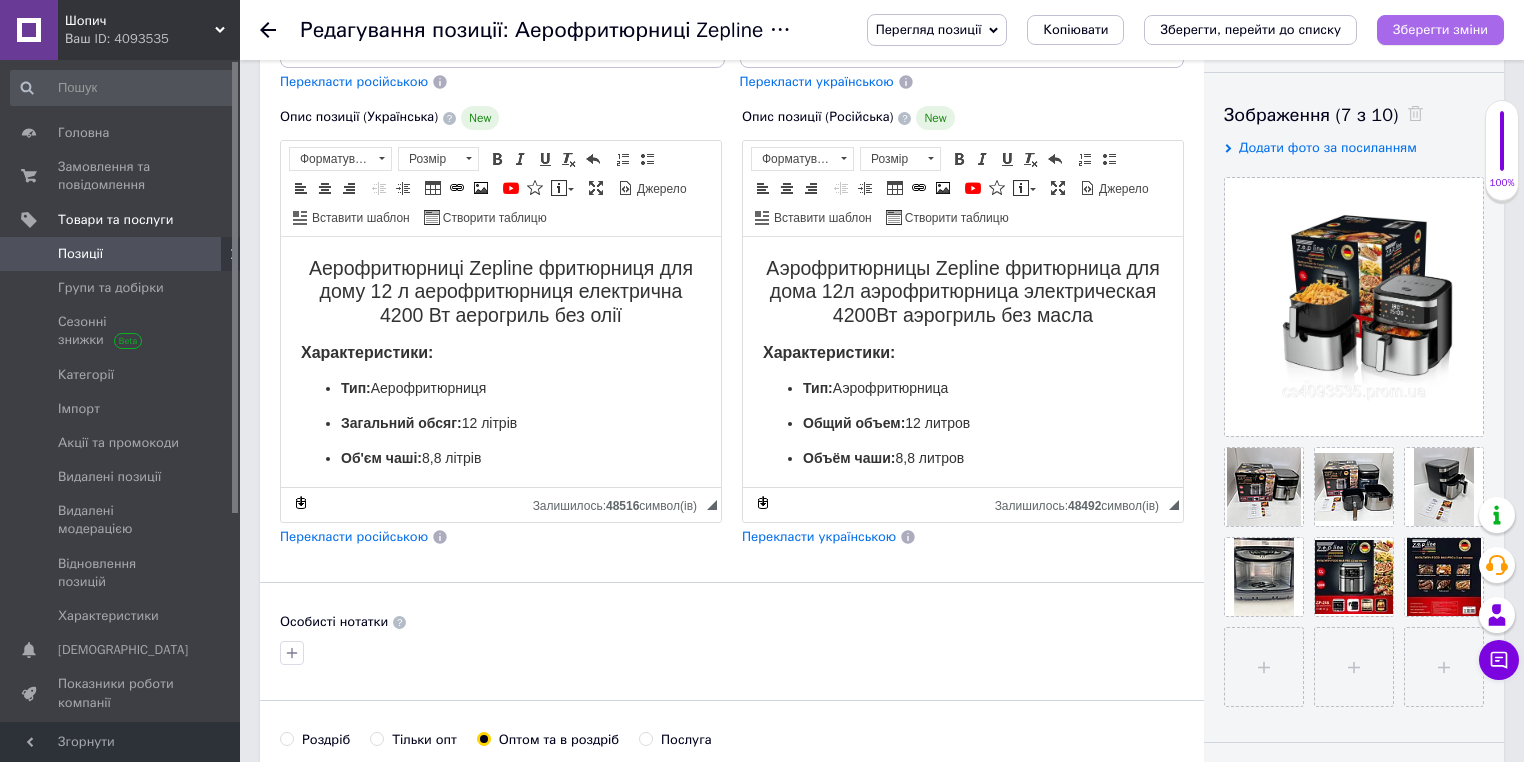 click on "Зберегти зміни" at bounding box center [1440, 29] 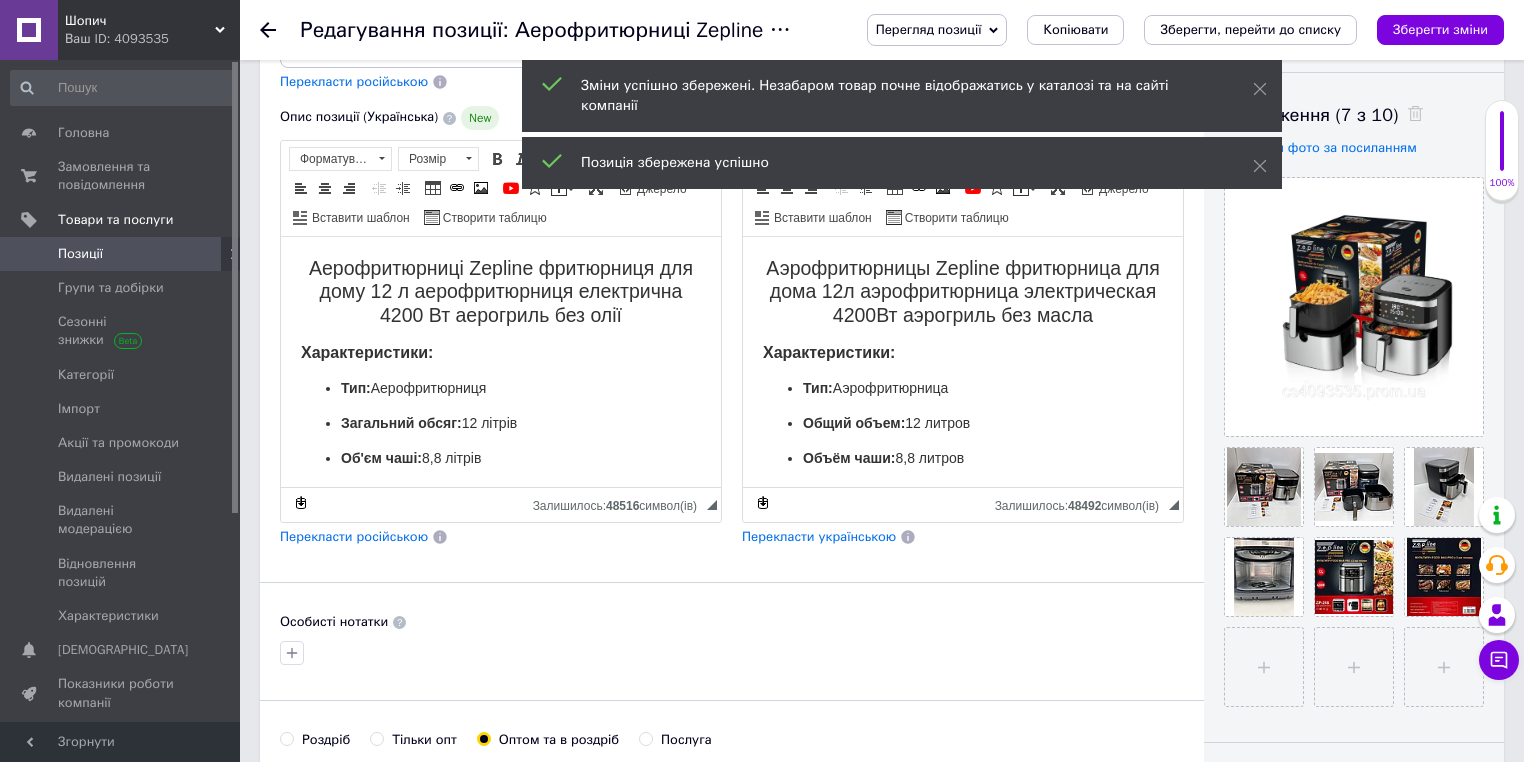 click at bounding box center [280, 30] 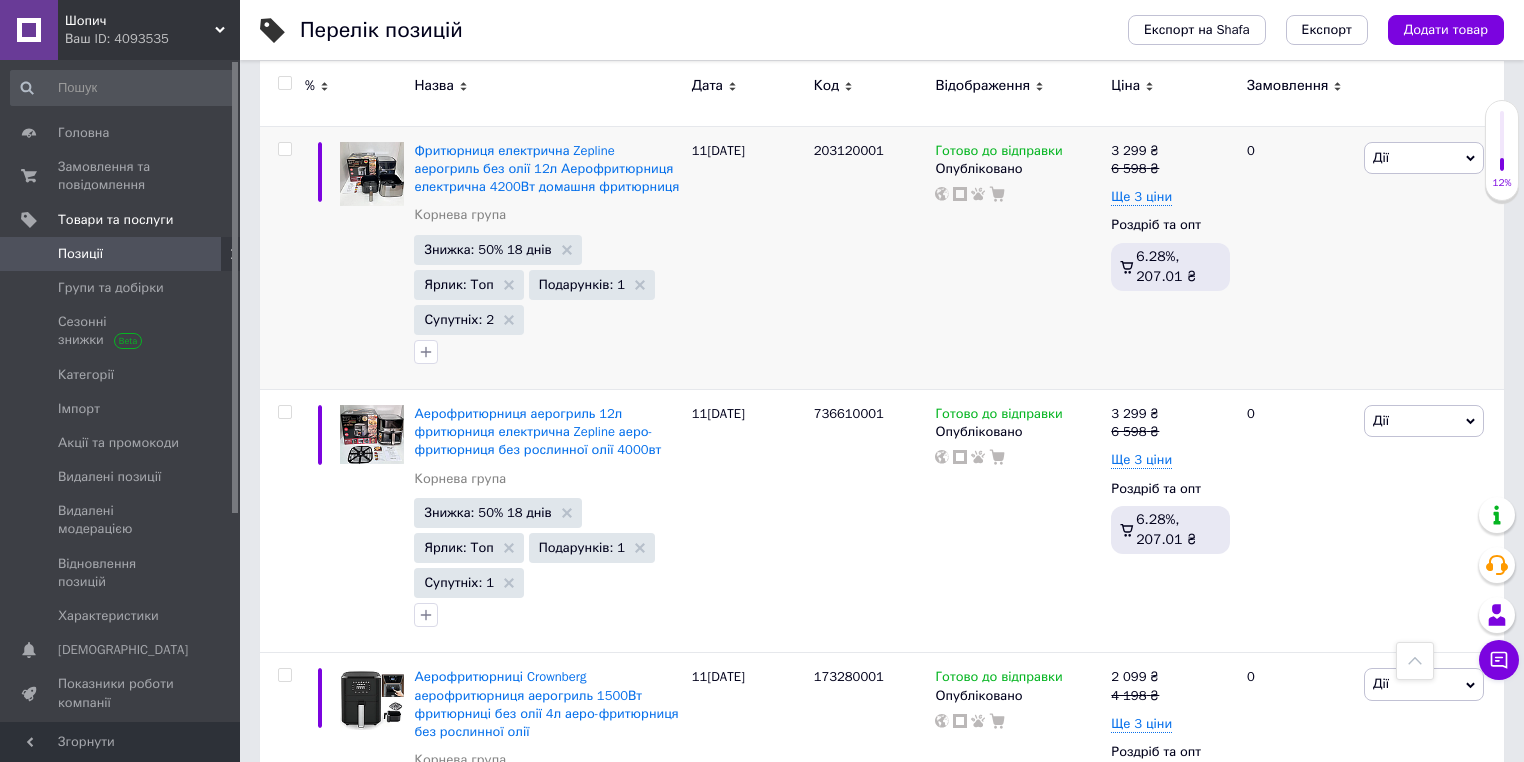 scroll, scrollTop: 1120, scrollLeft: 0, axis: vertical 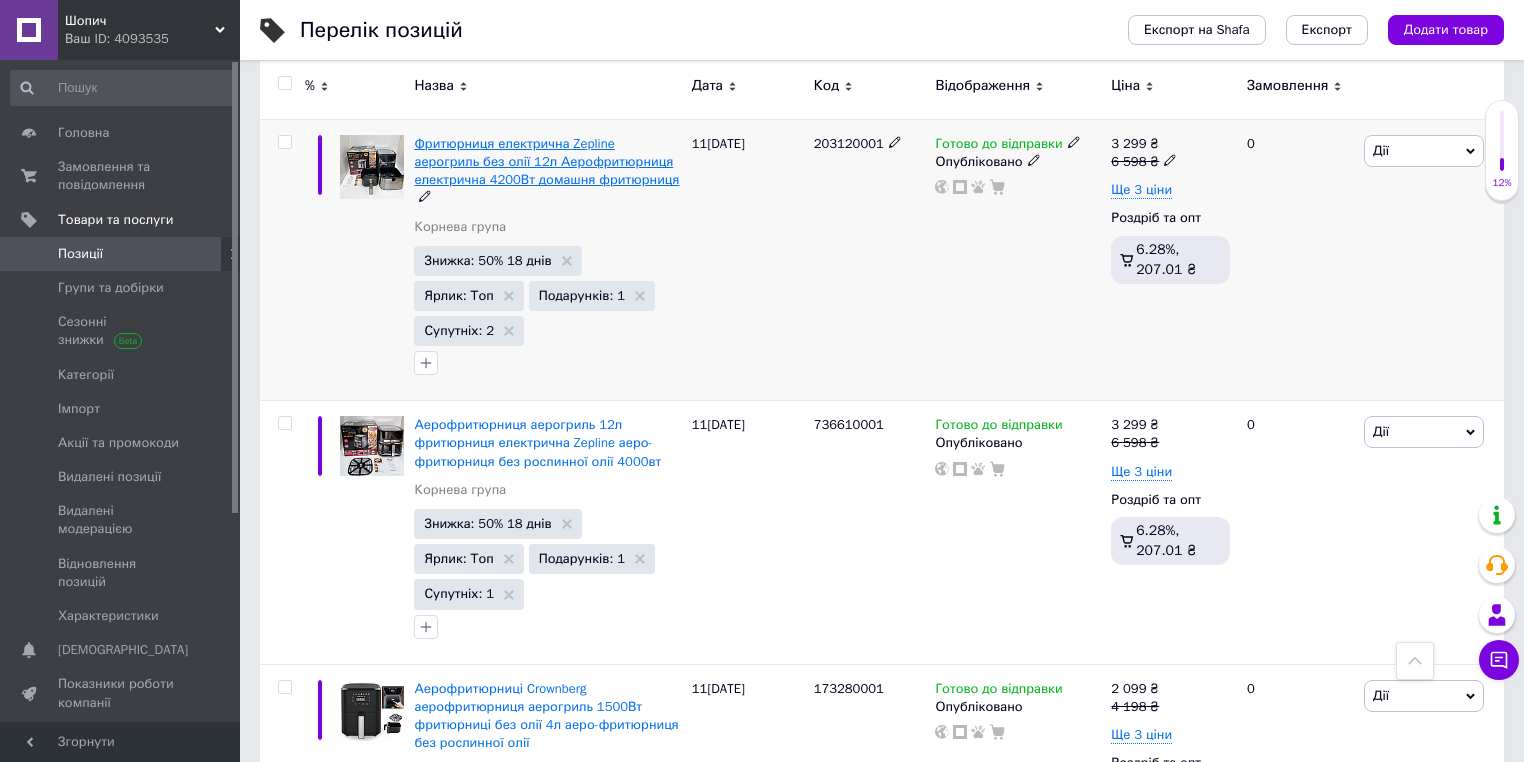click on "Фритюрниця електрична Zepline аерогриль без олії 12л Аерофритюрниця електрична 4200Вт домашня фритюрниця" at bounding box center [546, 161] 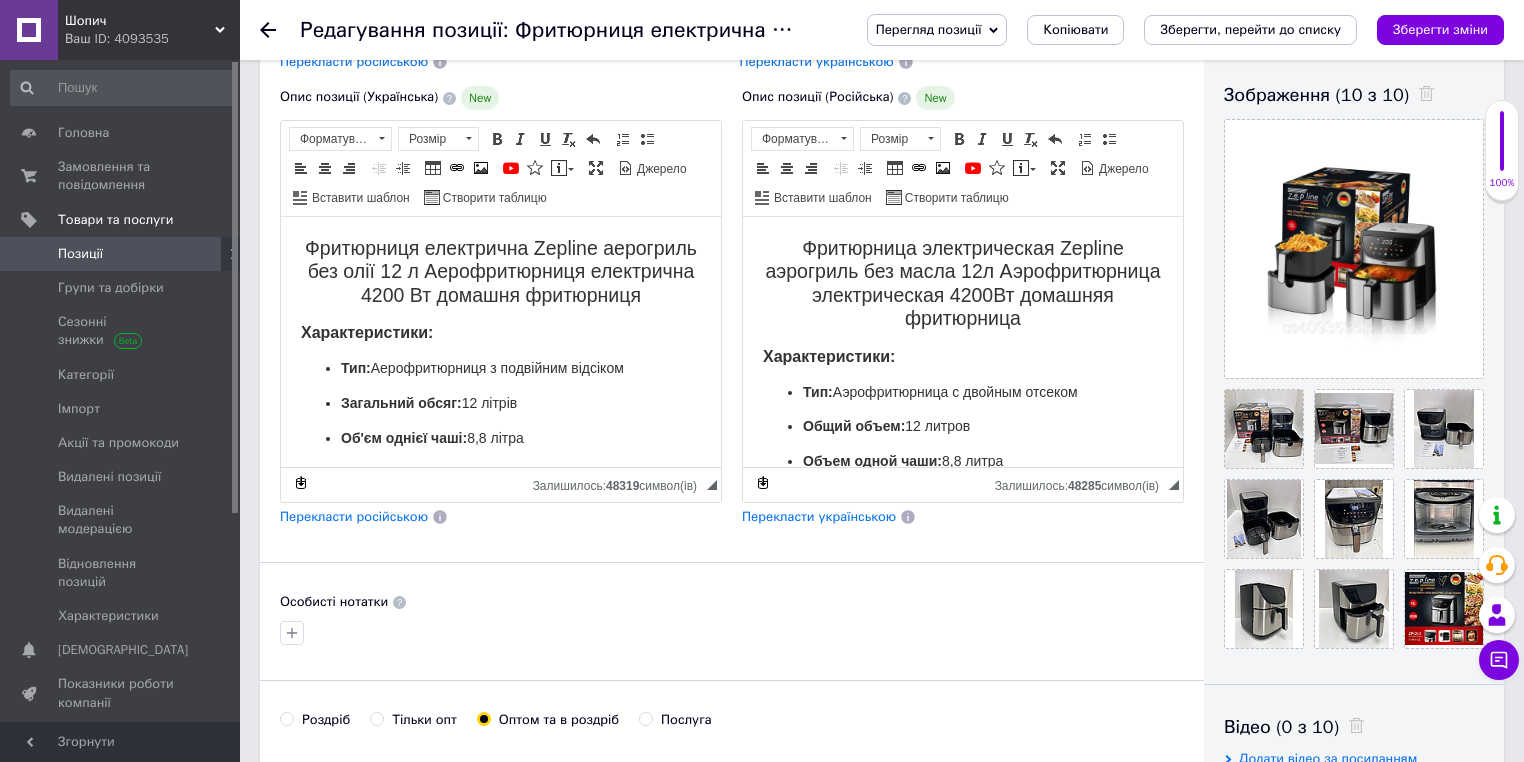scroll, scrollTop: 240, scrollLeft: 0, axis: vertical 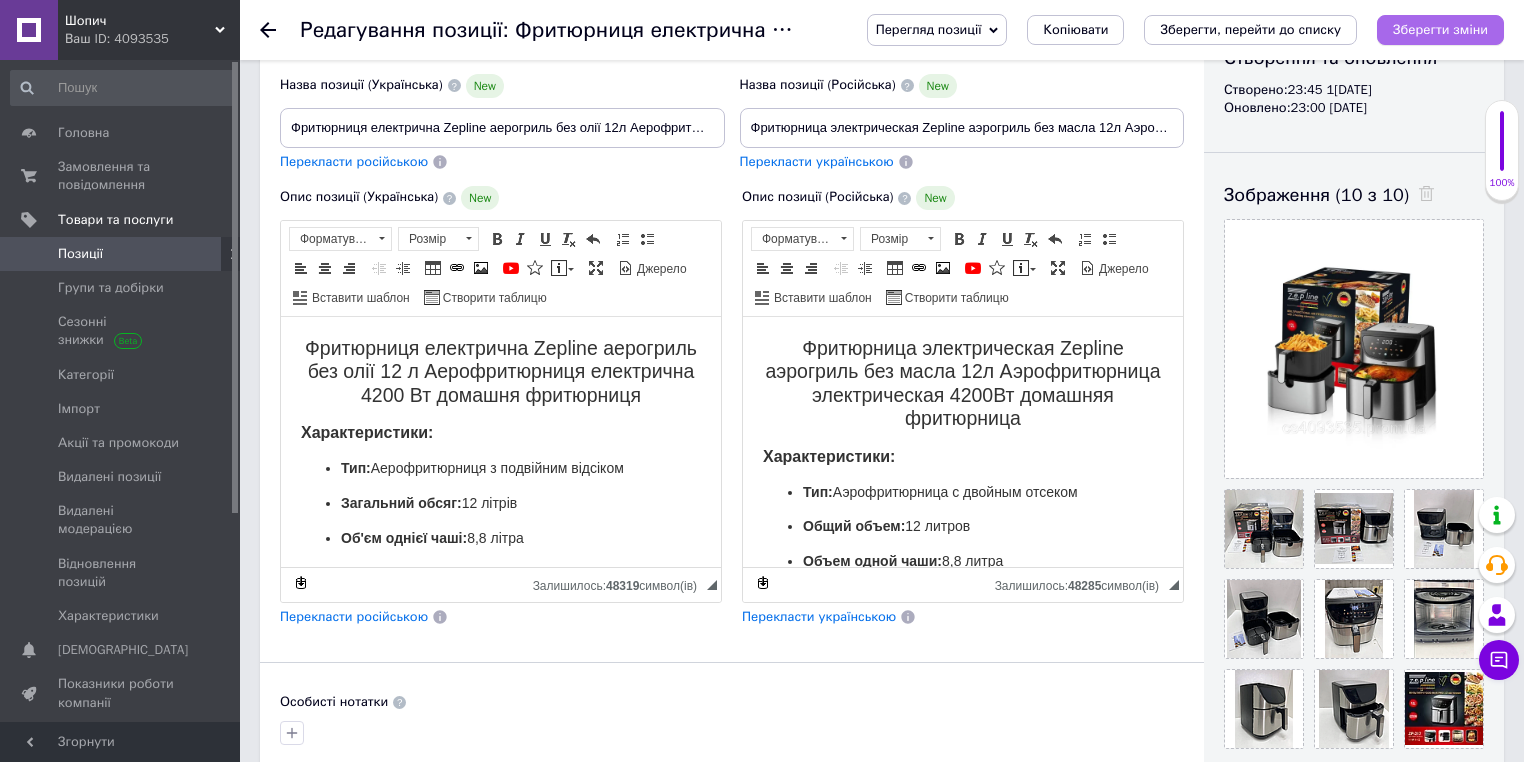 click on "Зберегти зміни" at bounding box center [1440, 29] 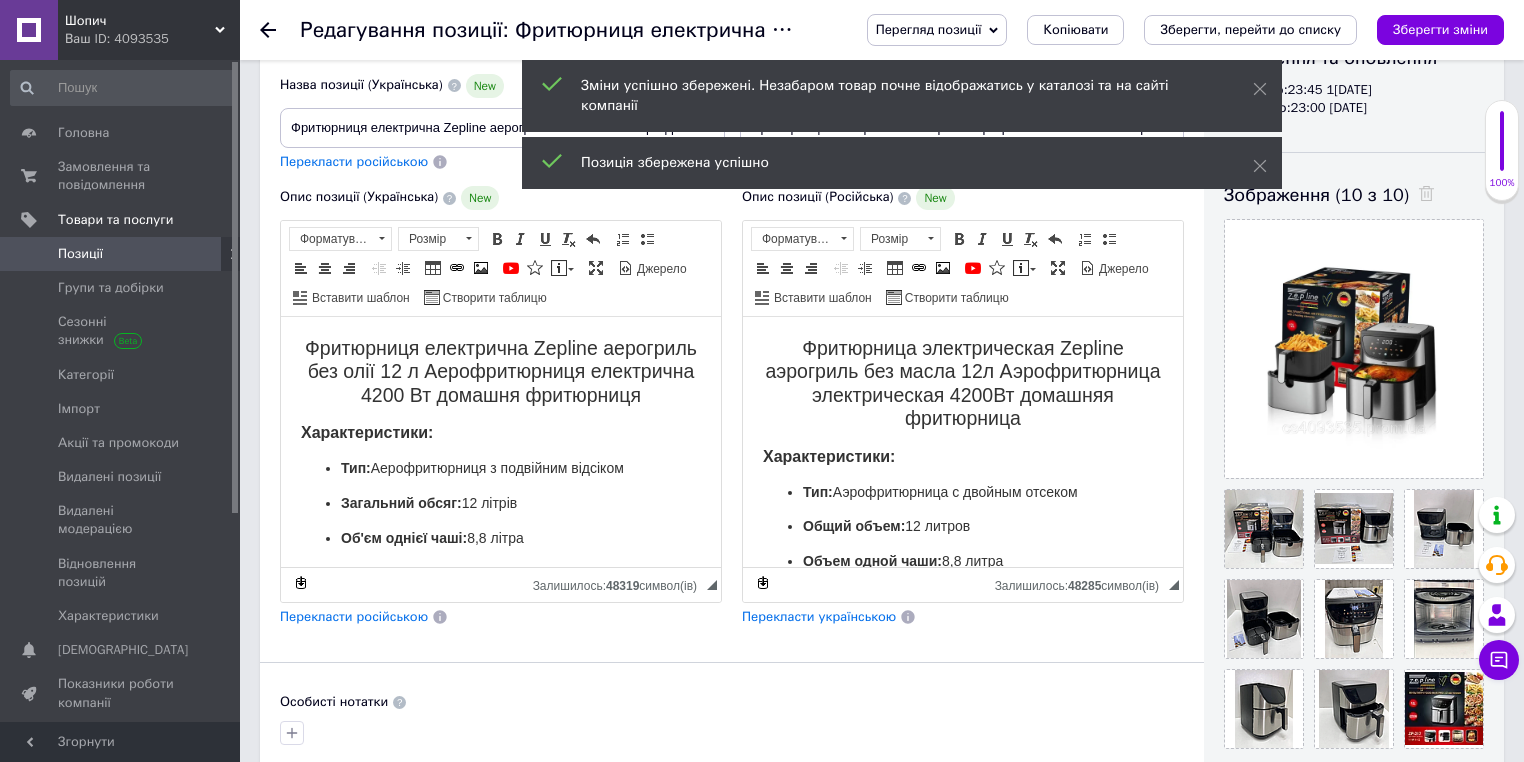 click 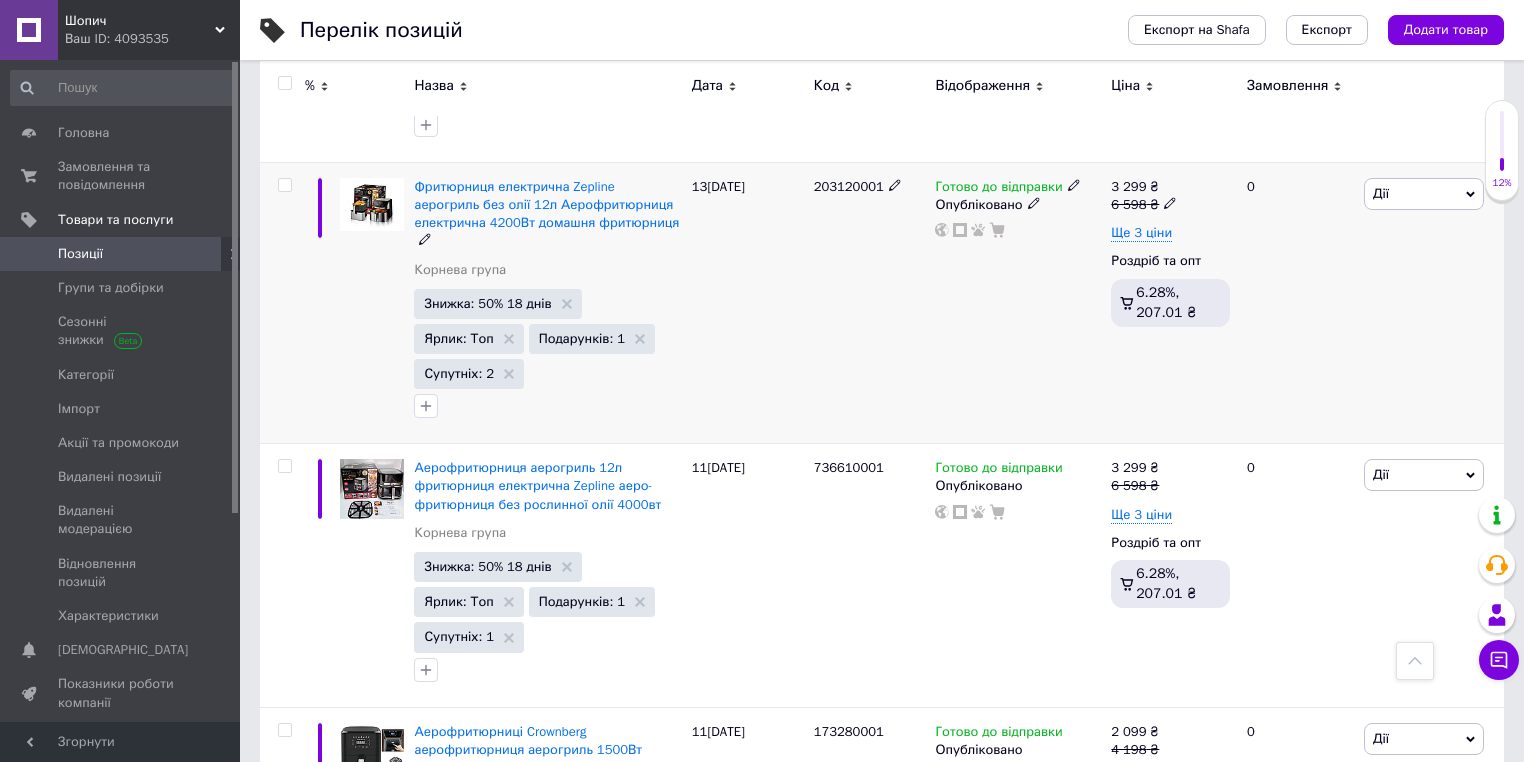 scroll, scrollTop: 1200, scrollLeft: 0, axis: vertical 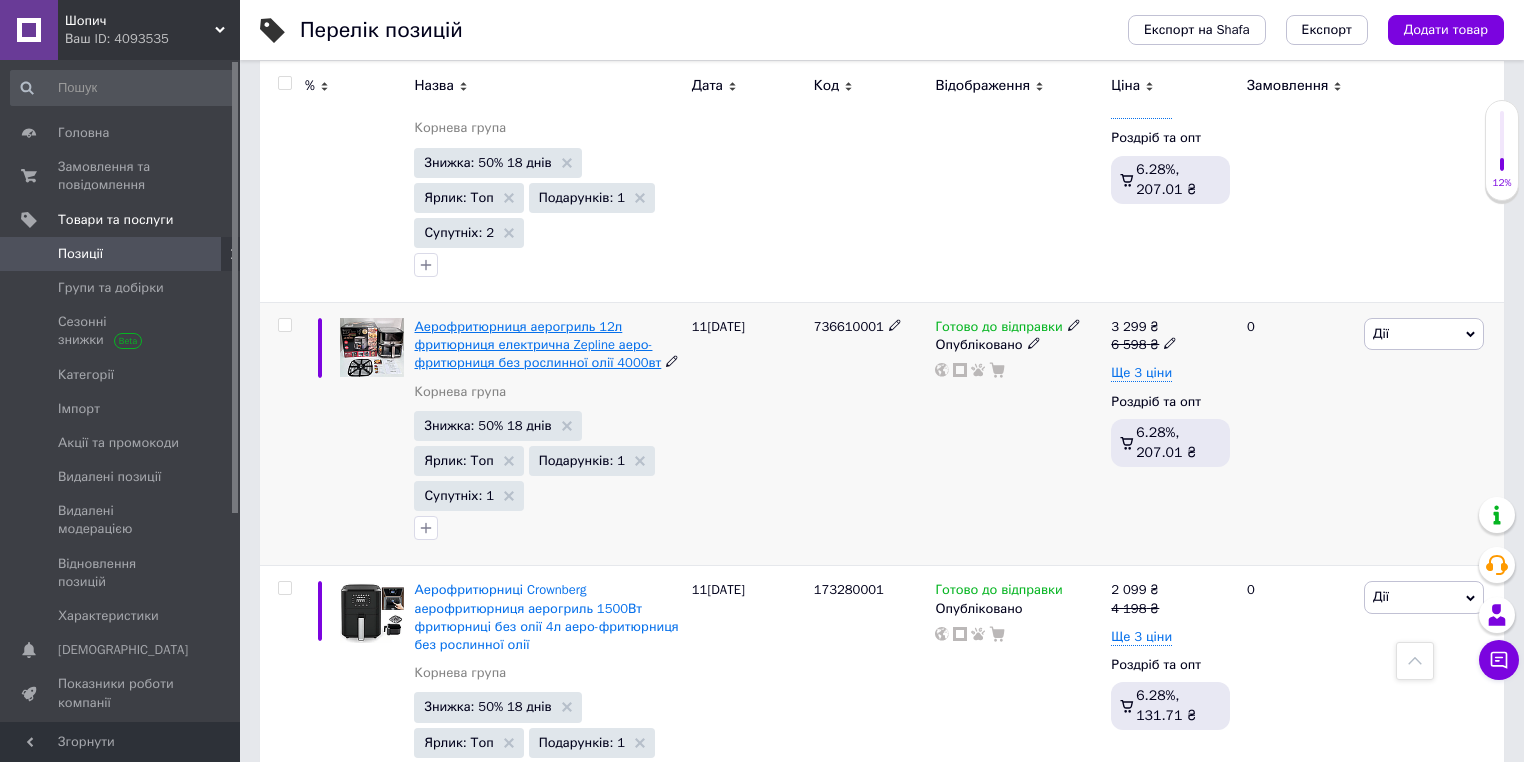 click on "Аерофритюрниця аерогриль 12л фритюрниця електрична Zepline аеро-фритюрниця без рослинної олії 4000вт" at bounding box center [537, 344] 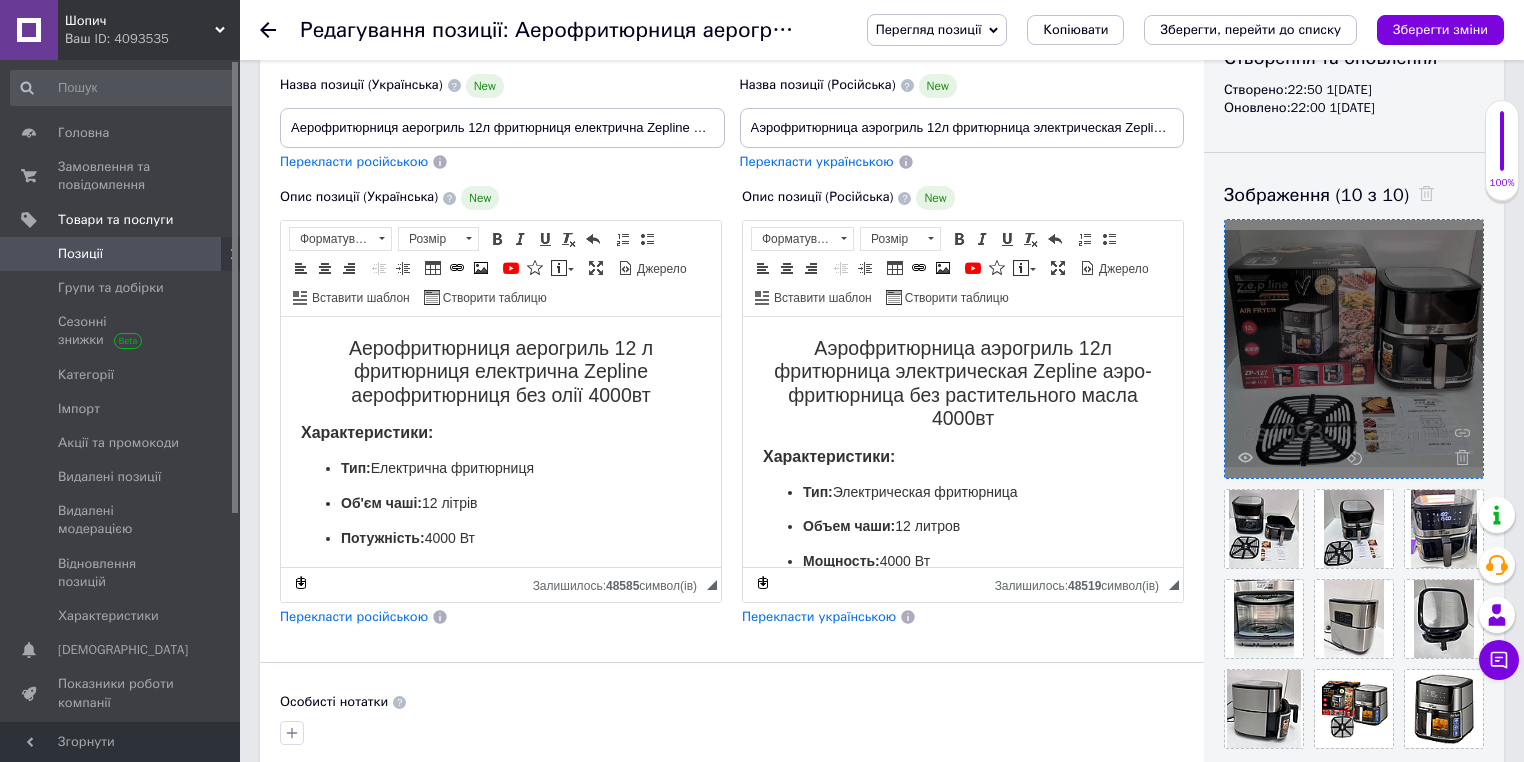 scroll, scrollTop: 0, scrollLeft: 0, axis: both 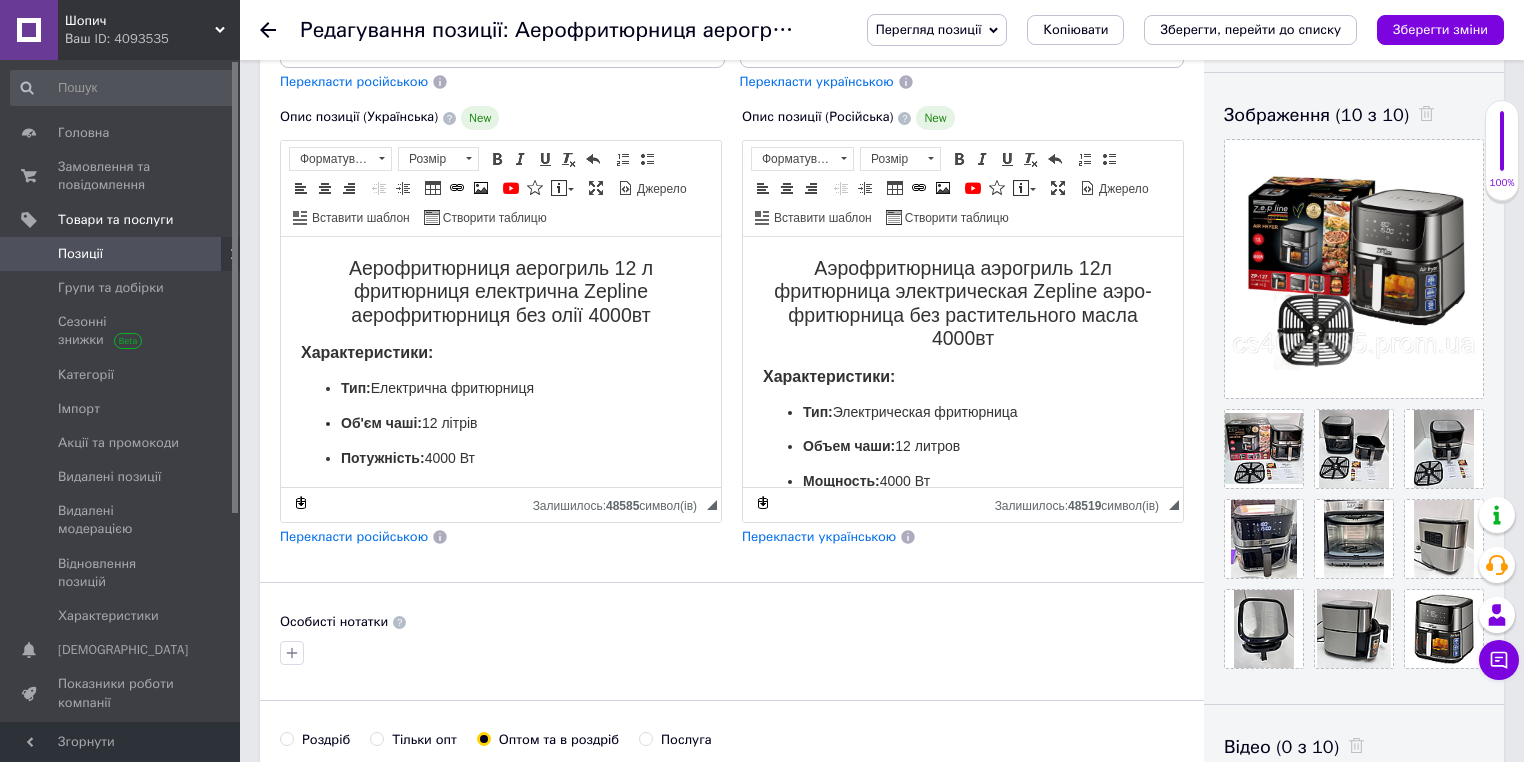 click on "Зберегти зміни" at bounding box center [1440, 29] 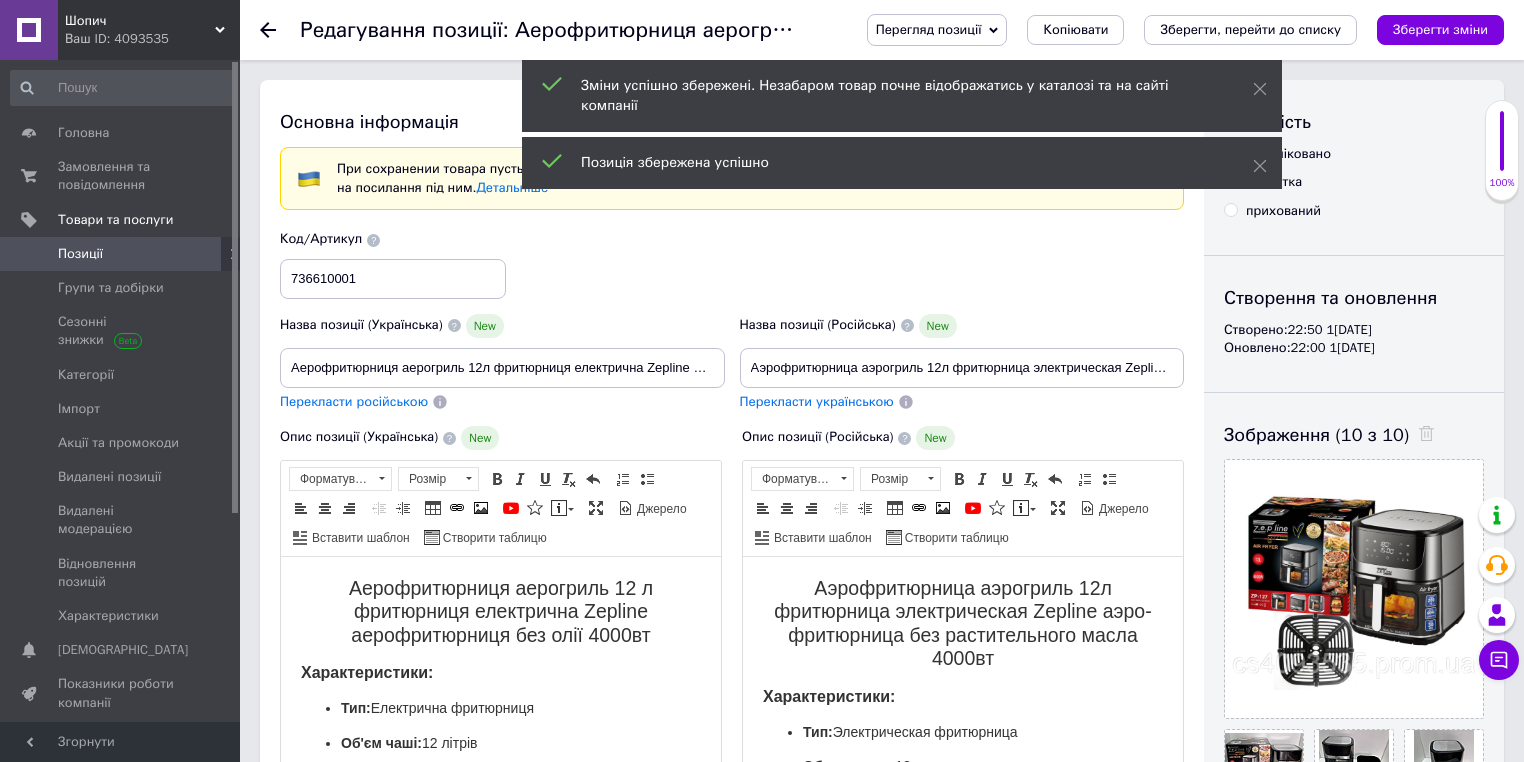 click 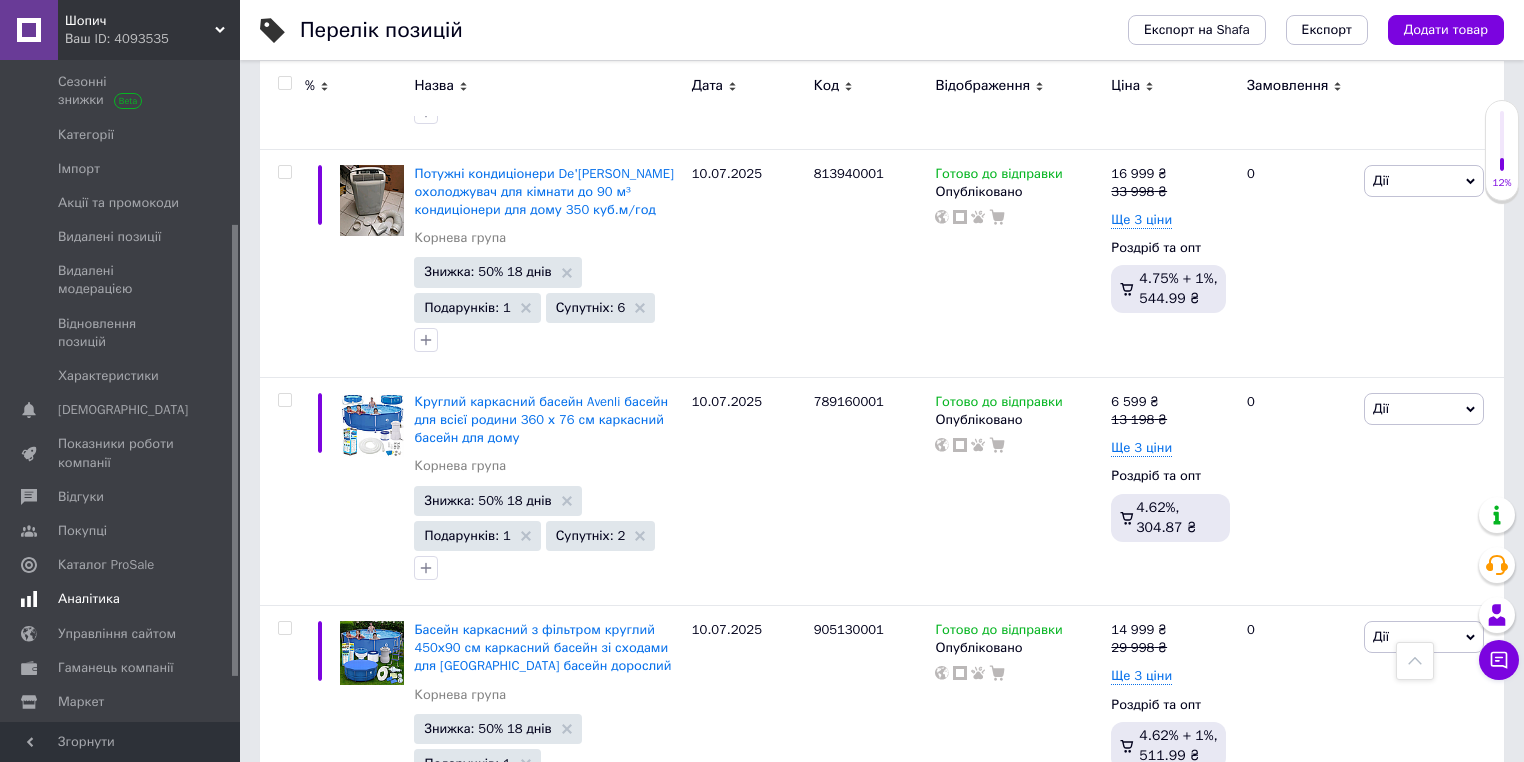 click on "Аналітика" at bounding box center [121, 599] 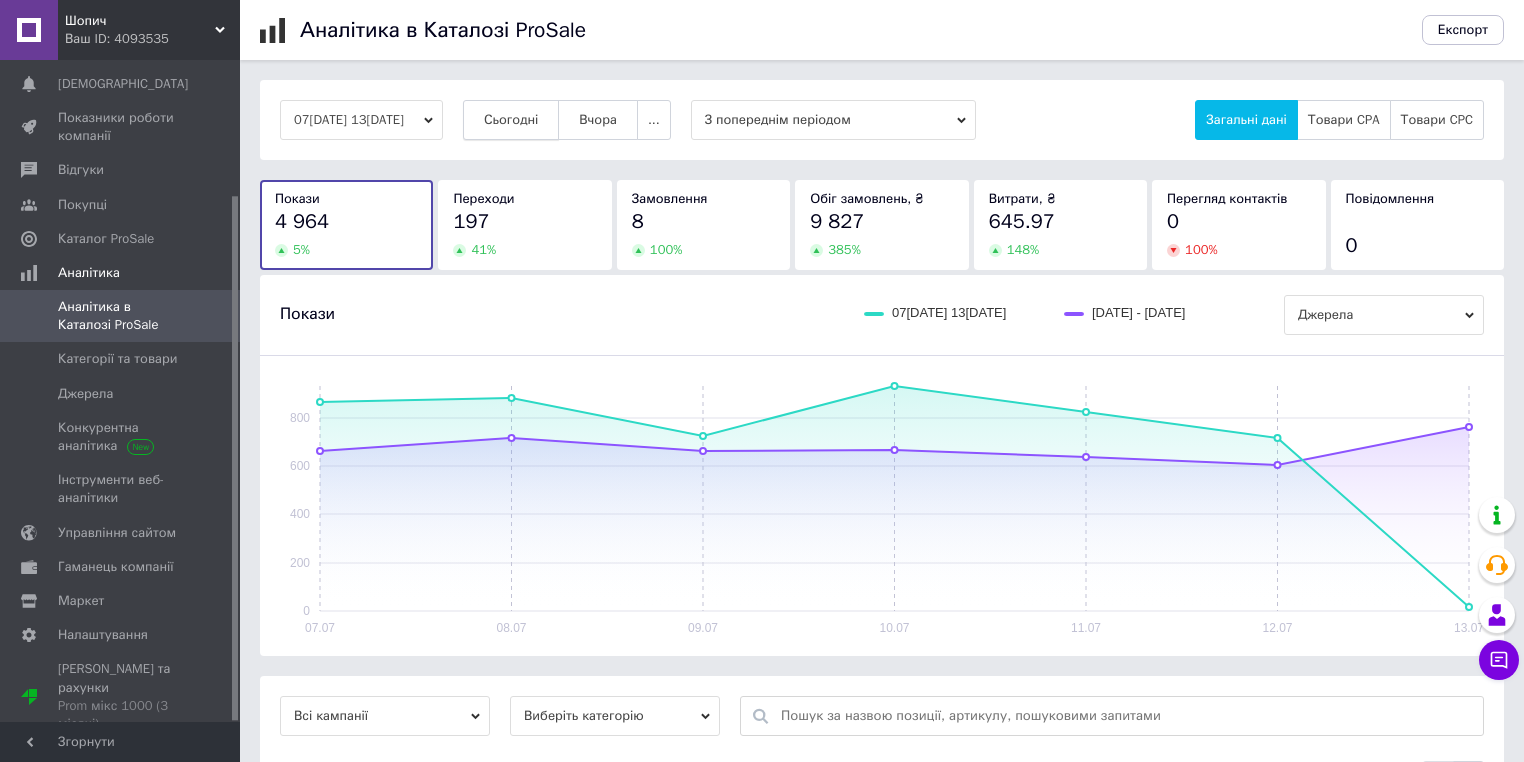 click on "Сьогодні" at bounding box center [511, 120] 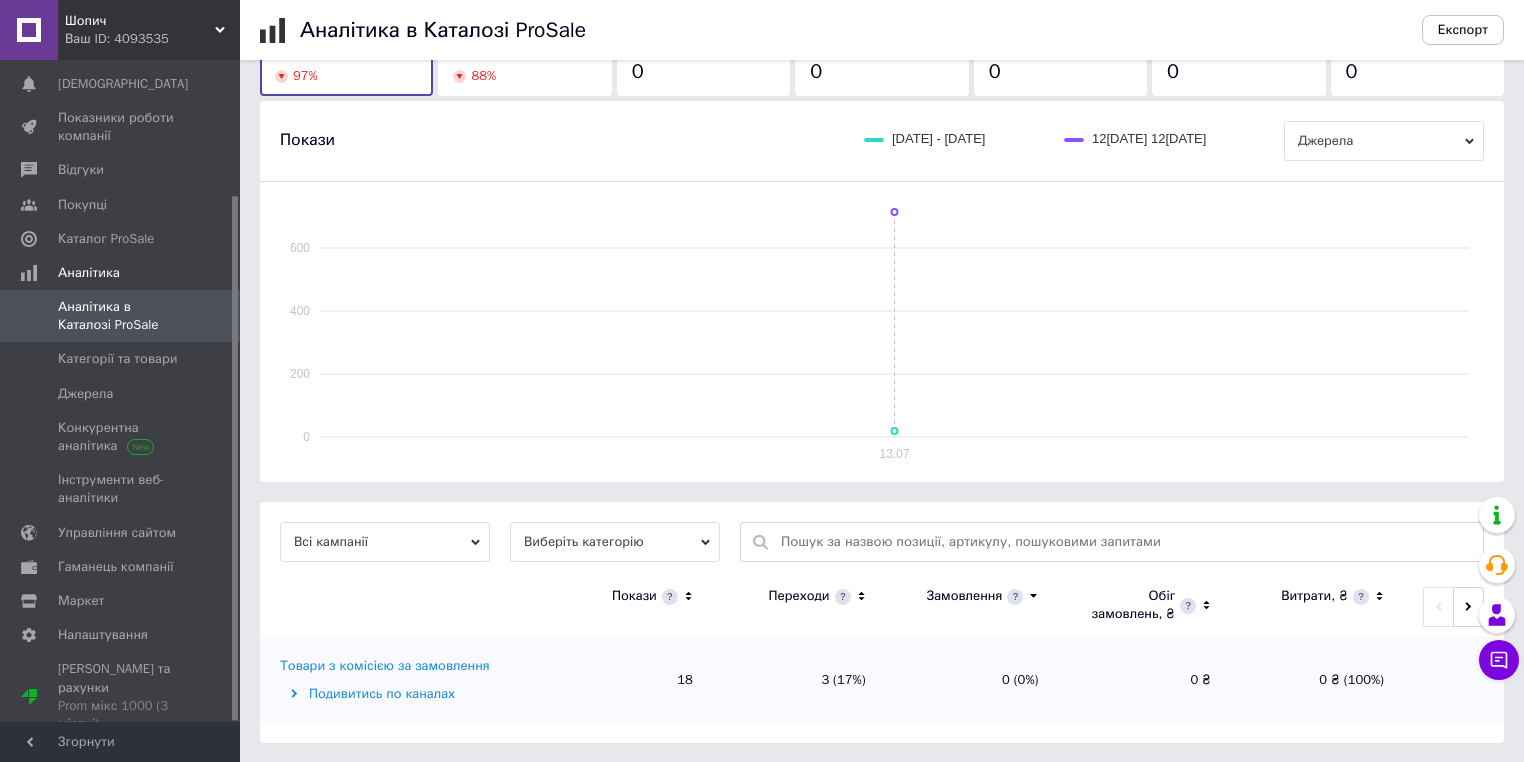 click on "Виберіть категорію" at bounding box center [615, 542] 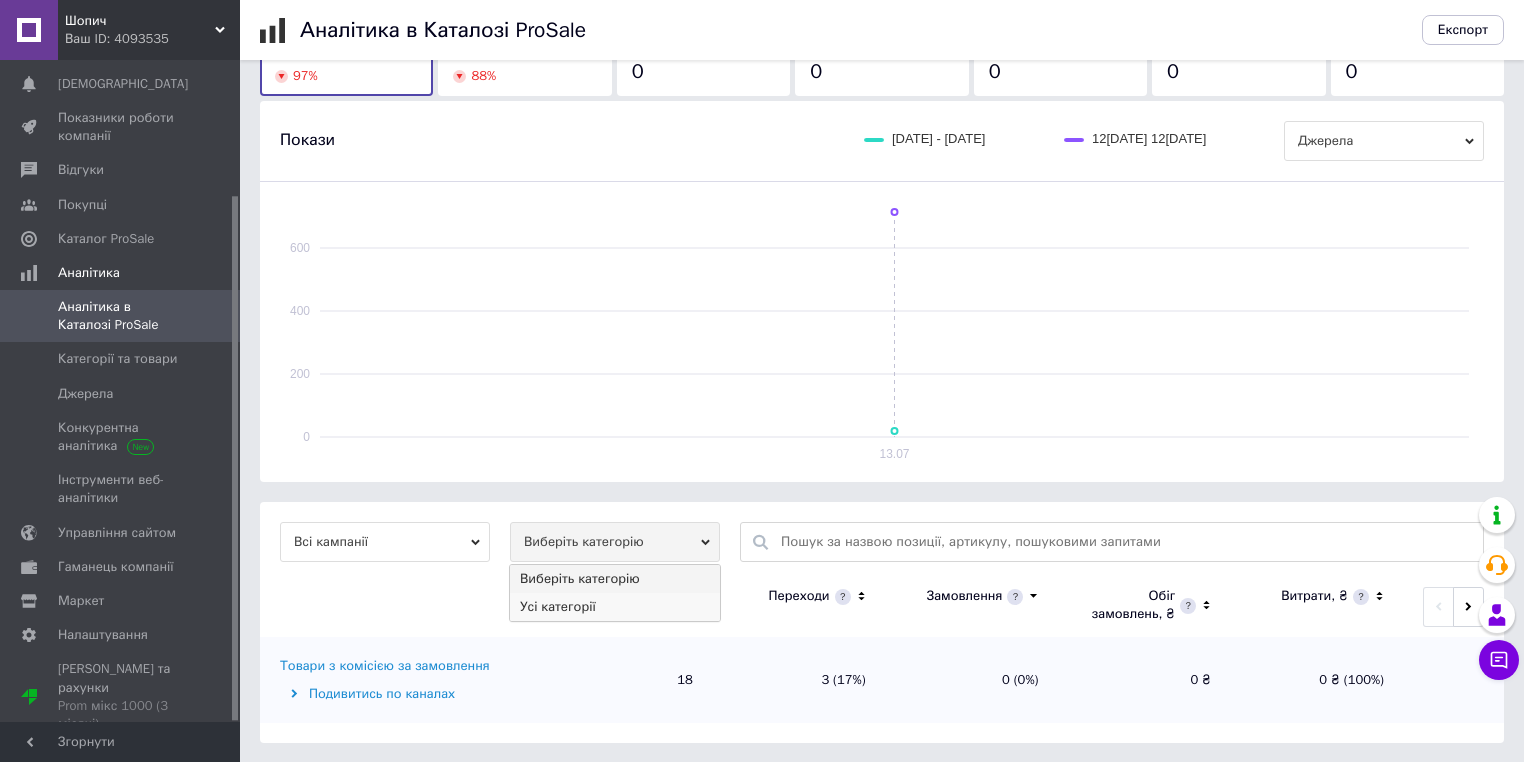 click on "Усі категорії" at bounding box center (615, 607) 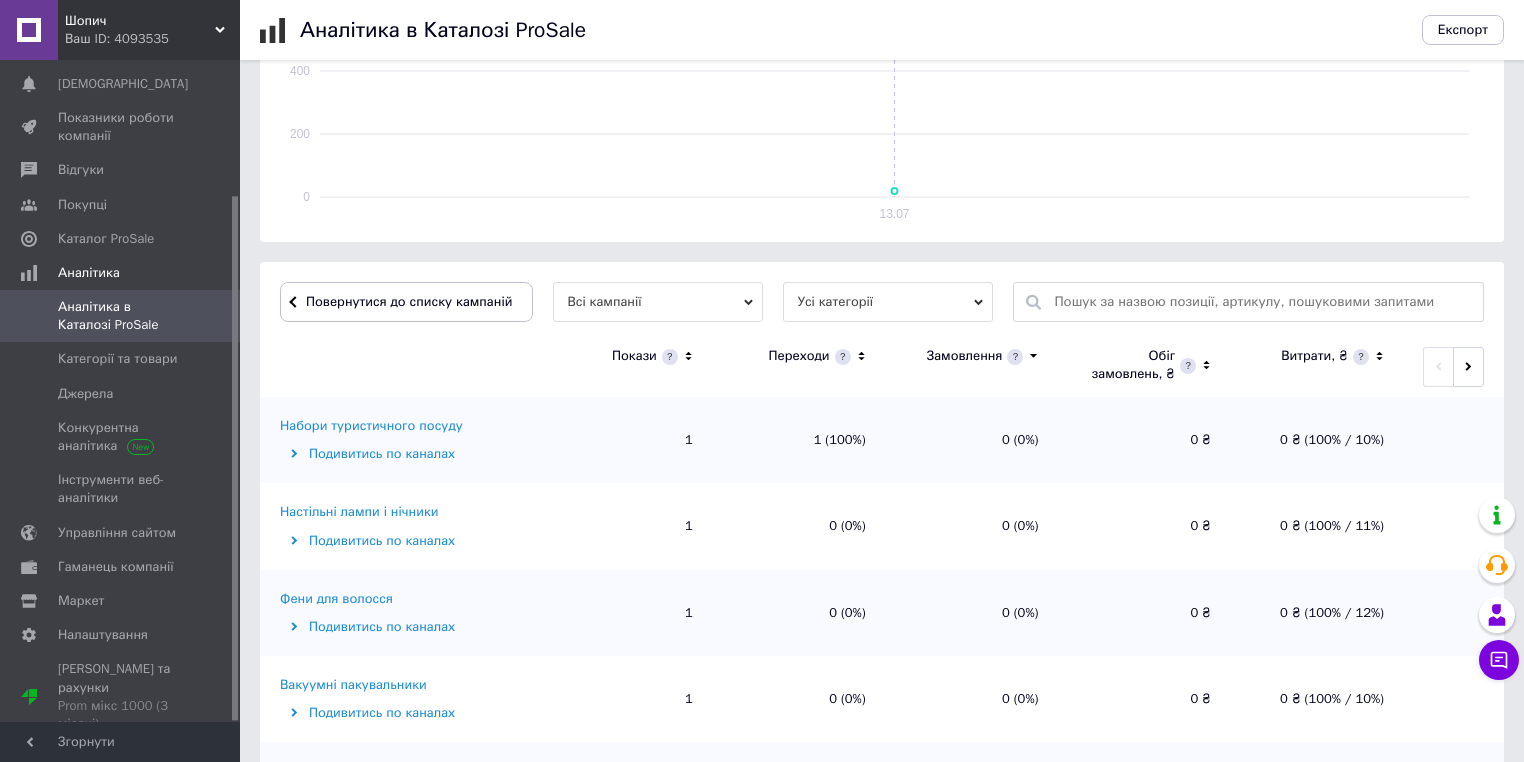 click 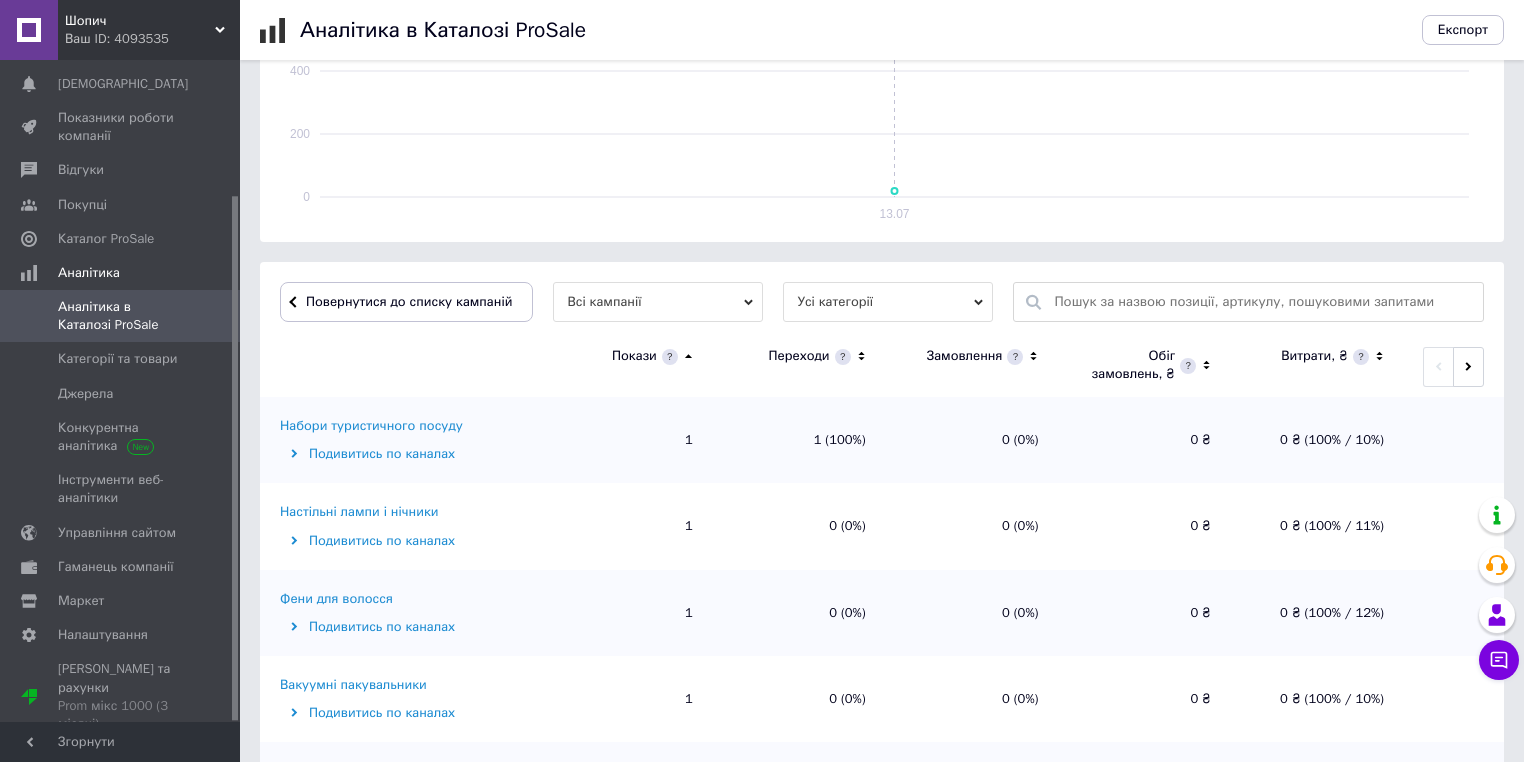 click 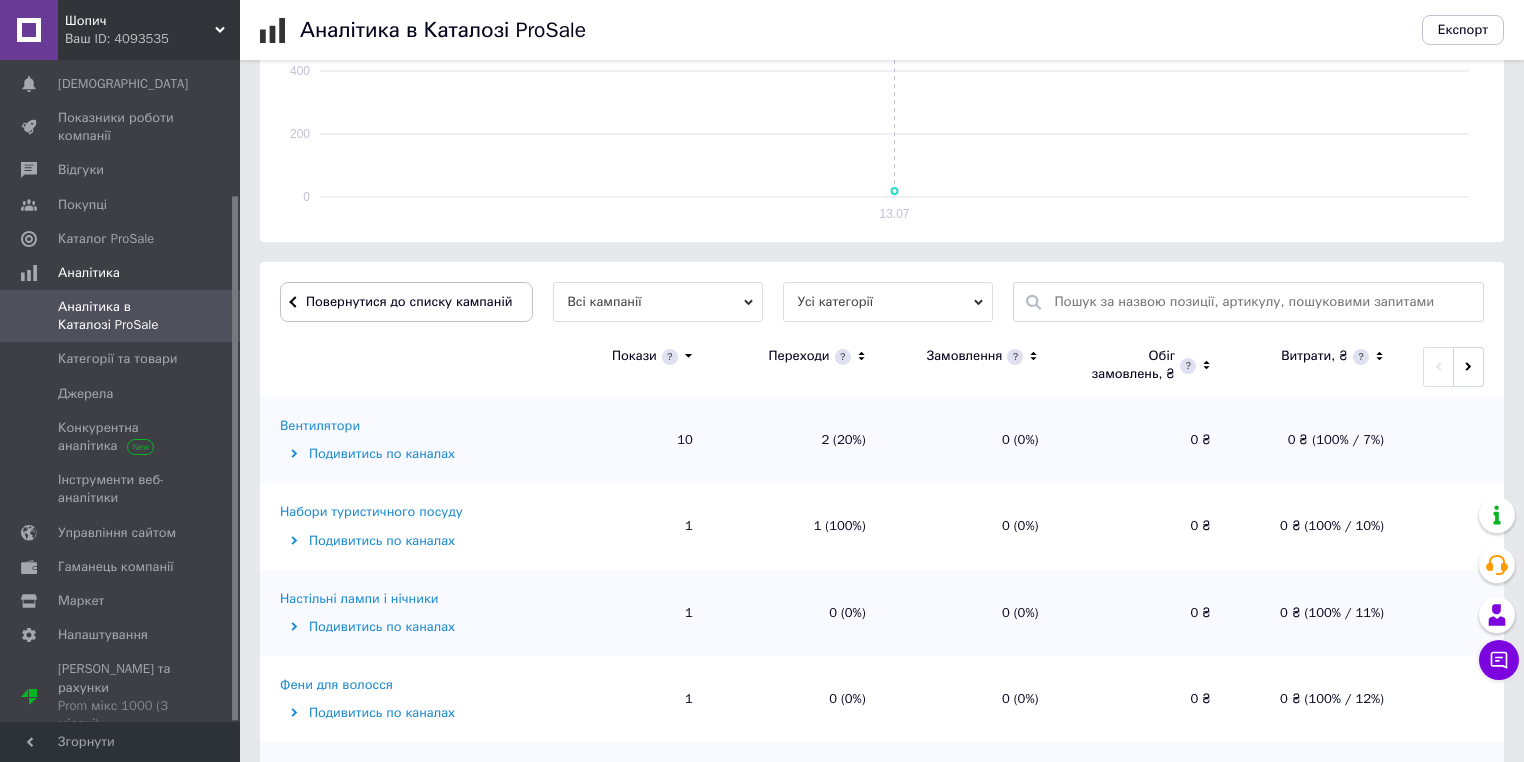 click on "Вентилятори" at bounding box center [320, 426] 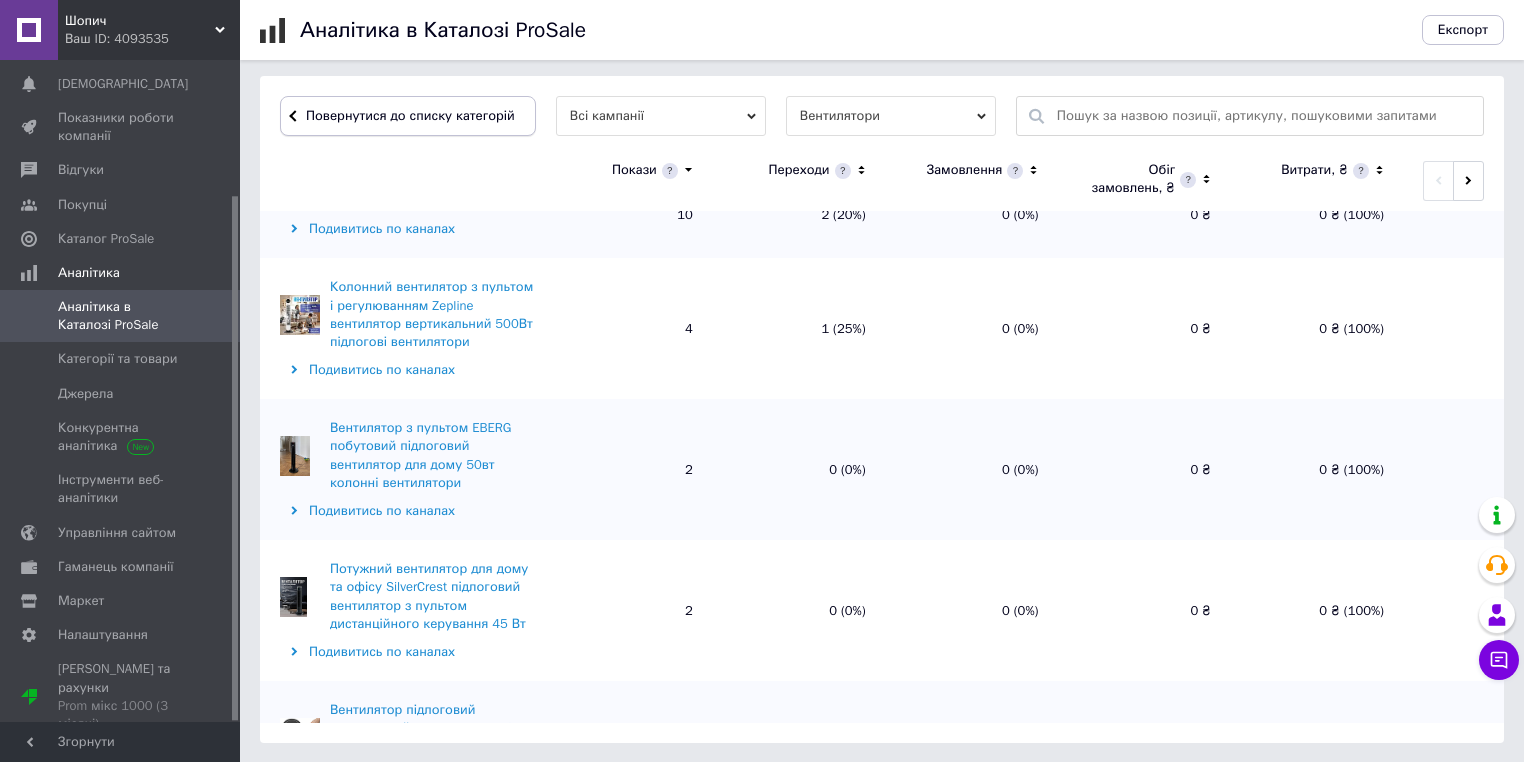 click on "Повернутися до списку категорій" at bounding box center (408, 116) 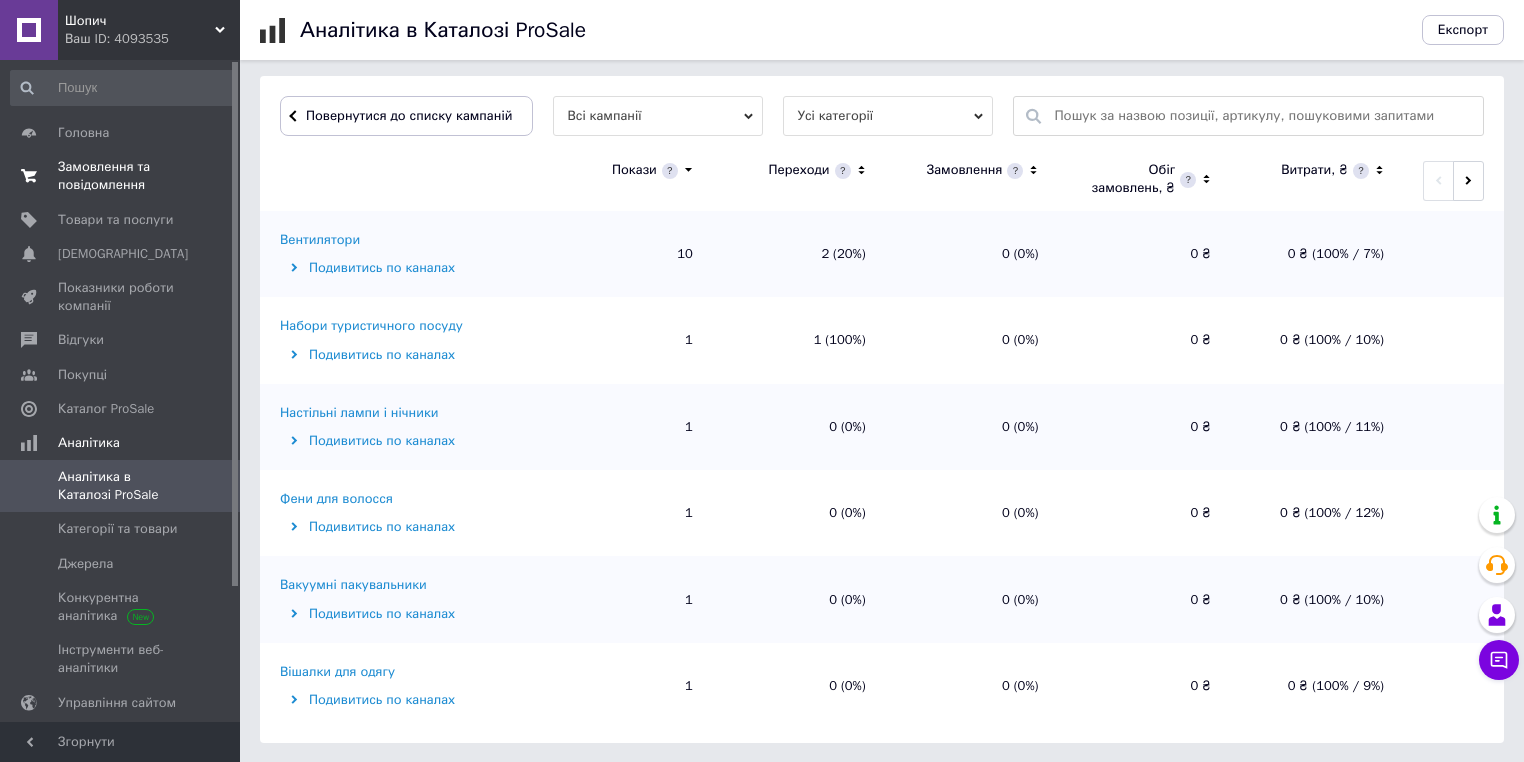 click on "Замовлення та повідомлення" at bounding box center (121, 176) 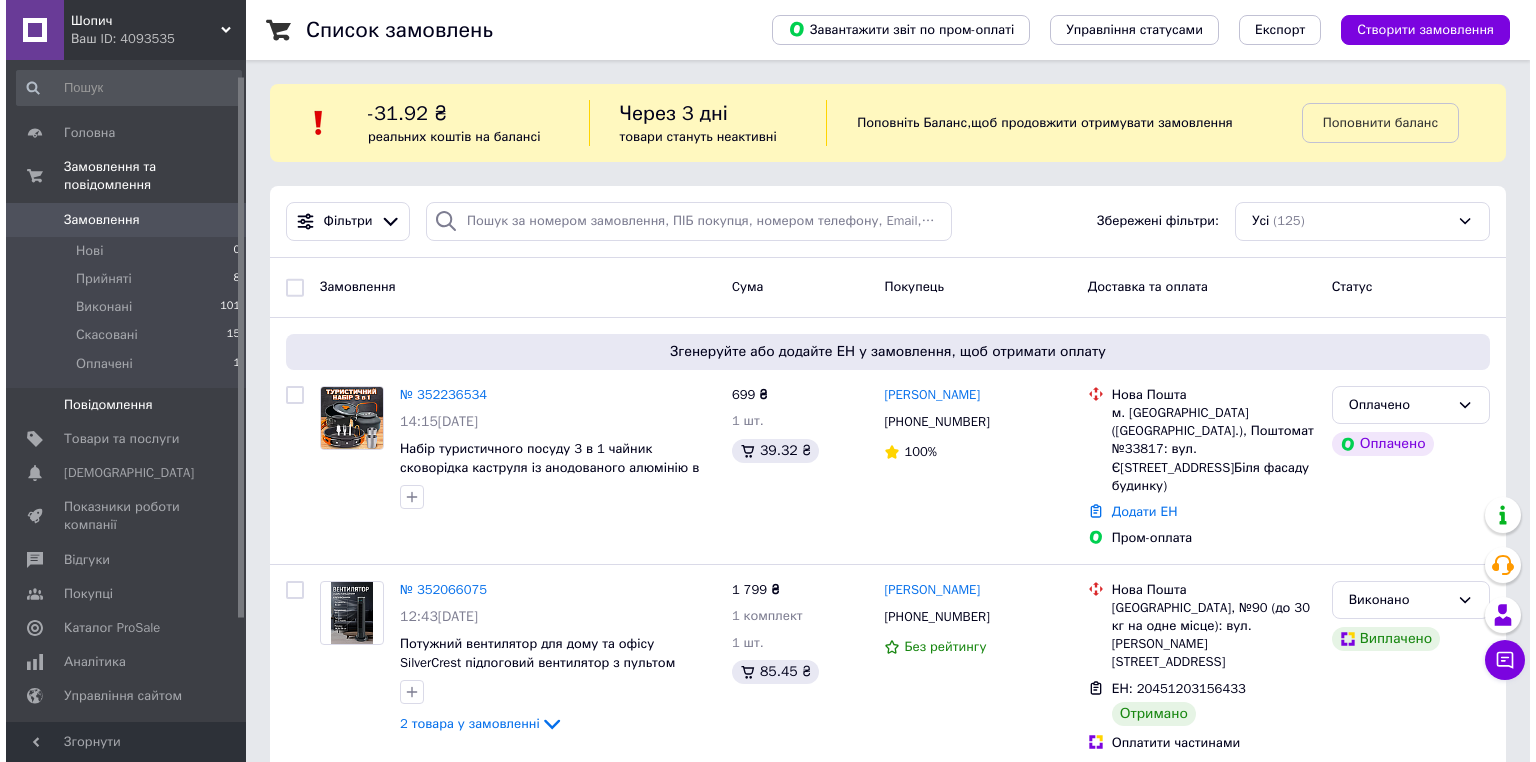 scroll, scrollTop: 80, scrollLeft: 0, axis: vertical 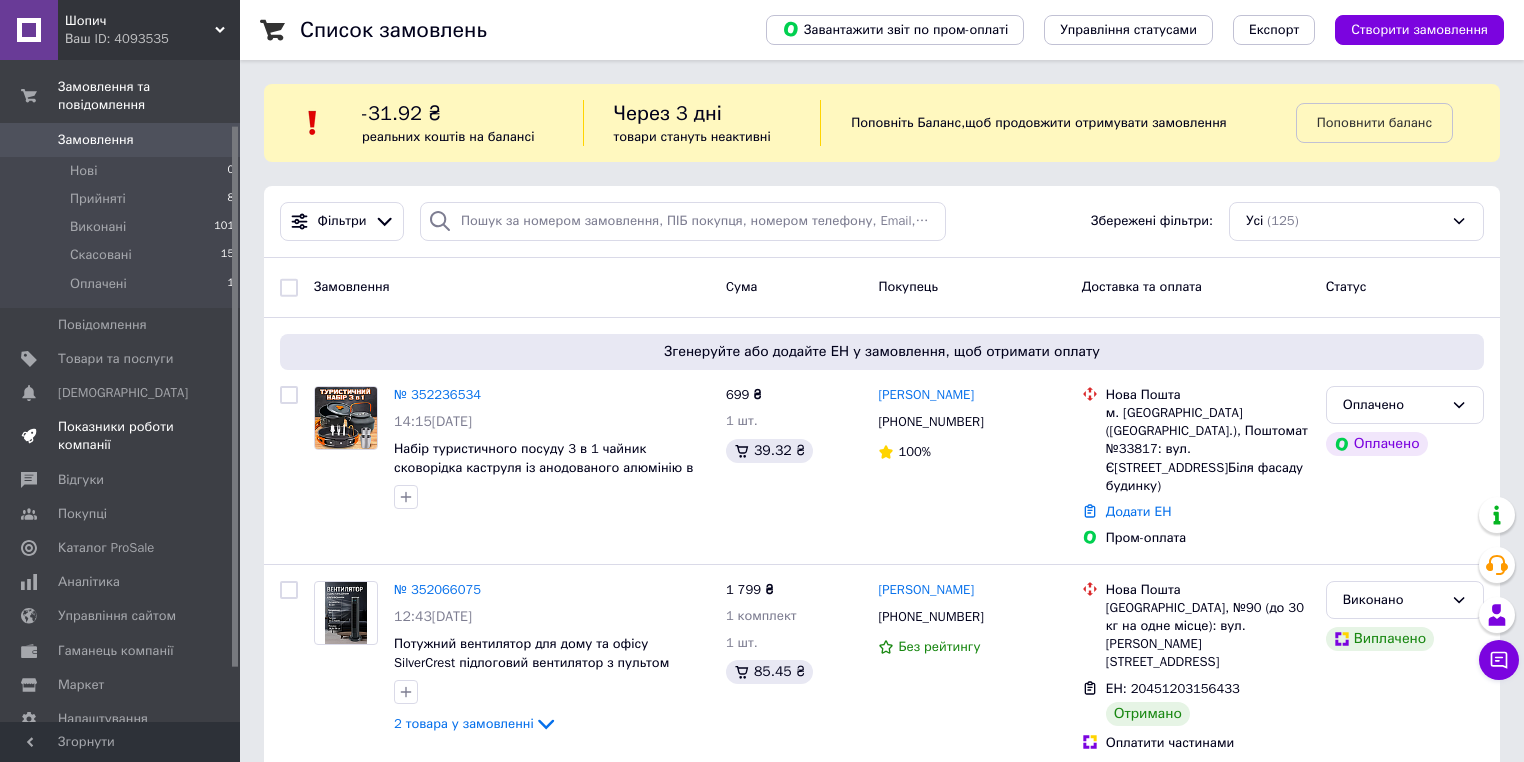 click on "Показники роботи компанії" at bounding box center [121, 436] 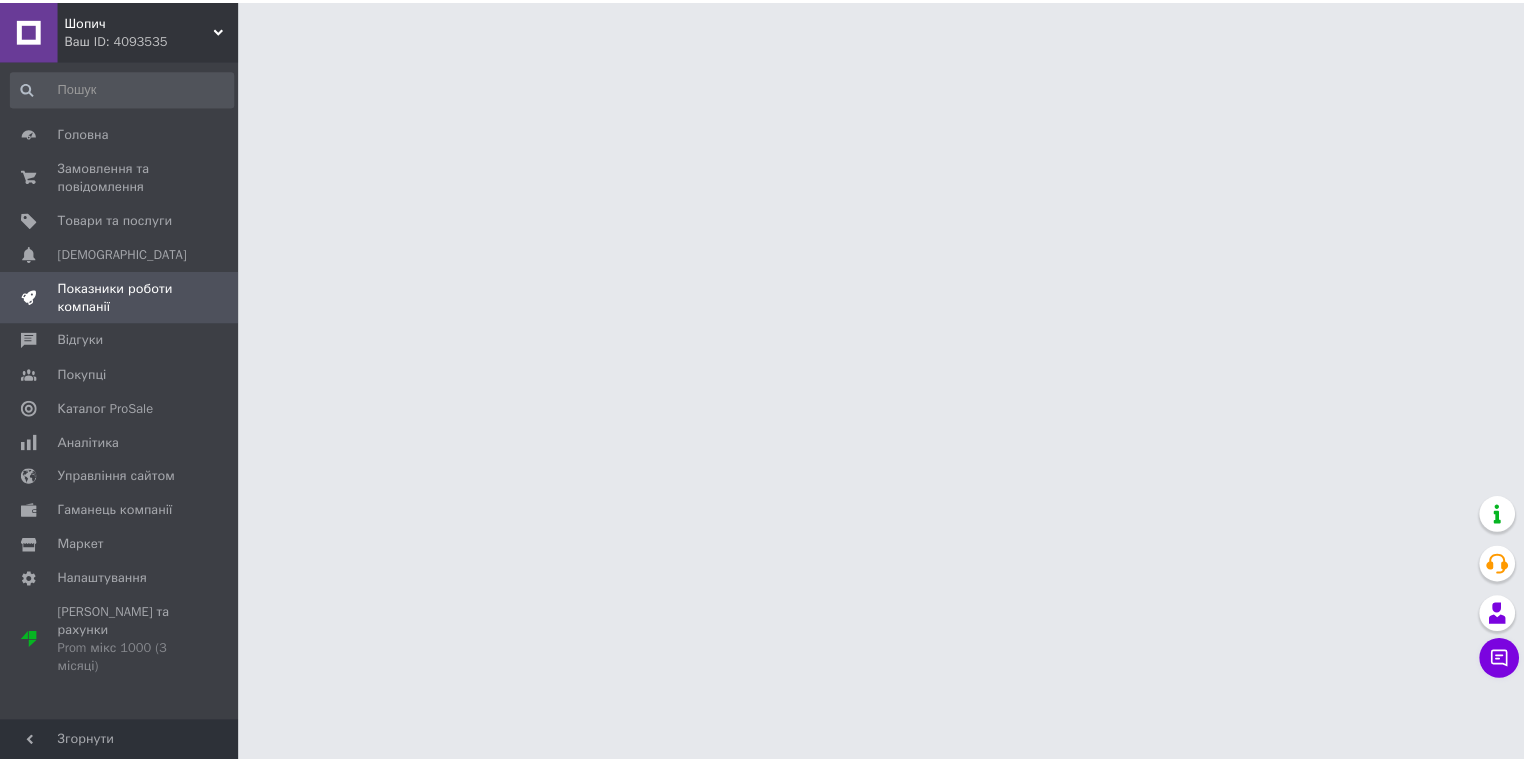 scroll, scrollTop: 0, scrollLeft: 0, axis: both 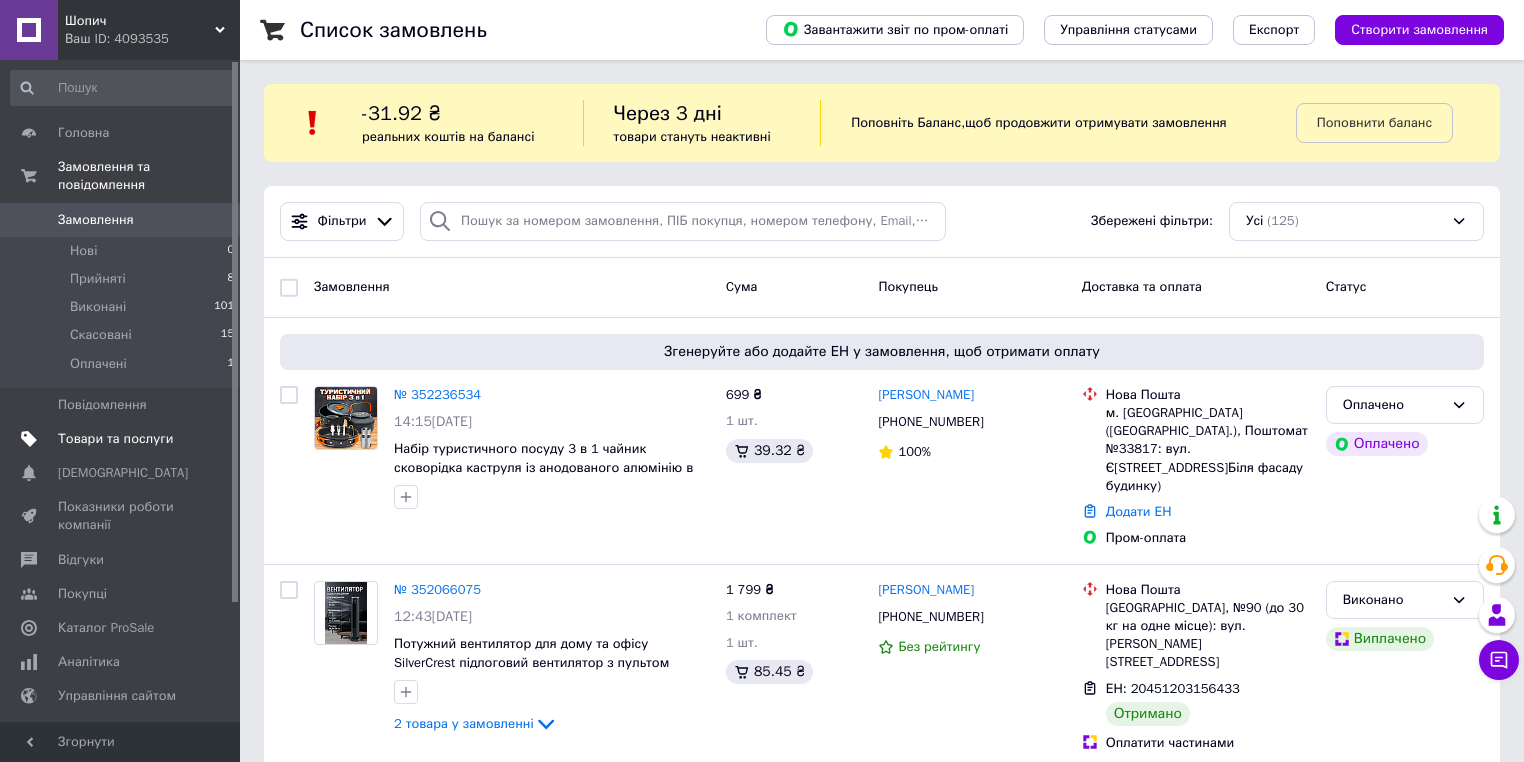 click on "Товари та послуги" at bounding box center [123, 439] 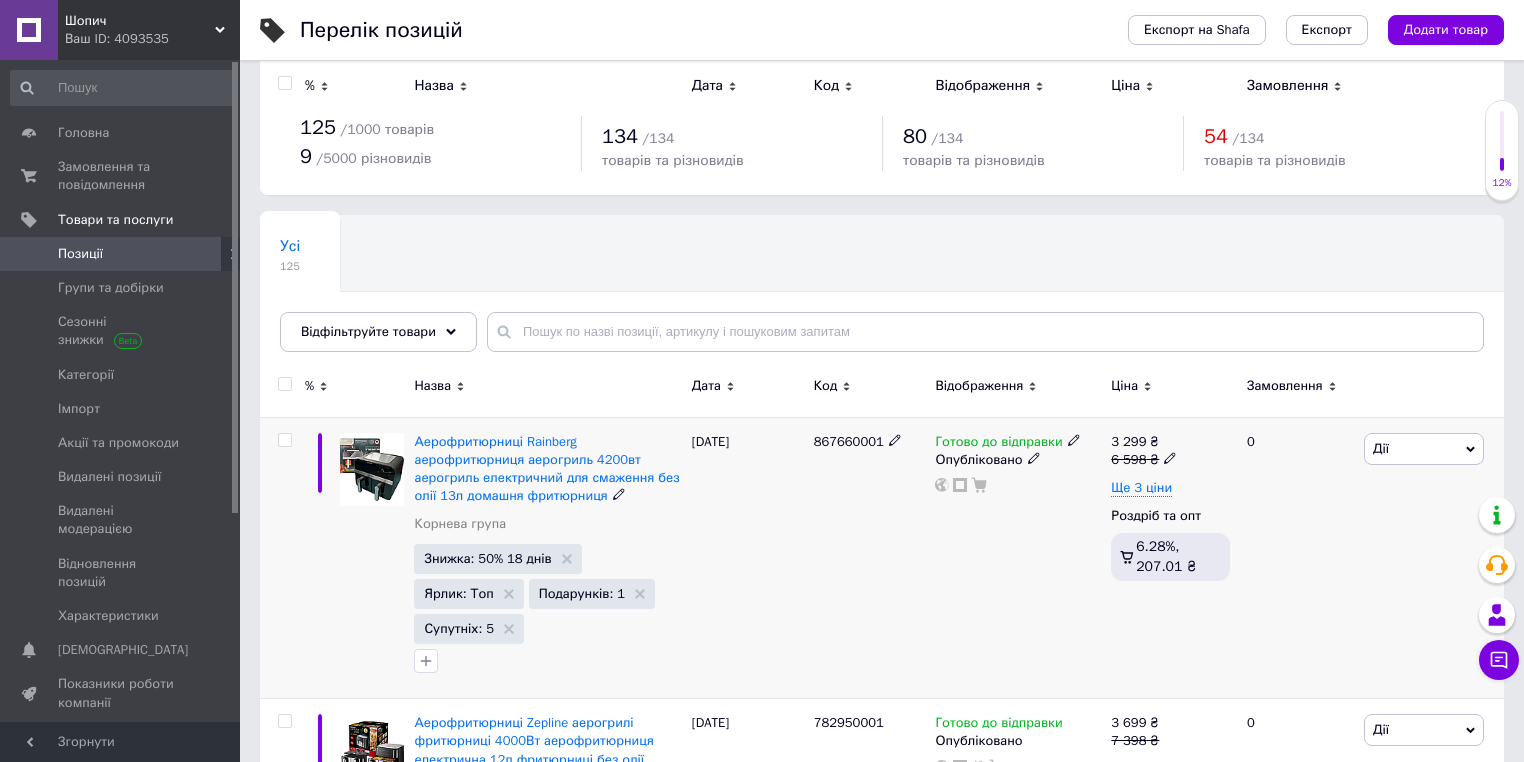 scroll, scrollTop: 0, scrollLeft: 0, axis: both 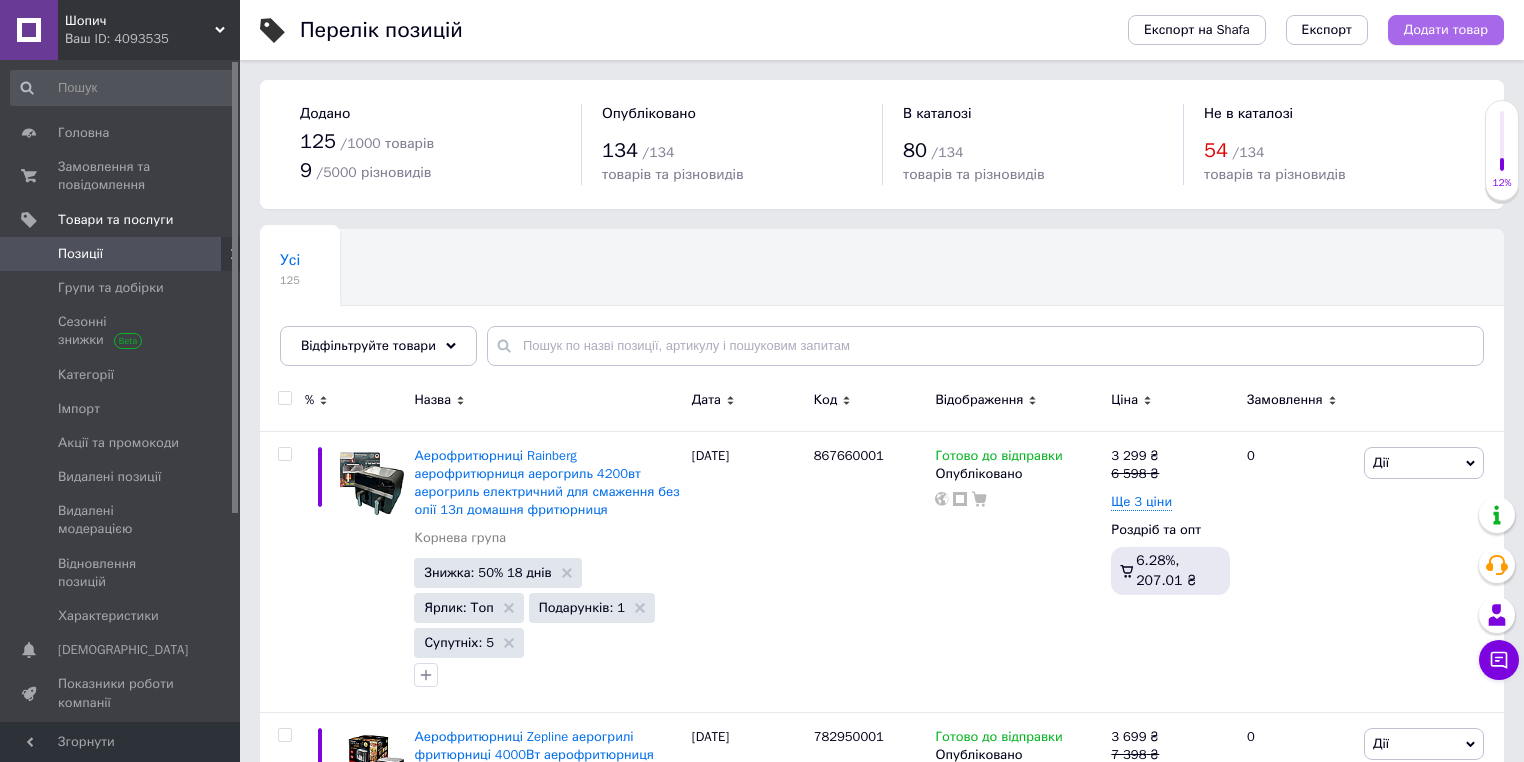 click on "Додати товар" at bounding box center (1446, 30) 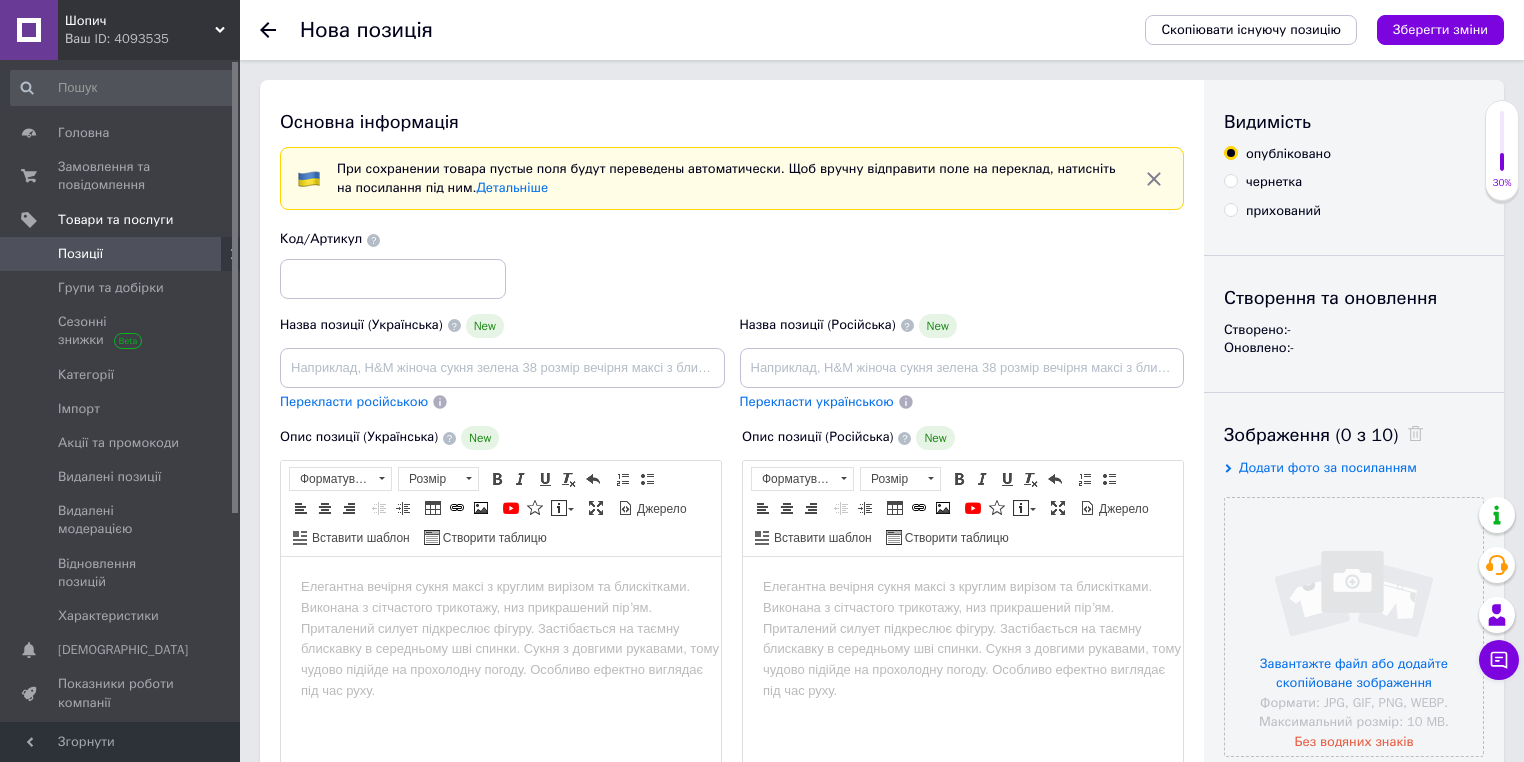 scroll, scrollTop: 0, scrollLeft: 0, axis: both 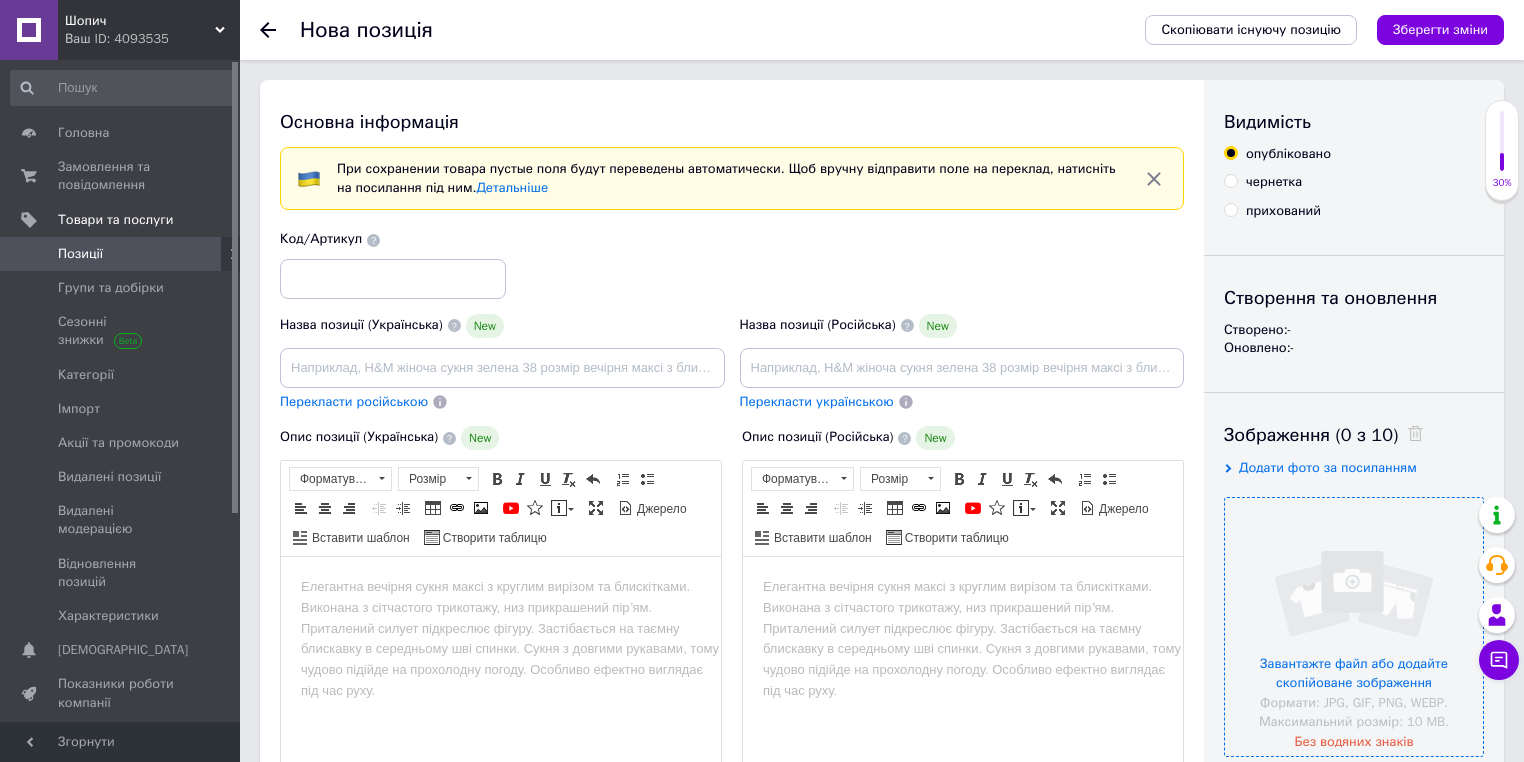 click at bounding box center (1354, 627) 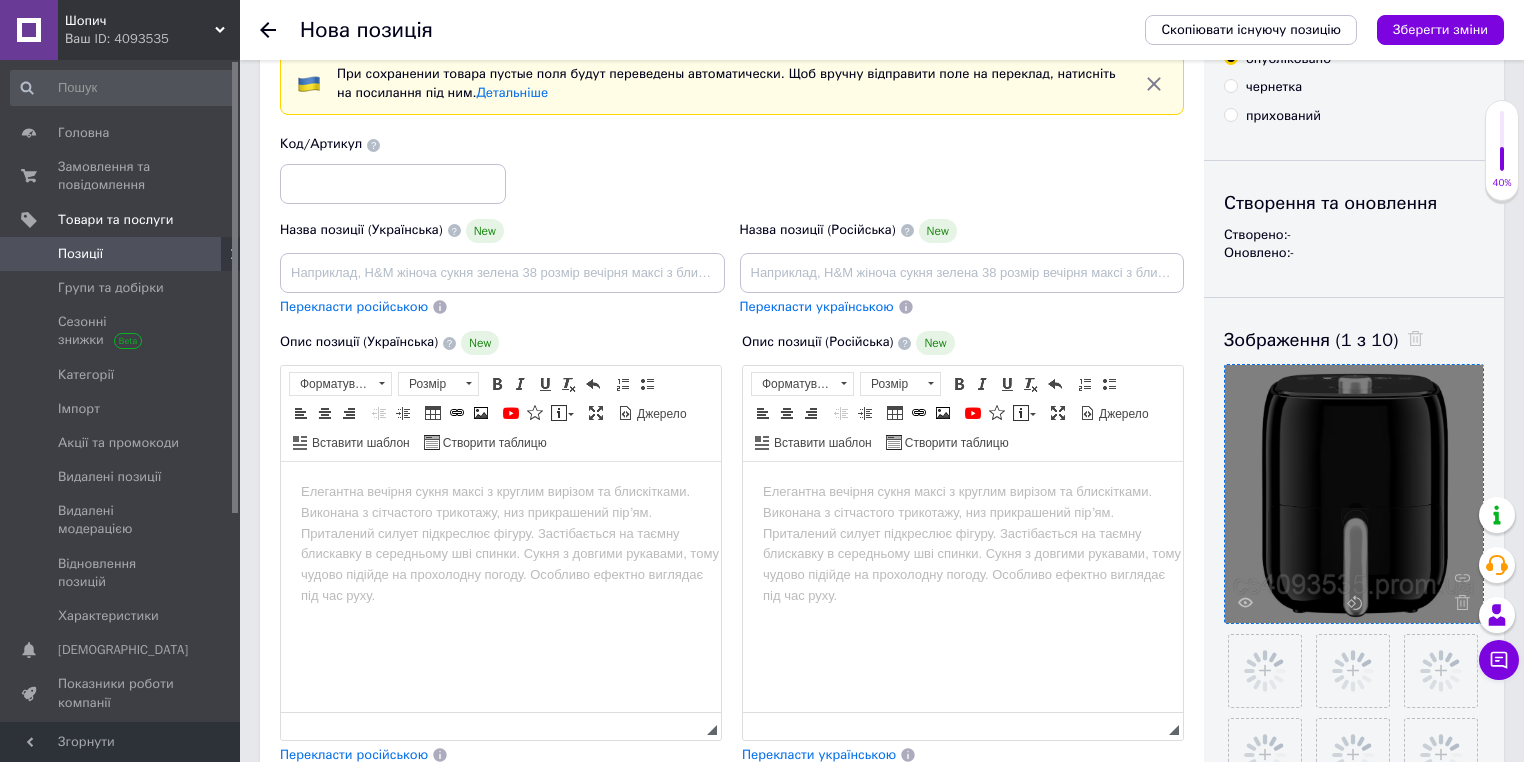 scroll, scrollTop: 320, scrollLeft: 0, axis: vertical 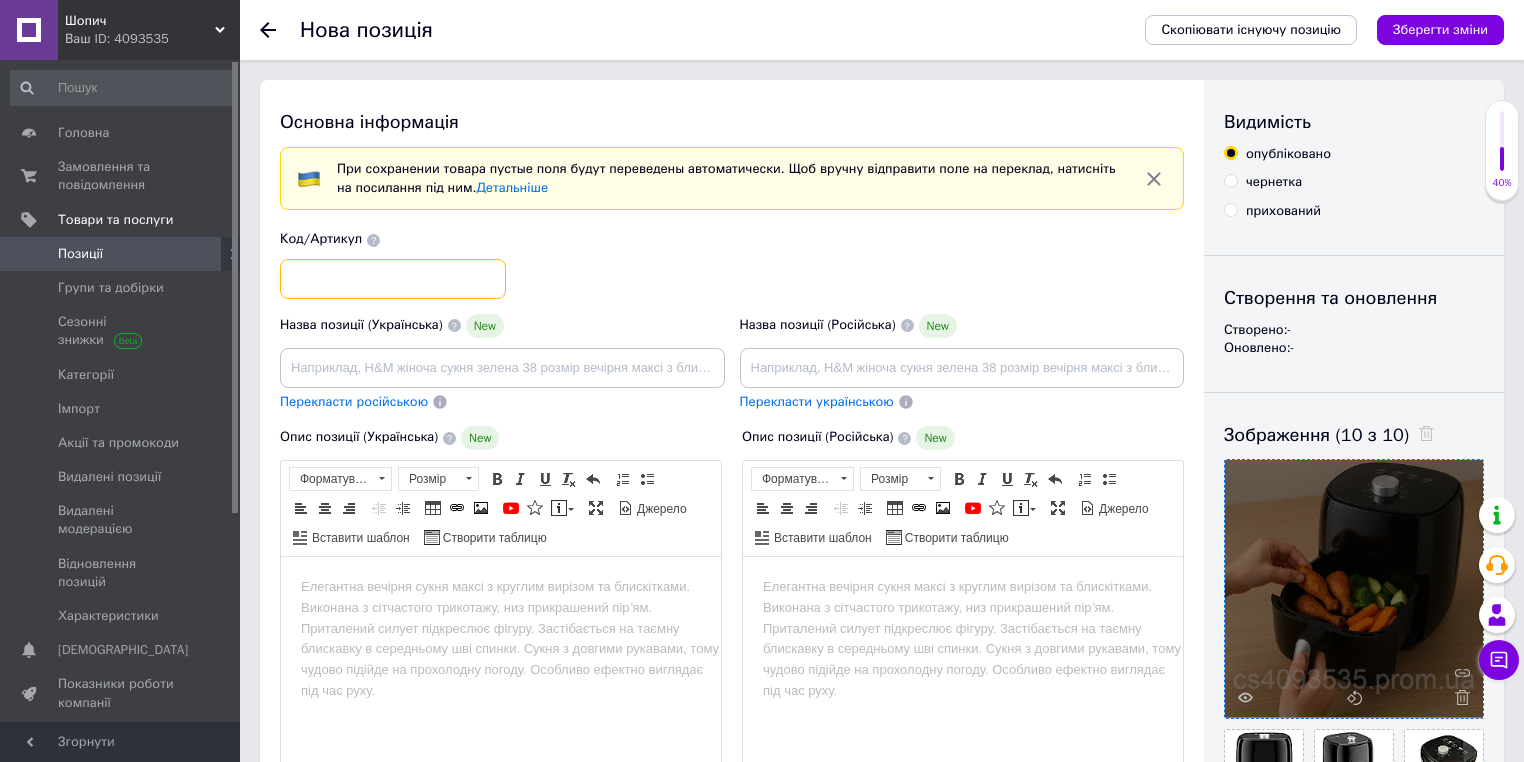 click at bounding box center (393, 279) 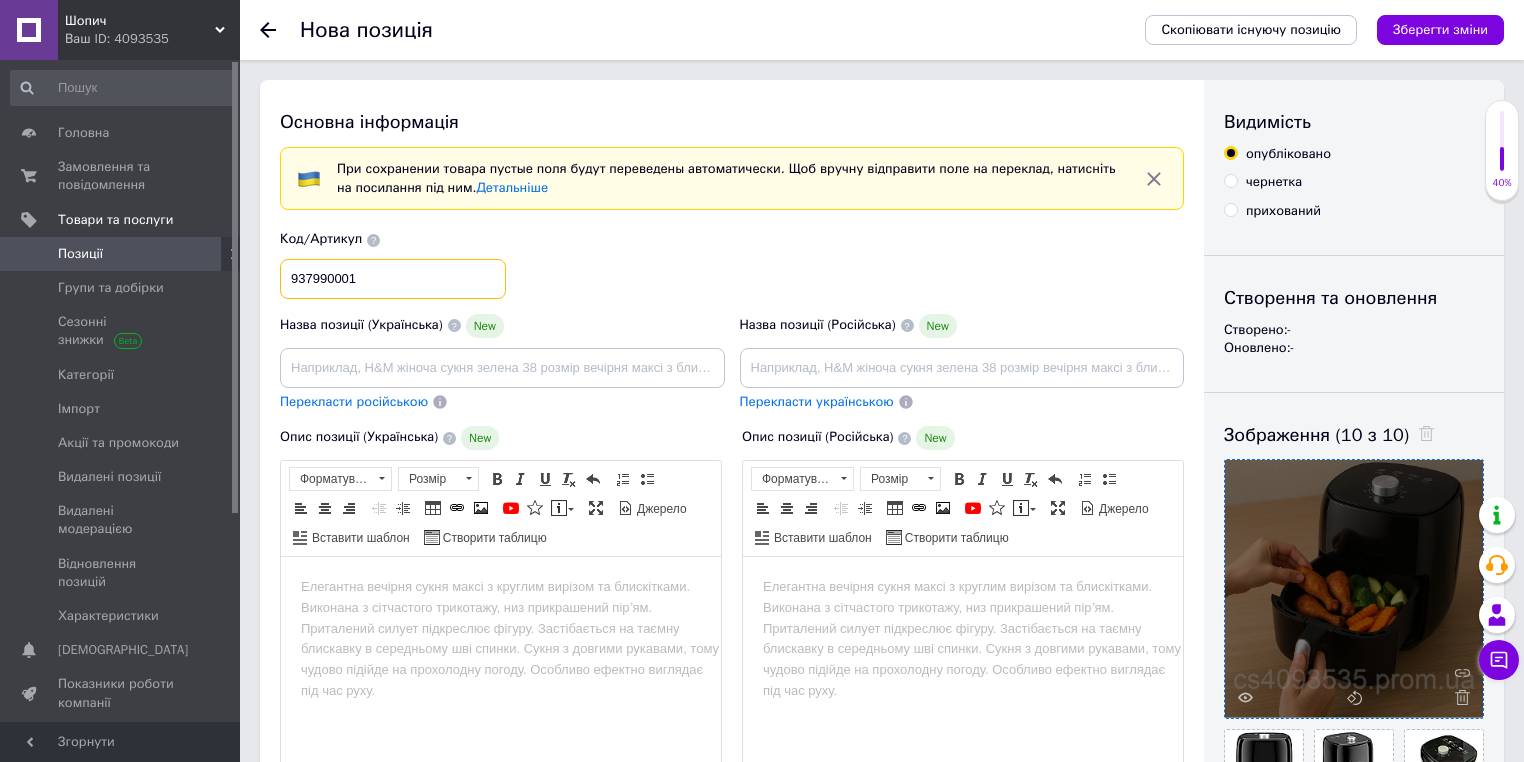 type on "937990001" 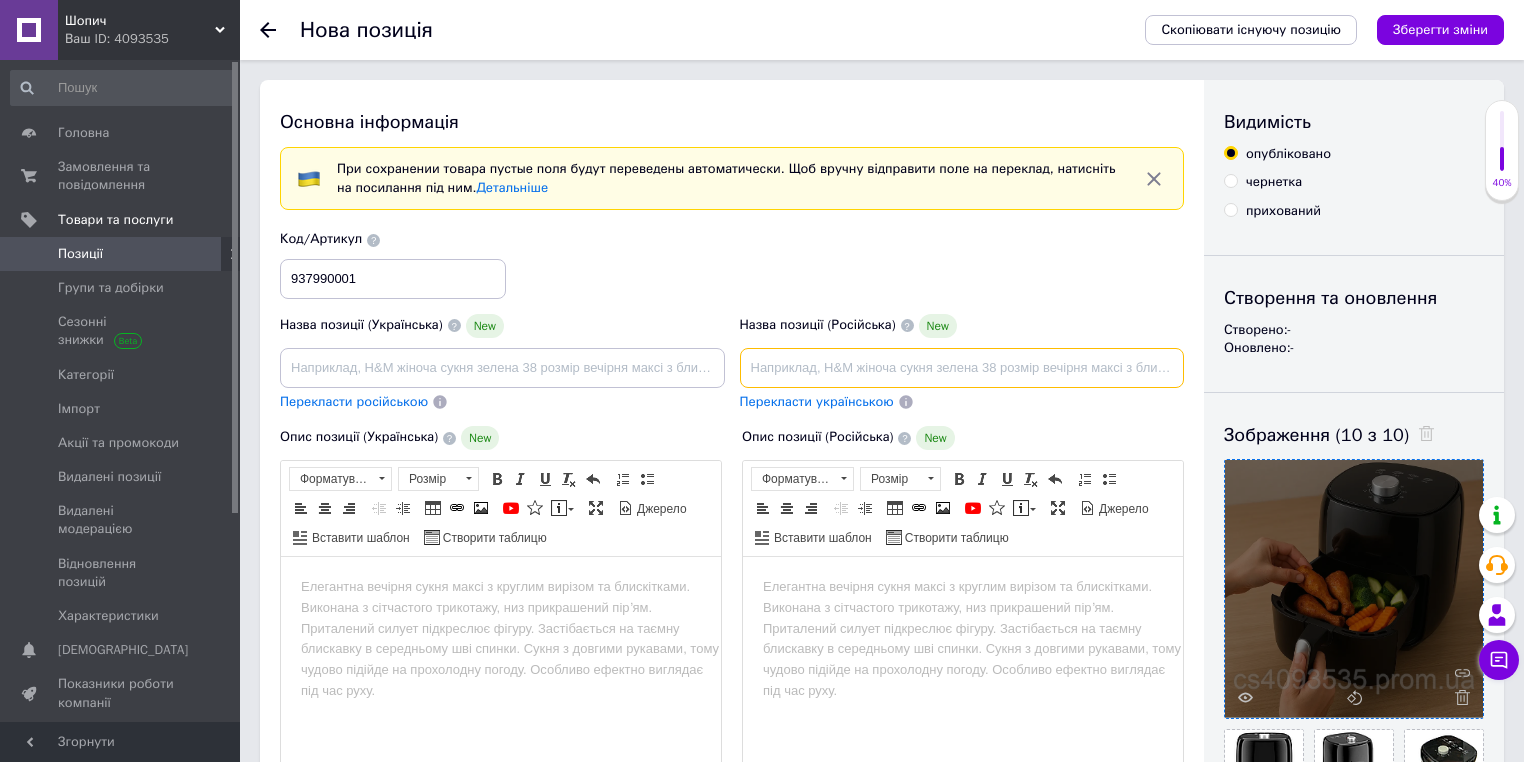 click at bounding box center [962, 368] 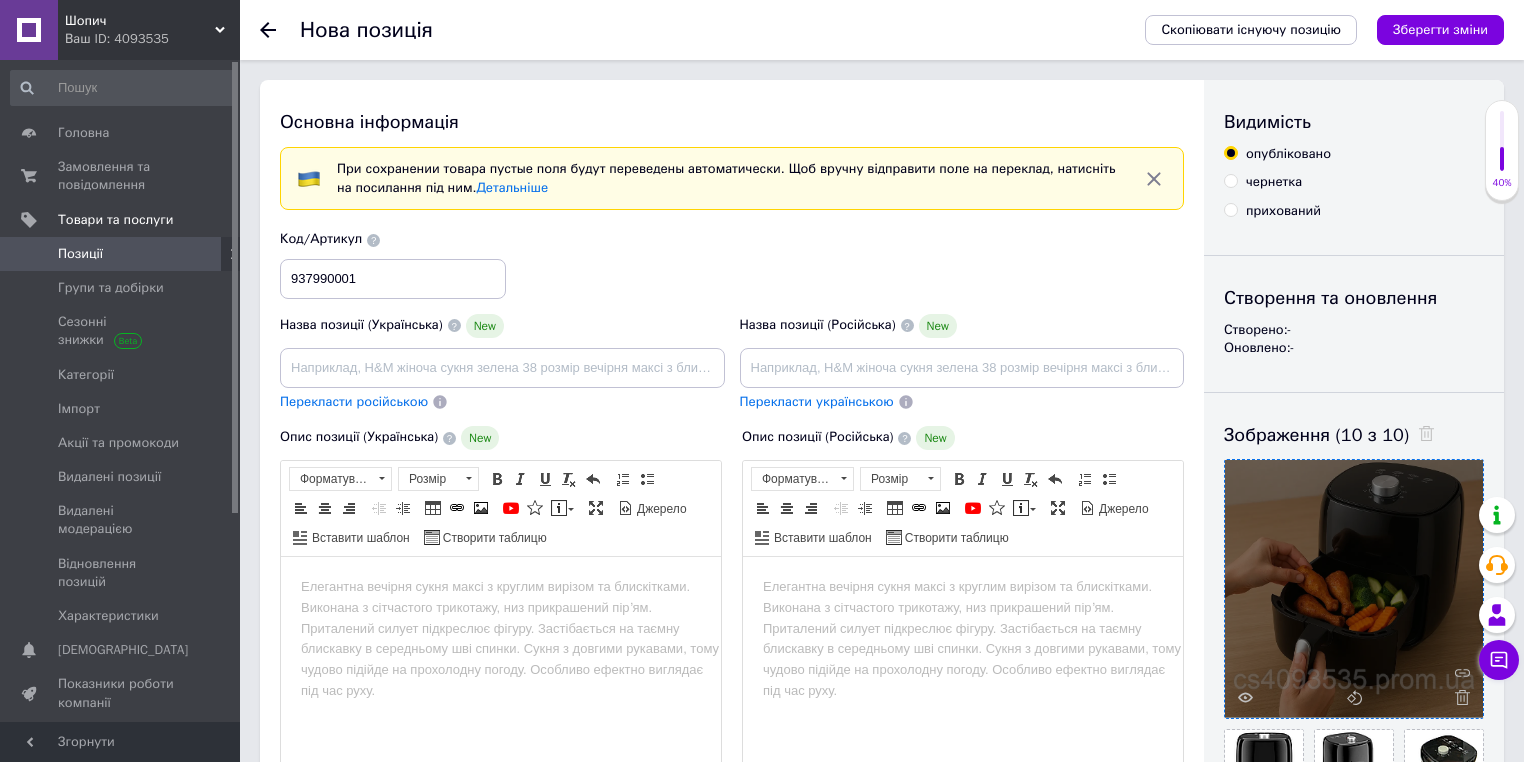 drag, startPoint x: 508, startPoint y: 280, endPoint x: 578, endPoint y: 297, distance: 72.03471 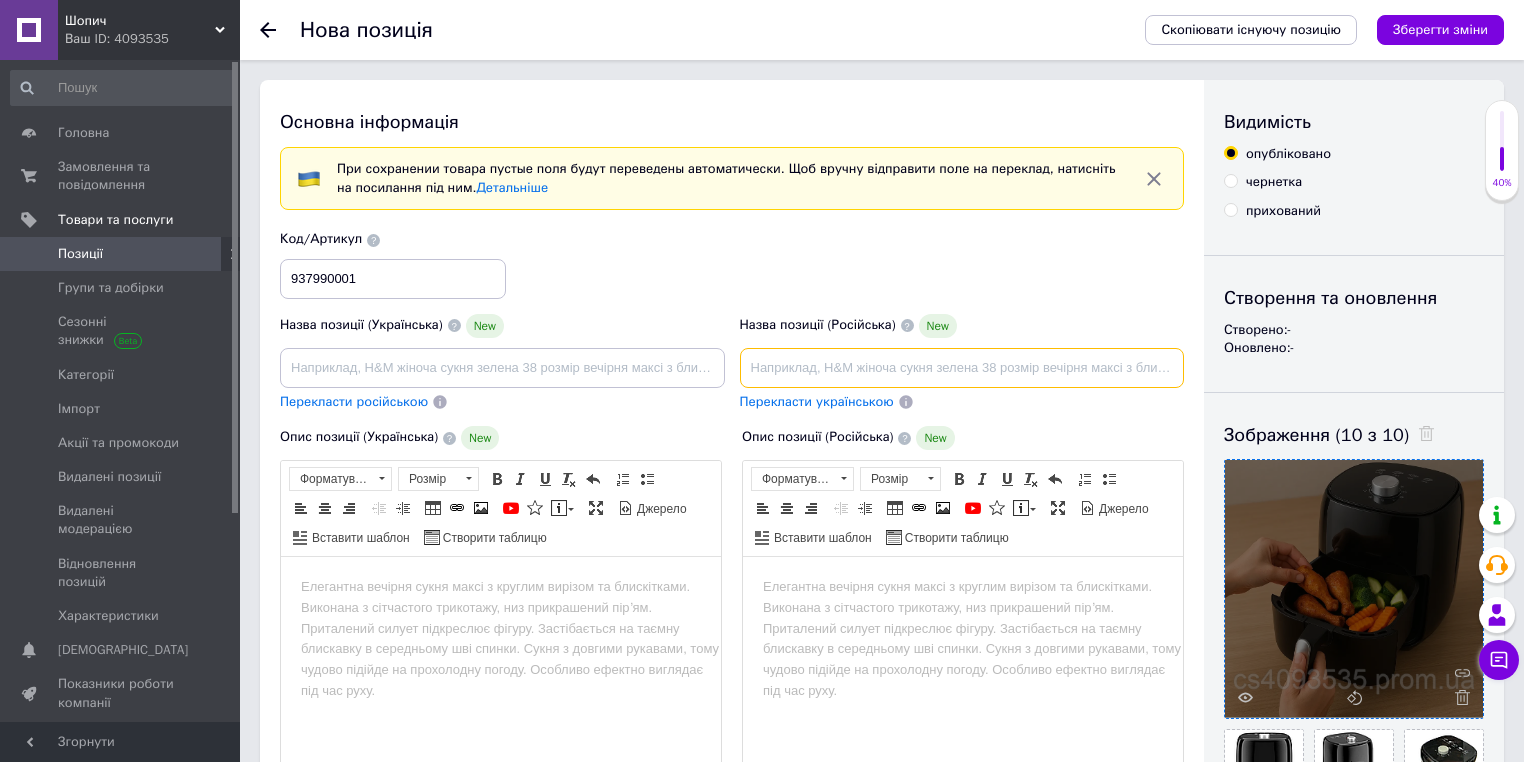 click at bounding box center (962, 368) 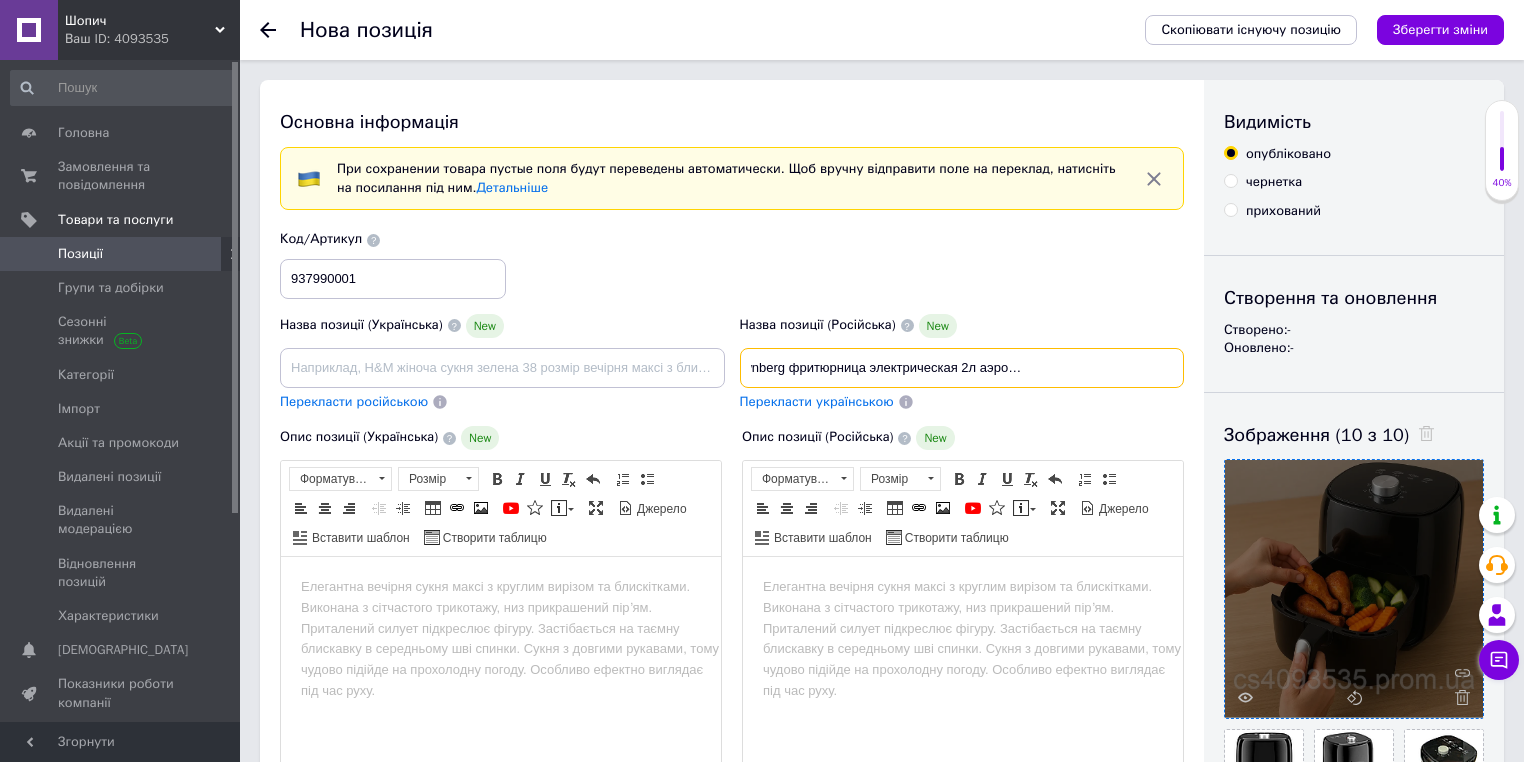 scroll, scrollTop: 0, scrollLeft: 0, axis: both 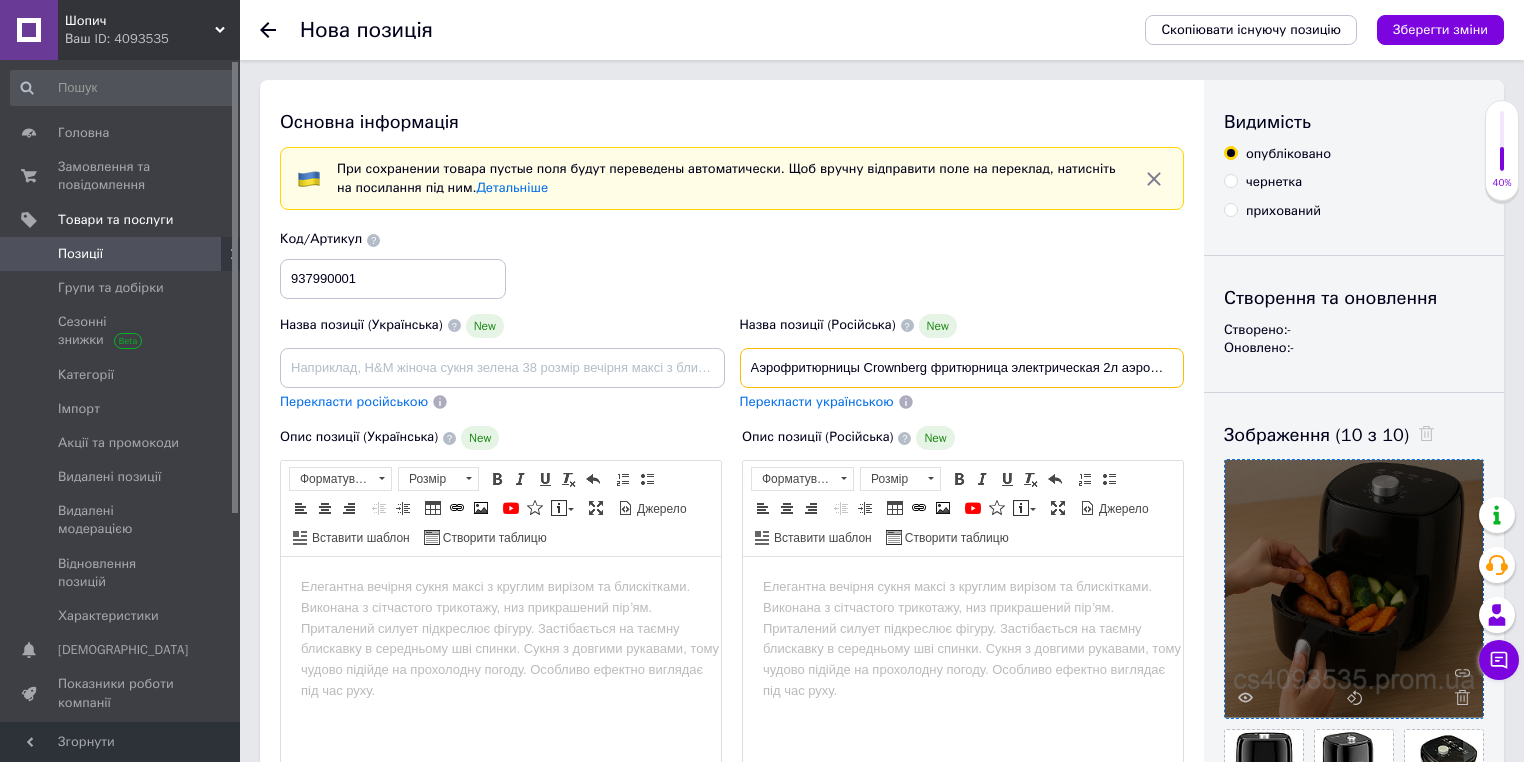 drag, startPoint x: 1162, startPoint y: 369, endPoint x: 697, endPoint y: 379, distance: 465.1075 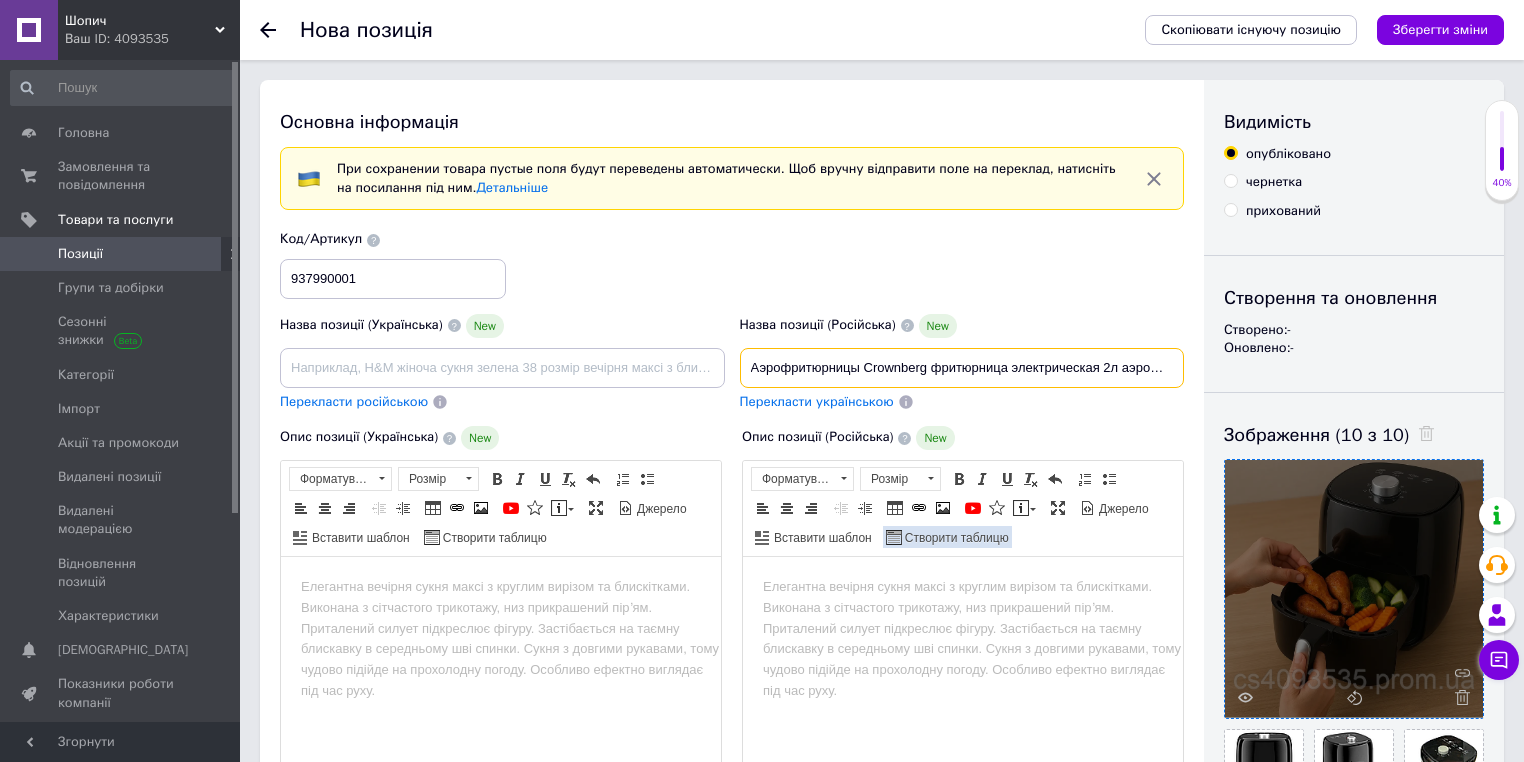 click on "Створити таблицю" at bounding box center (947, 537) 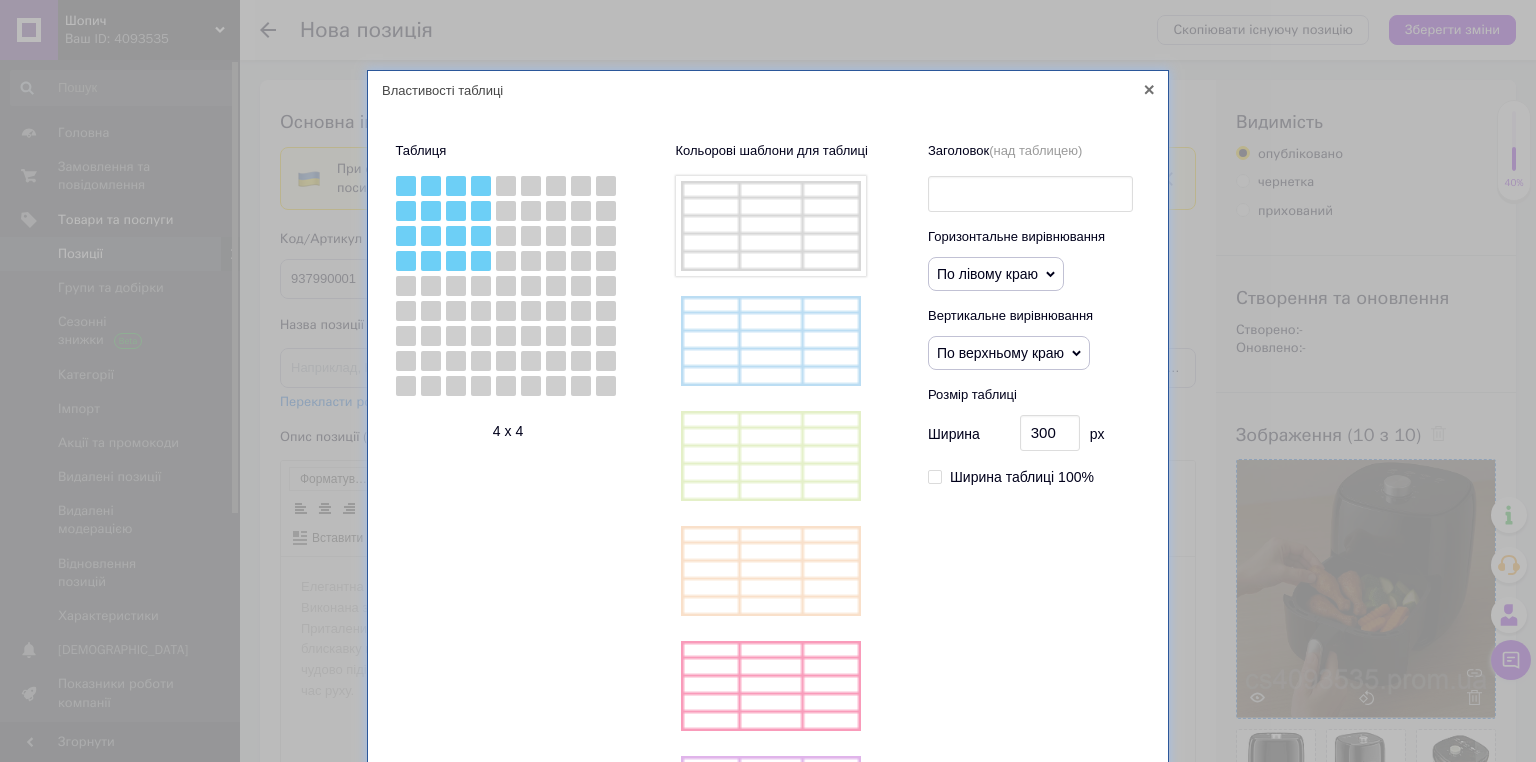 click on "Властивості таблиці" at bounding box center (768, 91) 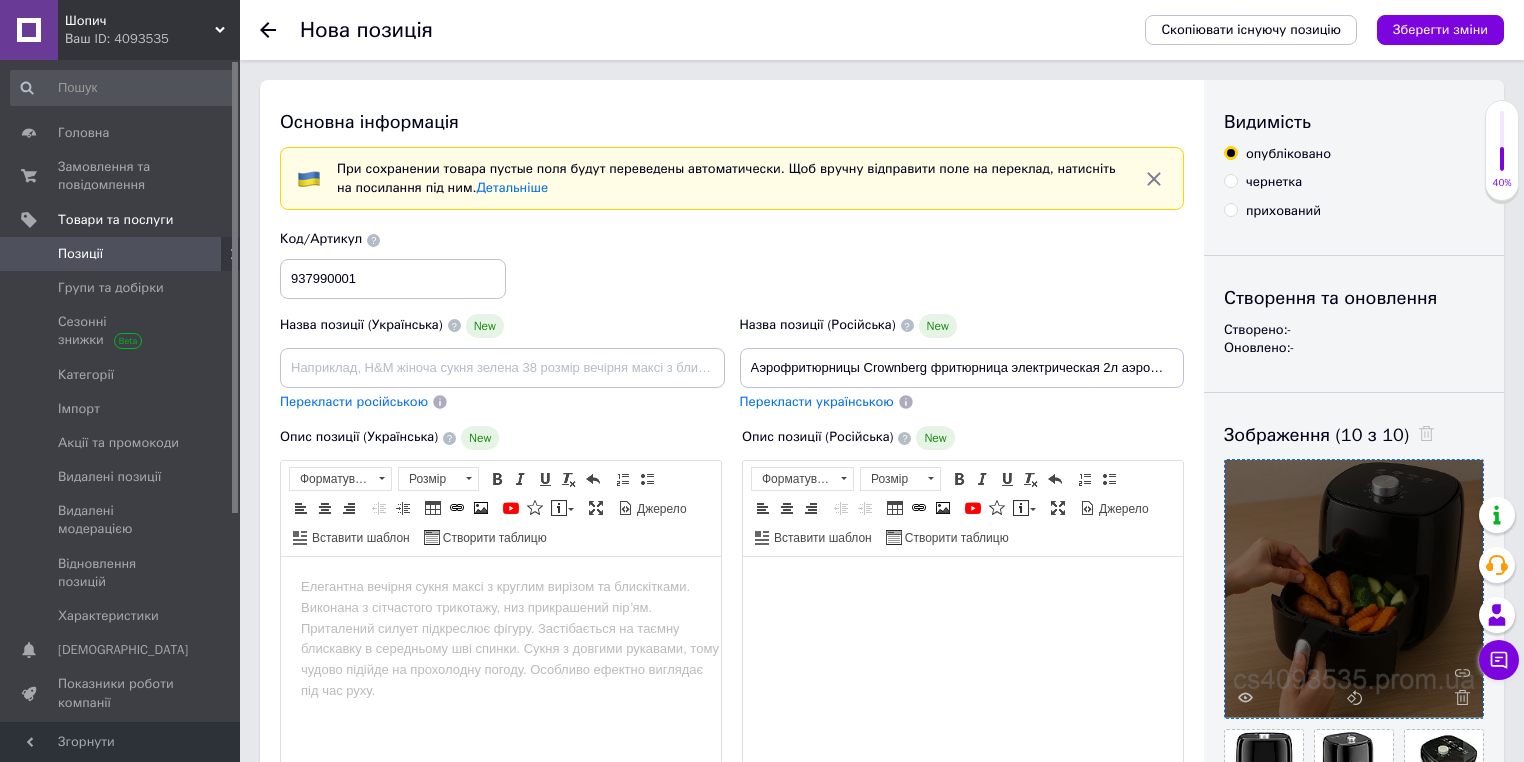 click at bounding box center (963, 587) 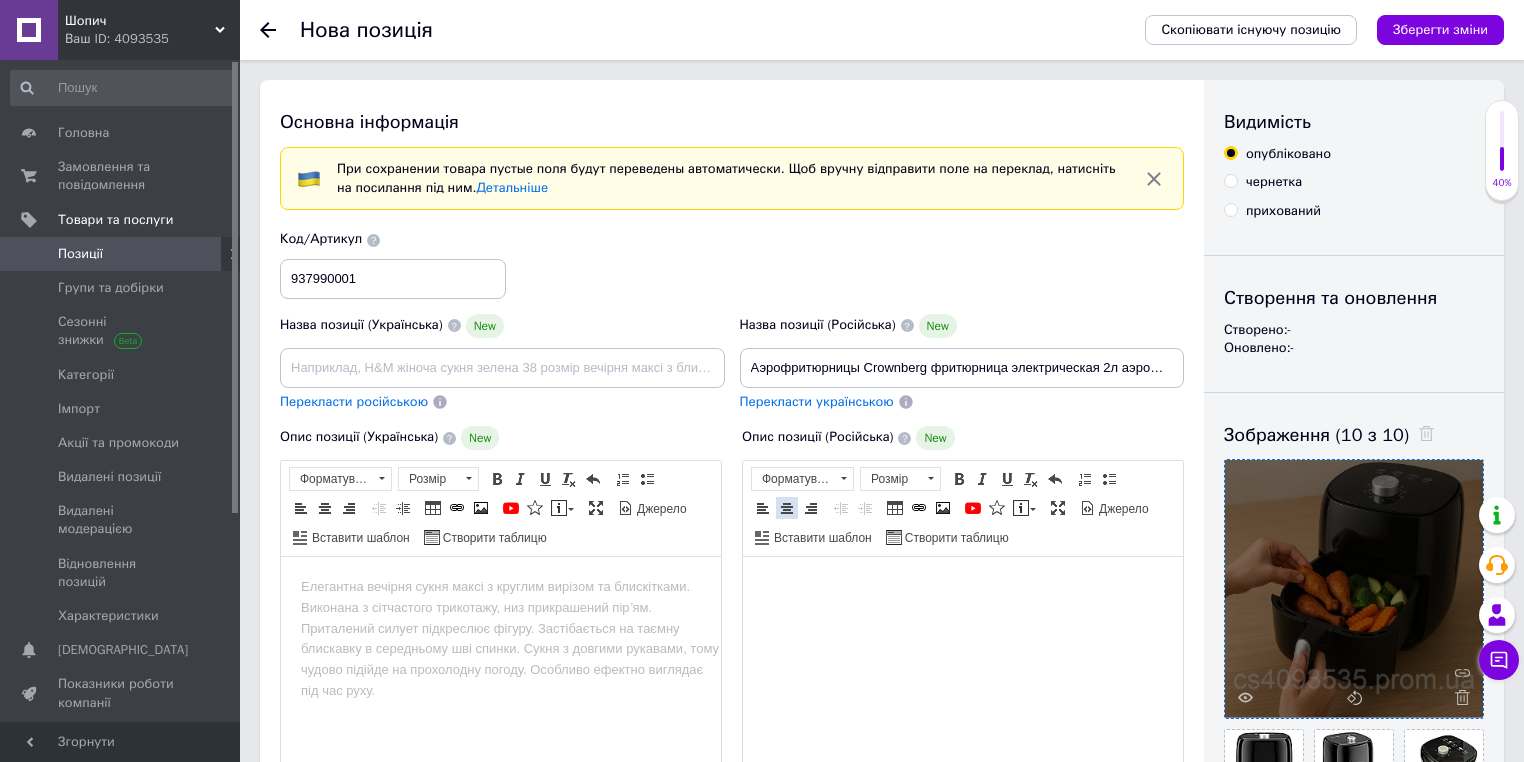 click at bounding box center [787, 508] 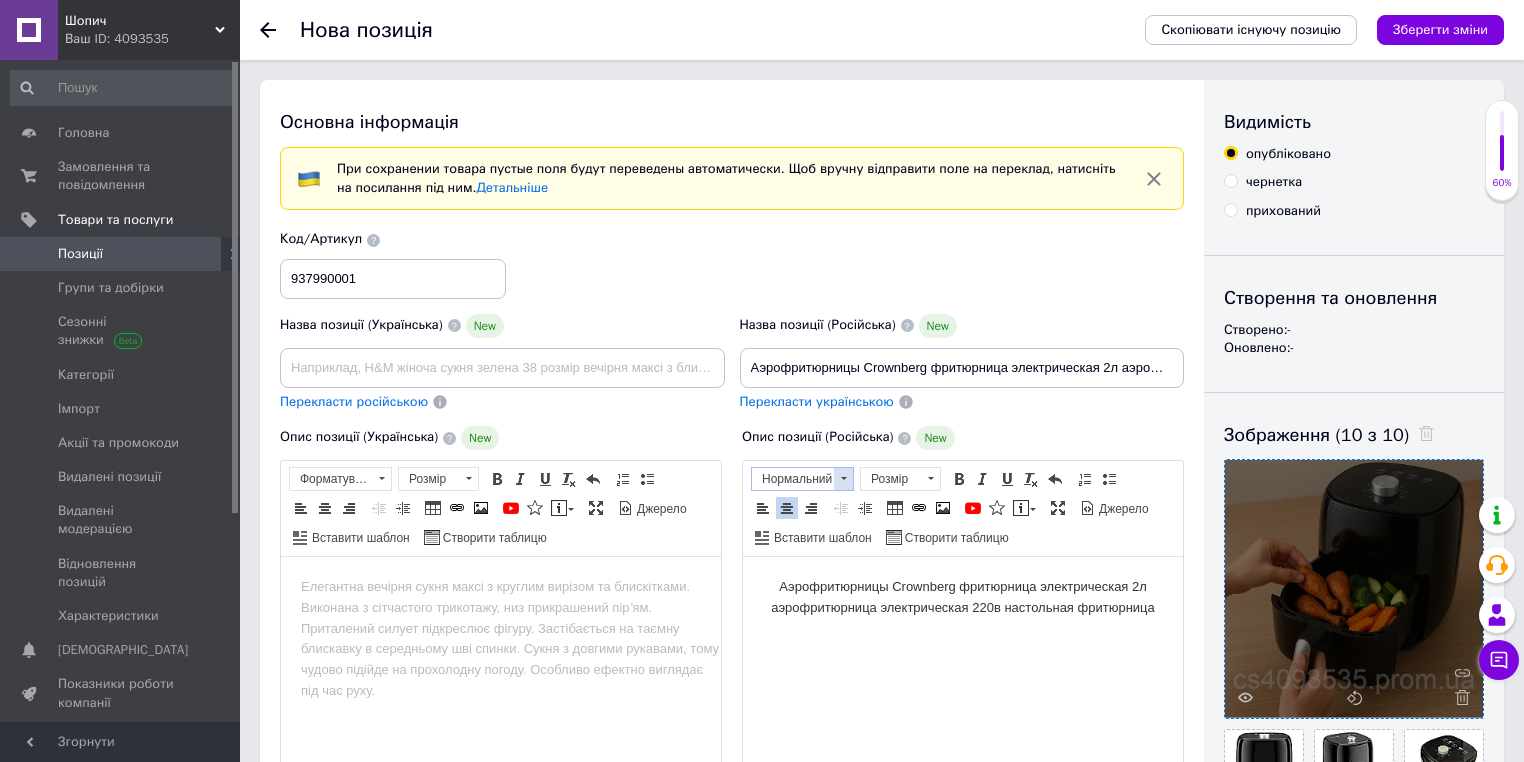 click on "Нормальний" at bounding box center (793, 479) 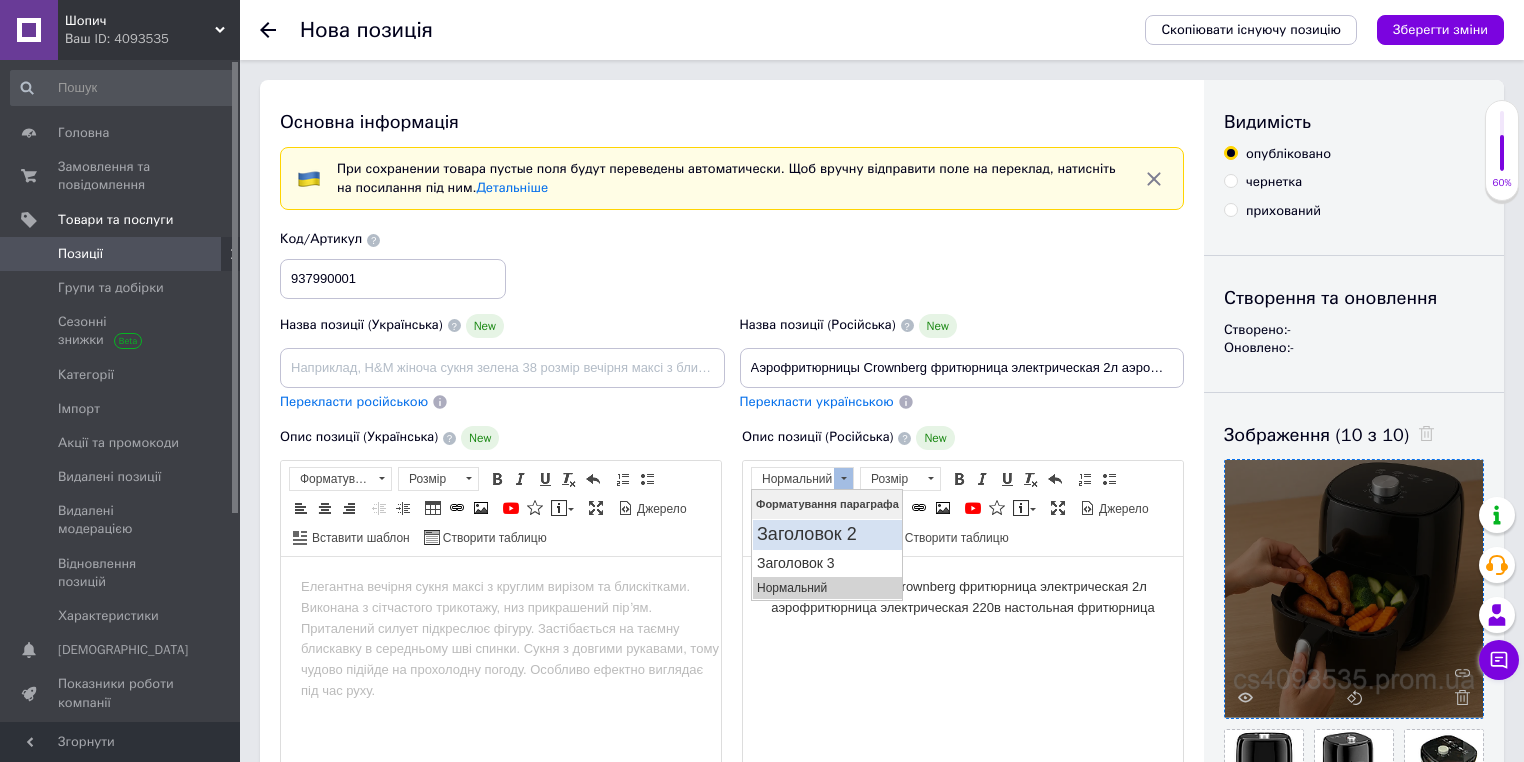 scroll, scrollTop: 0, scrollLeft: 0, axis: both 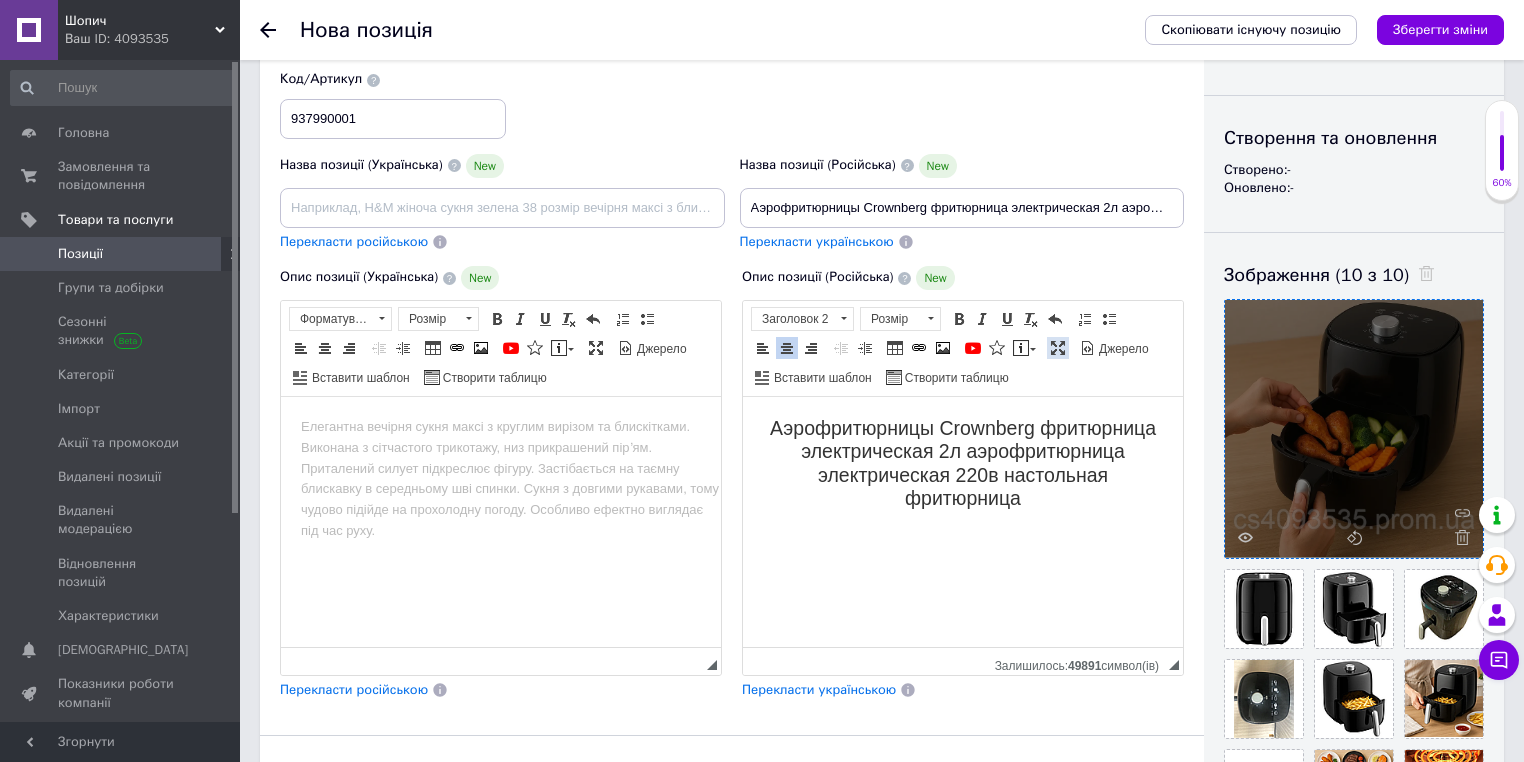 drag, startPoint x: 1057, startPoint y: 347, endPoint x: 1065, endPoint y: 305, distance: 42.755116 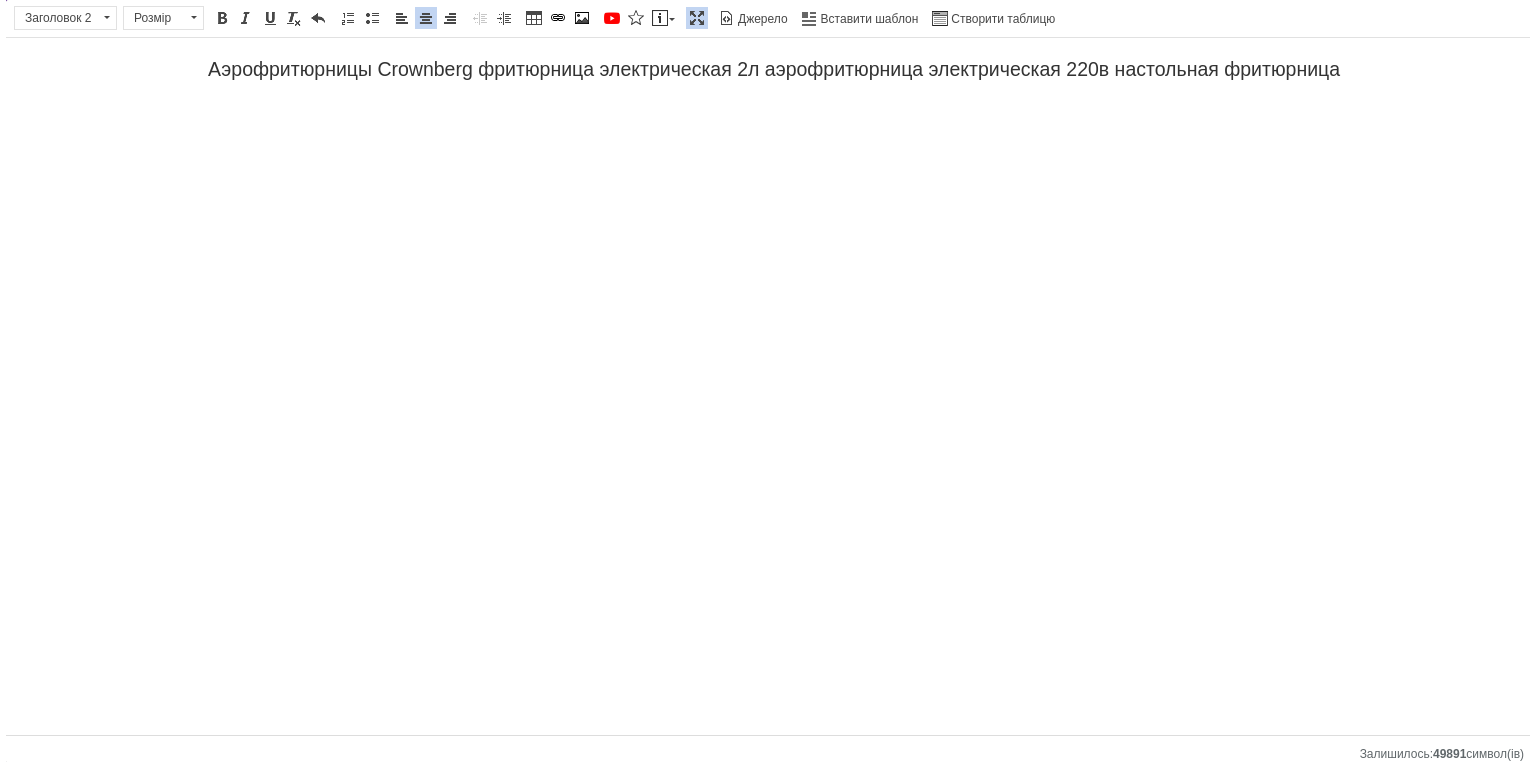 scroll, scrollTop: 0, scrollLeft: 0, axis: both 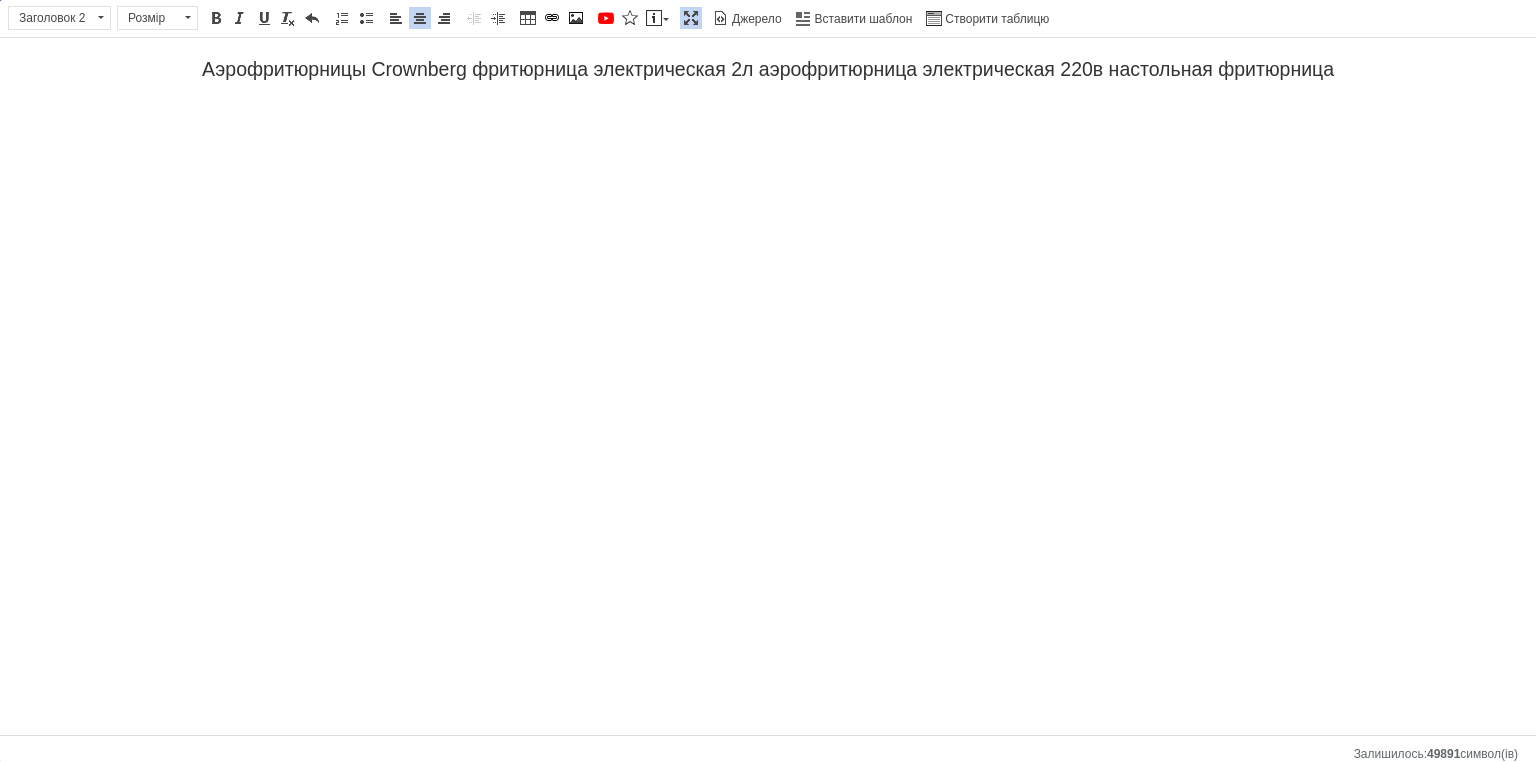 click on "Аэрофритюрницы Crownberg фритюрница электрическая 2л аэрофритюрница электрическая 220в настольная фритюрница" at bounding box center [768, 69] 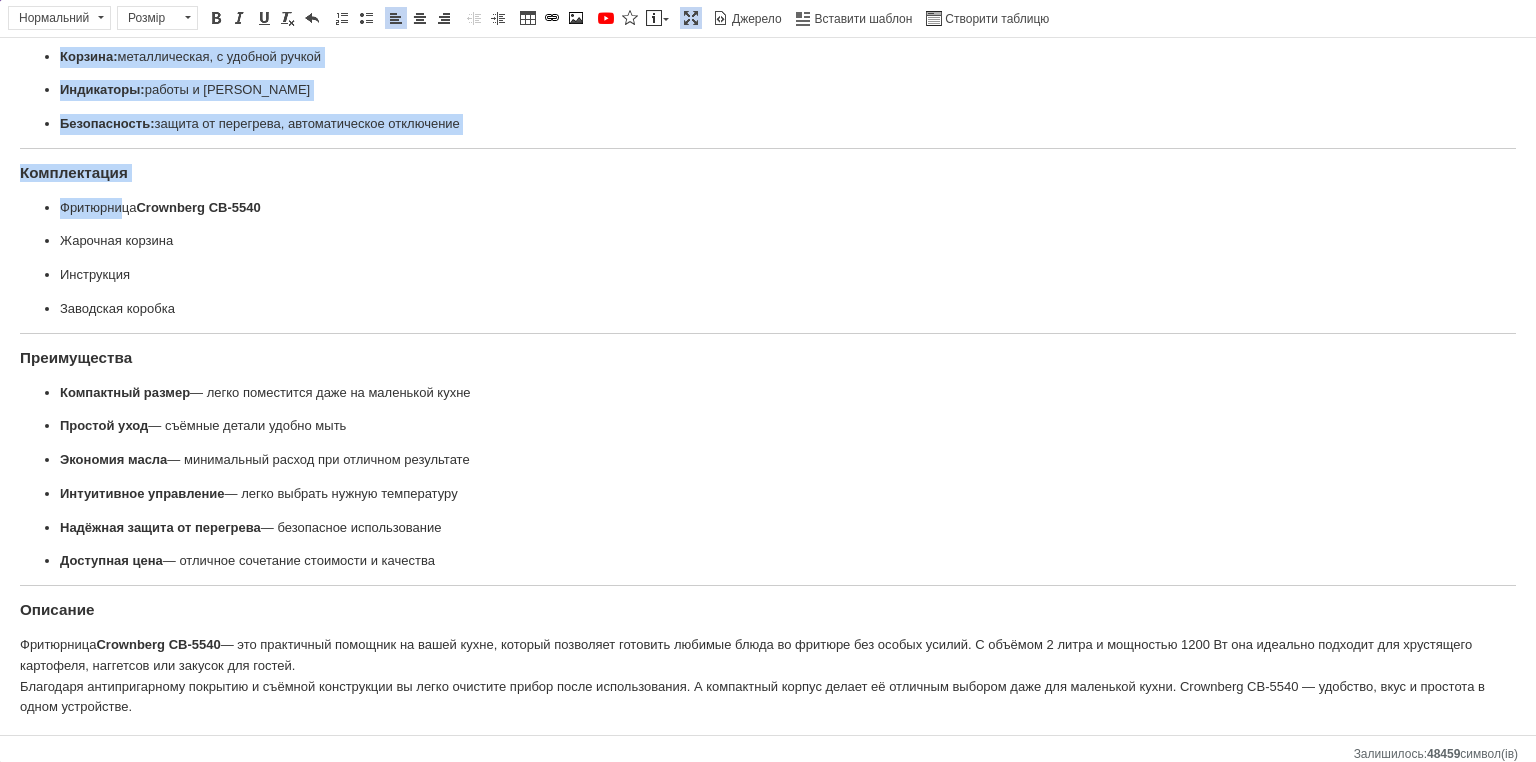 scroll, scrollTop: 324, scrollLeft: 0, axis: vertical 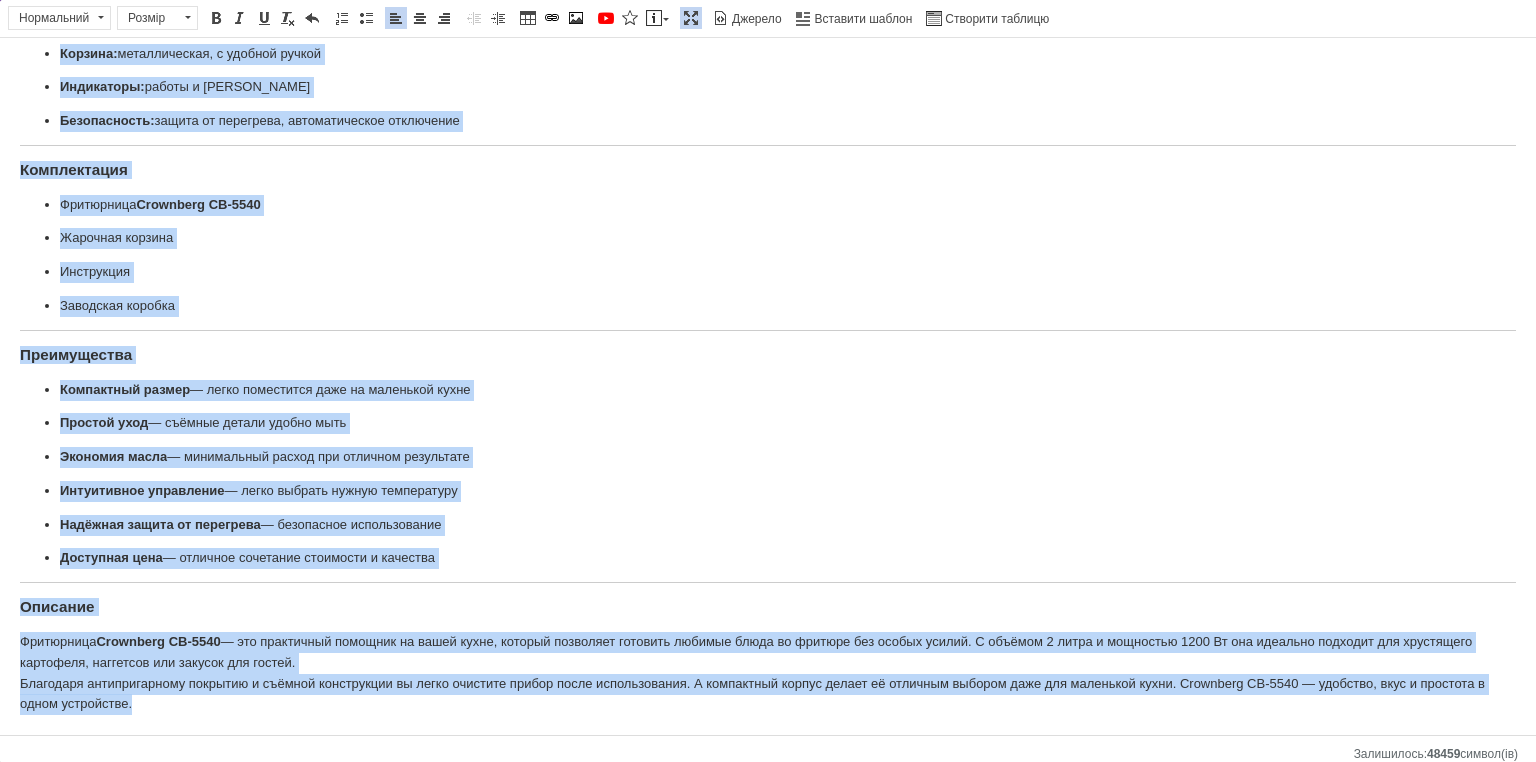 drag, startPoint x: 23, startPoint y: 103, endPoint x: 240, endPoint y: 693, distance: 628.6406 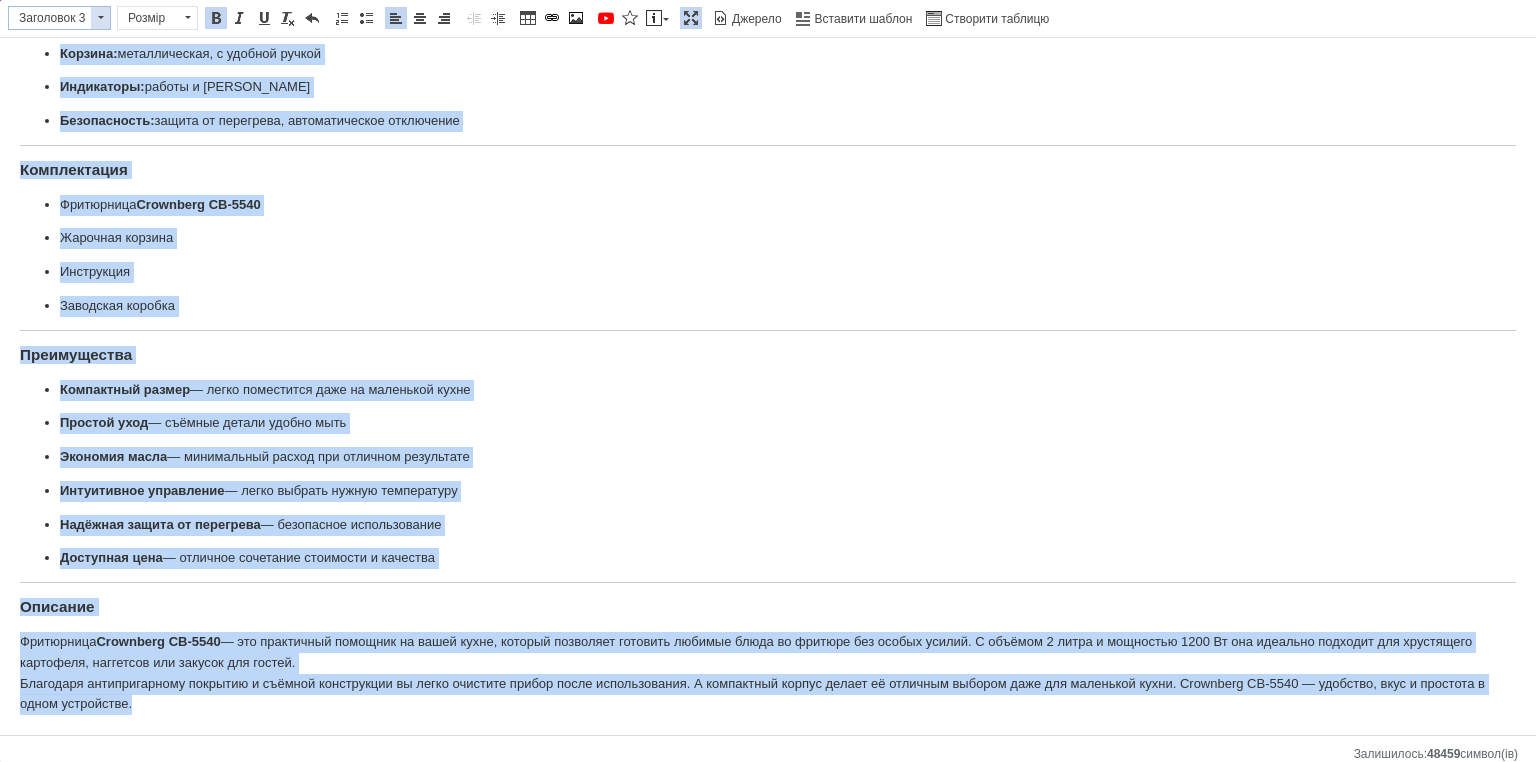 click on "Заголовок 3" at bounding box center [50, 18] 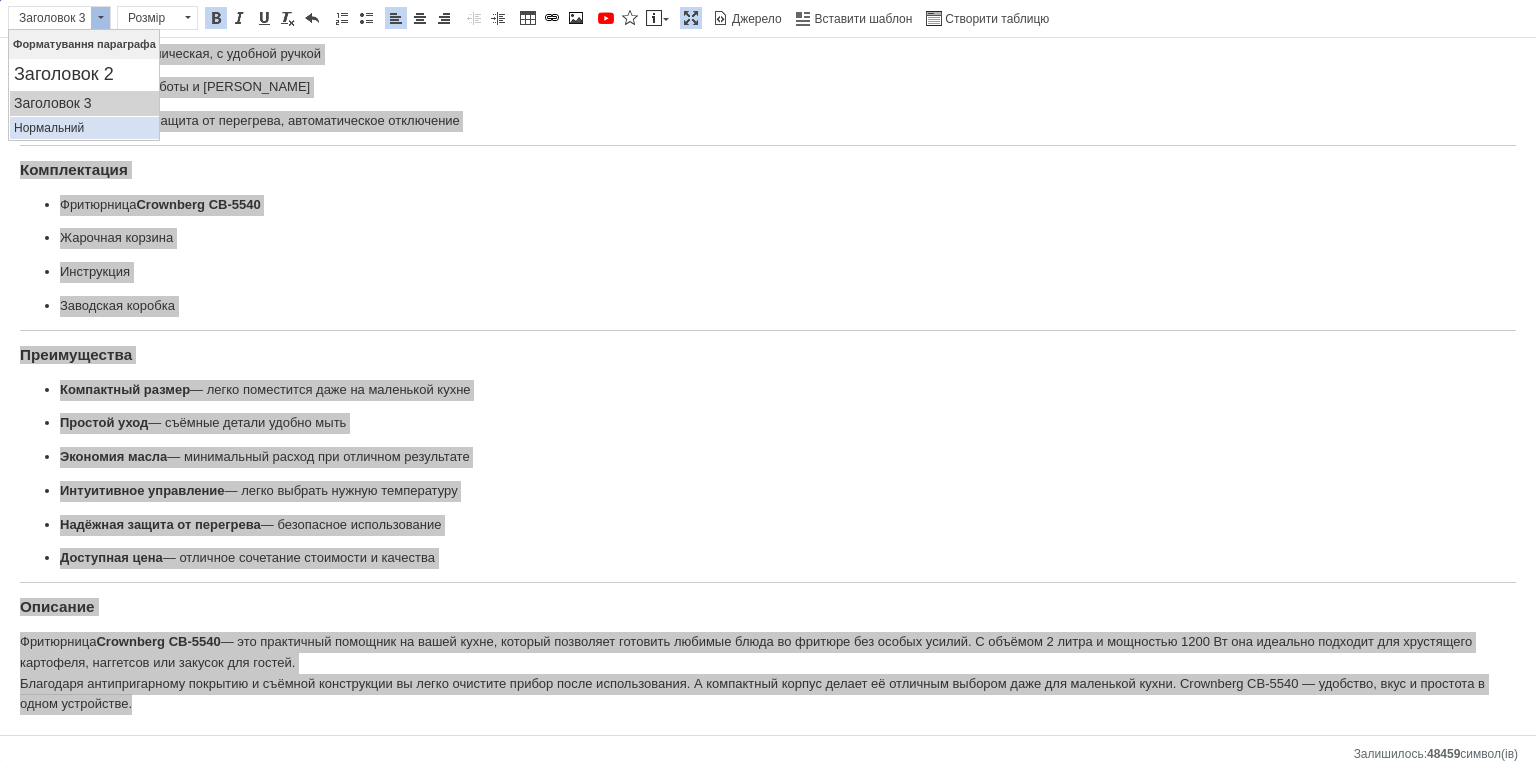 click on "Нормальний" at bounding box center (84, 128) 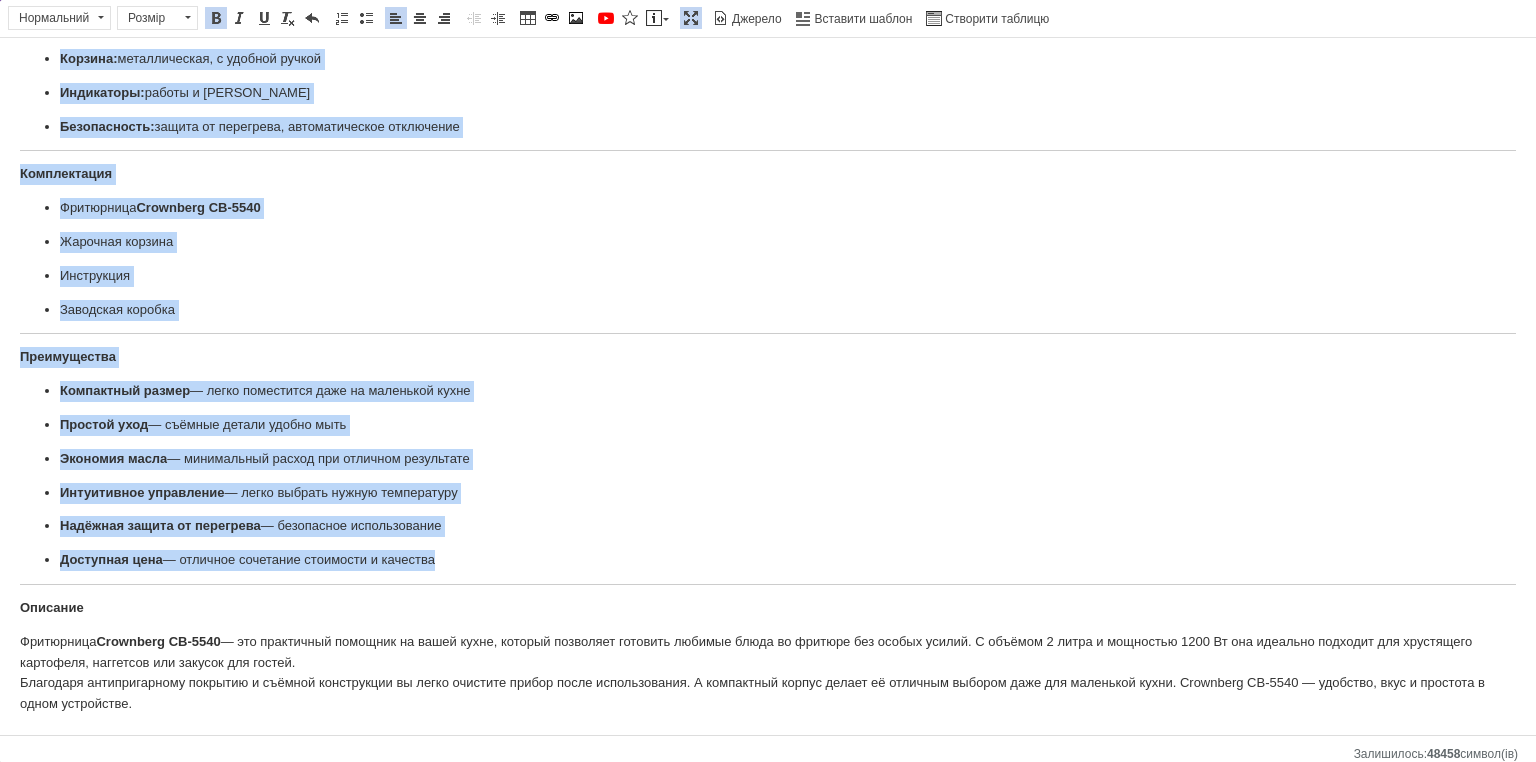 scroll, scrollTop: 318, scrollLeft: 0, axis: vertical 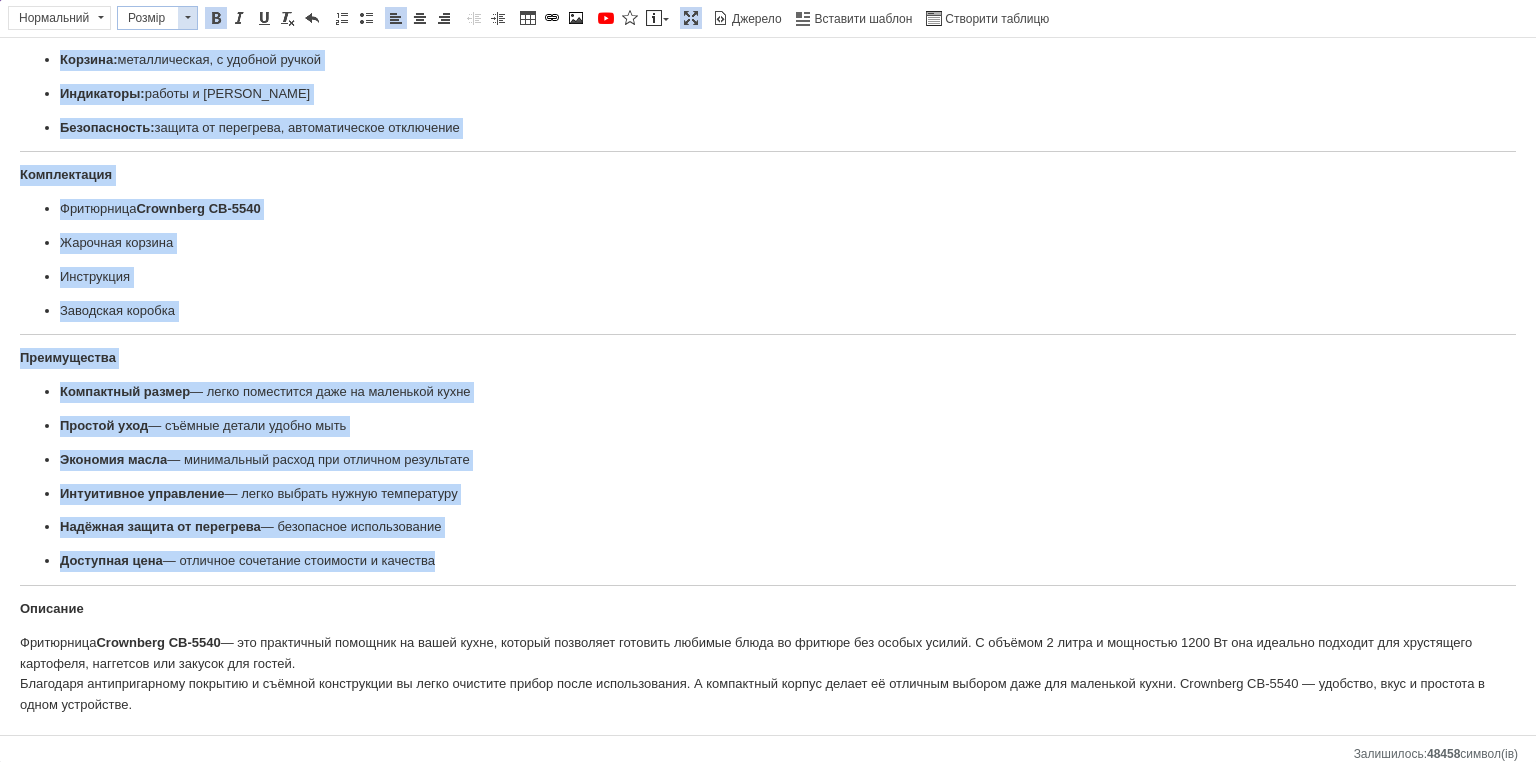 click on "Розмір" at bounding box center (148, 18) 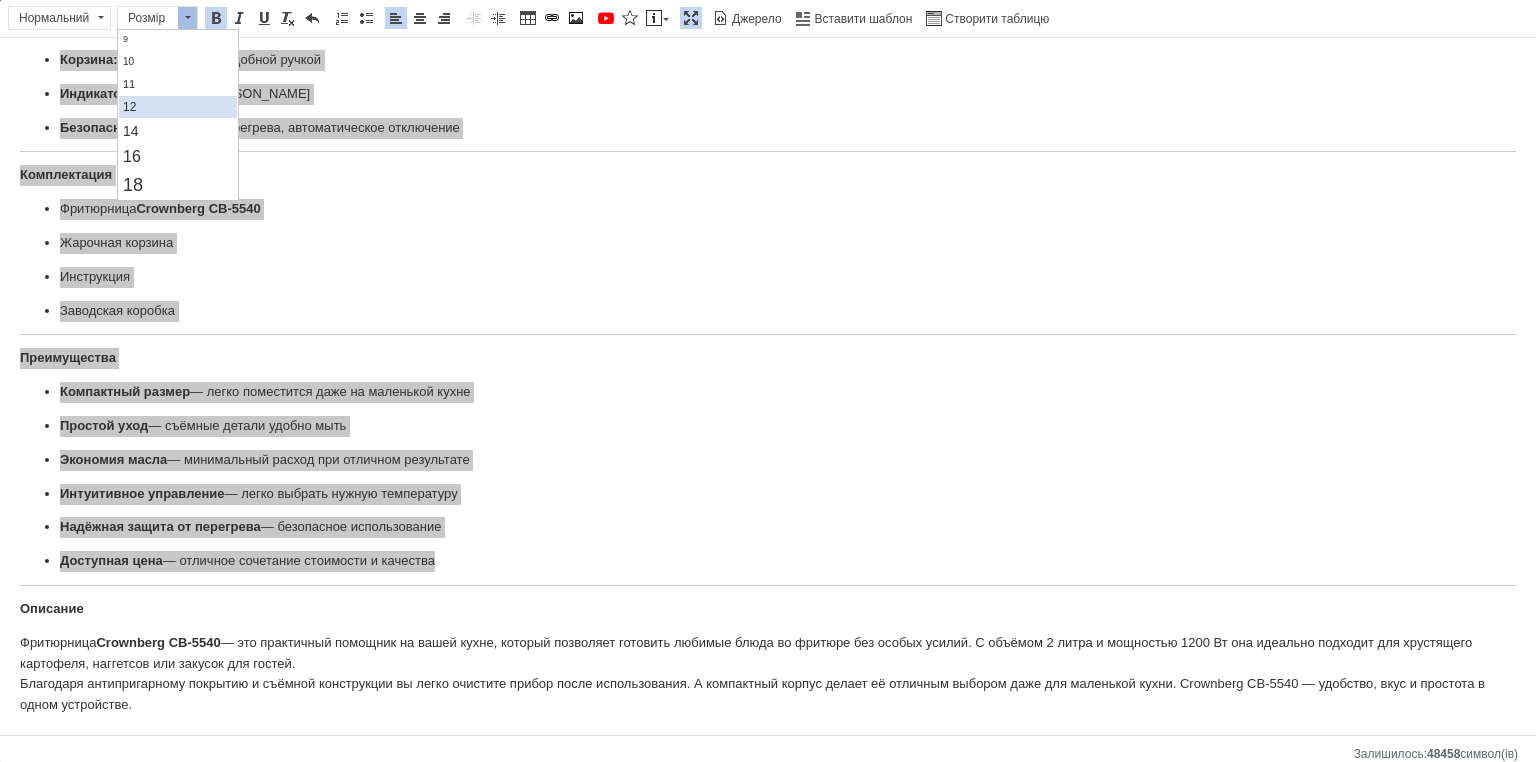 scroll, scrollTop: 80, scrollLeft: 0, axis: vertical 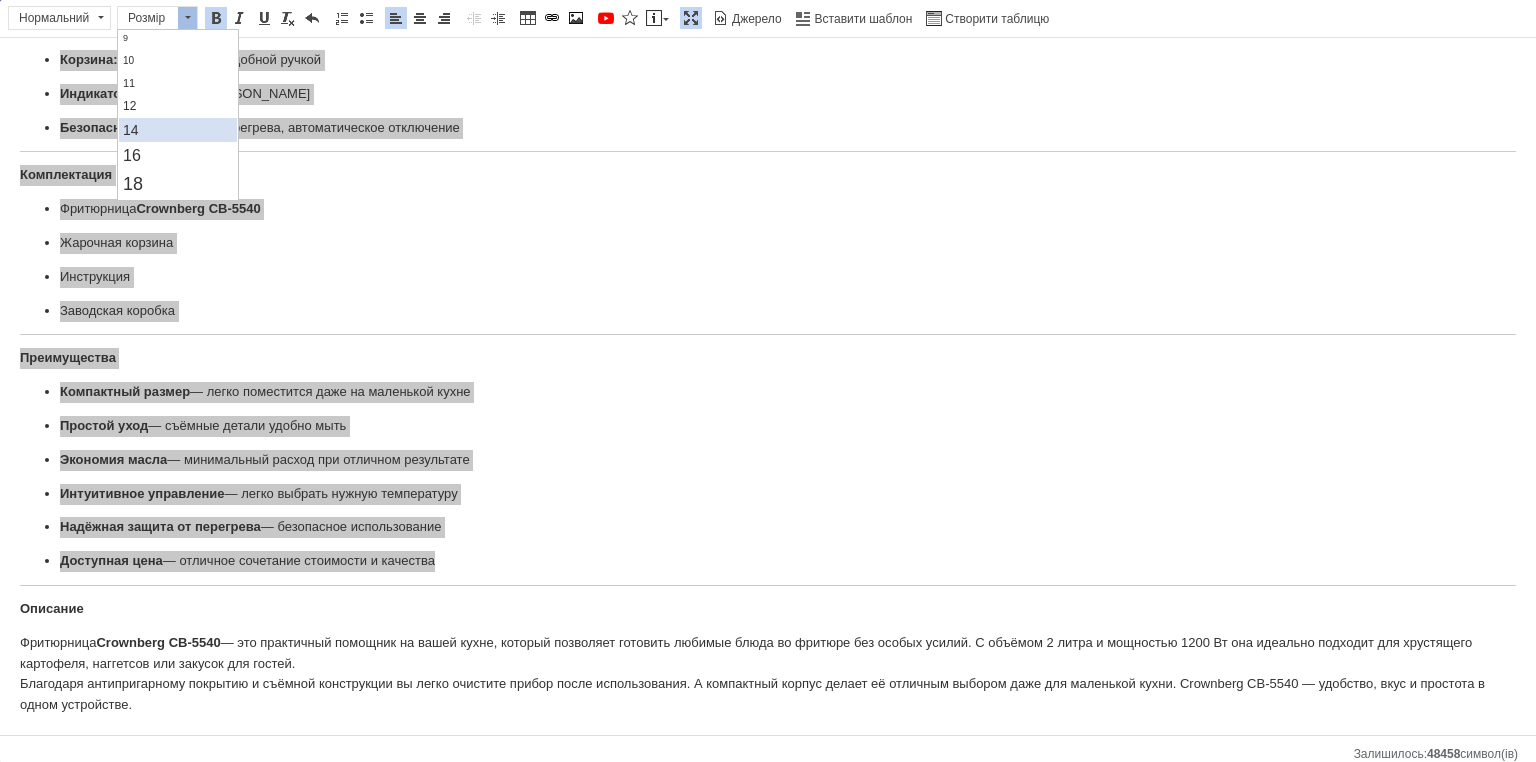 click on "14" at bounding box center (177, 130) 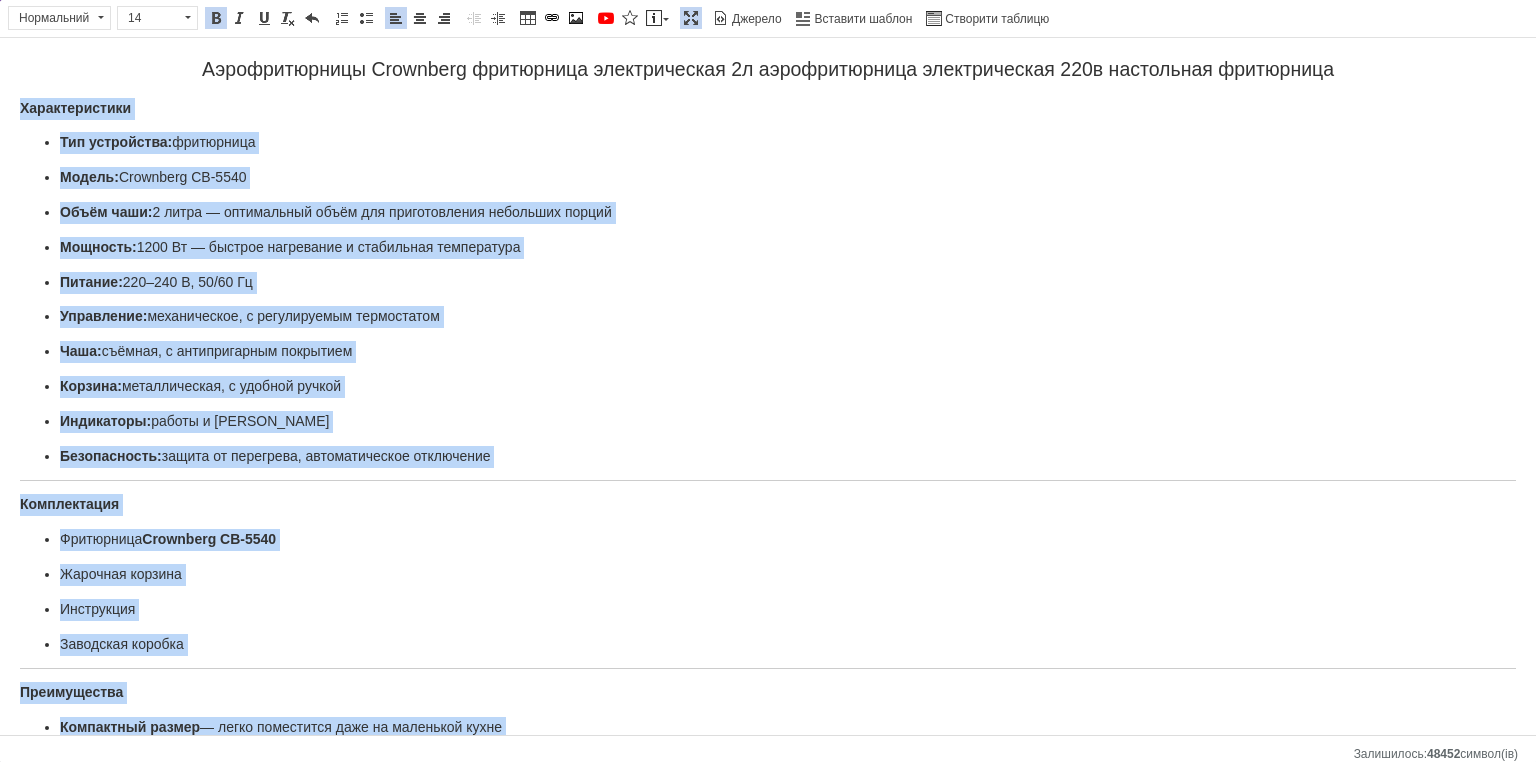scroll, scrollTop: 0, scrollLeft: 0, axis: both 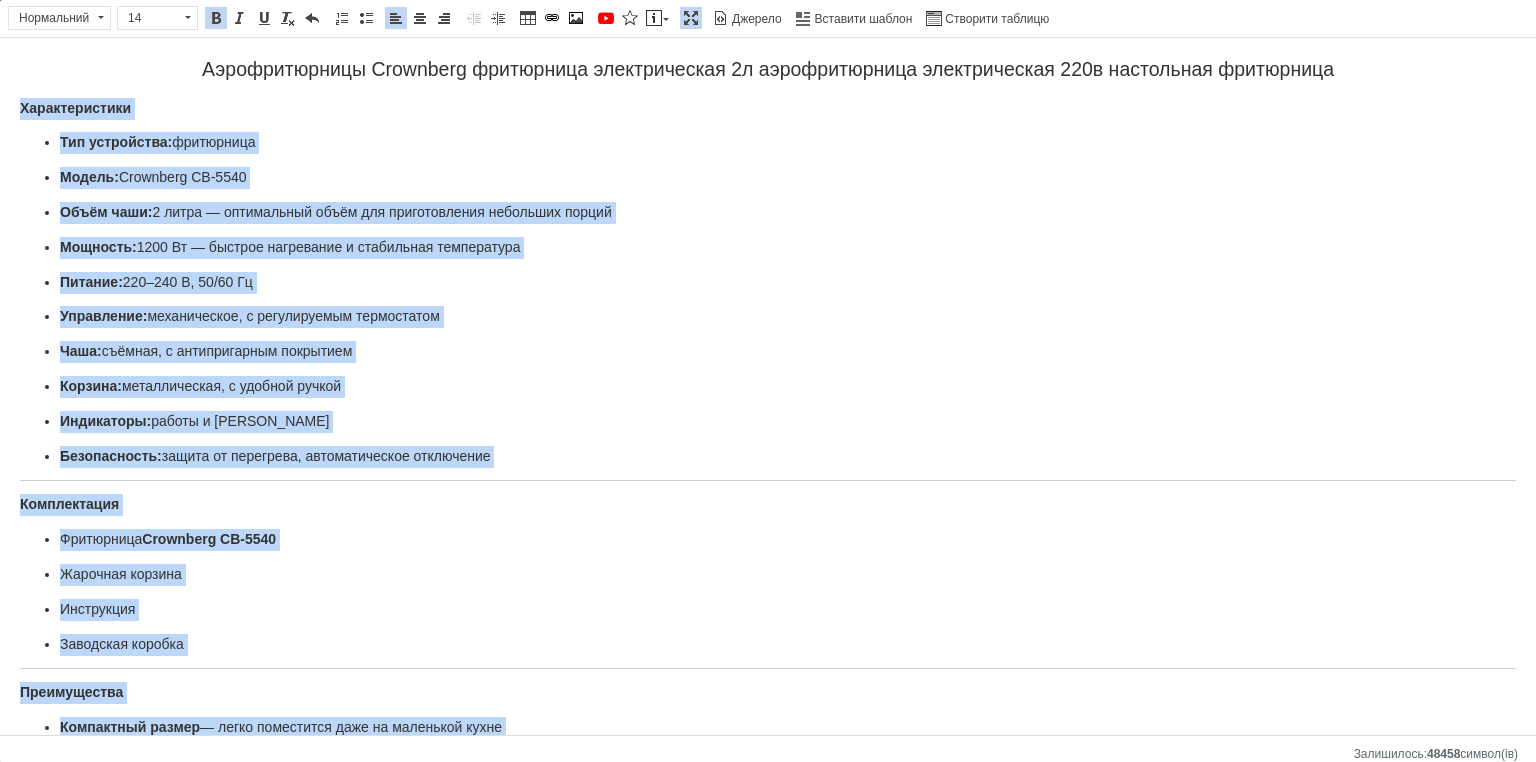 click on "Тип устройства:  фритюрница" at bounding box center (157, 142) 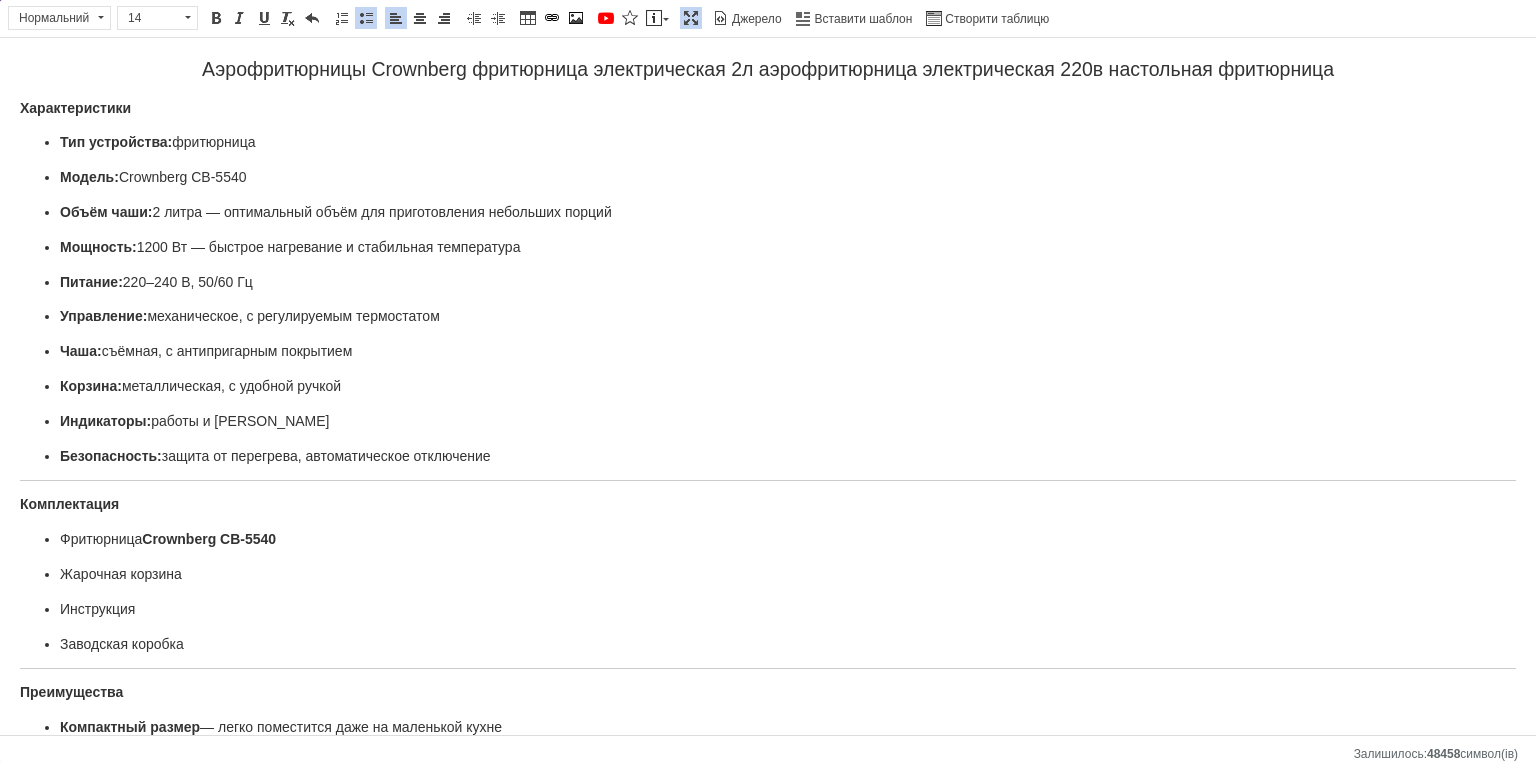 drag, startPoint x: 278, startPoint y: 141, endPoint x: 200, endPoint y: 143, distance: 78.025635 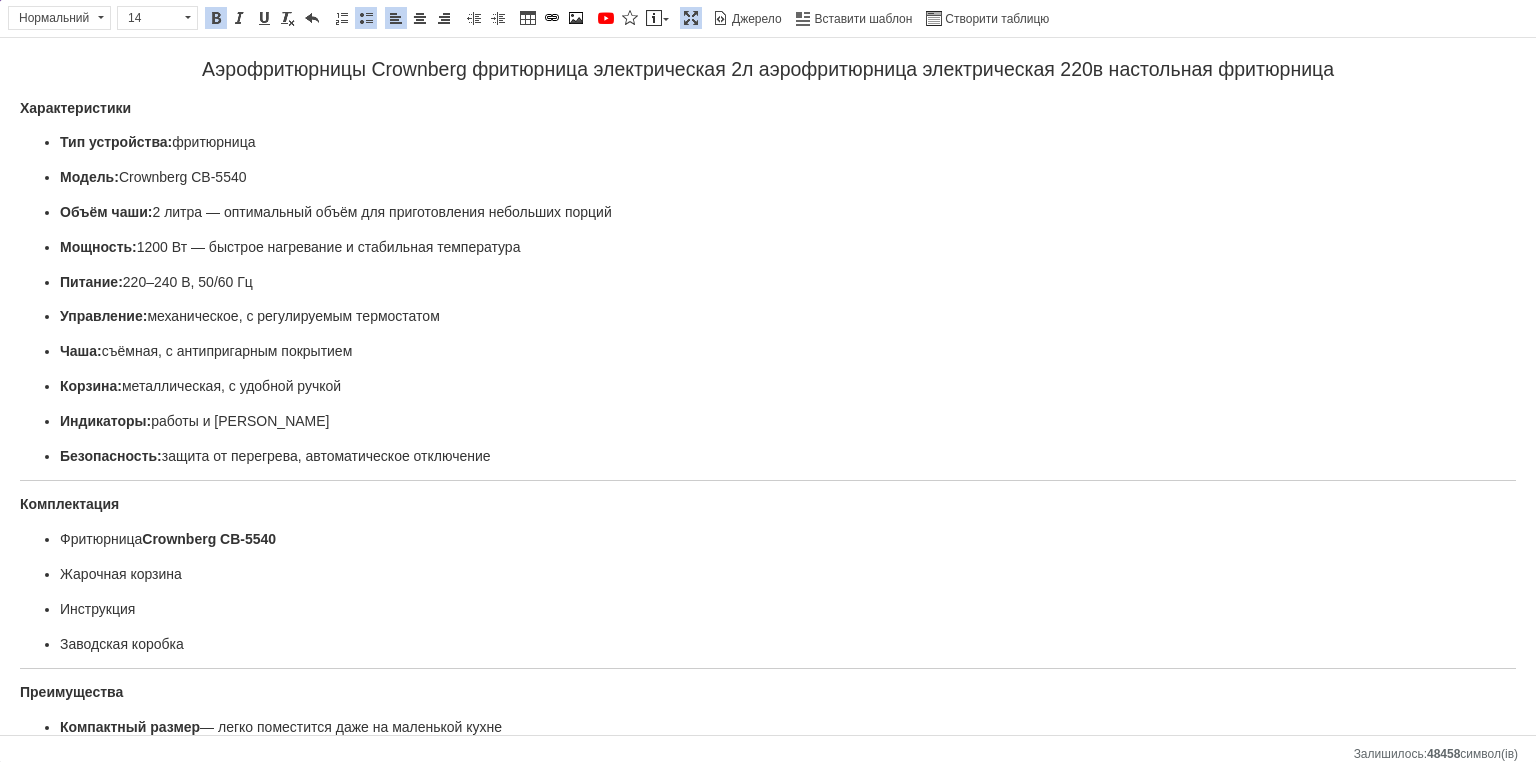 drag, startPoint x: 274, startPoint y: 169, endPoint x: 32, endPoint y: 179, distance: 242.20653 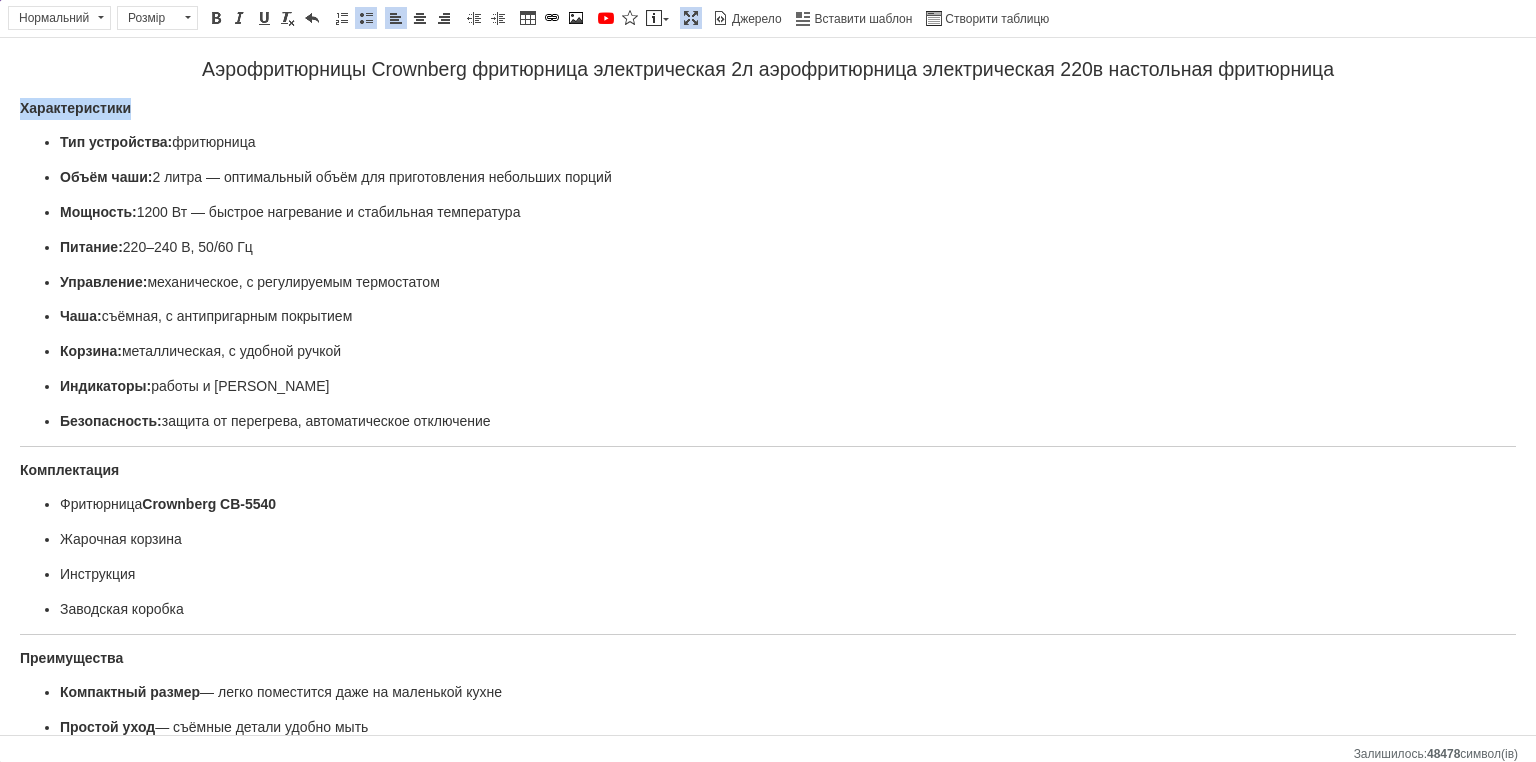 drag, startPoint x: 169, startPoint y: 102, endPoint x: 0, endPoint y: 102, distance: 169 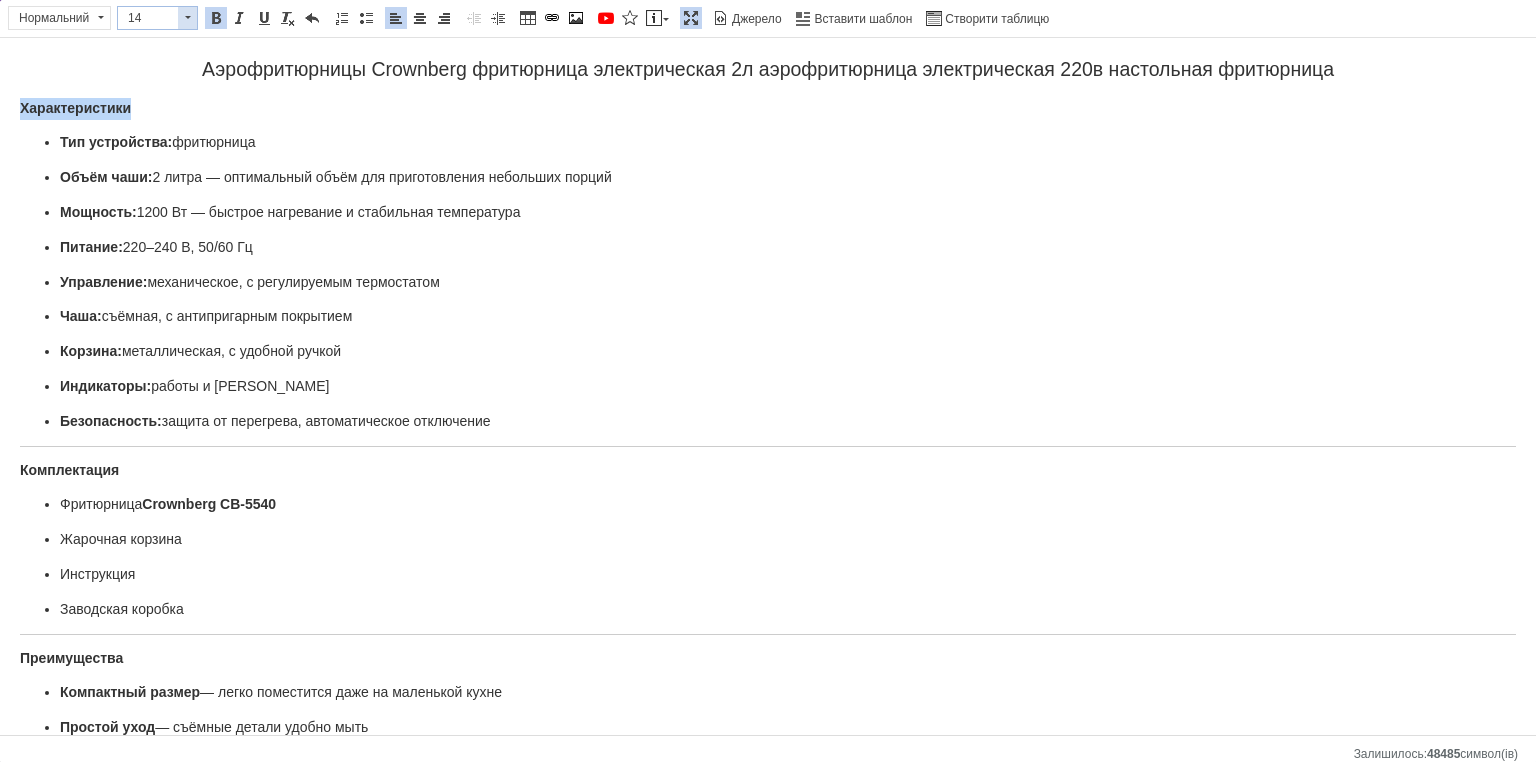 click on "14" at bounding box center (157, 18) 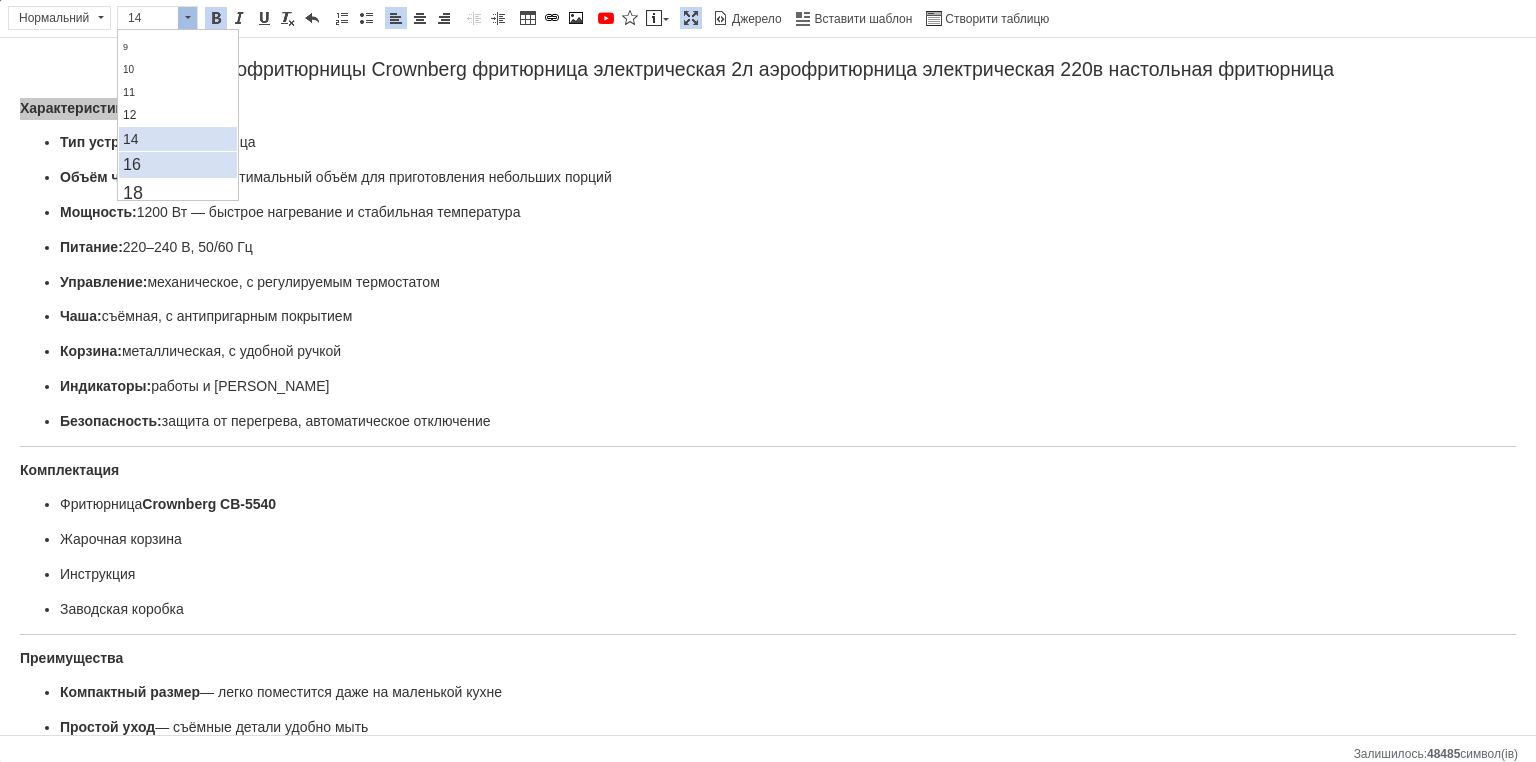 scroll, scrollTop: 100, scrollLeft: 0, axis: vertical 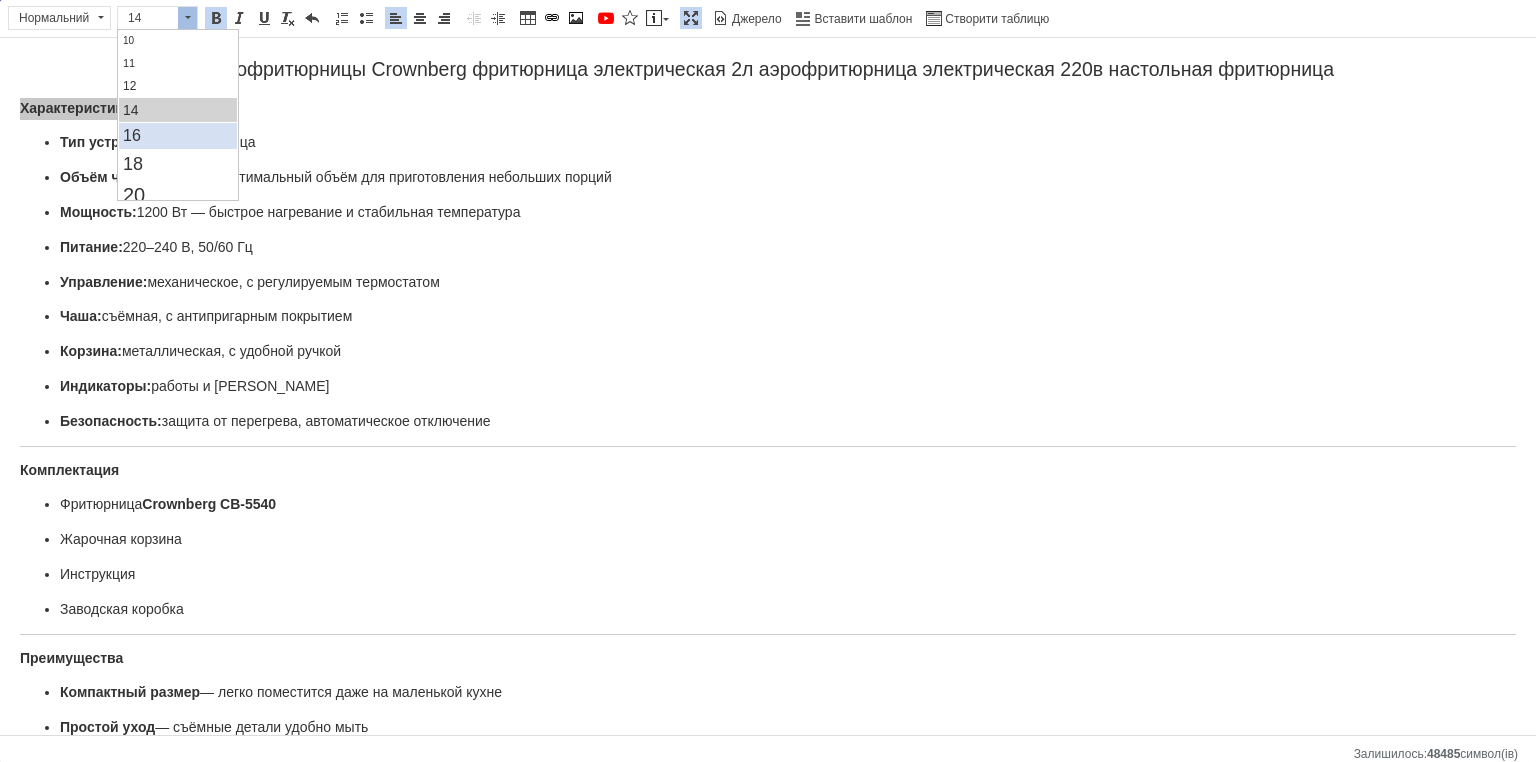 click on "16" at bounding box center [177, 136] 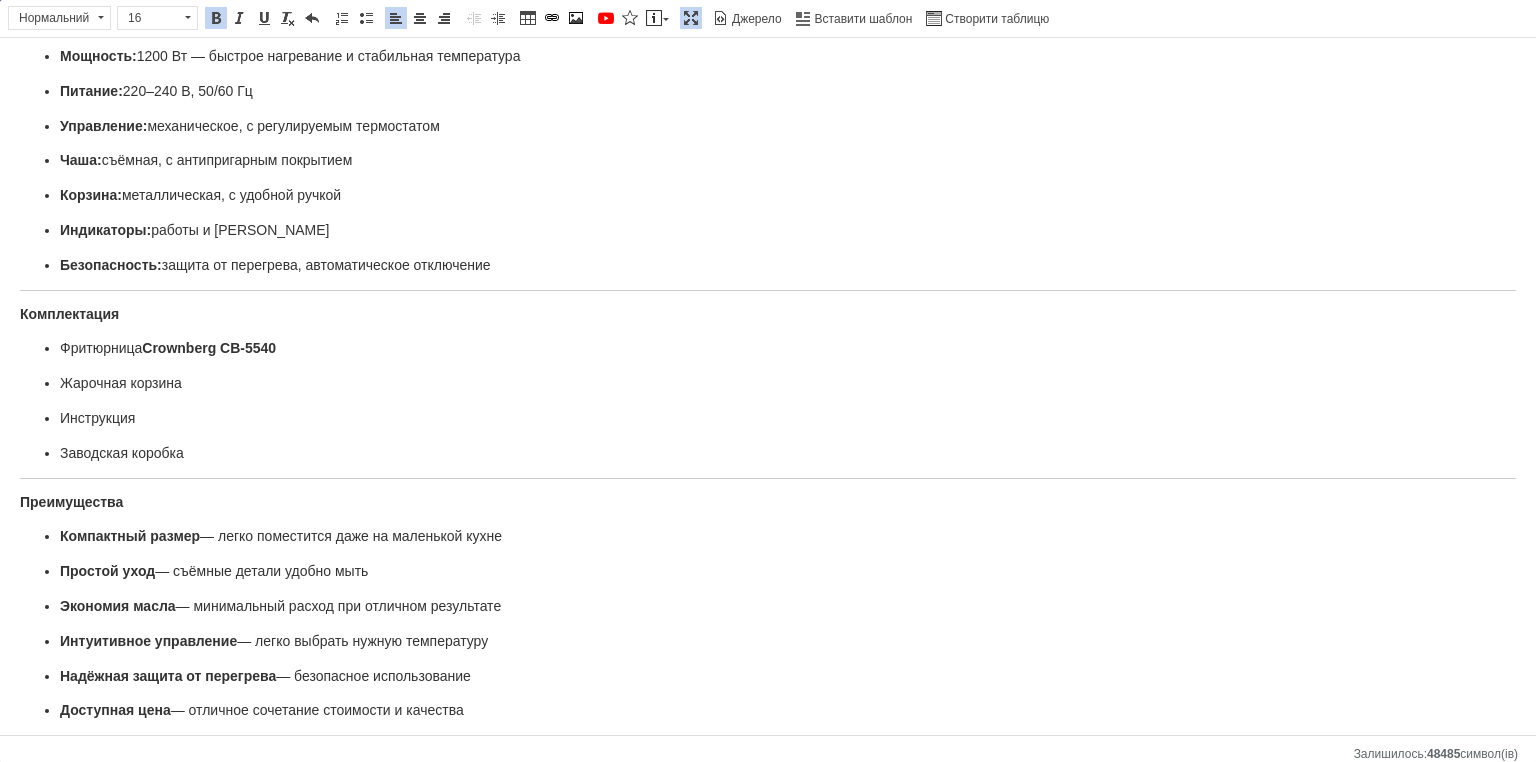scroll, scrollTop: 160, scrollLeft: 0, axis: vertical 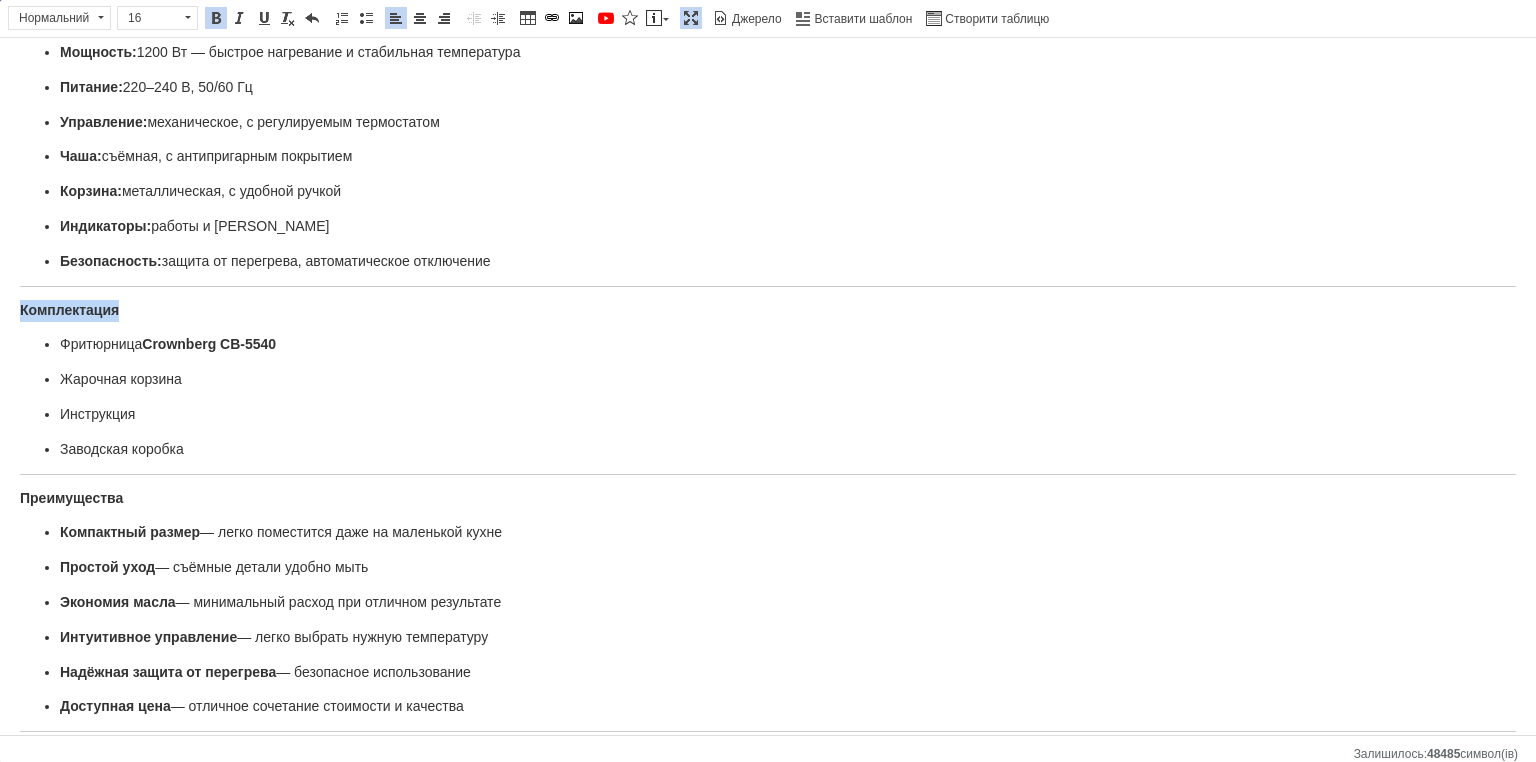 click on "Аэрофритюрницы Crownberg фритюрница электрическая 2л аэрофритюрница электрическая 220в настольная фритюрница Характеристики Тип устройства:  фритюрница Объём чаши:  2 литра — оптимальный объём для приготовления небольших порций Мощность:  1200 Вт — быстрое нагревание и стабильная температура Питание:  220–240 В, 50/60 Гц Управление:  механическое, с регулируемым термостатом Чаша:  съёмная, с антипригарным покрытием Корзина:  металлическая, с удобной ручкой Индикаторы:  работы и нагрева Безопасность:  защита от перегрева, автоматическое отключение Комплектация" at bounding box center [768, 382] 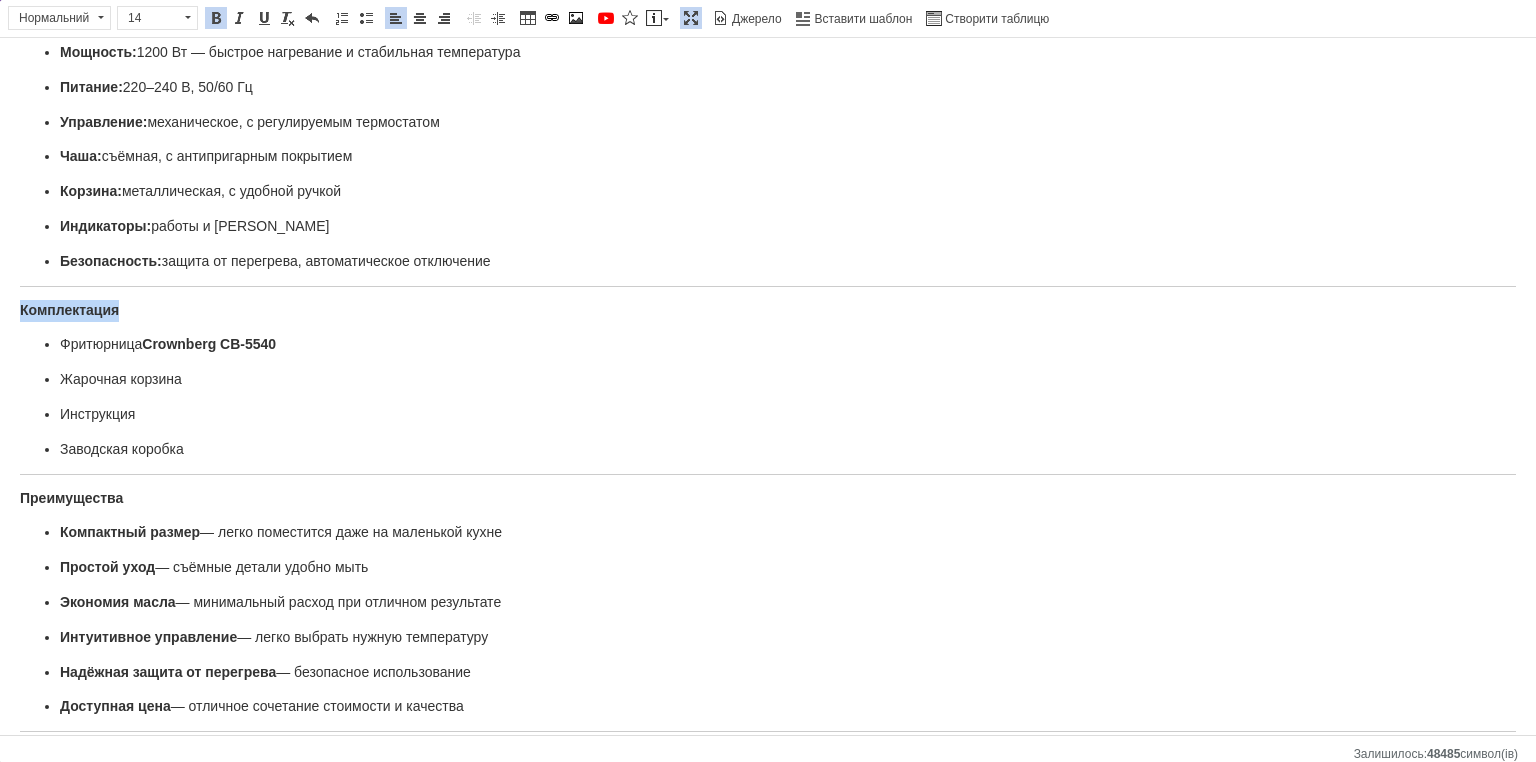 click on "Розмір 14" at bounding box center [160, 20] 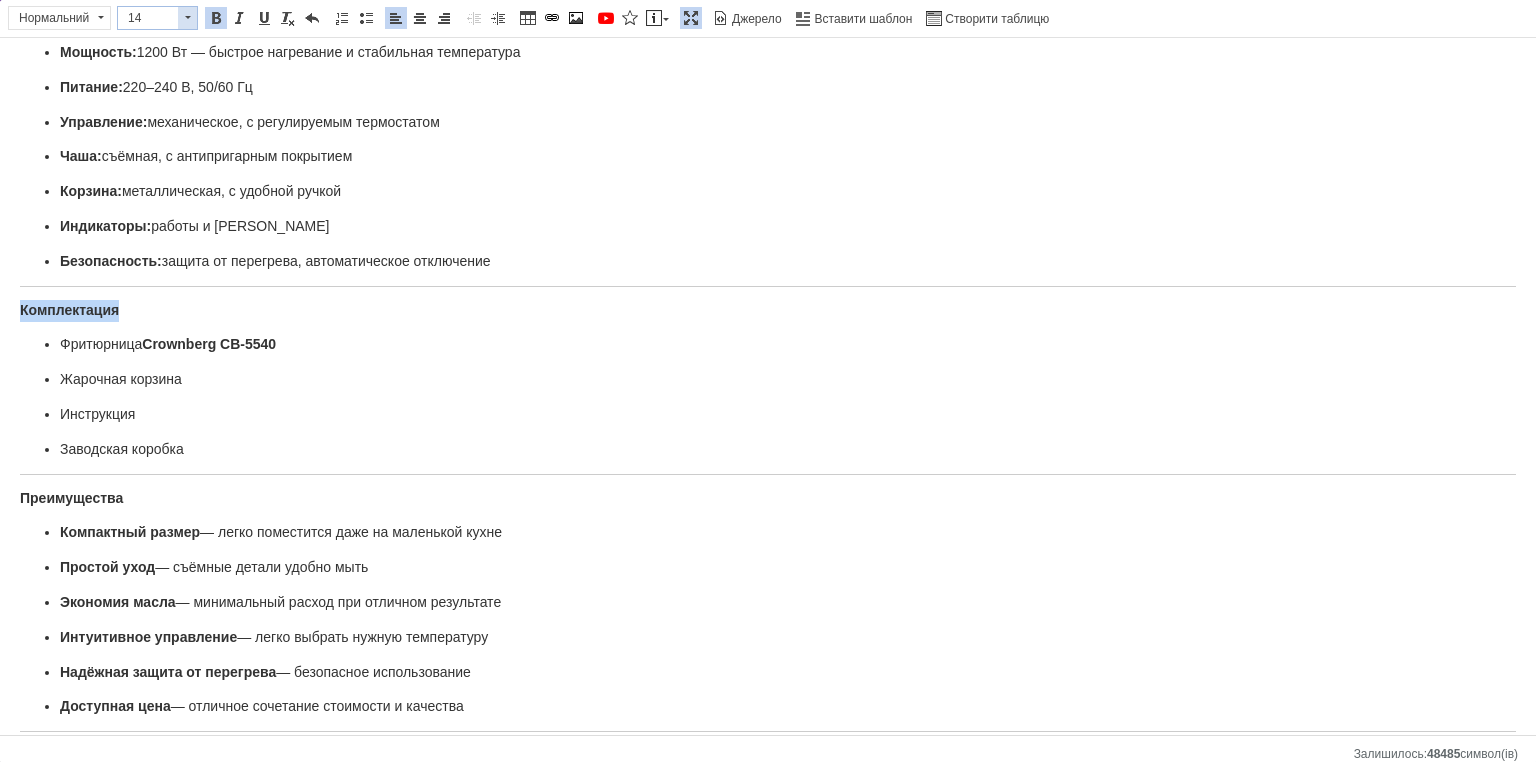 click on "14" at bounding box center [148, 18] 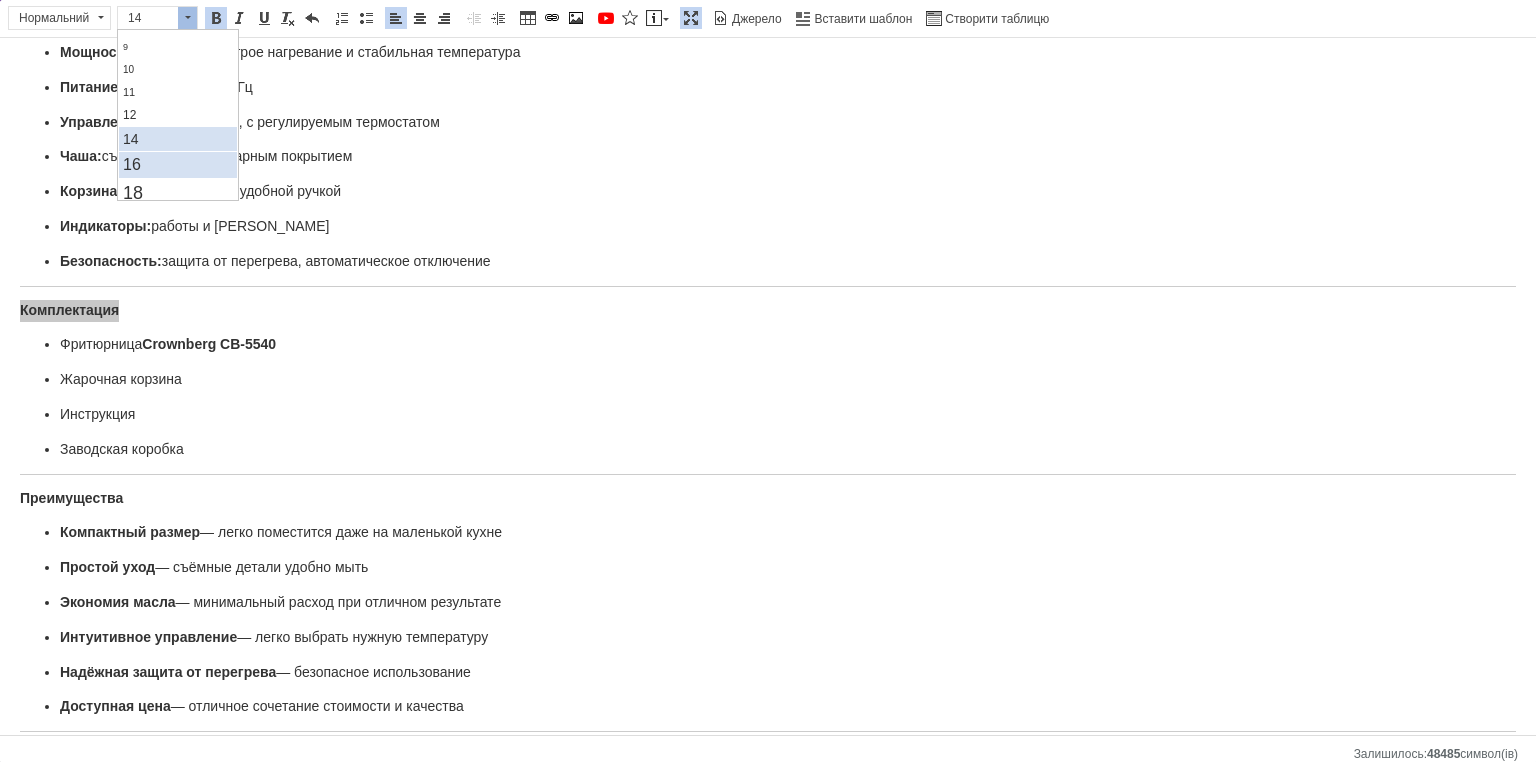 scroll, scrollTop: 100, scrollLeft: 0, axis: vertical 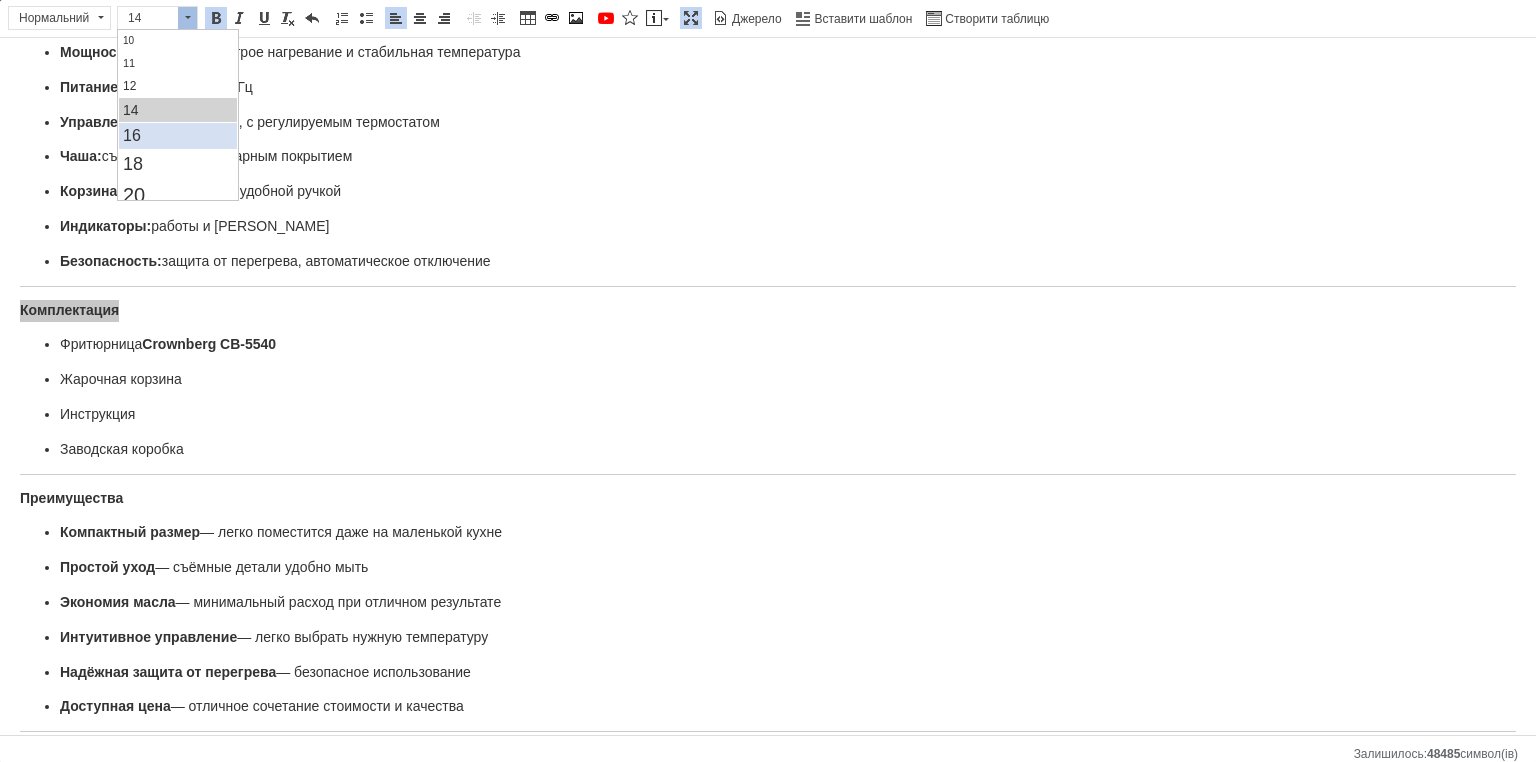 drag, startPoint x: 161, startPoint y: 132, endPoint x: 149, endPoint y: 269, distance: 137.52454 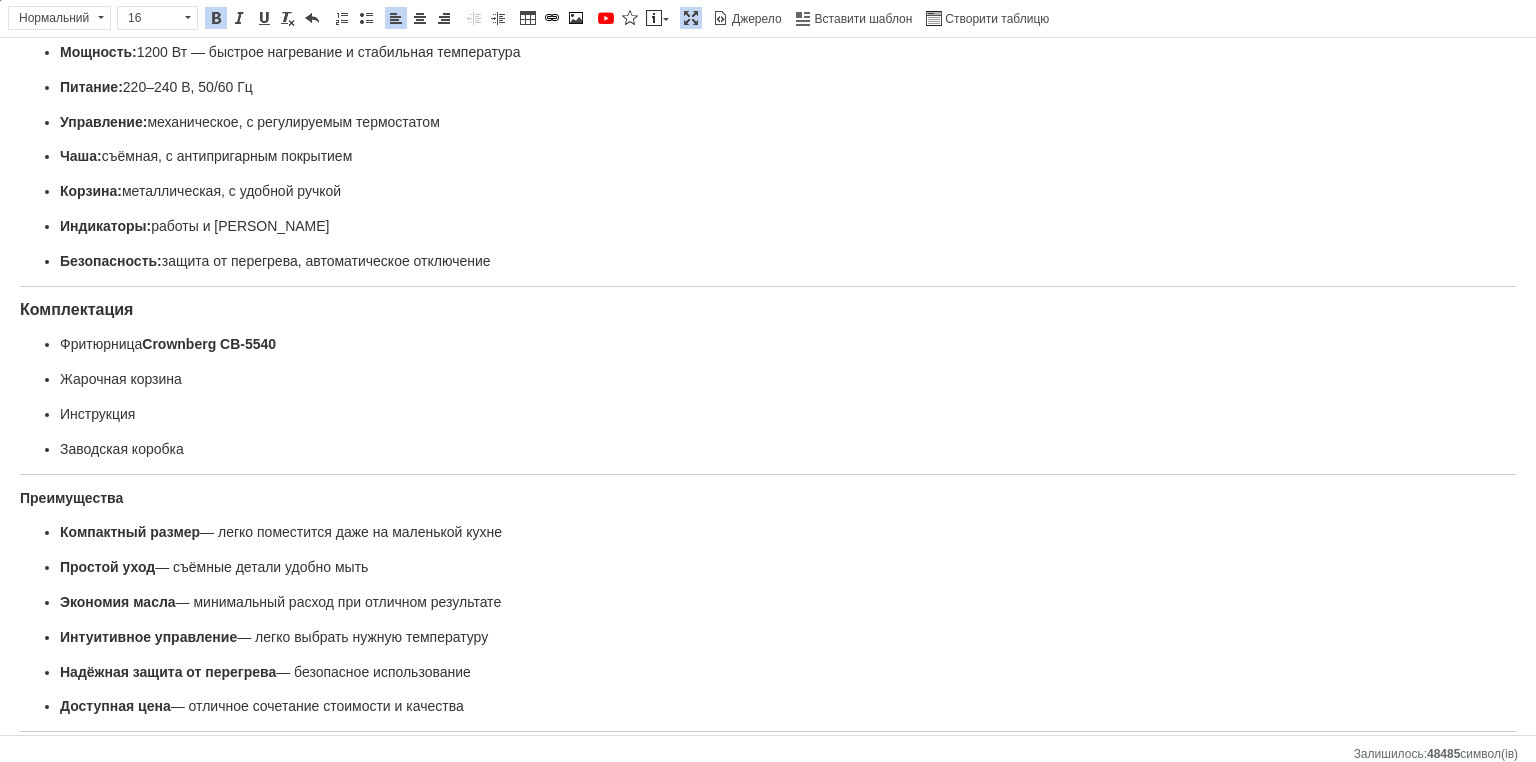 scroll, scrollTop: 0, scrollLeft: 0, axis: both 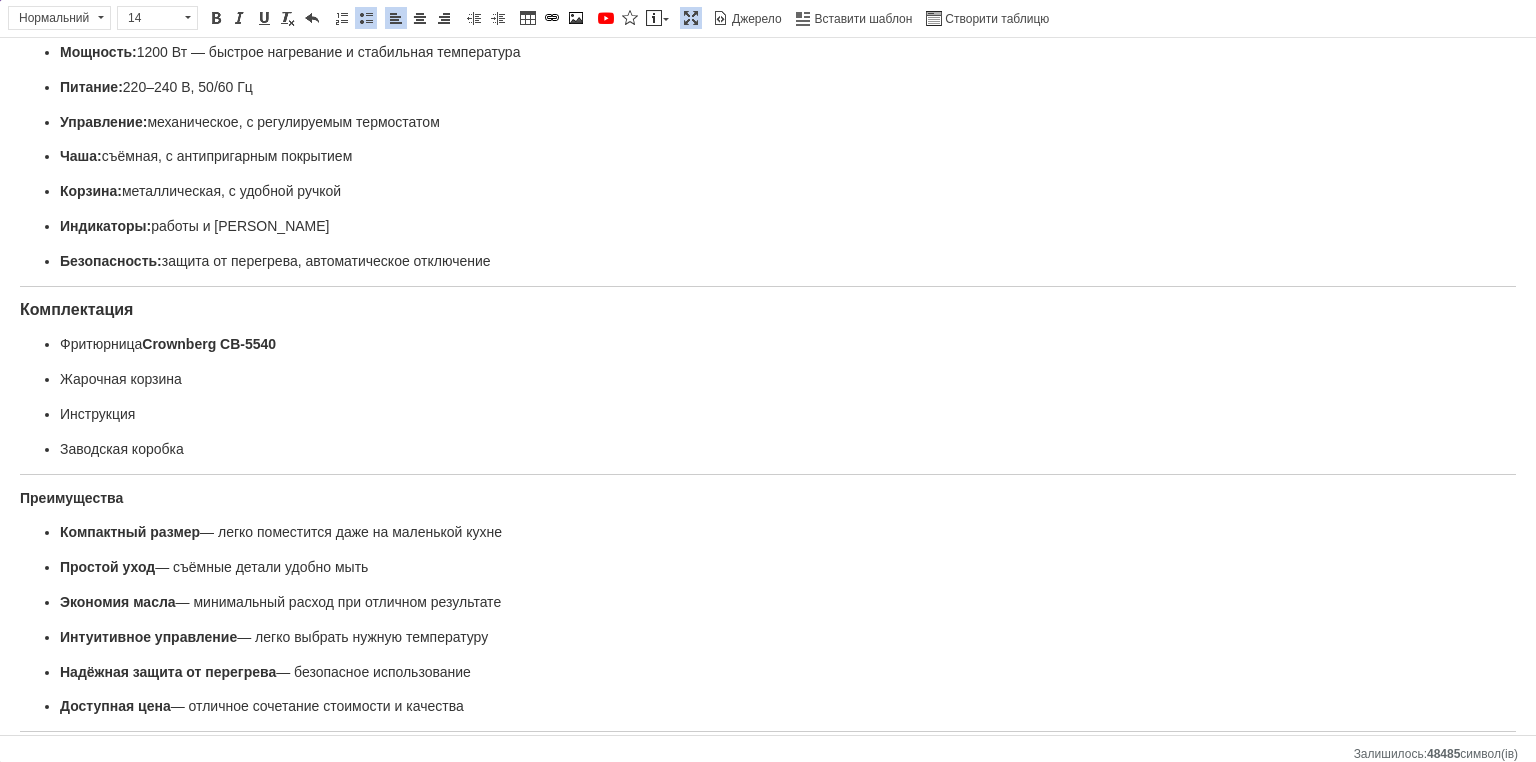 click on "Аэрофритюрницы Crownberg фритюрница электрическая 2л аэрофритюрница электрическая 220в настольная фритюрница Характеристики Тип устройства:  фритюрница Объём чаши:  2 литра — оптимальный объём для приготовления небольших порций Мощность:  1200 Вт — быстрое нагревание и стабильная температура Питание:  220–240 В, 50/60 Гц Управление:  механическое, с регулируемым термостатом Чаша:  съёмная, с антипригарным покрытием Корзина:  металлическая, с удобной ручкой Индикаторы:  работы и нагрева Безопасность:  защита от перегрева, автоматическое отключение Комплектация" at bounding box center [768, 382] 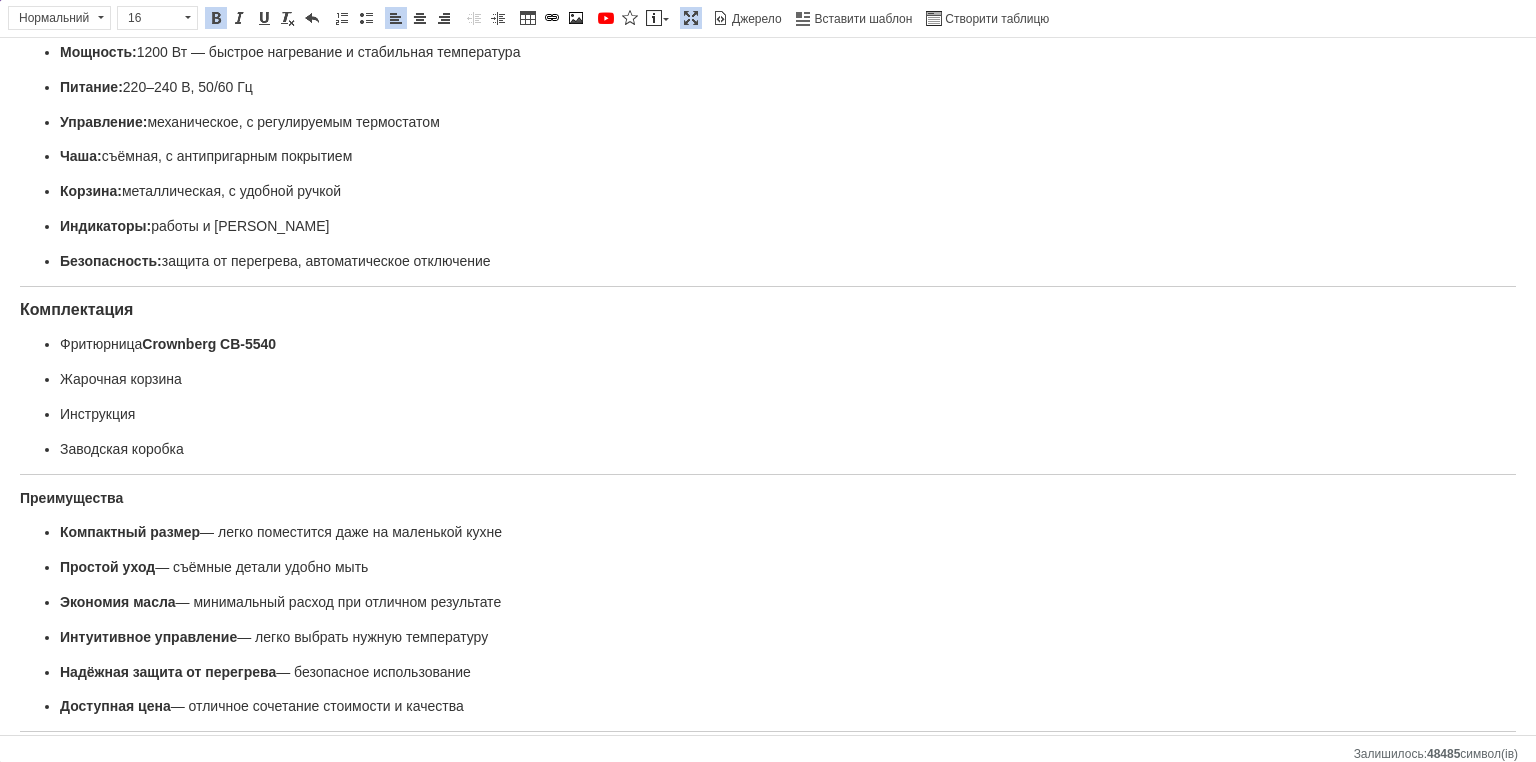 click on "Комплектация" at bounding box center (76, 309) 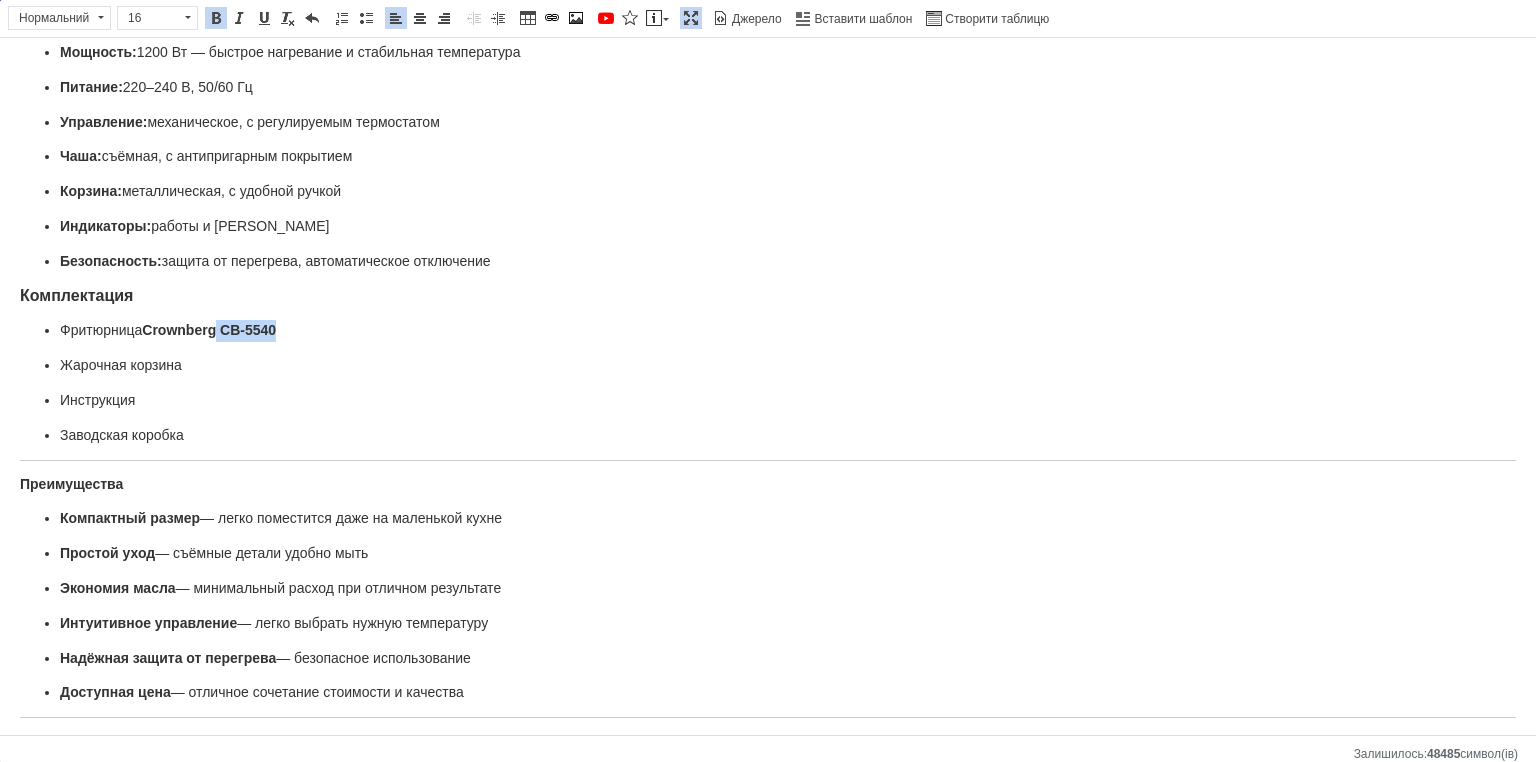 drag, startPoint x: 289, startPoint y: 321, endPoint x: 219, endPoint y: 322, distance: 70.00714 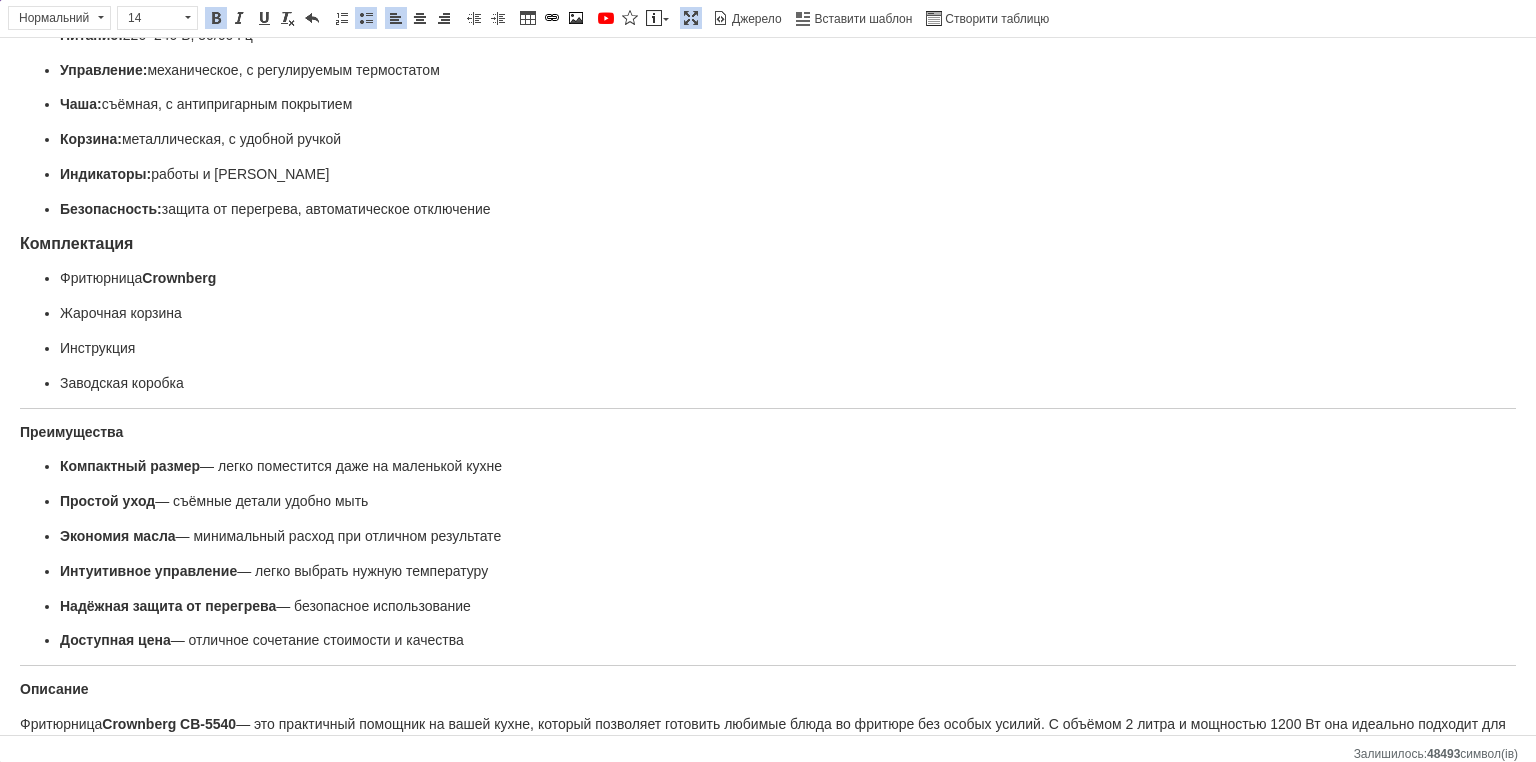 scroll, scrollTop: 240, scrollLeft: 0, axis: vertical 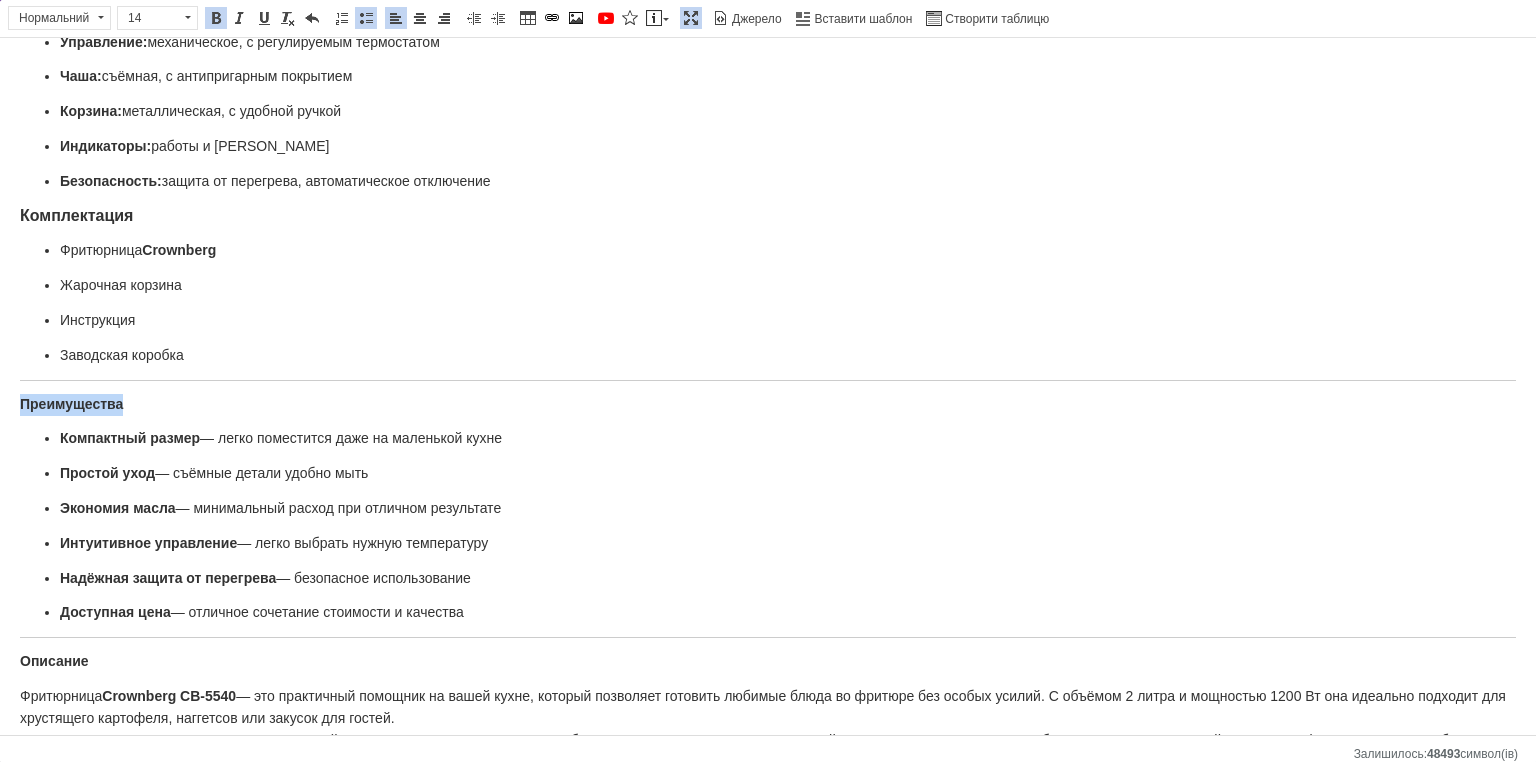 drag, startPoint x: 120, startPoint y: 389, endPoint x: 0, endPoint y: 383, distance: 120.14991 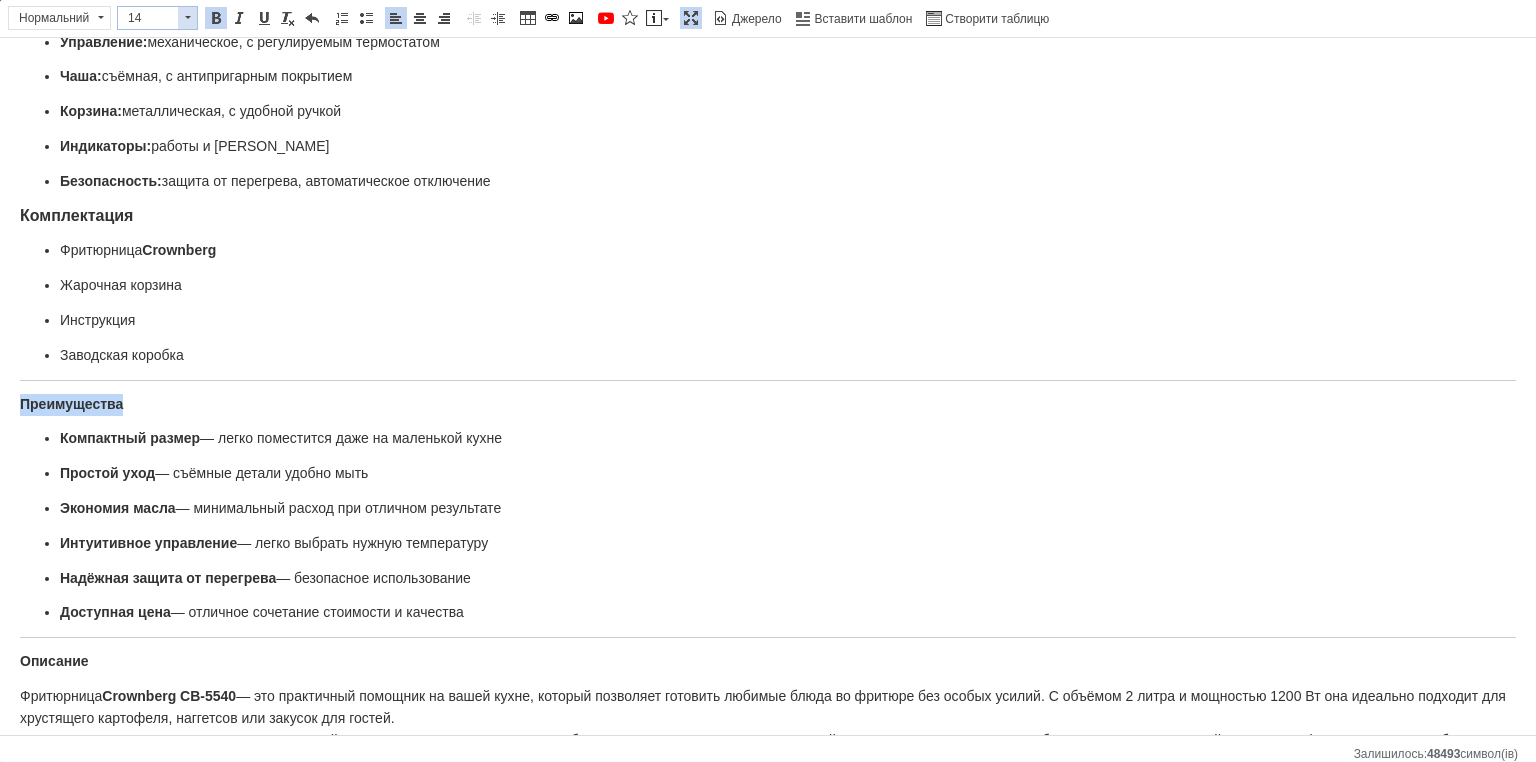 click at bounding box center (187, 18) 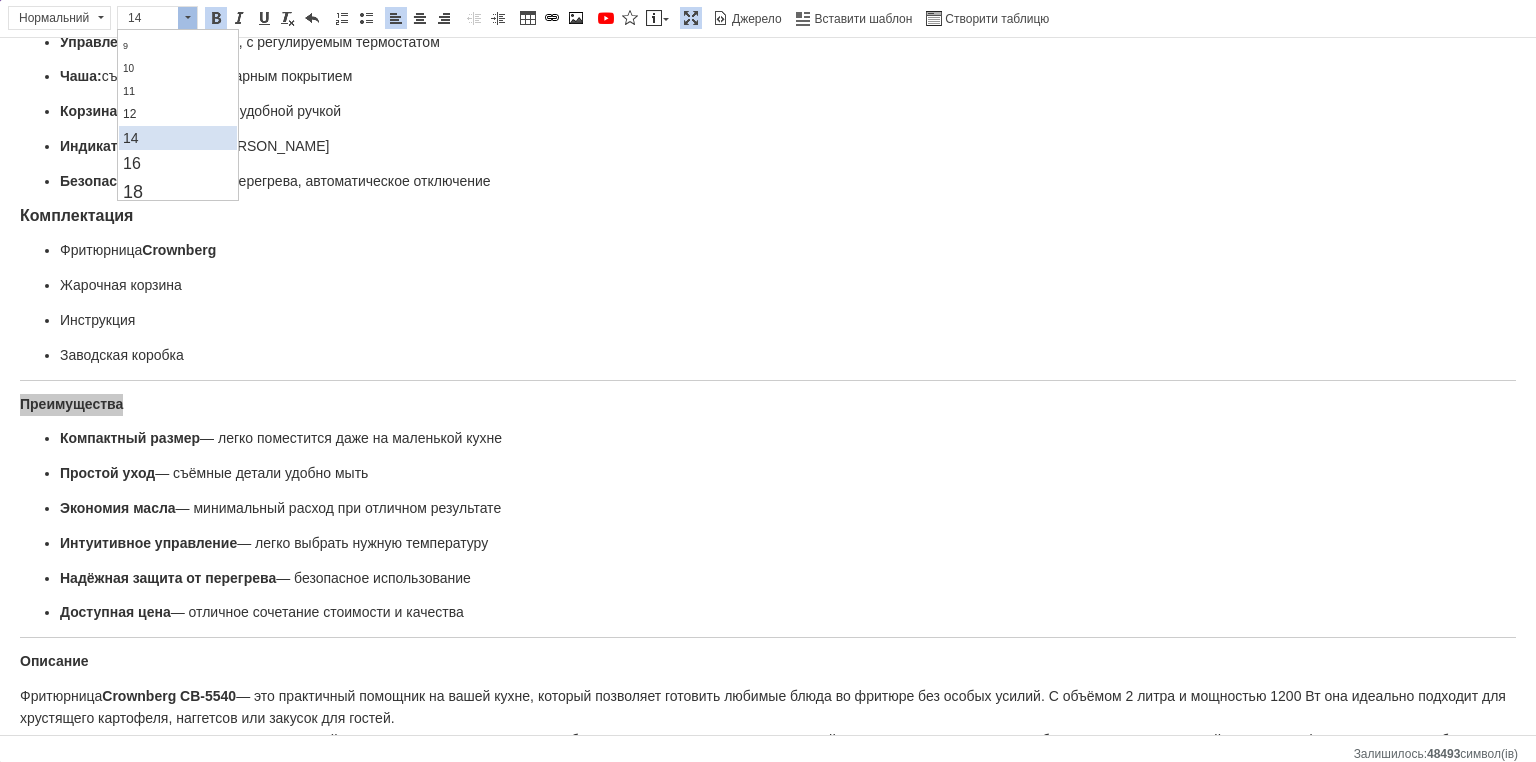 scroll, scrollTop: 100, scrollLeft: 0, axis: vertical 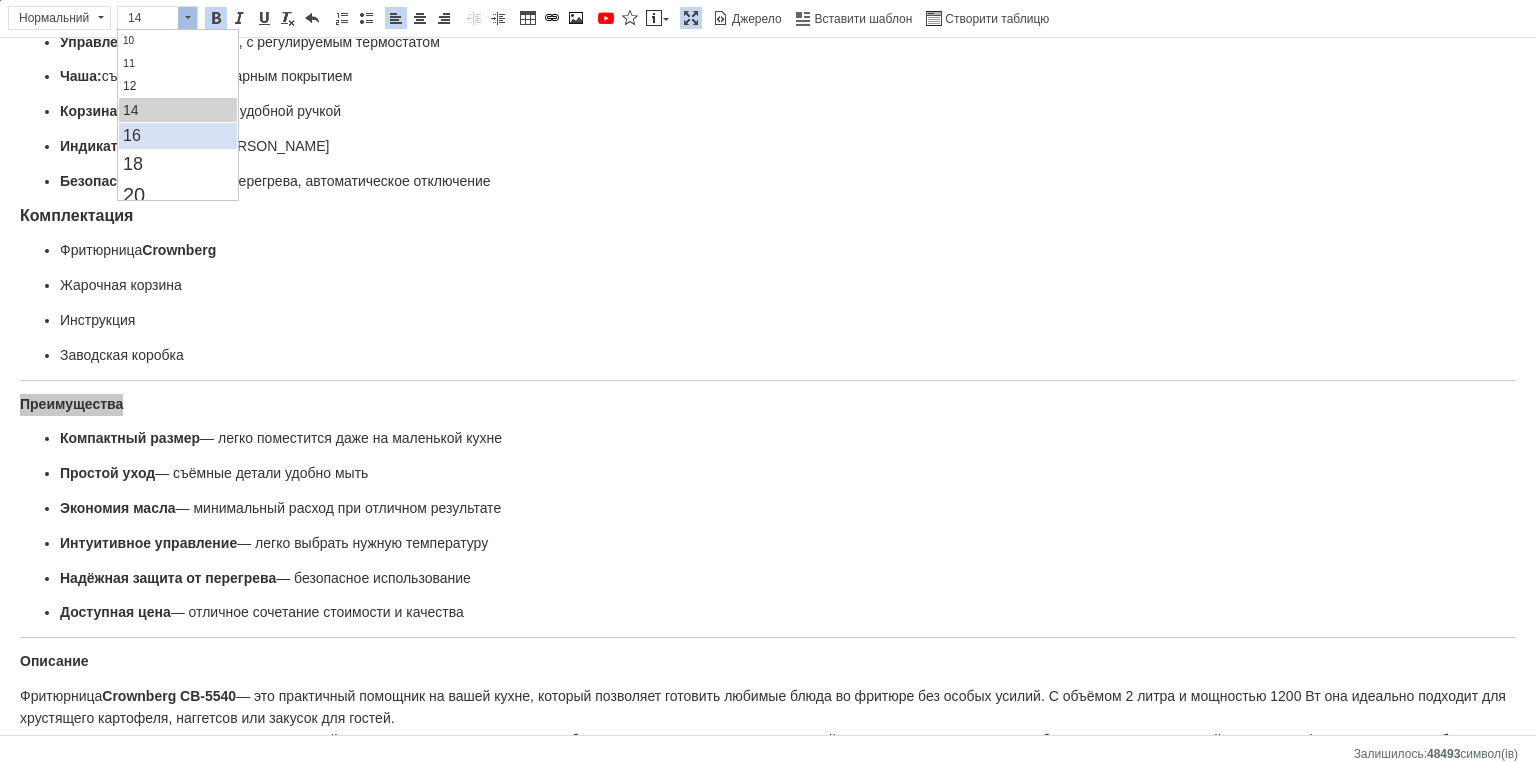 drag, startPoint x: 154, startPoint y: 122, endPoint x: 269, endPoint y: 119, distance: 115.03912 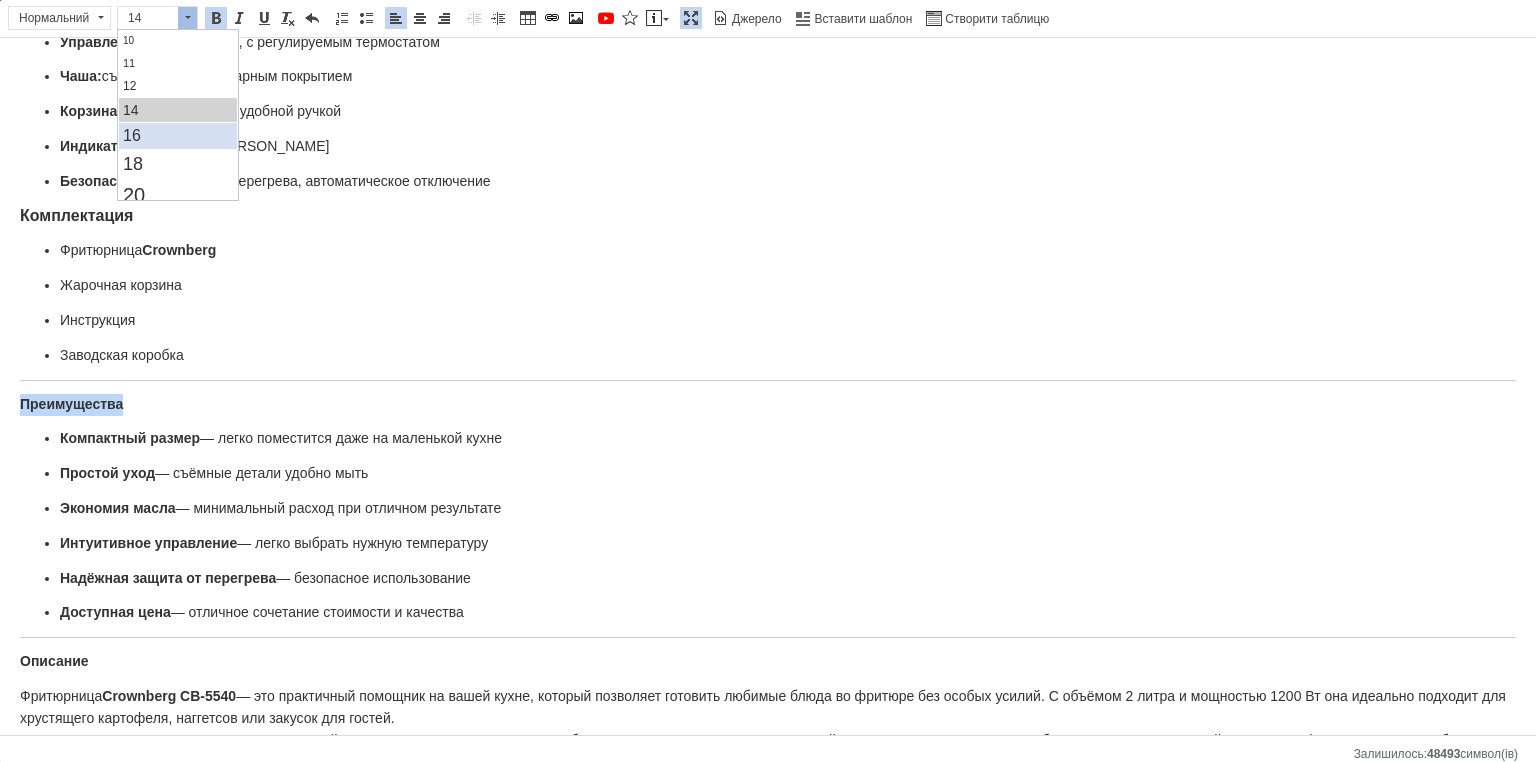 scroll, scrollTop: 0, scrollLeft: 0, axis: both 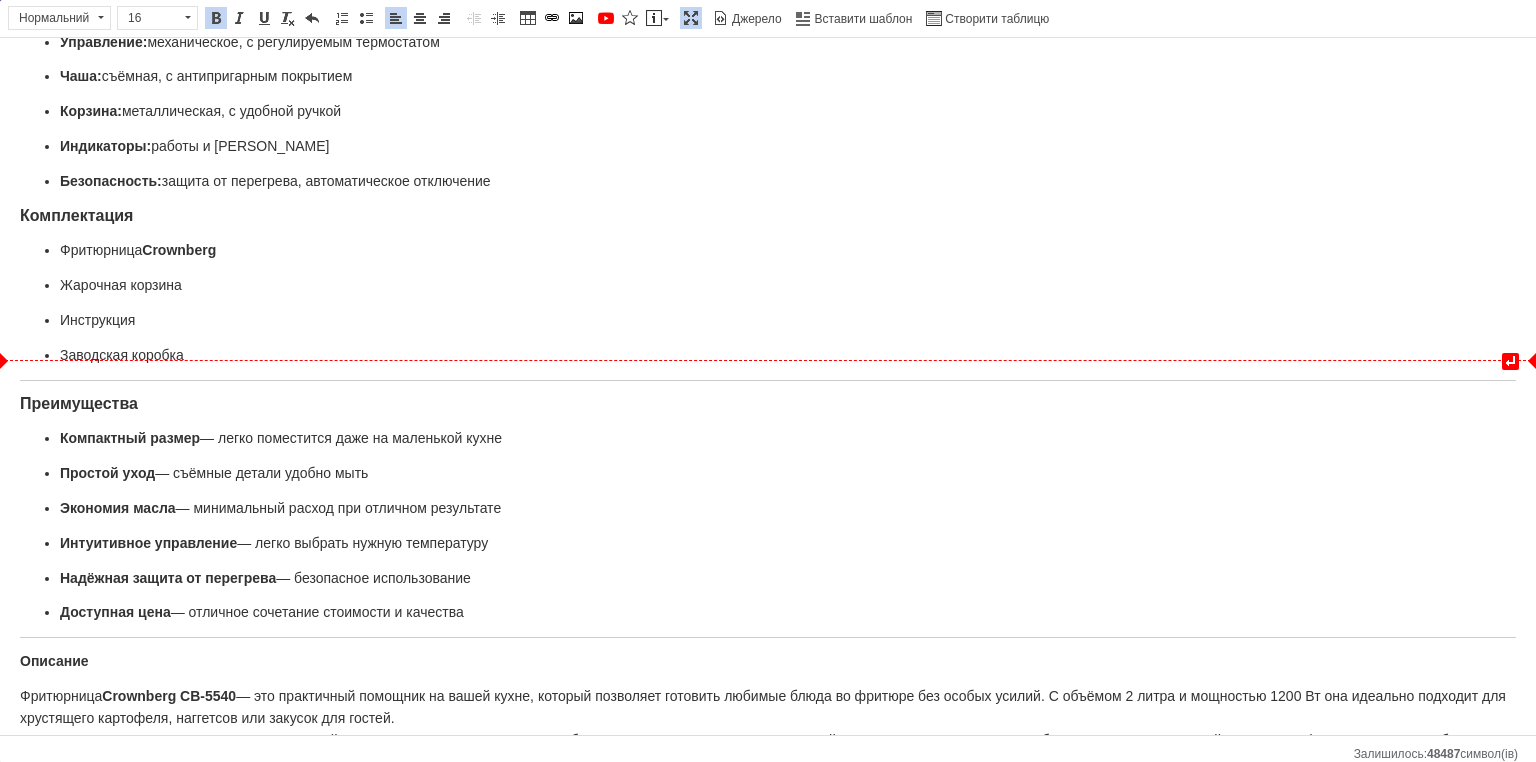 click on "↵ Аэрофритюрницы Crownberg фритюрница электрическая 2л аэрофритюрница электрическая 220в настольная фритюрница Характеристики Тип устройства:  фритюрница Объём чаши:  2 литра — оптимальный объём для приготовления небольших порций Мощность:  1200 Вт — быстрое нагревание и стабильная температура Питание:  220–240 В, 50/60 Гц Управление:  механическое, с регулируемым термостатом Чаша:  съёмная, с антипригарным покрытием Корзина:  металлическая, с удобной ручкой Индикаторы:  работы и нагрева Безопасность:  защита от перегрева, автоматическое отключение Фритюрница" at bounding box center [768, 295] 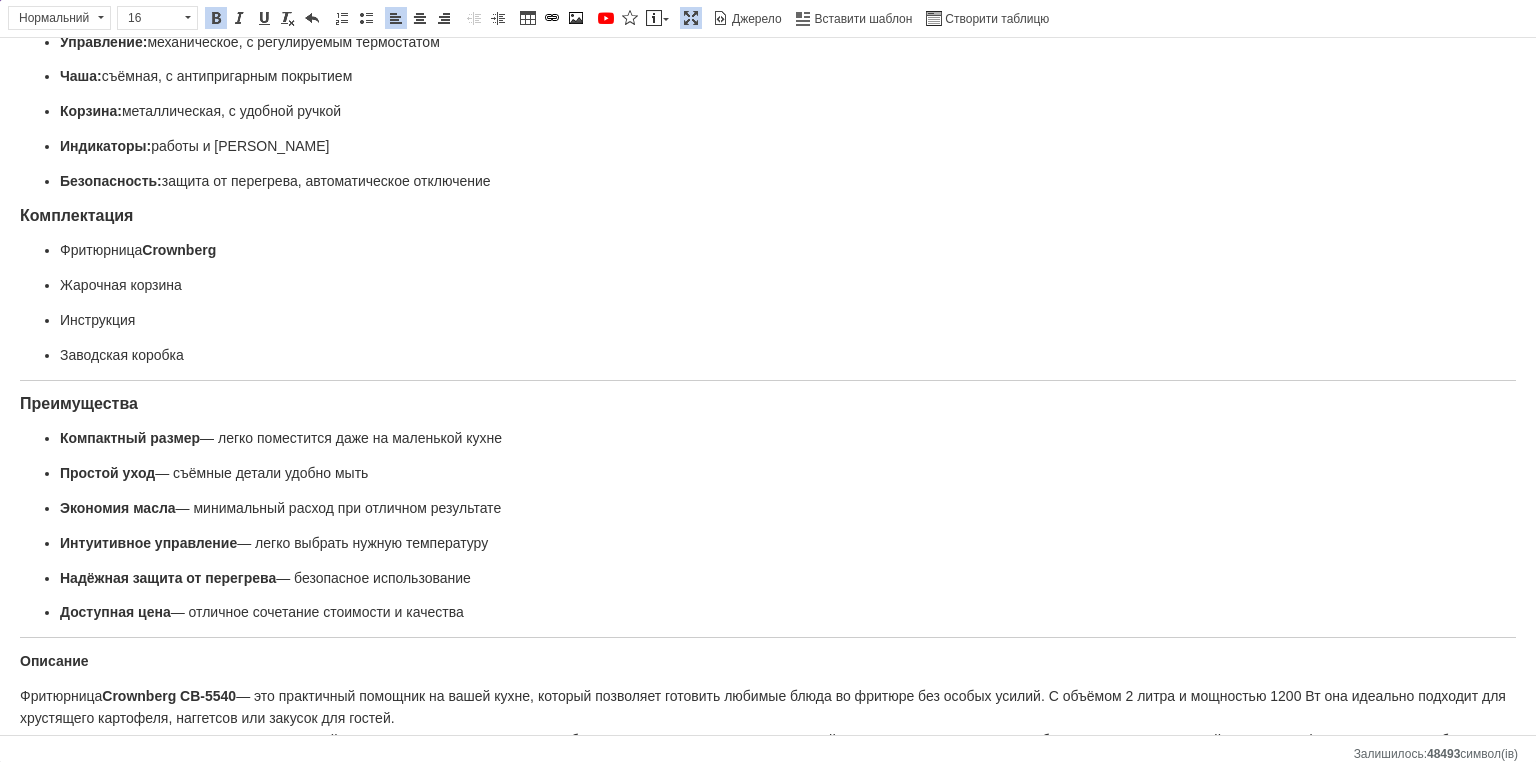 click on "Преимущества" at bounding box center (79, 403) 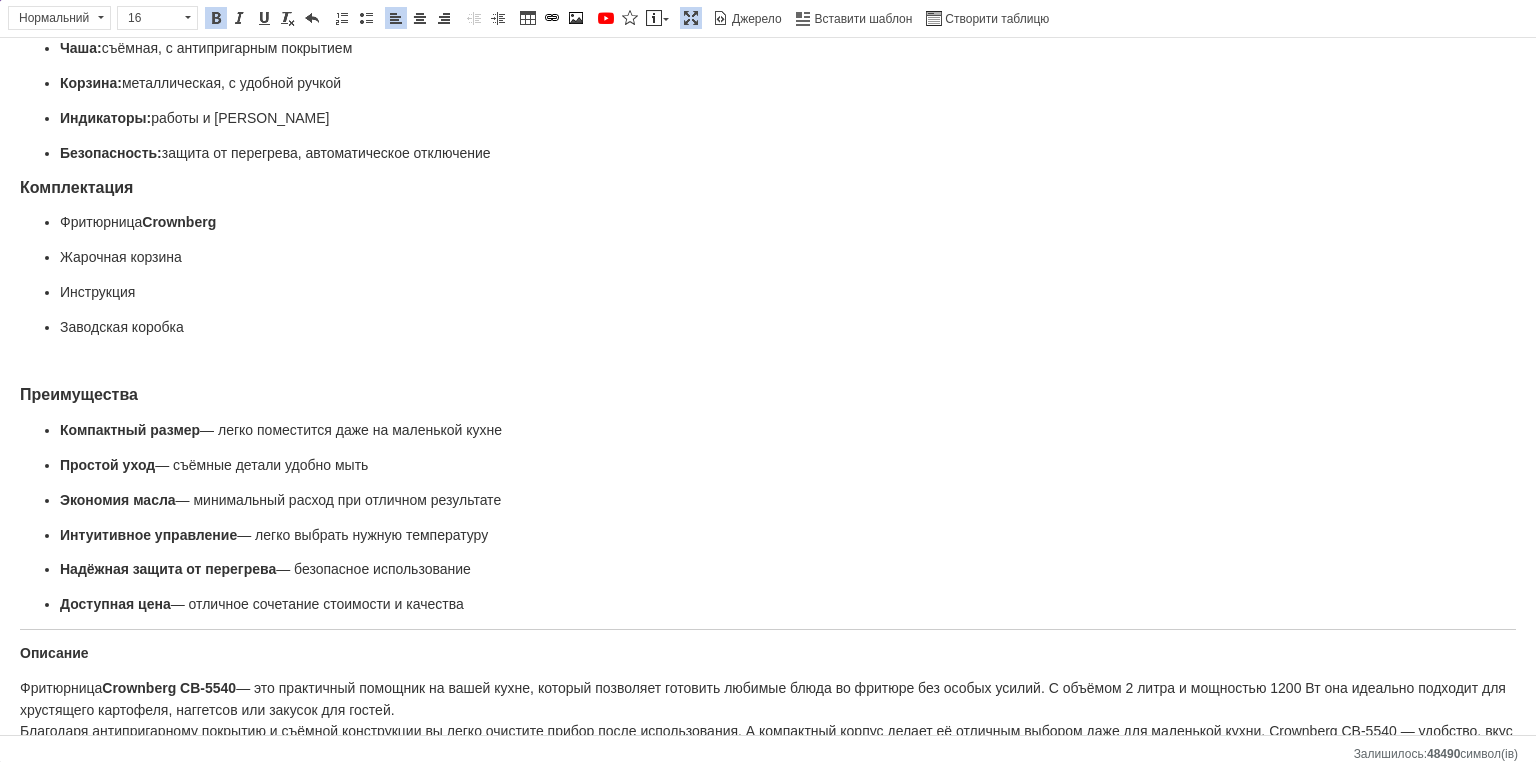 scroll, scrollTop: 293, scrollLeft: 0, axis: vertical 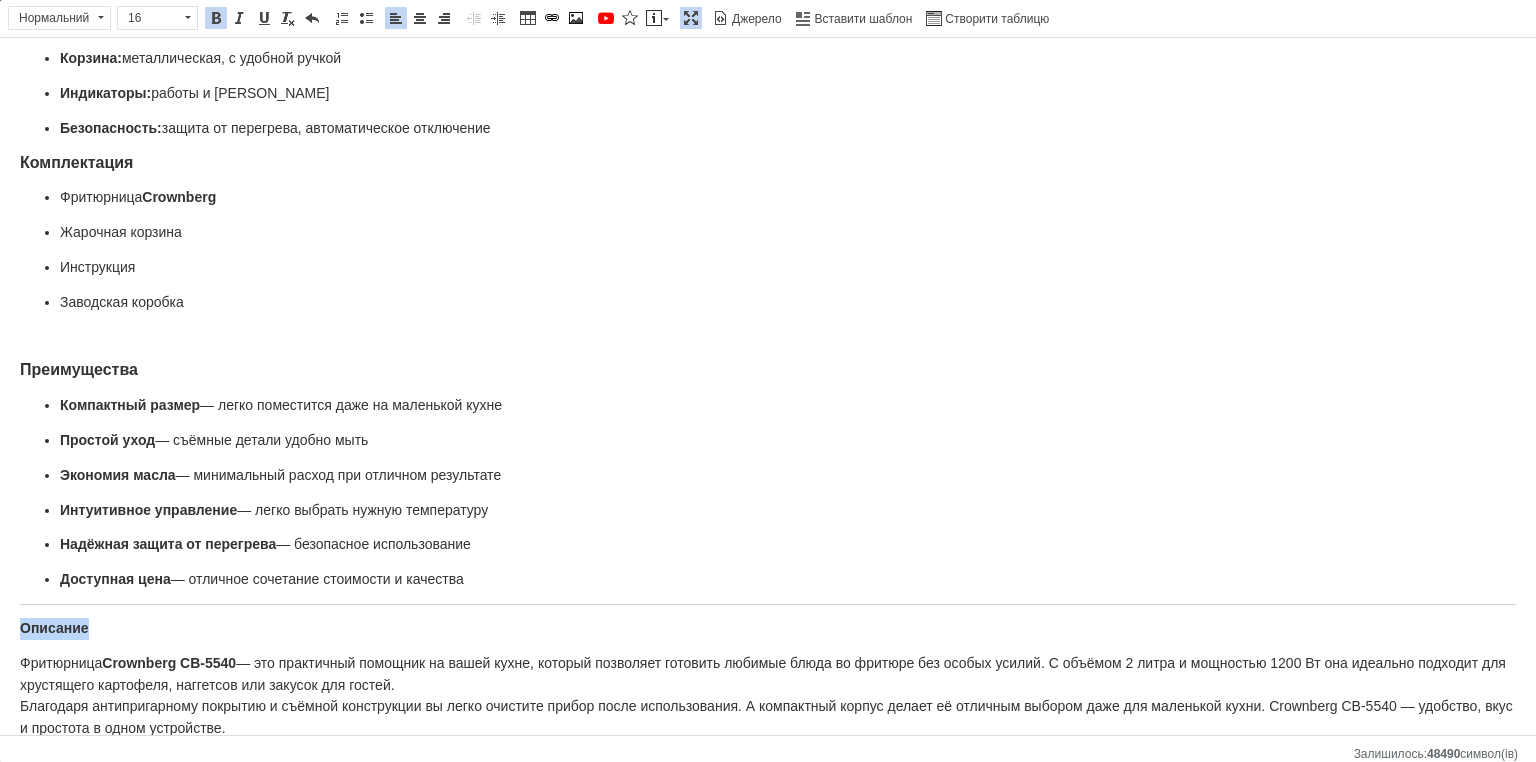 drag, startPoint x: 88, startPoint y: 609, endPoint x: 7, endPoint y: 609, distance: 81 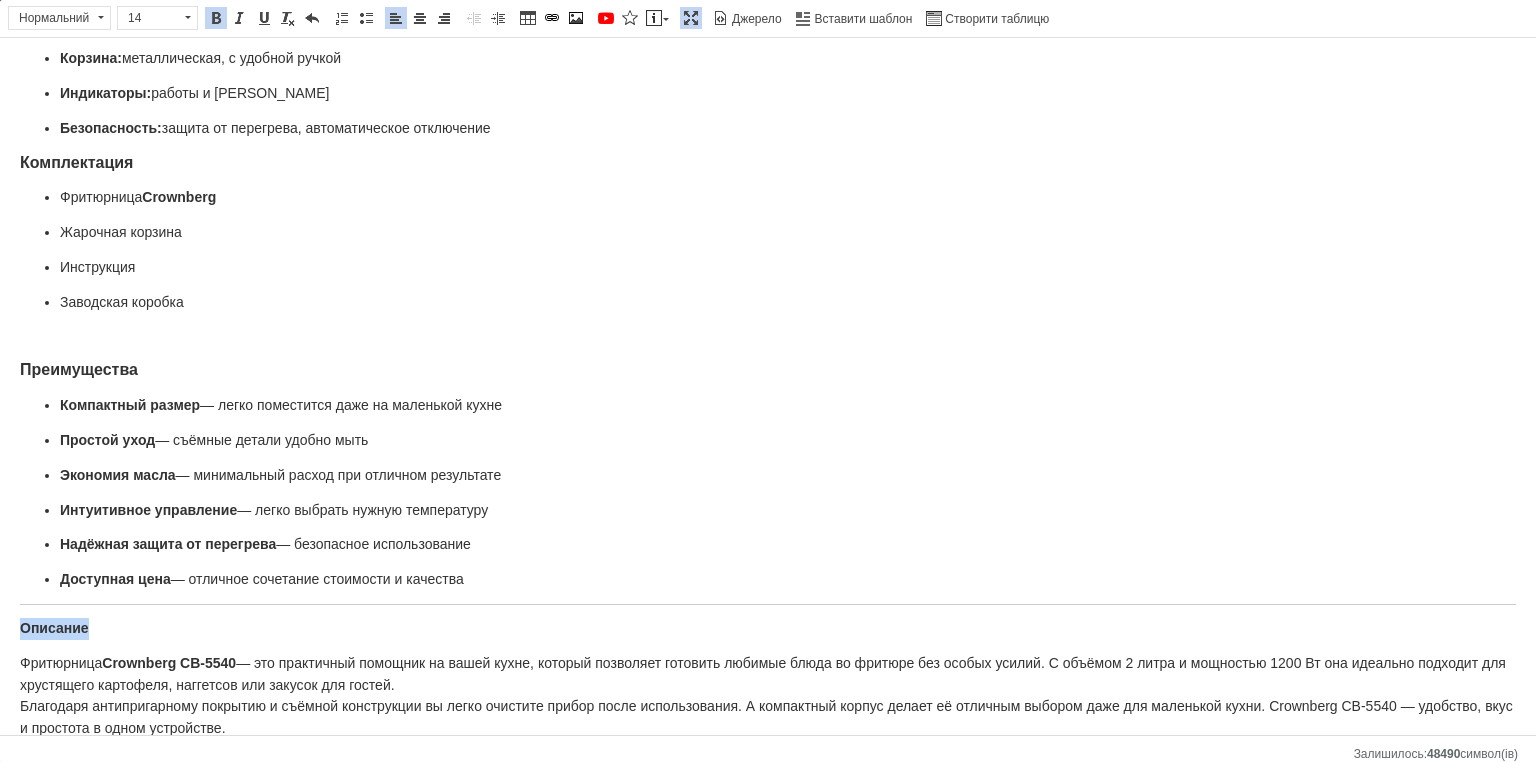 click on "Розмір 14" at bounding box center [160, 20] 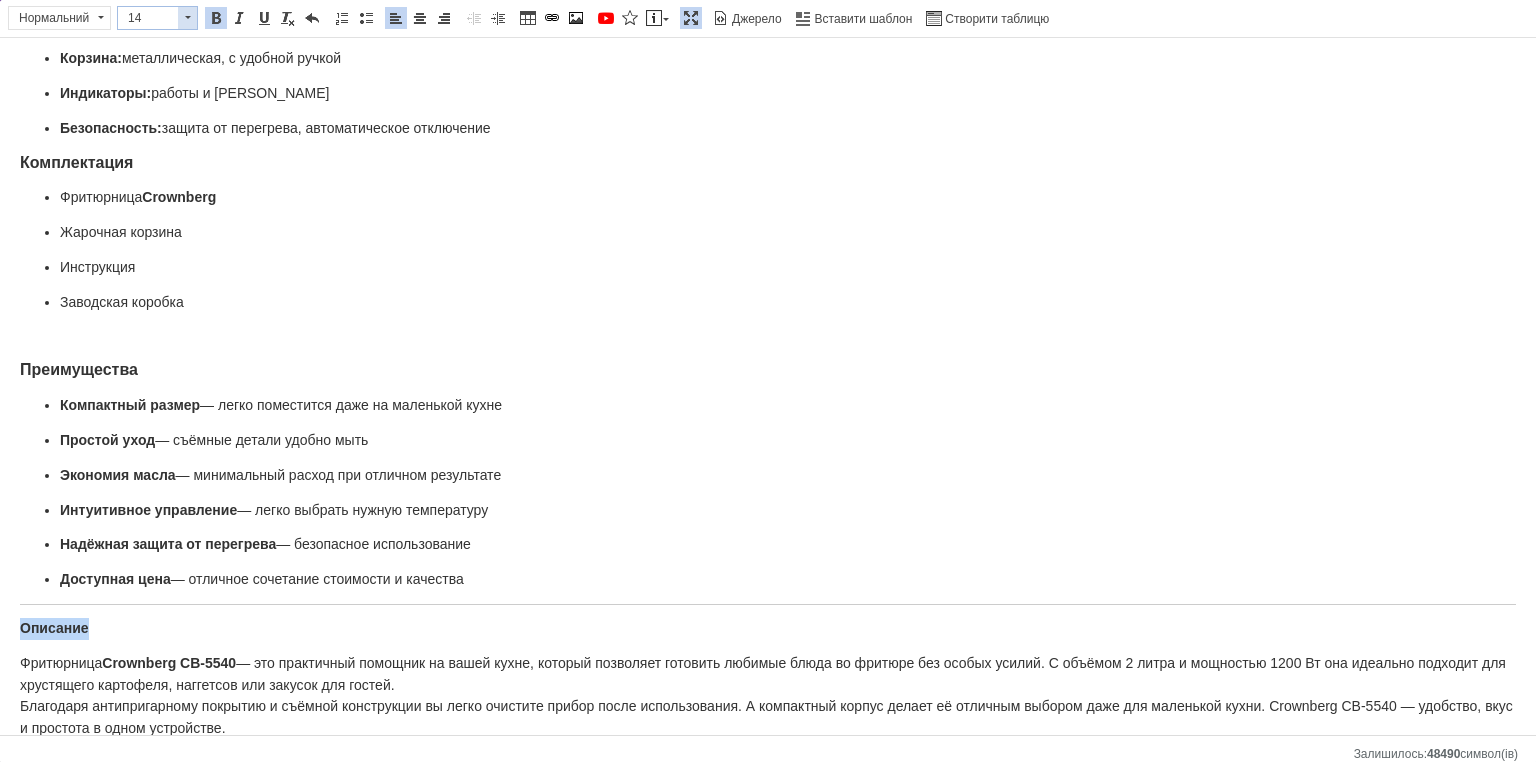 click on "14" at bounding box center [148, 18] 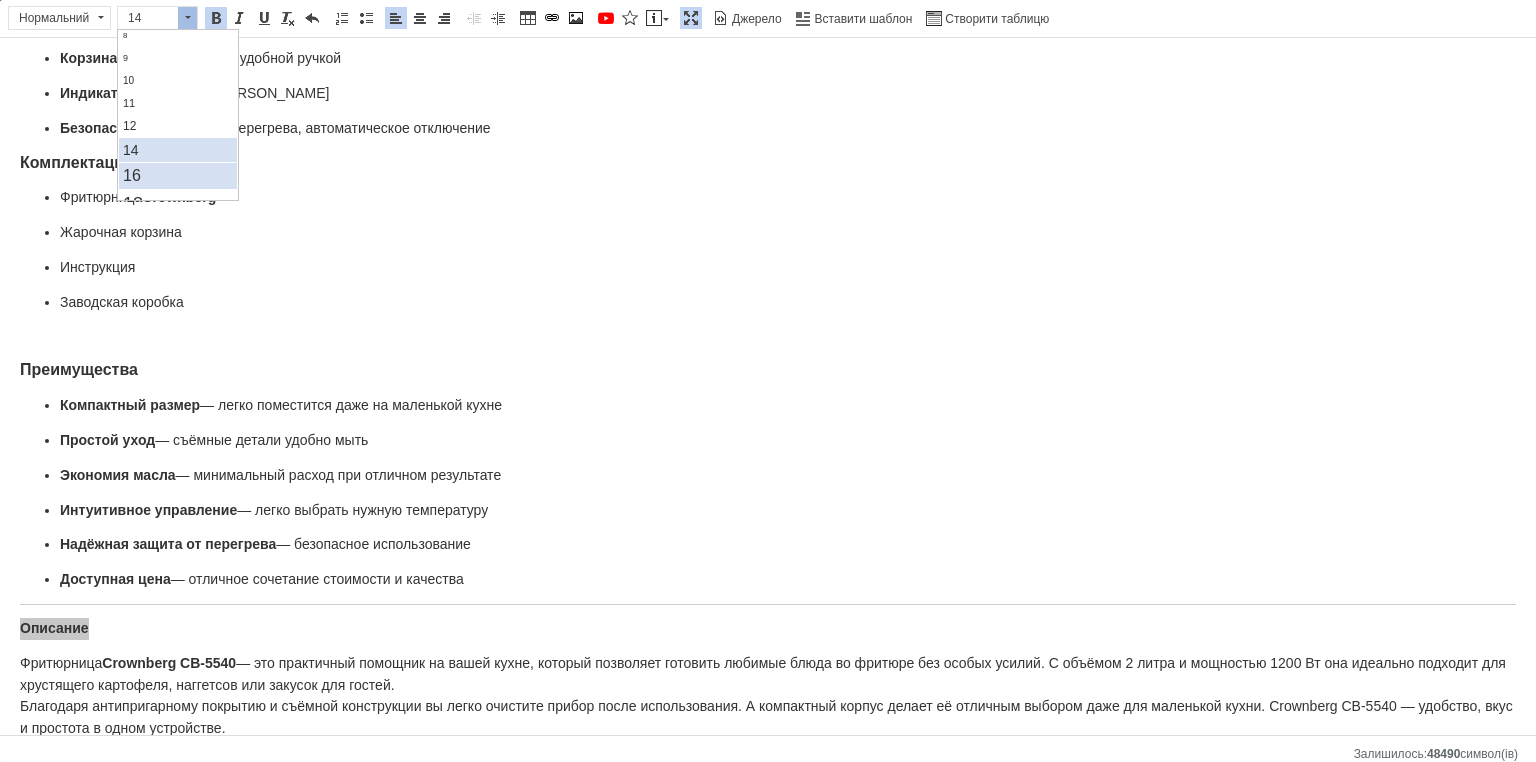 scroll, scrollTop: 100, scrollLeft: 0, axis: vertical 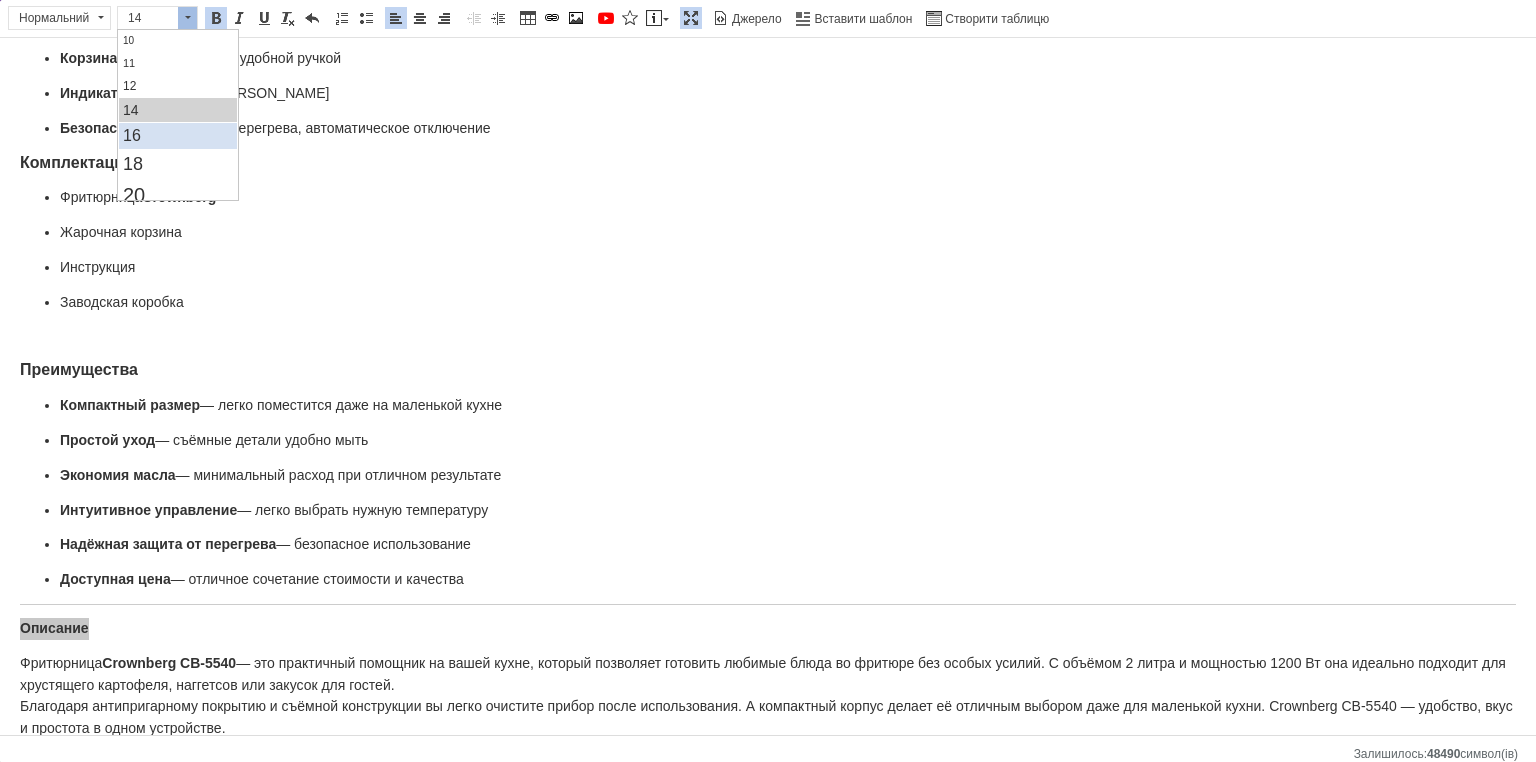 click on "16" at bounding box center [177, 136] 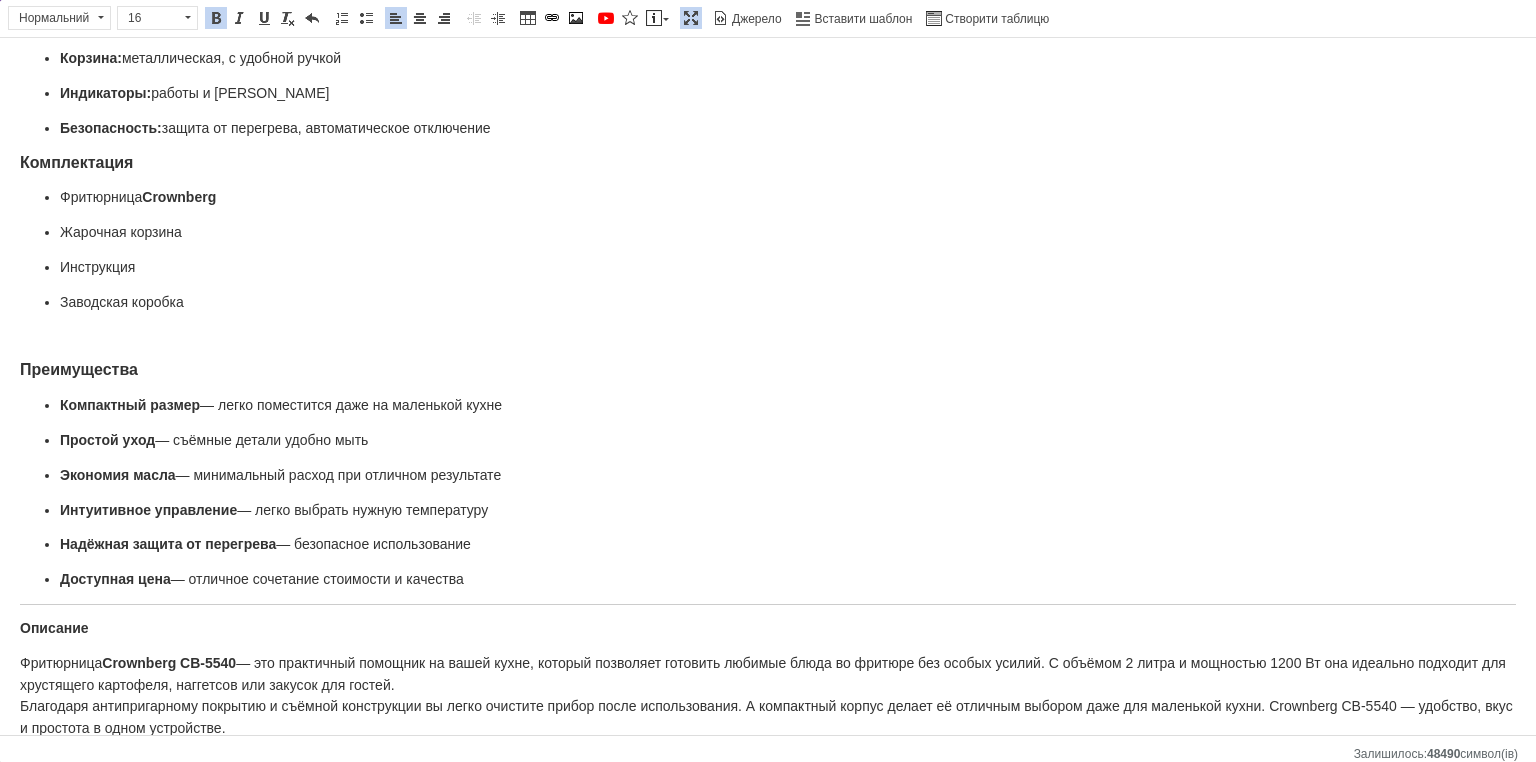scroll, scrollTop: 0, scrollLeft: 0, axis: both 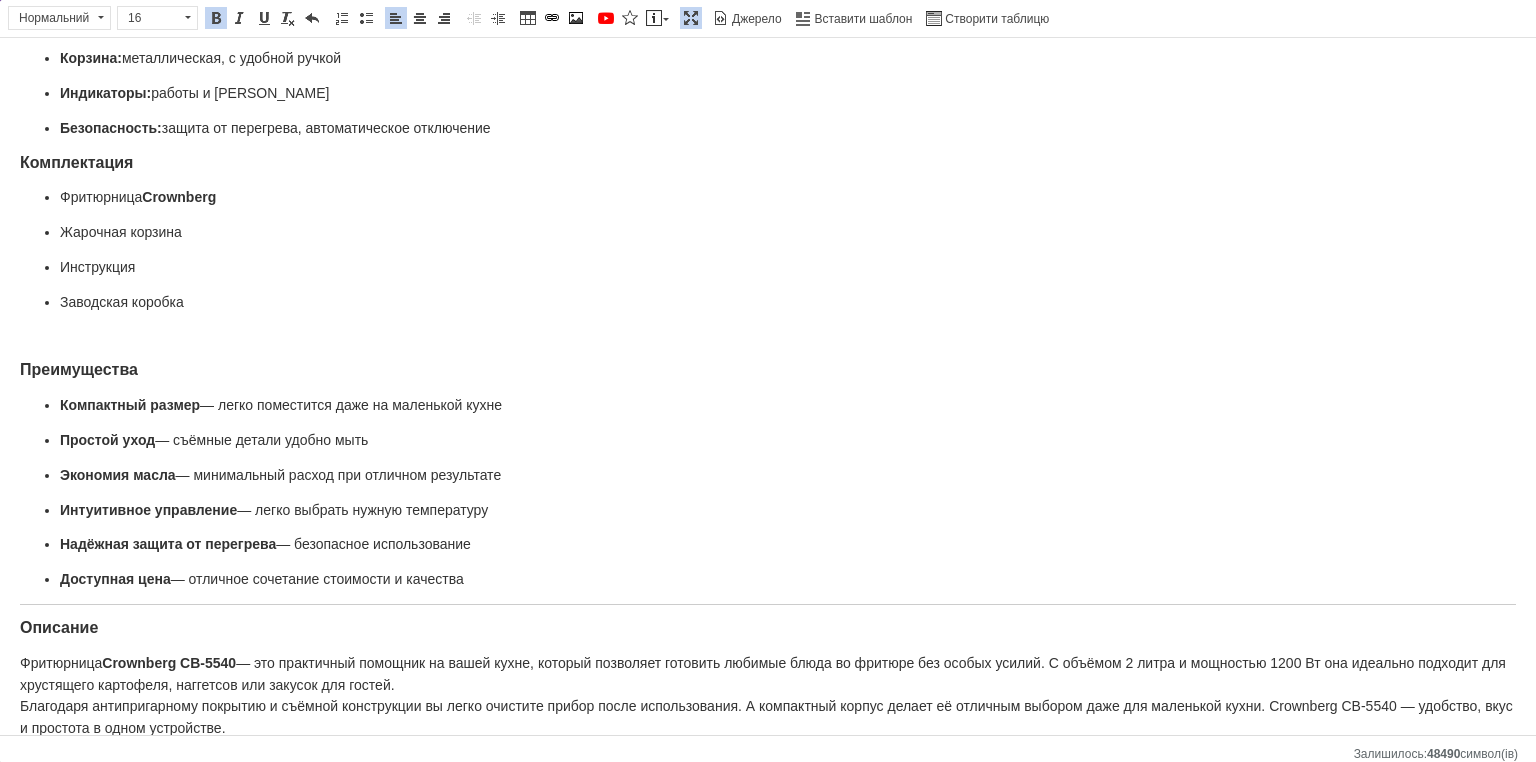 click on "Аэрофритюрницы Crownberg фритюрница электрическая 2л аэрофритюрница электрическая 220в настольная фритюрница Характеристики Тип устройства:  фритюрница Объём чаши:  2 литра — оптимальный объём для приготовления небольших порций Мощность:  1200 Вт — быстрое нагревание и стабильная температура Питание:  220–240 В, 50/60 Гц Управление:  механическое, с регулируемым термостатом Чаша:  съёмная, с антипригарным покрытием Корзина:  металлическая, с удобной ручкой Индикаторы:  работы и нагрева Безопасность:  защита от перегрева, автоматическое отключение Комплектация" at bounding box center (768, 252) 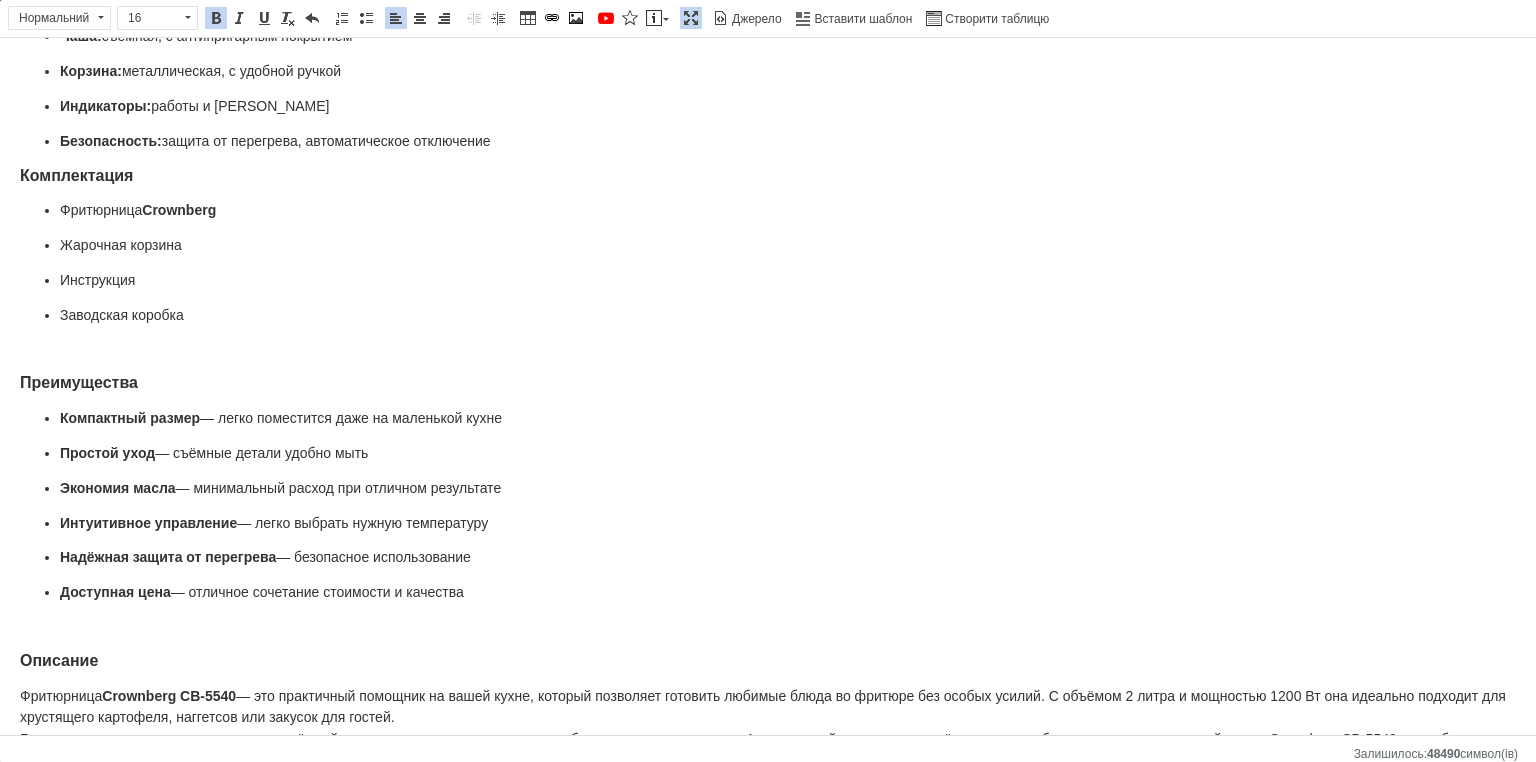scroll, scrollTop: 293, scrollLeft: 0, axis: vertical 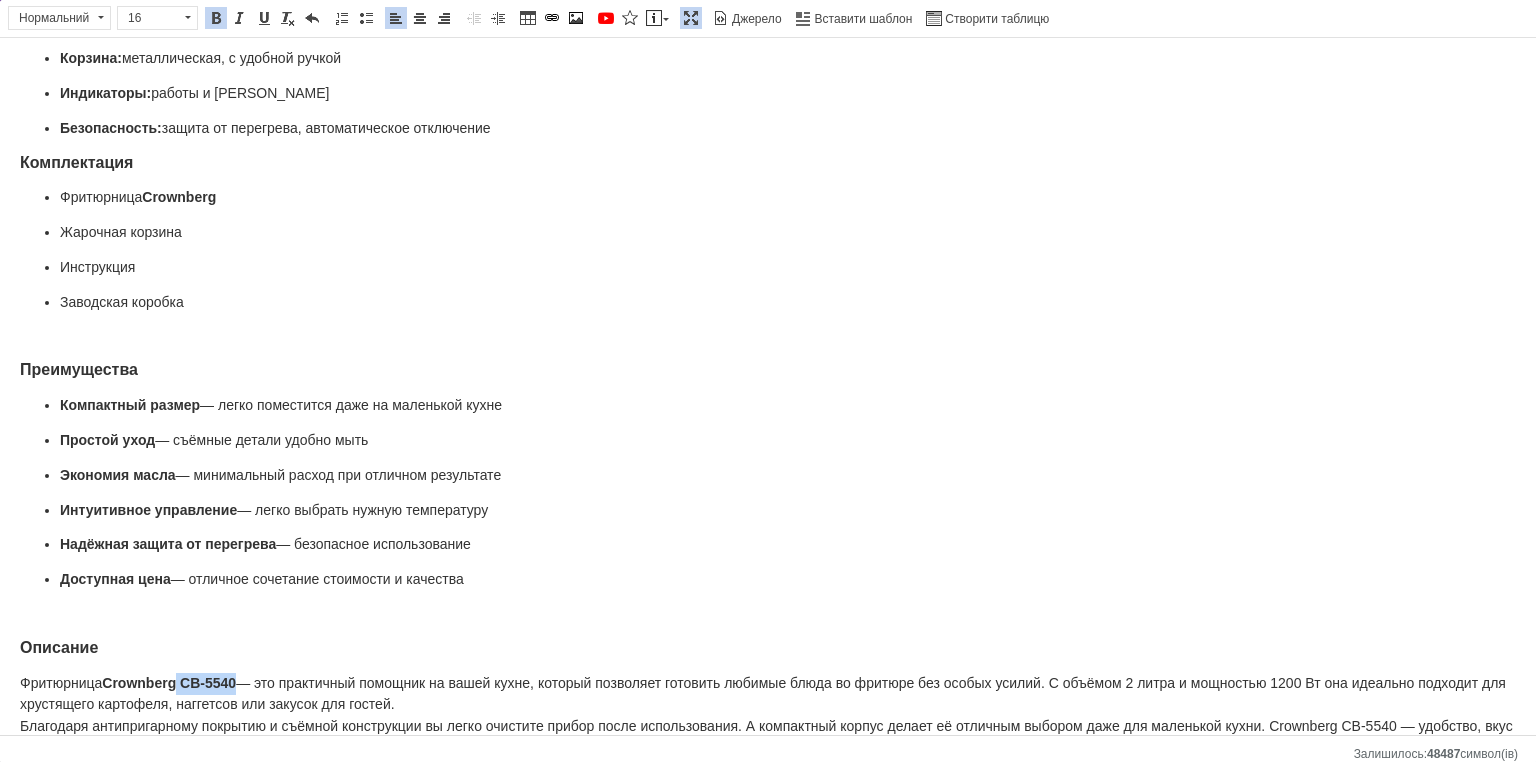 drag, startPoint x: 208, startPoint y: 665, endPoint x: 181, endPoint y: 667, distance: 27.073973 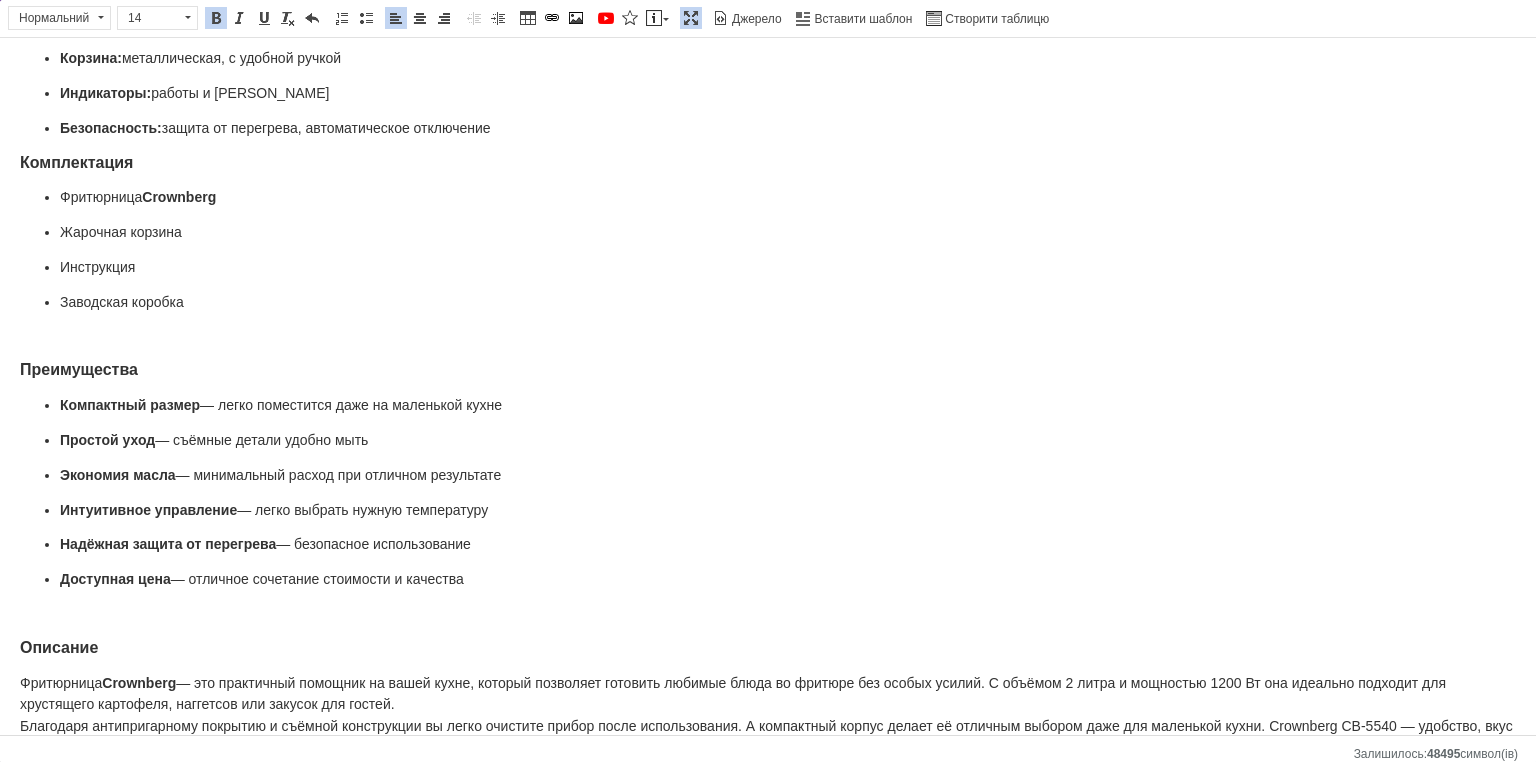 click on "Аэрофритюрницы Crownberg фритюрница электрическая 2л аэрофритюрница электрическая 220в настольная фритюрница Характеристики Тип устройства:  фритюрница Объём чаши:  2 литра — оптимальный объём для приготовления небольших порций Мощность:  1200 Вт — быстрое нагревание и стабильная температура Питание:  220–240 В, 50/60 Гц Управление:  механическое, с регулируемым термостатом Чаша:  съёмная, с антипригарным покрытием Корзина:  металлическая, с удобной ручкой Индикаторы:  работы и нагрева Безопасность:  защита от перегрева, автоматическое отключение Комплектация" at bounding box center [768, 262] 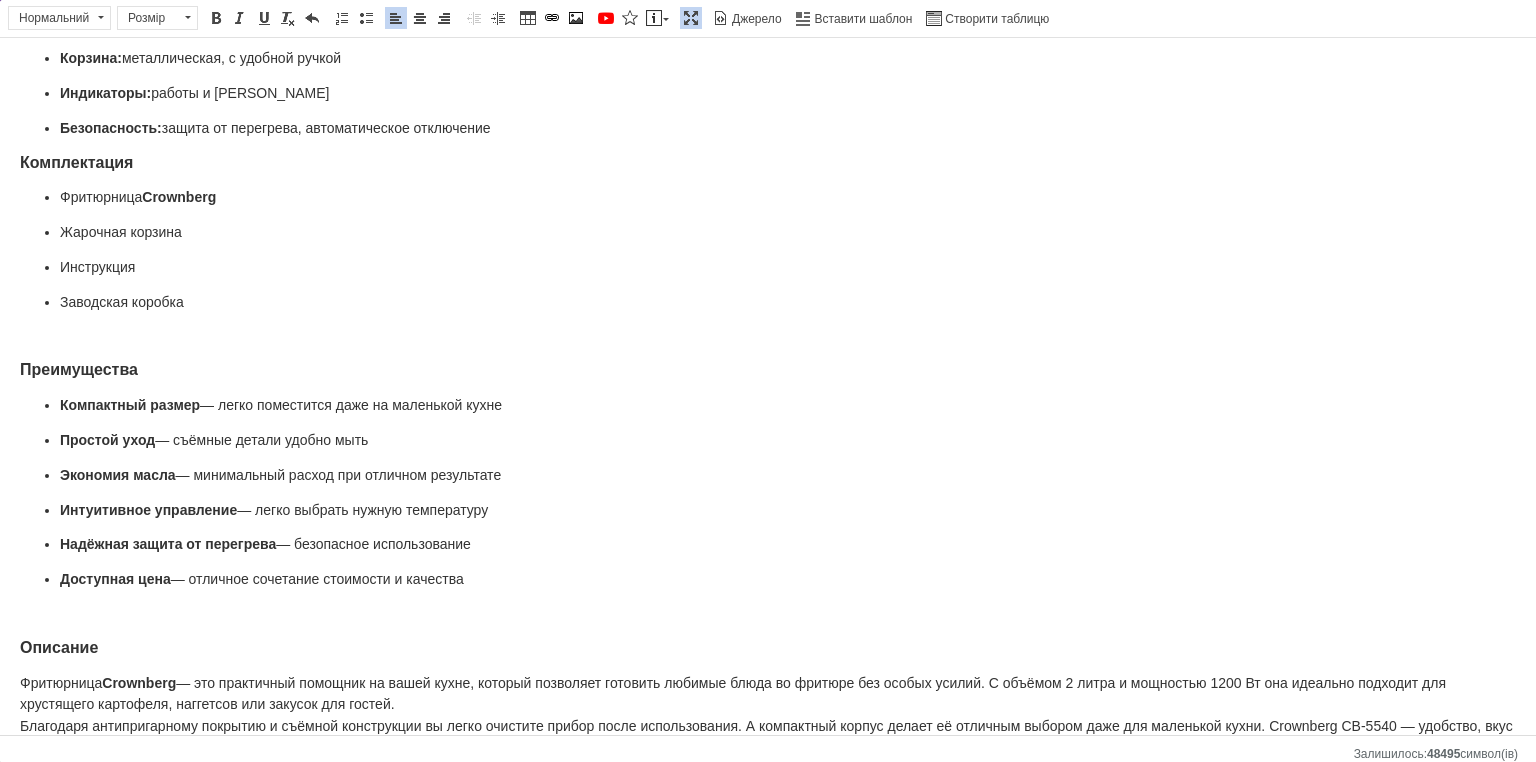 click on "Преимущества" at bounding box center [768, 371] 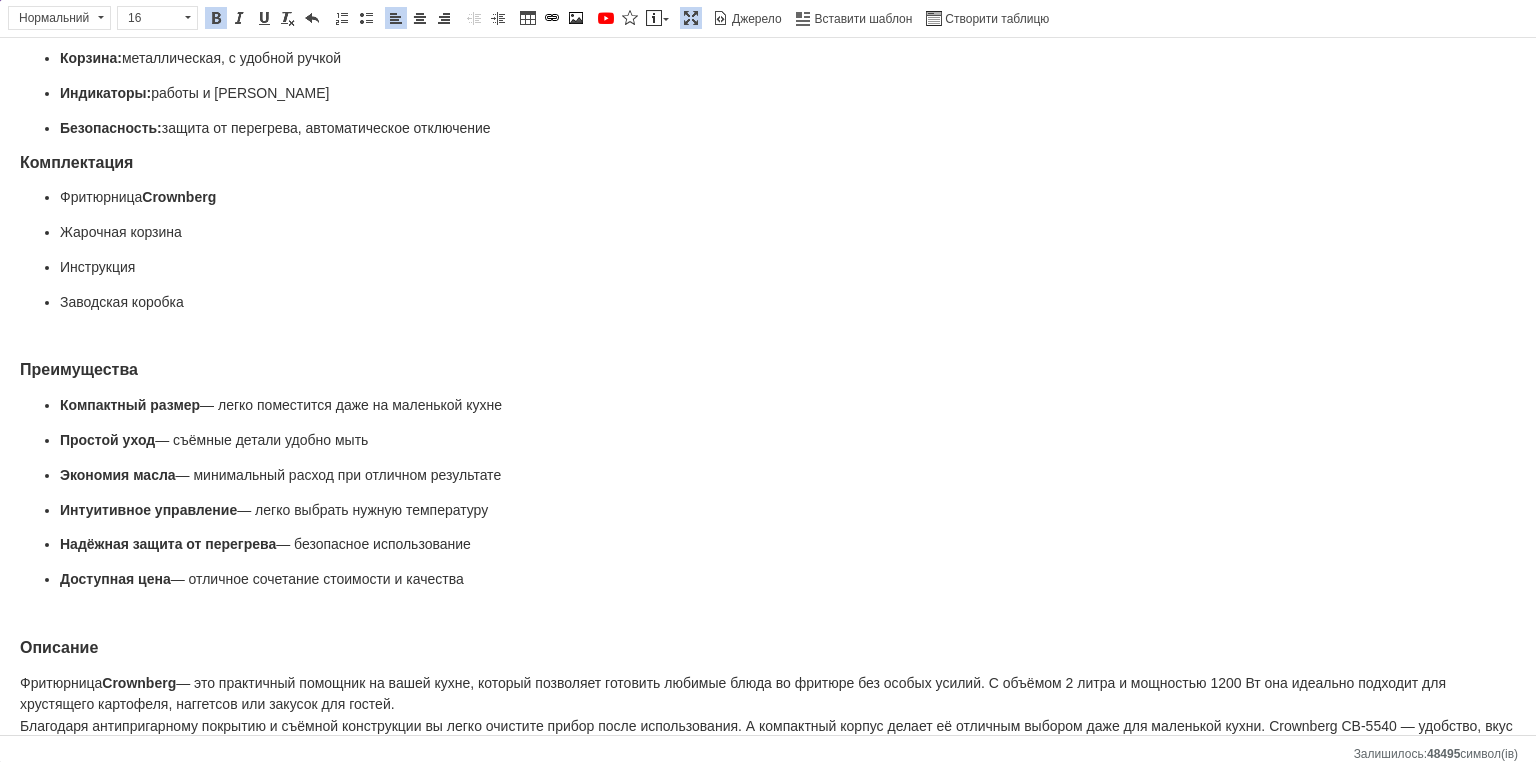click at bounding box center (768, 337) 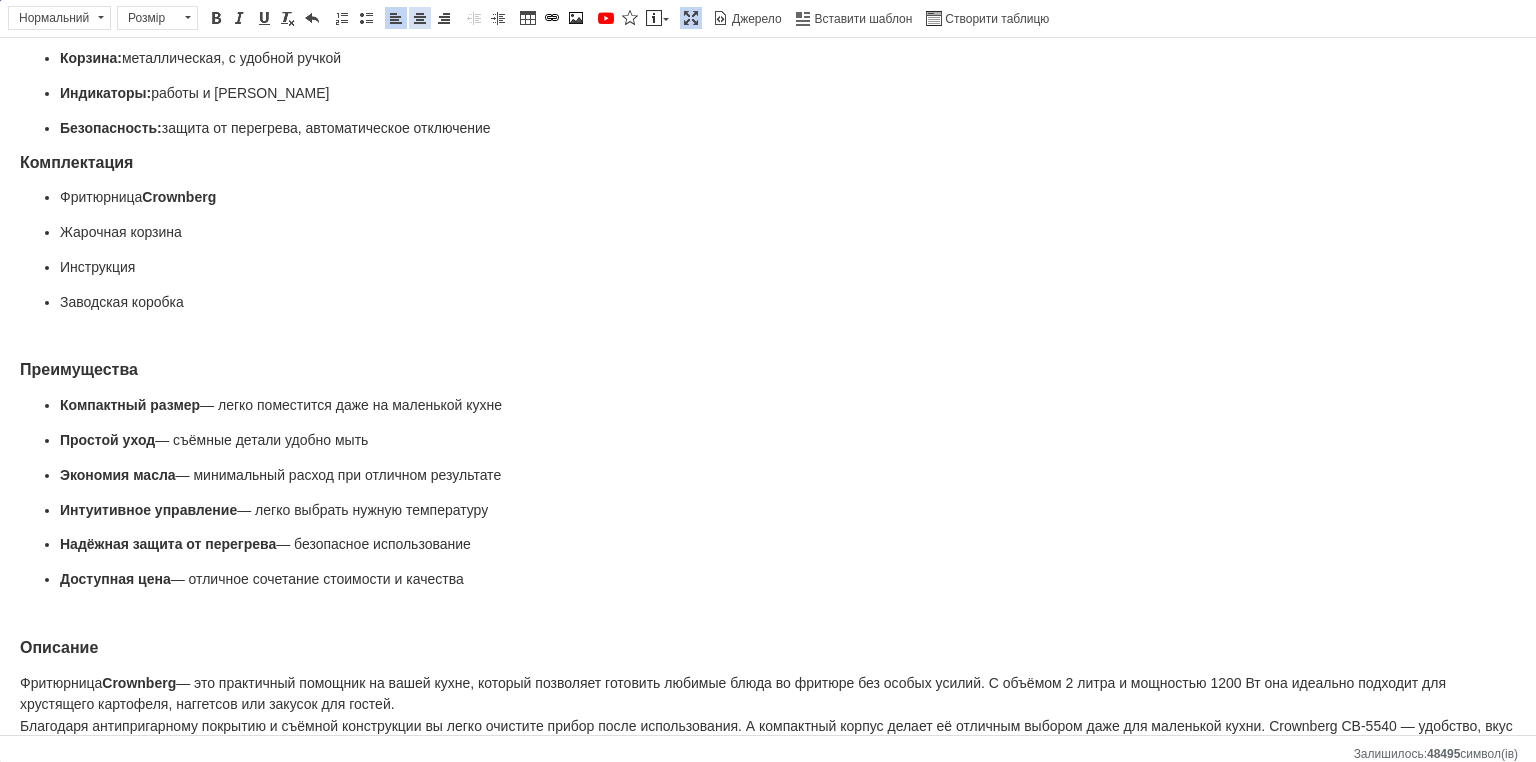 click at bounding box center [420, 18] 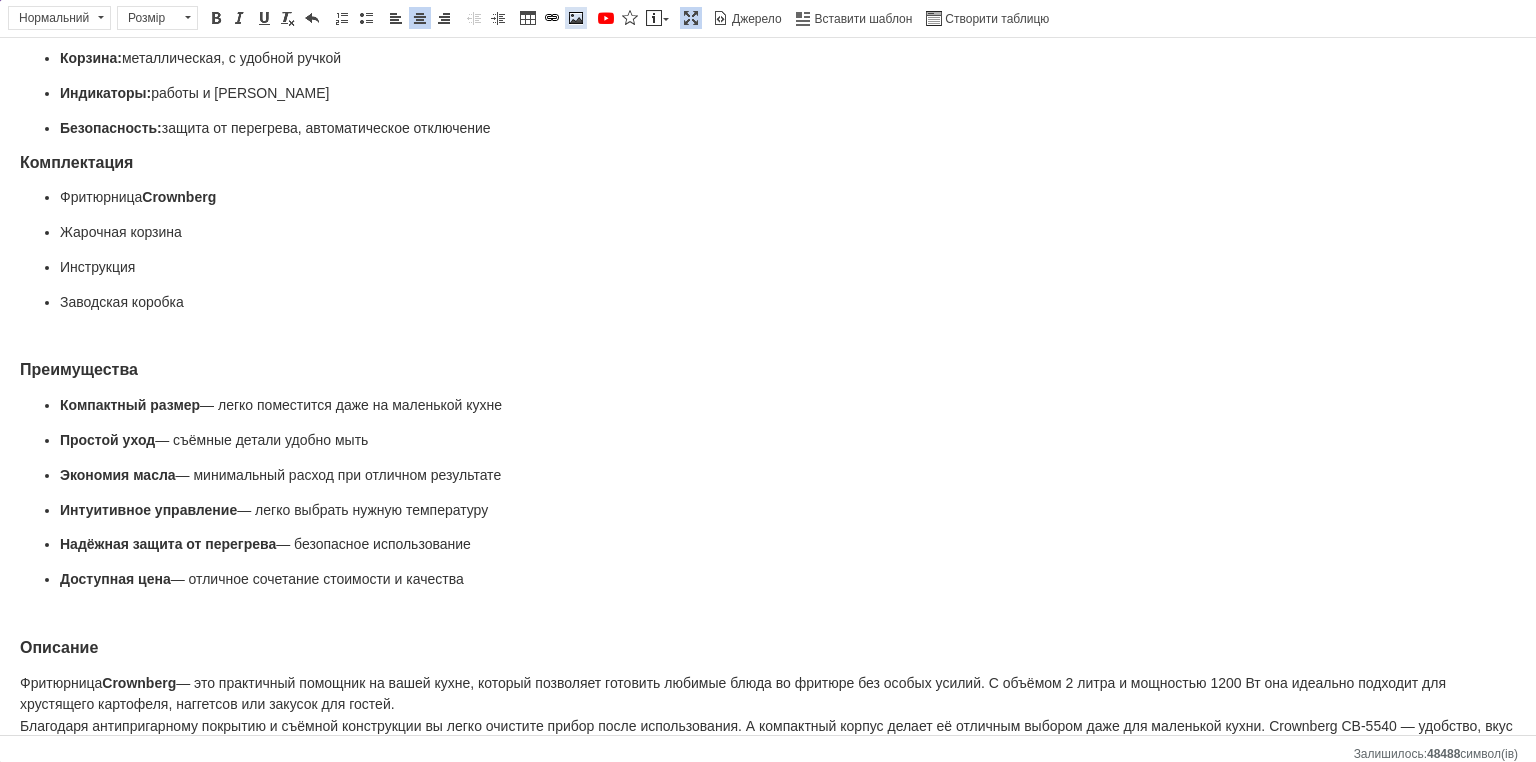 click at bounding box center (576, 18) 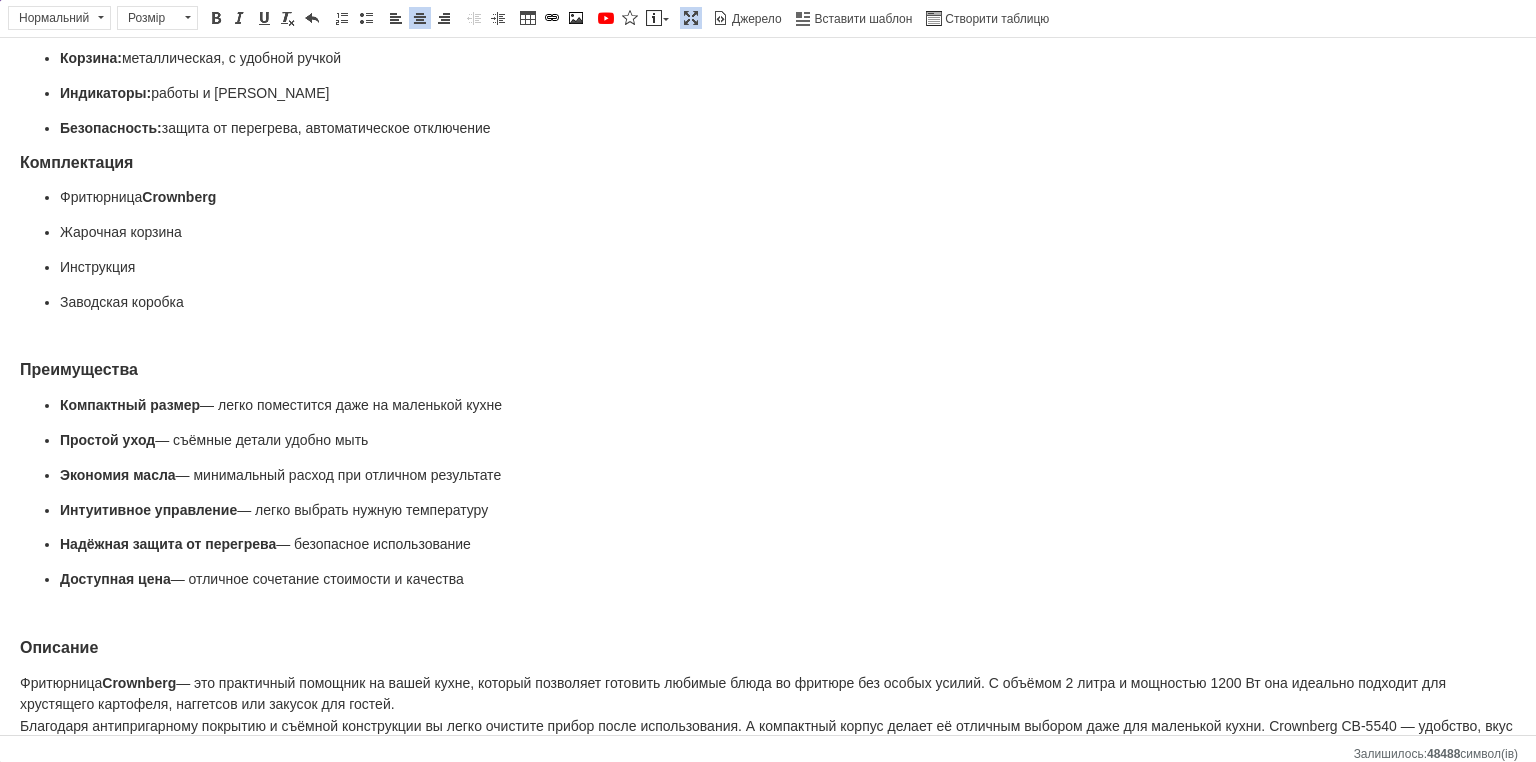 select 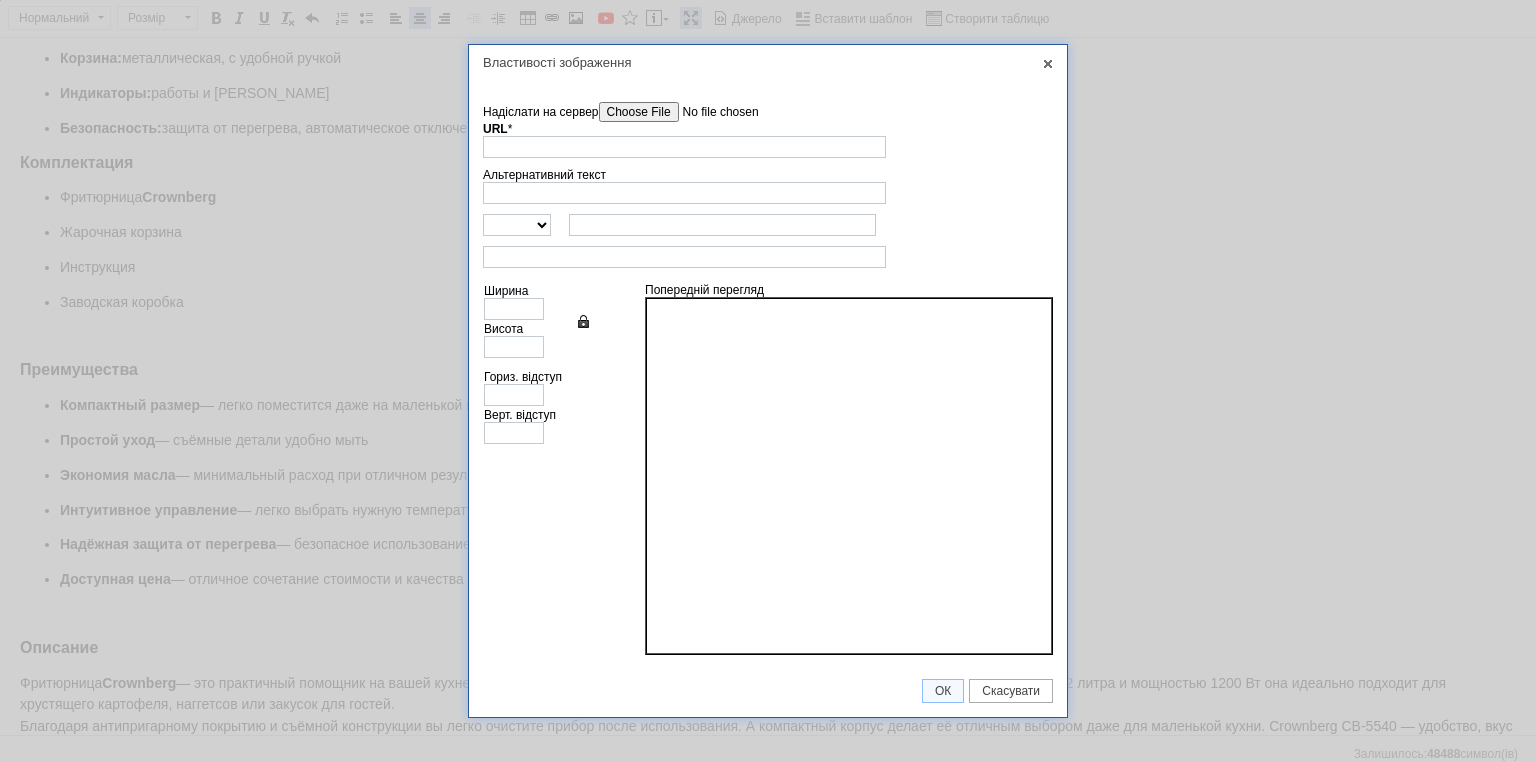 click on "Надіслати на сервер" at bounding box center [712, 112] 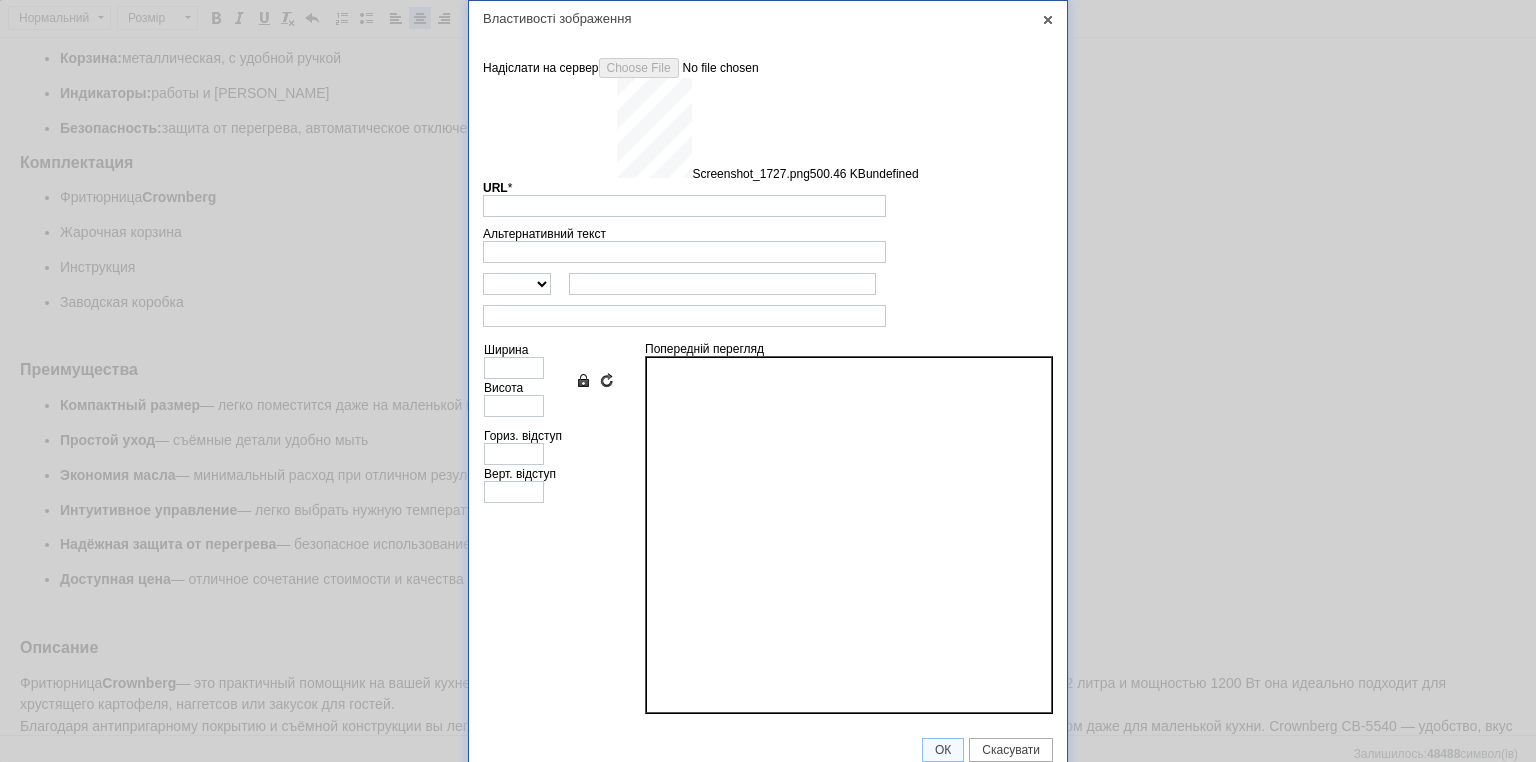 click on "Альтернативний текст" at bounding box center [768, 245] 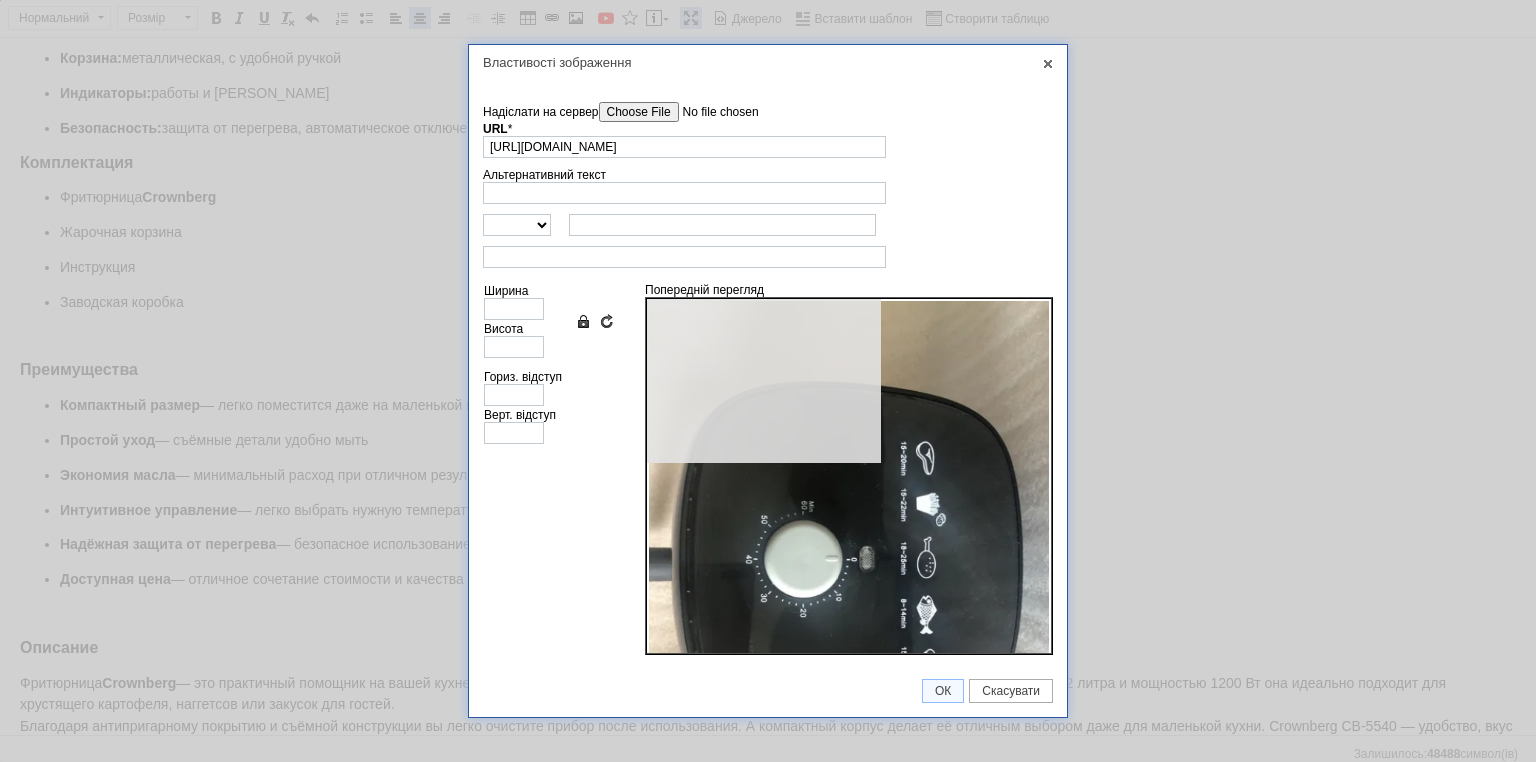 type on "541" 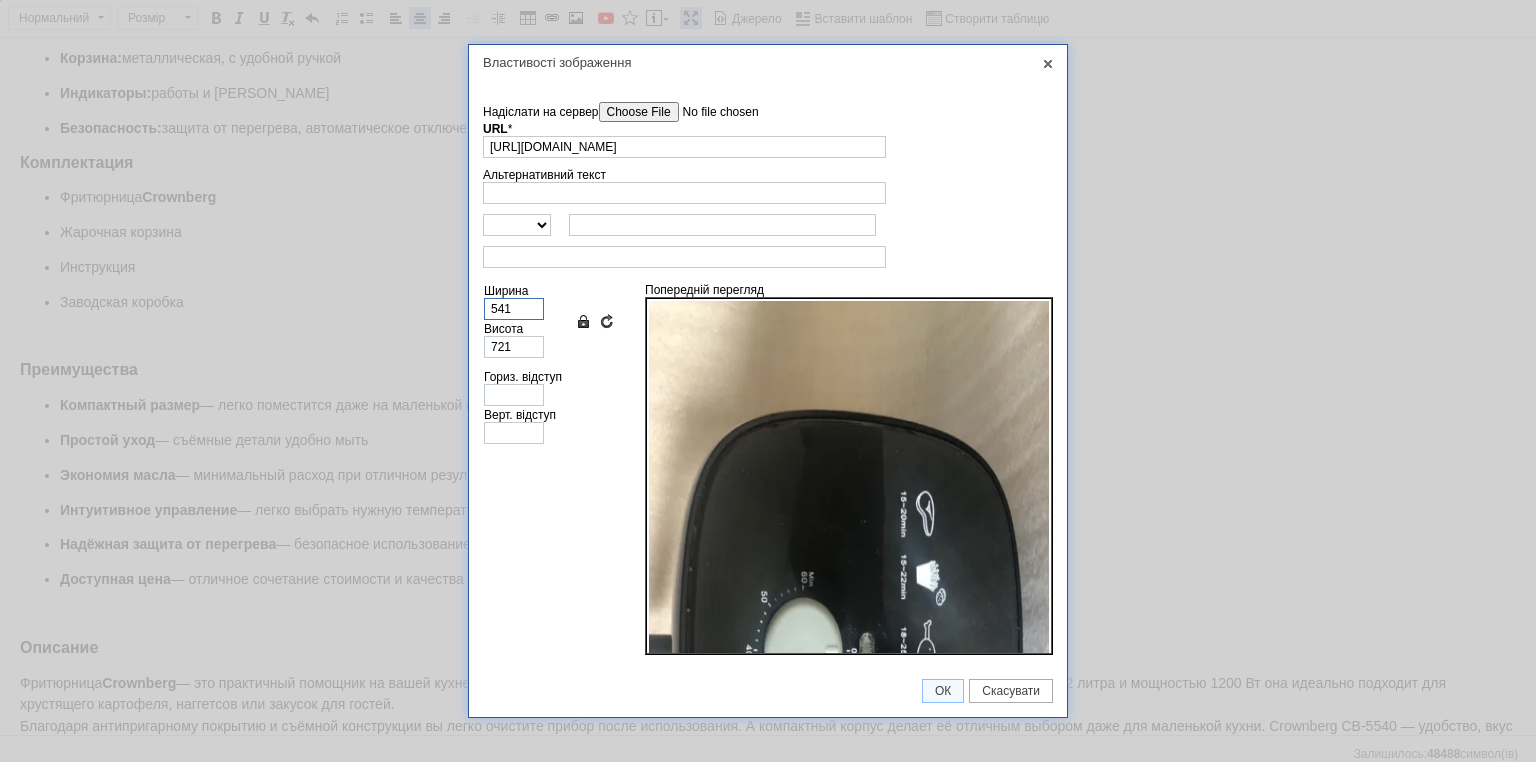 drag, startPoint x: 471, startPoint y: 312, endPoint x: 458, endPoint y: 312, distance: 13 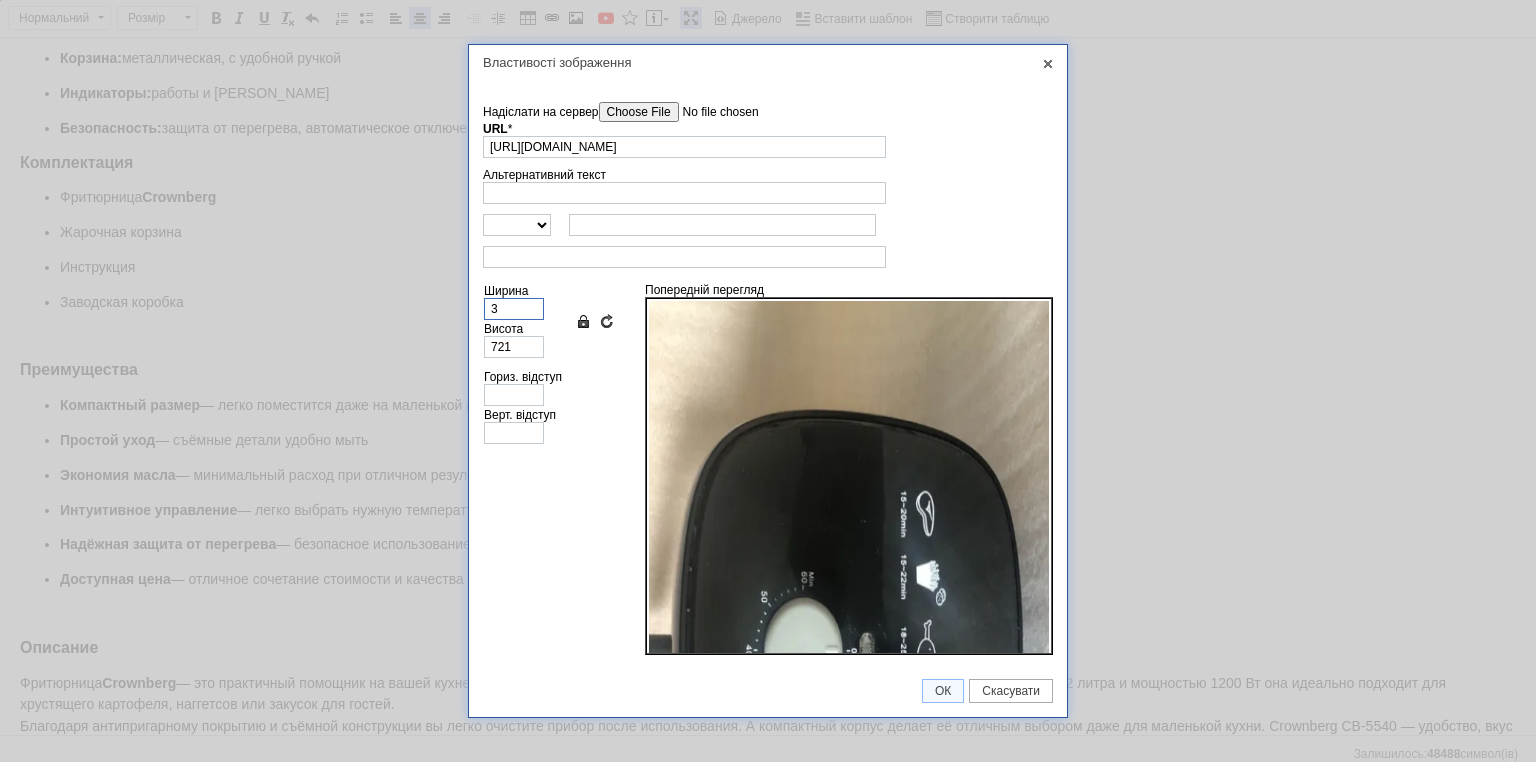 type on "4" 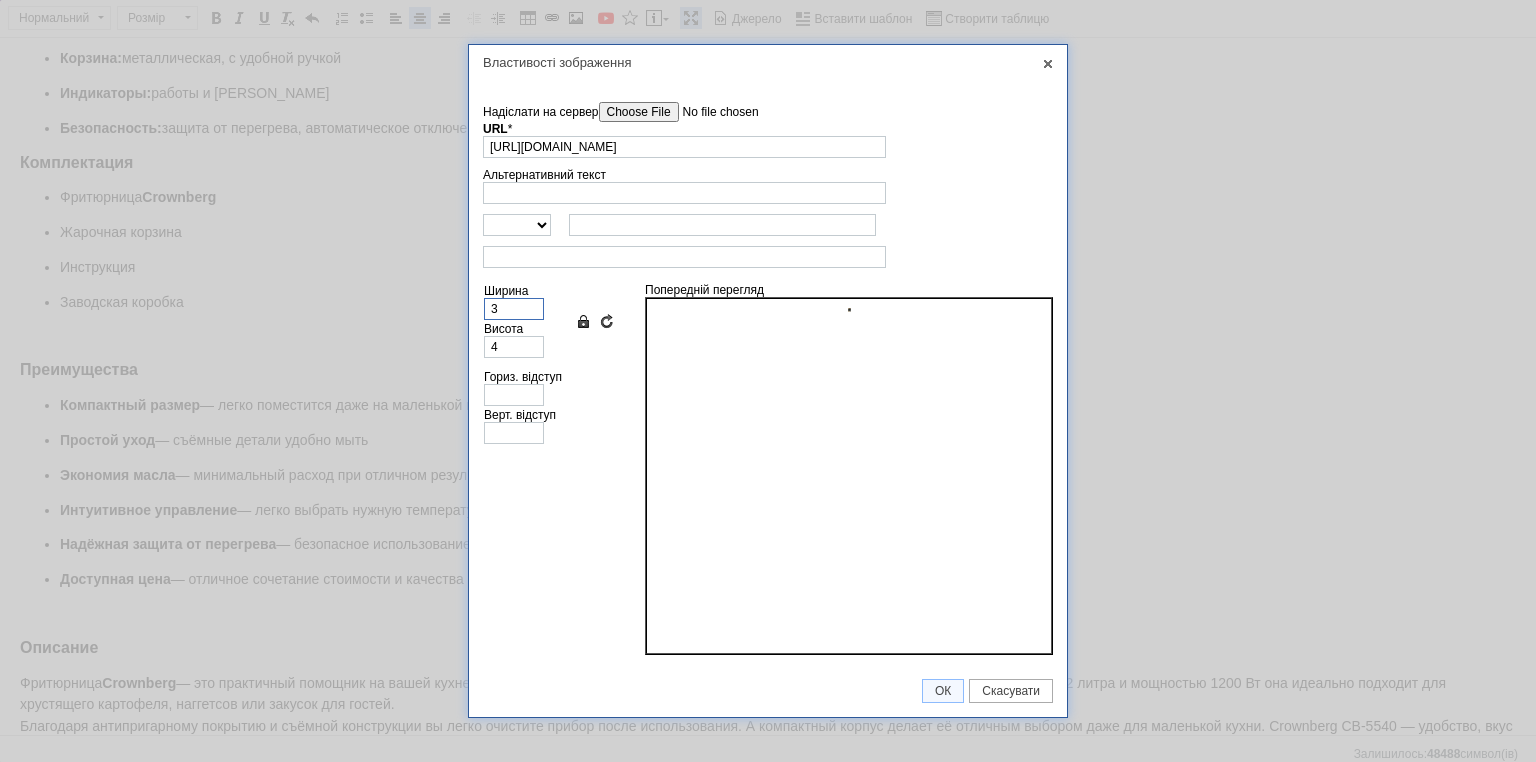 type on "35" 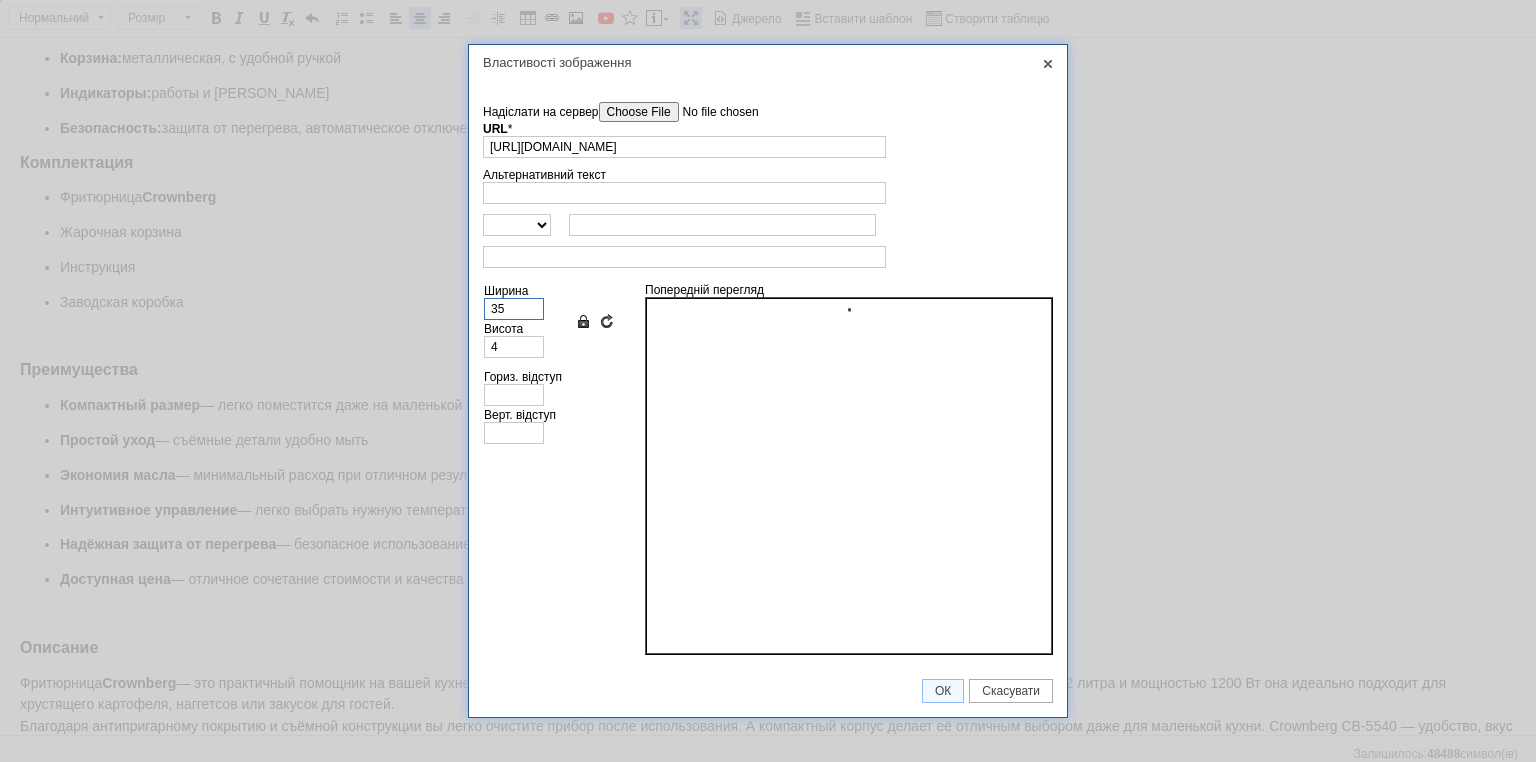 type on "47" 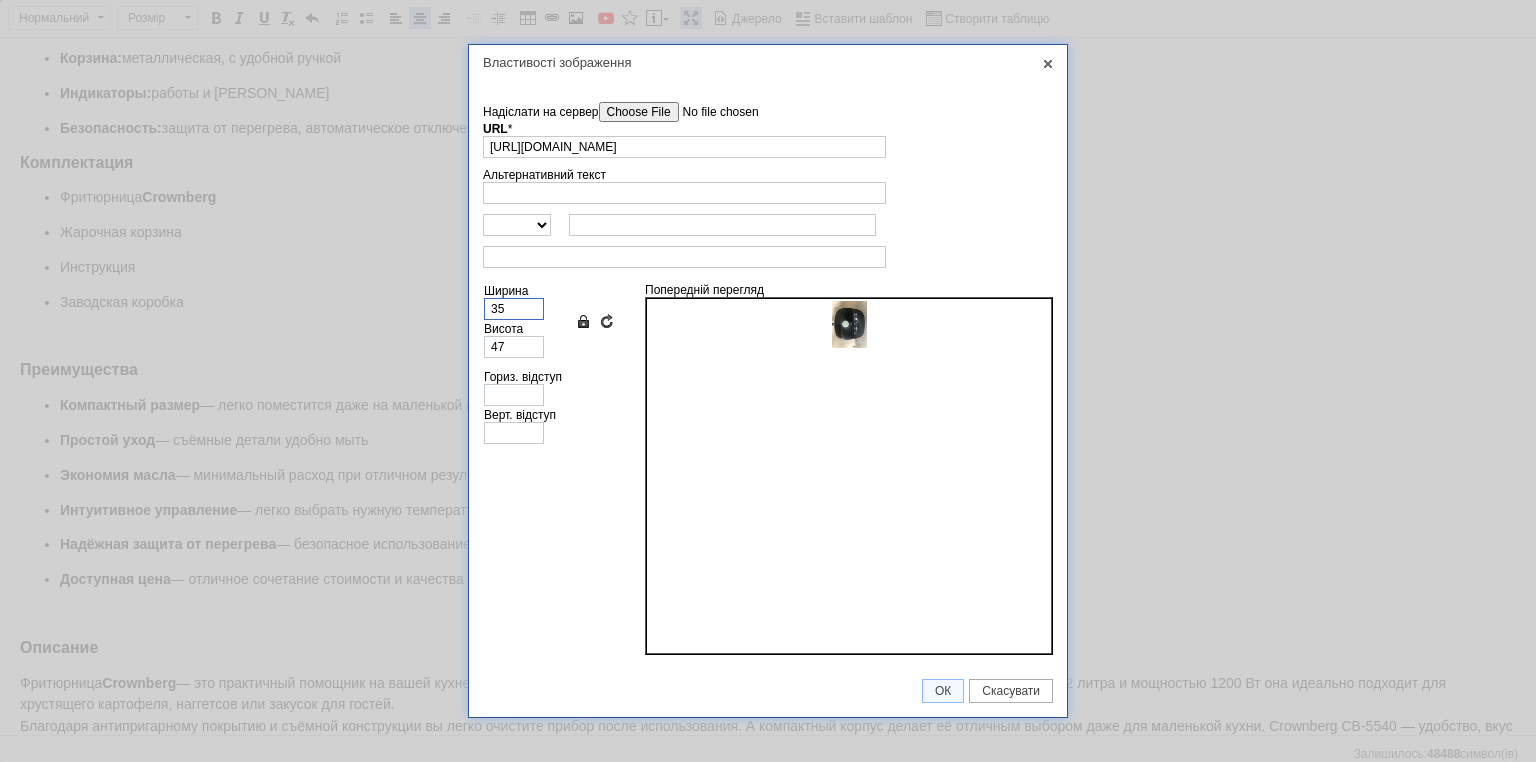 type on "350" 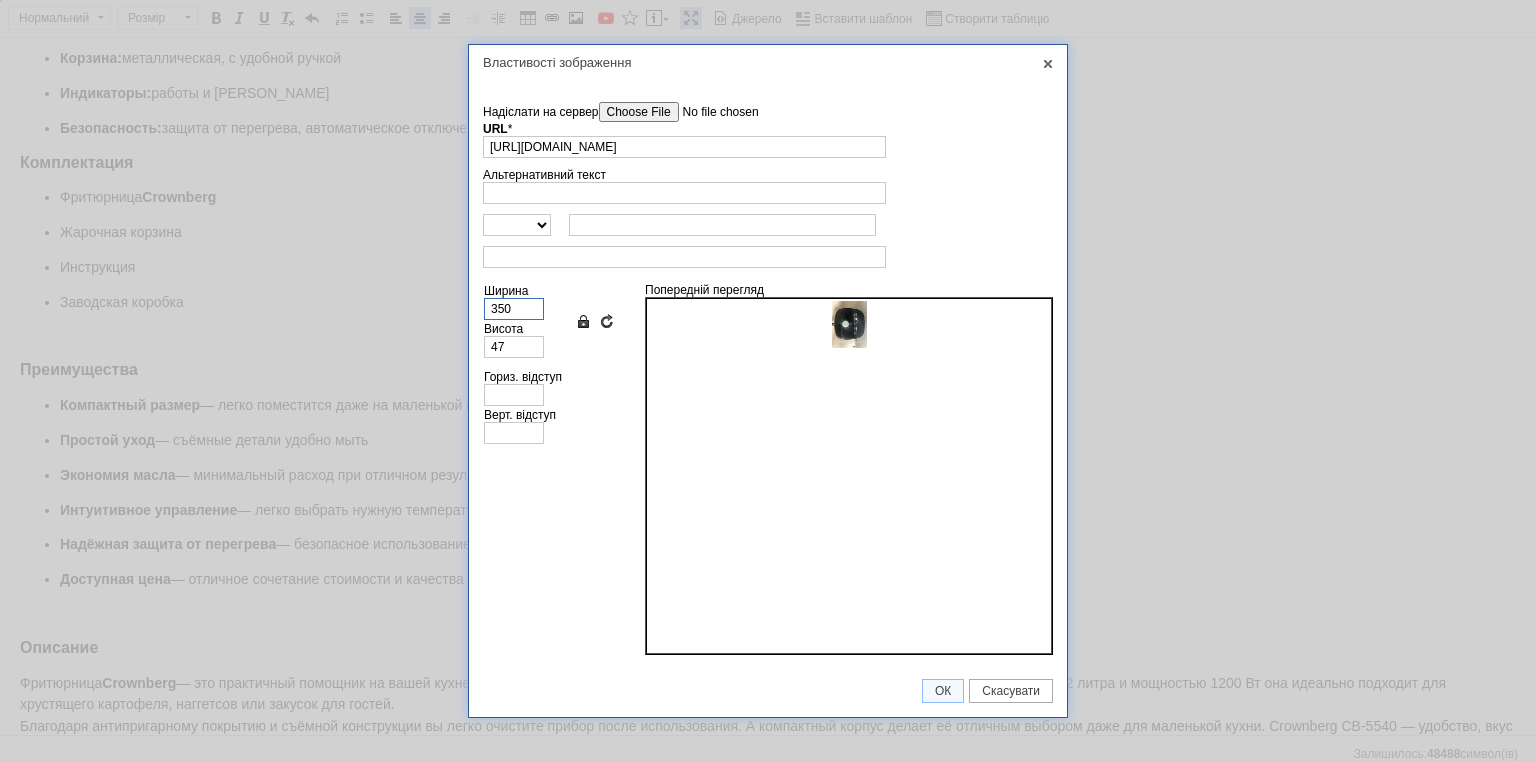 type on "466" 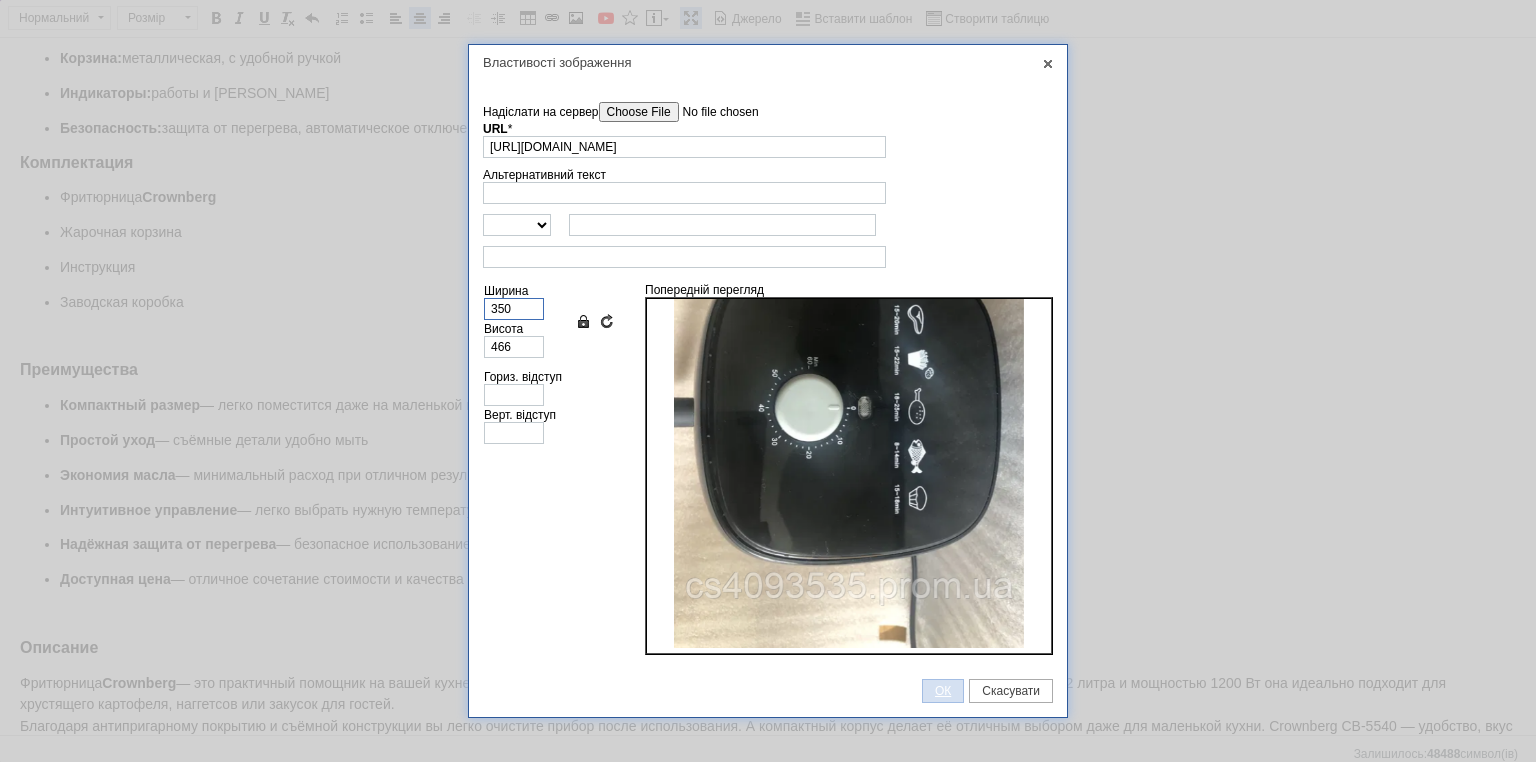 scroll, scrollTop: 124, scrollLeft: 0, axis: vertical 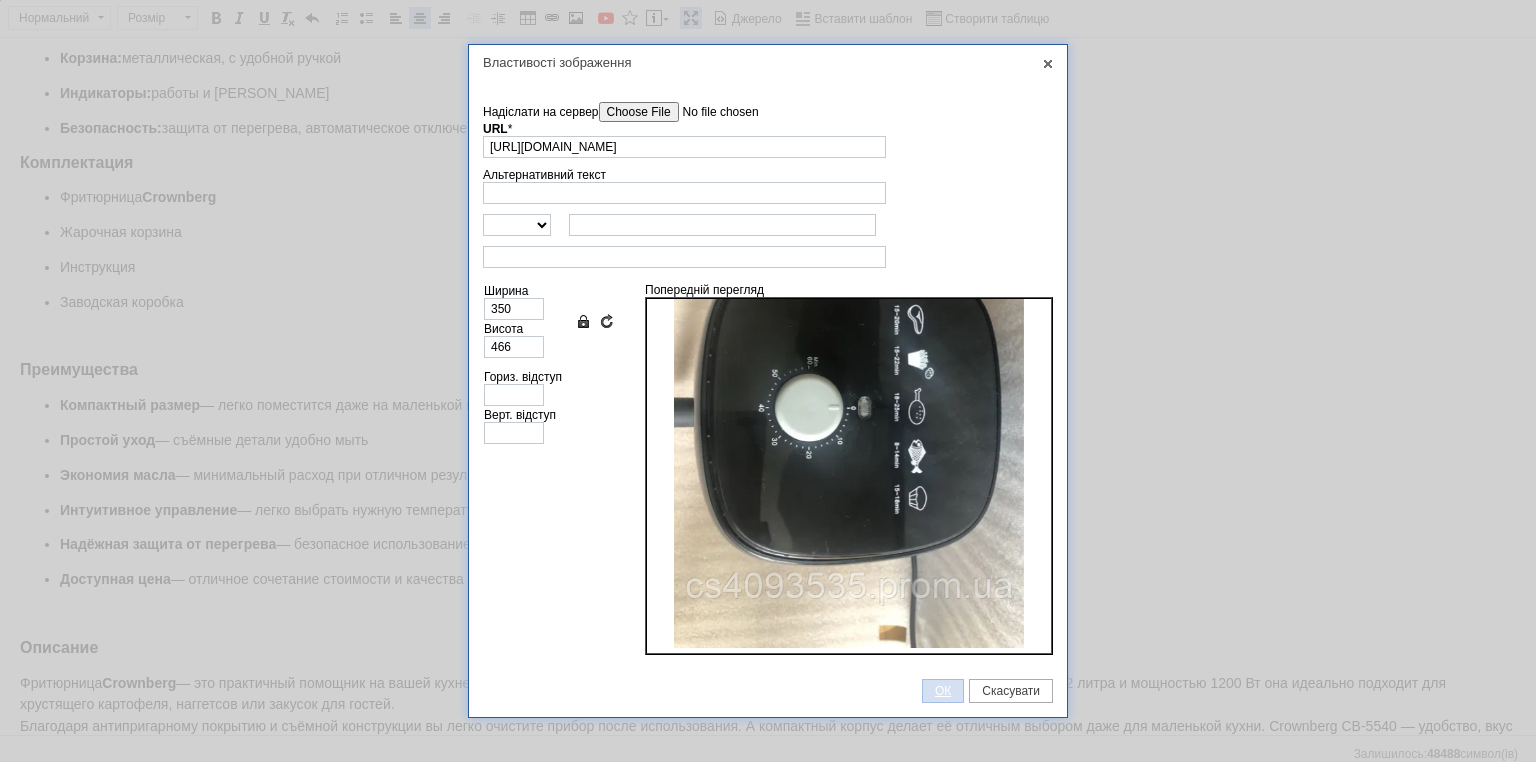 drag, startPoint x: 947, startPoint y: 688, endPoint x: 945, endPoint y: 638, distance: 50.039986 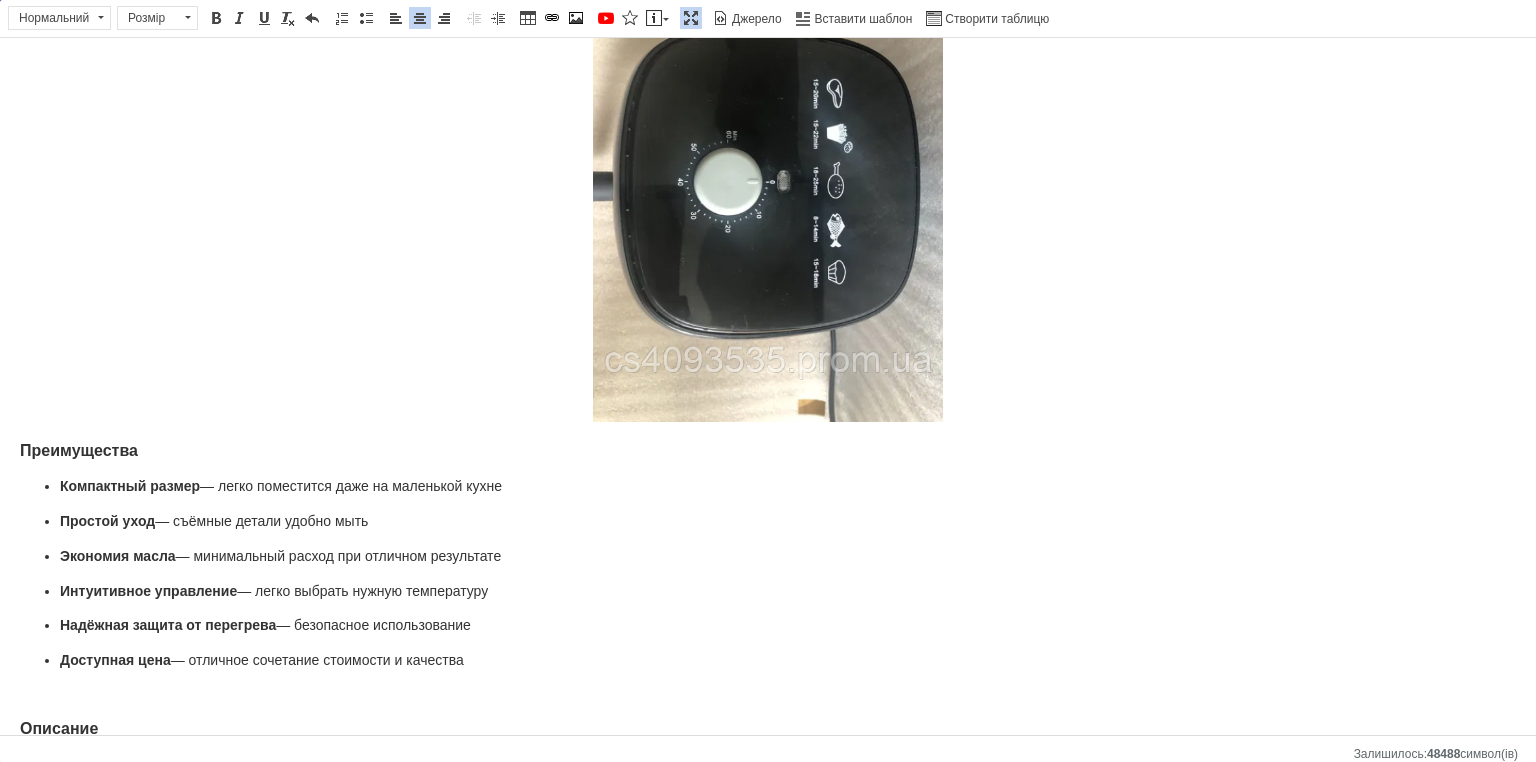 scroll, scrollTop: 739, scrollLeft: 0, axis: vertical 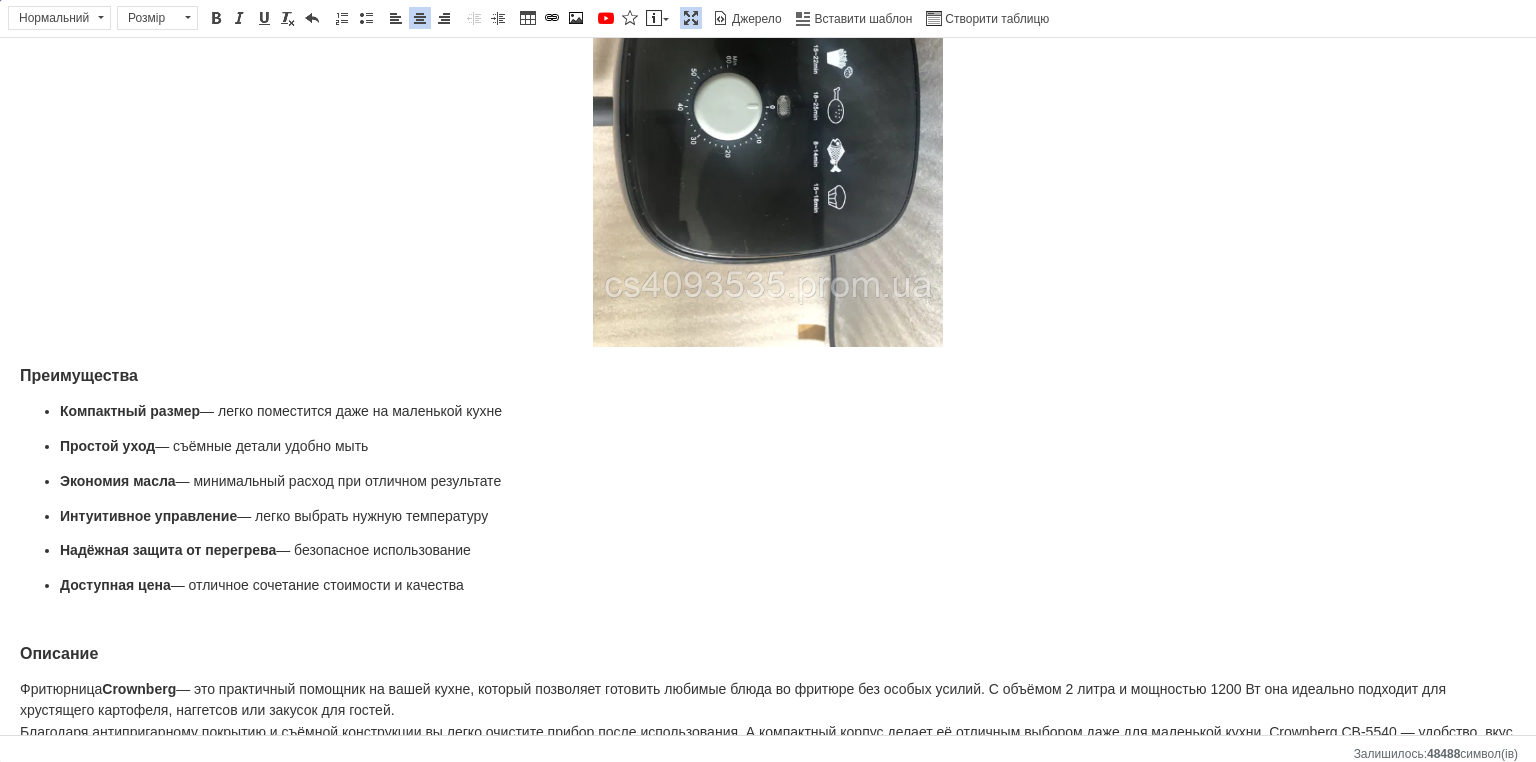 click at bounding box center [768, 620] 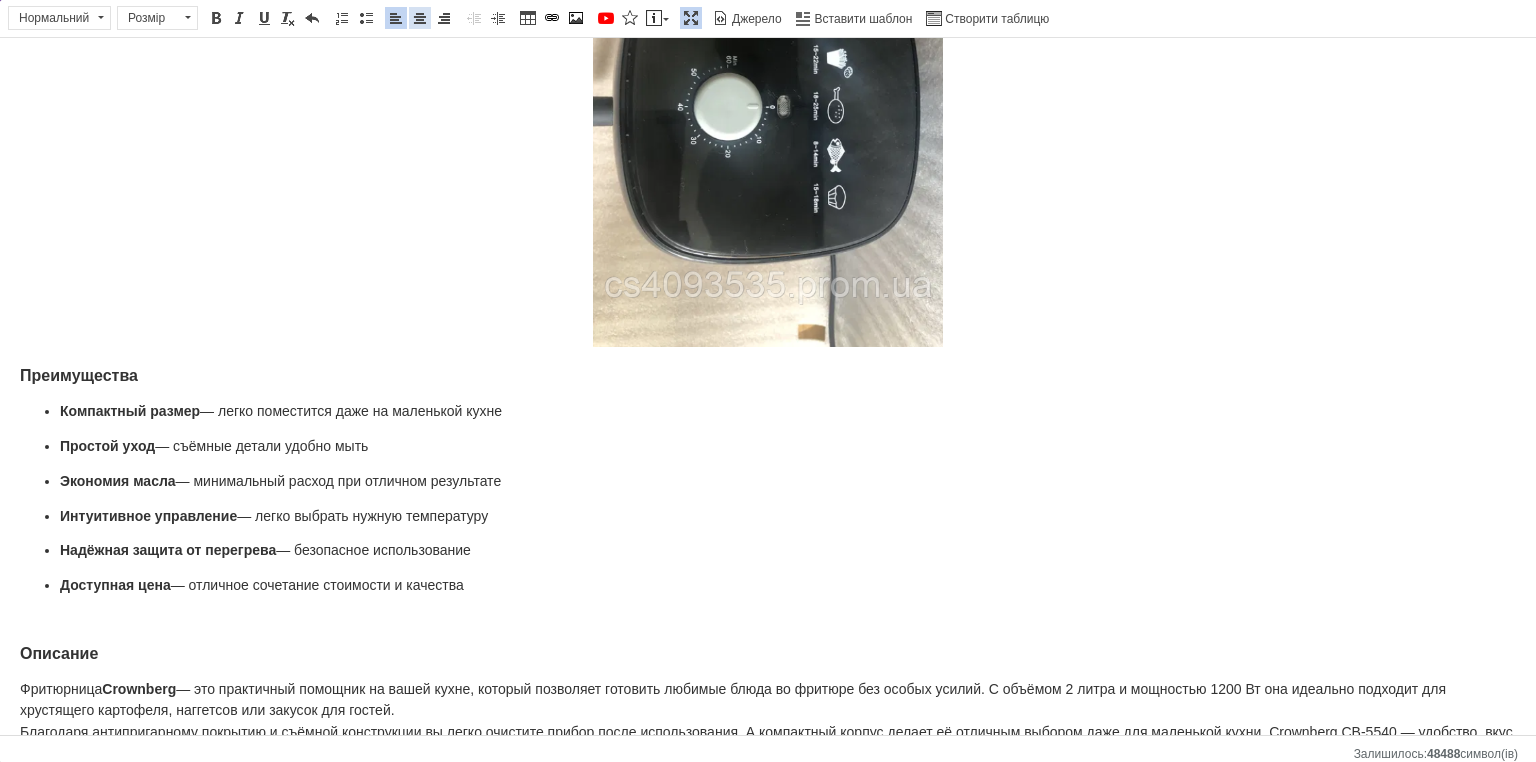 click at bounding box center (420, 18) 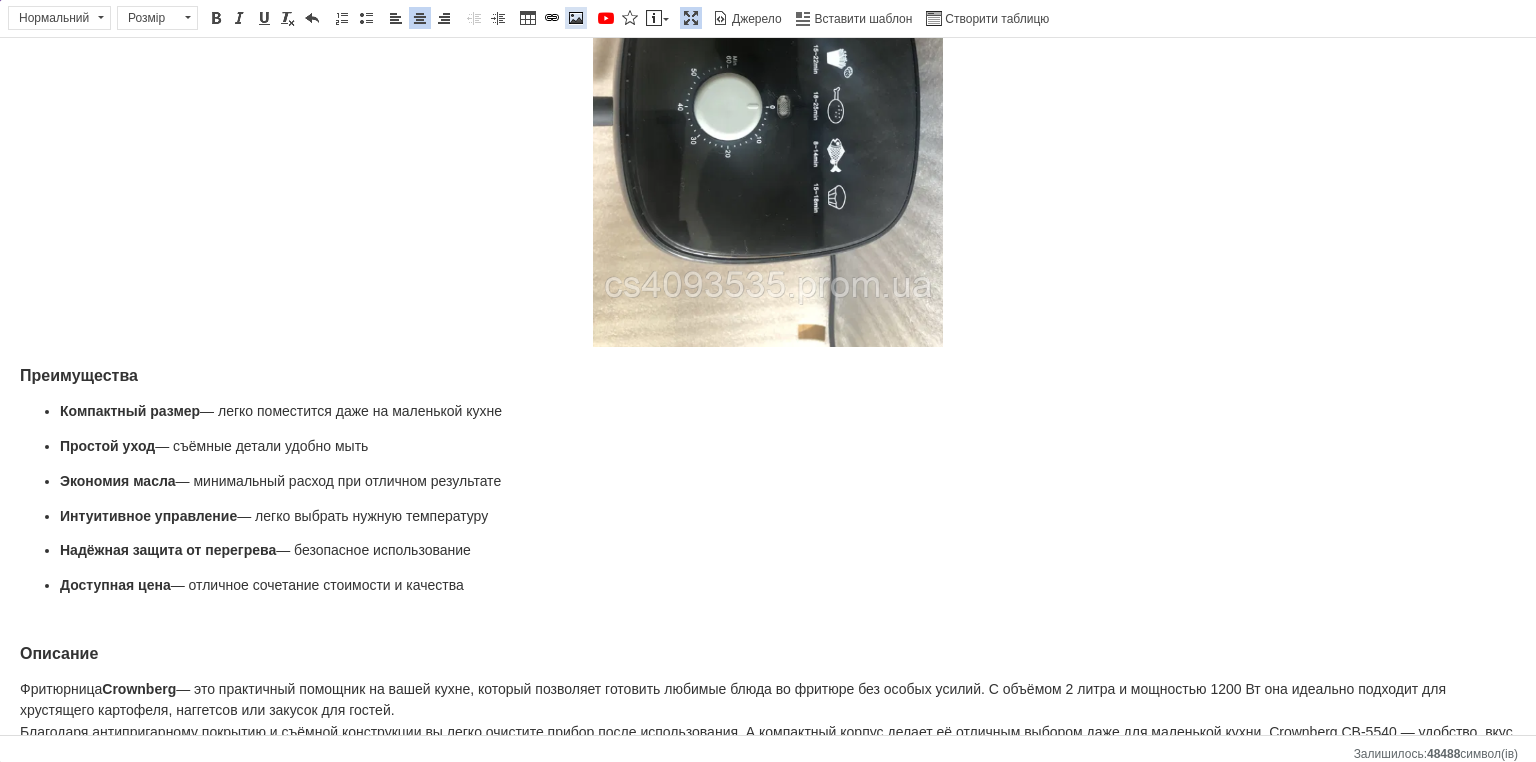 click at bounding box center [576, 18] 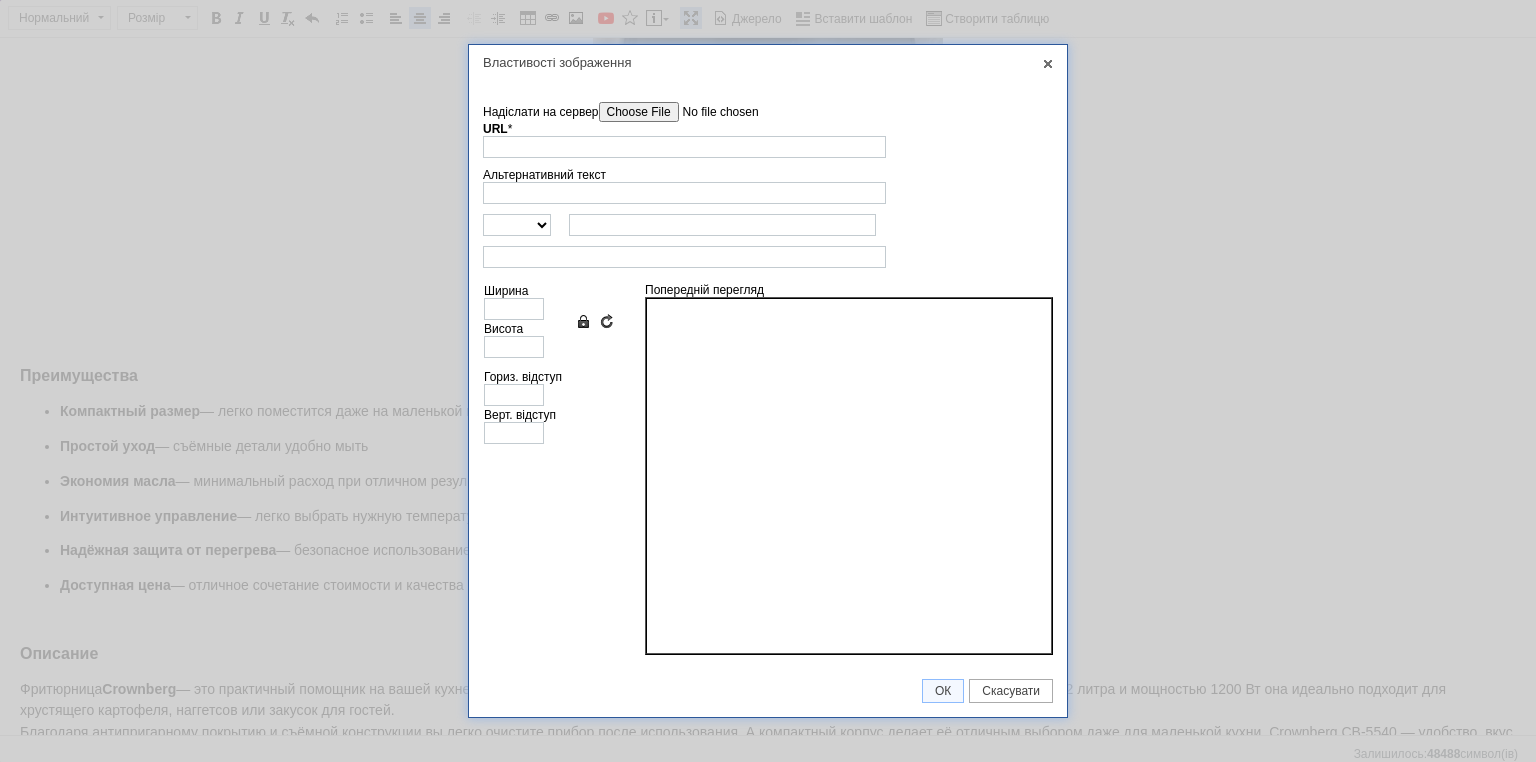 click on "Надіслати на сервер undefined URL * Огляд Сервера" at bounding box center (768, 130) 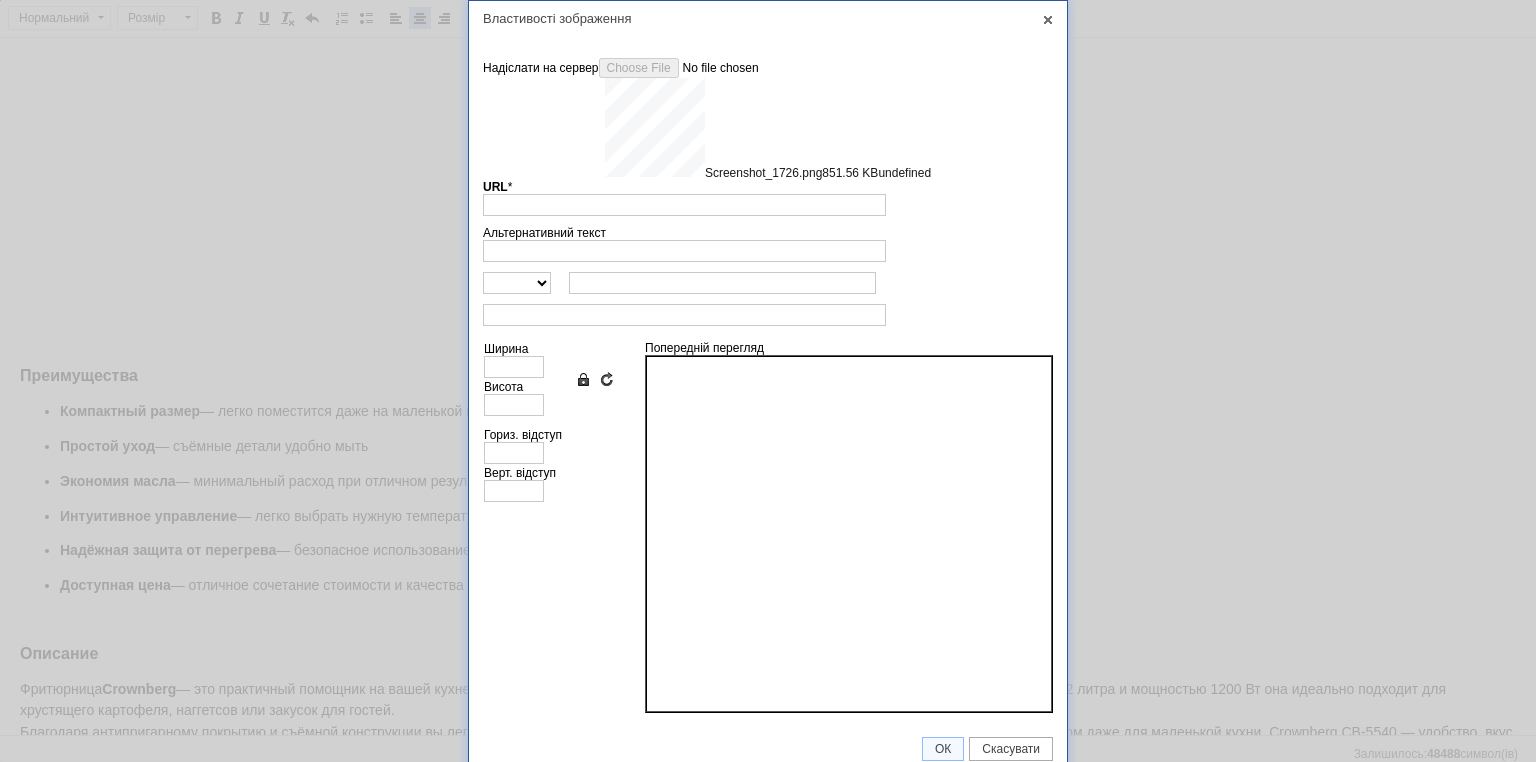 click at bounding box center [811, 283] 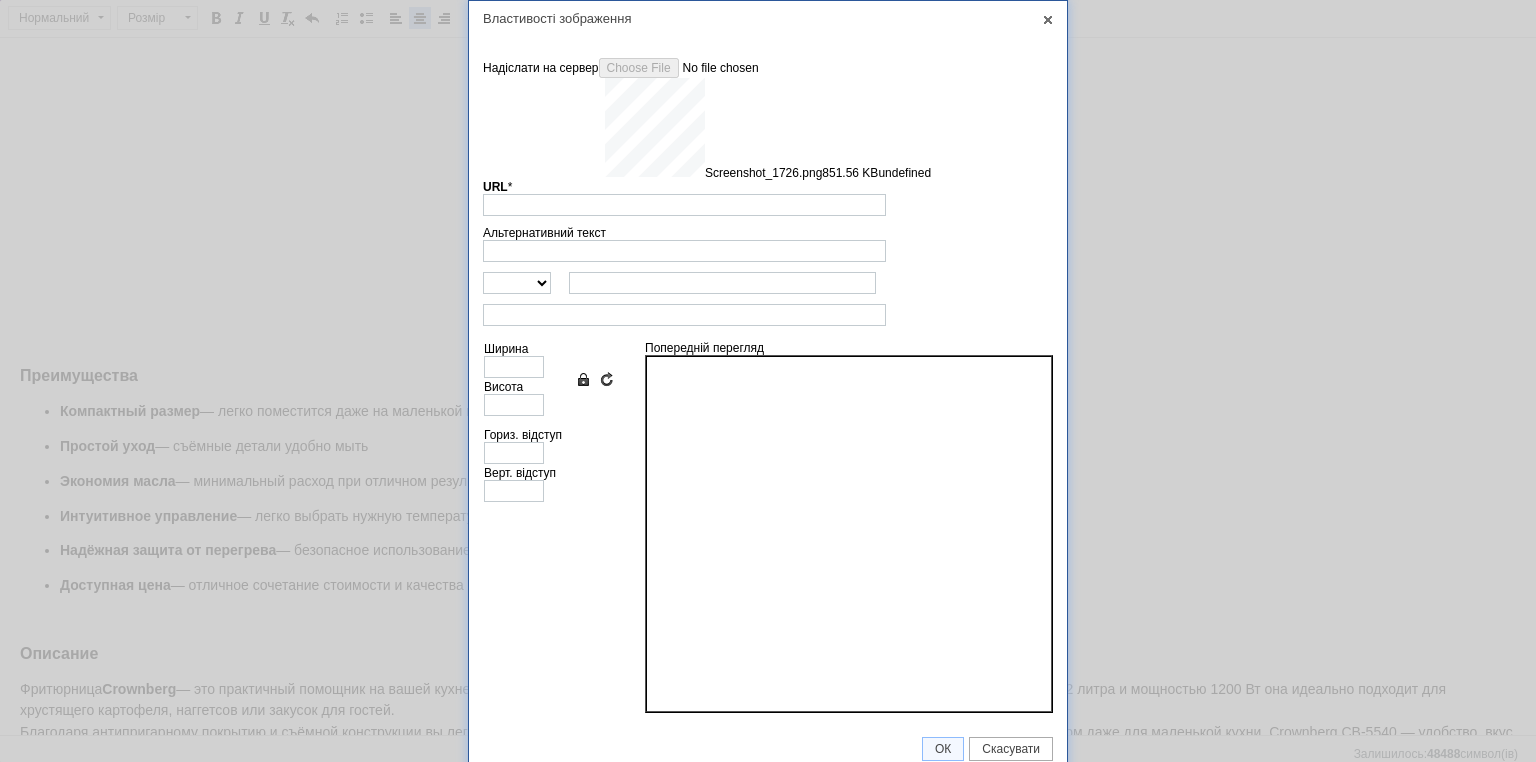 type on "https://images.prom.ua/6747268669_w640_h2048_screenshot_1726.png?fresh=1&PIMAGE_ID=6747268669" 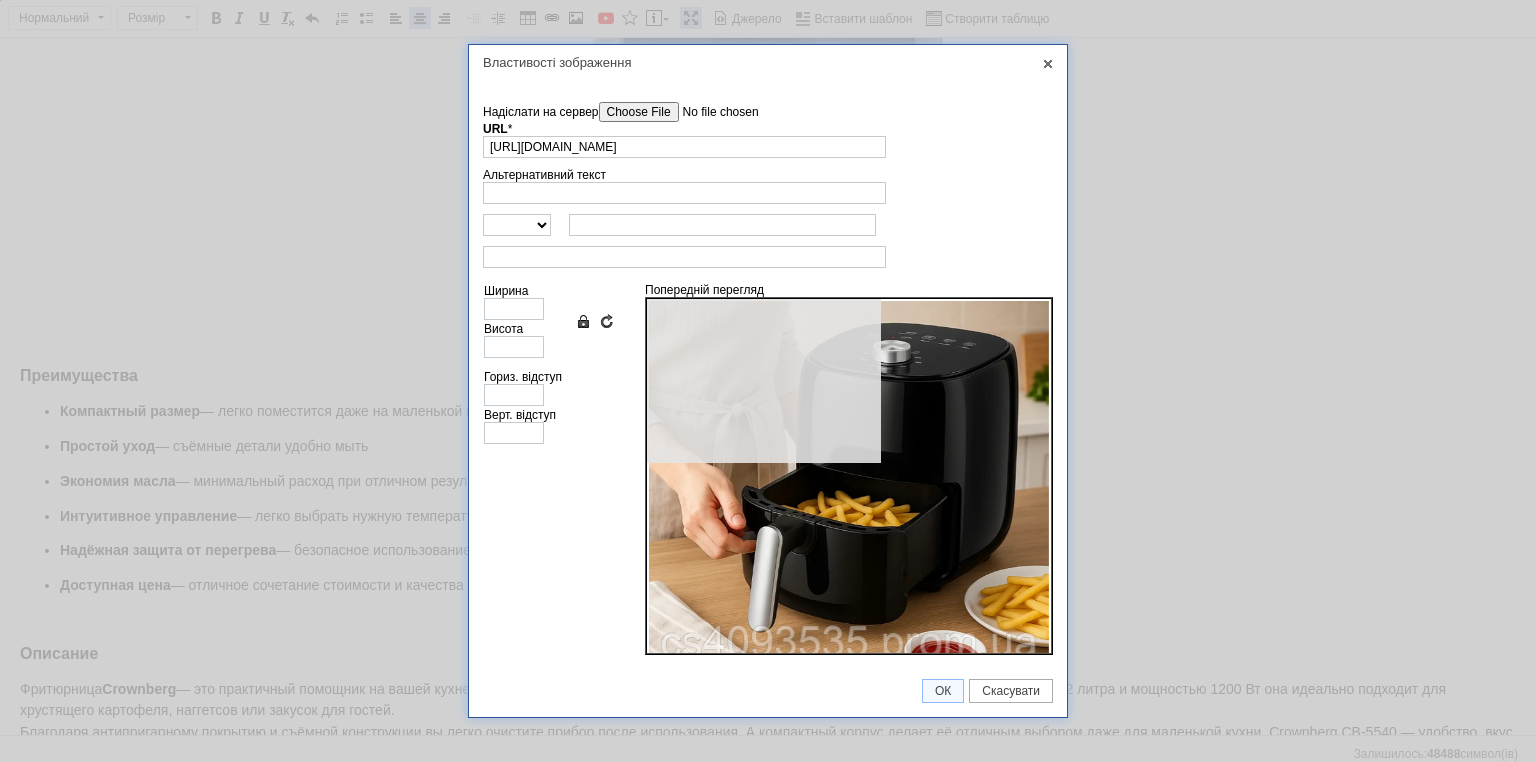 type on "640" 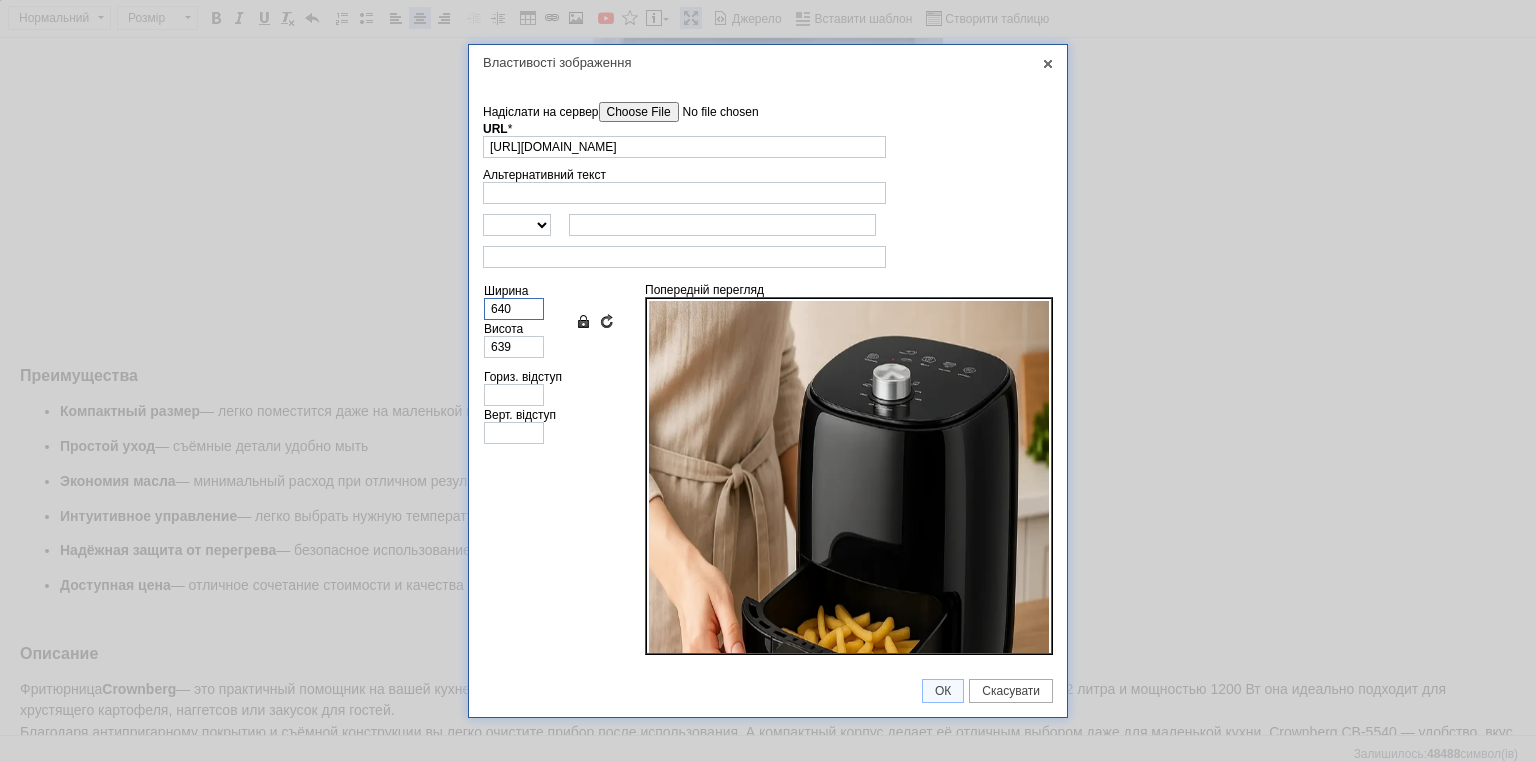 drag, startPoint x: 521, startPoint y: 316, endPoint x: 428, endPoint y: 309, distance: 93.26307 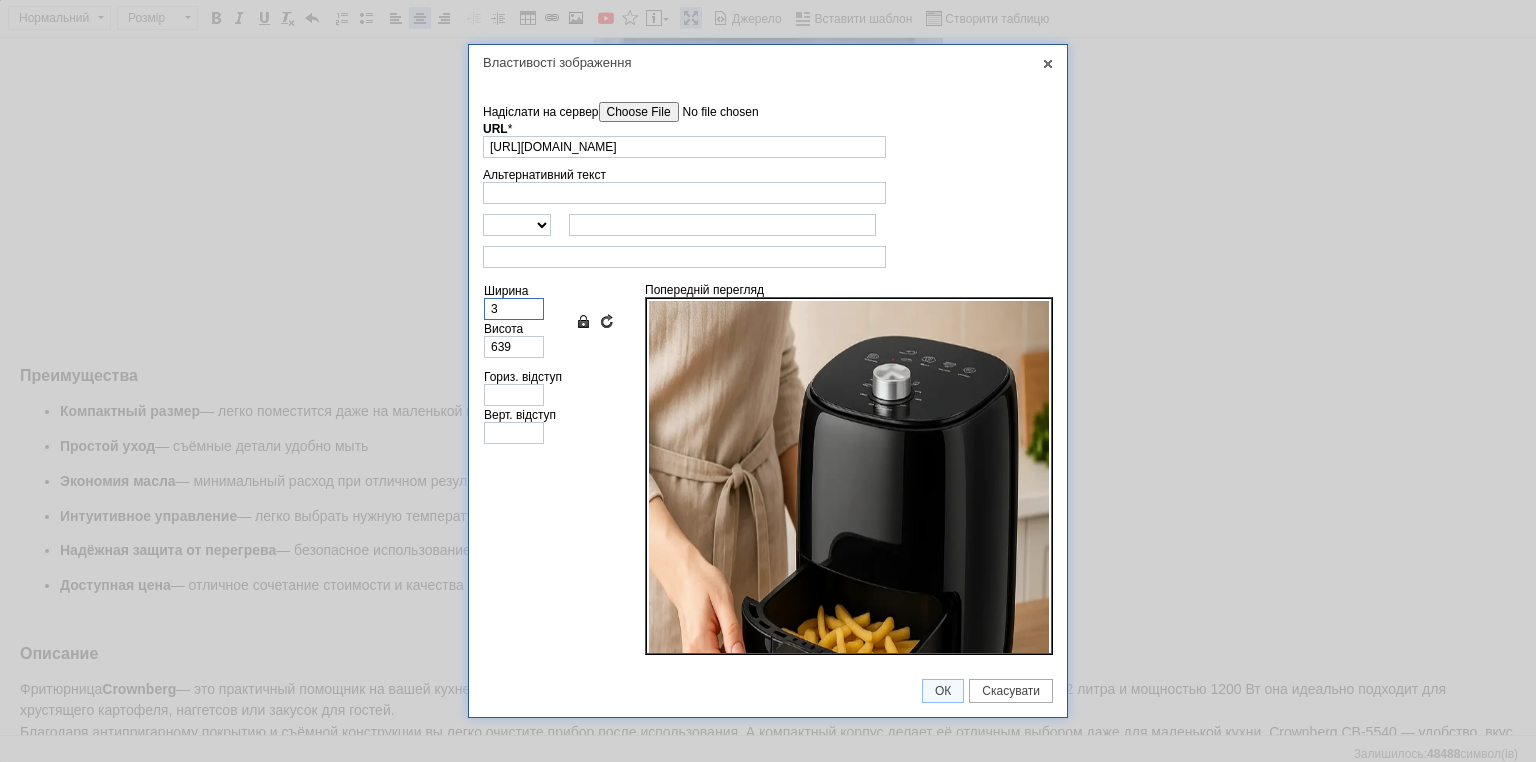 type on "3" 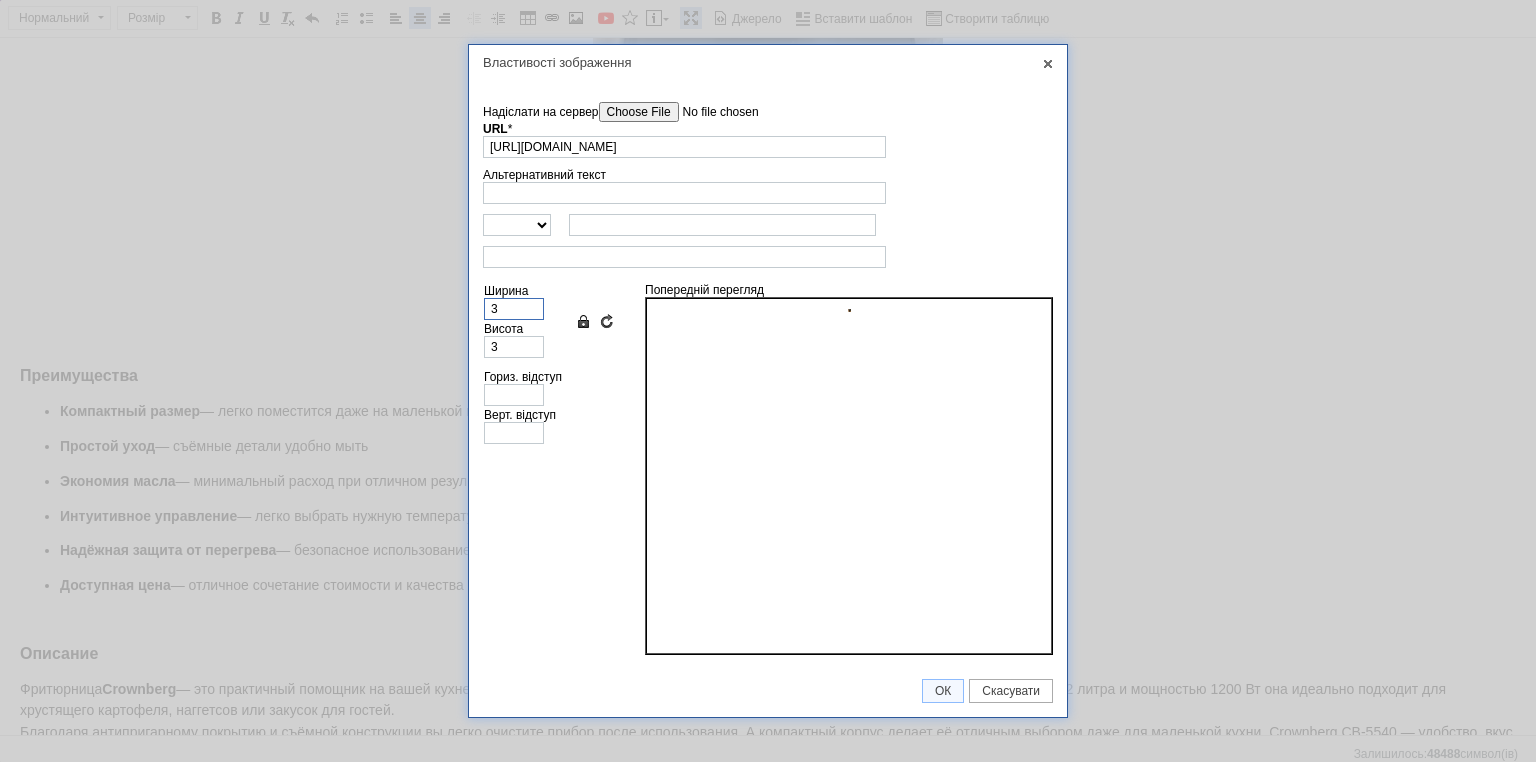 type 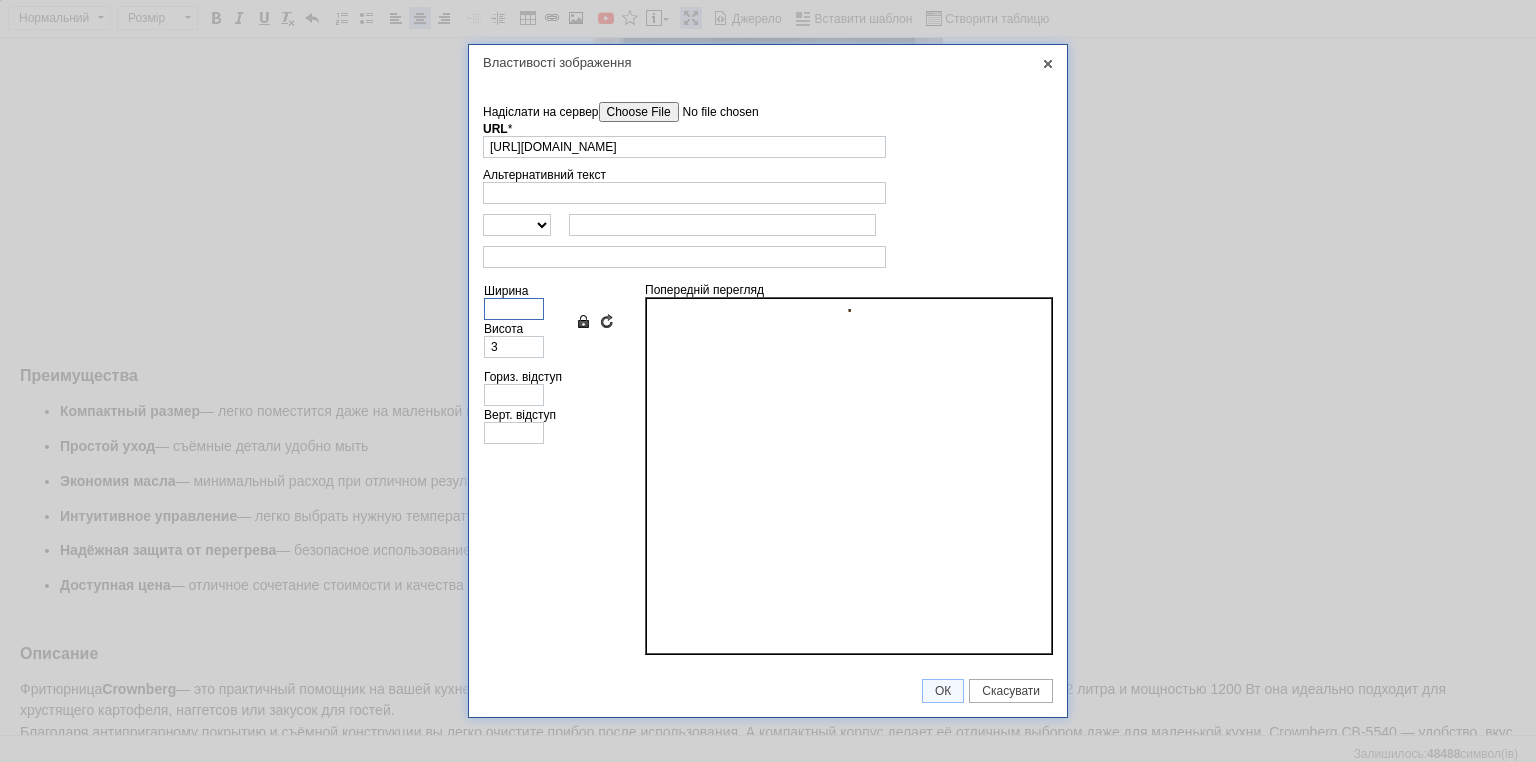 type 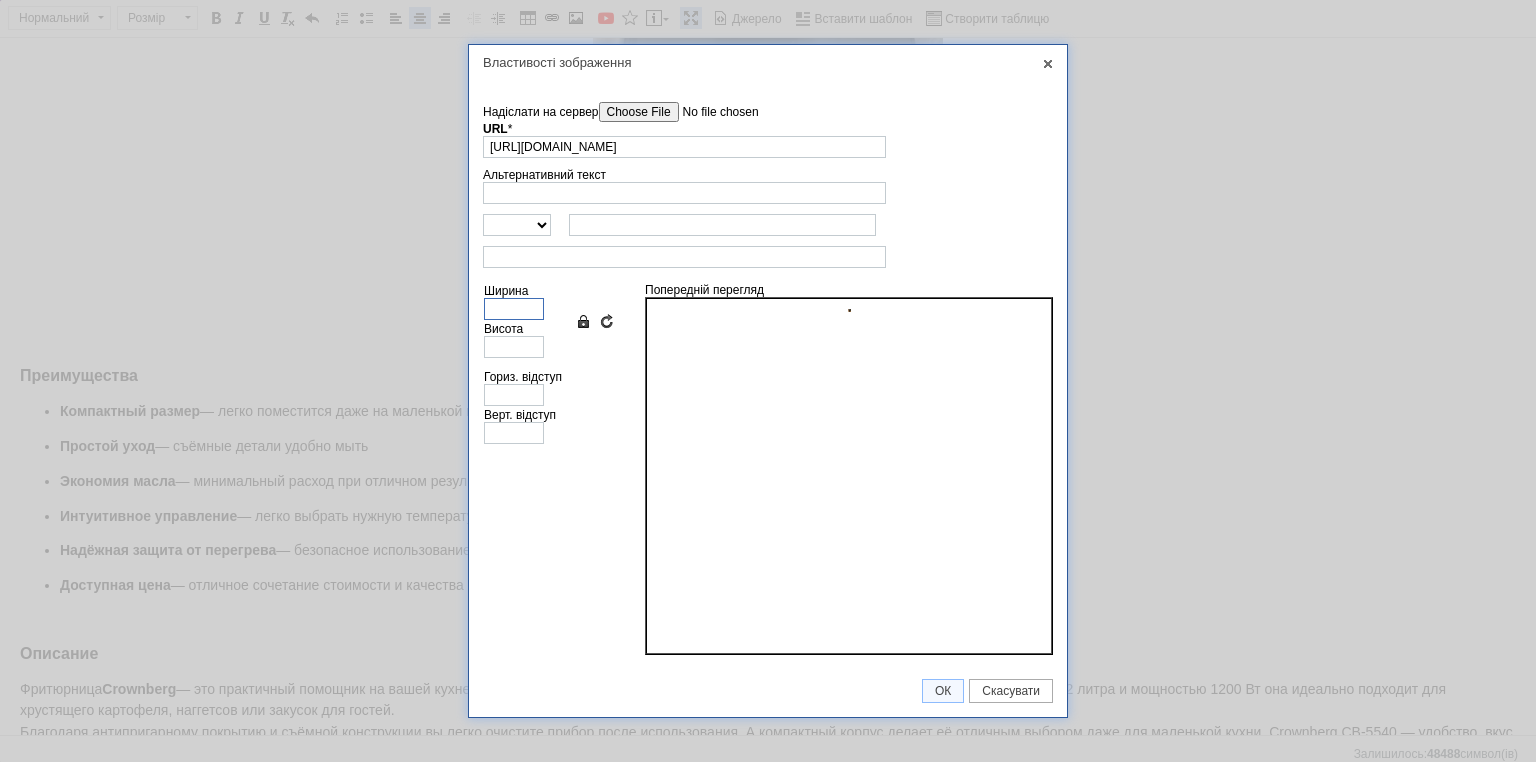 type on "4" 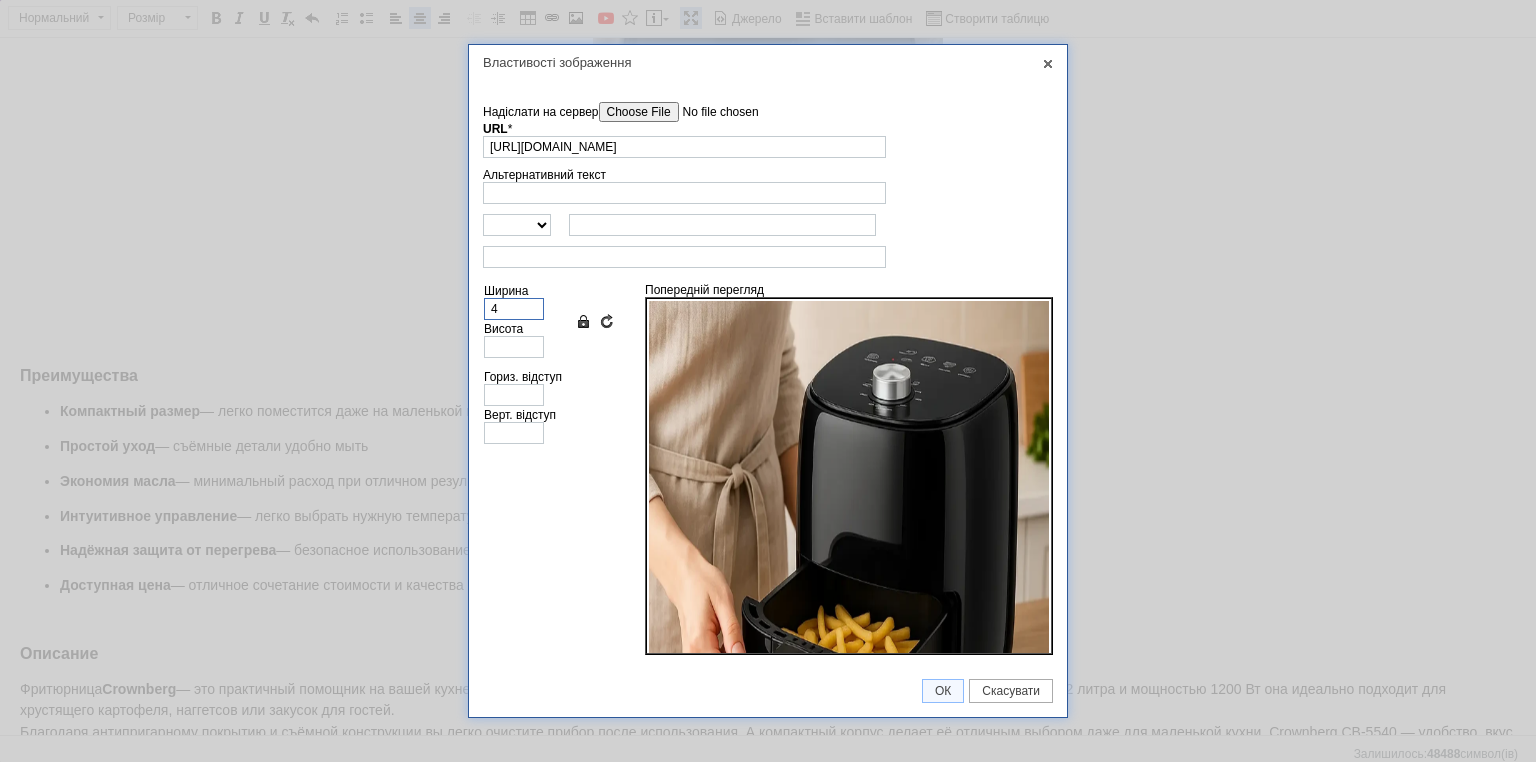 type on "4" 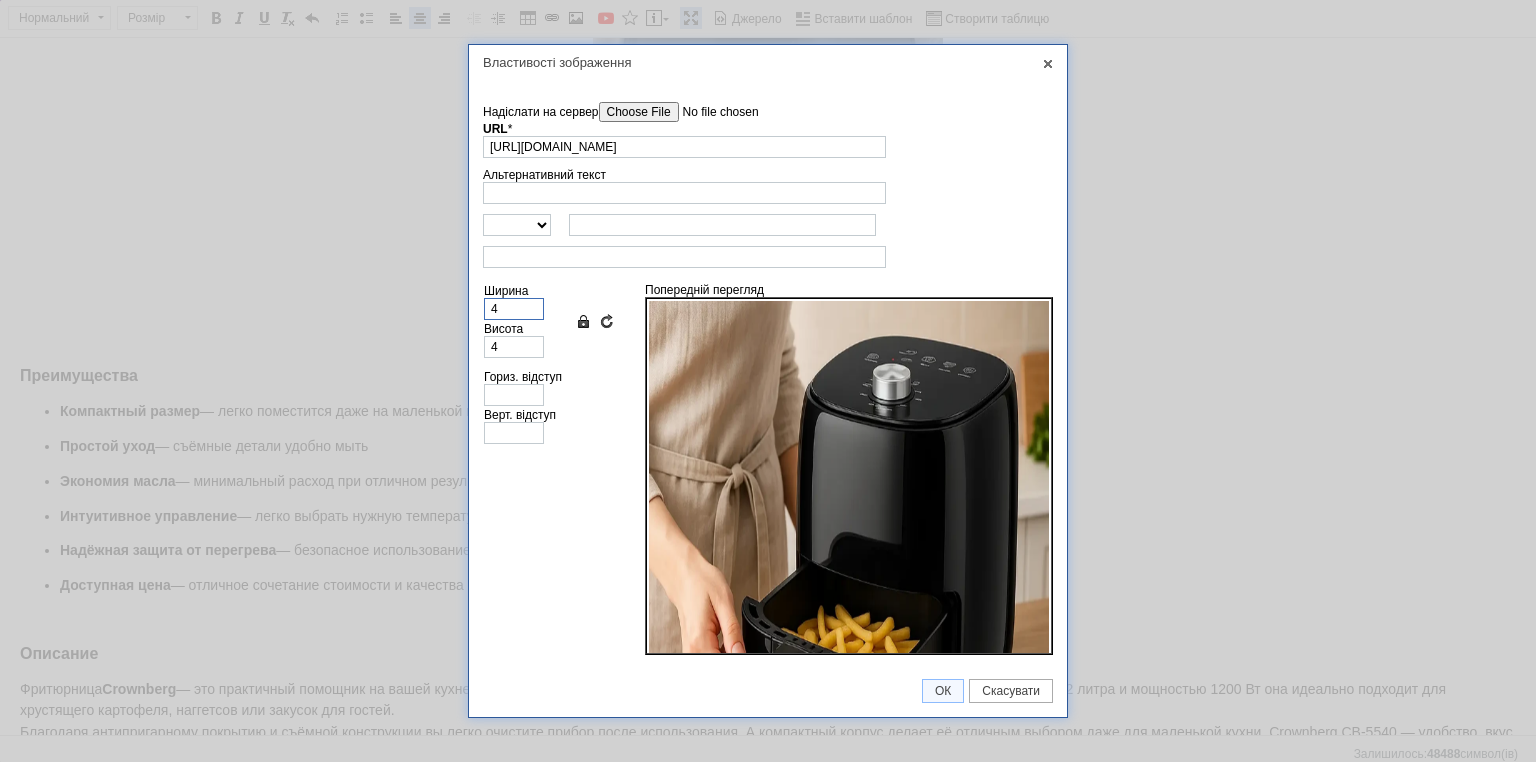 type on "40" 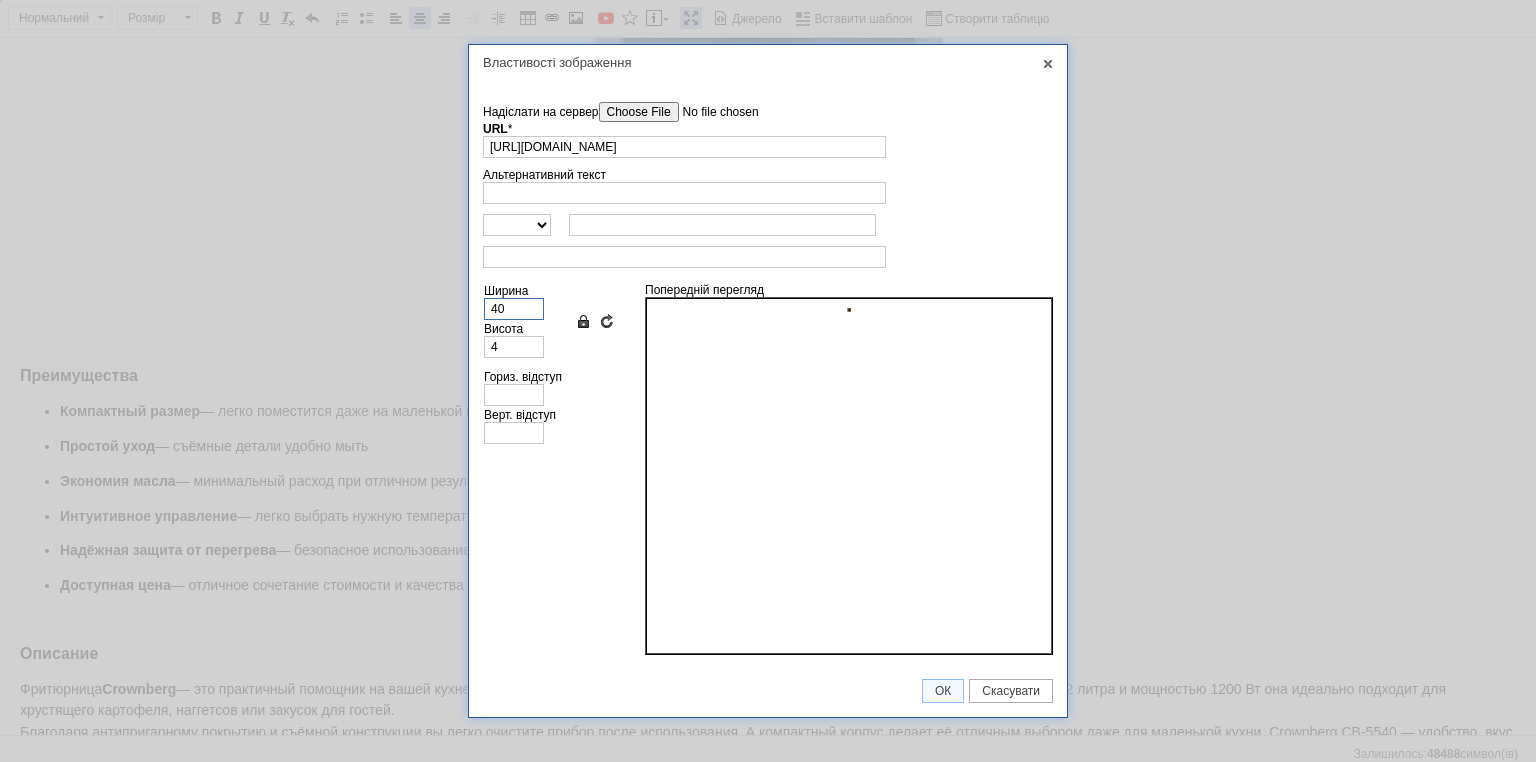 type on "40" 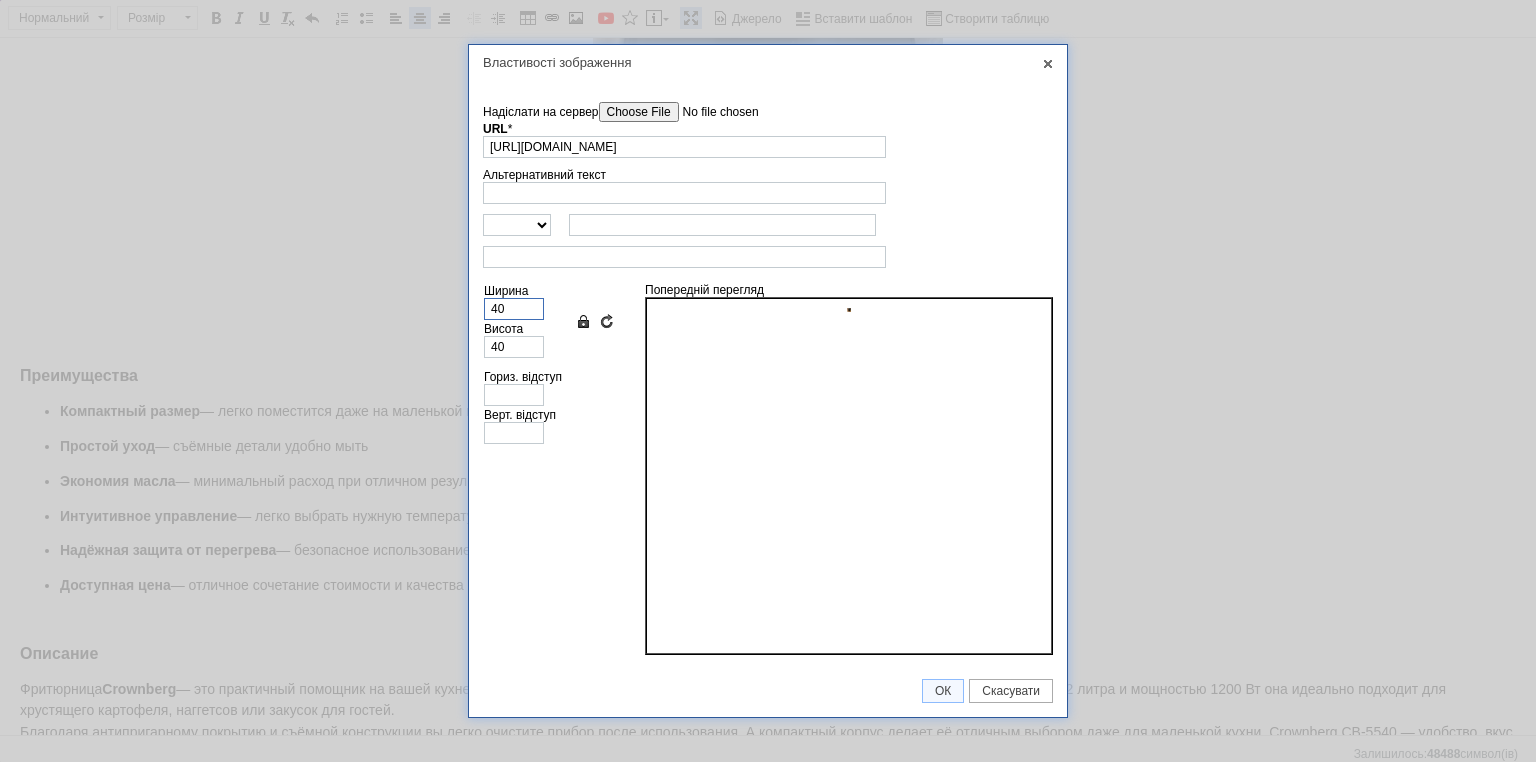 type on "400" 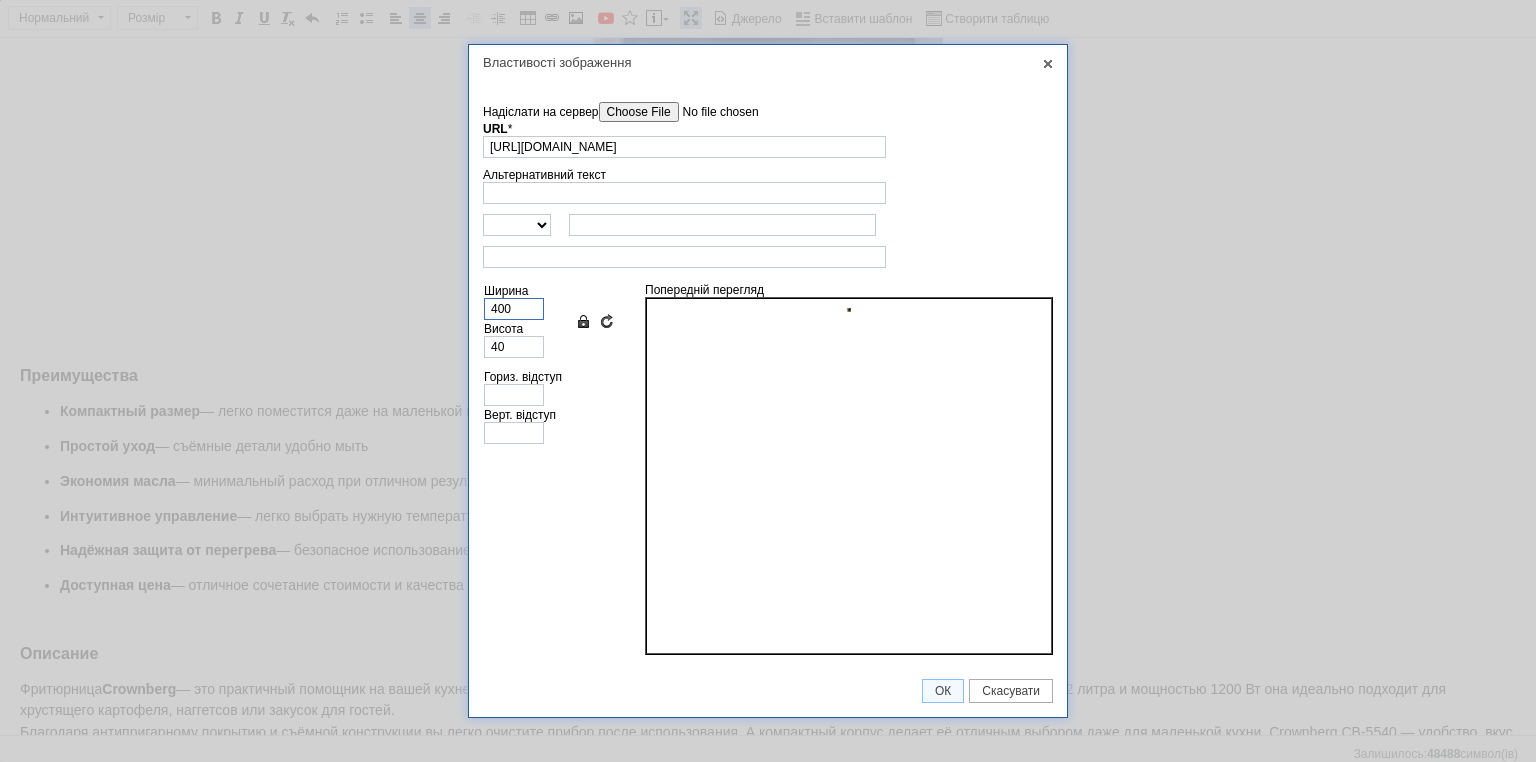 type on "399" 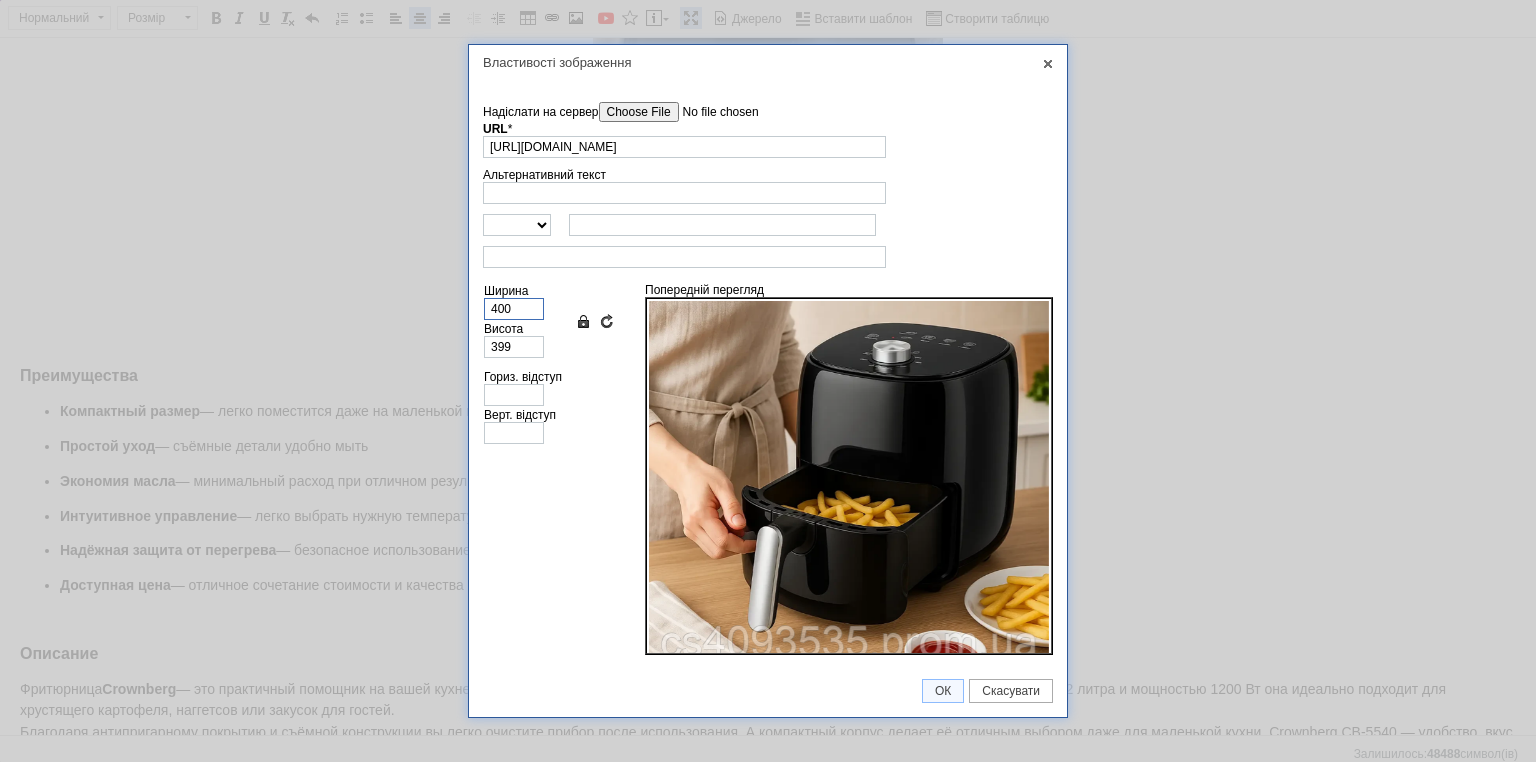 type on "400" 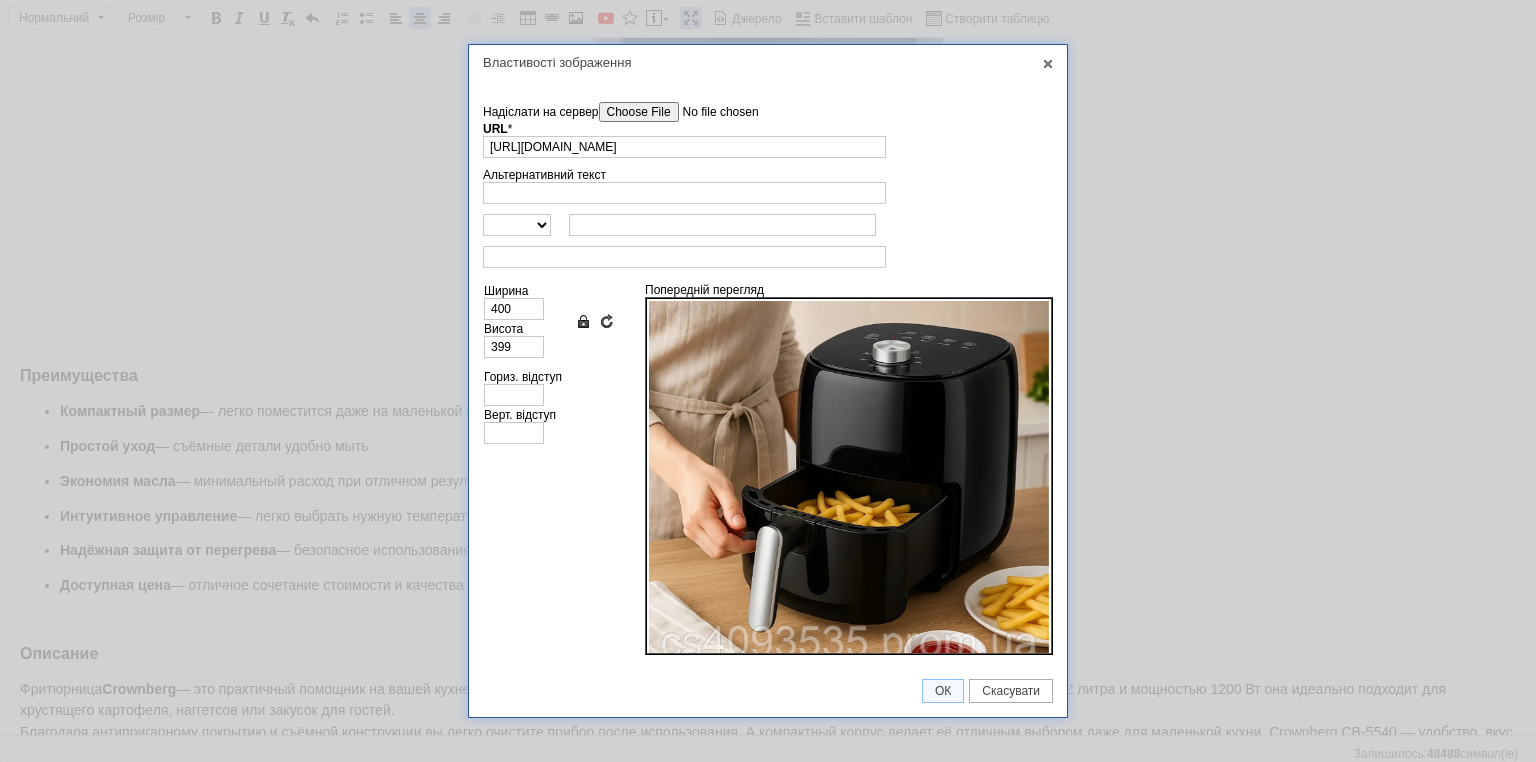 click on "ОК Скасувати" at bounding box center [768, 691] 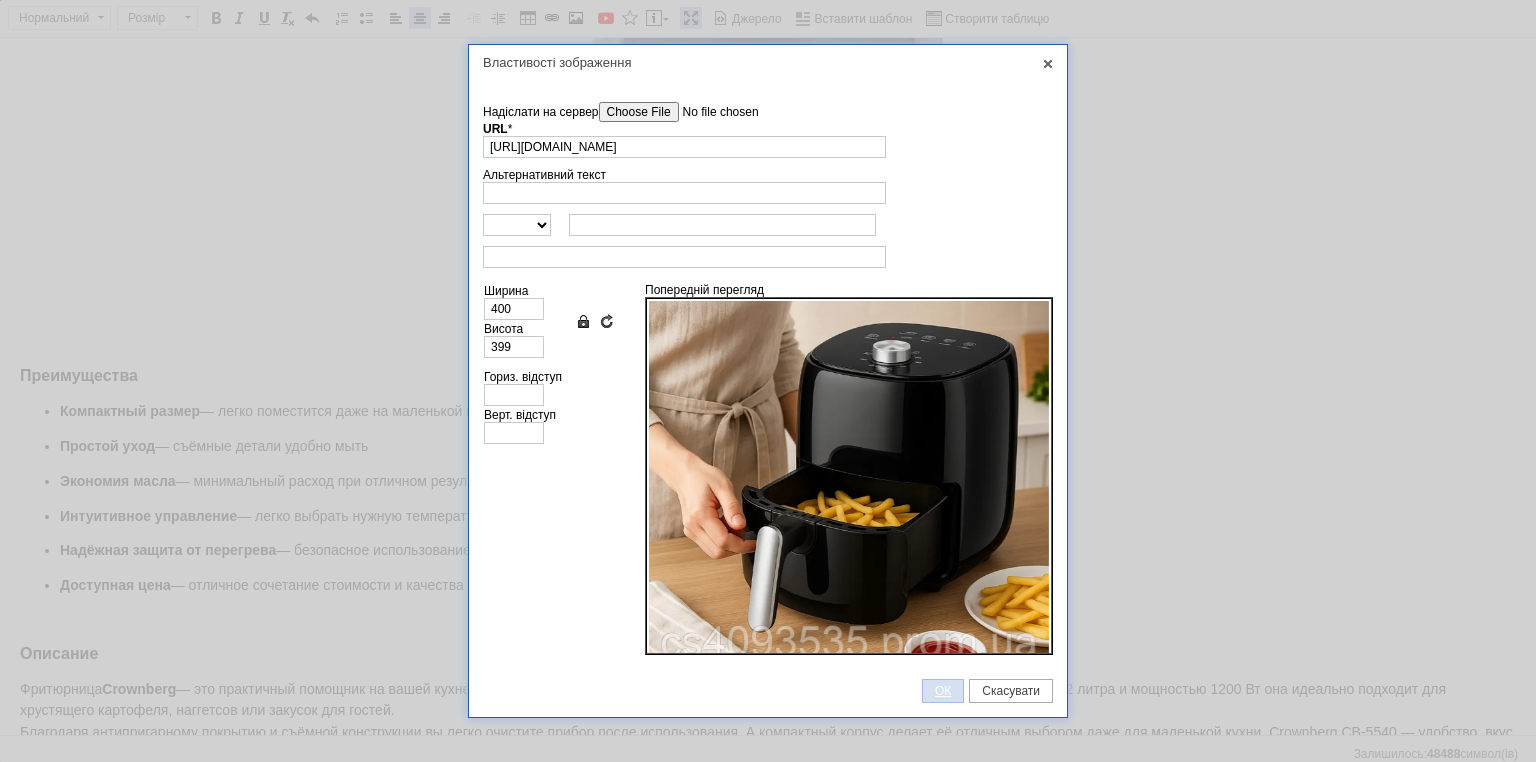 click on "ОК" at bounding box center (943, 691) 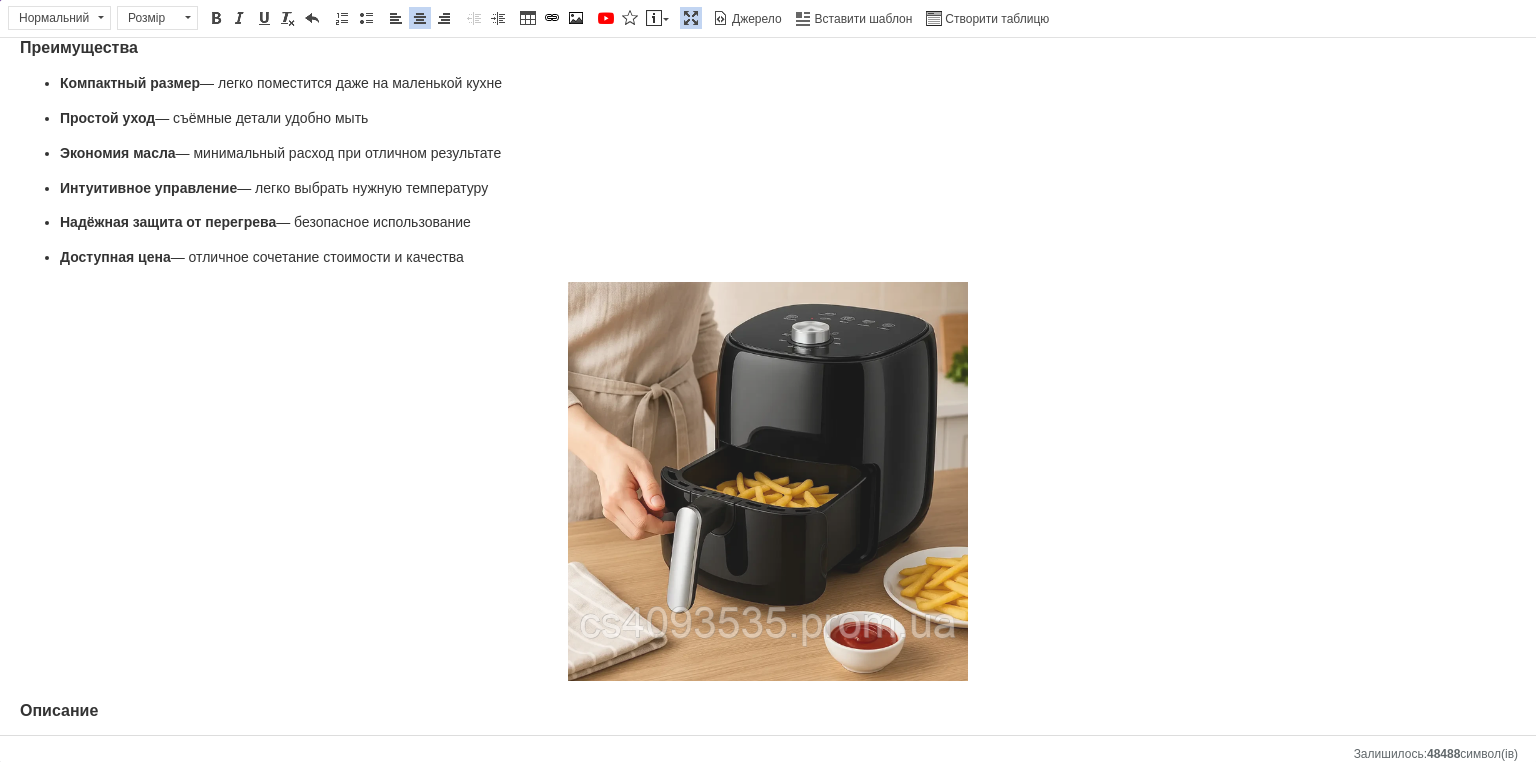 scroll, scrollTop: 1148, scrollLeft: 0, axis: vertical 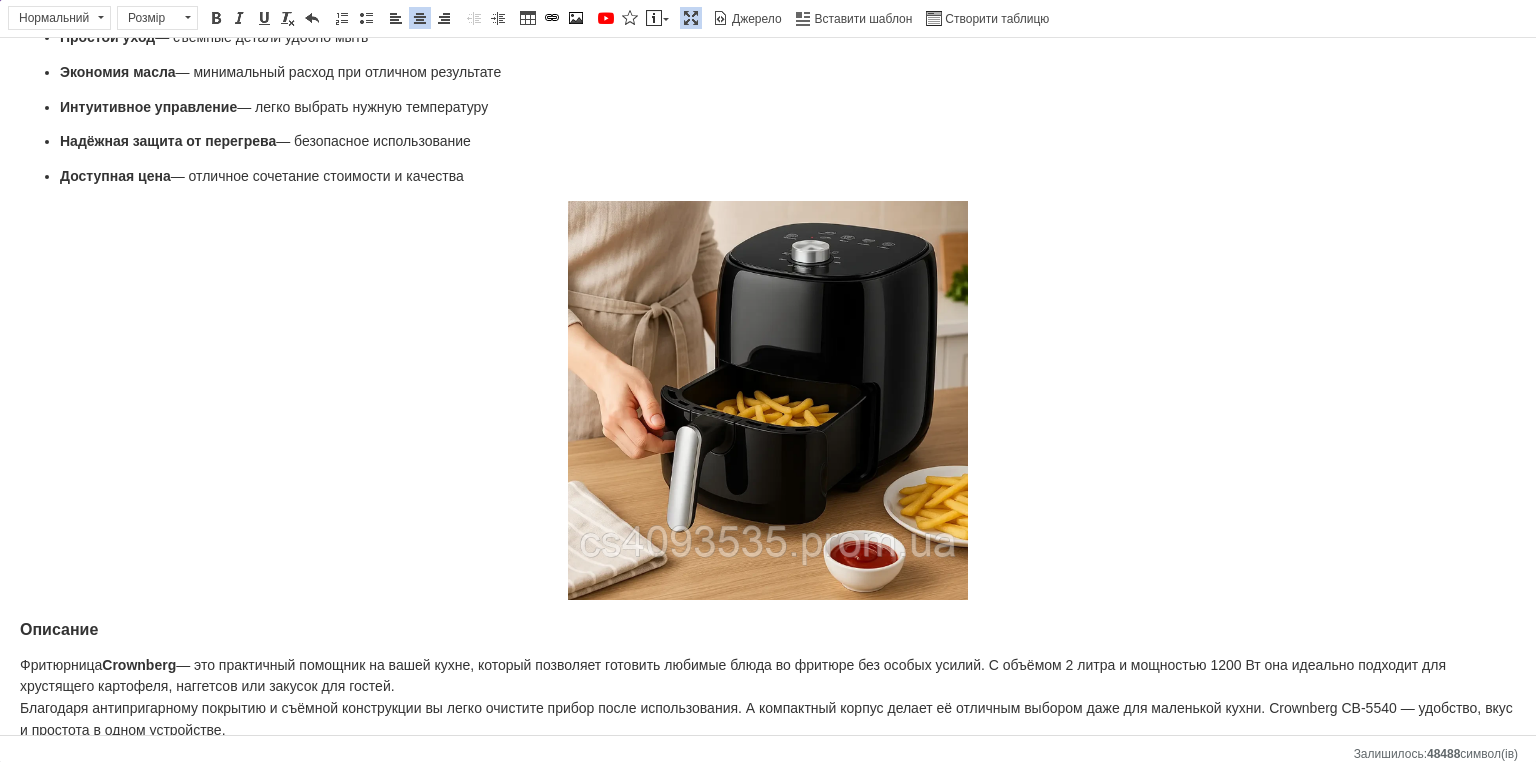 click at bounding box center [691, 18] 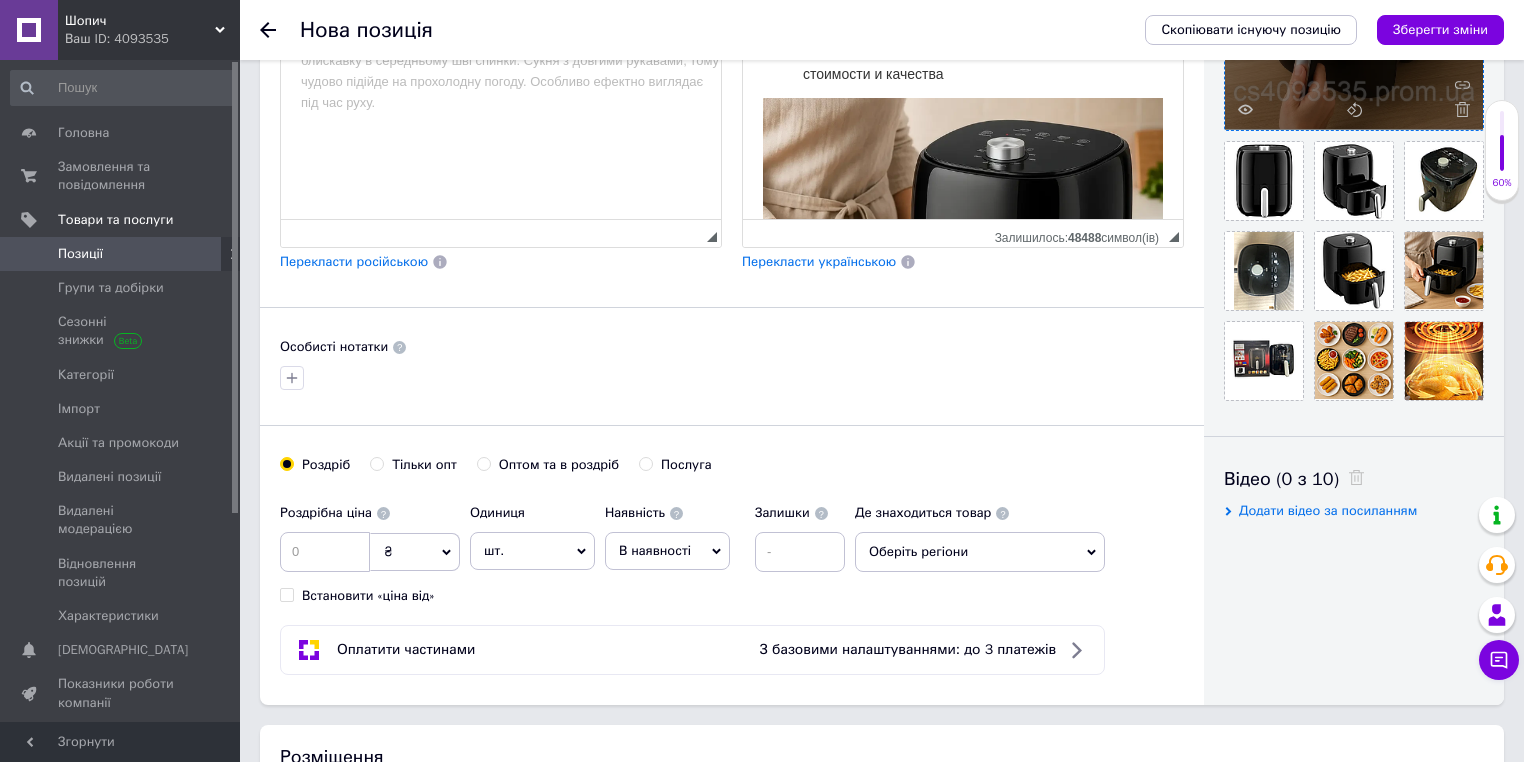 scroll, scrollTop: 674, scrollLeft: 0, axis: vertical 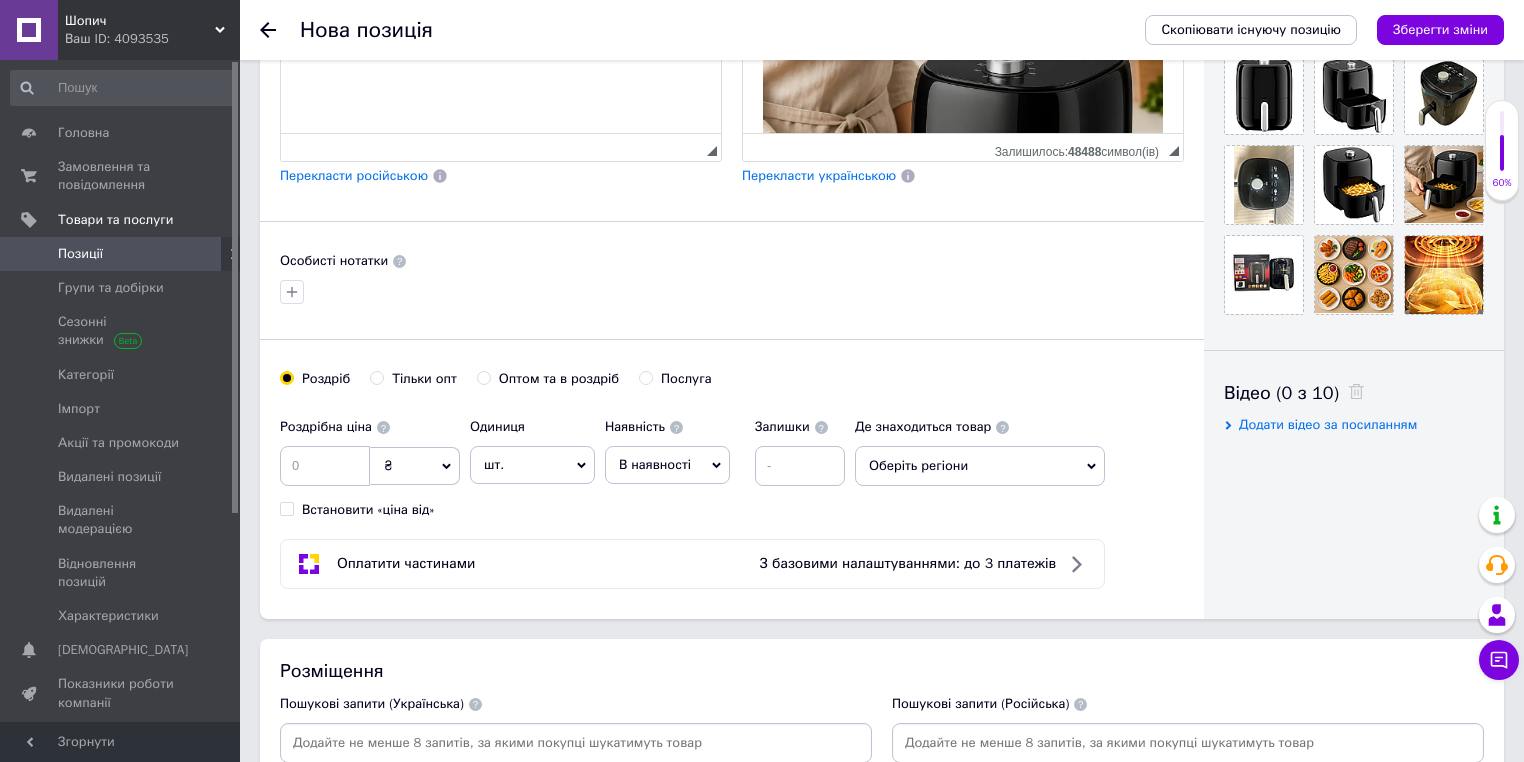 click on "Оптом та в роздріб" at bounding box center (559, 379) 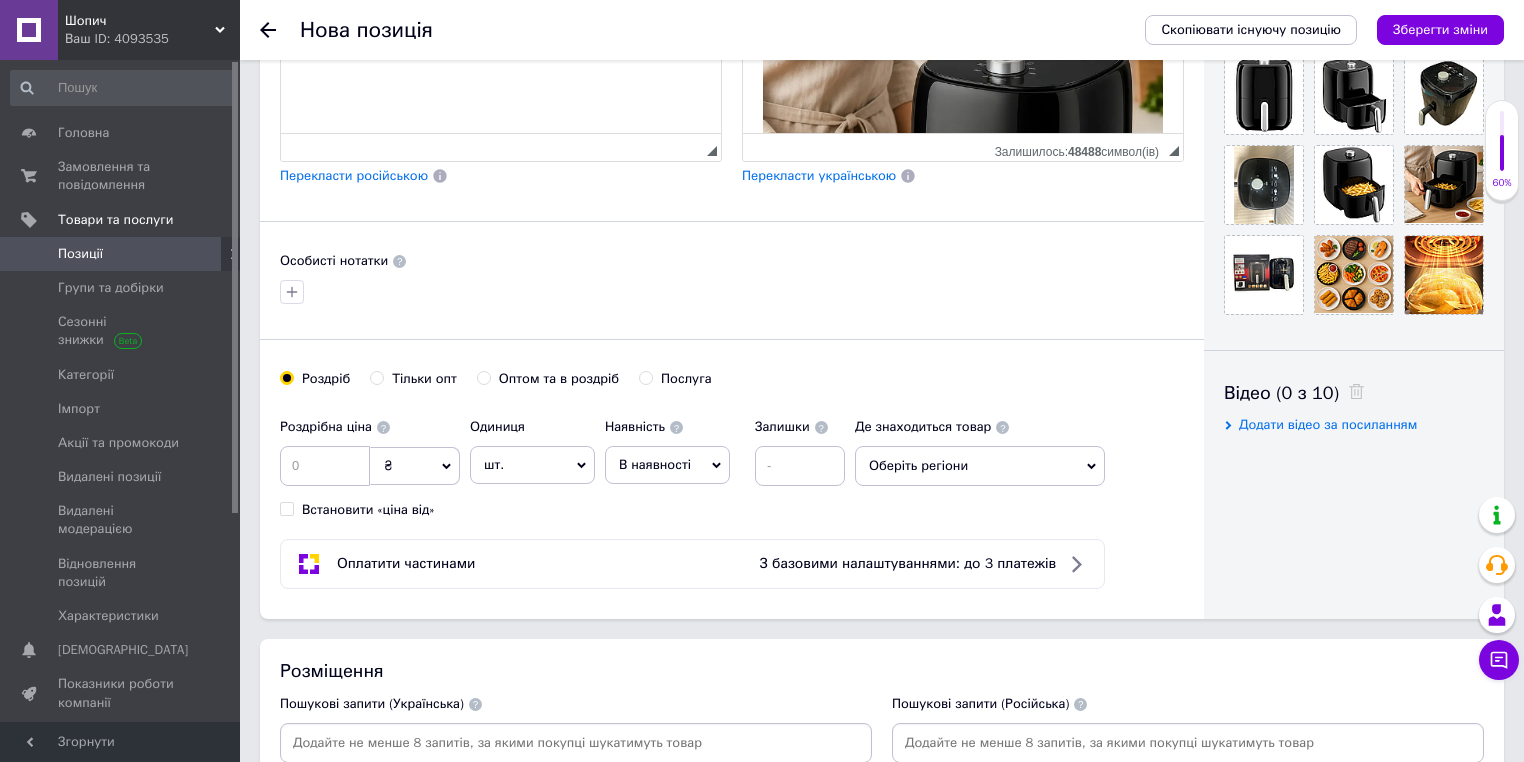 radio on "true" 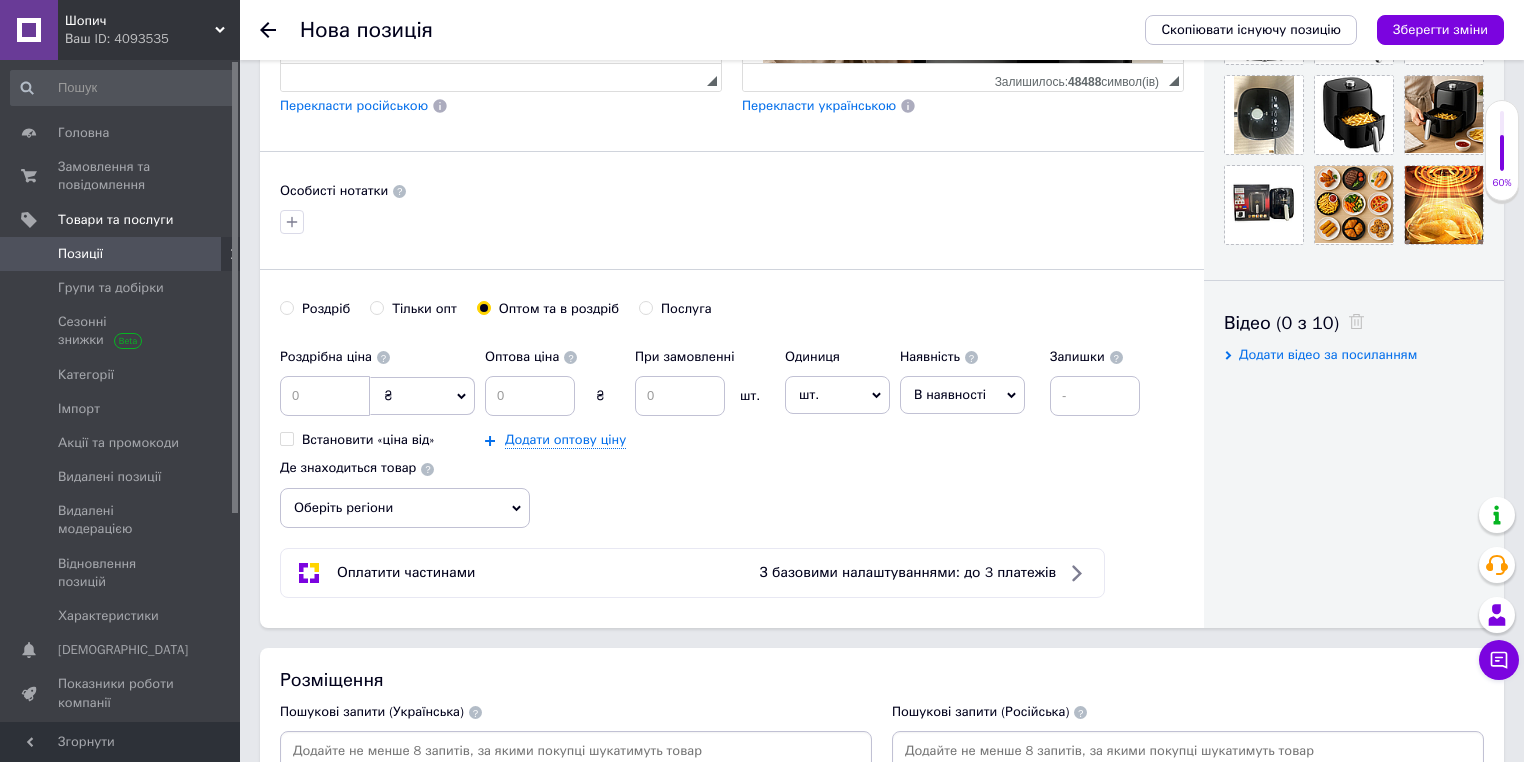 scroll, scrollTop: 834, scrollLeft: 0, axis: vertical 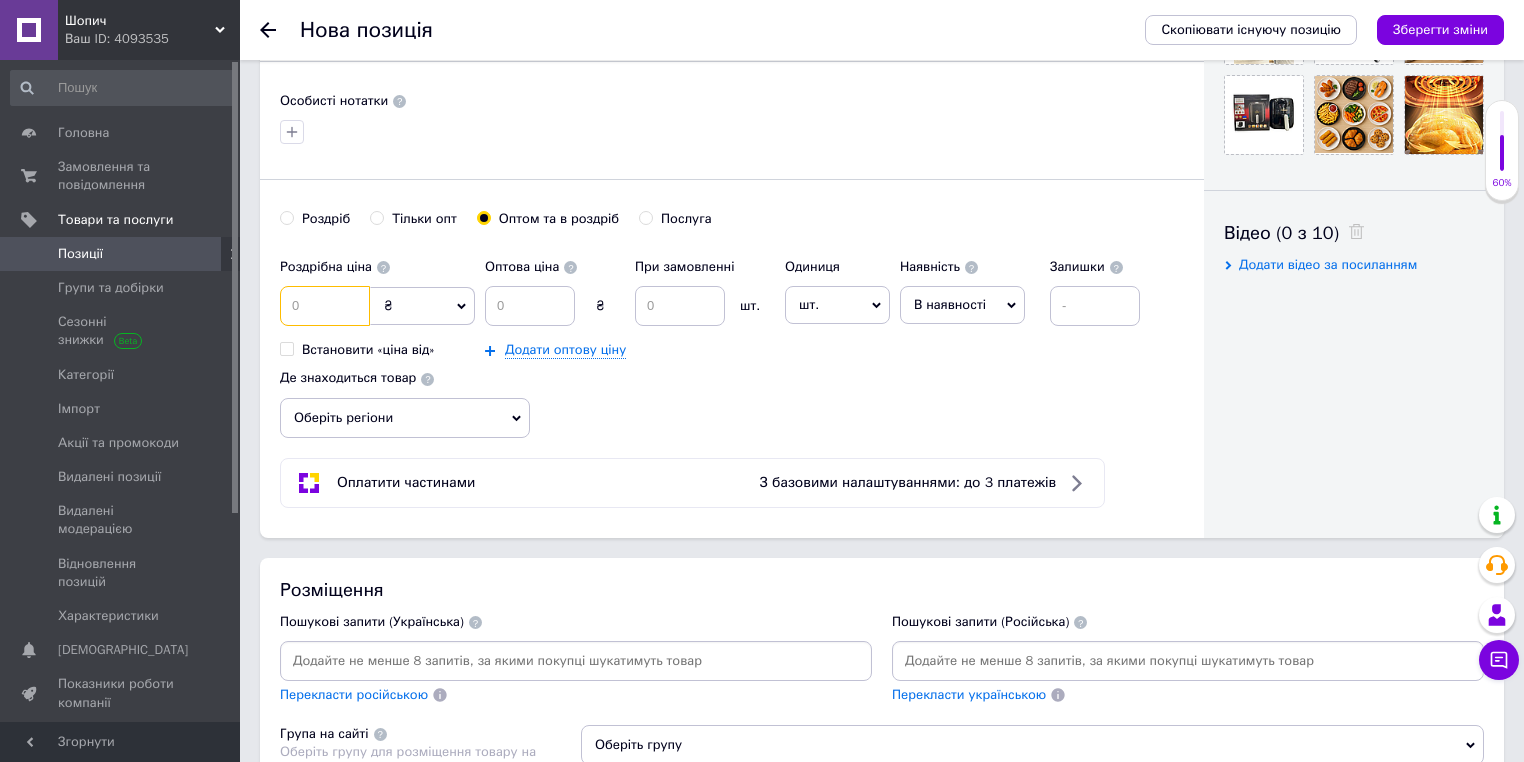 click at bounding box center [325, 306] 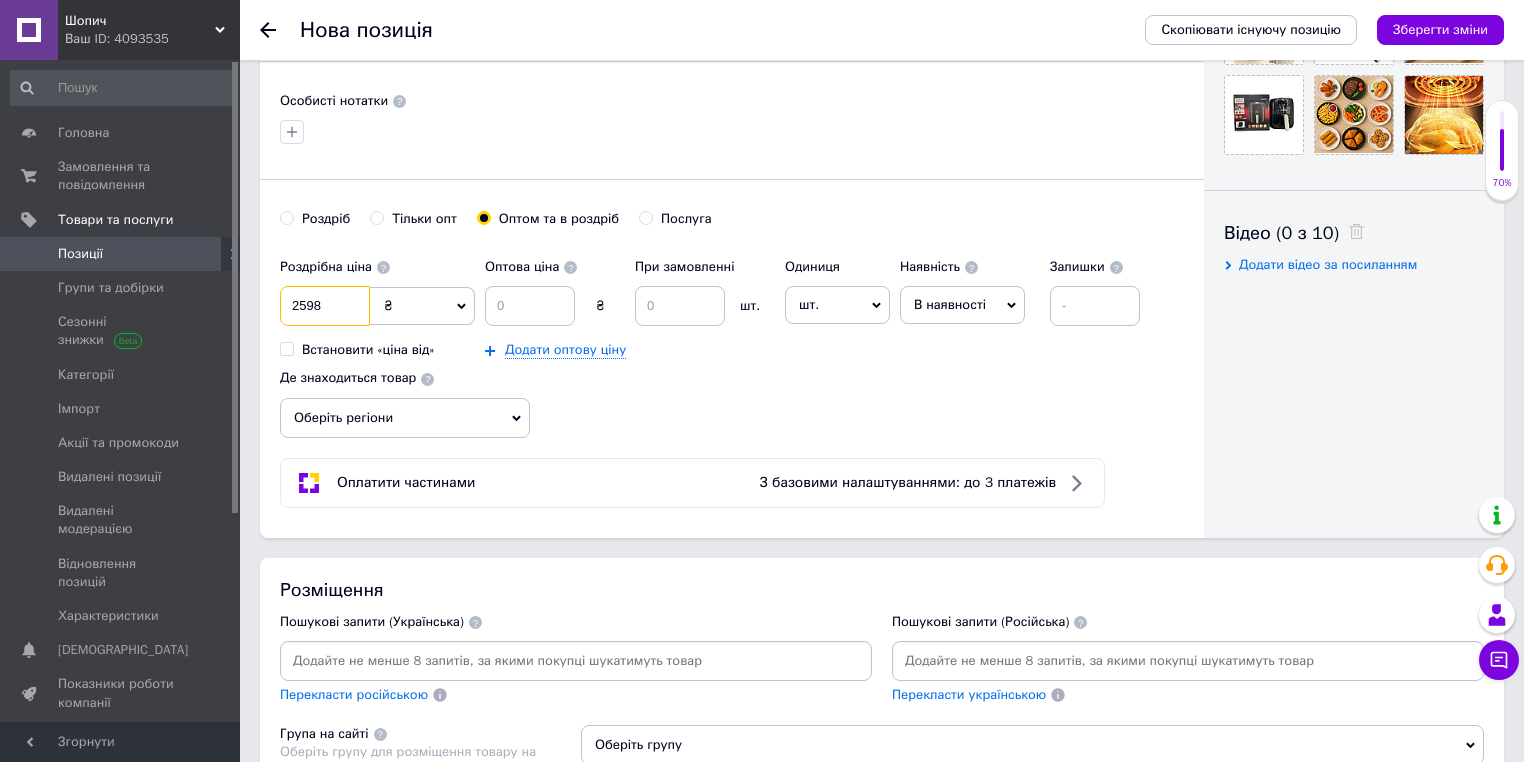 type on "2598" 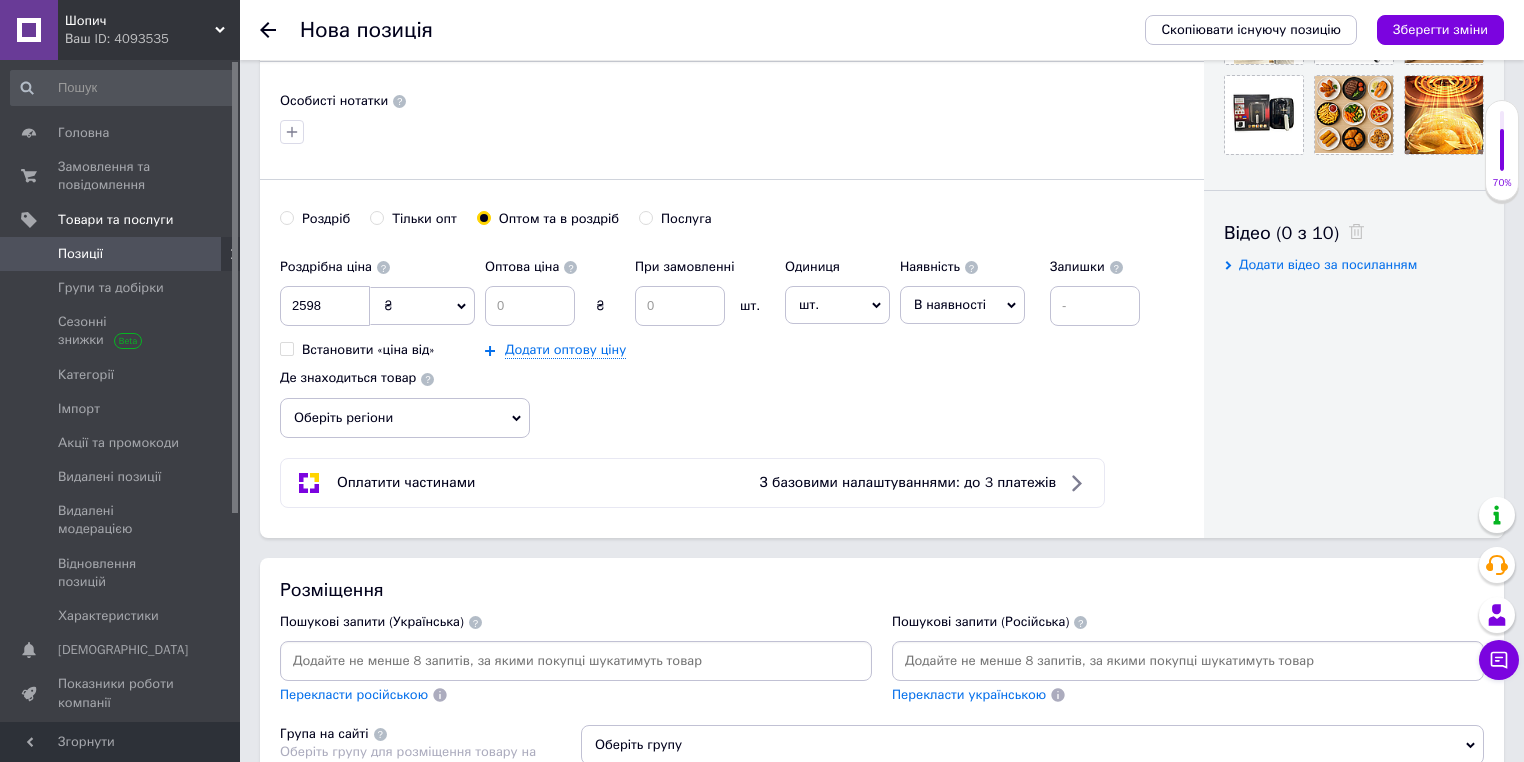 click on "Роздрібна ціна 2598 ₴ $ EUR CHF GBP ¥ PLN ₸ MDL HUF KGS CNY TRY KRW lei Встановити «ціна від» Оптова ціна ₴ При замовленні шт. Додати оптову ціну Одиниця шт. Популярне комплект упаковка кв.м пара м кг пог.м послуга т а автоцистерна ампула б балон банка блістер бобіна бочка бут бухта в ват виїзд відро г г га година гр/кв.м гігакалорія д дав два місяці день доба доза є єврокуб з зміна к кВт каністра карат кв.дм кв.м кв.см кв.фут квартал кг кг/кв.м км колесо комплект коробка куб.дм куб.м л л лист м м мВт мл мм моток місяць мішок н набір номер о об'єкт од. п палетомісце пара партія пач пог.м" at bounding box center (732, 343) 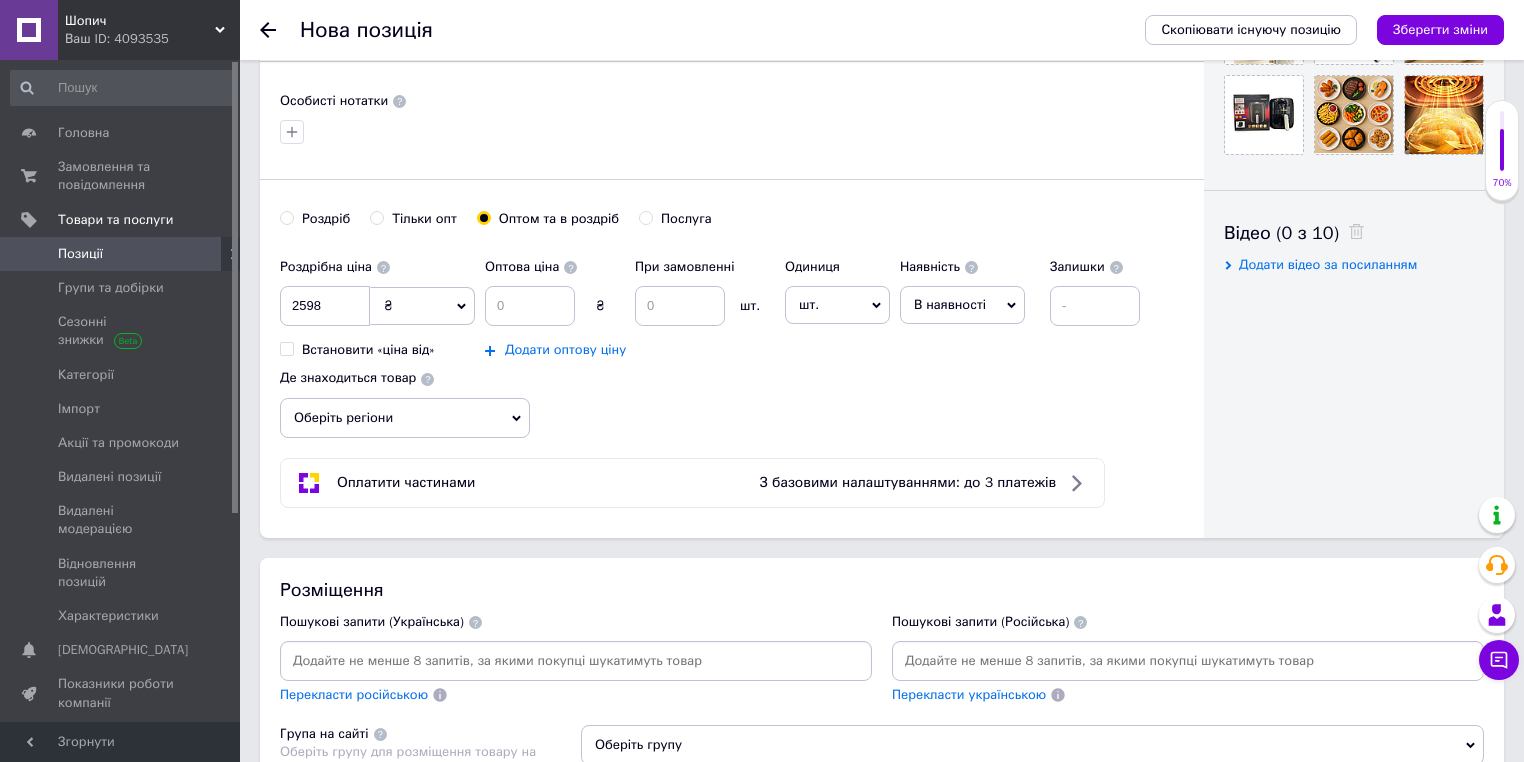 click on "Додати оптову ціну" at bounding box center (565, 350) 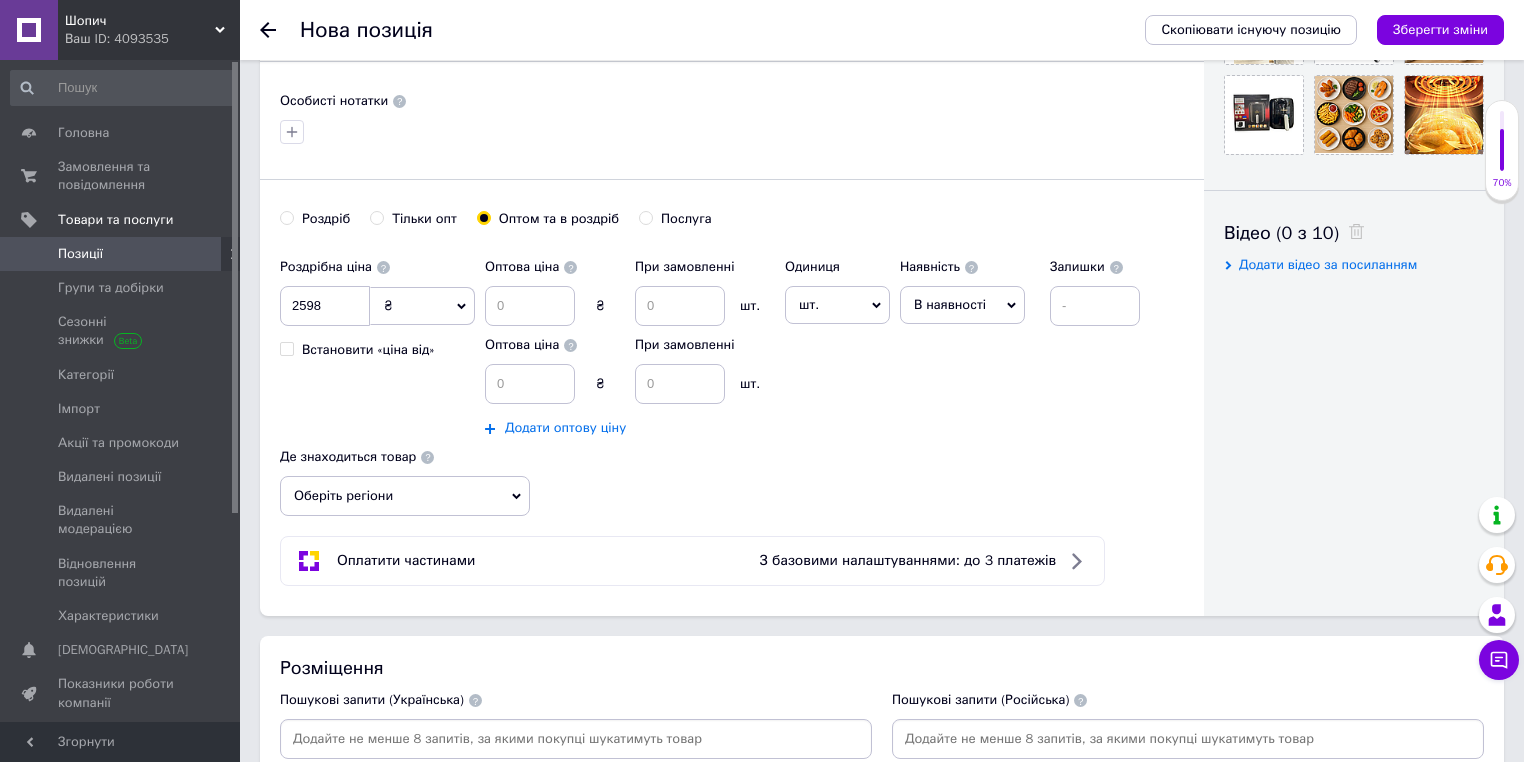 click on "Додати оптову ціну" at bounding box center (565, 428) 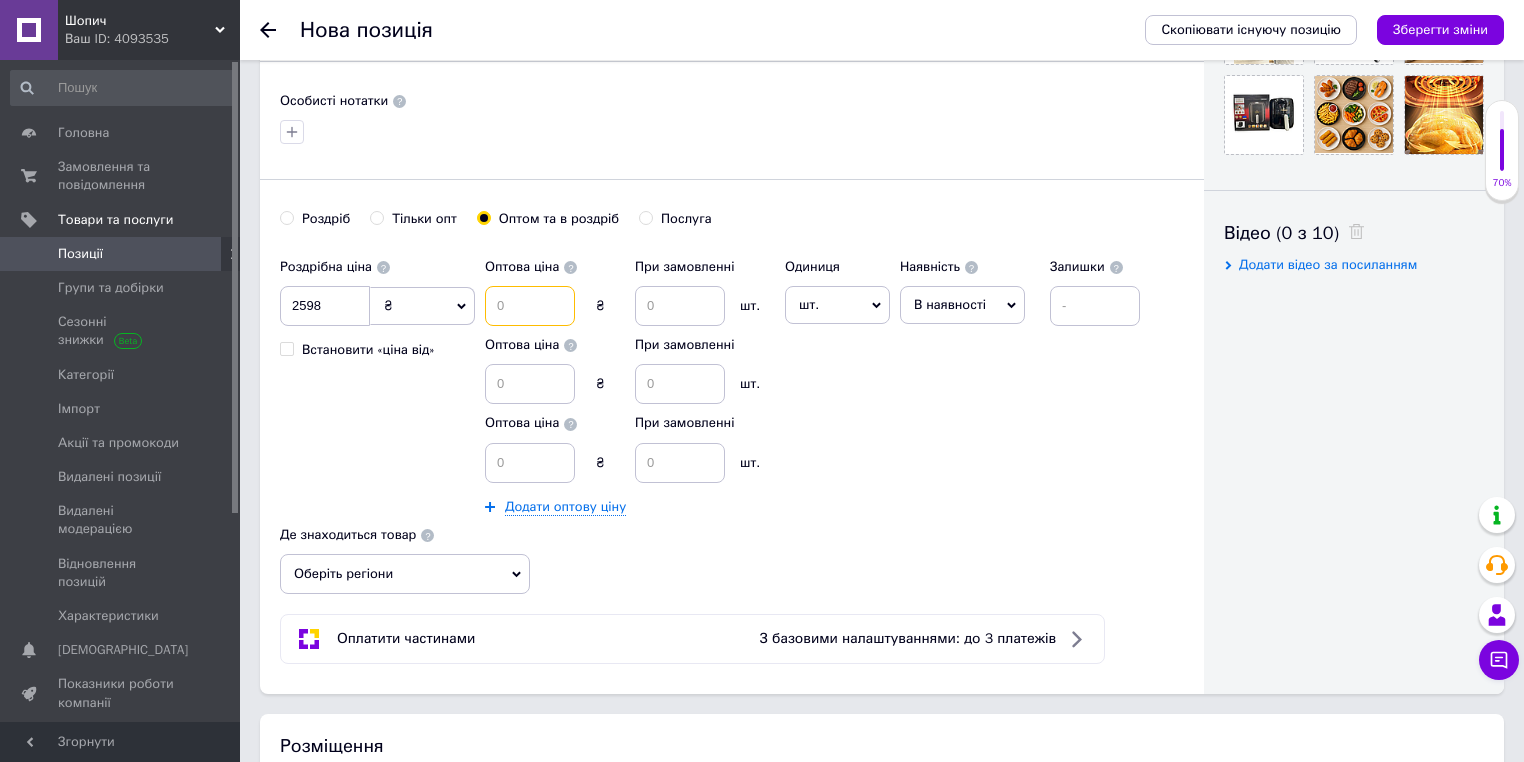 click at bounding box center (530, 306) 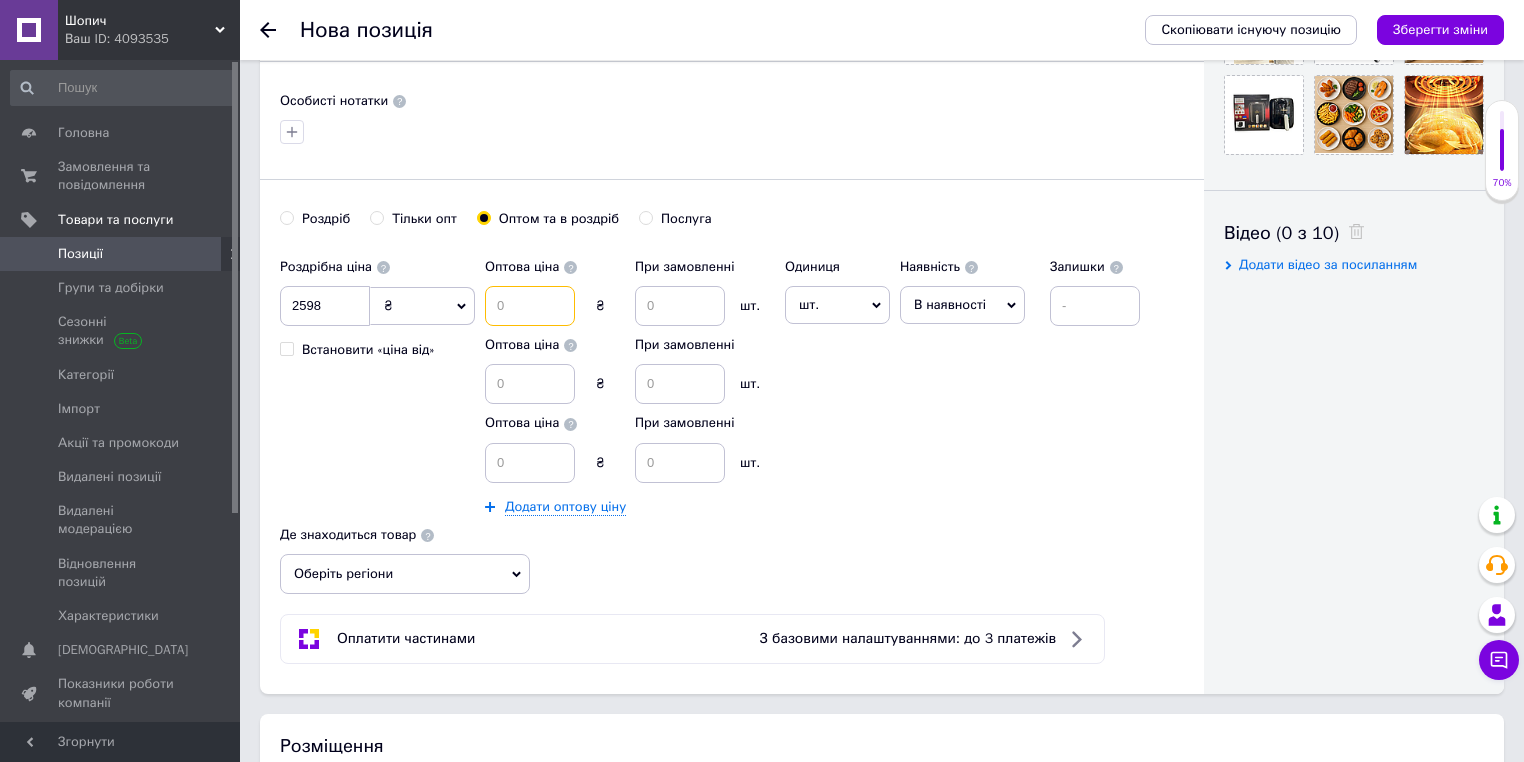 paste on "1261" 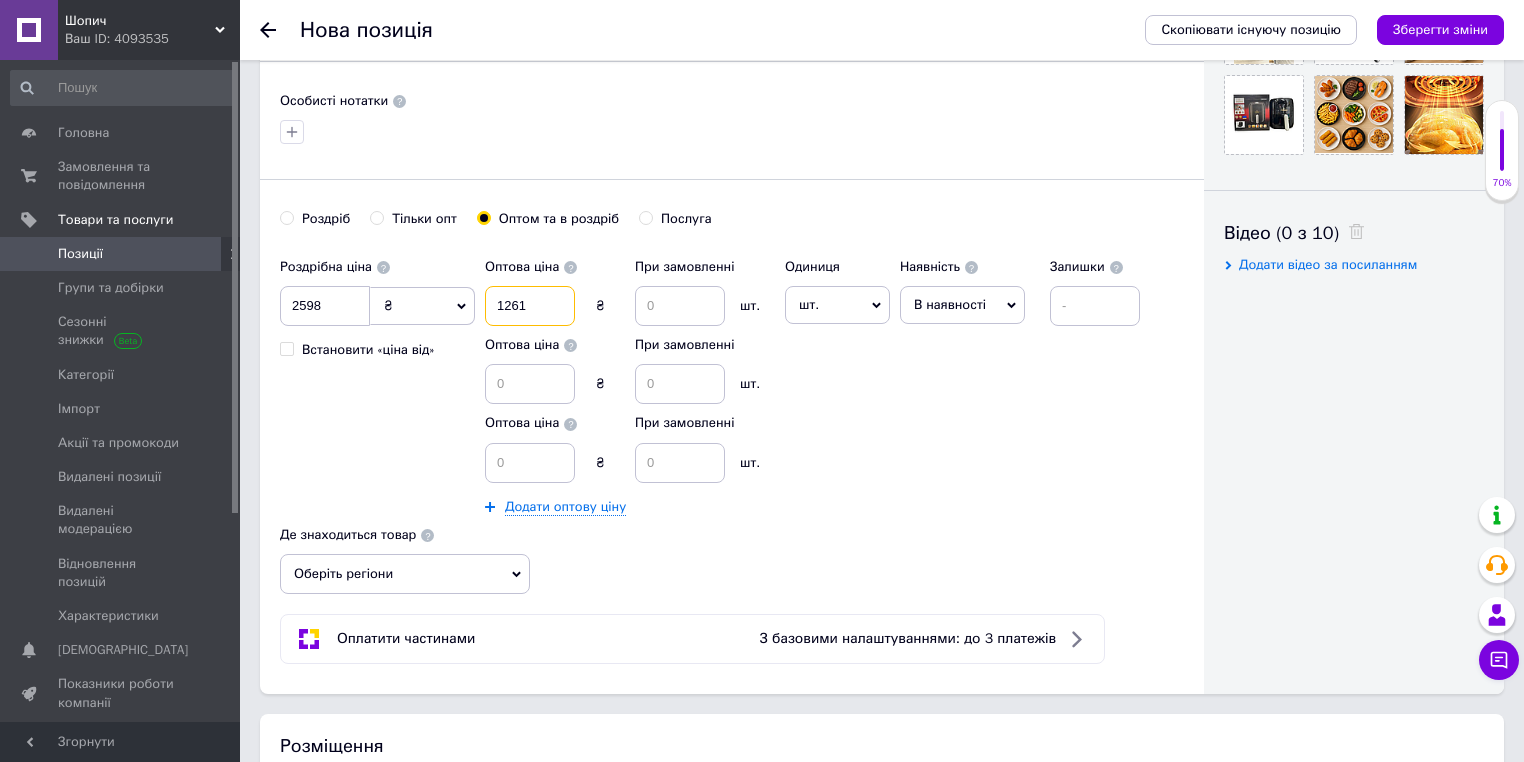 type on "1261" 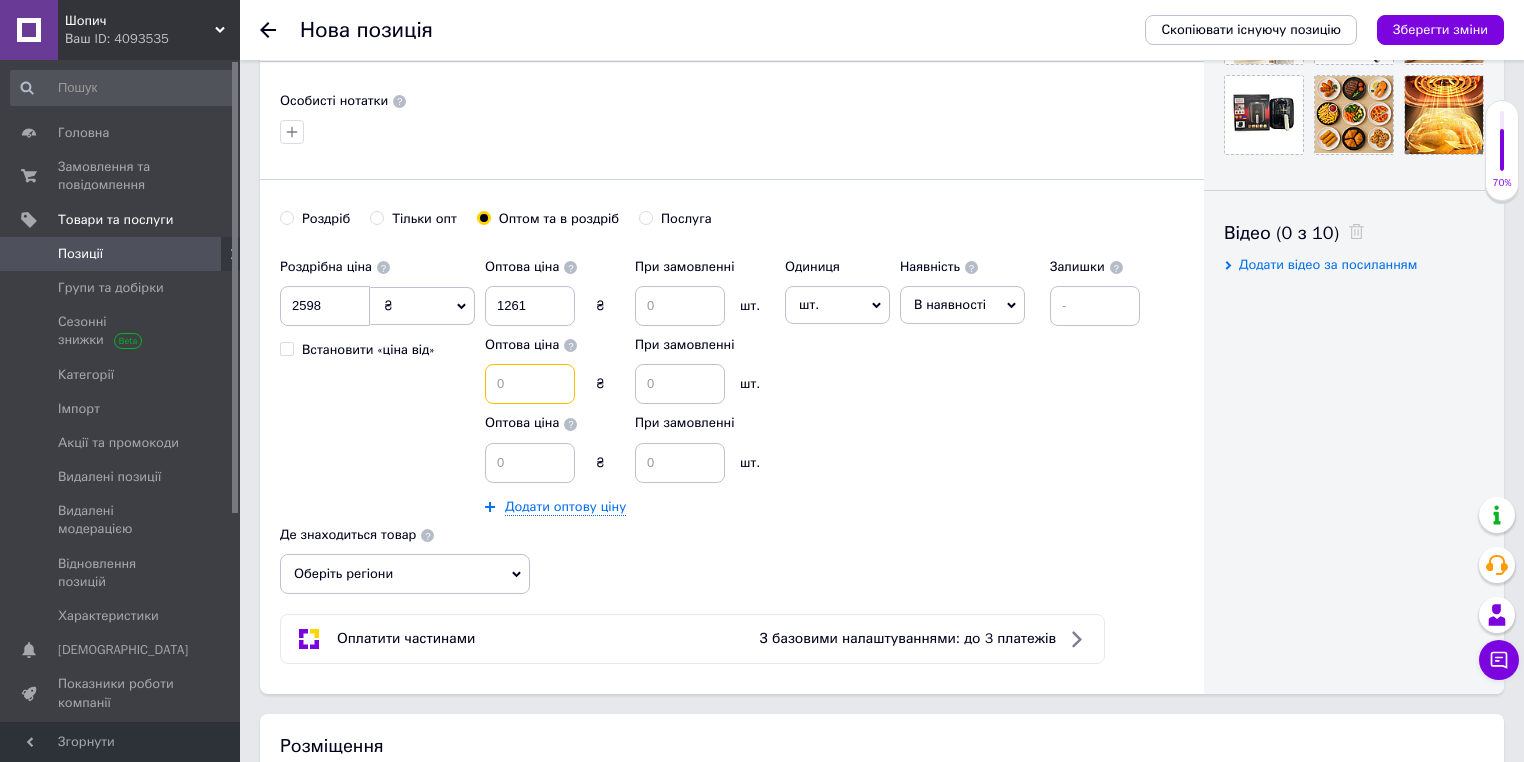 click at bounding box center [530, 384] 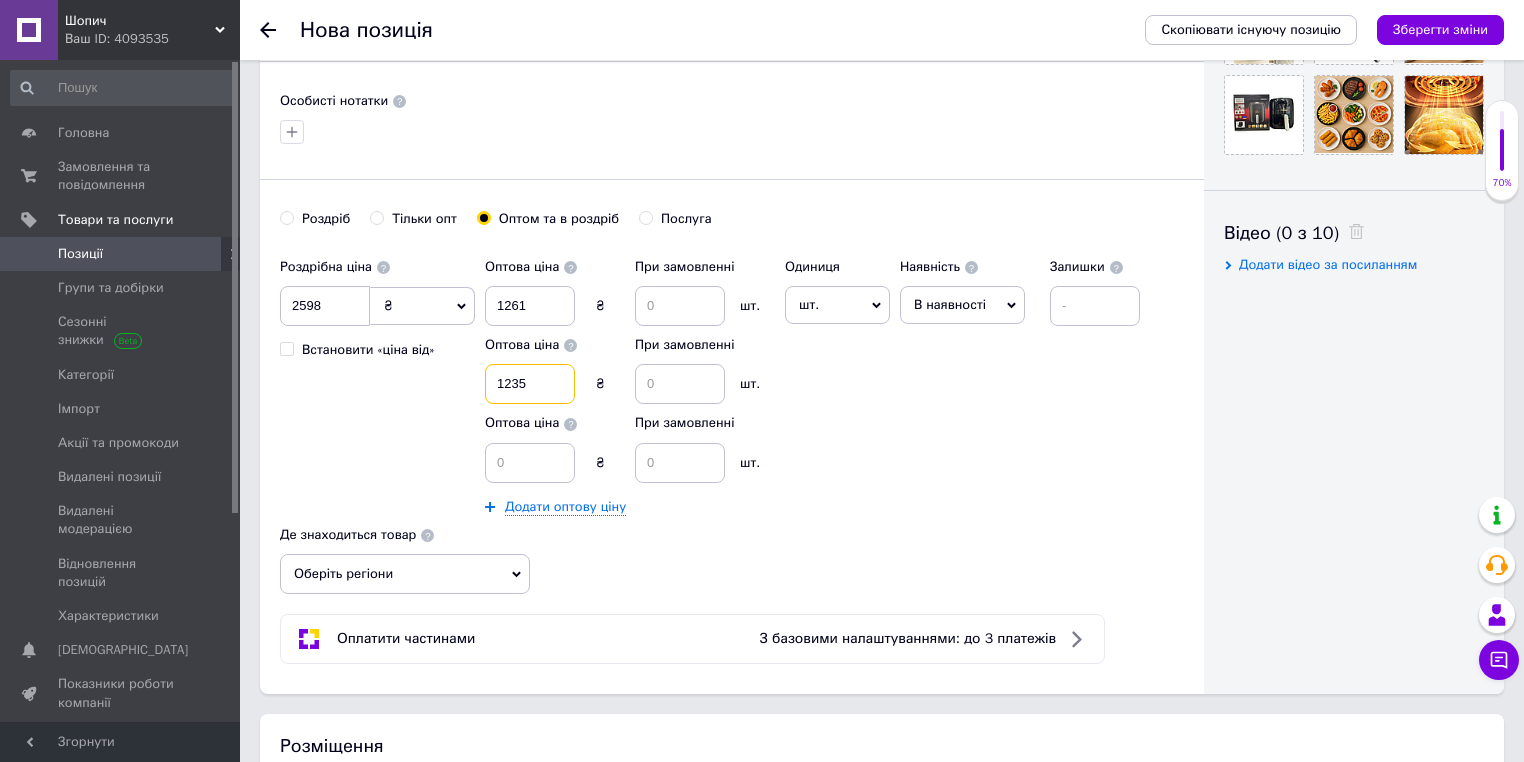 type on "1235" 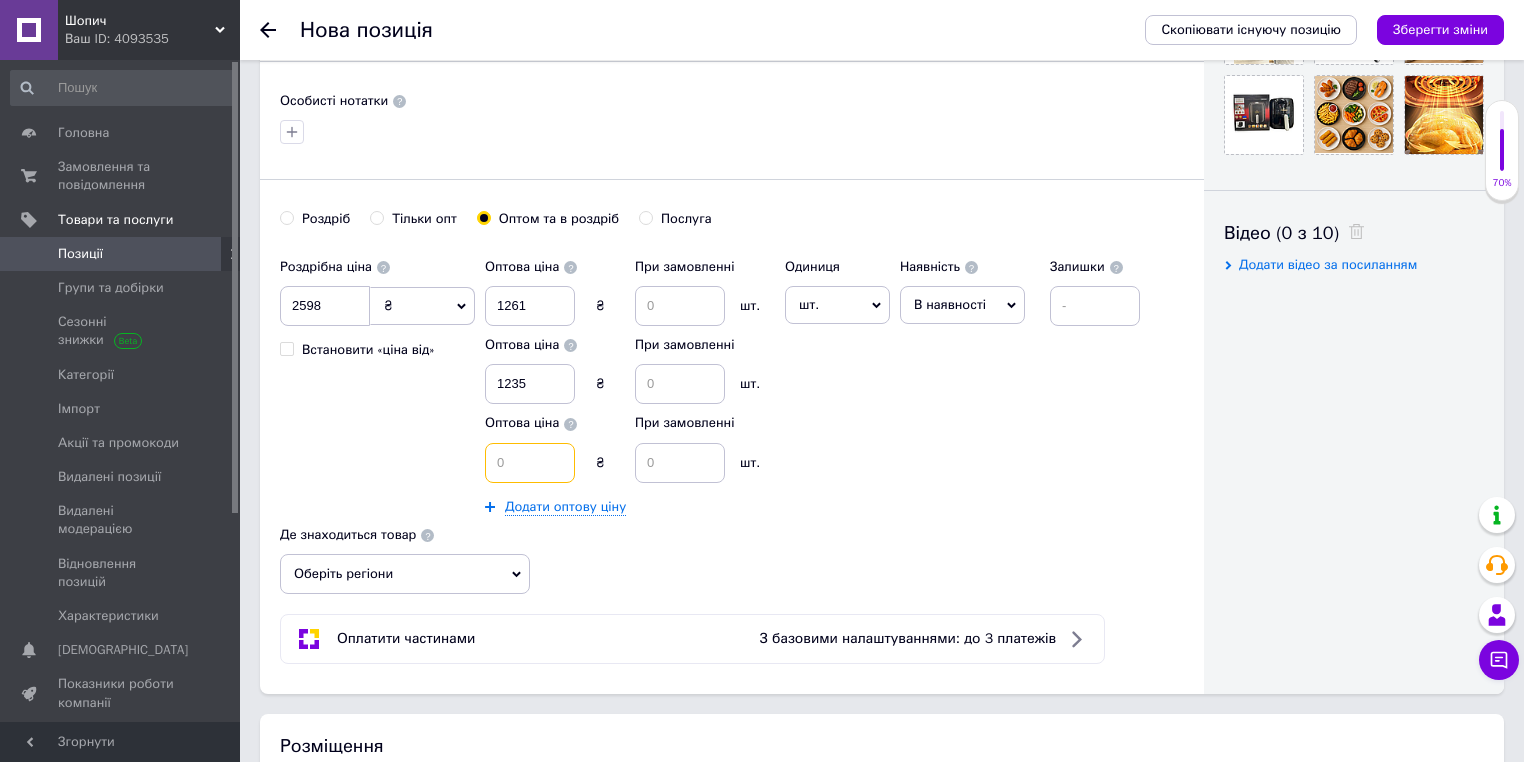 click at bounding box center (530, 463) 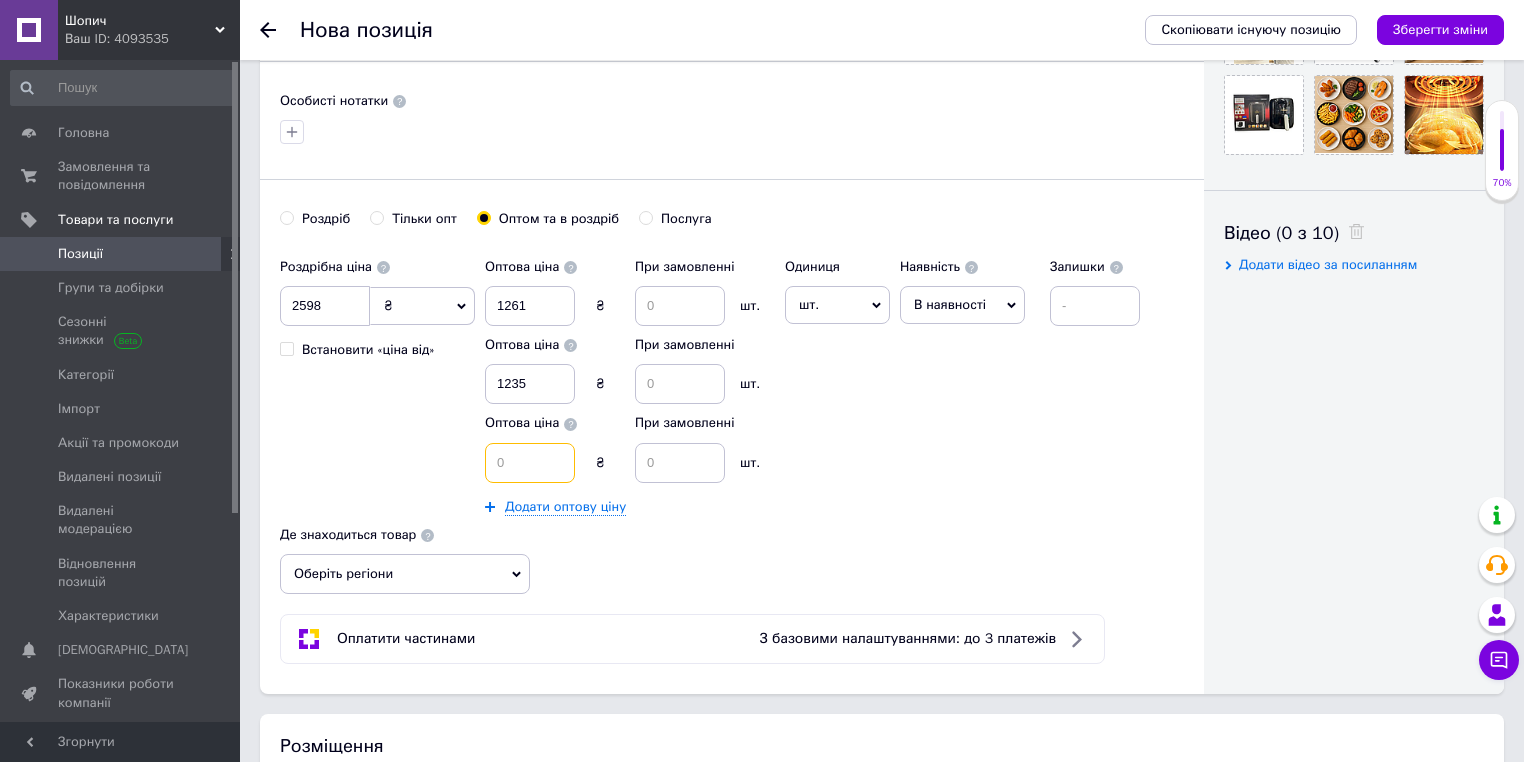 paste on "1209" 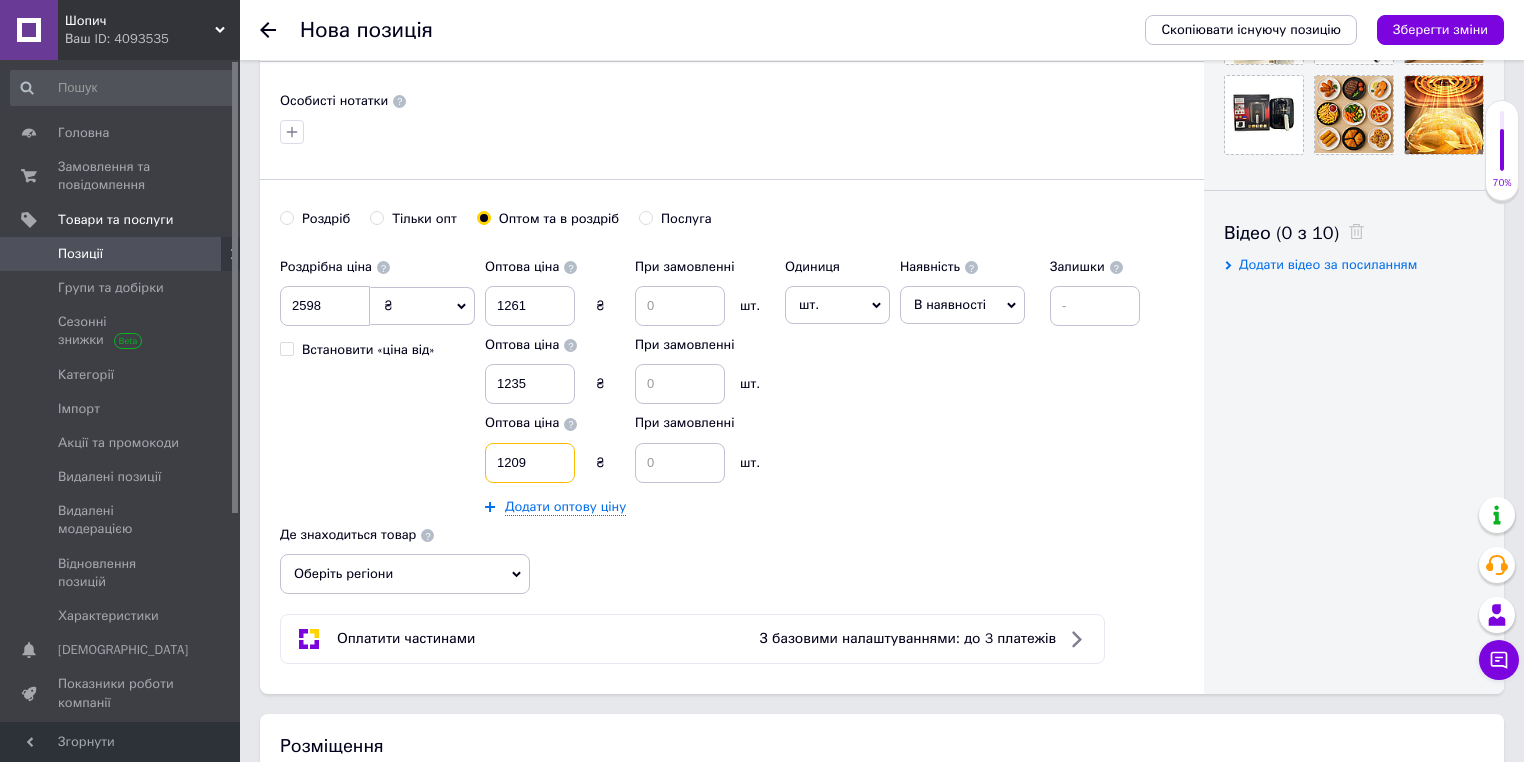 type on "1209" 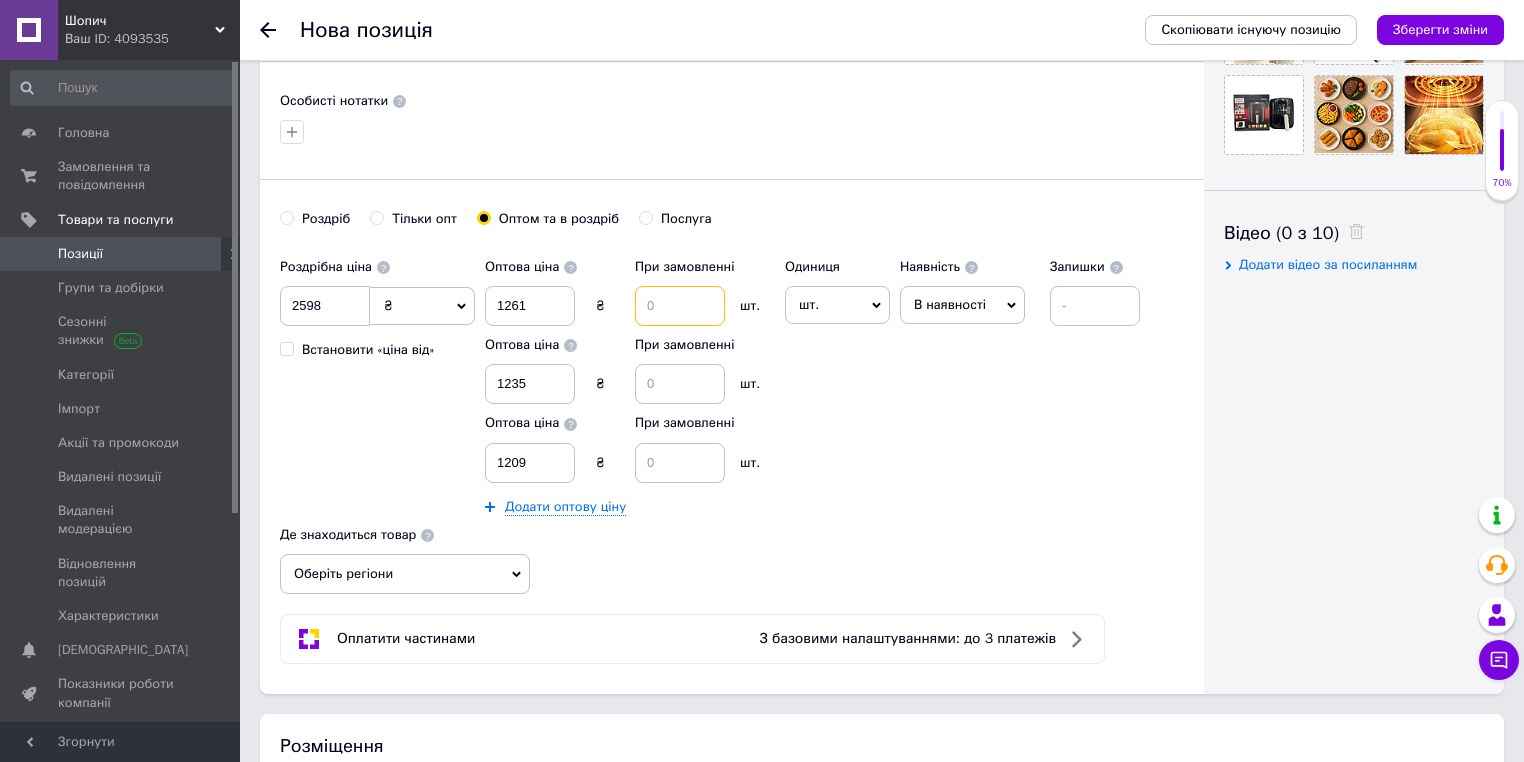 click at bounding box center (680, 306) 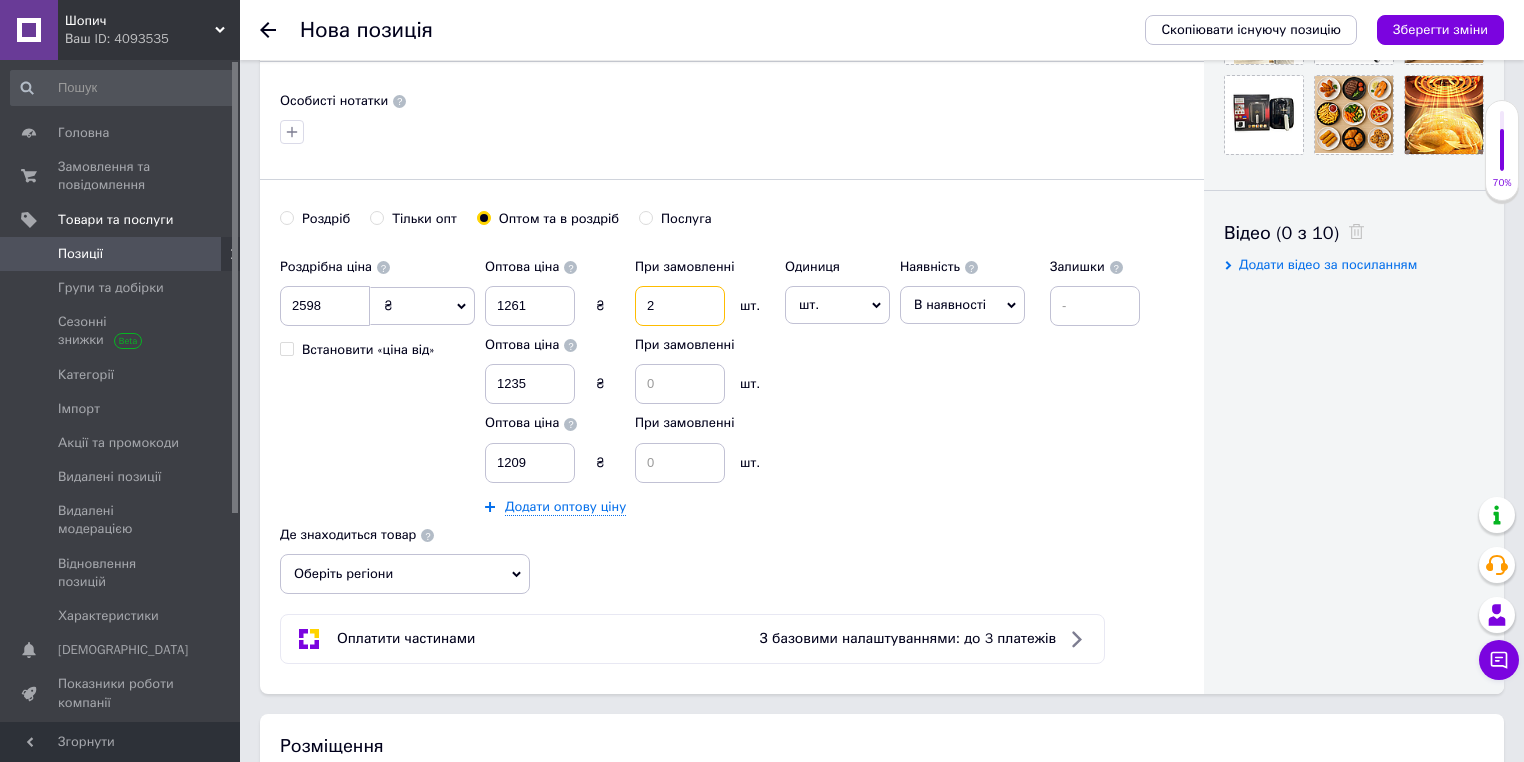 type on "2" 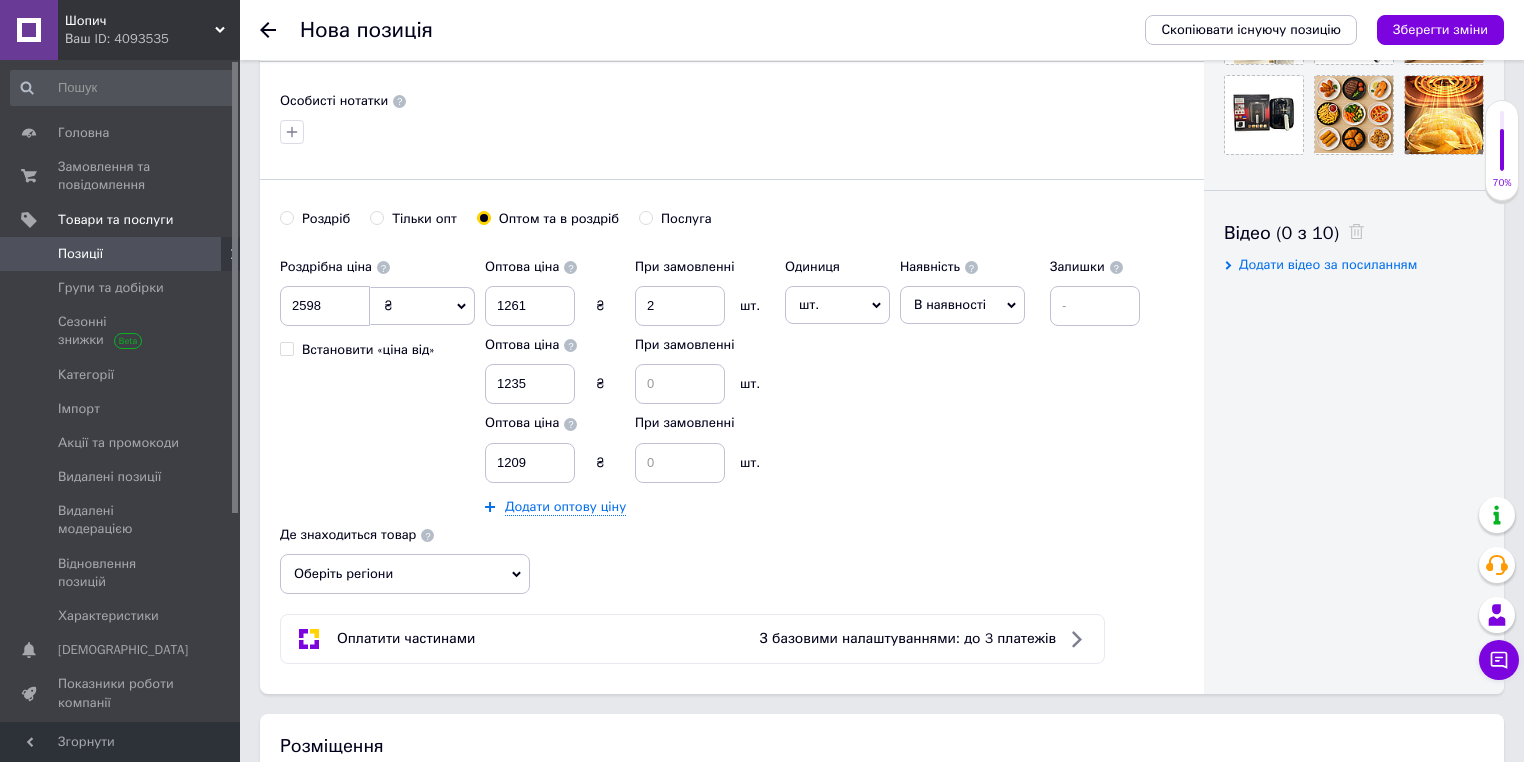 click on "При замовленні шт." at bounding box center [705, 365] 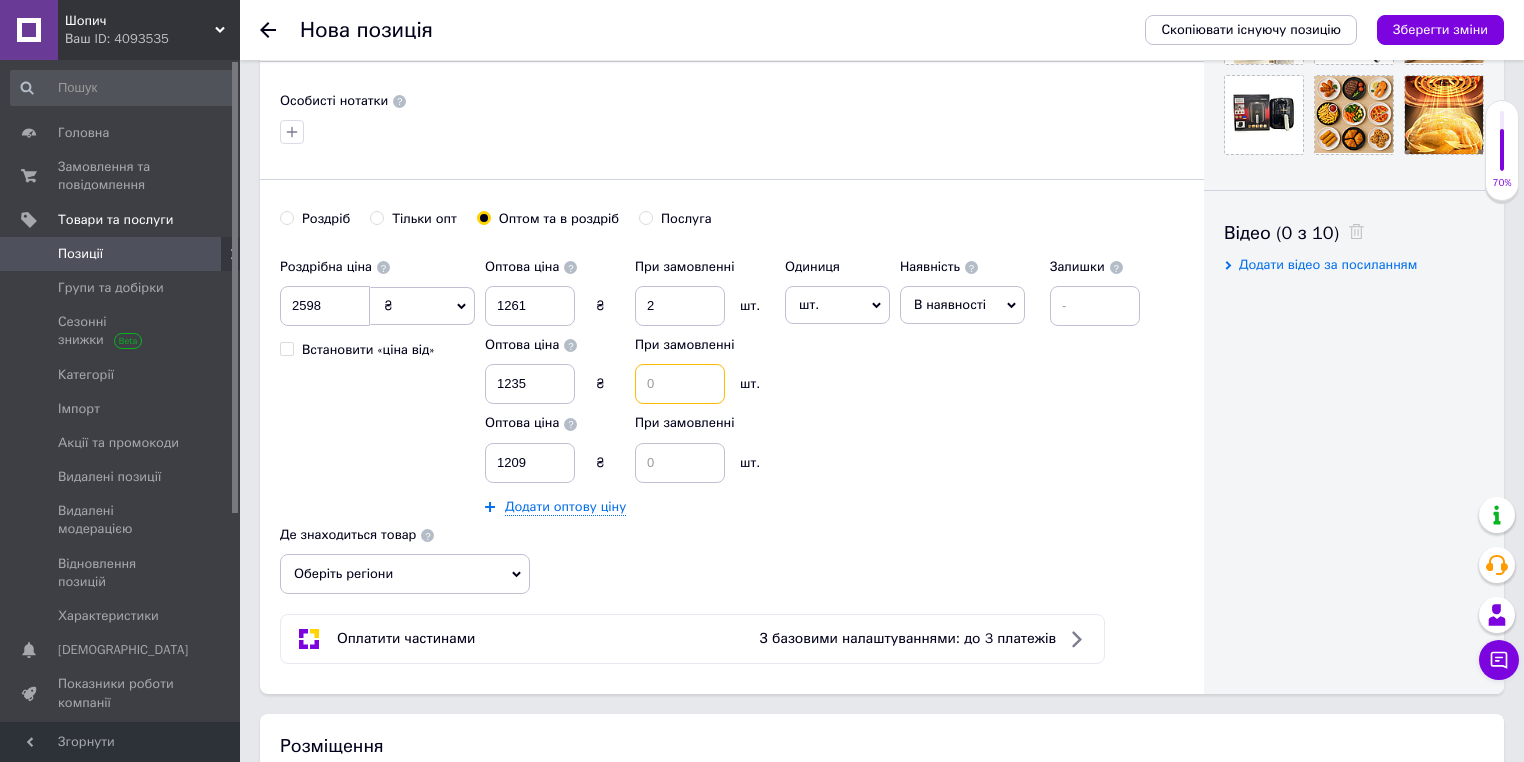 click at bounding box center [680, 384] 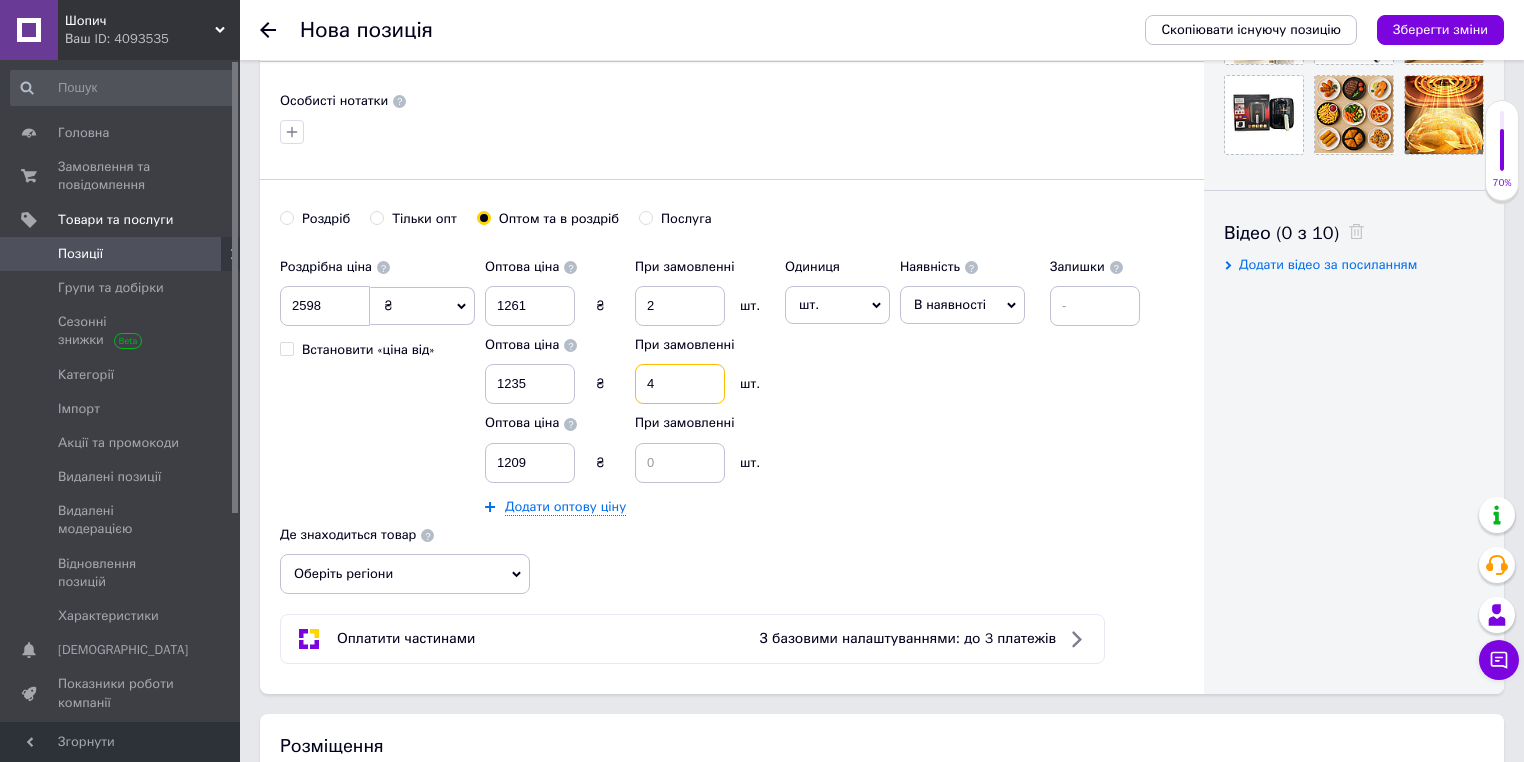 type on "4" 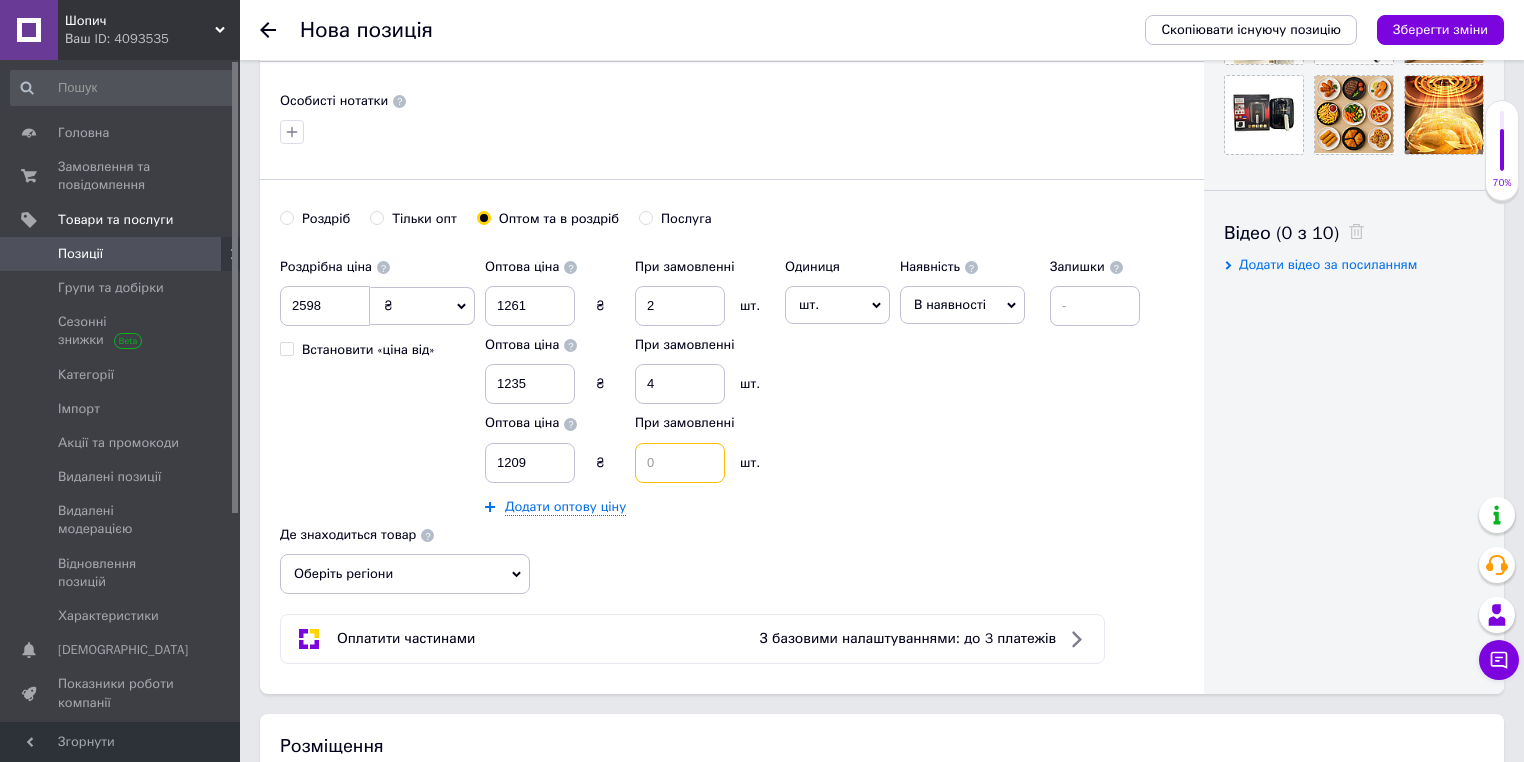 click at bounding box center [680, 463] 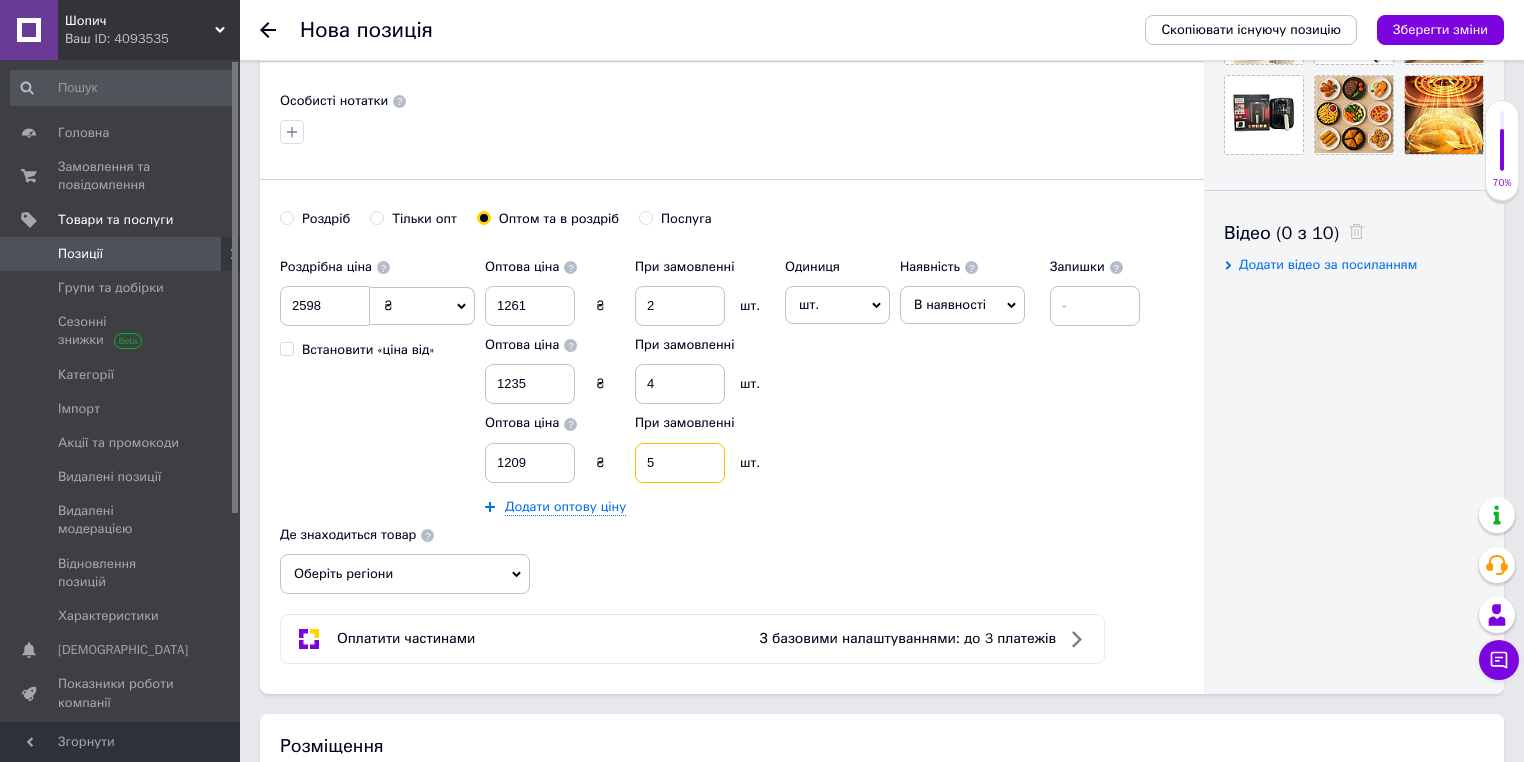 type on "5" 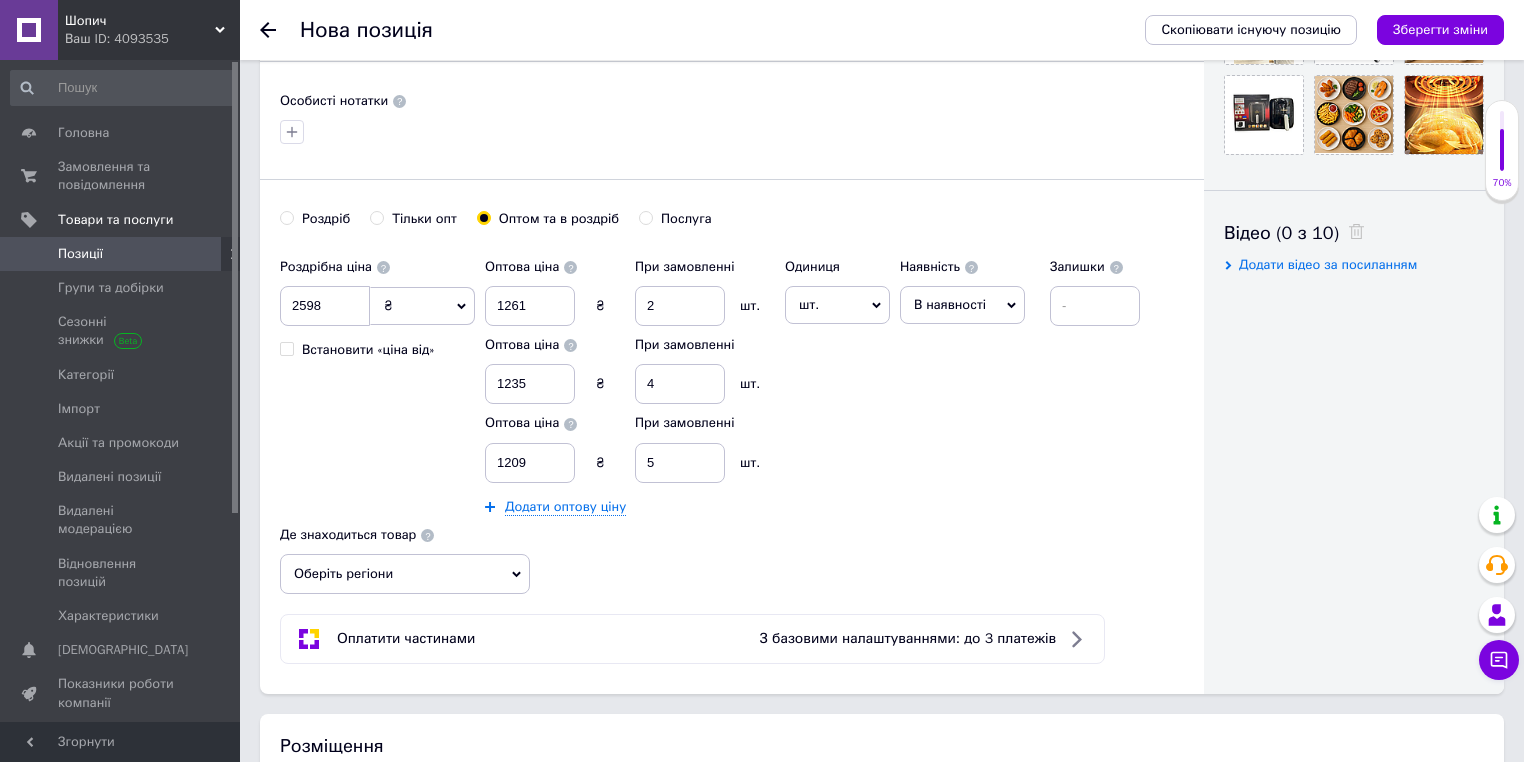 click on "шт." at bounding box center (837, 305) 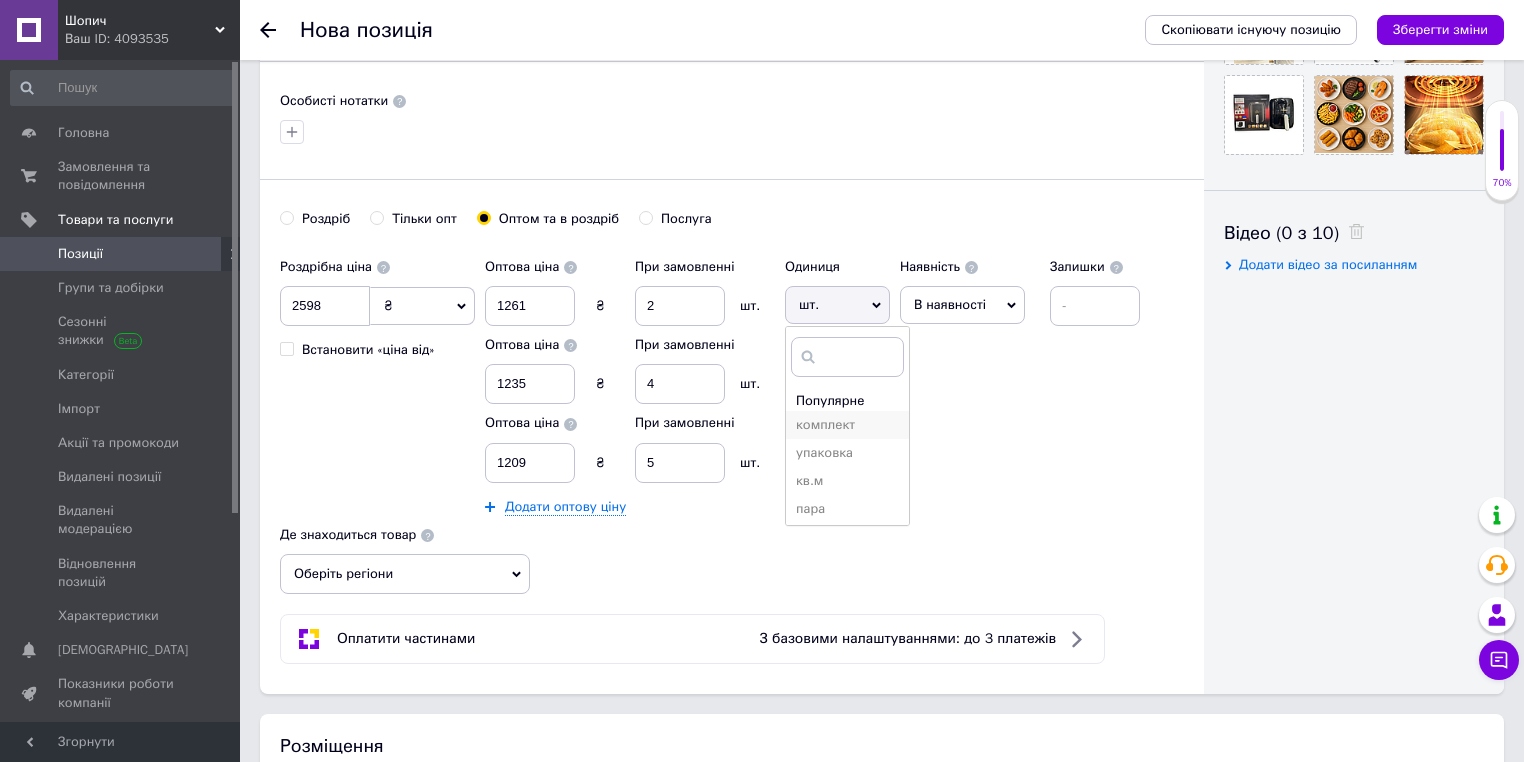 click on "комплект" at bounding box center (847, 425) 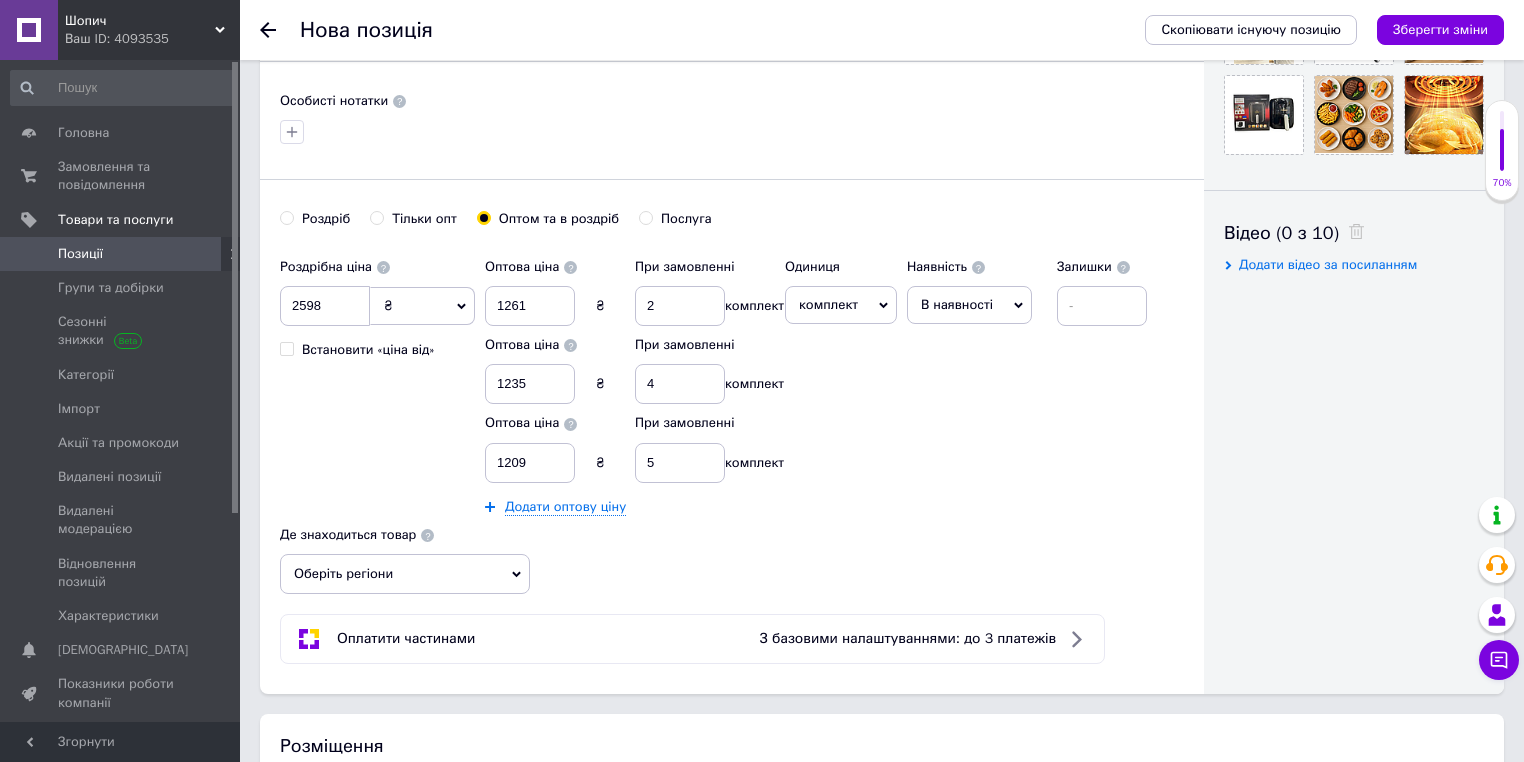 click on "Роздрібна ціна 2598 ₴ $ EUR CHF GBP ¥ PLN ₸ MDL HUF KGS CNY TRY KRW lei Встановити «ціна від» Оптова ціна 1261 ₴ При замовленні 2 комплект Оптова ціна 1235 ₴ При замовленні 4 комплект Оптова ціна 1209 ₴ При замовленні 5 комплект Додати оптову ціну Одиниця комплект Популярне шт. упаковка кв.м пара м кг пог.м послуга т а автоцистерна ампула б балон банка блістер бобіна бочка бут бухта в ват виїзд відро г г га година гр/кв.м гігакалорія д дав два місяці день доба доза є єврокуб з зміна к кВт каністра карат кв.дм кв.м кв.см кв.фут квартал кг кг/кв.м км колесо коробка куб.дм куб.м л л лист м м мВт" at bounding box center [718, 382] 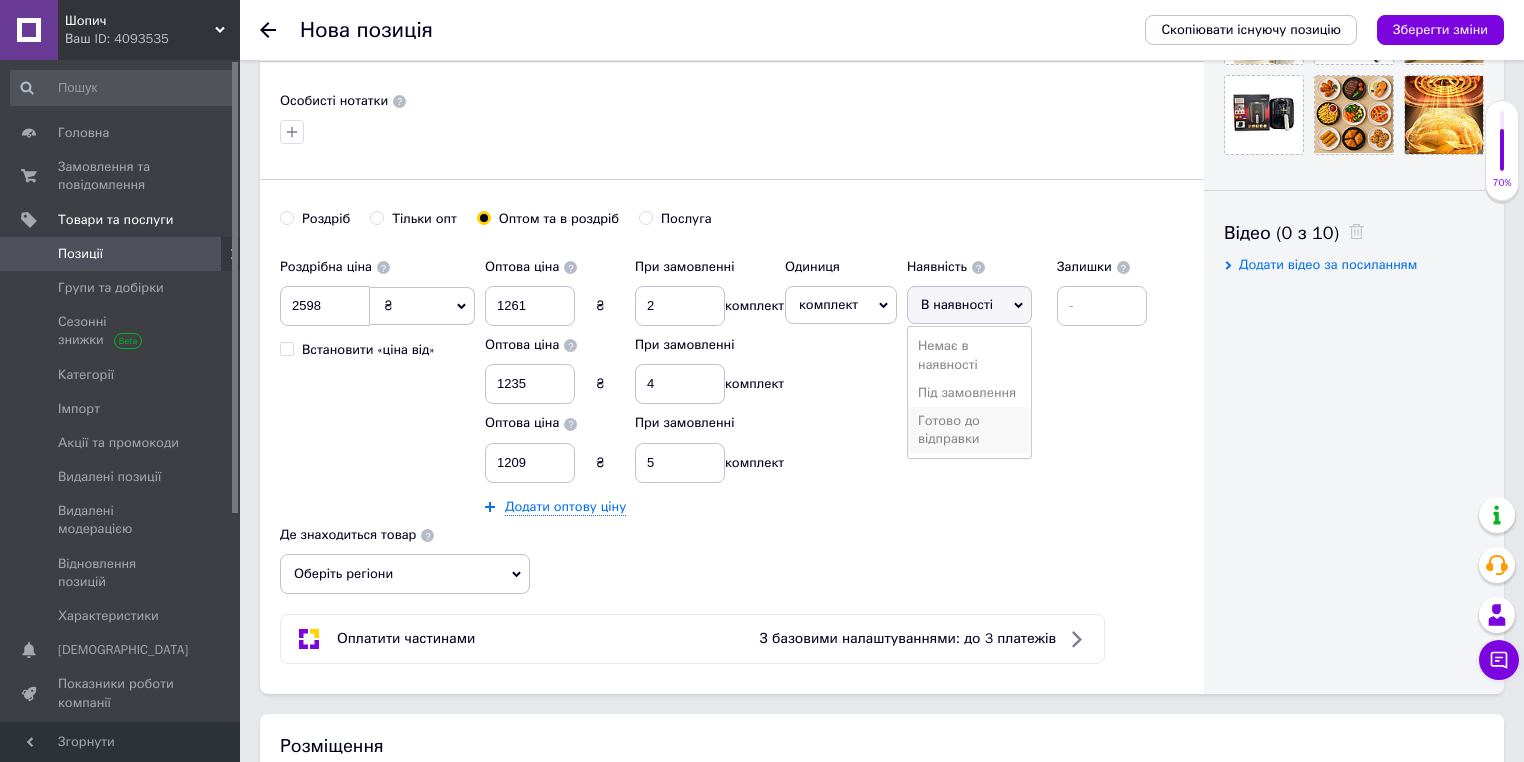 click on "Готово до відправки" at bounding box center [969, 430] 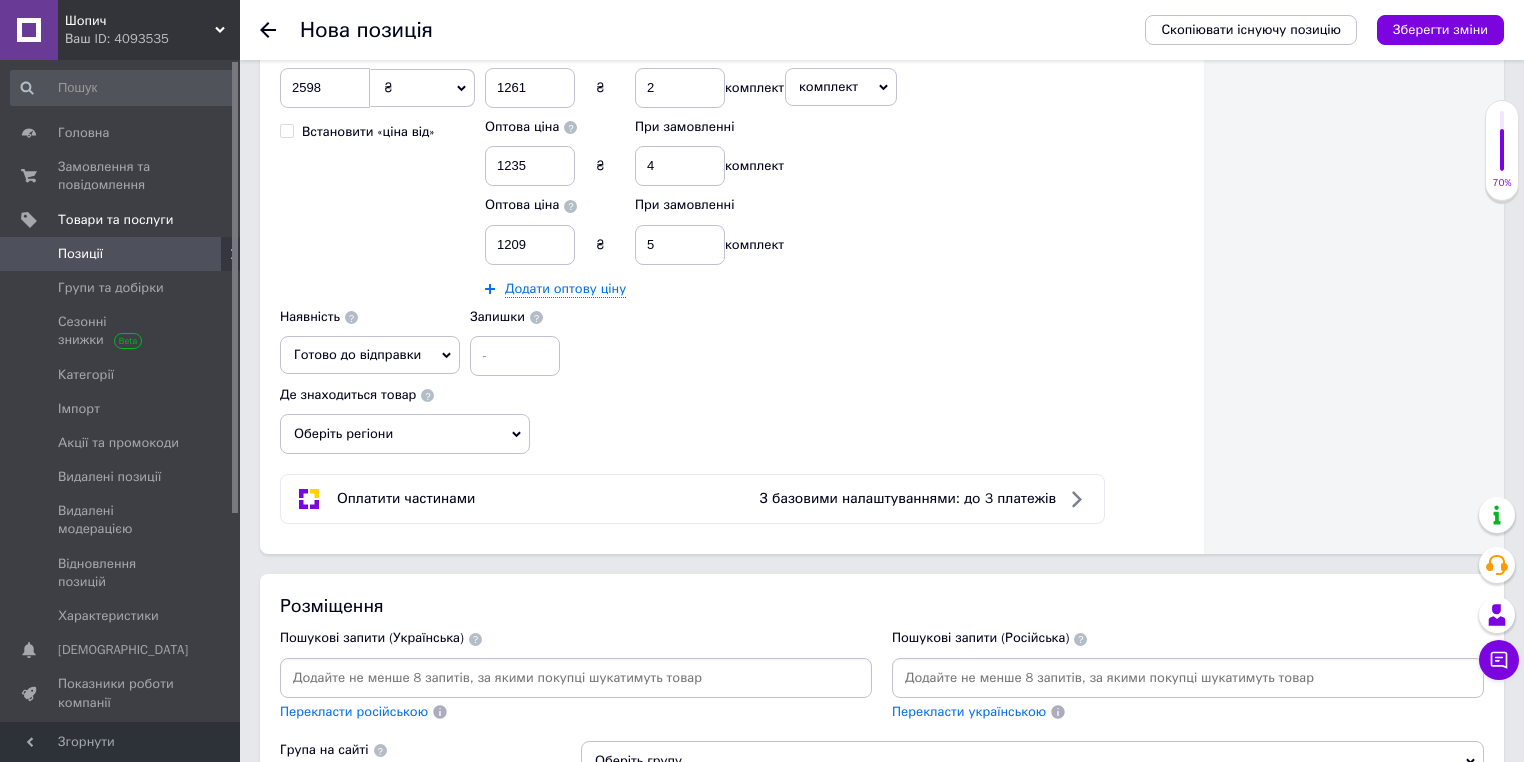 scroll, scrollTop: 1074, scrollLeft: 0, axis: vertical 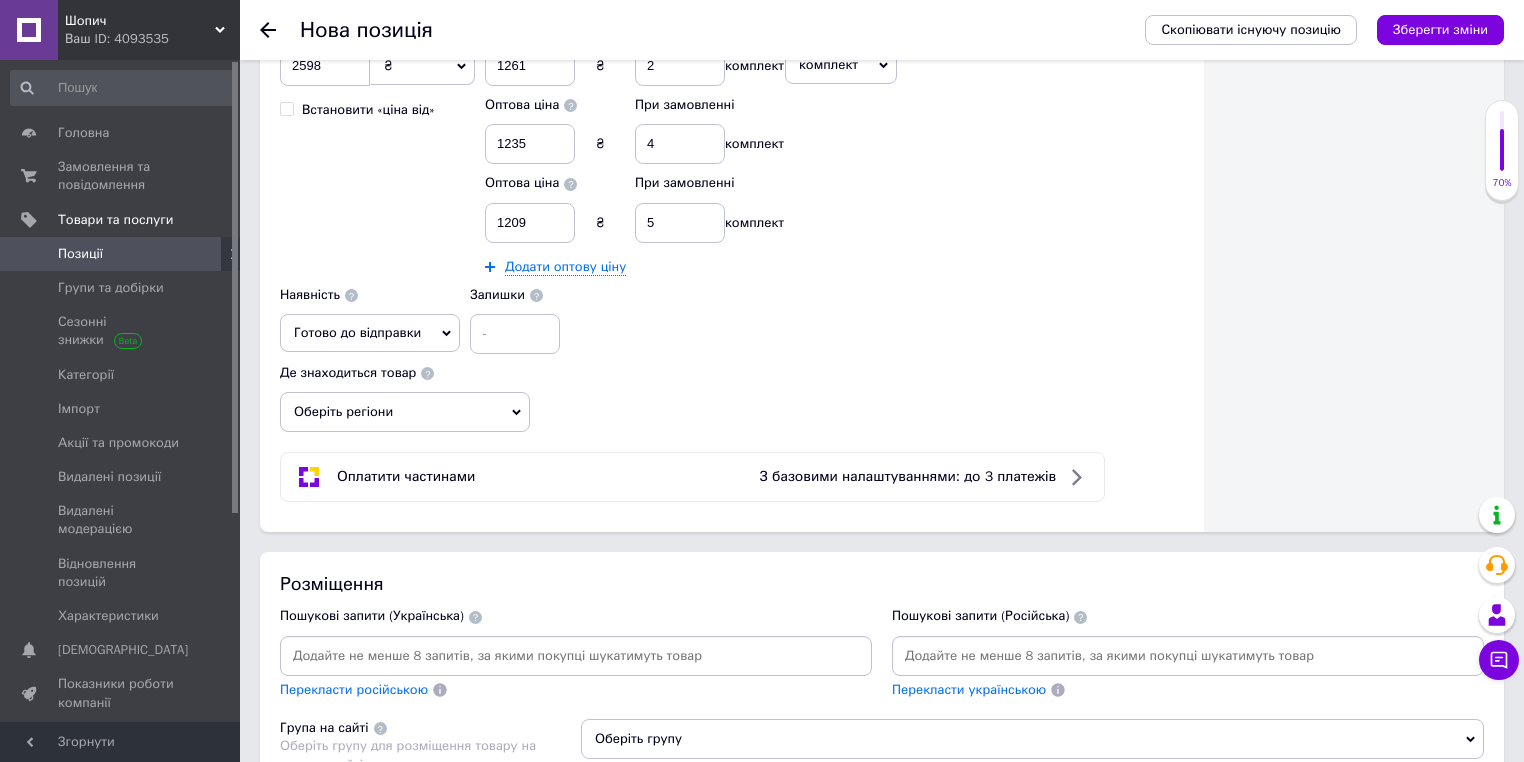 click on "Оберіть регіони" at bounding box center [405, 412] 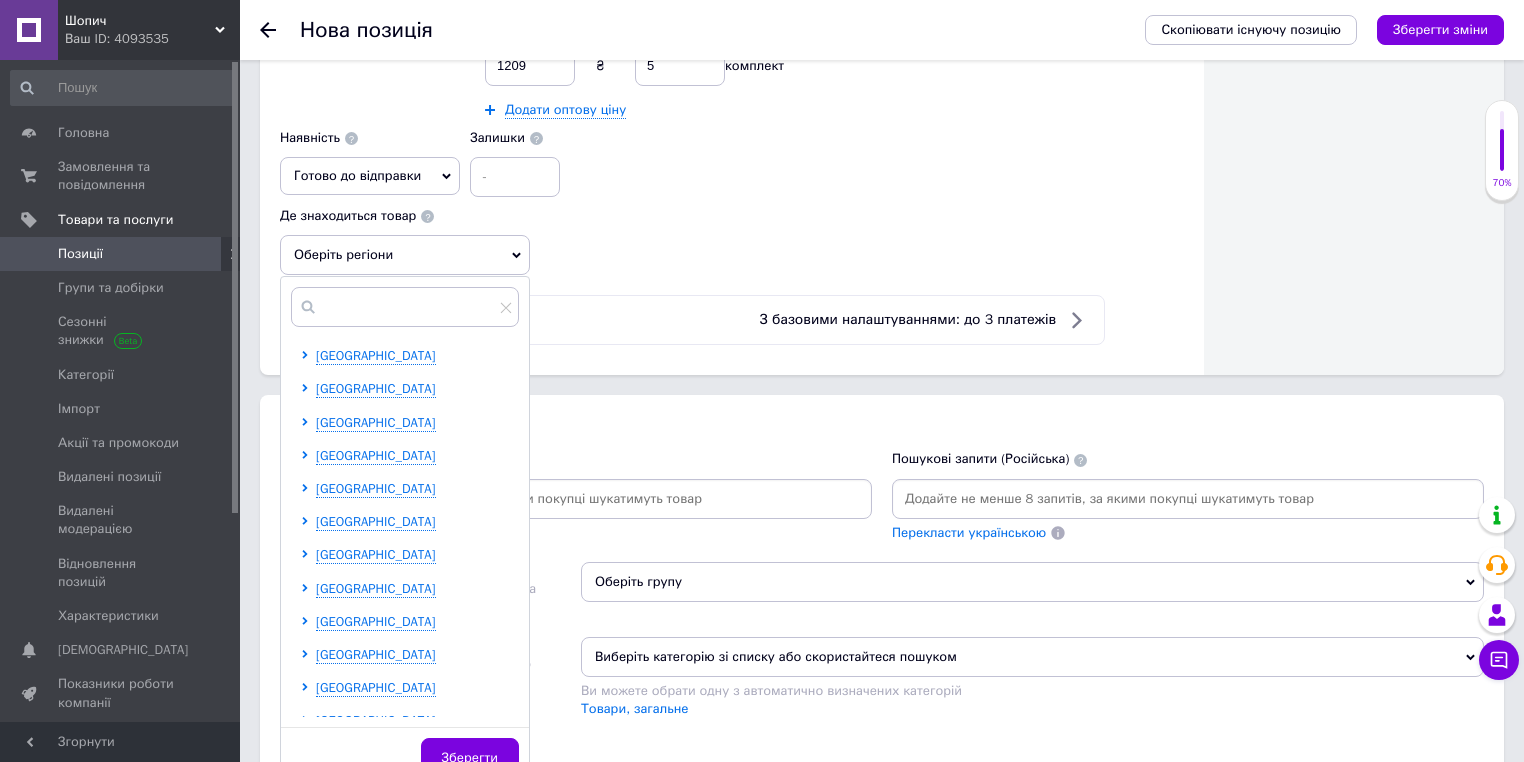 scroll, scrollTop: 1234, scrollLeft: 0, axis: vertical 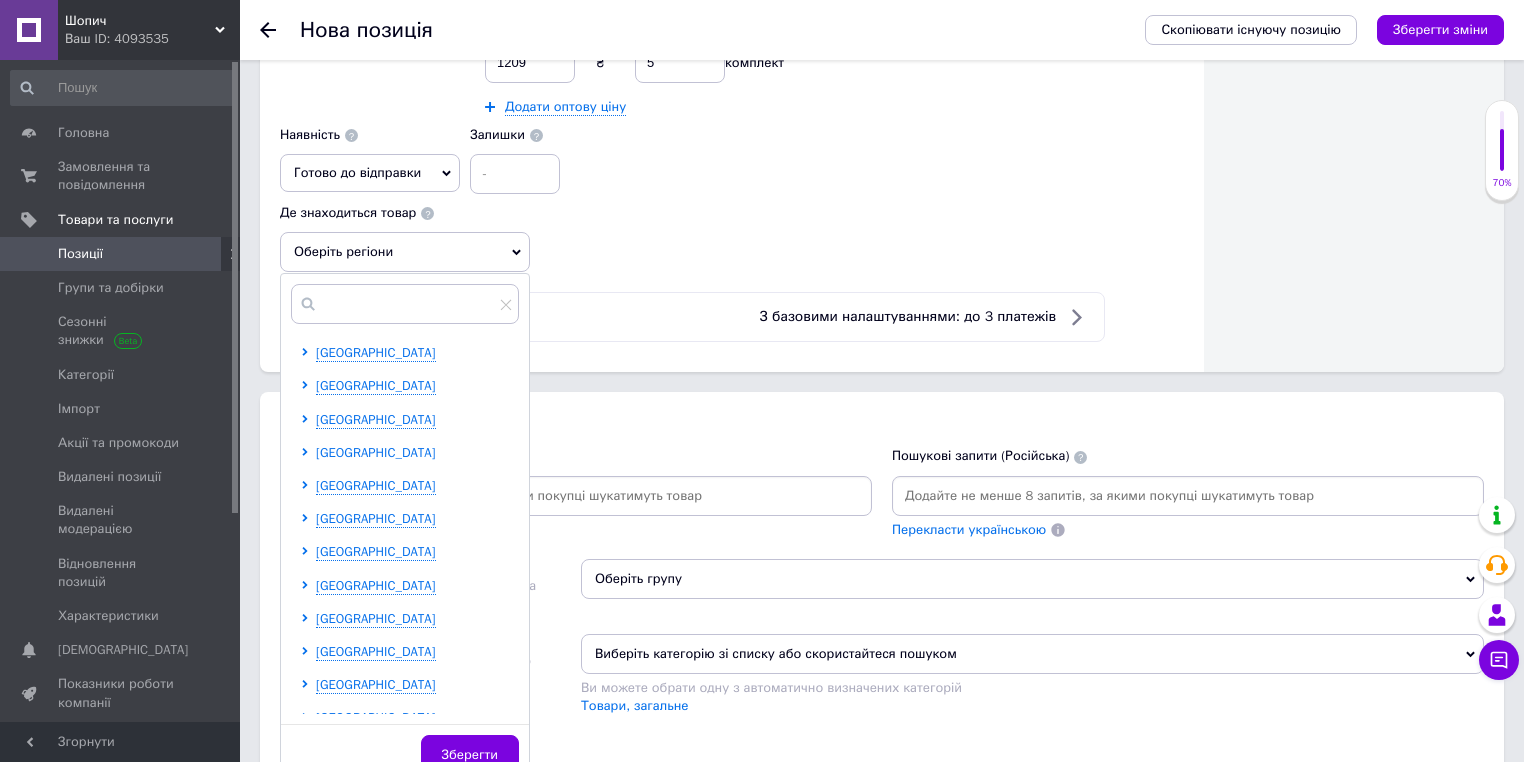 click on "[GEOGRAPHIC_DATA]" at bounding box center (376, 452) 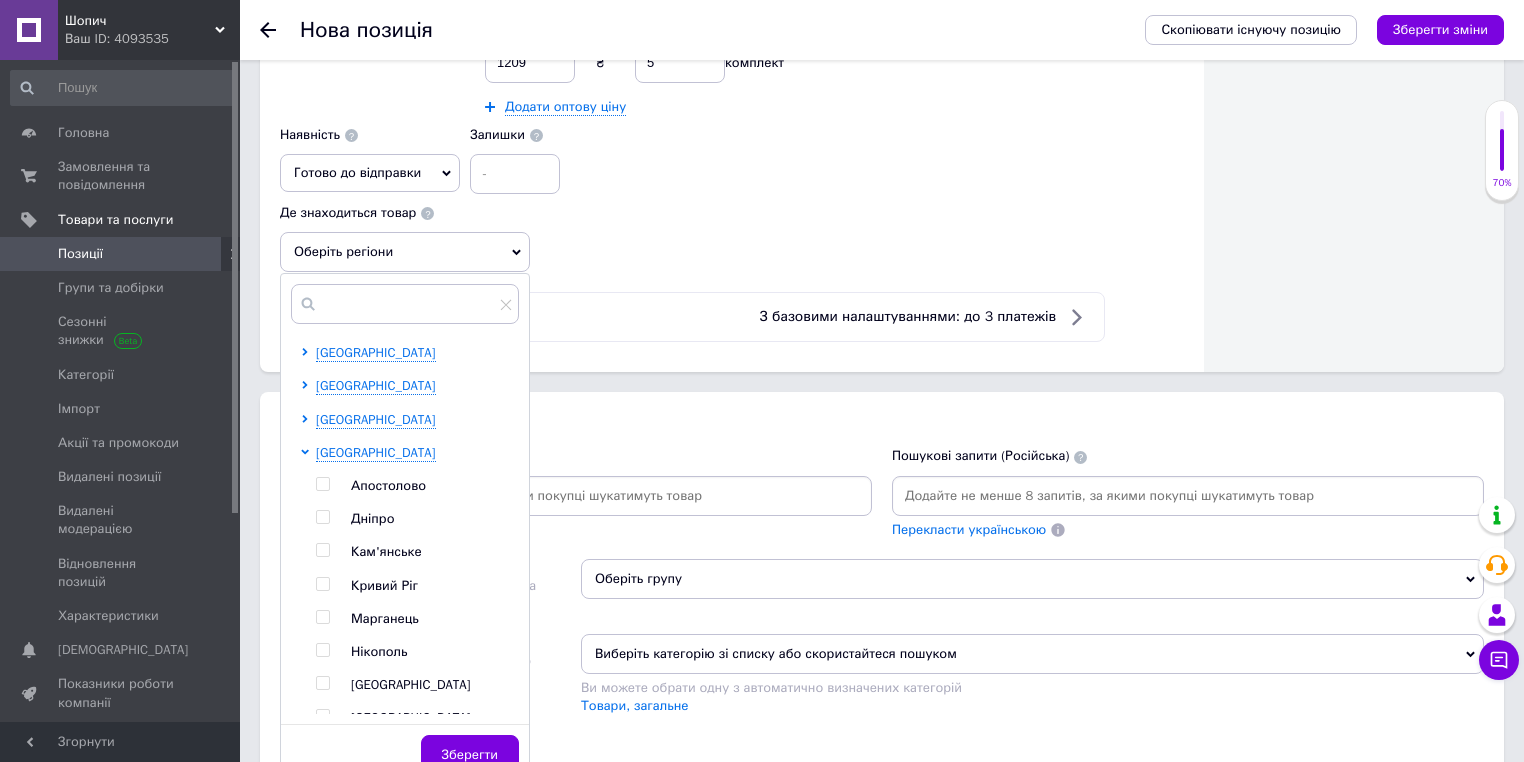 click at bounding box center (308, 619) 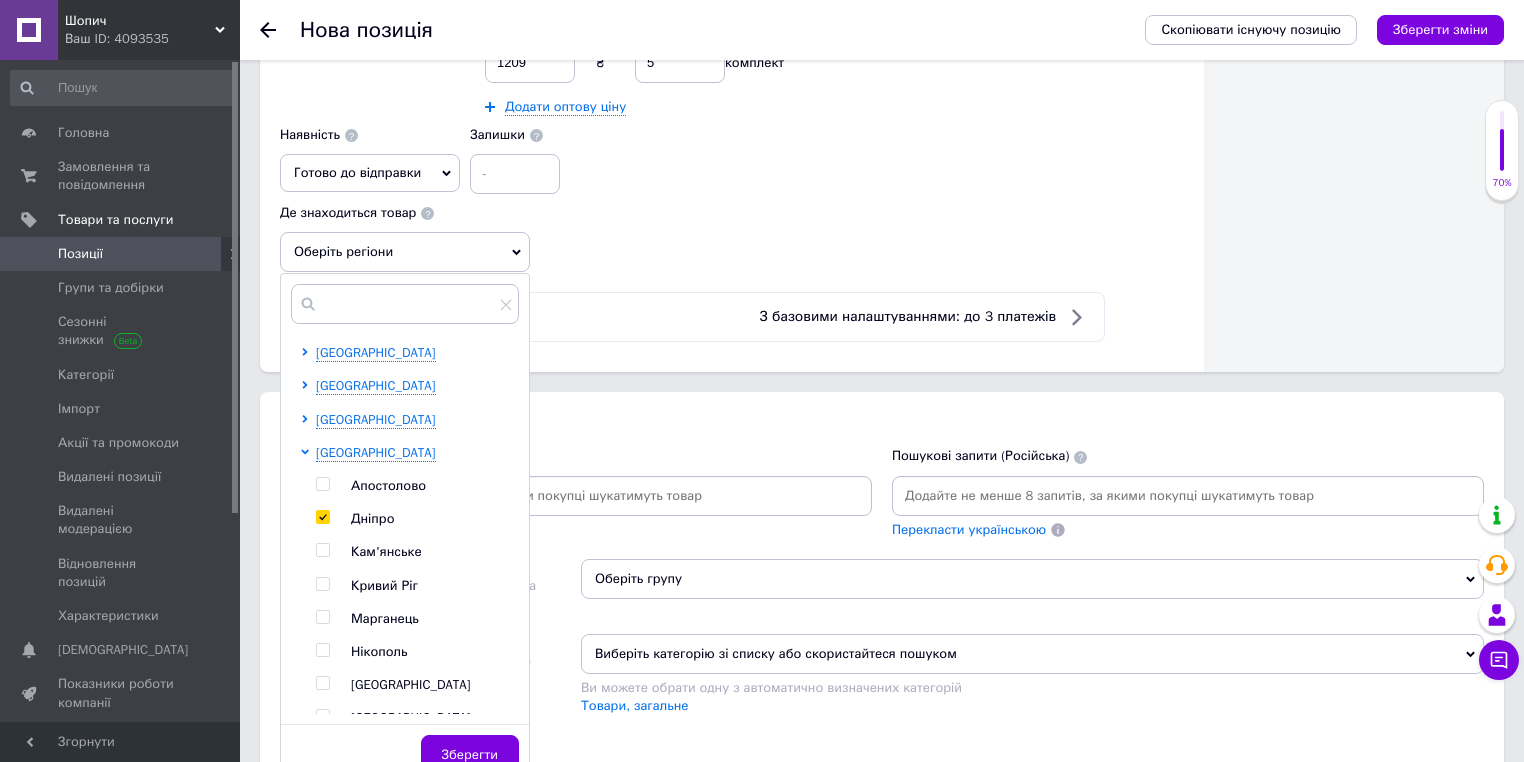 checkbox on "true" 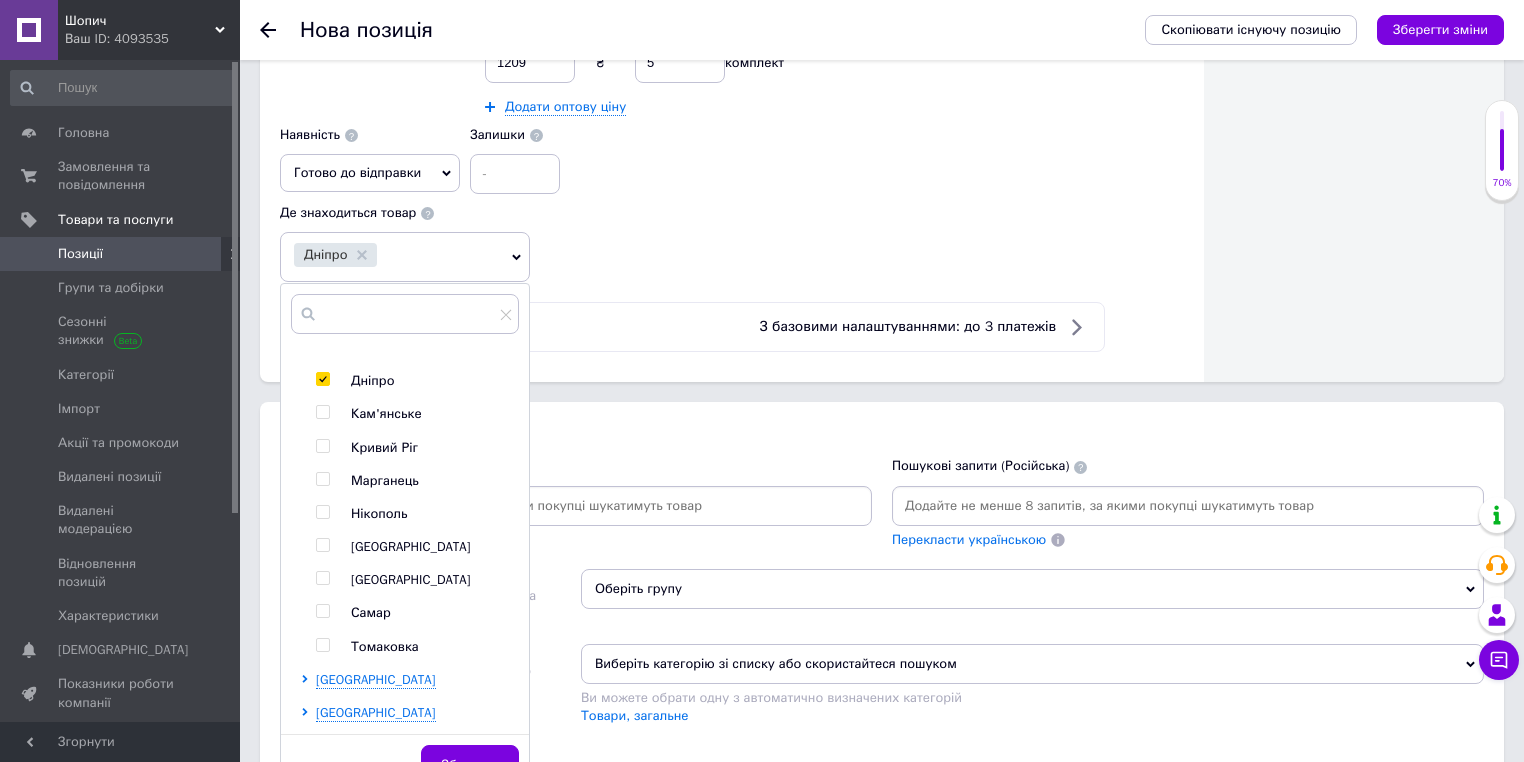 scroll, scrollTop: 400, scrollLeft: 0, axis: vertical 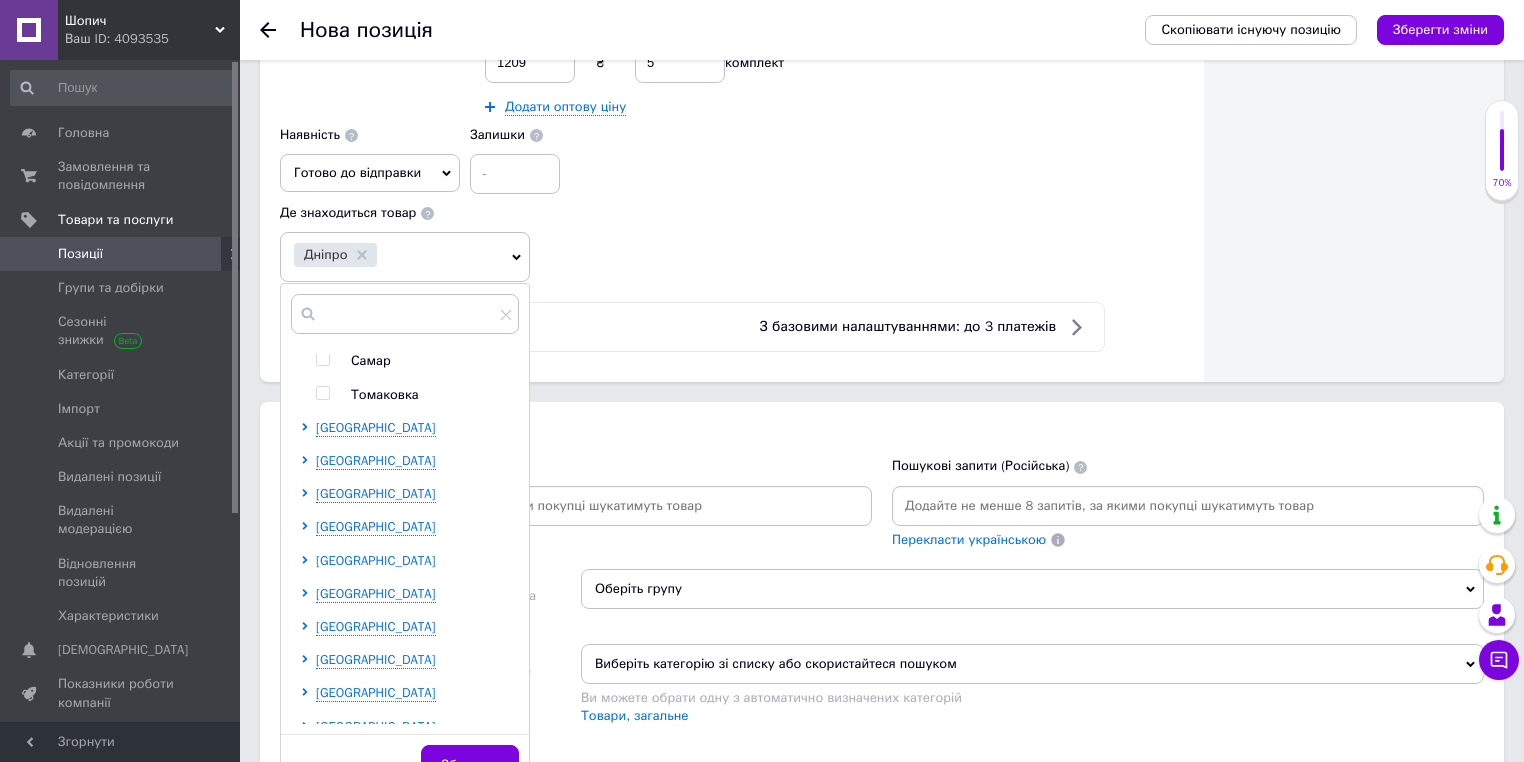 click on "[GEOGRAPHIC_DATA]" at bounding box center (376, 560) 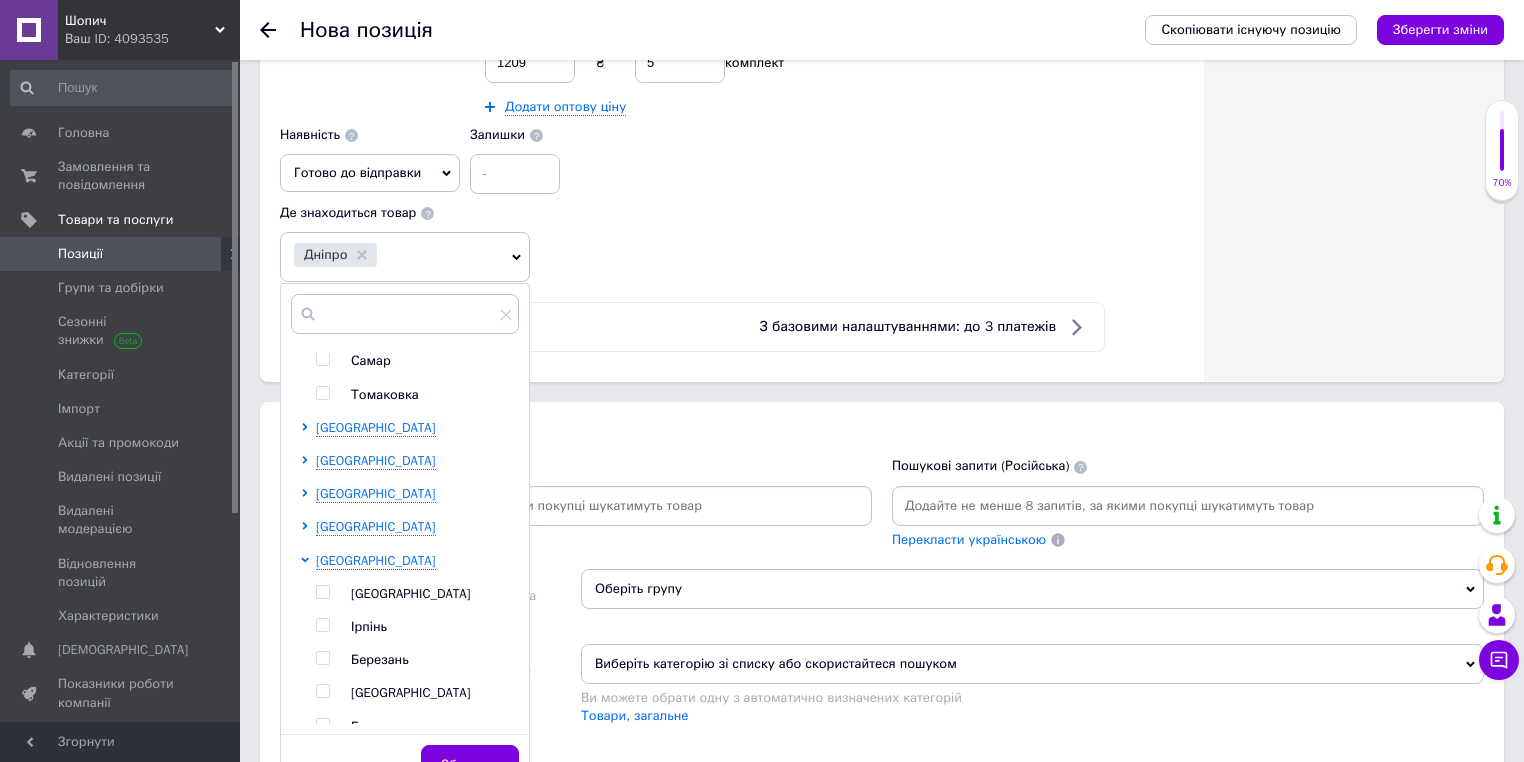 click at bounding box center [322, 592] 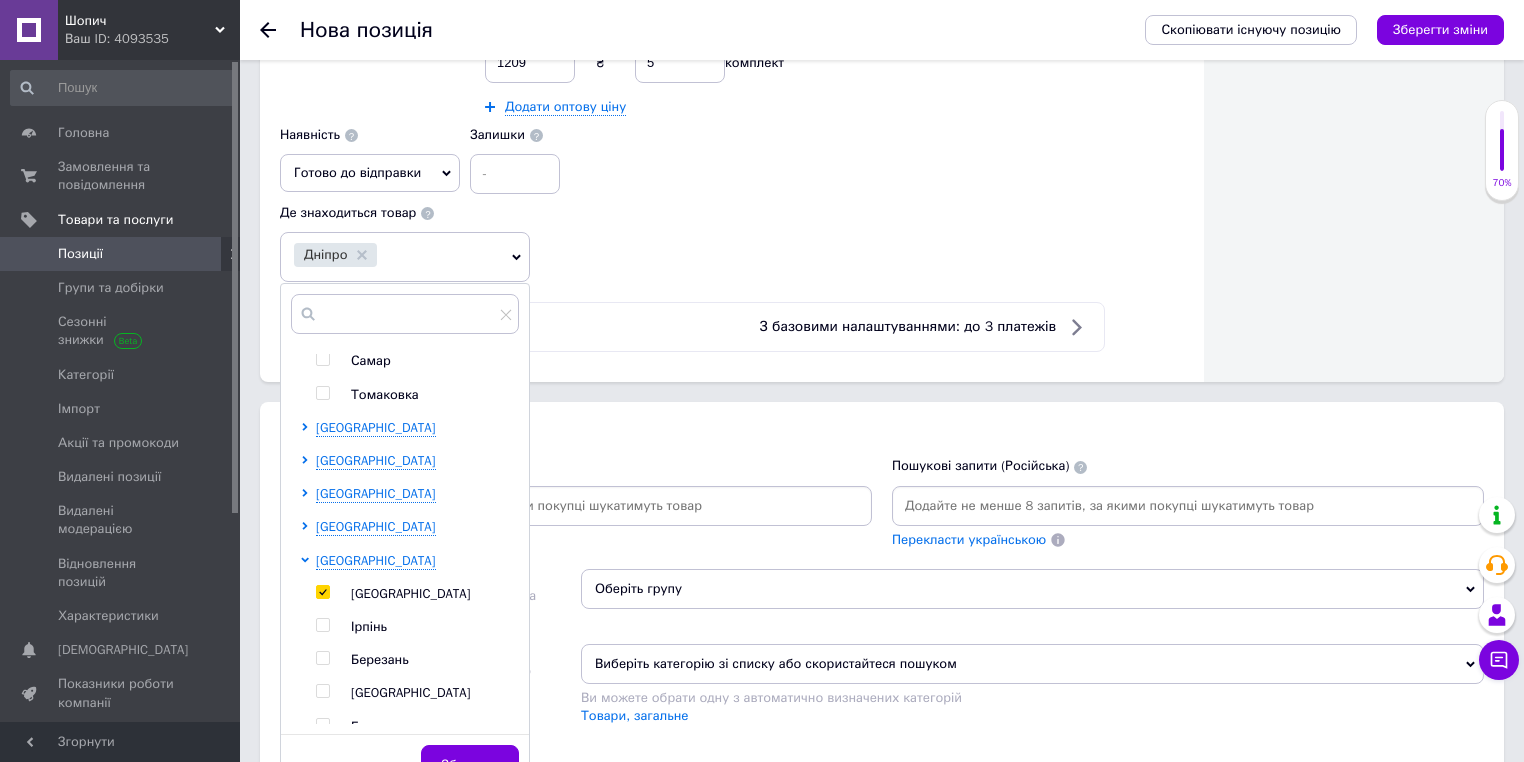 checkbox on "true" 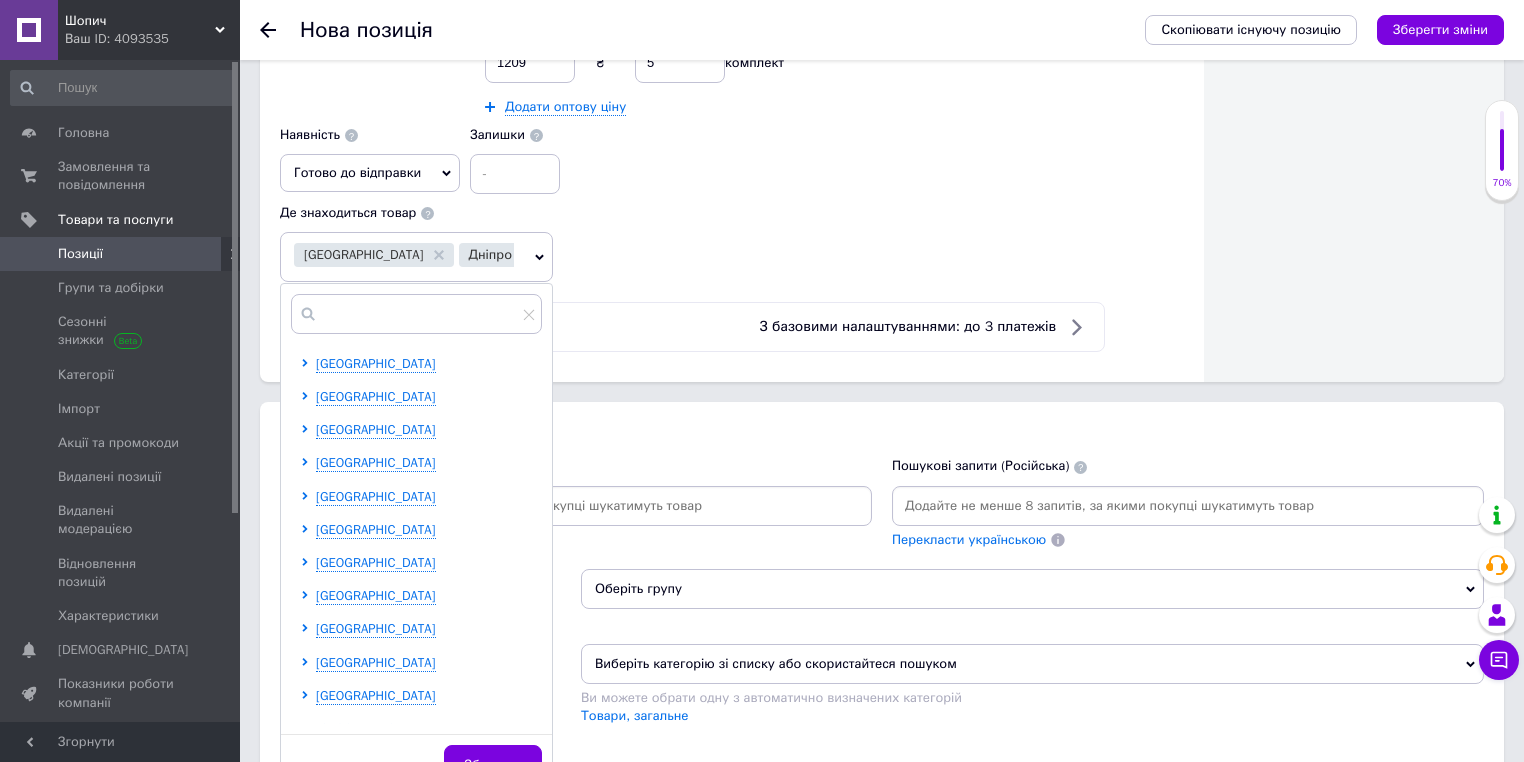 scroll, scrollTop: 1440, scrollLeft: 0, axis: vertical 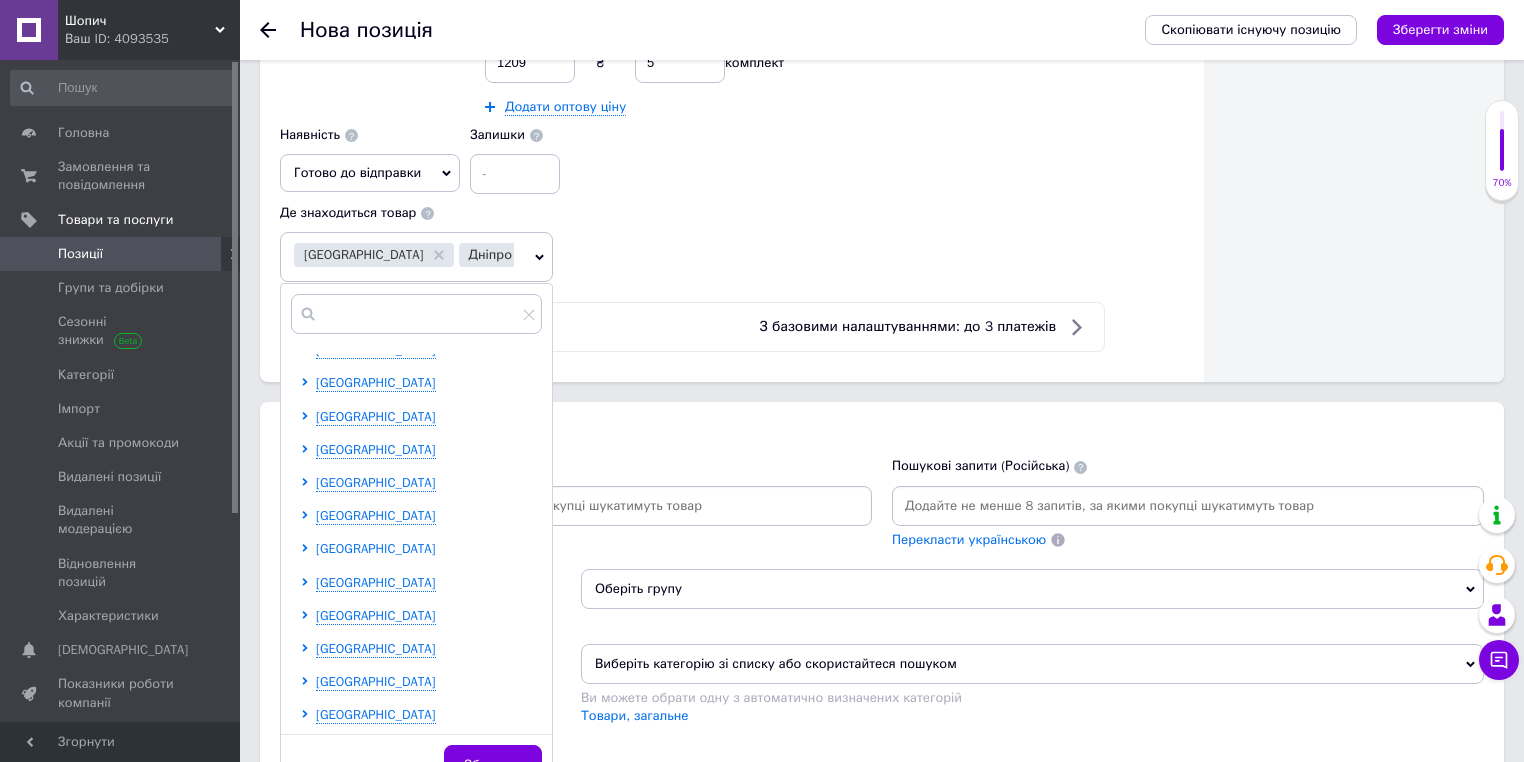 click on "[GEOGRAPHIC_DATA]" at bounding box center [376, 548] 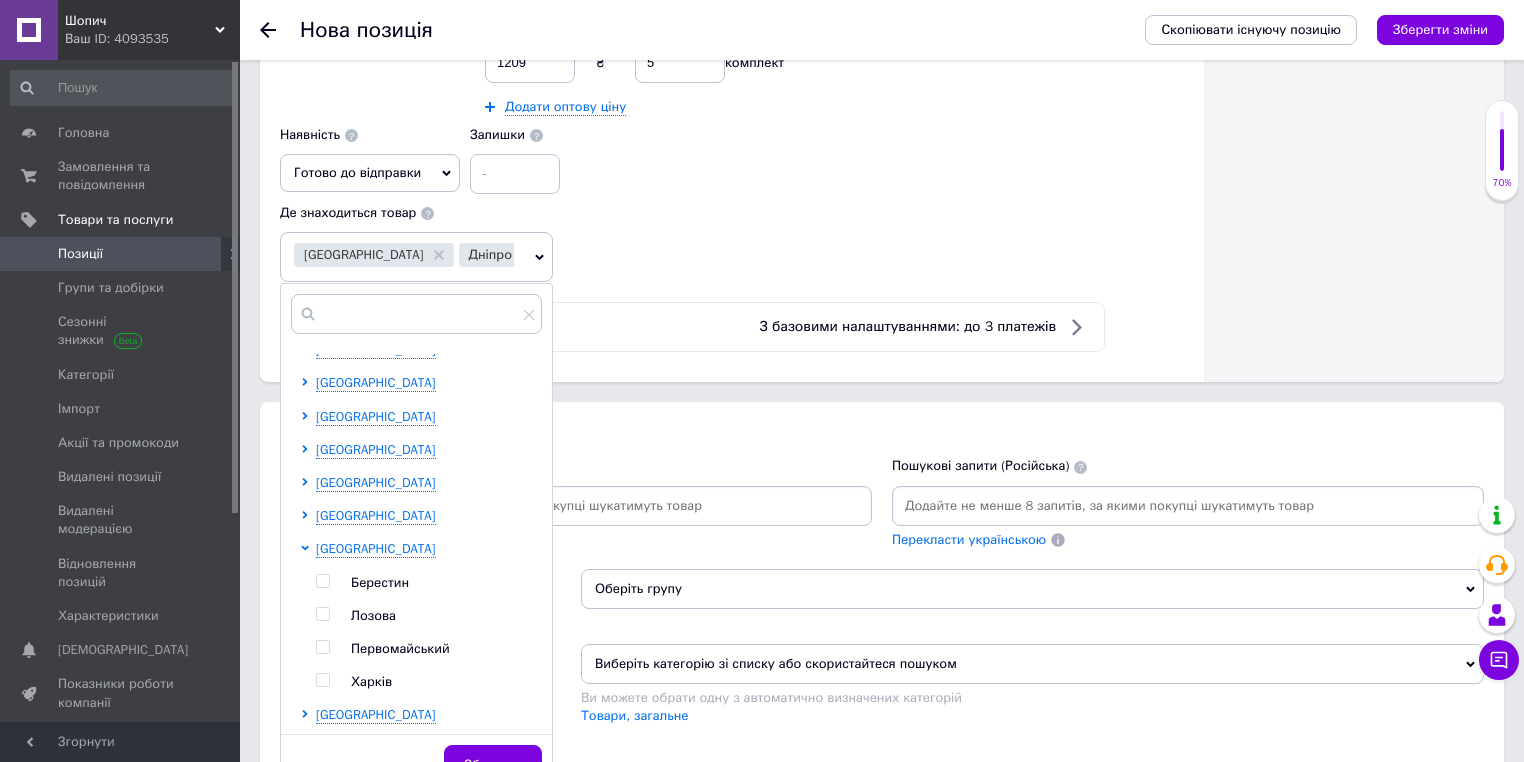 click at bounding box center (322, 680) 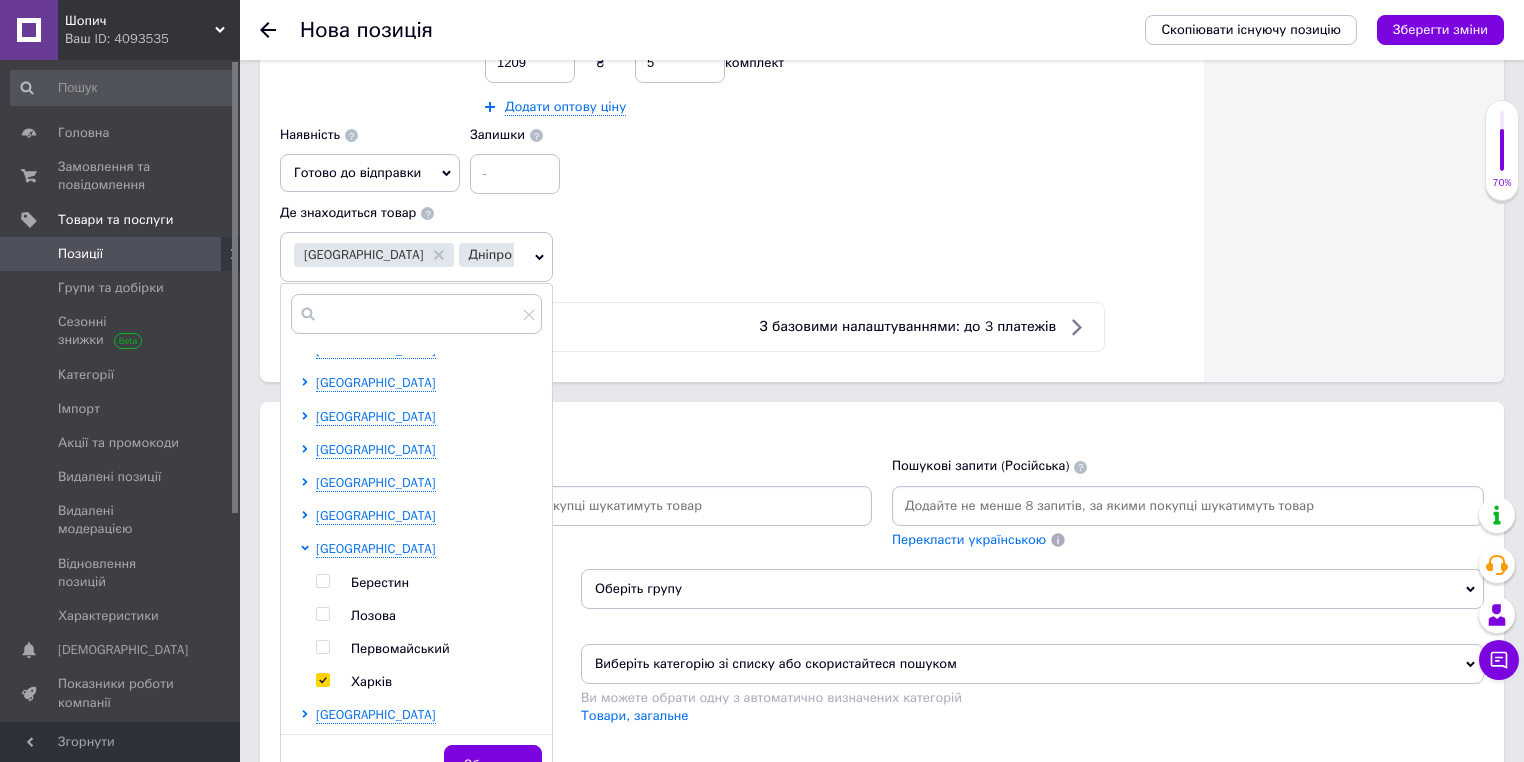 checkbox on "true" 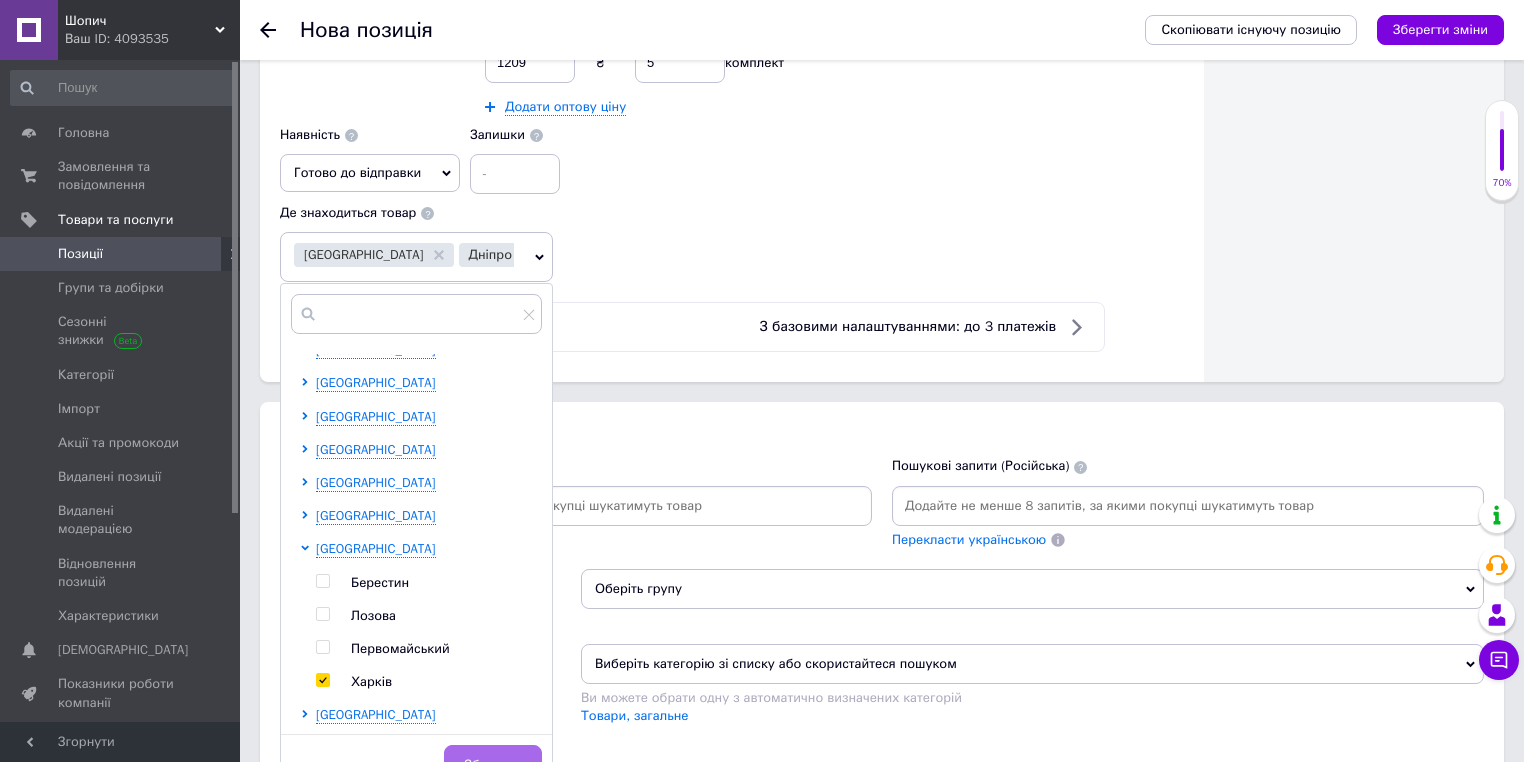 scroll, scrollTop: 1422, scrollLeft: 0, axis: vertical 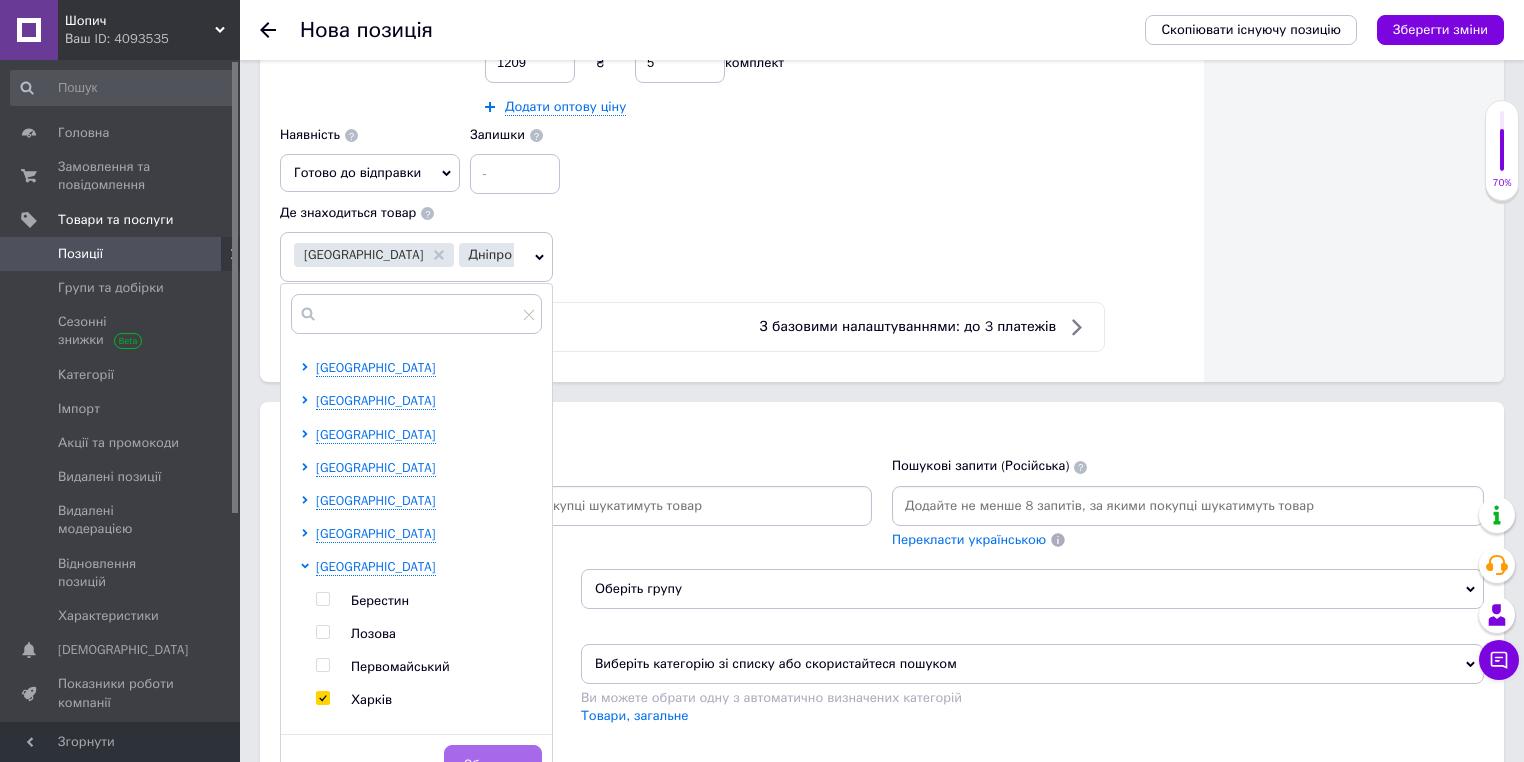 click on "Зберегти" at bounding box center [493, 765] 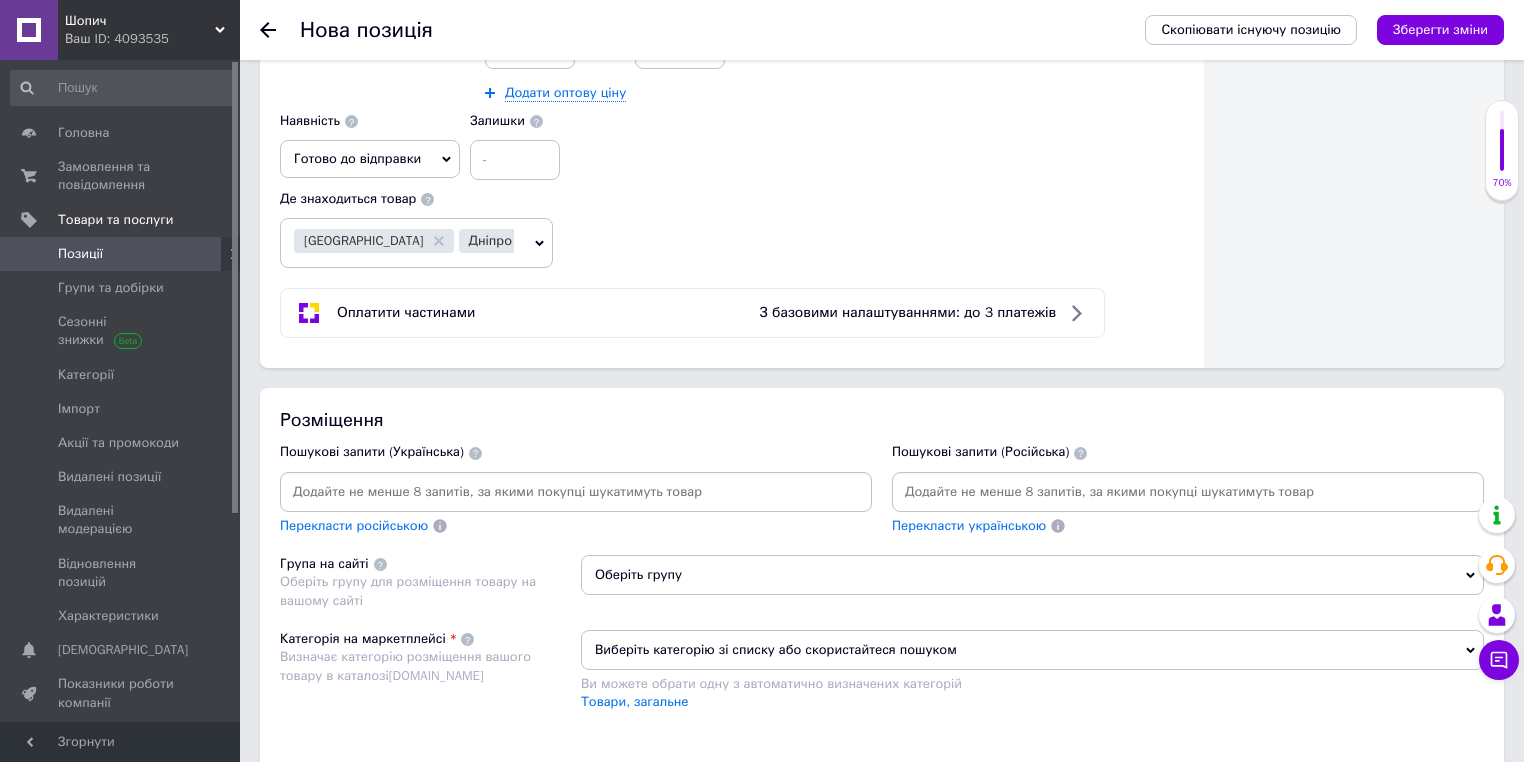 scroll, scrollTop: 1394, scrollLeft: 0, axis: vertical 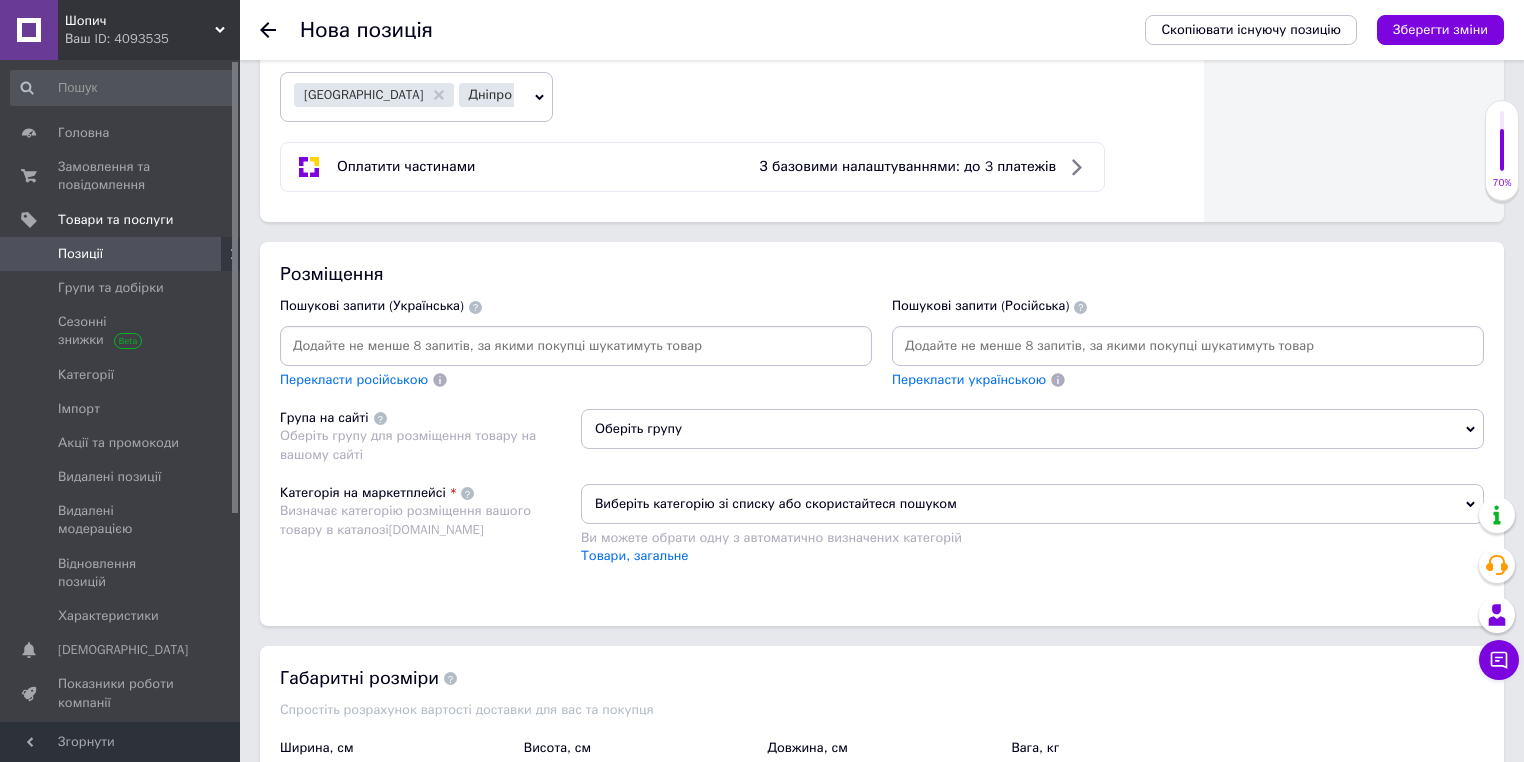 click on "Розміщення" at bounding box center (882, 274) 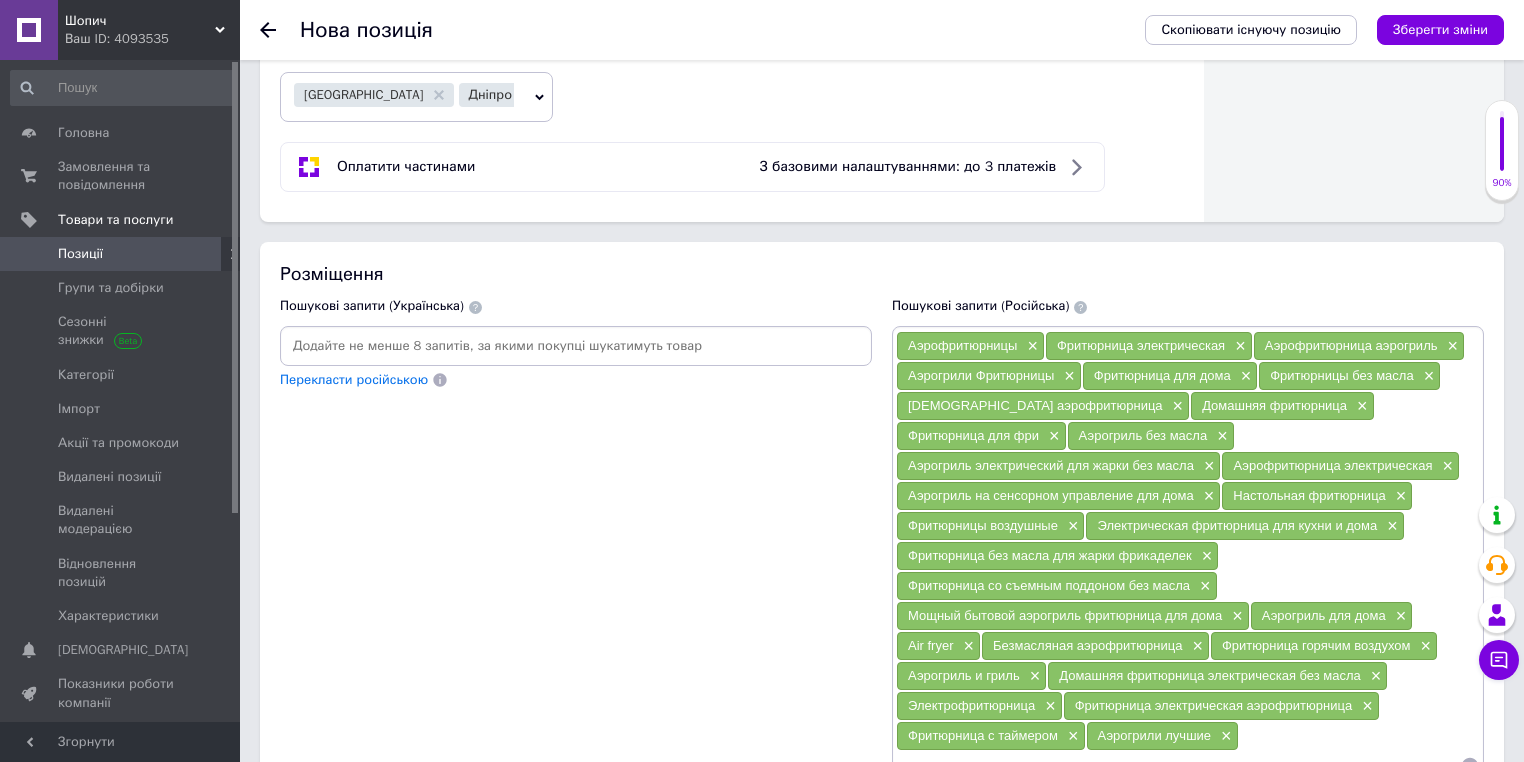 click at bounding box center [576, 346] 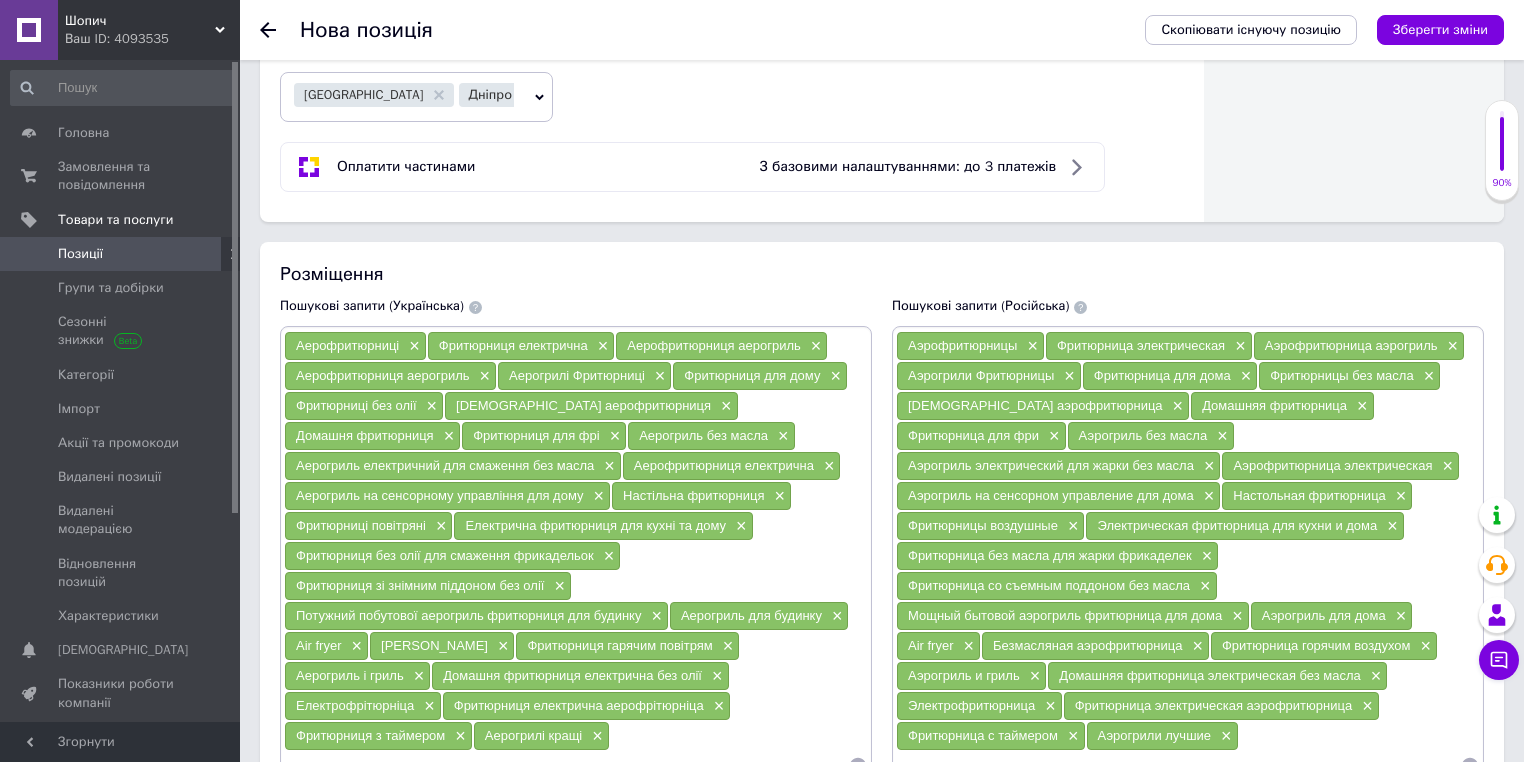 click on "Розміщення Пошукові запити (Українська) Аерофритюрниці × Фритюрниця електрична × Аерофритюрниця аерогриль × Аерофритюрниця аерогриль × Аерогрилі Фритюрниці × Фритюрниця для дому × Фритюрниці без олії × Фритюрниця аерофритюрниця × Домашня фритюрниця × Фритюрниця для фрі × Аерогриль без масла × Аерогриль електричний для смаження без масла × Аерофритюрниця електрична × Аерогриль на сенсорному управління для дому × Настільна фритюрниця × Фритюрниці повітряні × Електрична фритюрниця для кухні та дому × Фритюрниця без олії для смаження фрикадельок × ×" at bounding box center [882, 644] 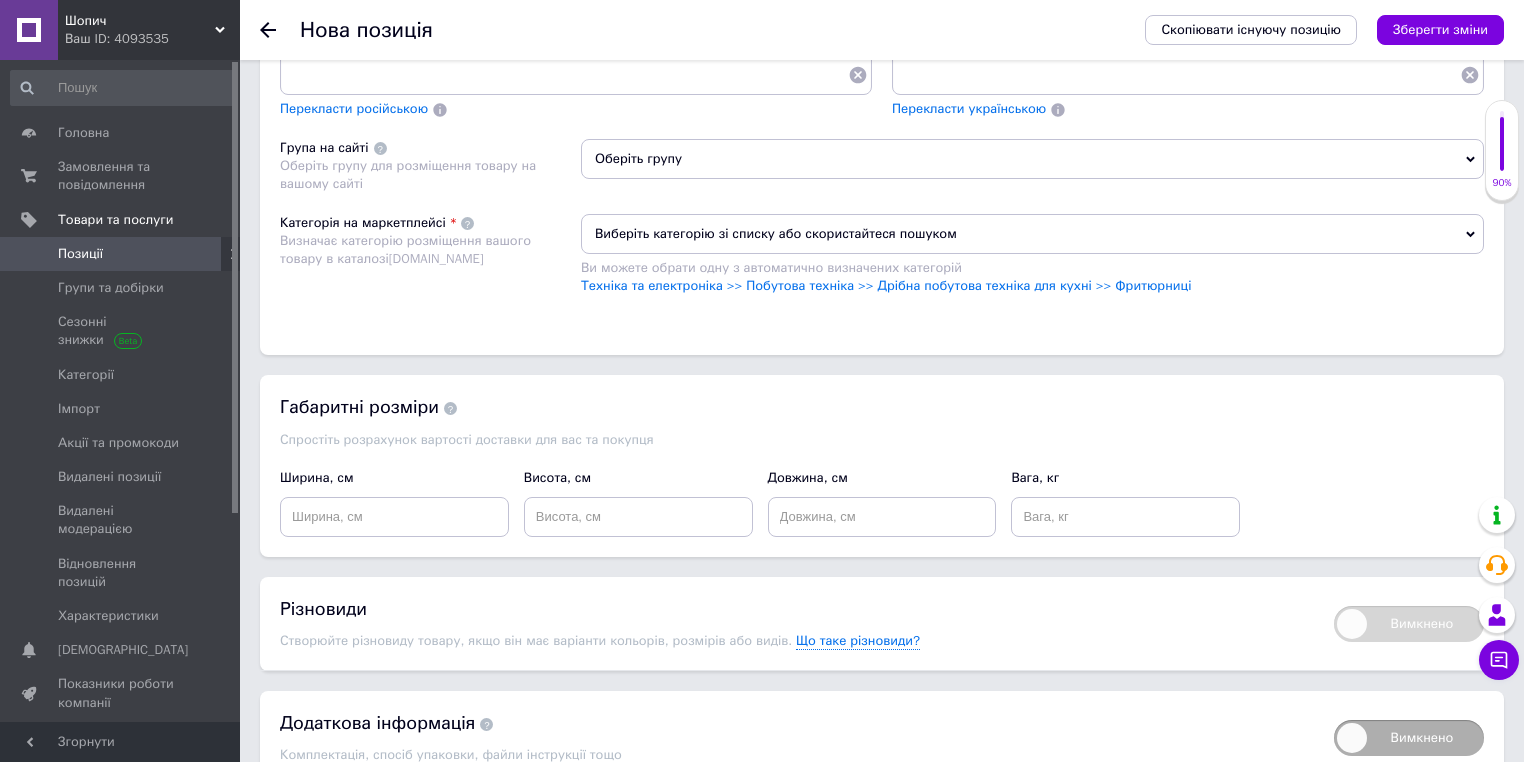 scroll, scrollTop: 2114, scrollLeft: 0, axis: vertical 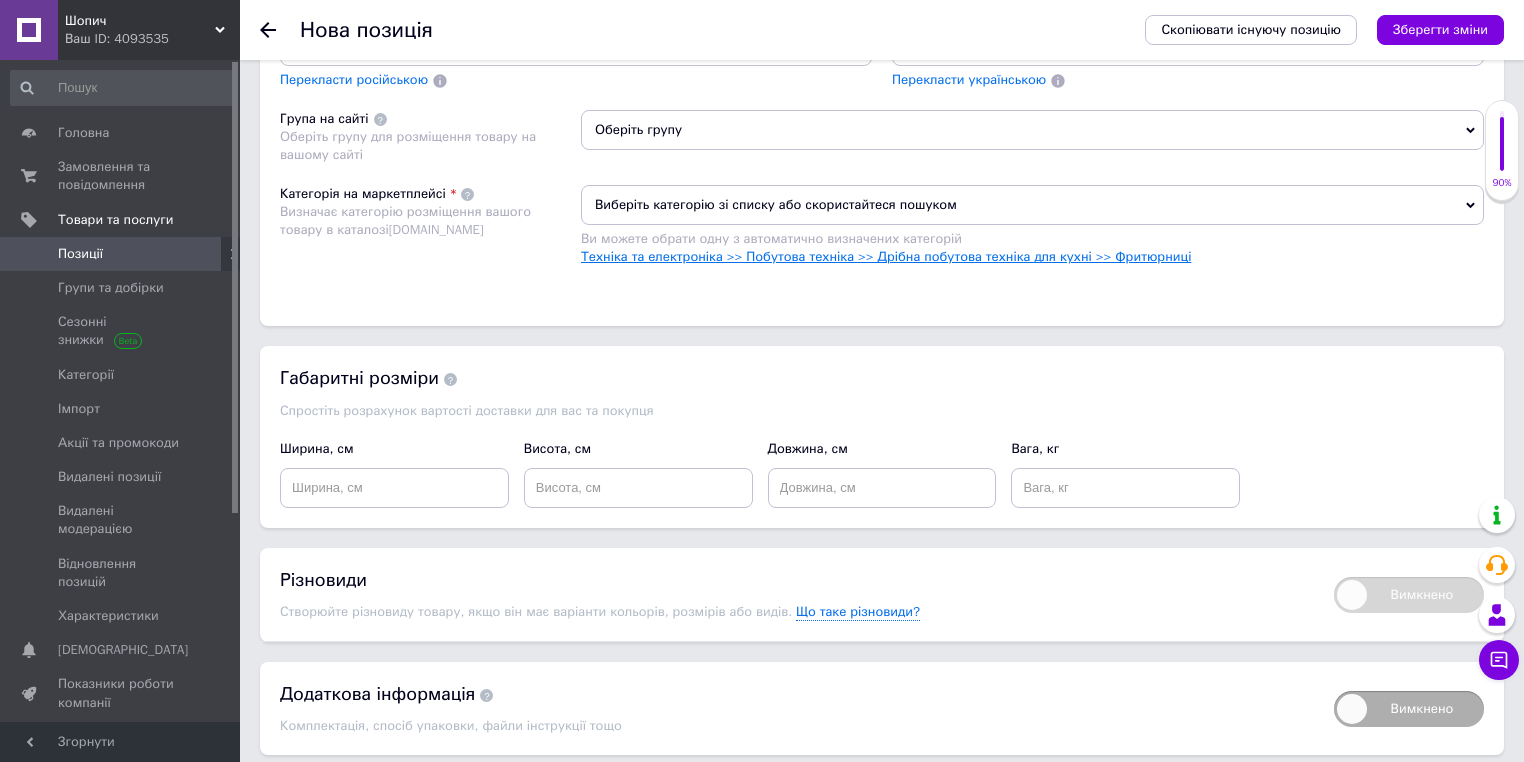 click on "Техніка та електроніка >> Побутова техніка >> Дрібна побутова техніка для кухні >> Фритюрниці" at bounding box center [886, 256] 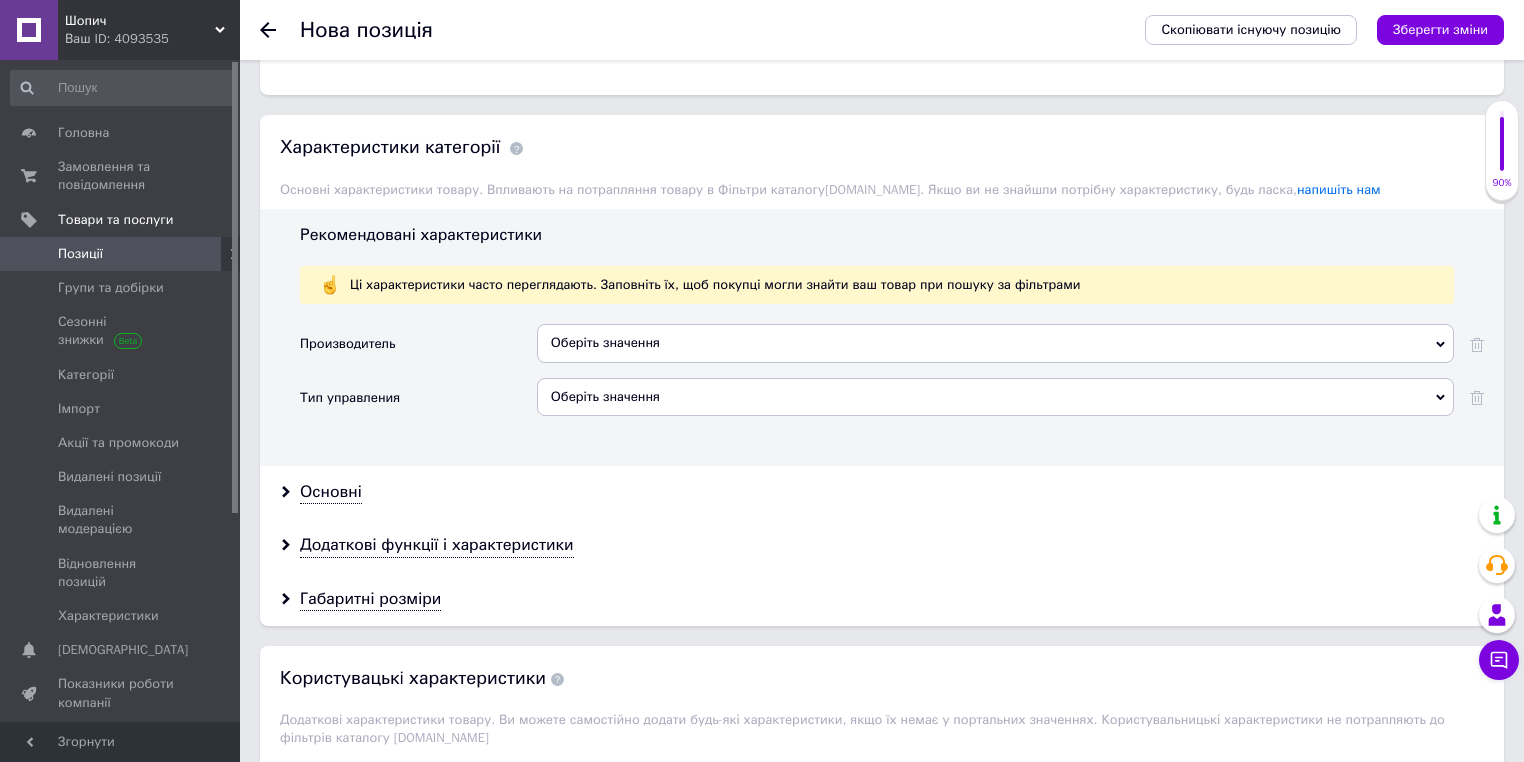 scroll, scrollTop: 2354, scrollLeft: 0, axis: vertical 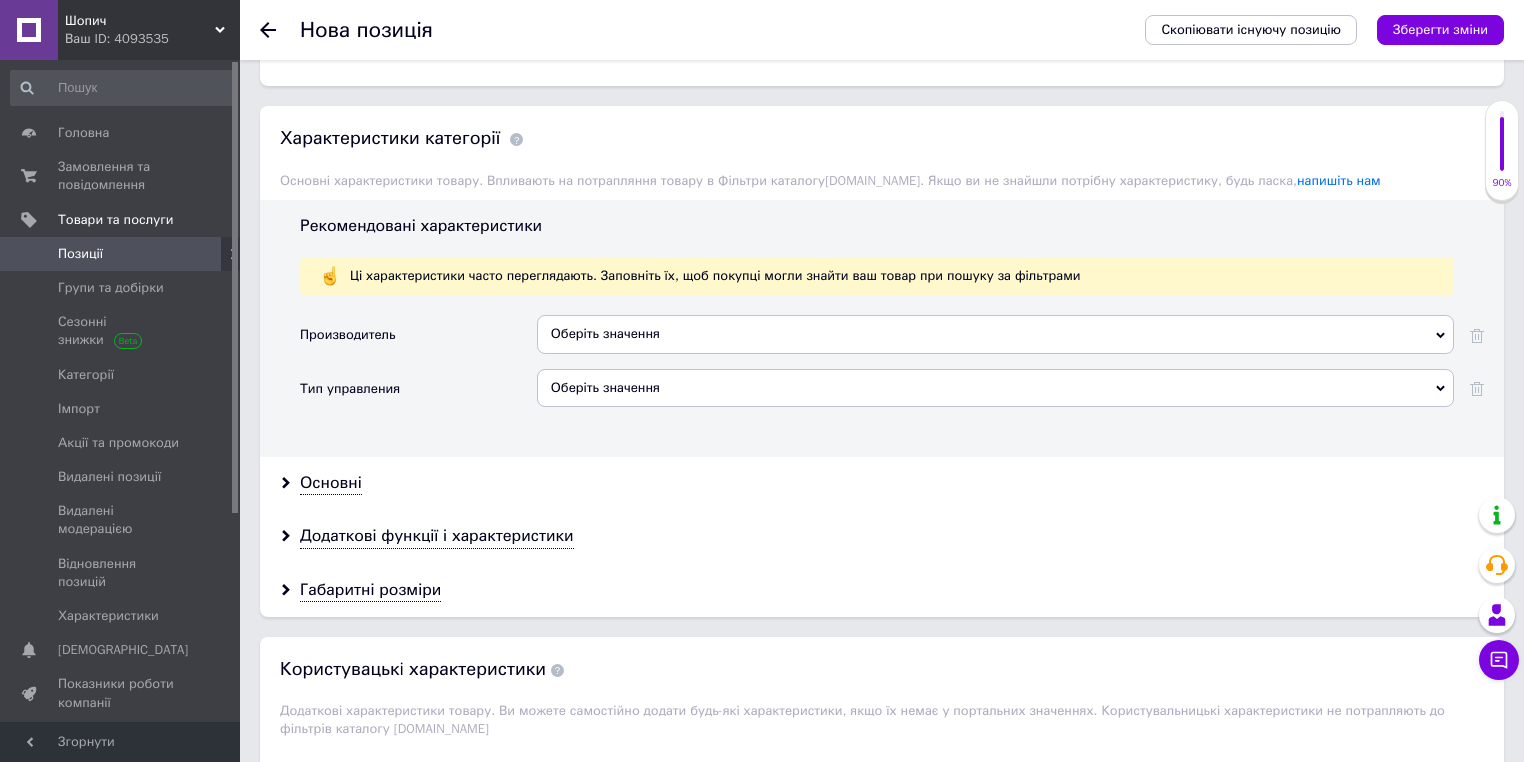 click on "Оберіть значення" at bounding box center (995, 334) 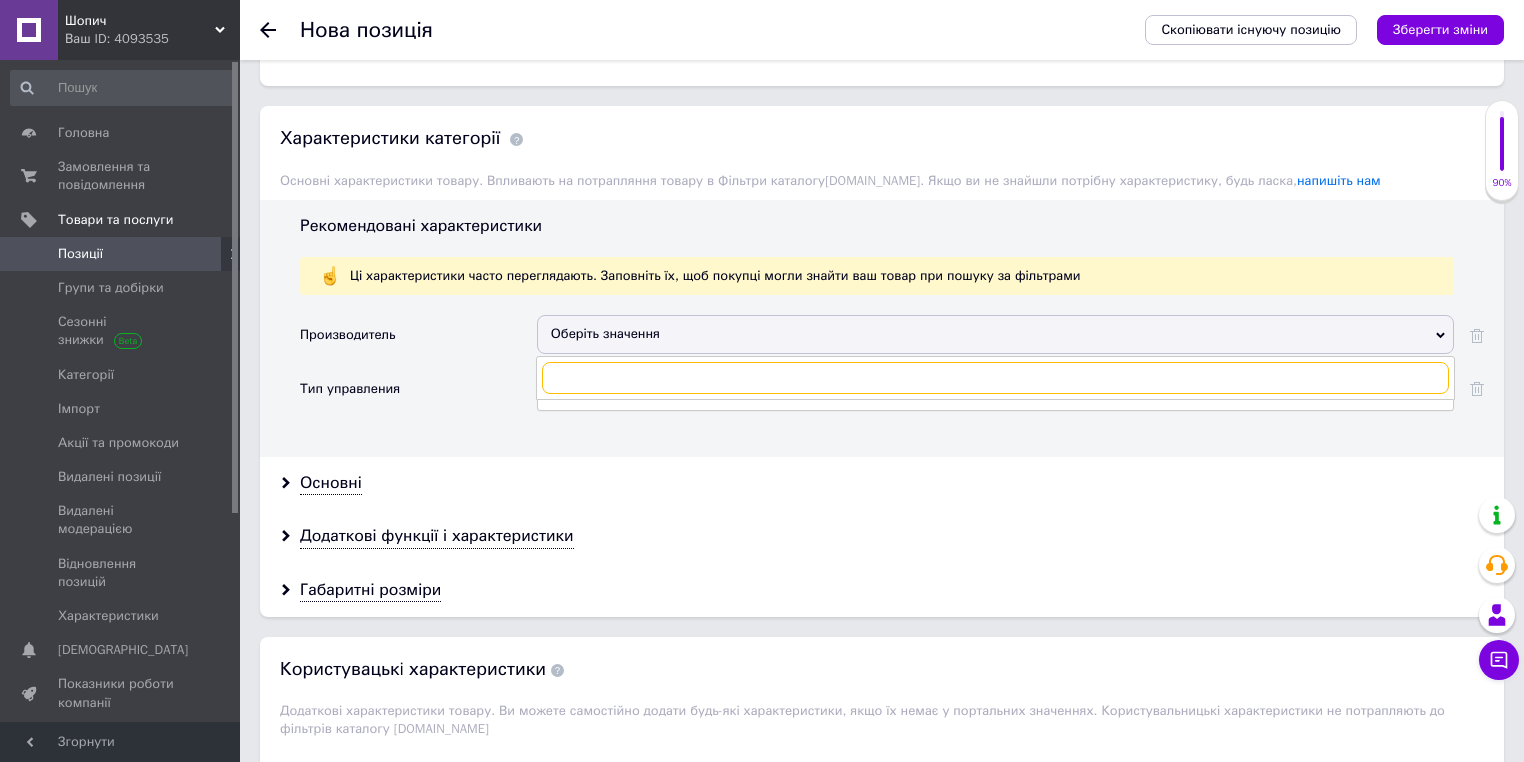 paste on "Crownberg" 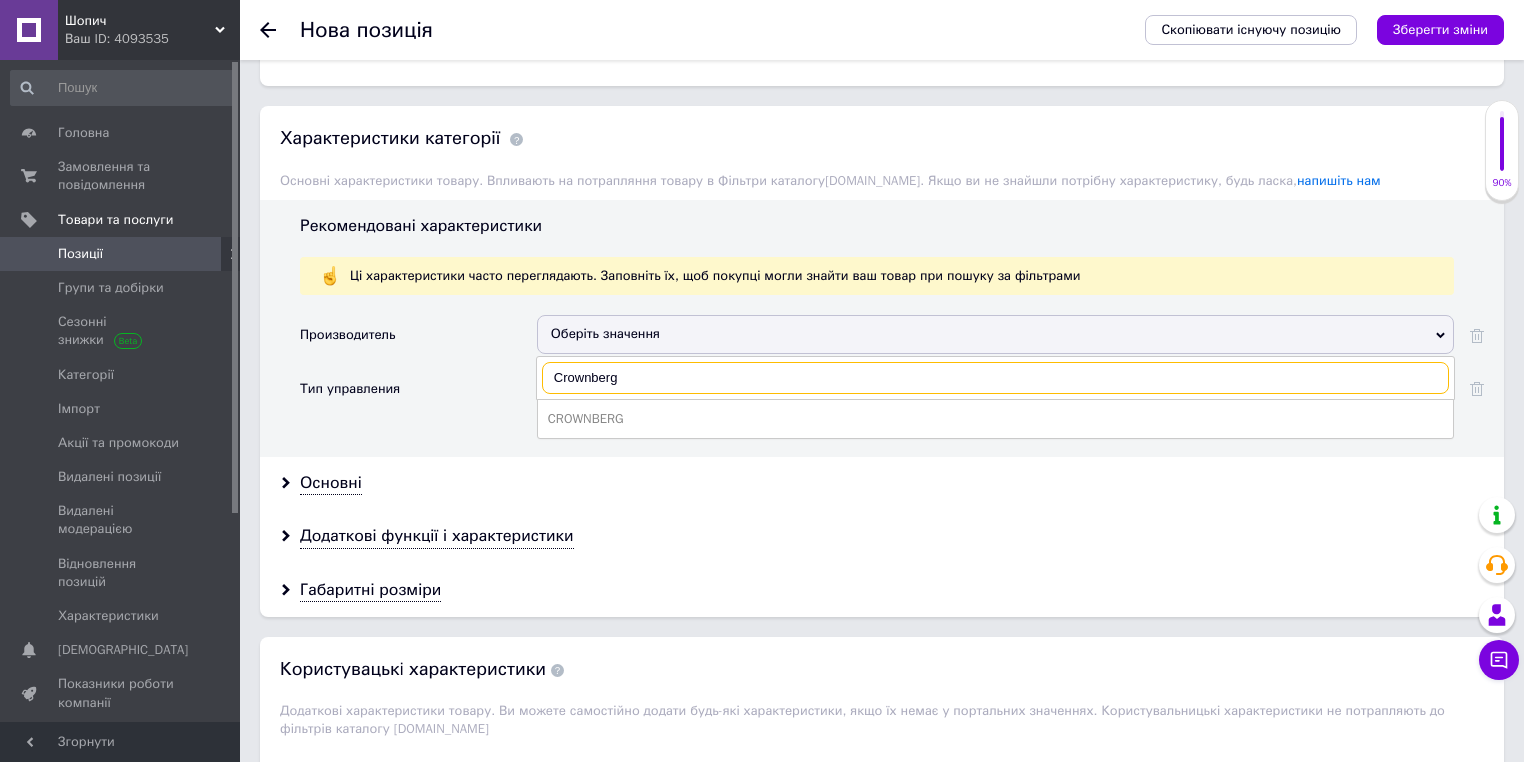 type on "Crownberg" 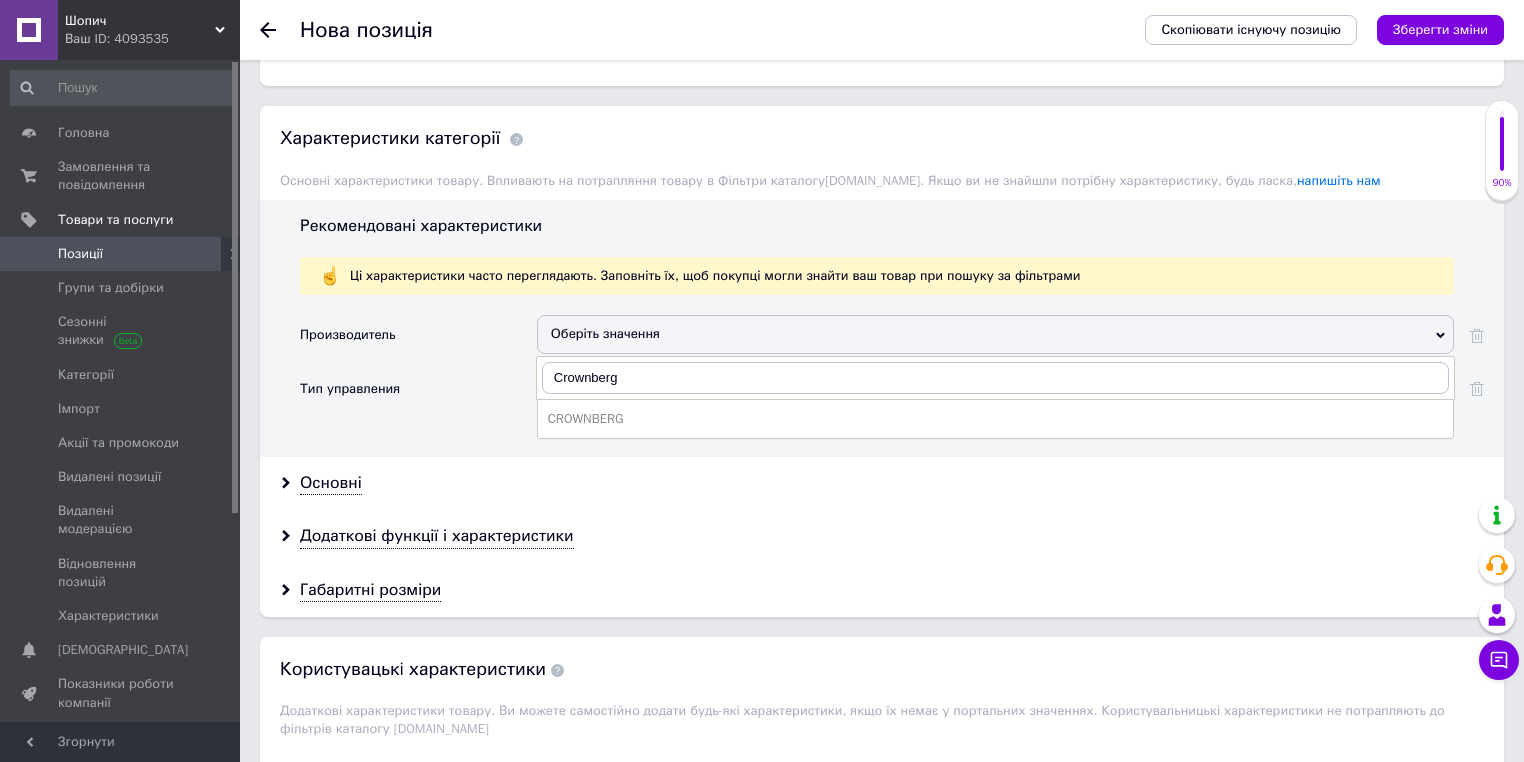click on "CROWNBERG" at bounding box center [995, 419] 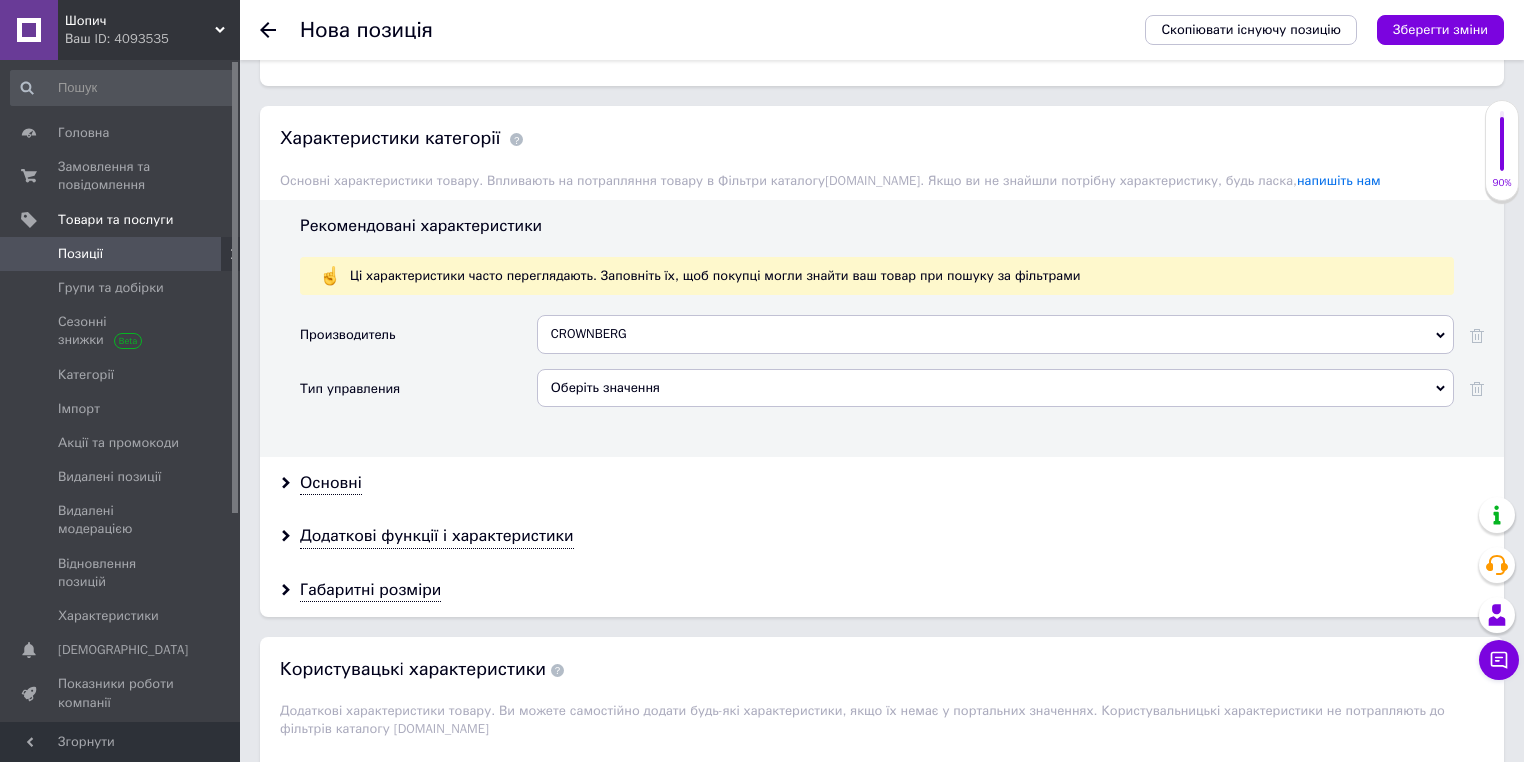 click on "Оберіть значення" at bounding box center (995, 388) 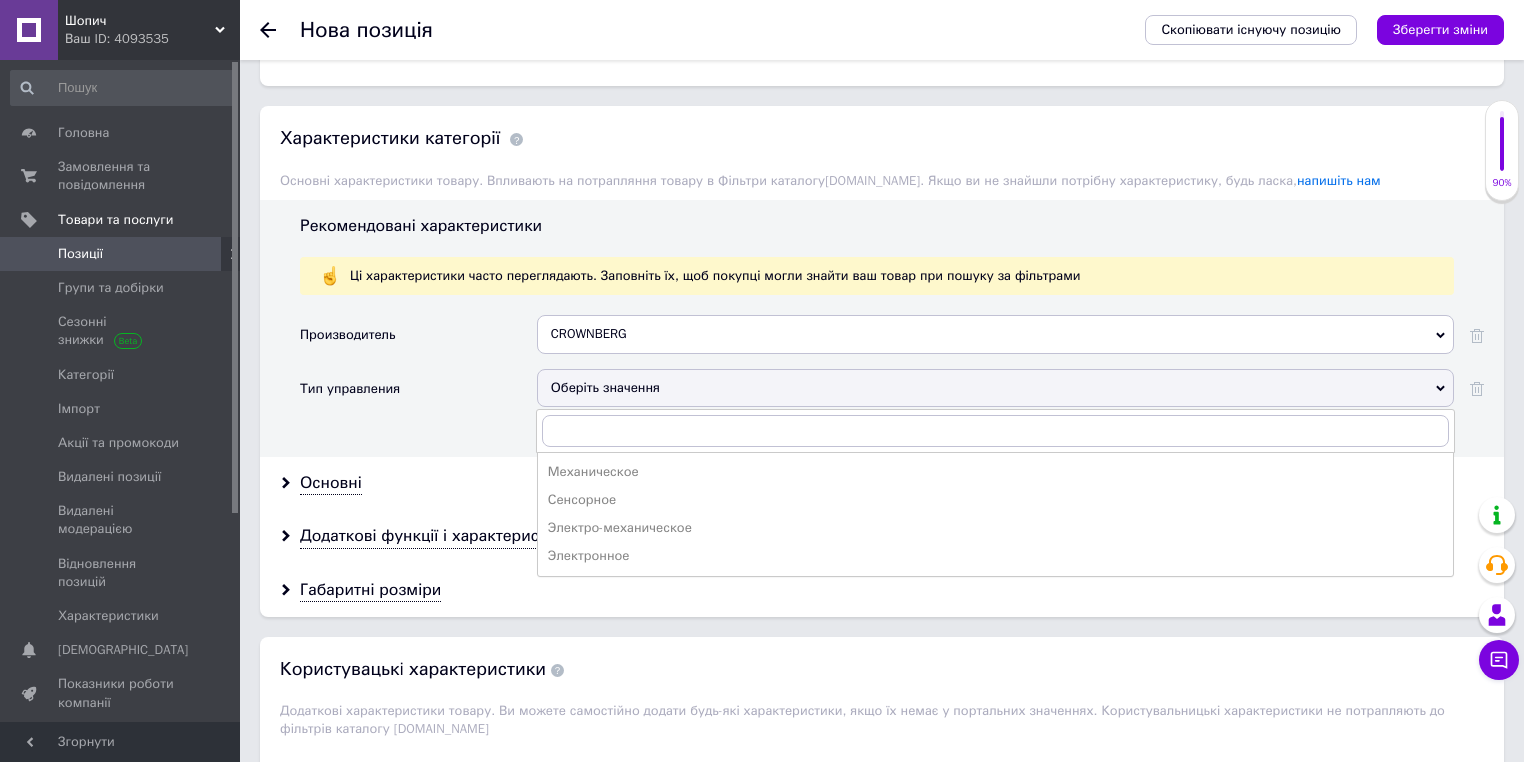 click on "Механическое" at bounding box center [995, 472] 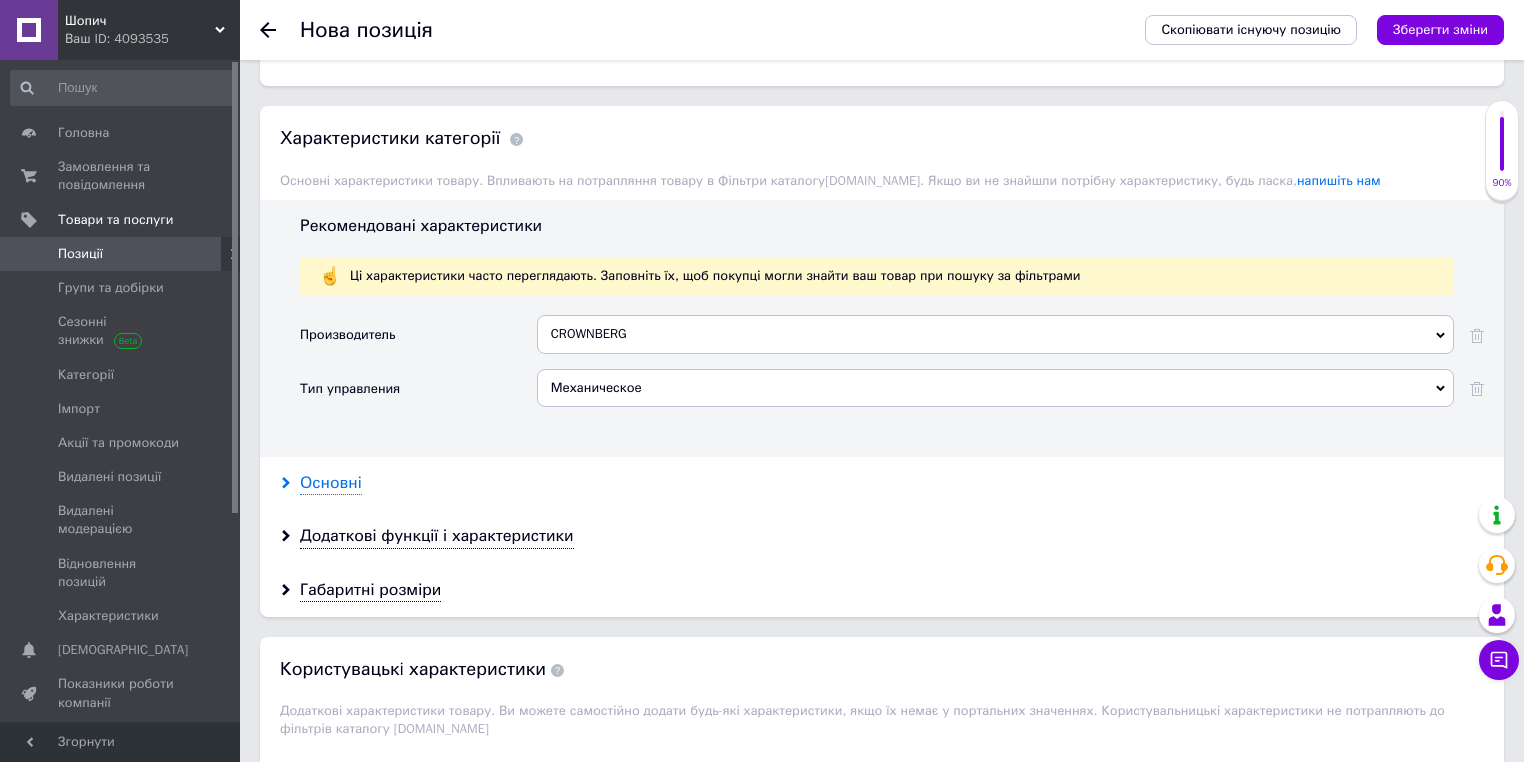 click on "Основні" at bounding box center [331, 483] 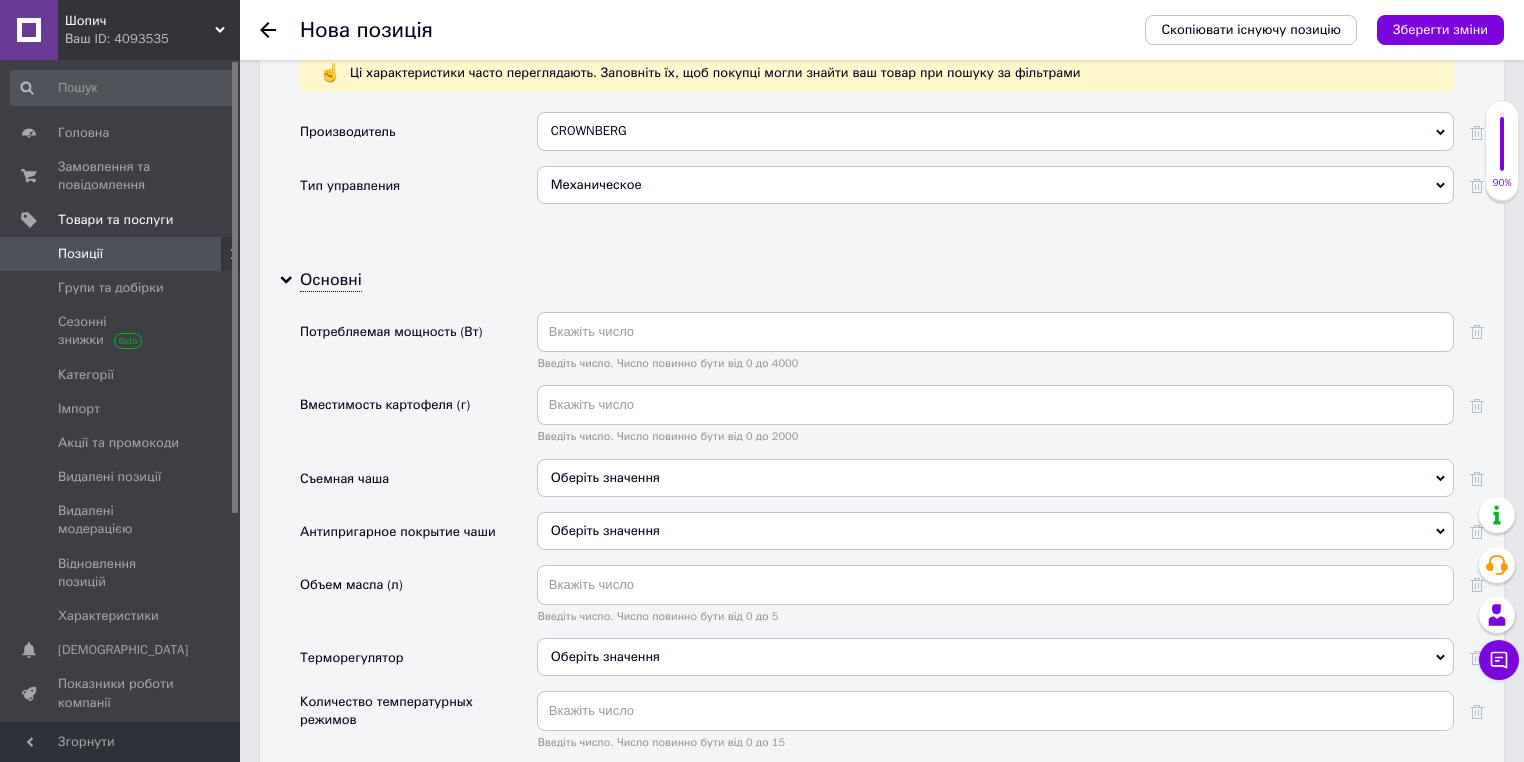 scroll, scrollTop: 2594, scrollLeft: 0, axis: vertical 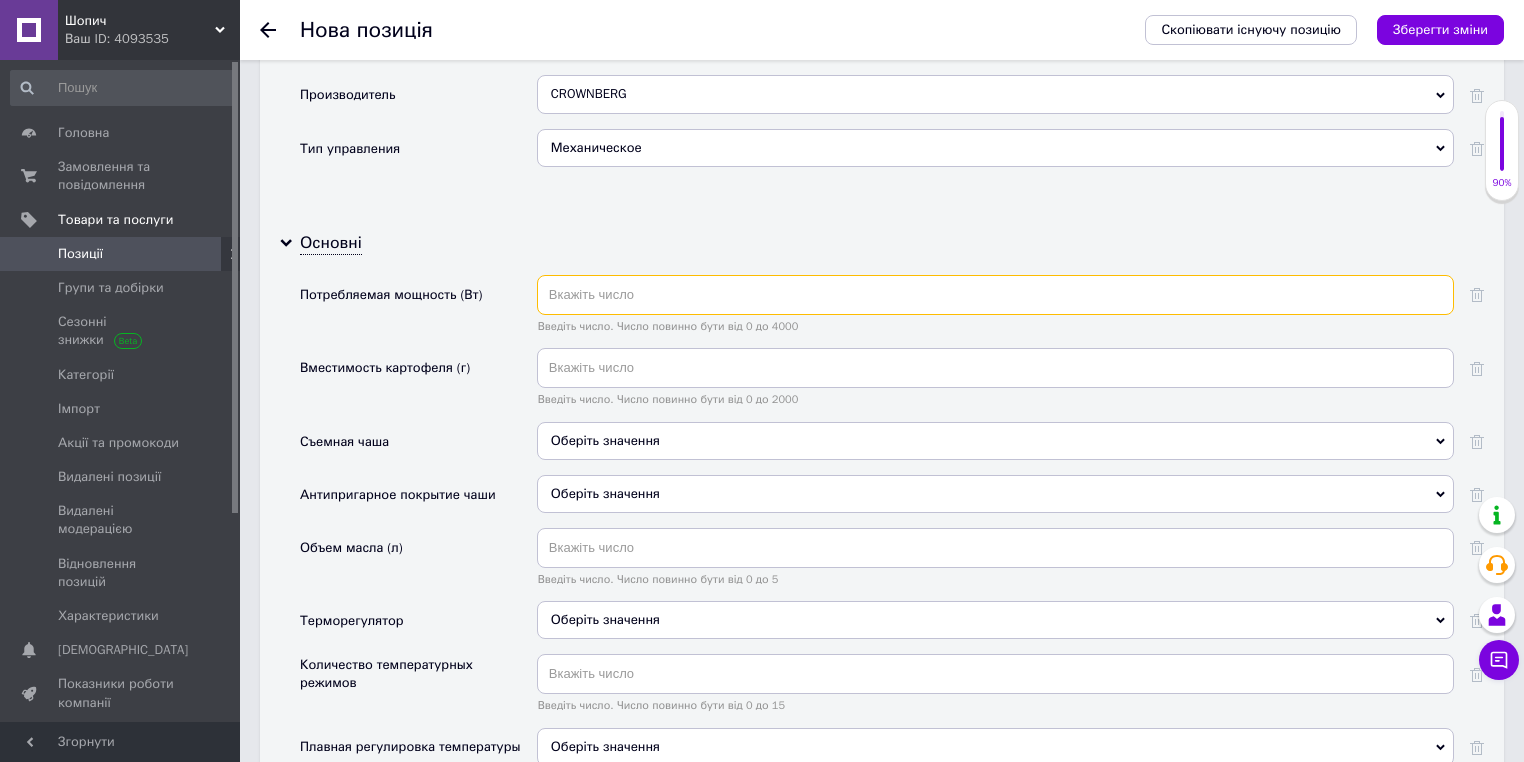 click at bounding box center [995, 295] 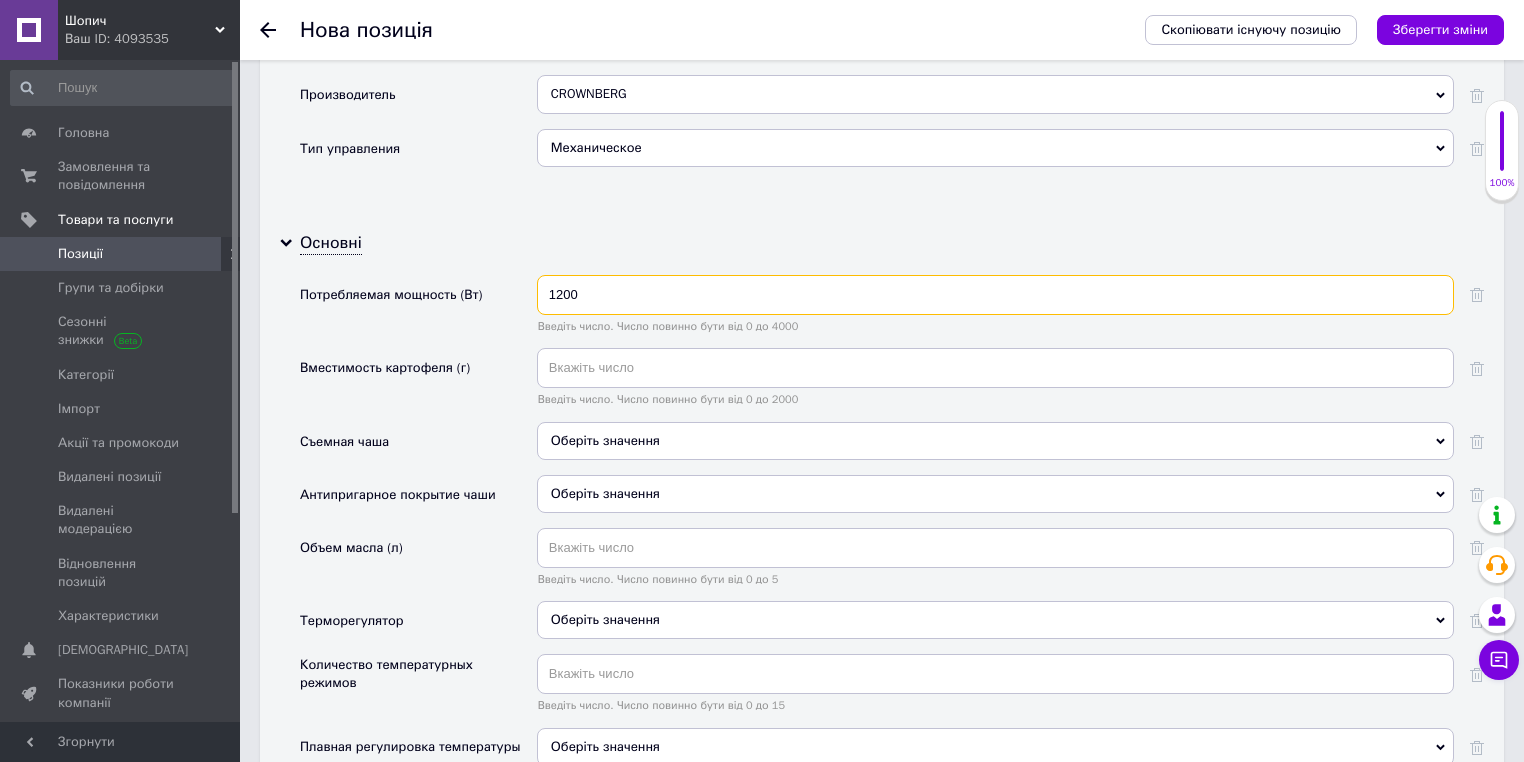 type on "1200" 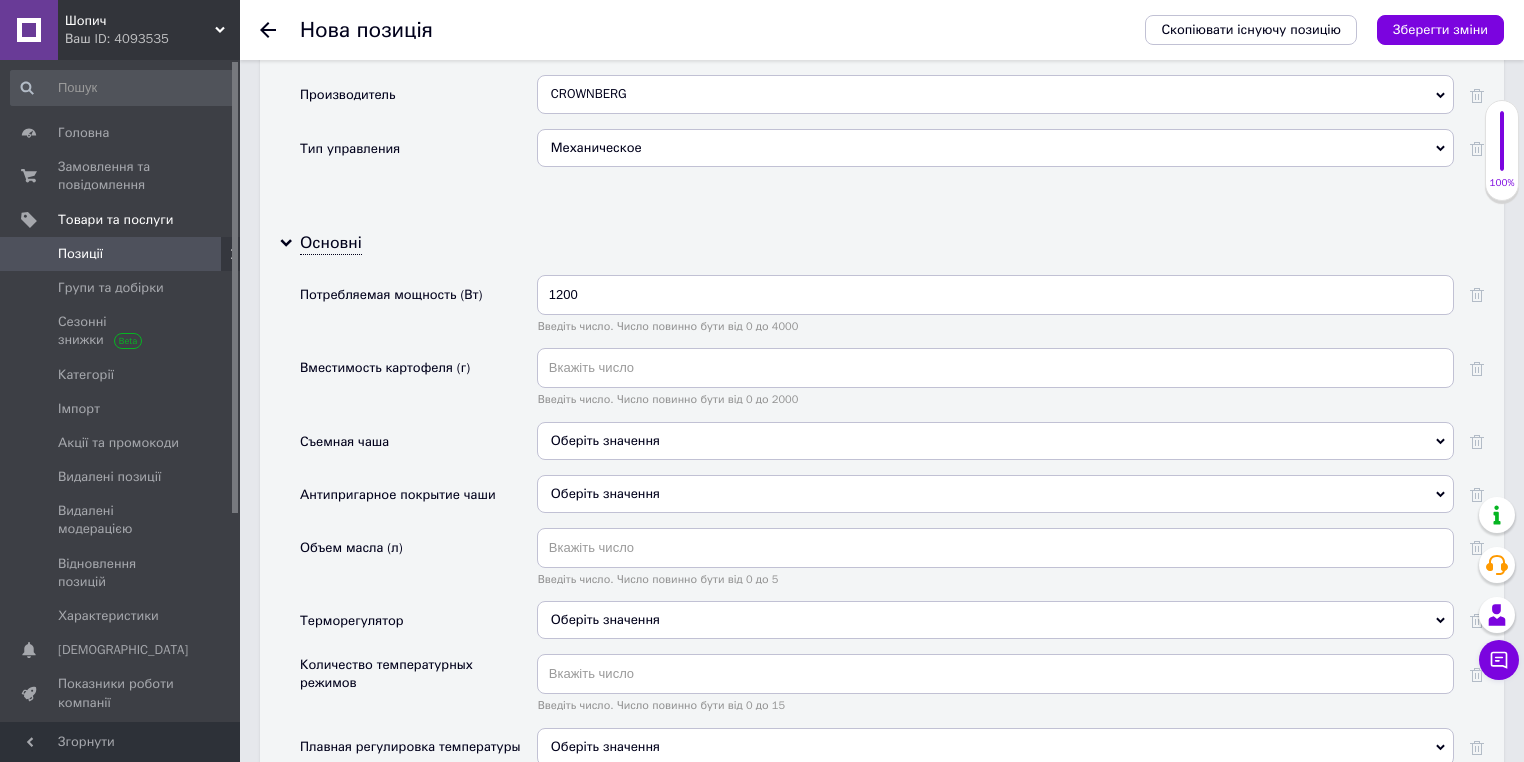 click on "Введіть число. Число повинно бути від 0 до 2000" at bounding box center (995, 384) 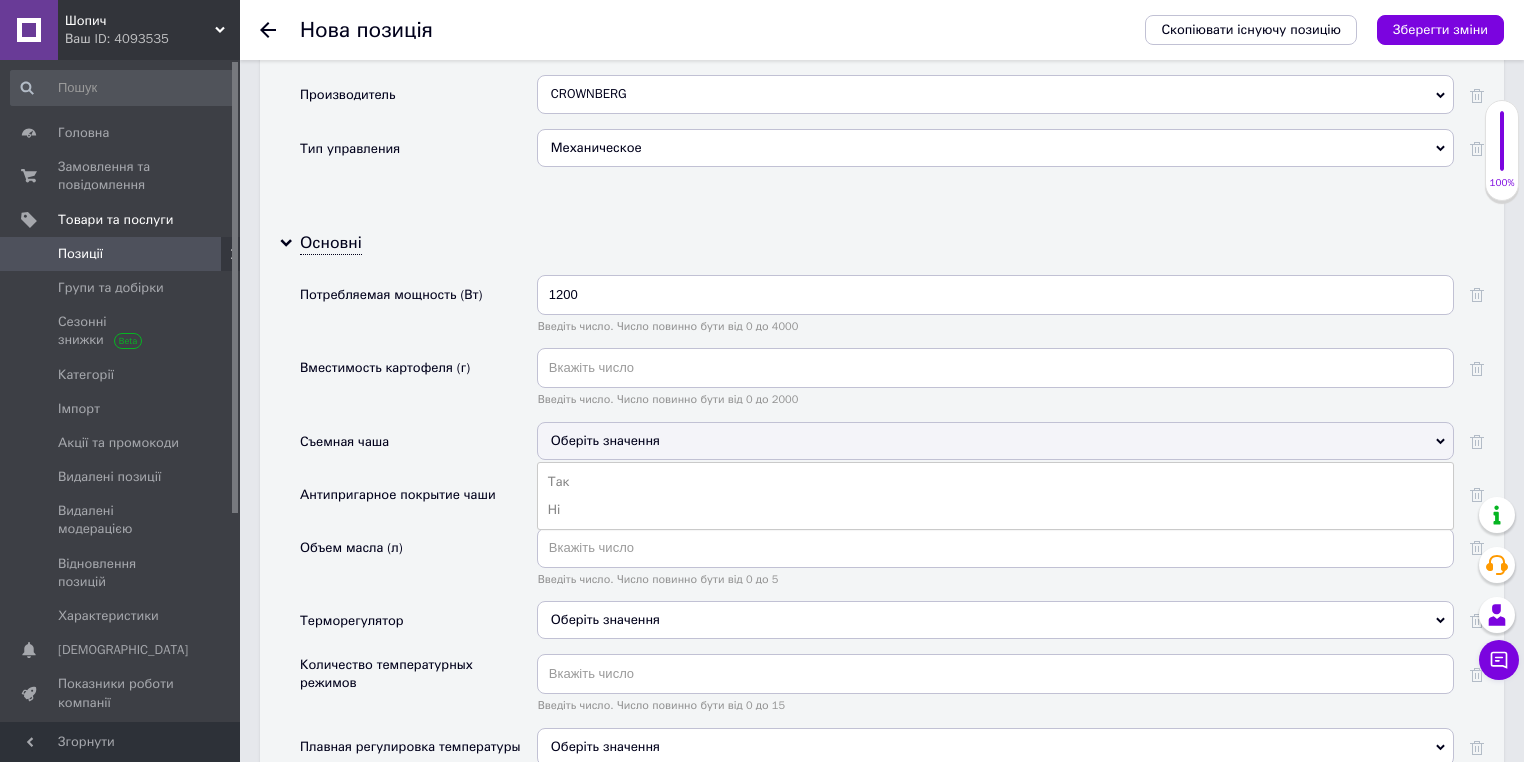 click on "Оберіть значення" at bounding box center [605, 440] 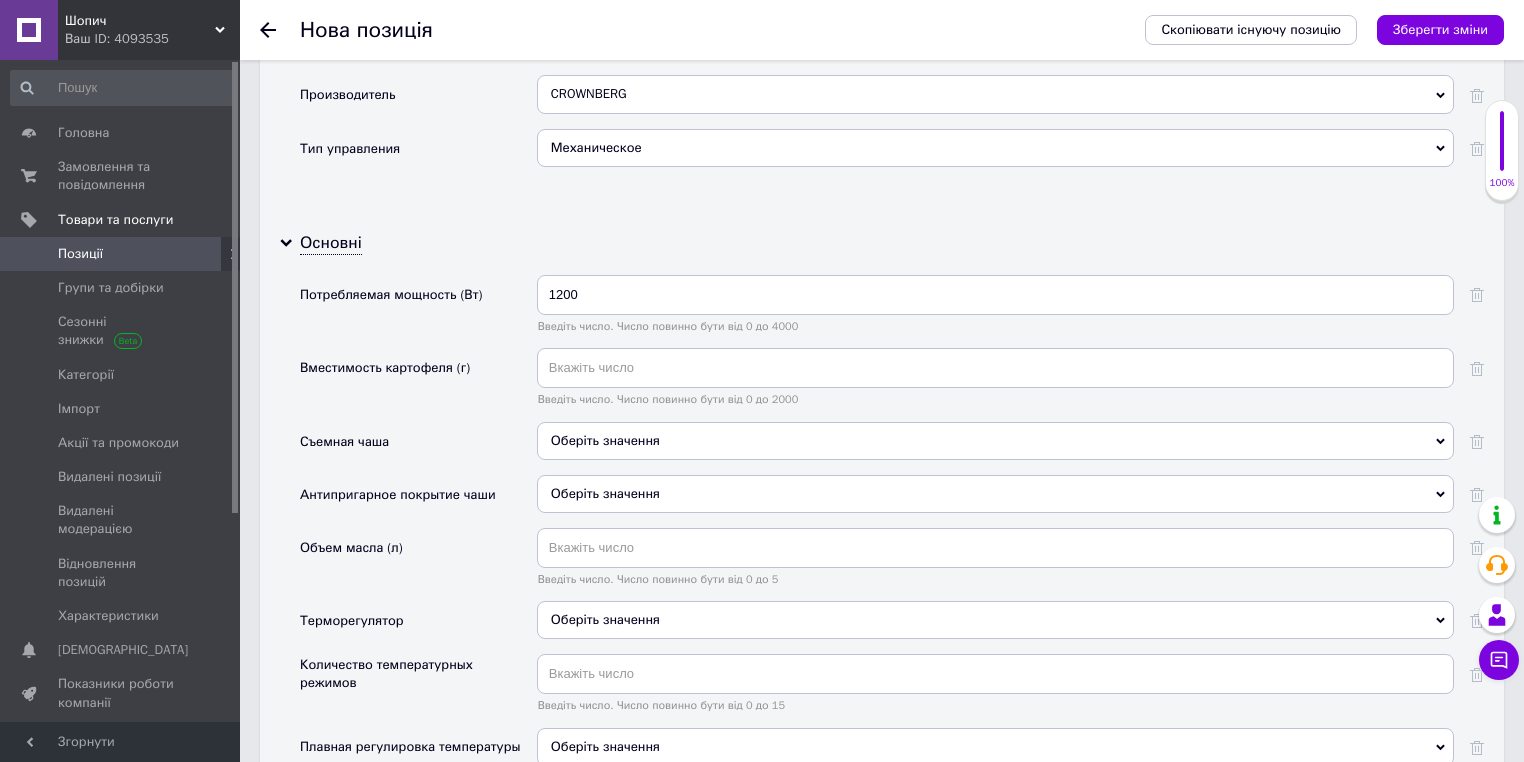 click on "Оберіть значення" at bounding box center (605, 440) 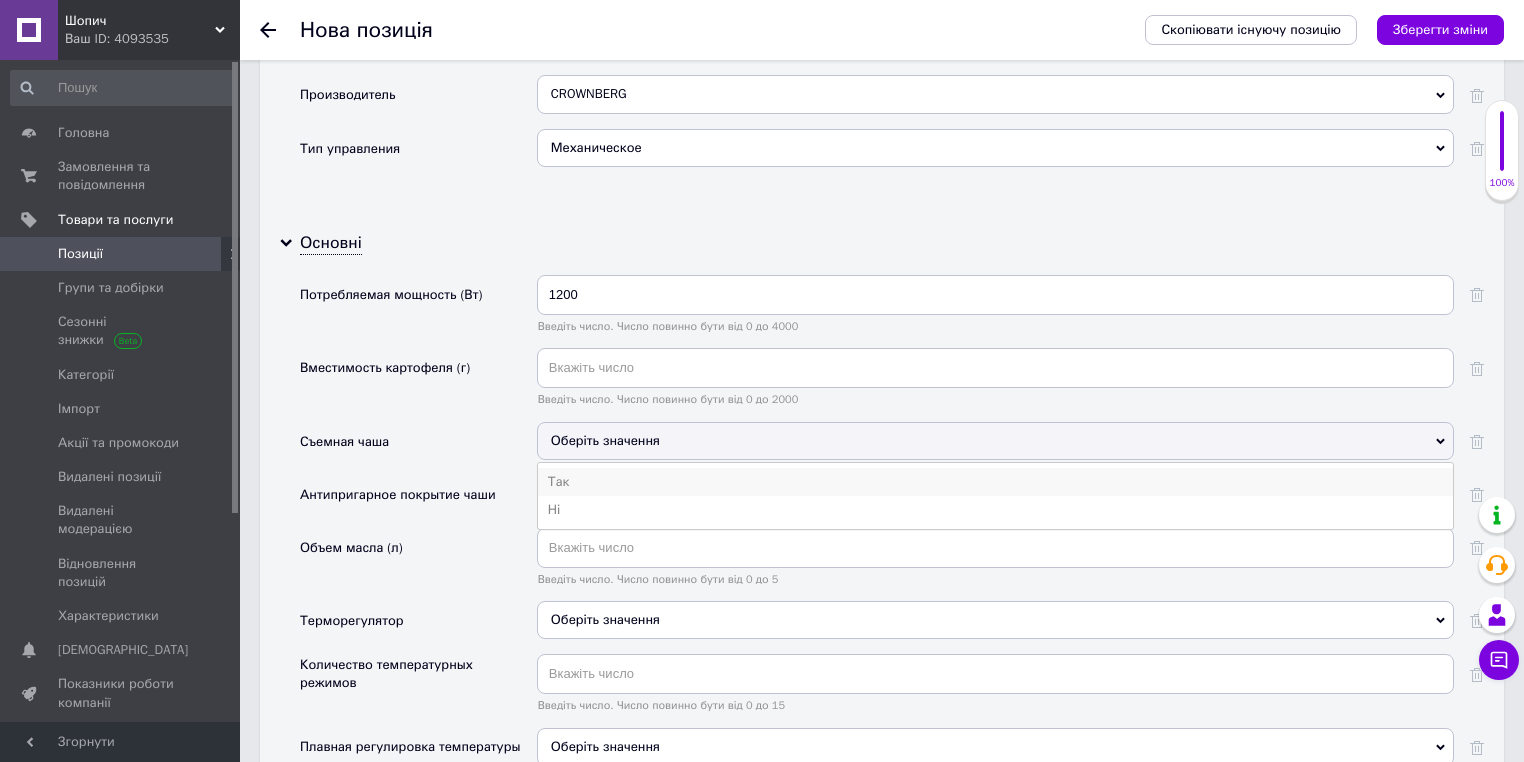 click on "Так" at bounding box center [995, 482] 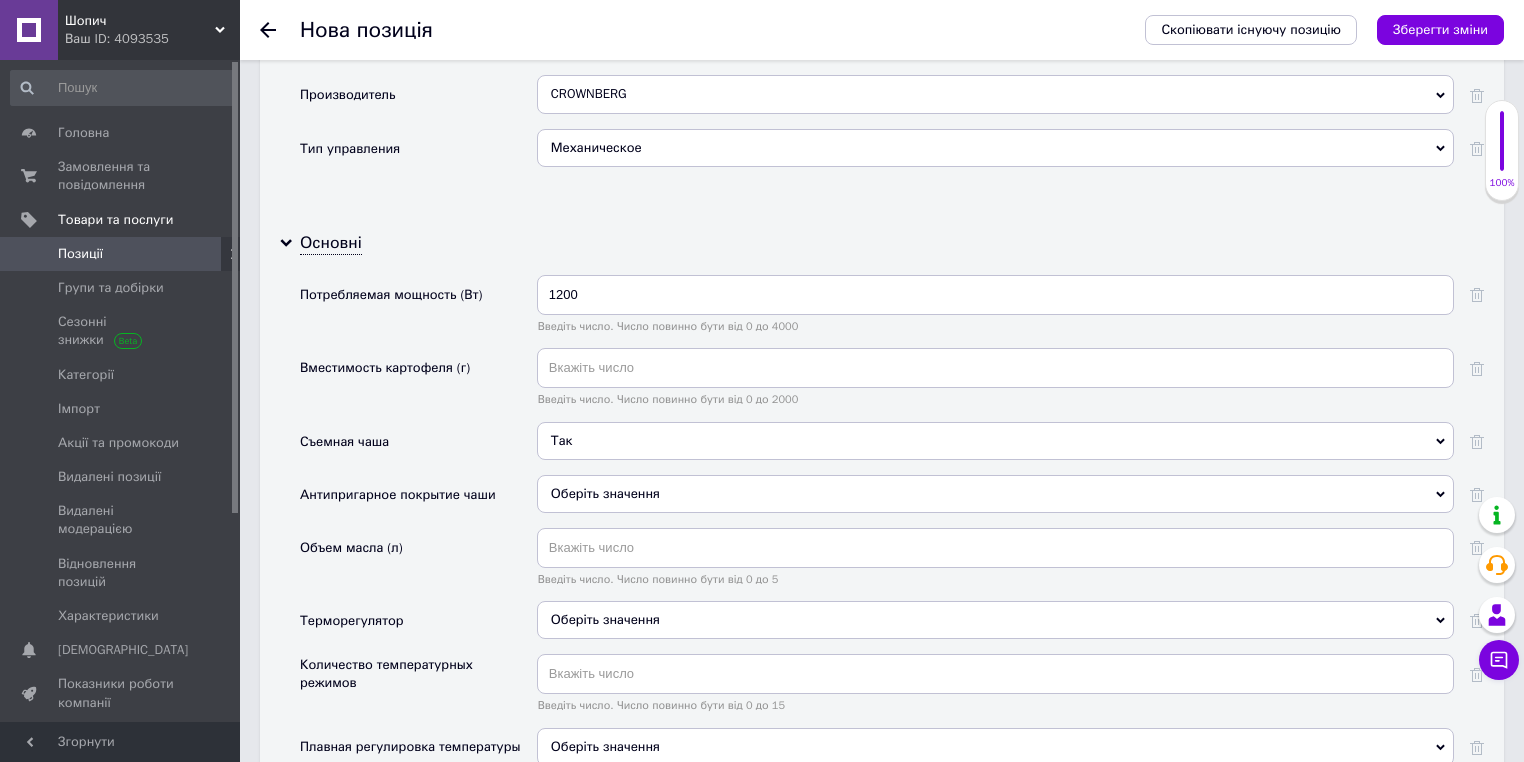 drag, startPoint x: 567, startPoint y: 486, endPoint x: 565, endPoint y: 509, distance: 23.086792 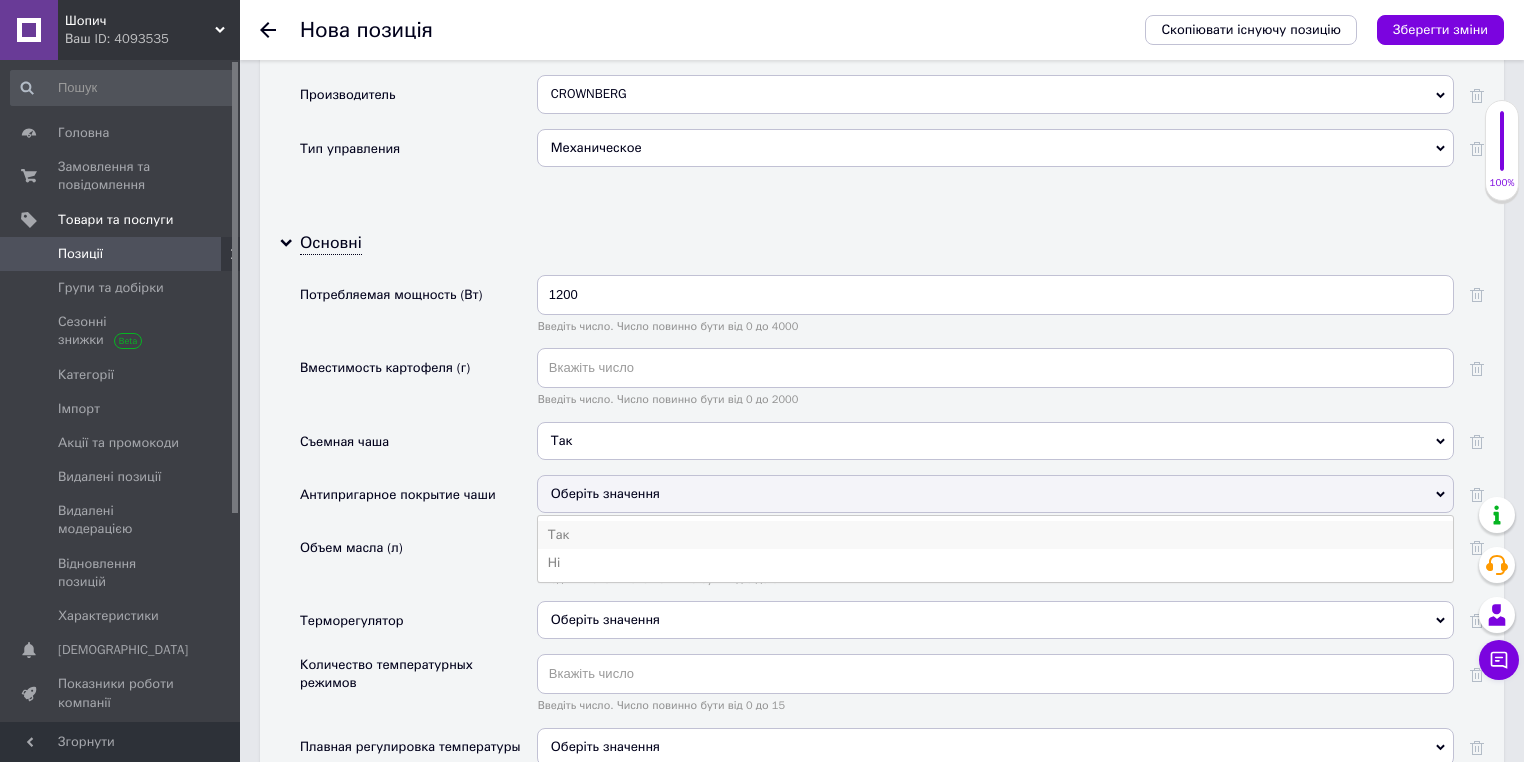 click on "Так" at bounding box center [995, 535] 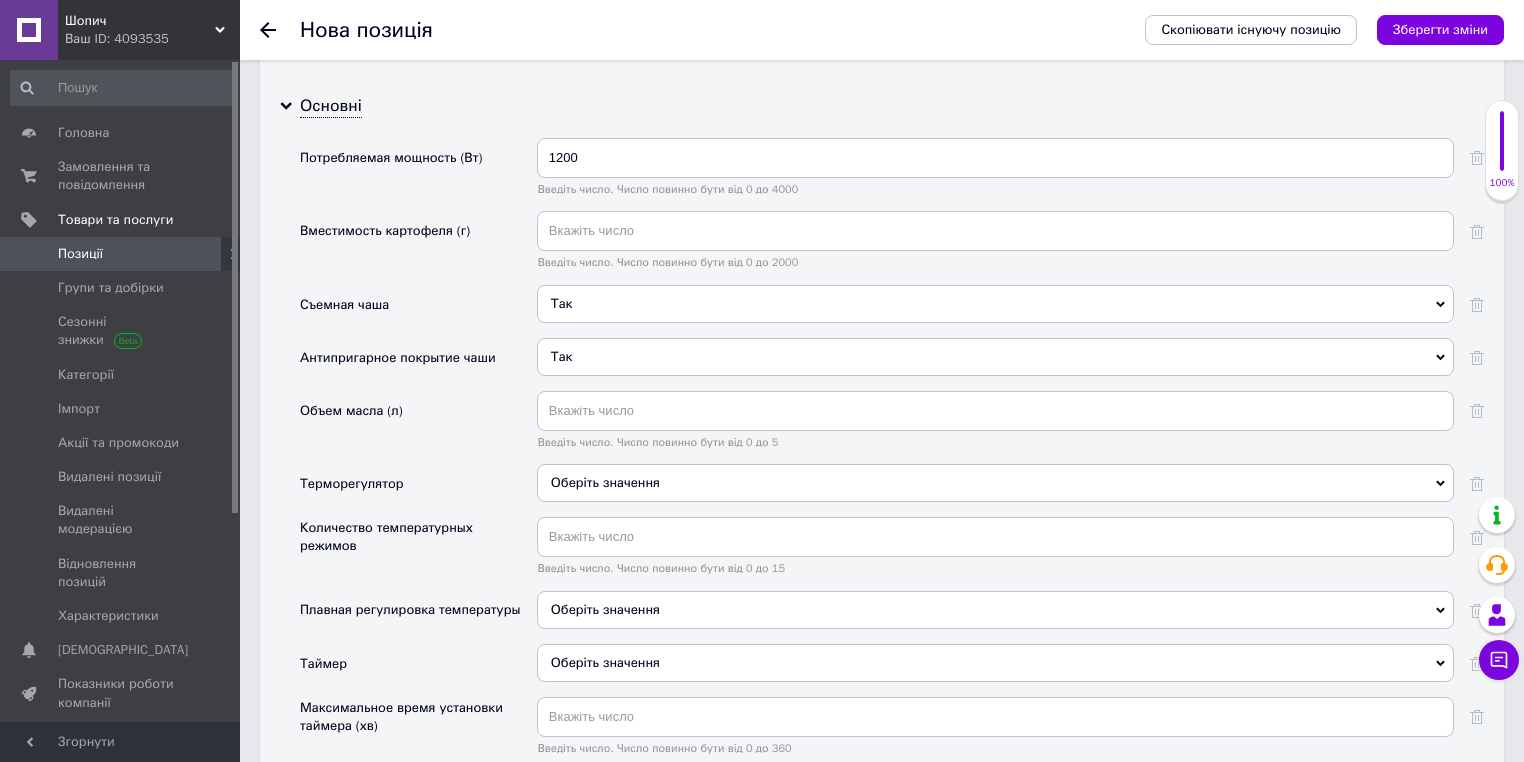 scroll, scrollTop: 2754, scrollLeft: 0, axis: vertical 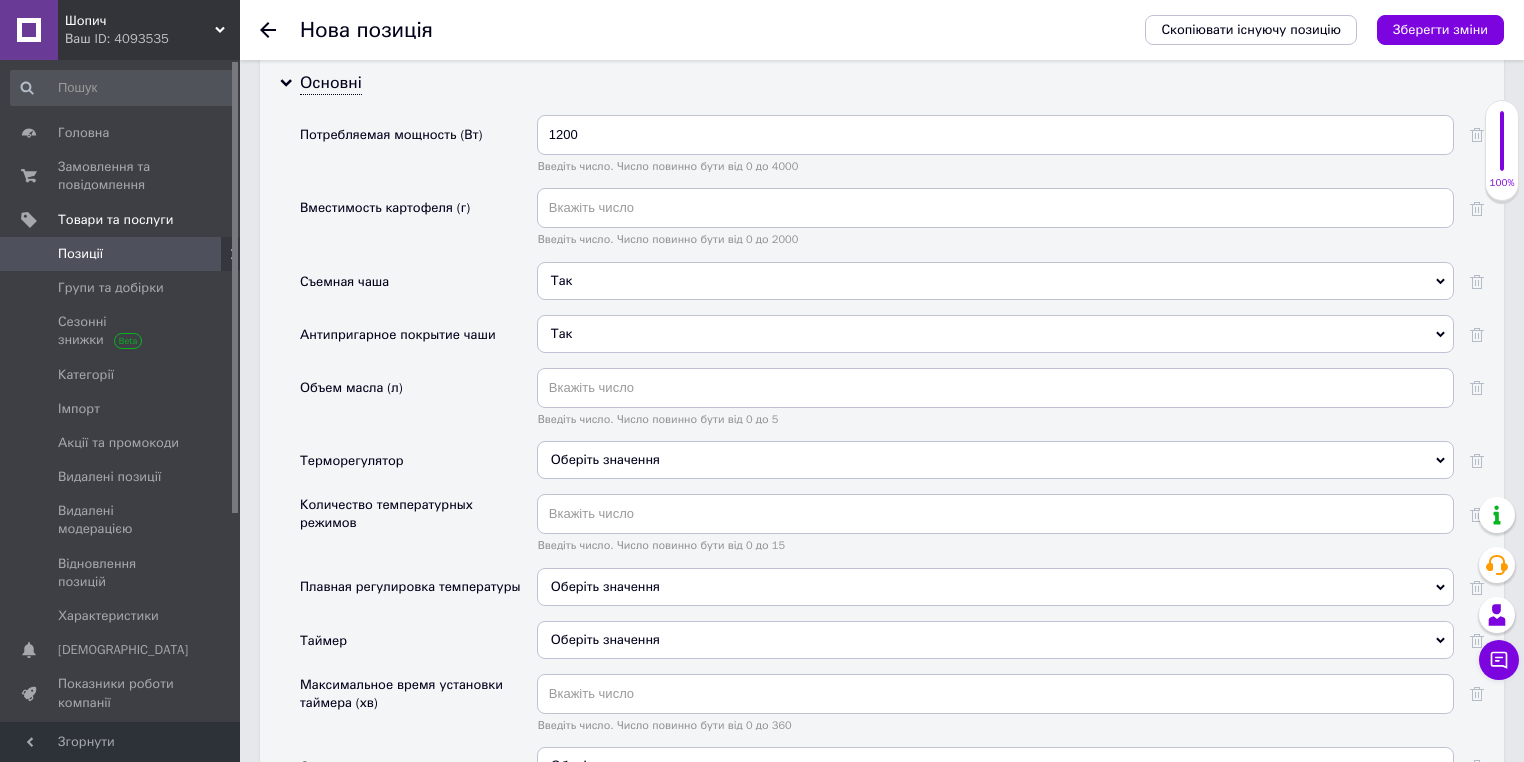 click on "Оберіть значення" at bounding box center [995, 460] 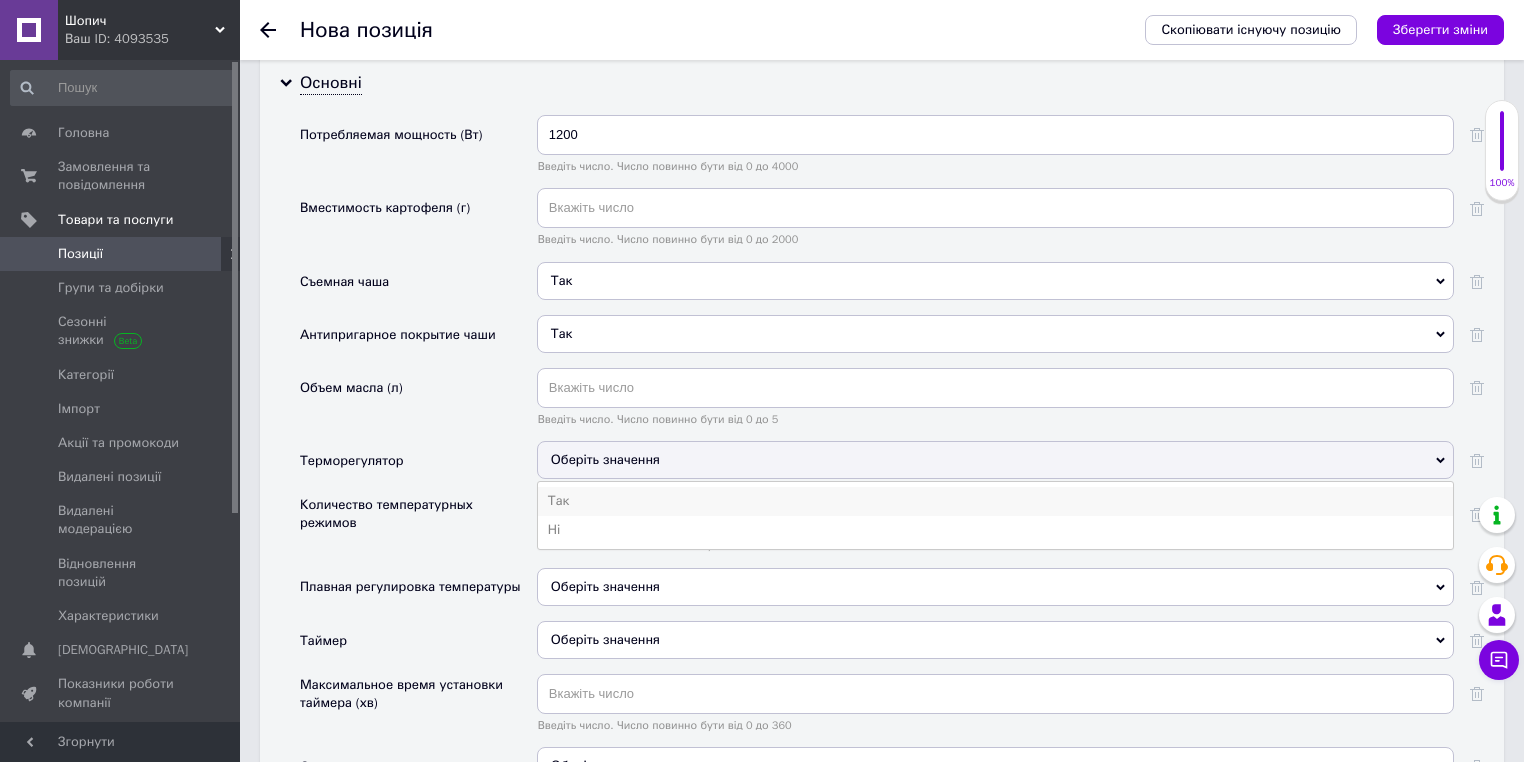 click on "Так" at bounding box center [995, 501] 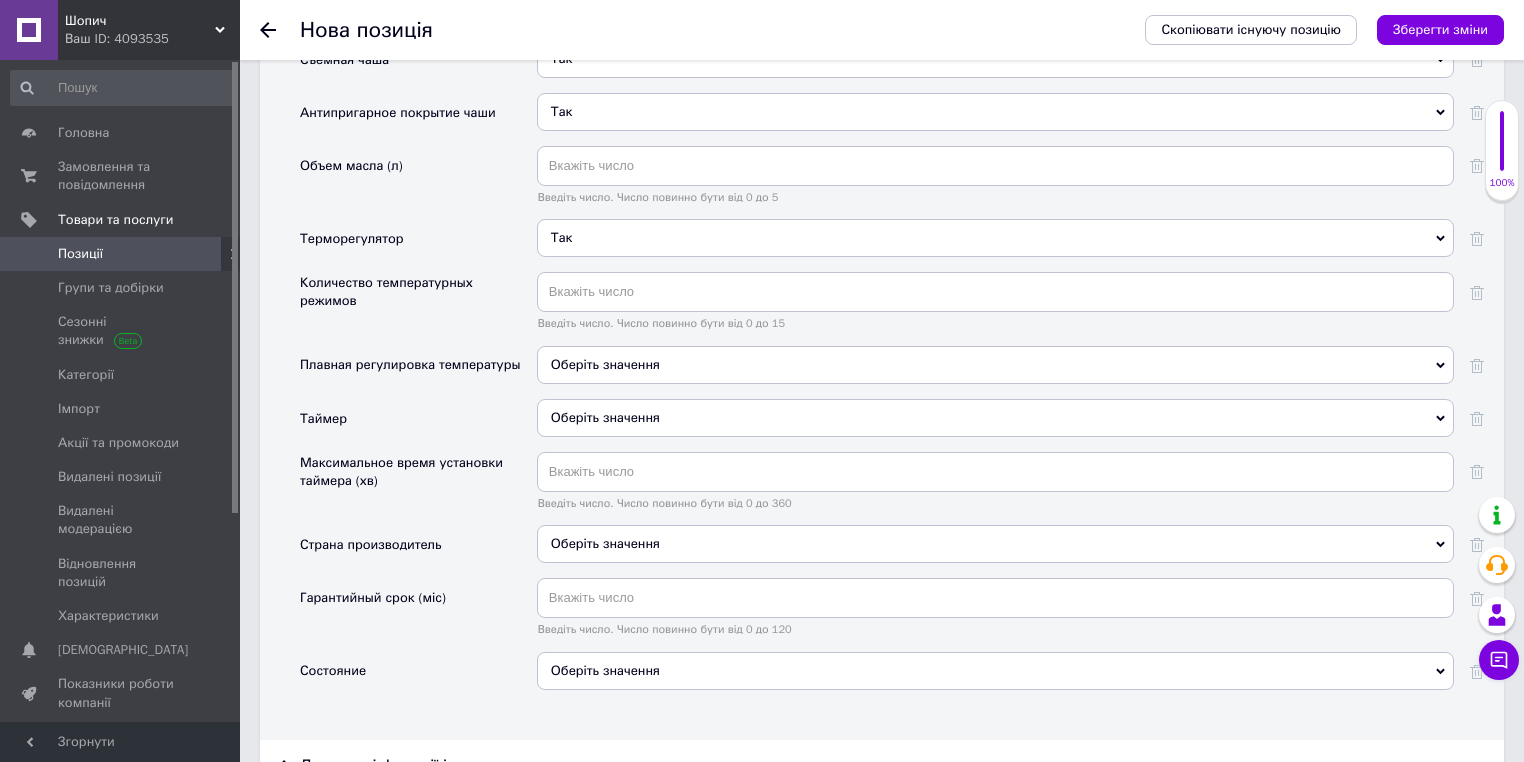scroll, scrollTop: 3074, scrollLeft: 0, axis: vertical 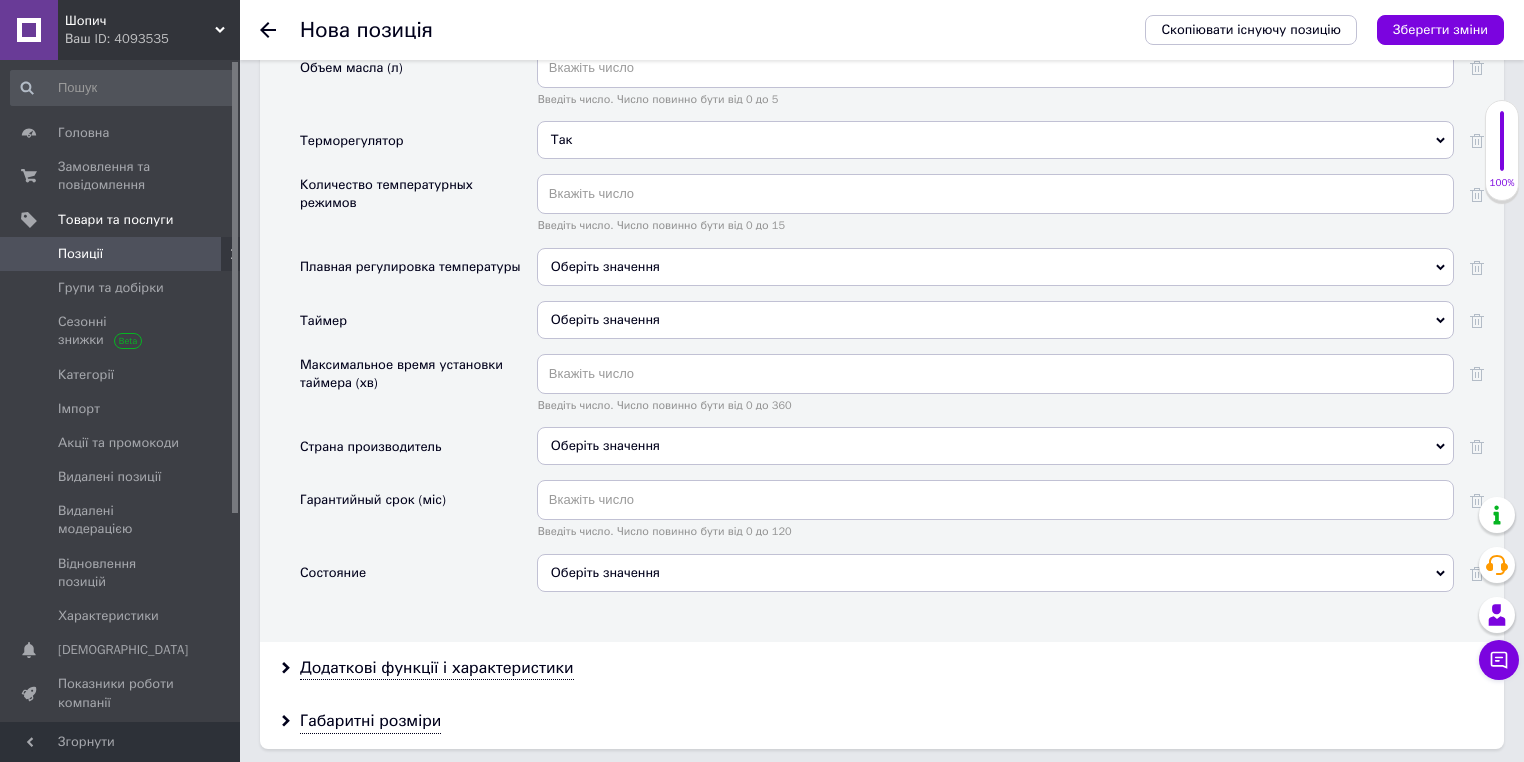 click on "Оберіть значення" at bounding box center (995, 446) 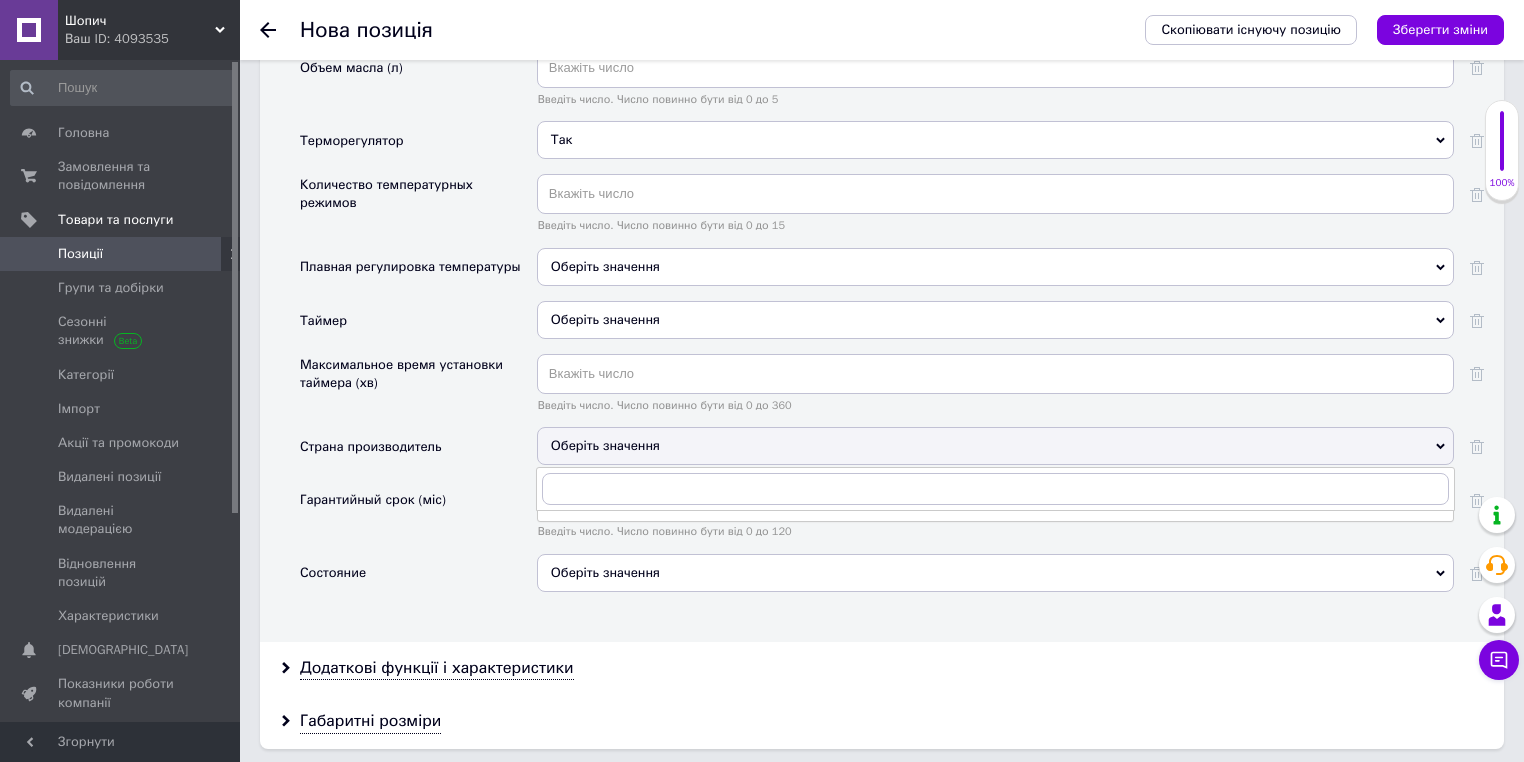 click on "Страна производитель" at bounding box center [418, 453] 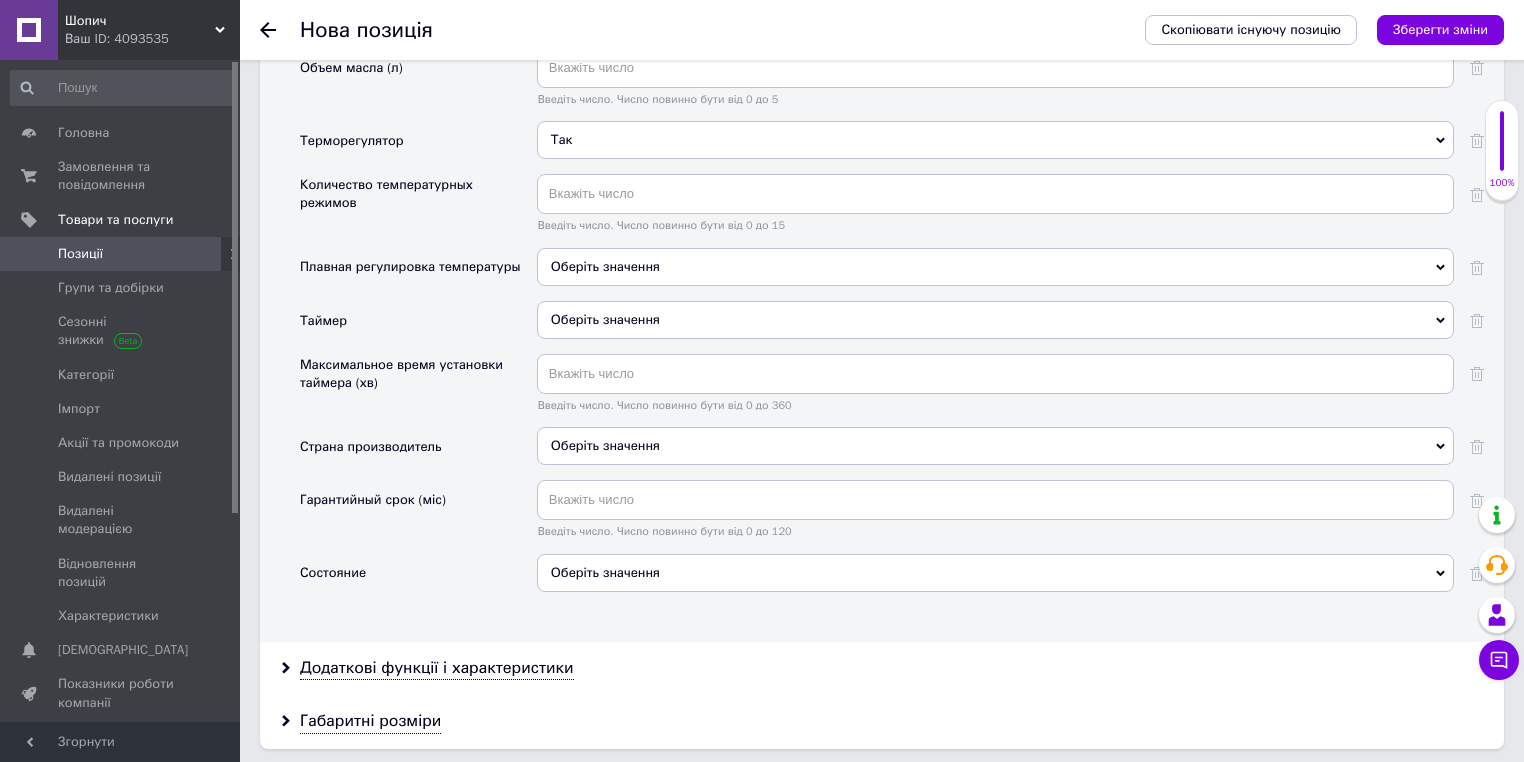 click on "Оберіть значення" at bounding box center [995, 573] 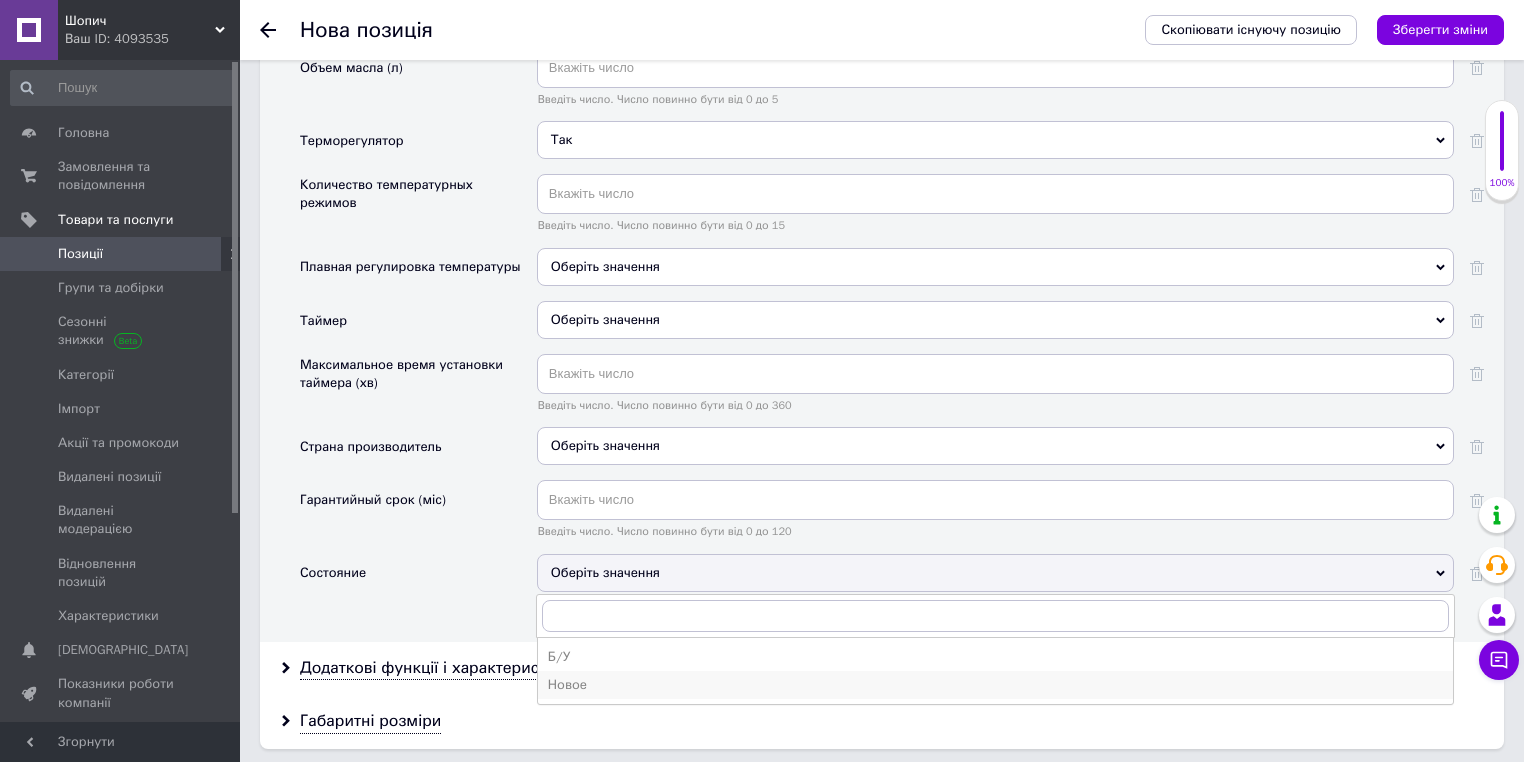 click on "Новое" at bounding box center [995, 685] 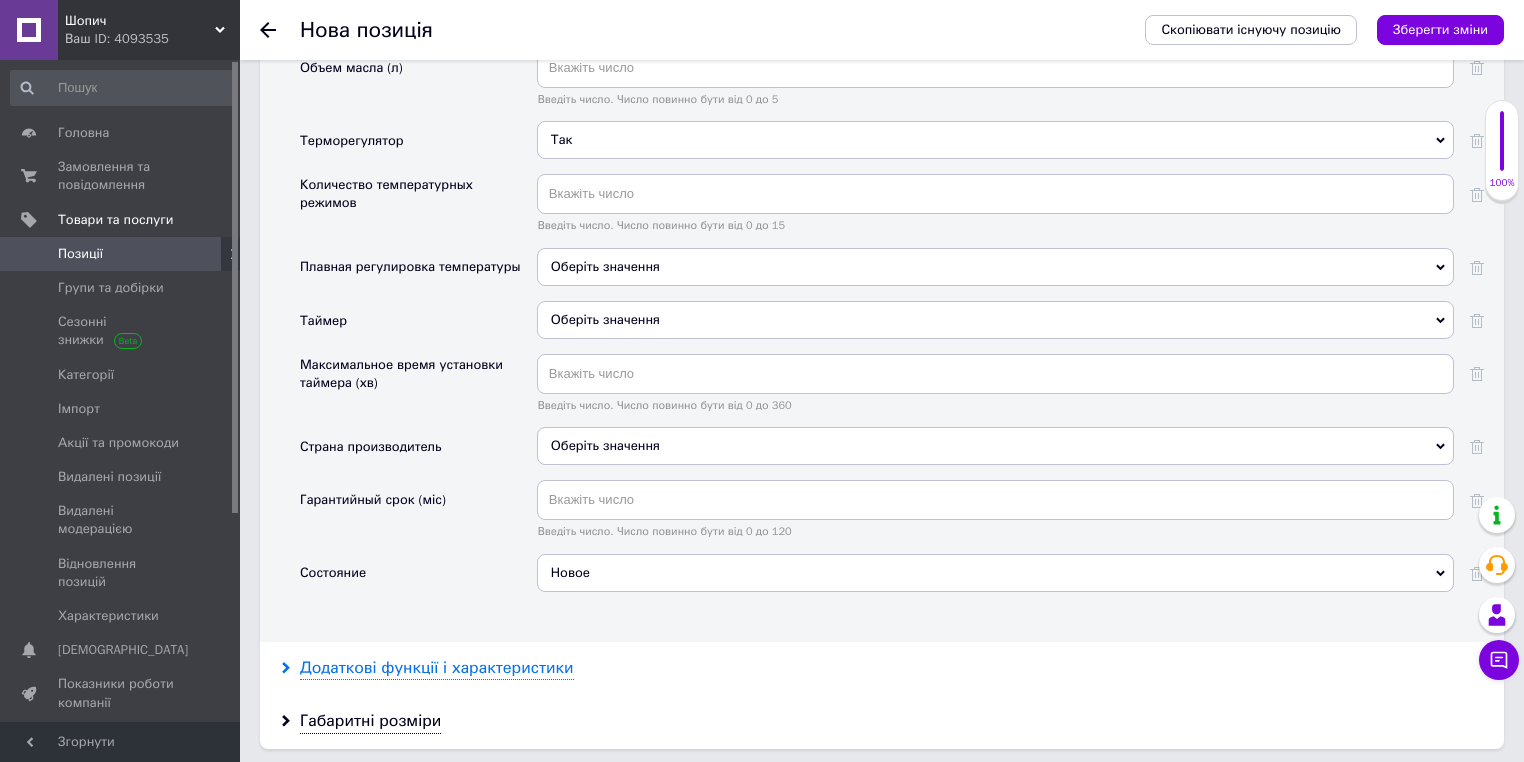 click on "Додаткові функції і характеристики" at bounding box center (437, 668) 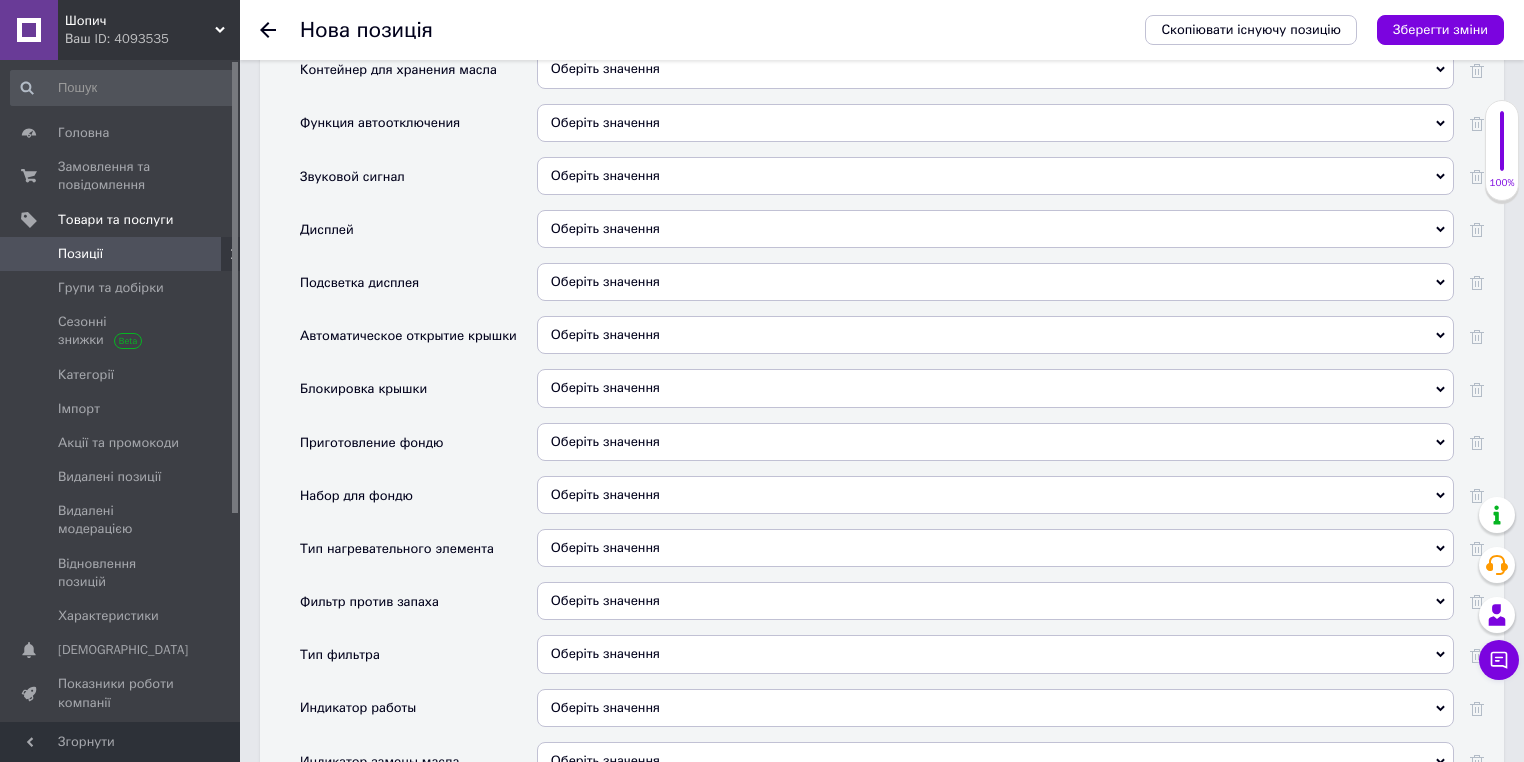 scroll, scrollTop: 3874, scrollLeft: 0, axis: vertical 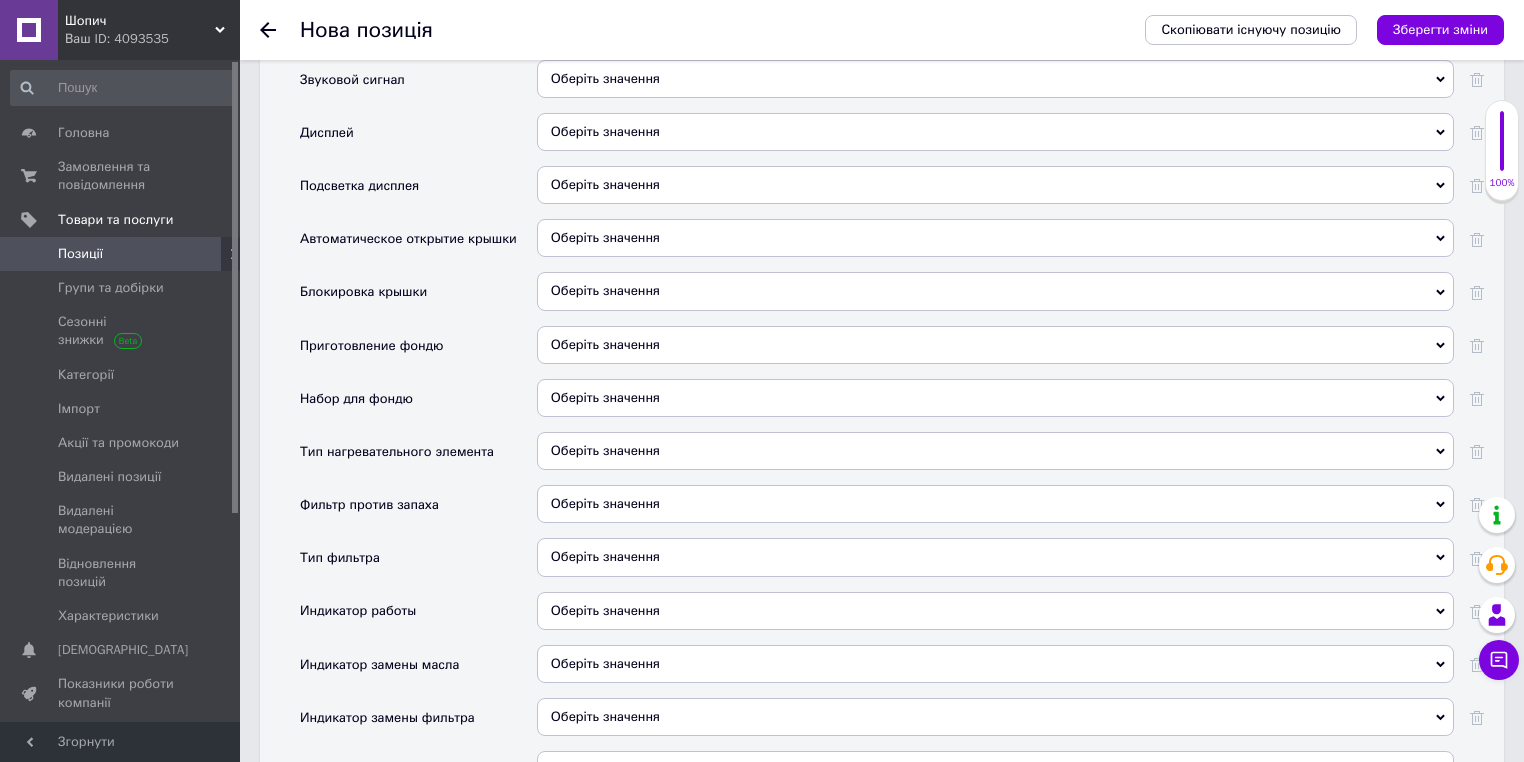 click on "Оберіть значення" at bounding box center (995, 451) 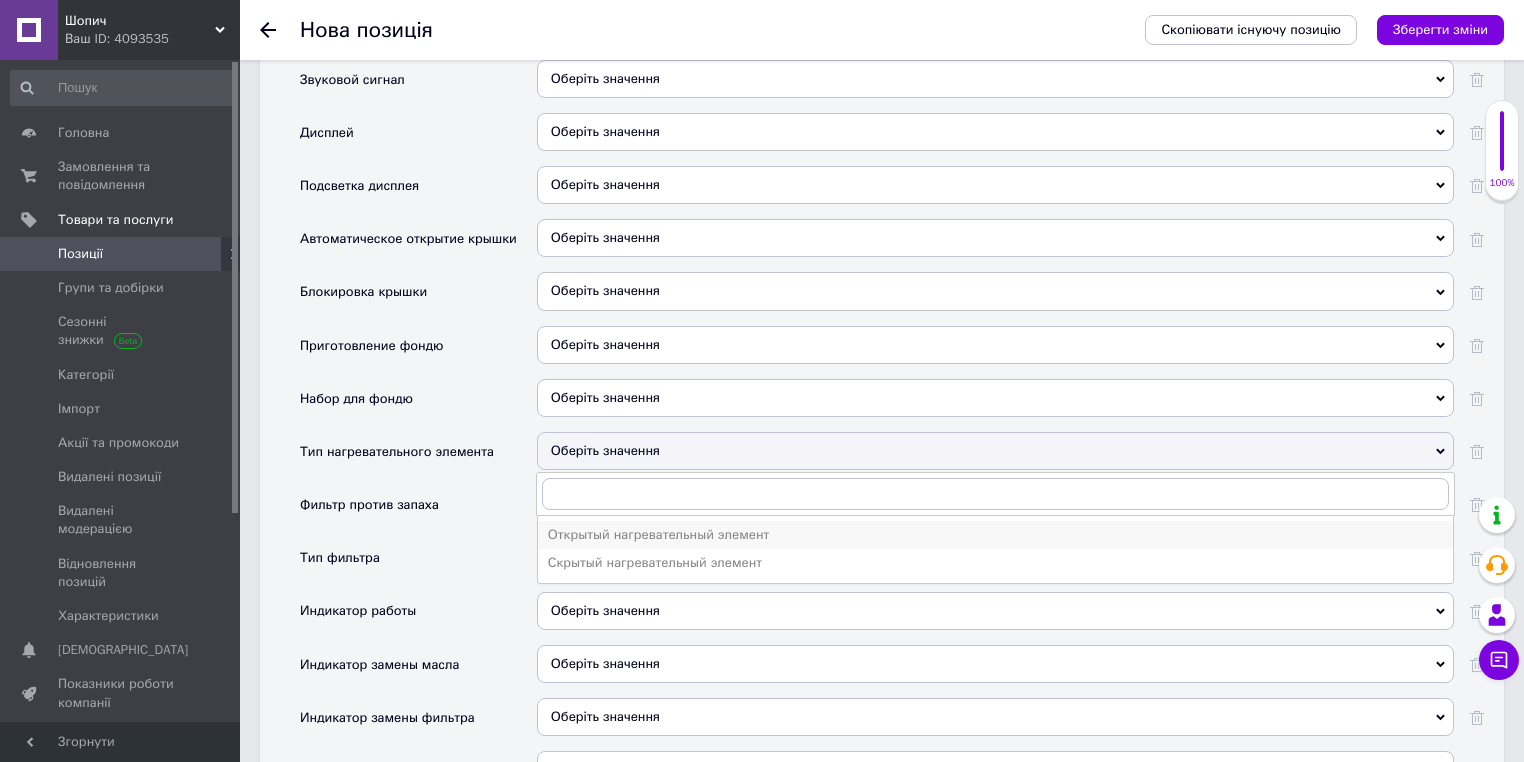 click on "Открытый нагревательный элемент" at bounding box center (995, 535) 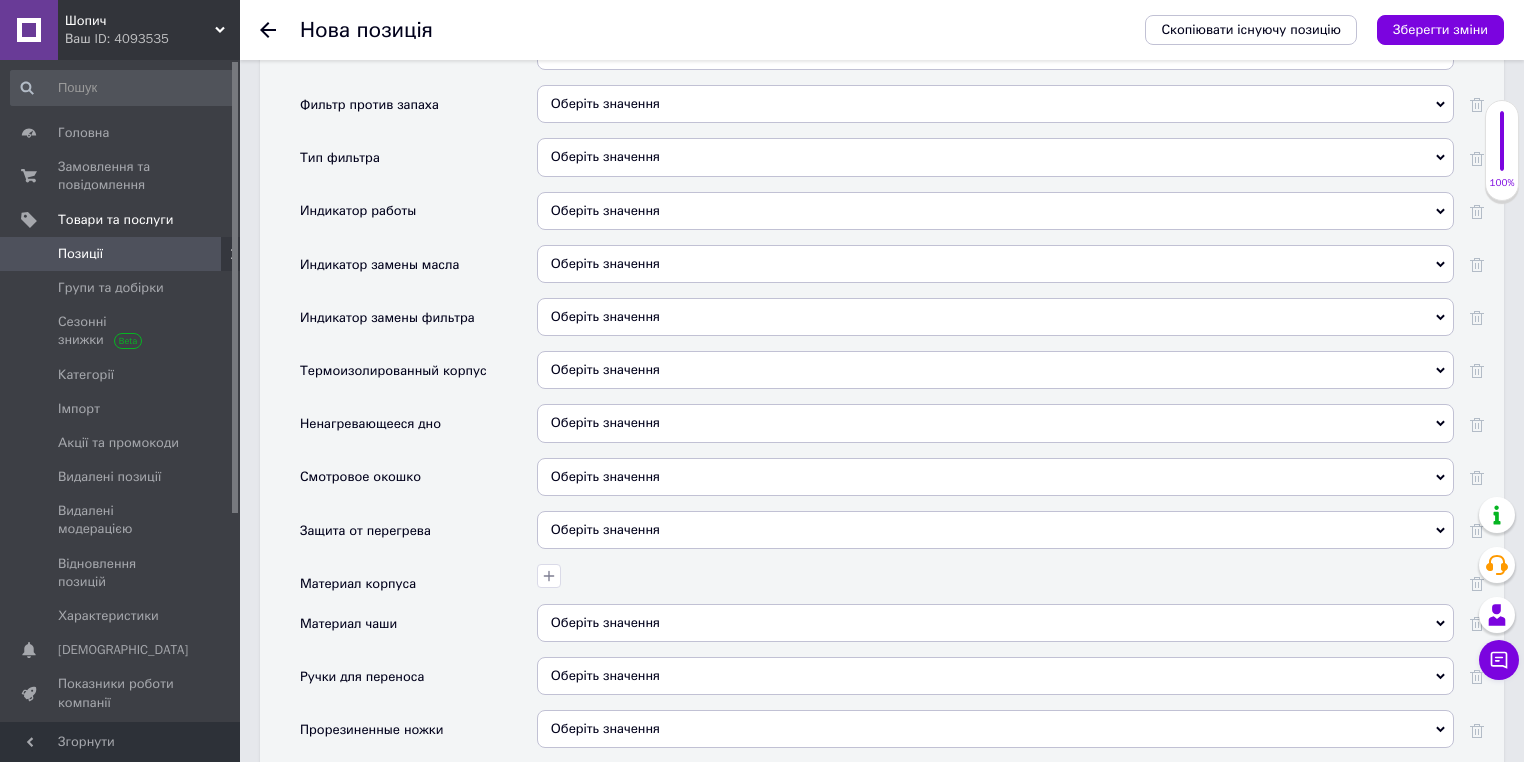 scroll, scrollTop: 4354, scrollLeft: 0, axis: vertical 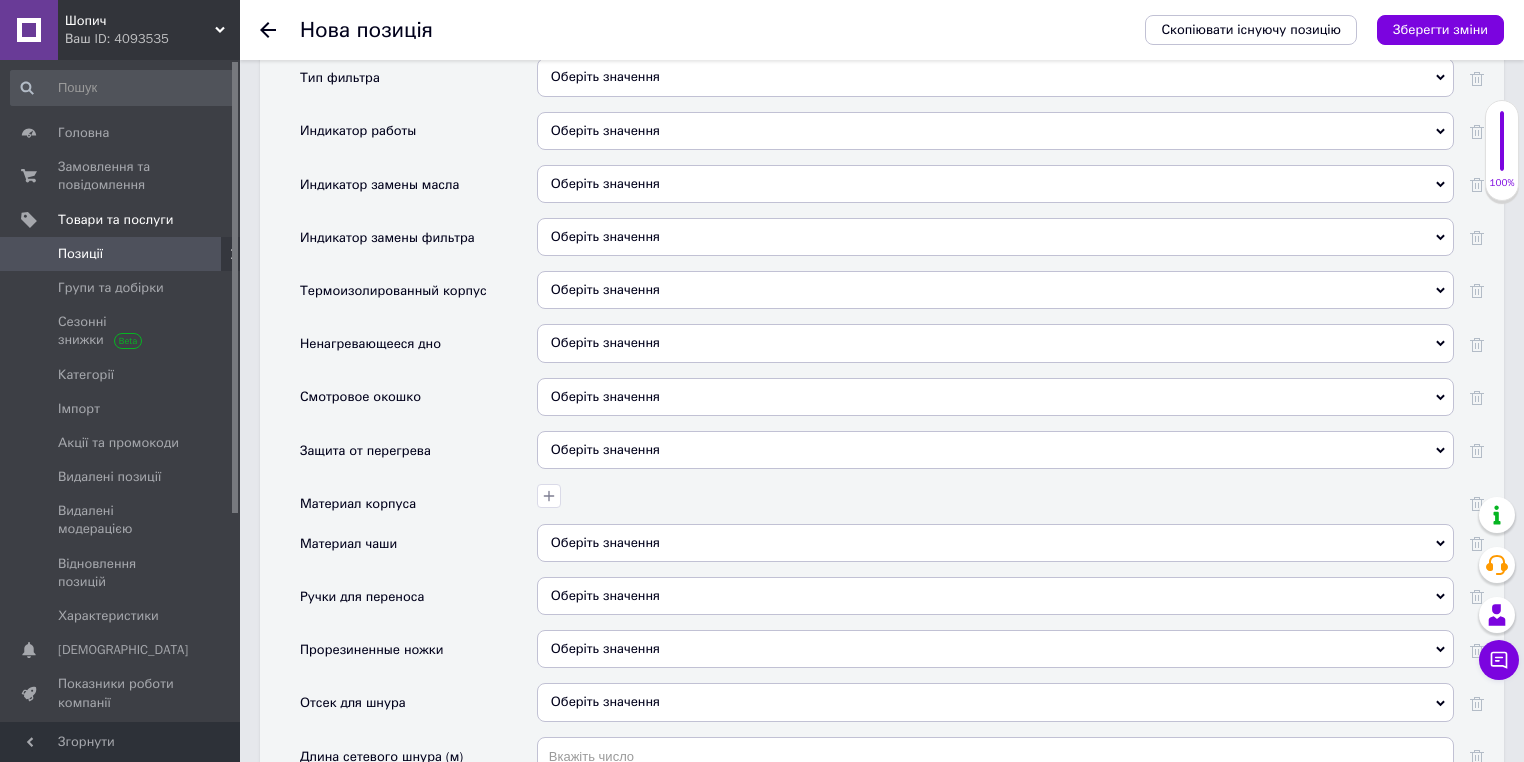 drag, startPoint x: 548, startPoint y: 419, endPoint x: 570, endPoint y: 460, distance: 46.52956 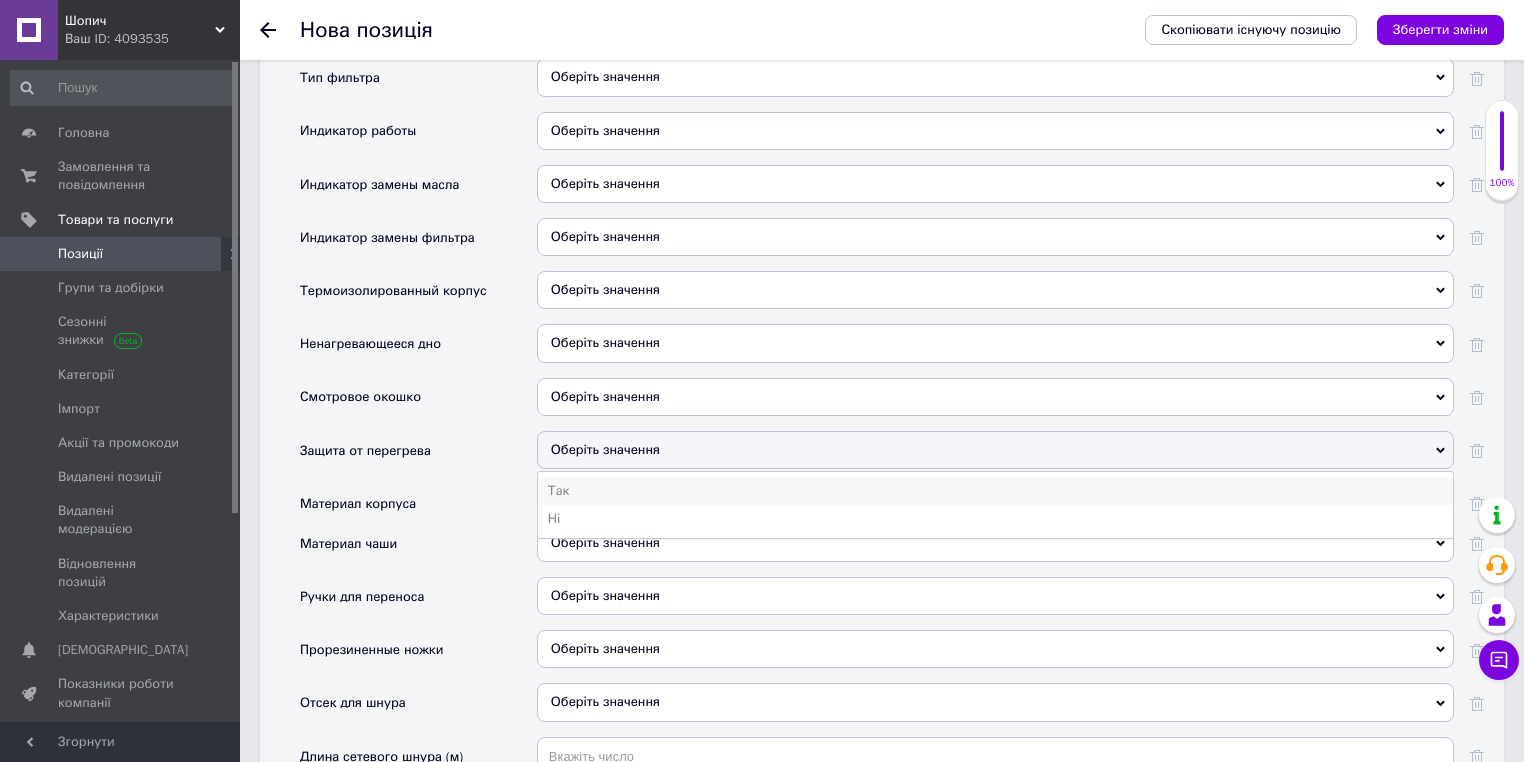 click on "Так" at bounding box center [995, 491] 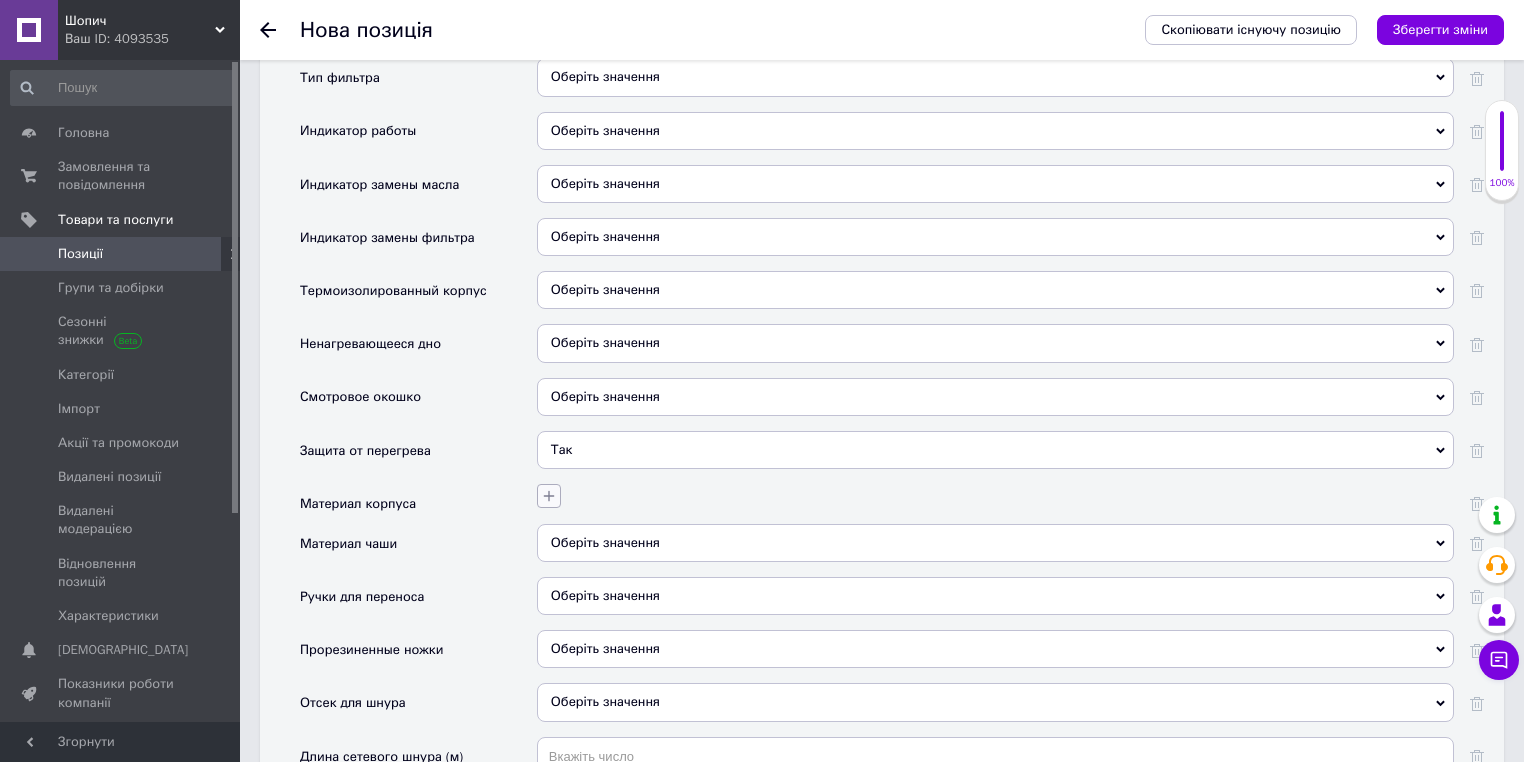click at bounding box center [549, 496] 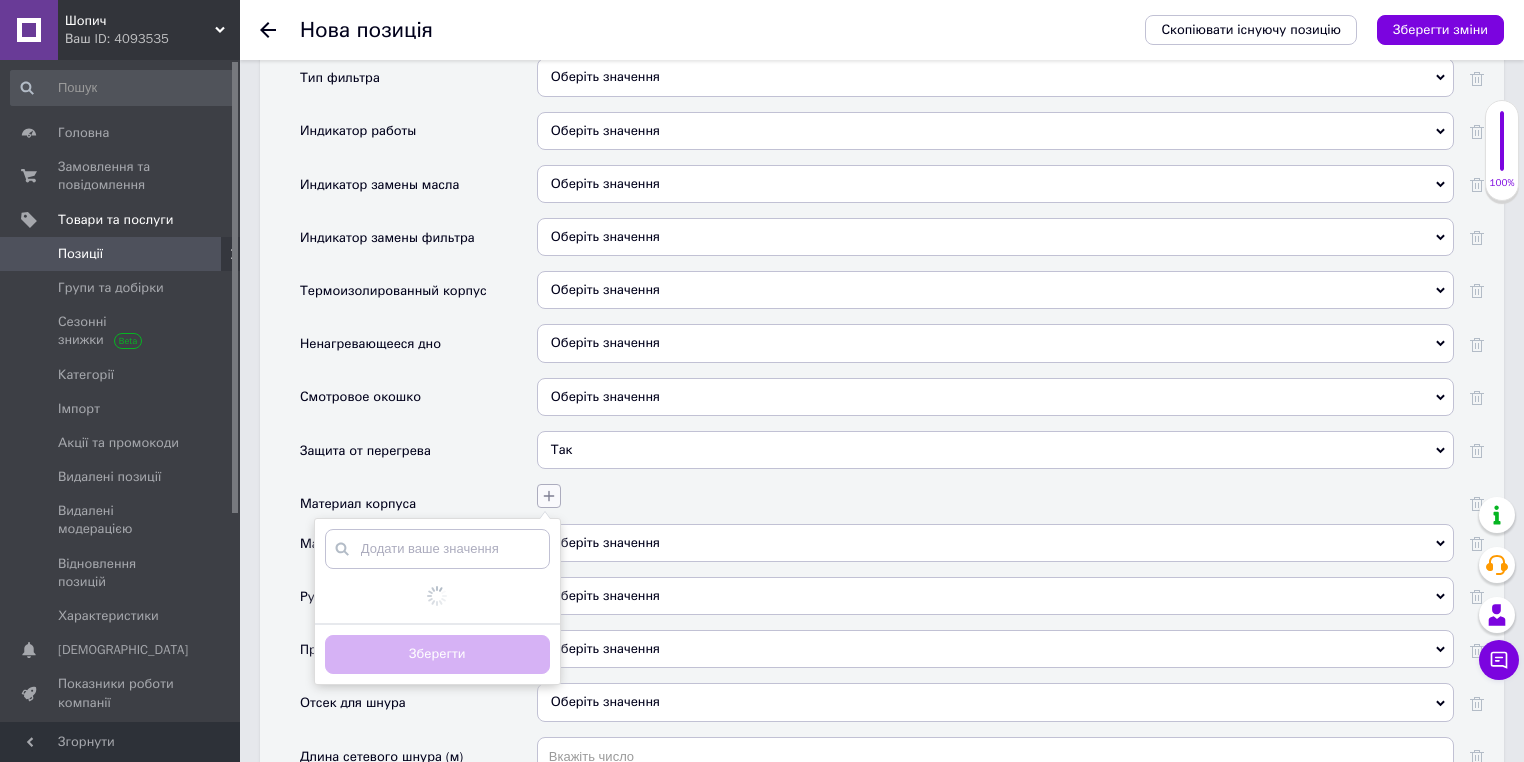 click 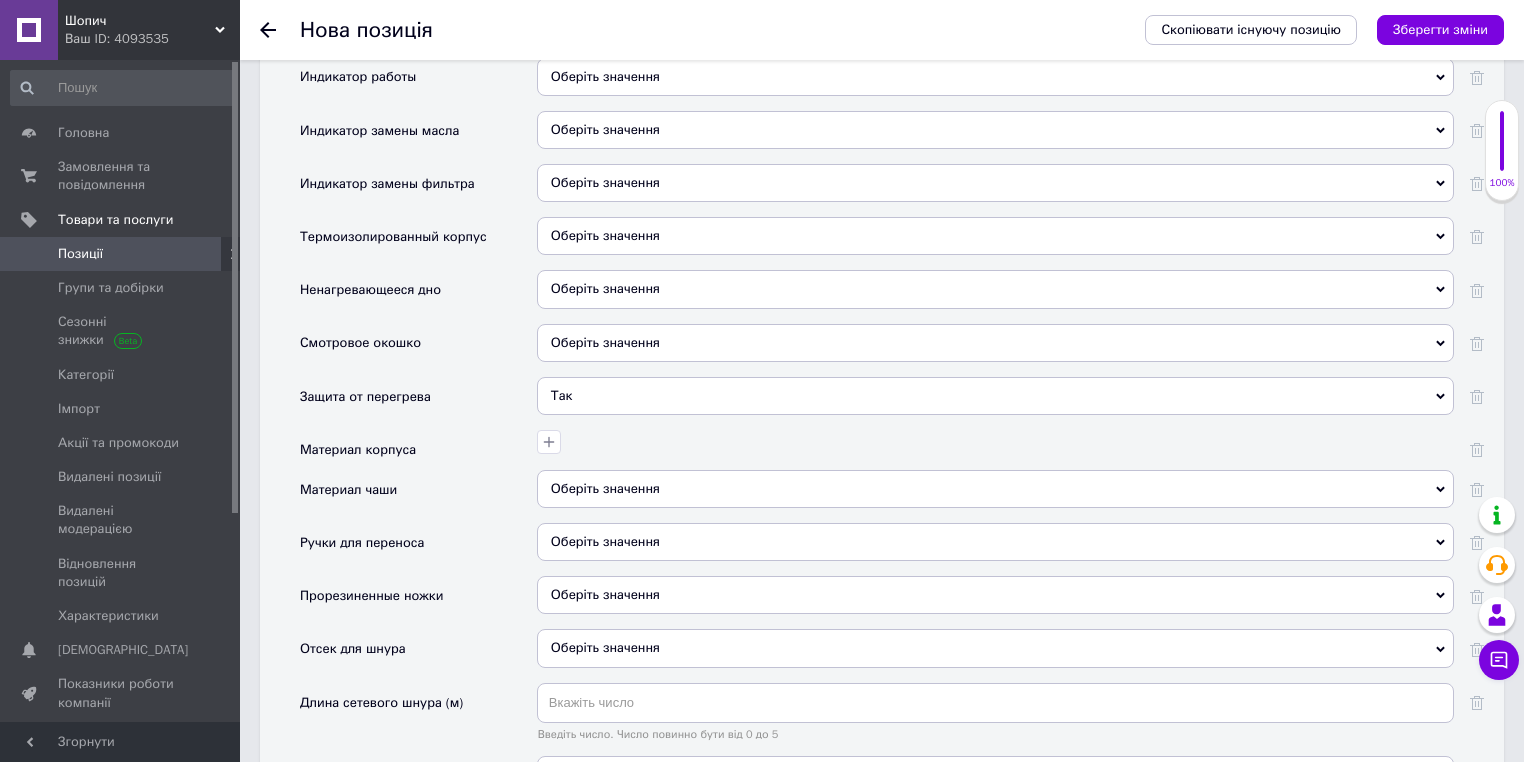 scroll, scrollTop: 4434, scrollLeft: 0, axis: vertical 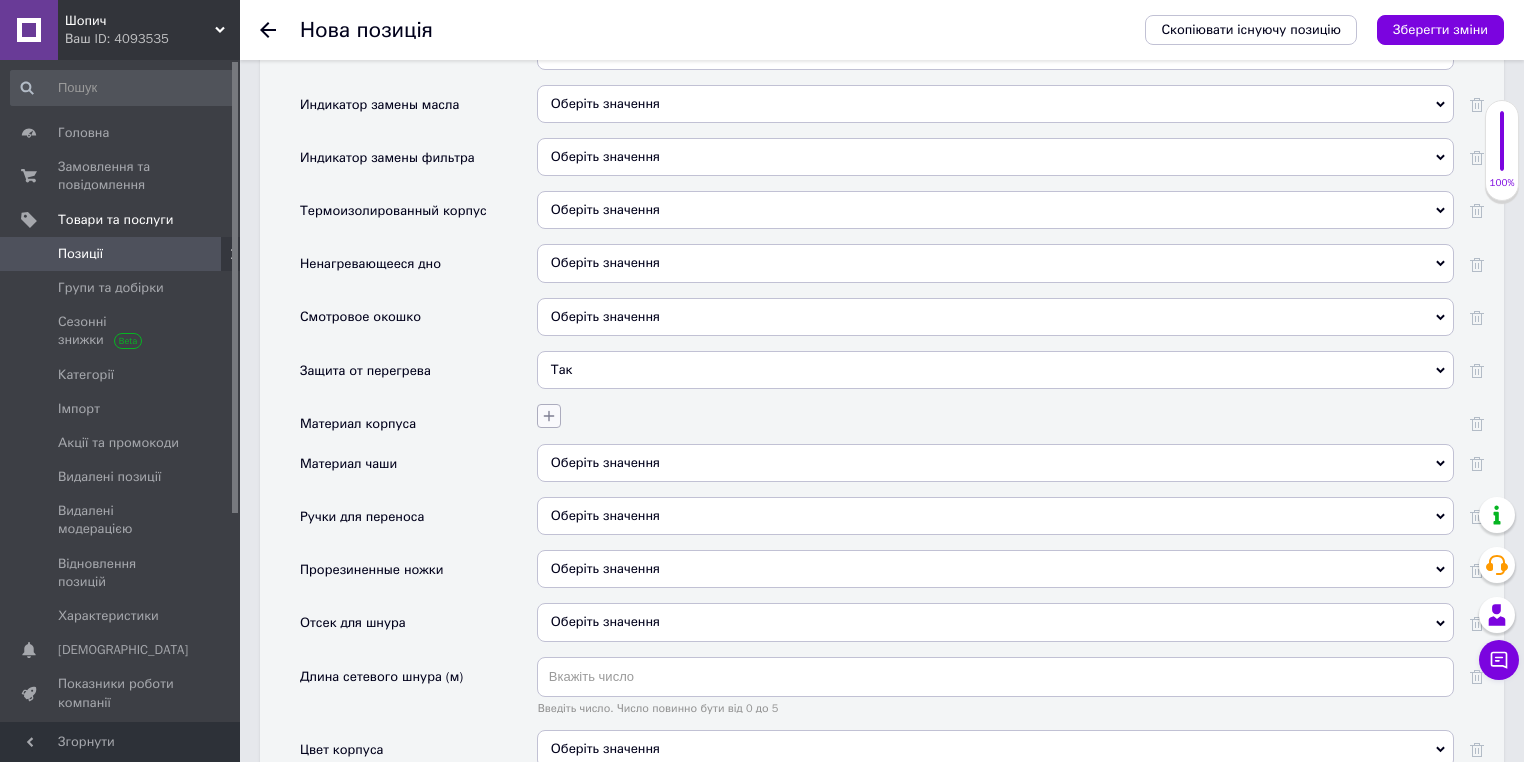 click 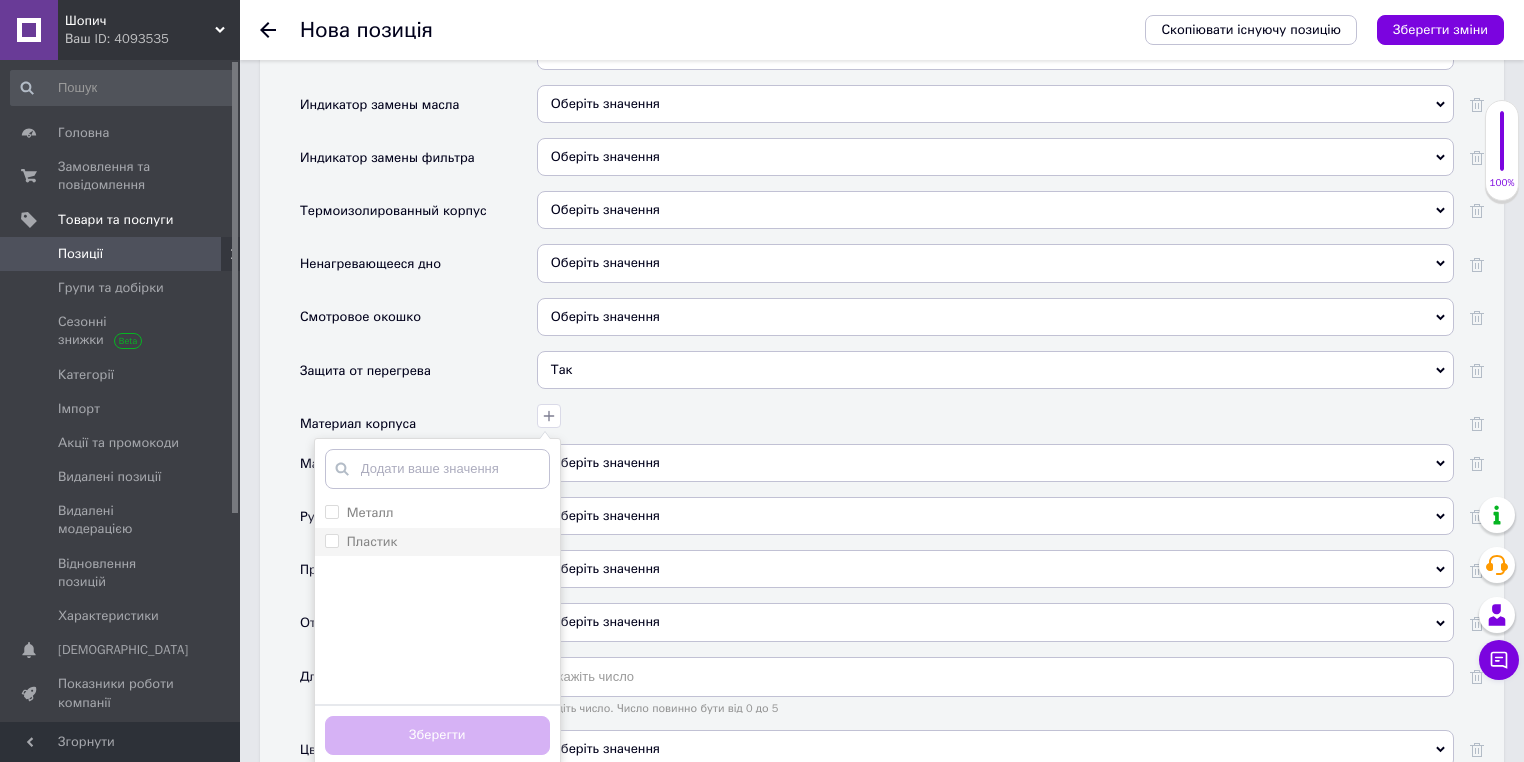 click on "Пластик" at bounding box center (437, 542) 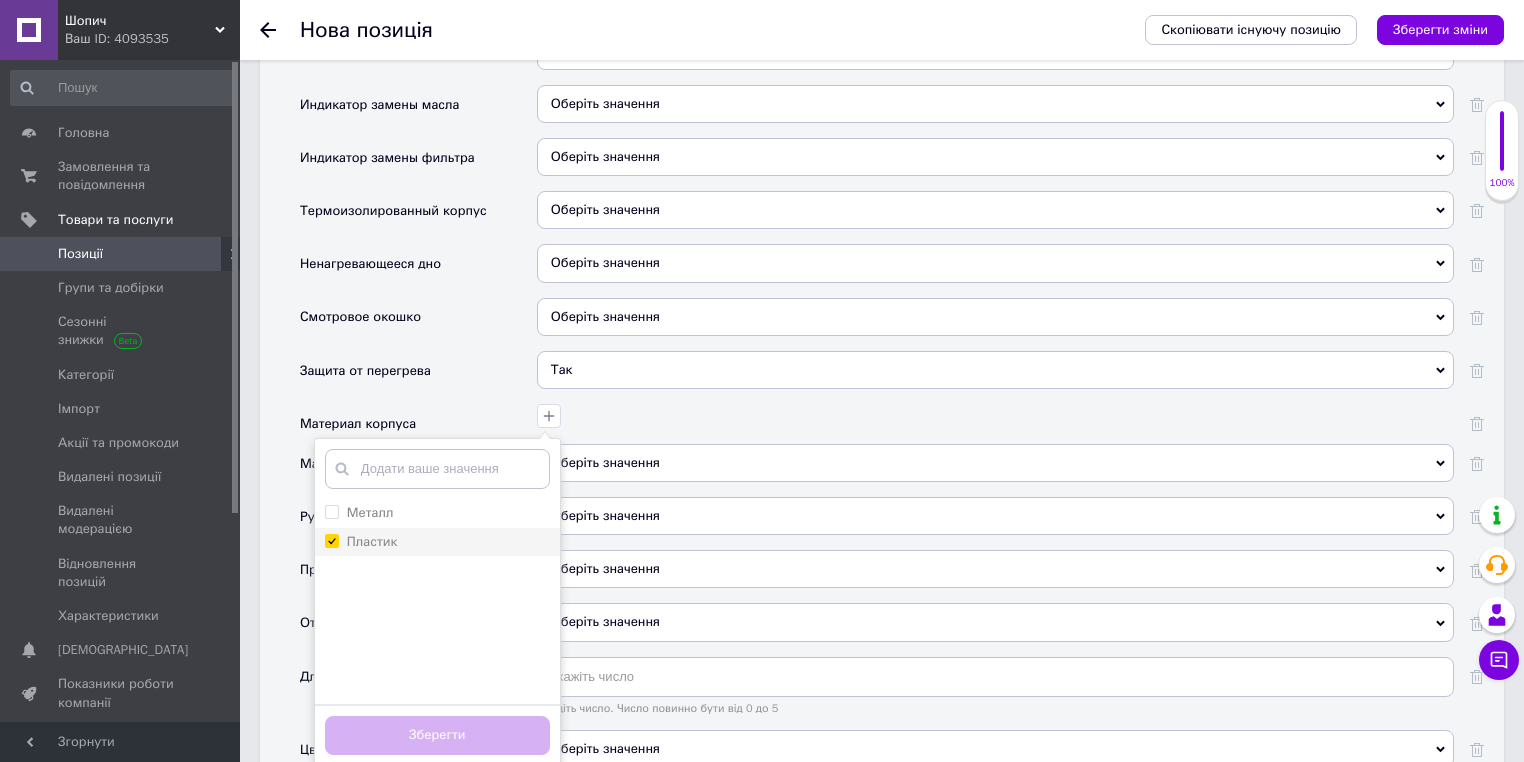 checkbox on "true" 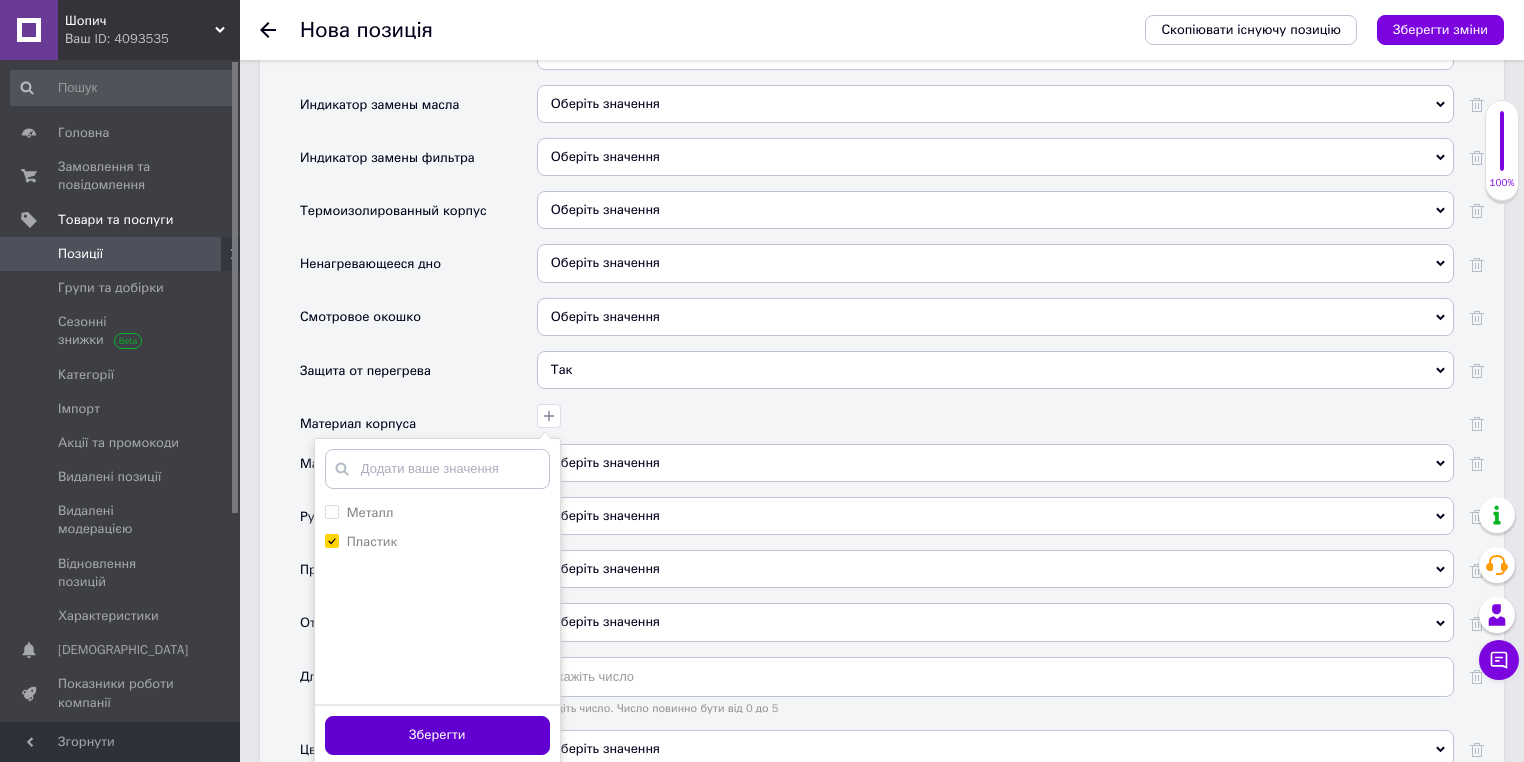 click on "Зберегти" at bounding box center [437, 735] 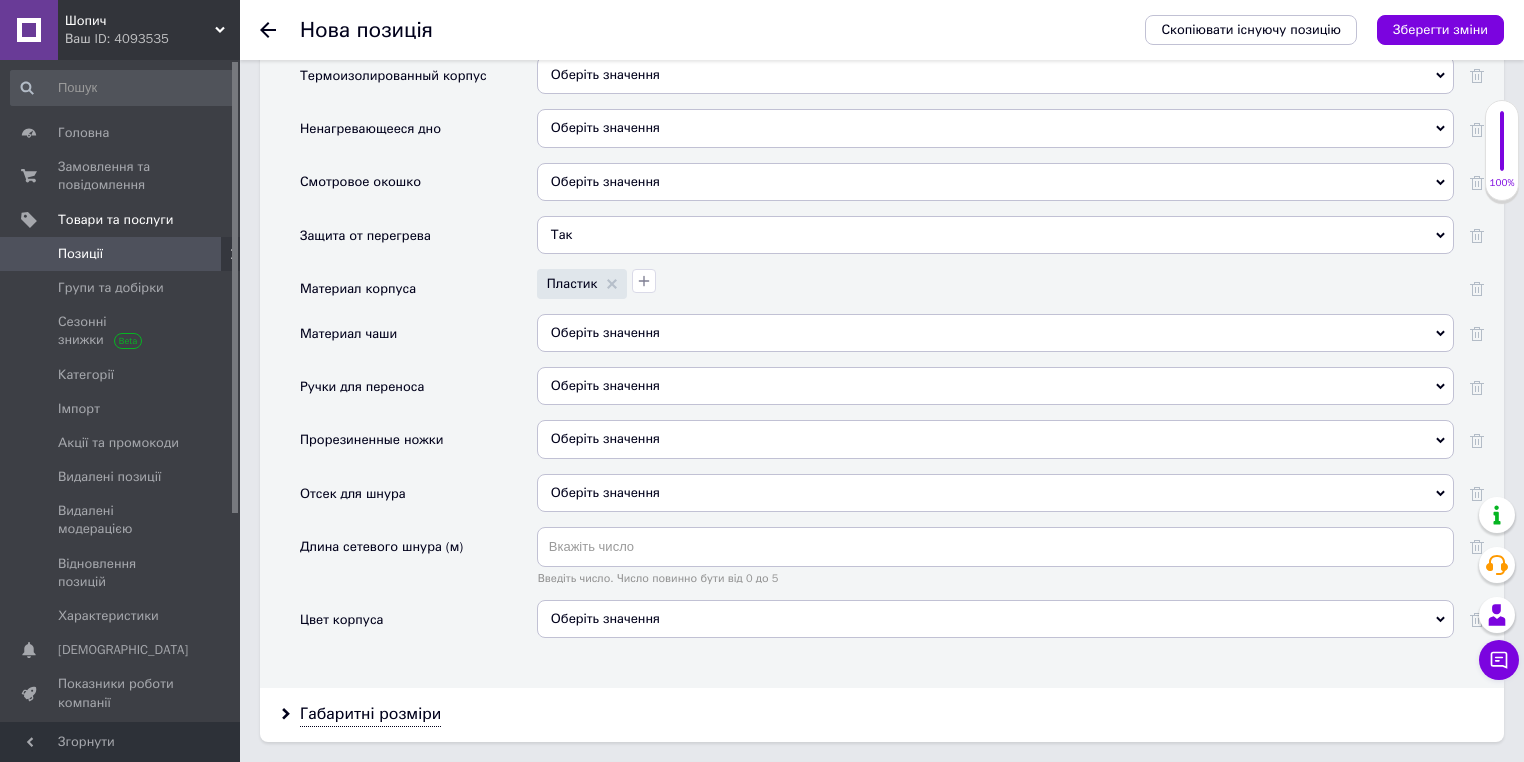 scroll, scrollTop: 4594, scrollLeft: 0, axis: vertical 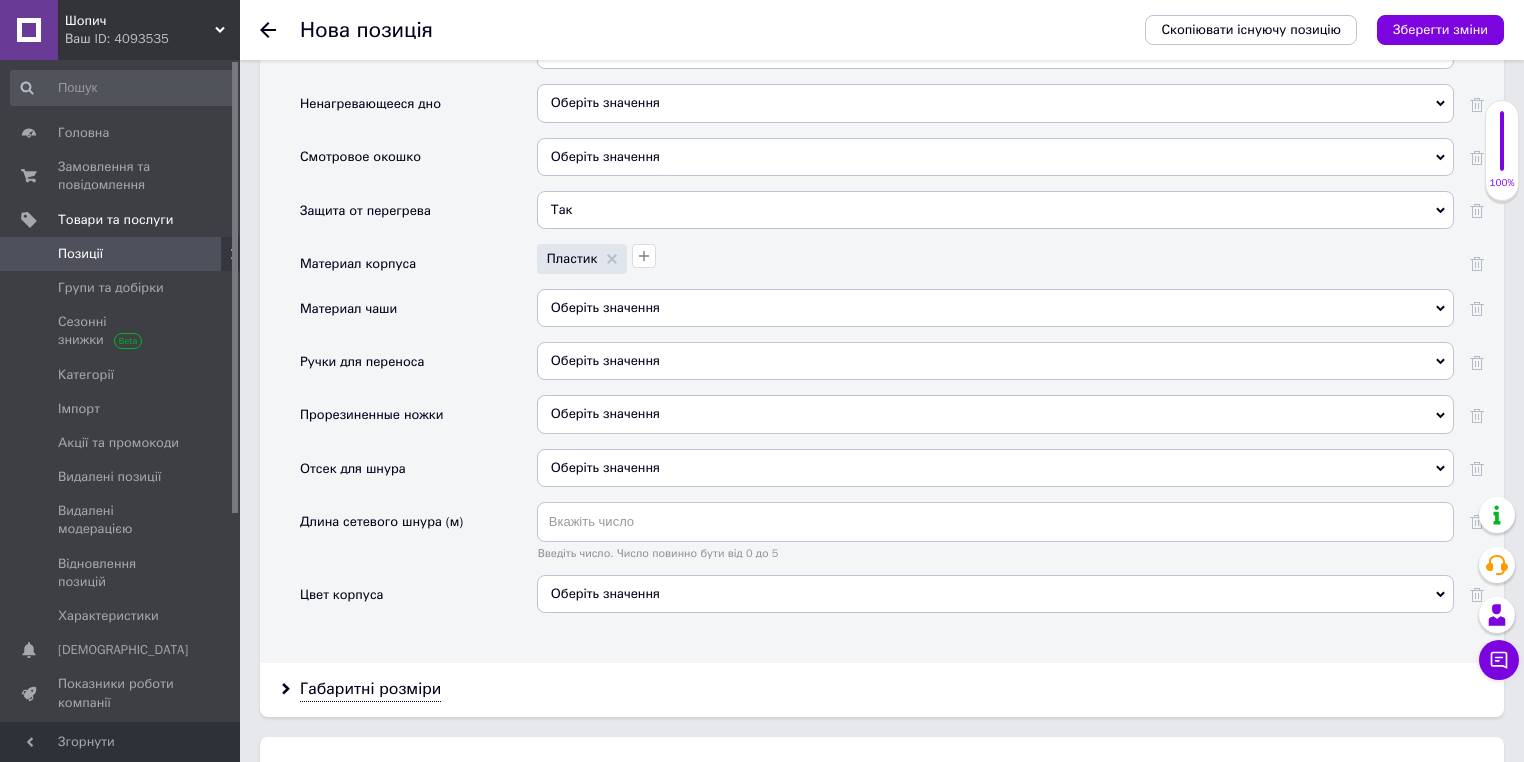 click on "Оберіть значення" at bounding box center (995, 594) 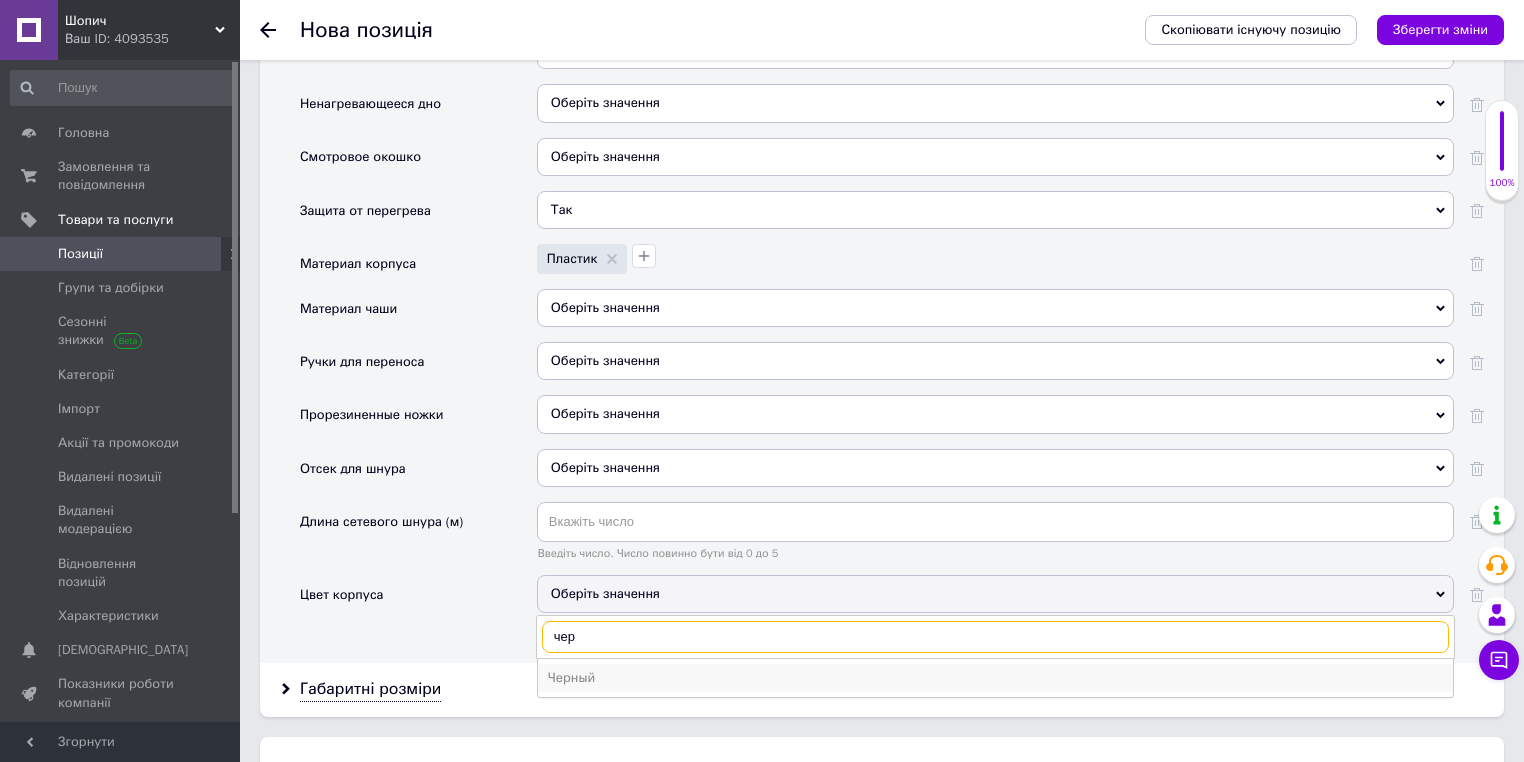 type on "чер" 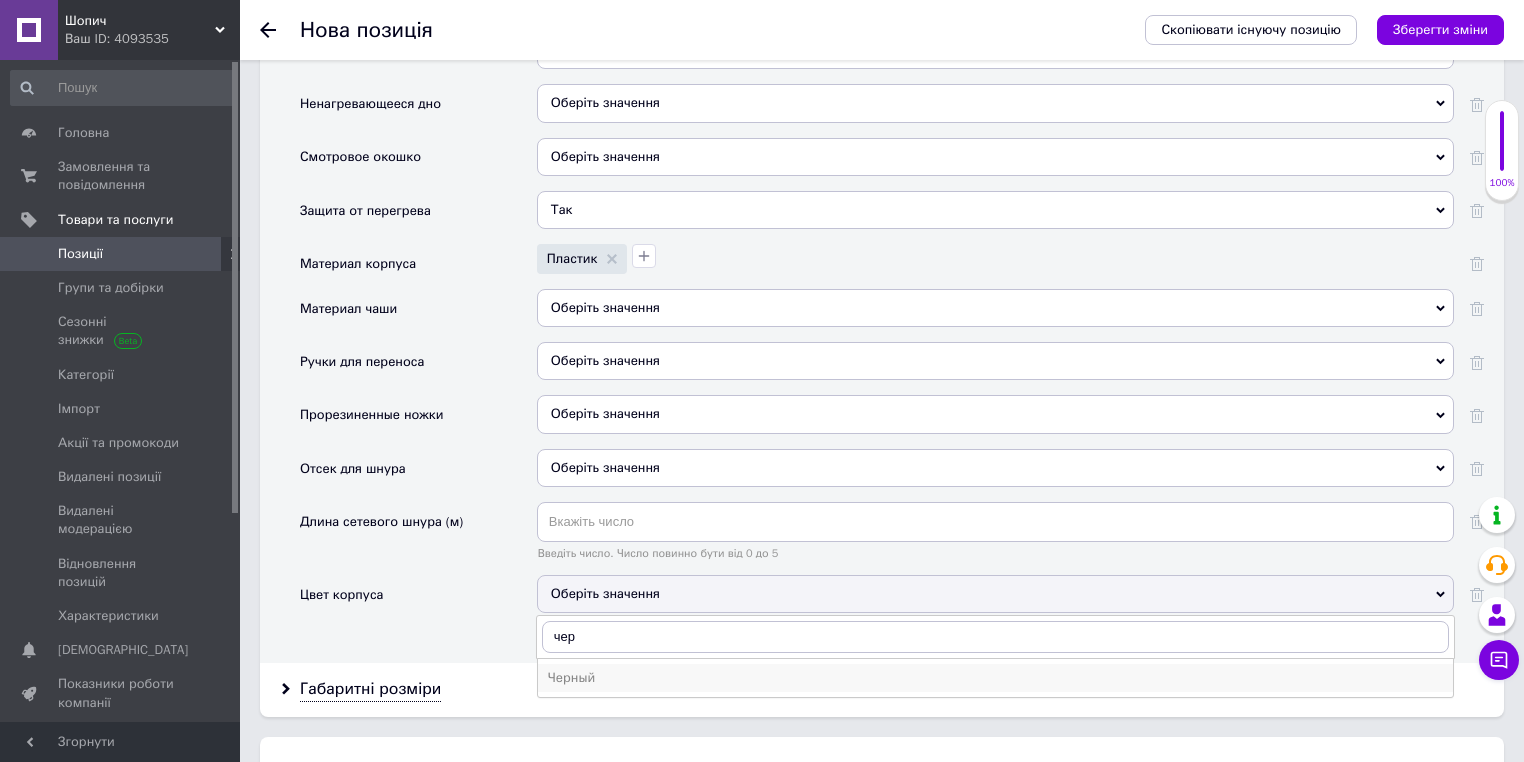 click on "Черный" at bounding box center (995, 678) 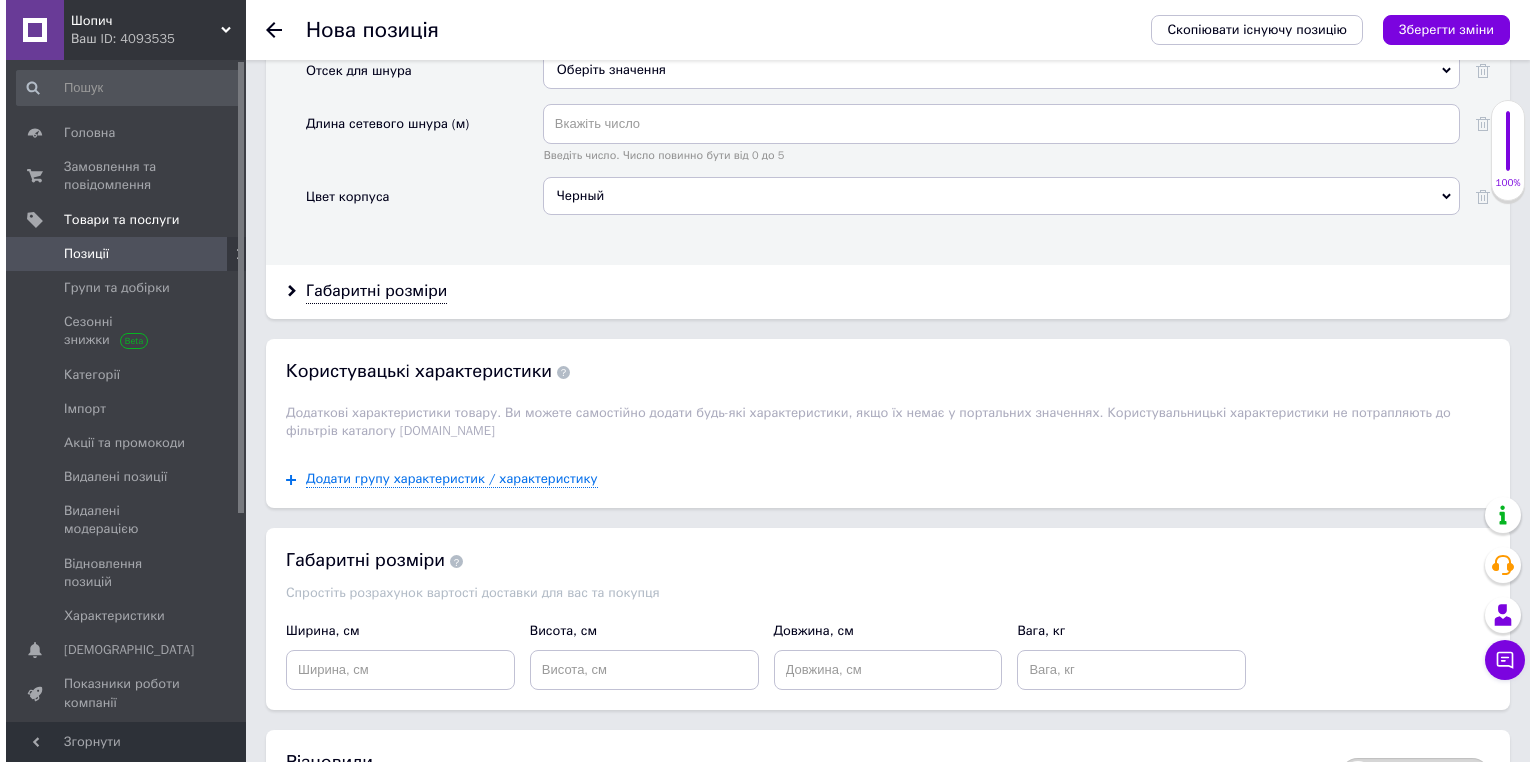 scroll, scrollTop: 4994, scrollLeft: 0, axis: vertical 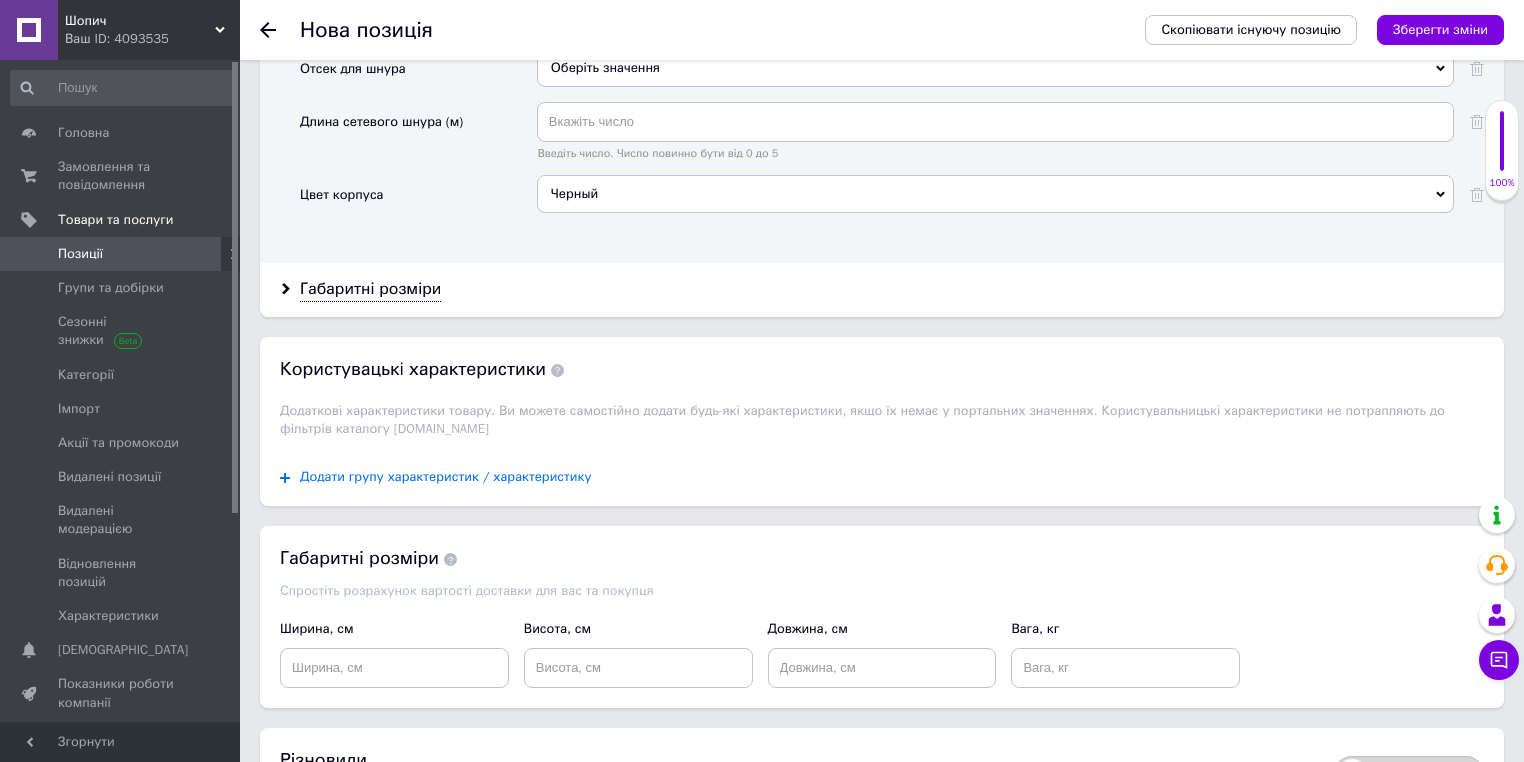 click on "Додати групу характеристик / характеристику" at bounding box center (446, 477) 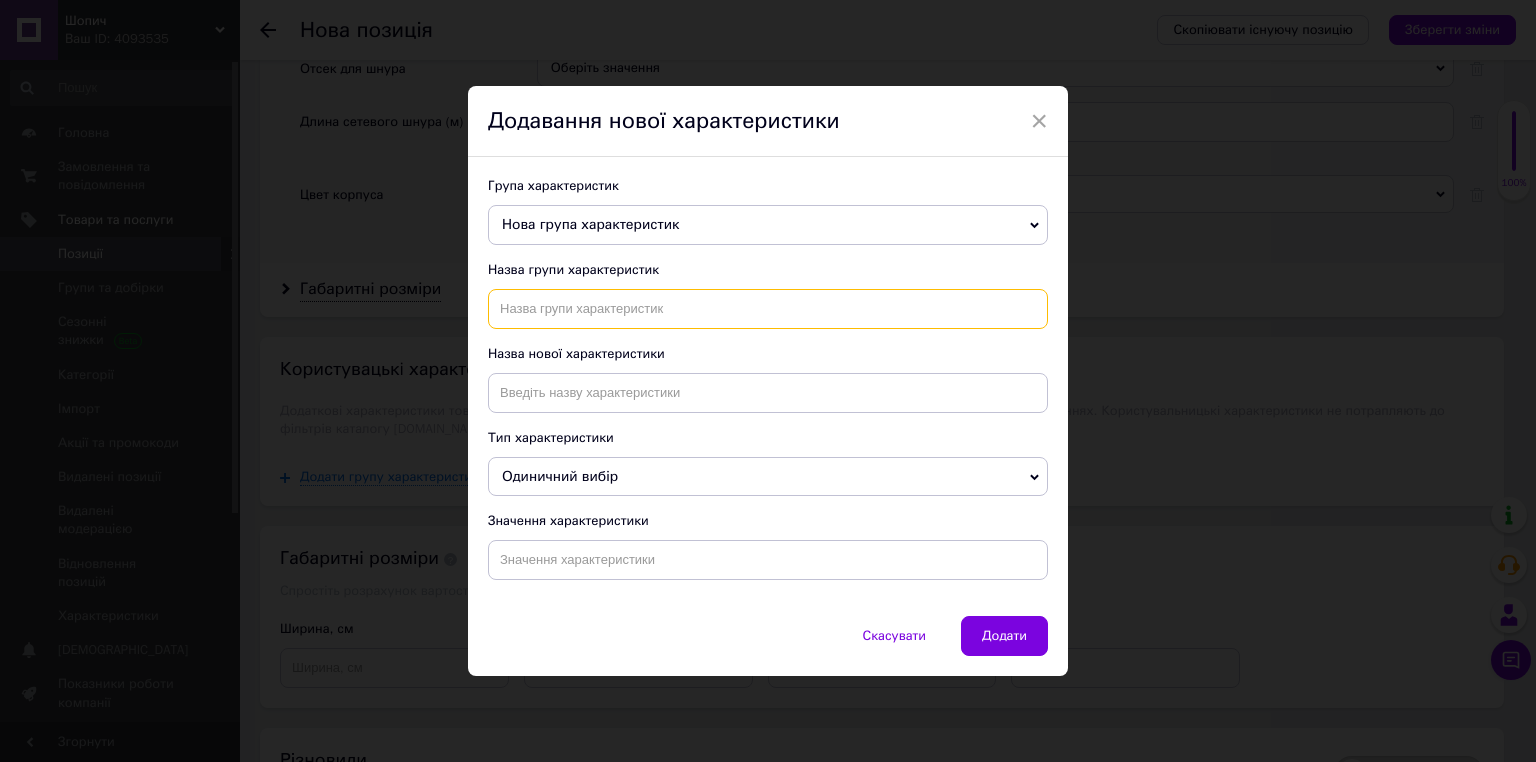 click at bounding box center (768, 309) 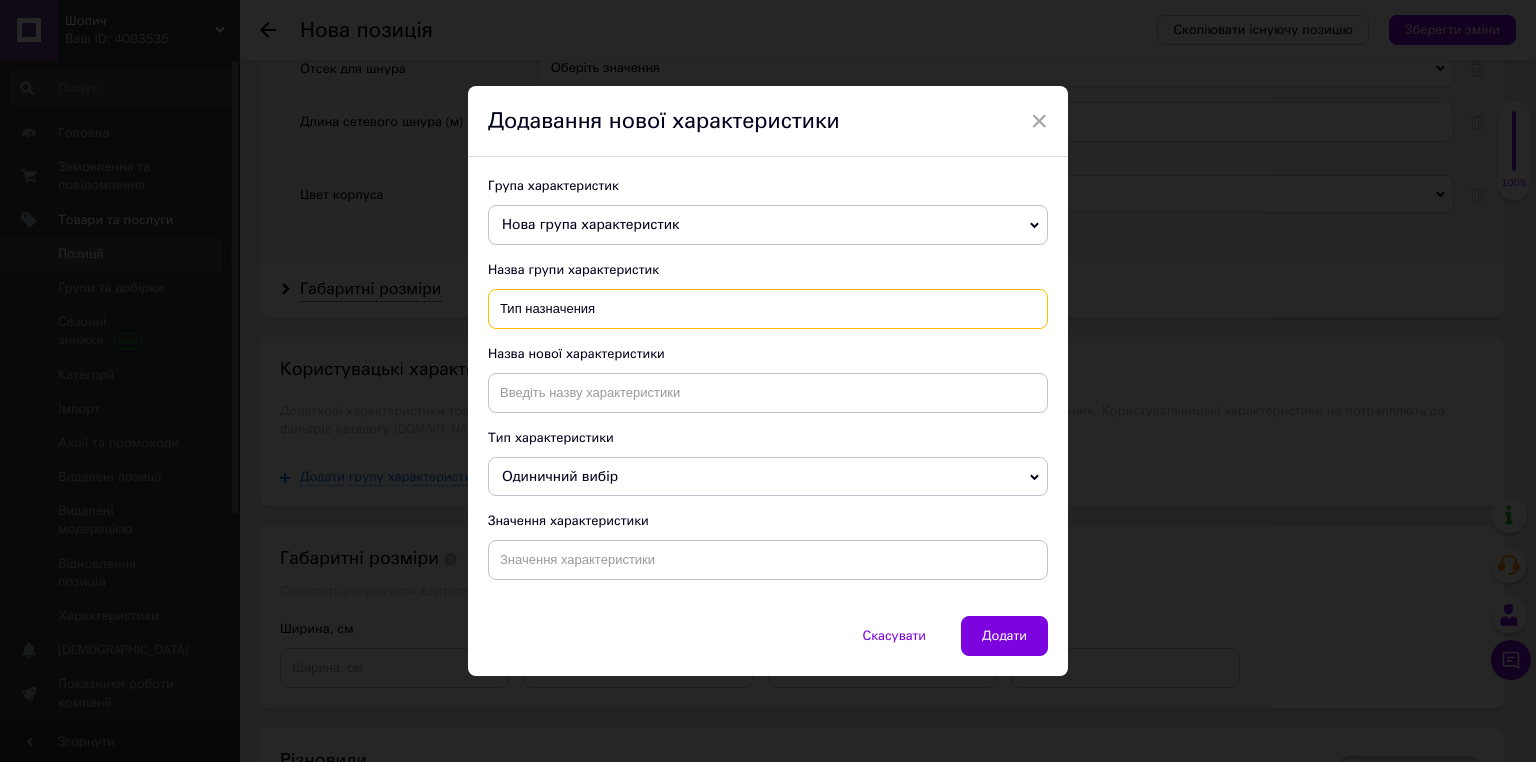 type on "Тип назначения" 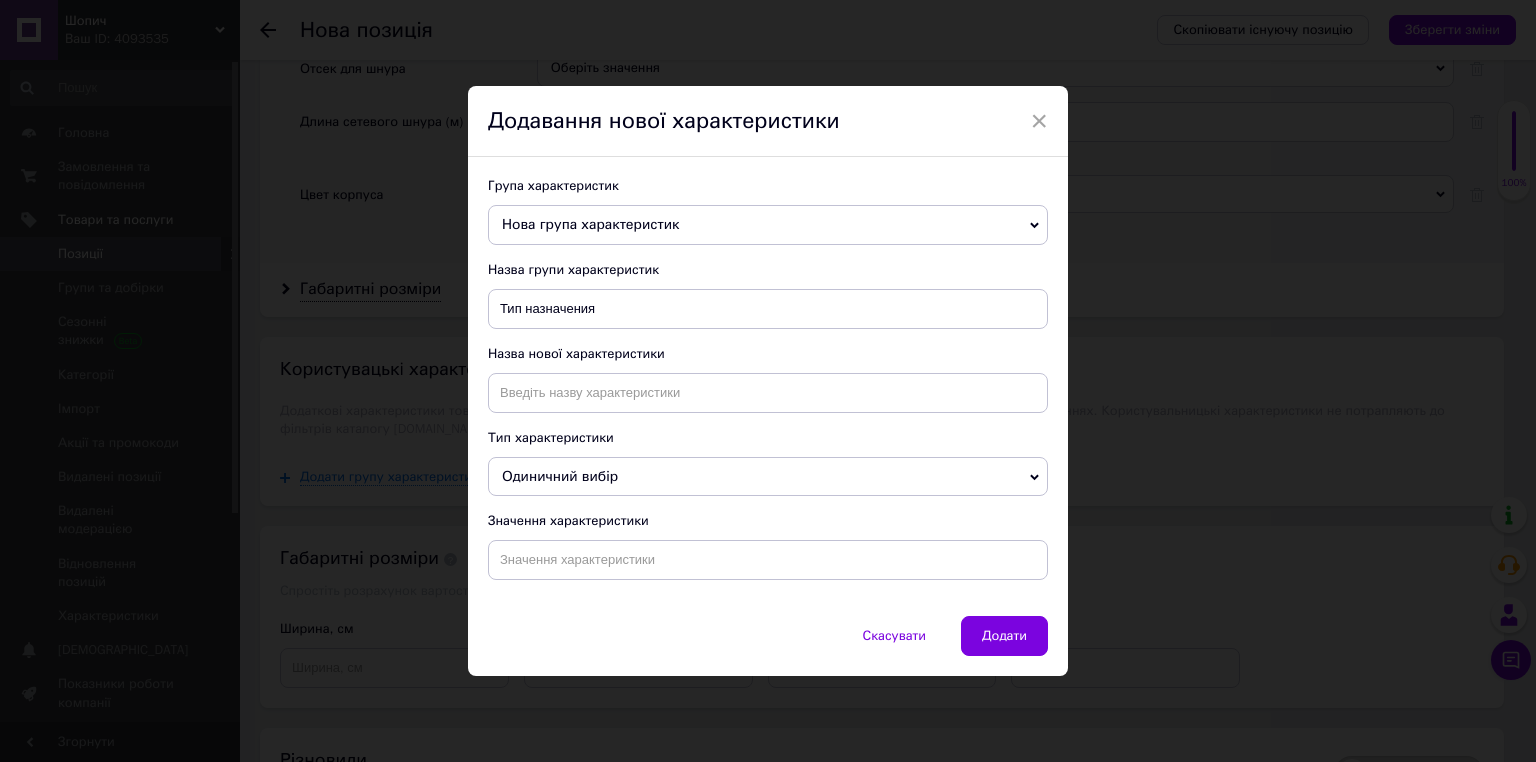 click on "Тип характеристики" at bounding box center (768, 438) 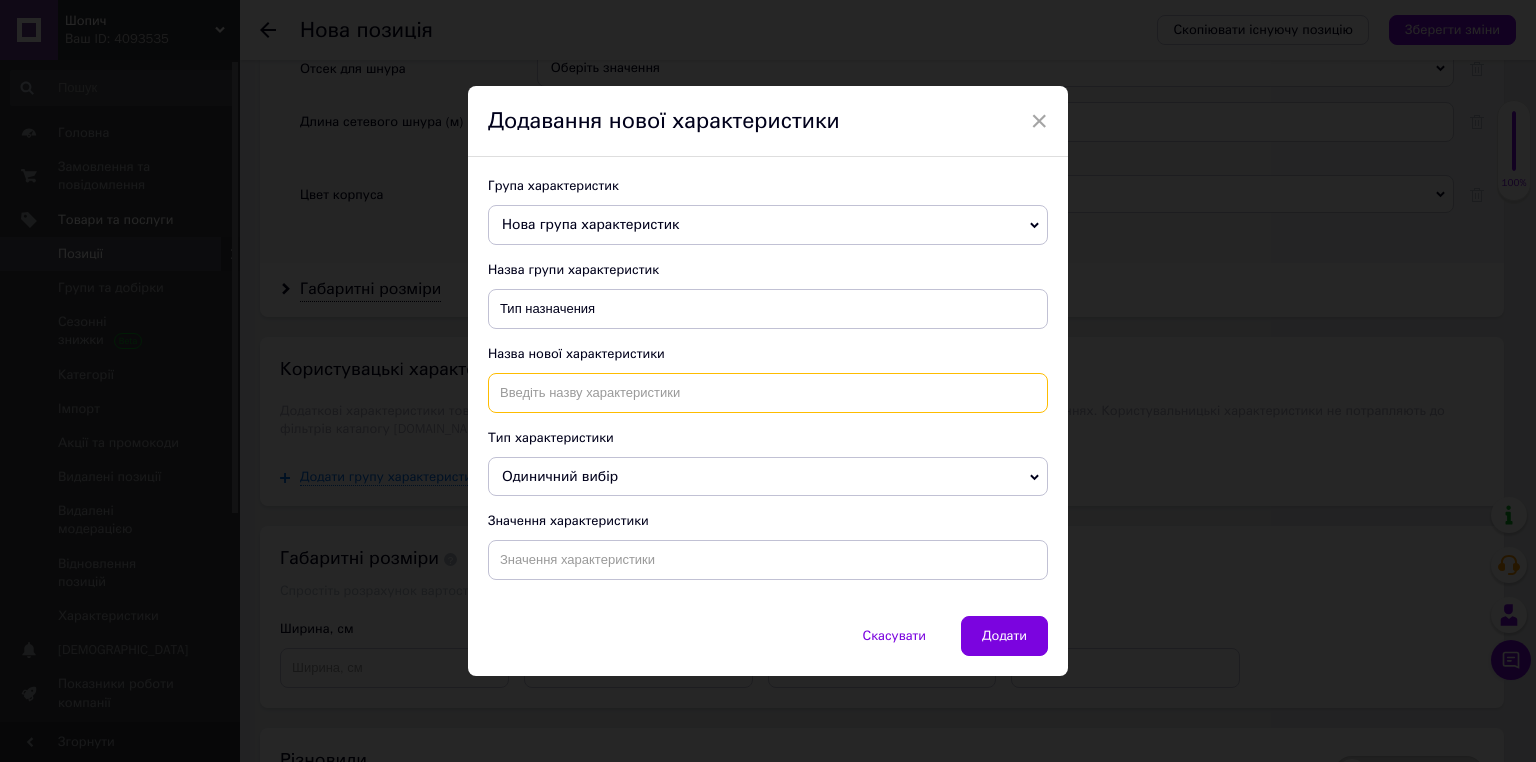 click at bounding box center (768, 393) 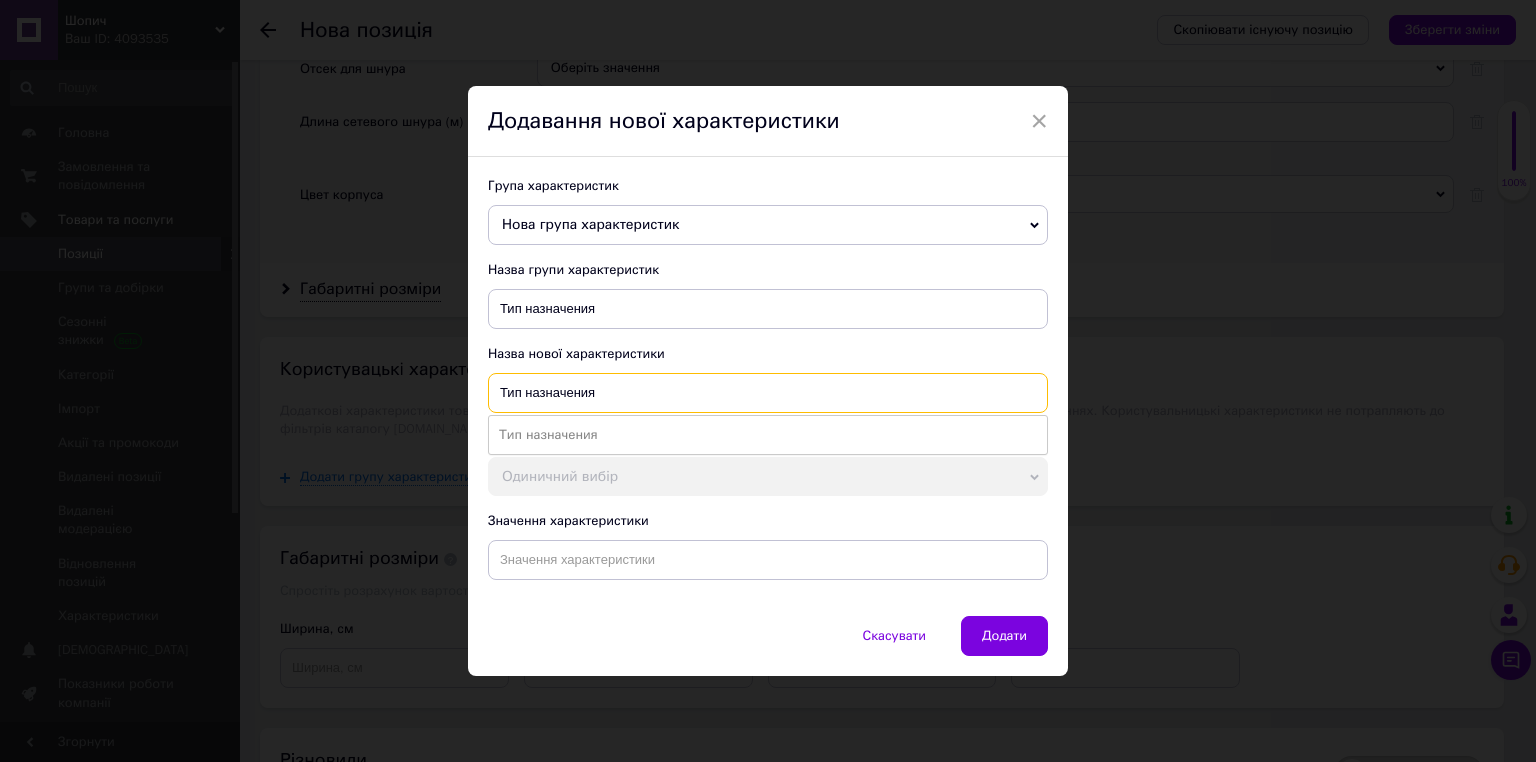 type on "Тип назначения" 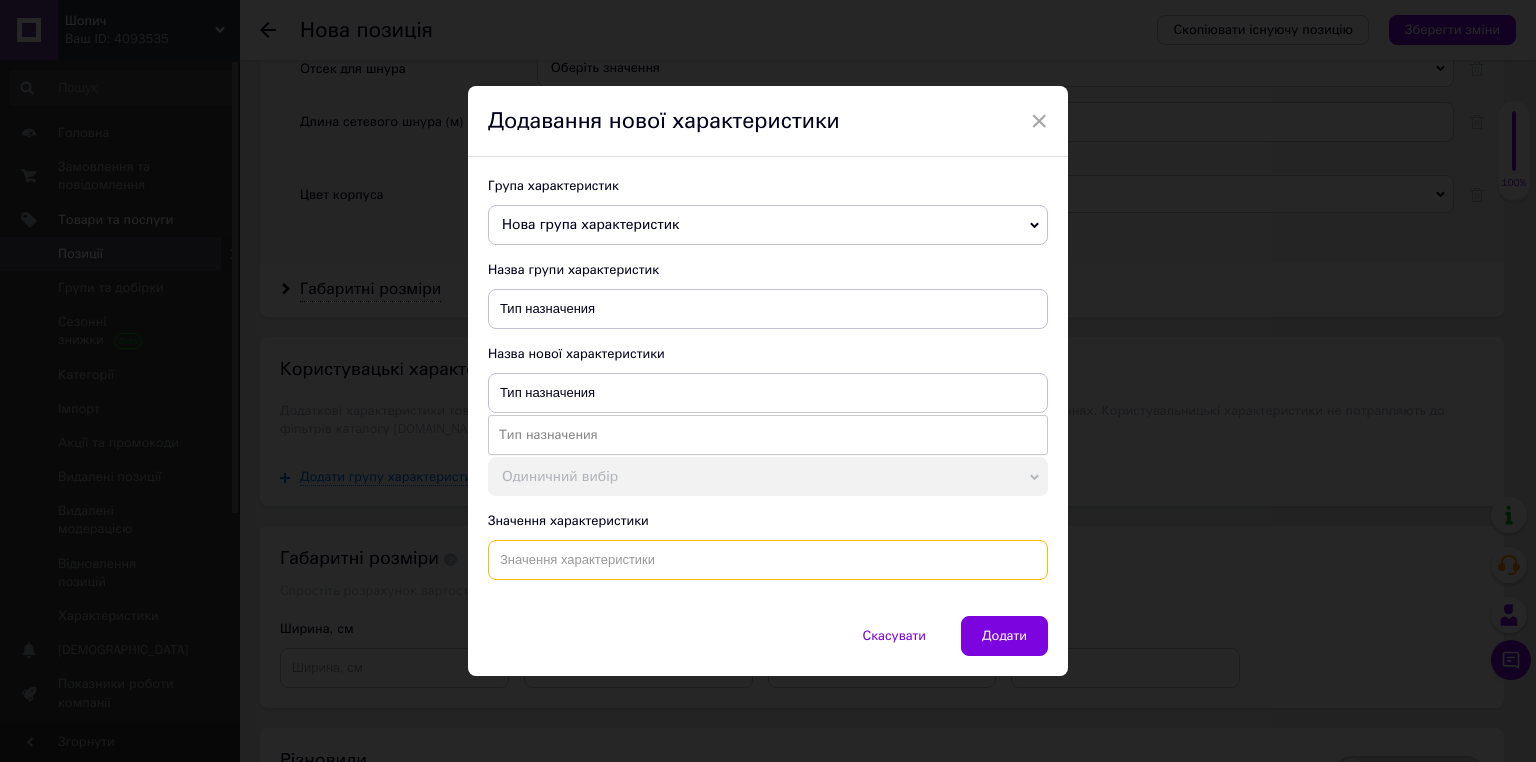 click at bounding box center (768, 560) 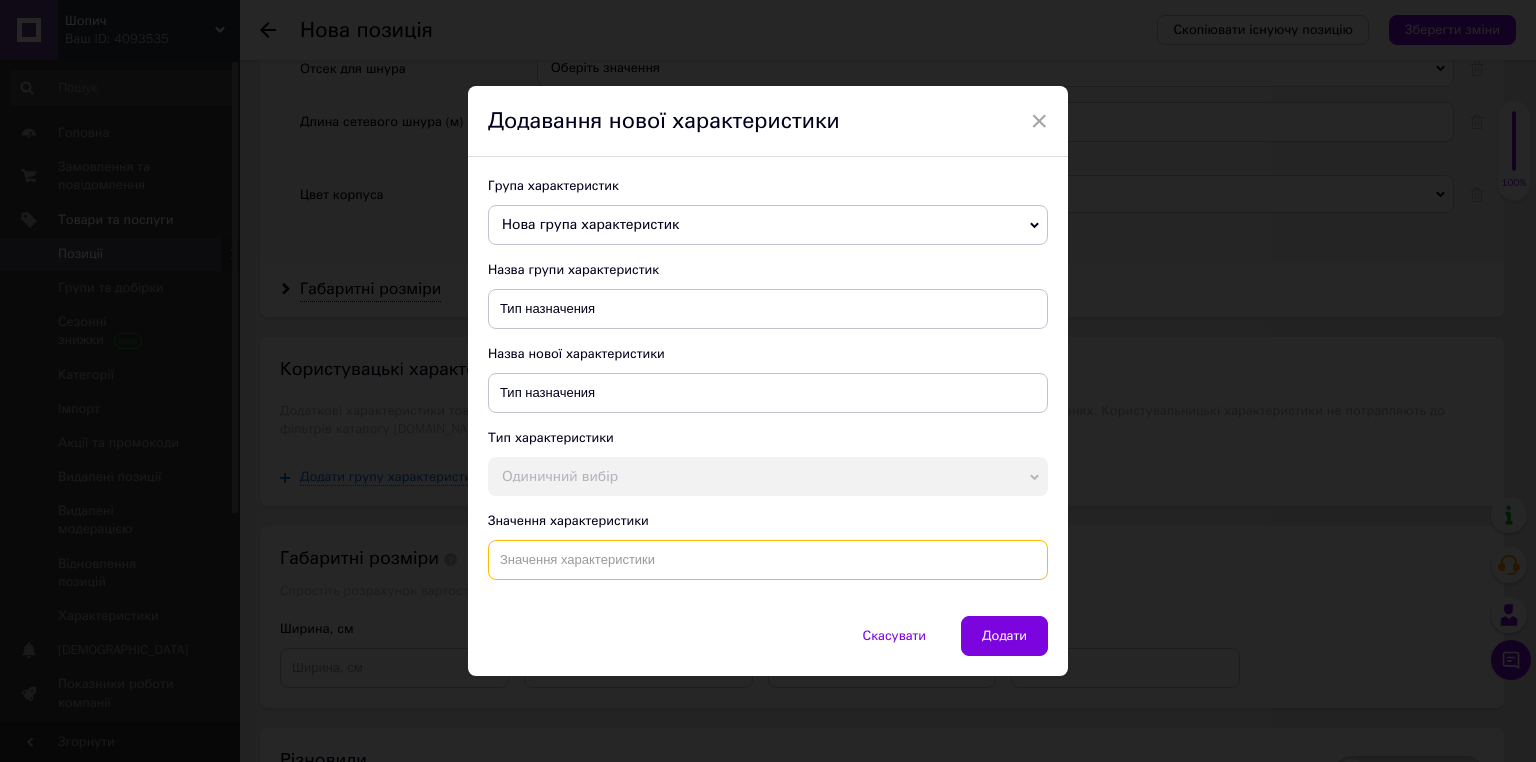 click at bounding box center [768, 560] 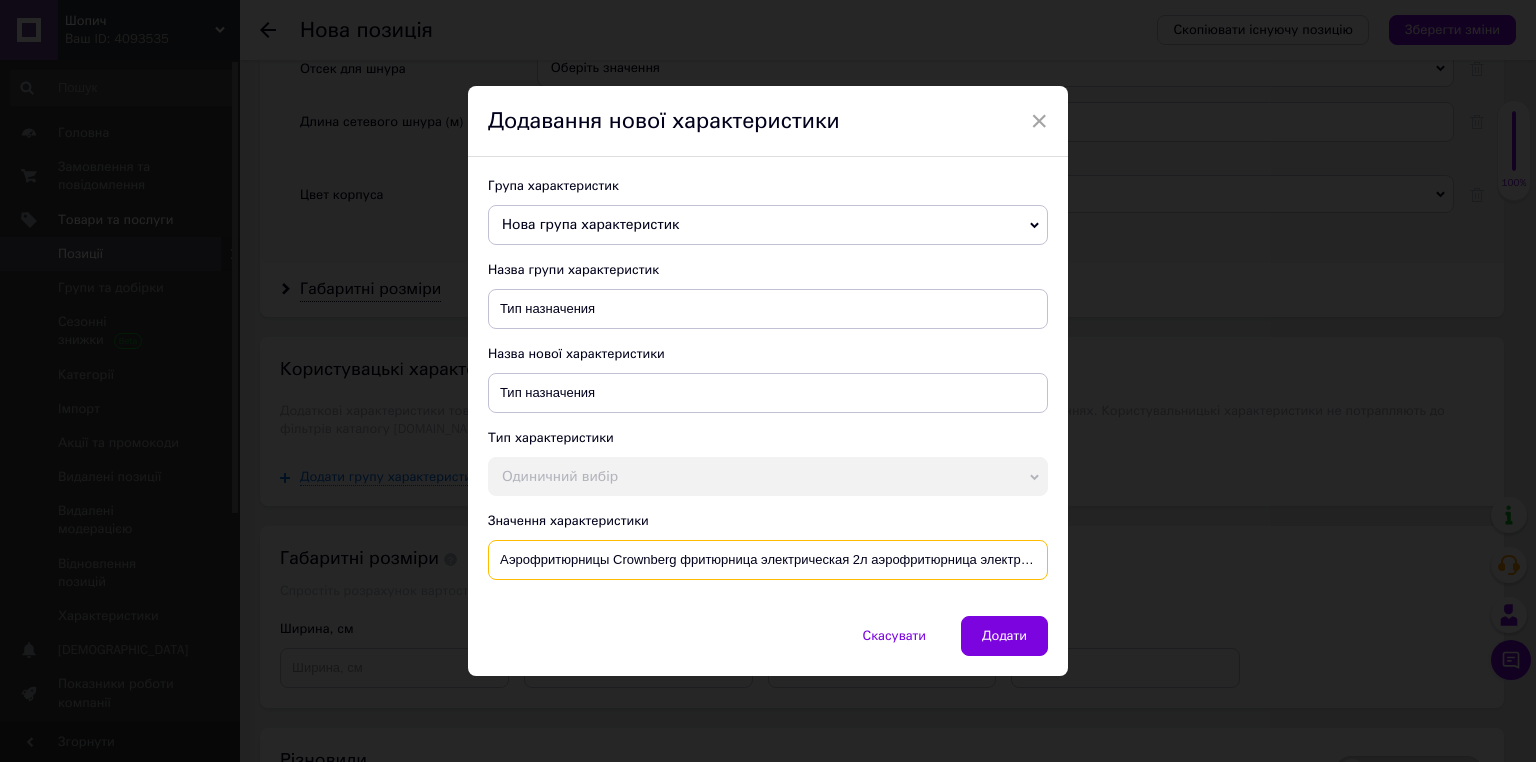 scroll, scrollTop: 0, scrollLeft: 217, axis: horizontal 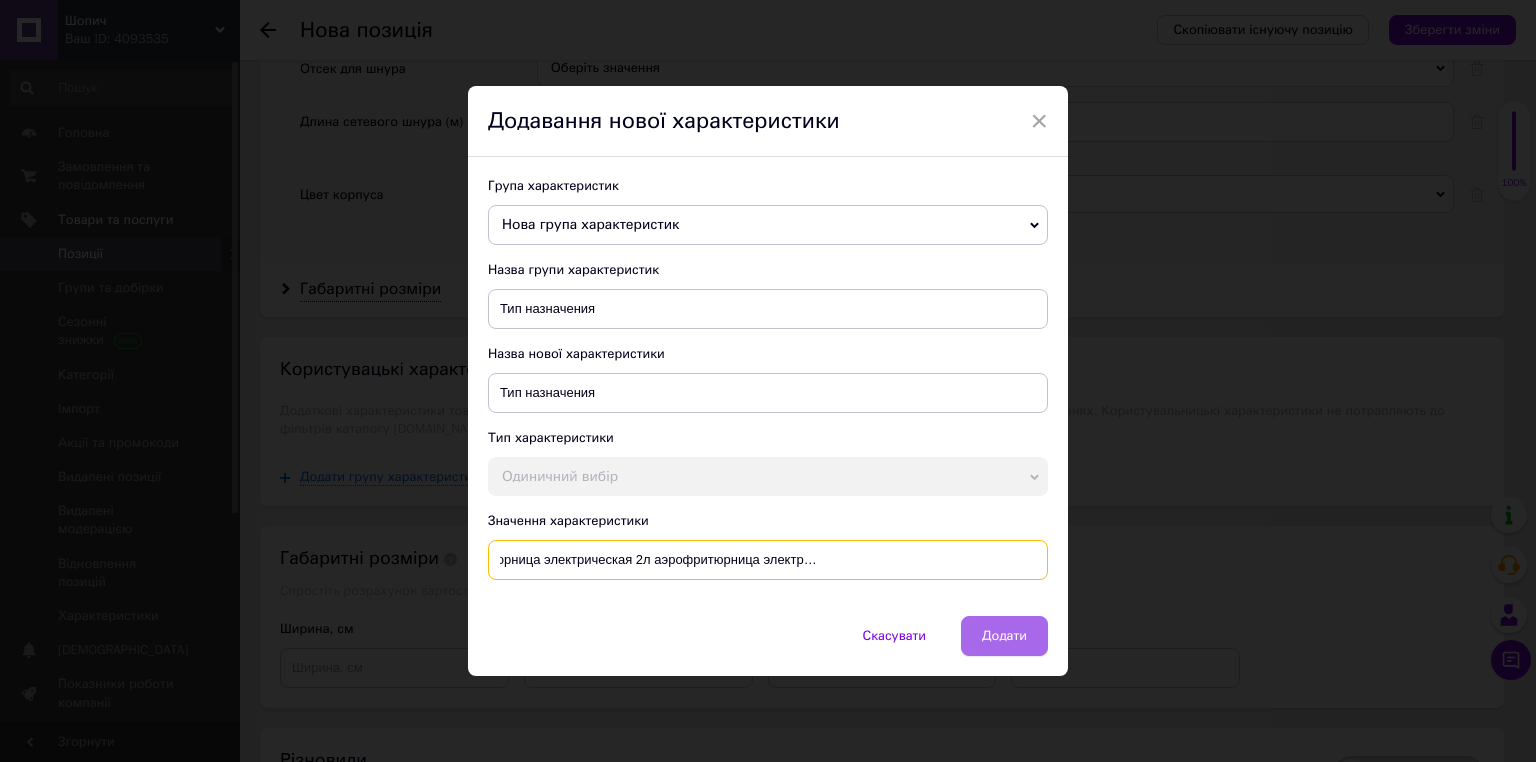type on "Аэрофритюрницы Crownberg фритюрница электрическая 2л аэрофритюрница электрическая 220в настольная фритюрница" 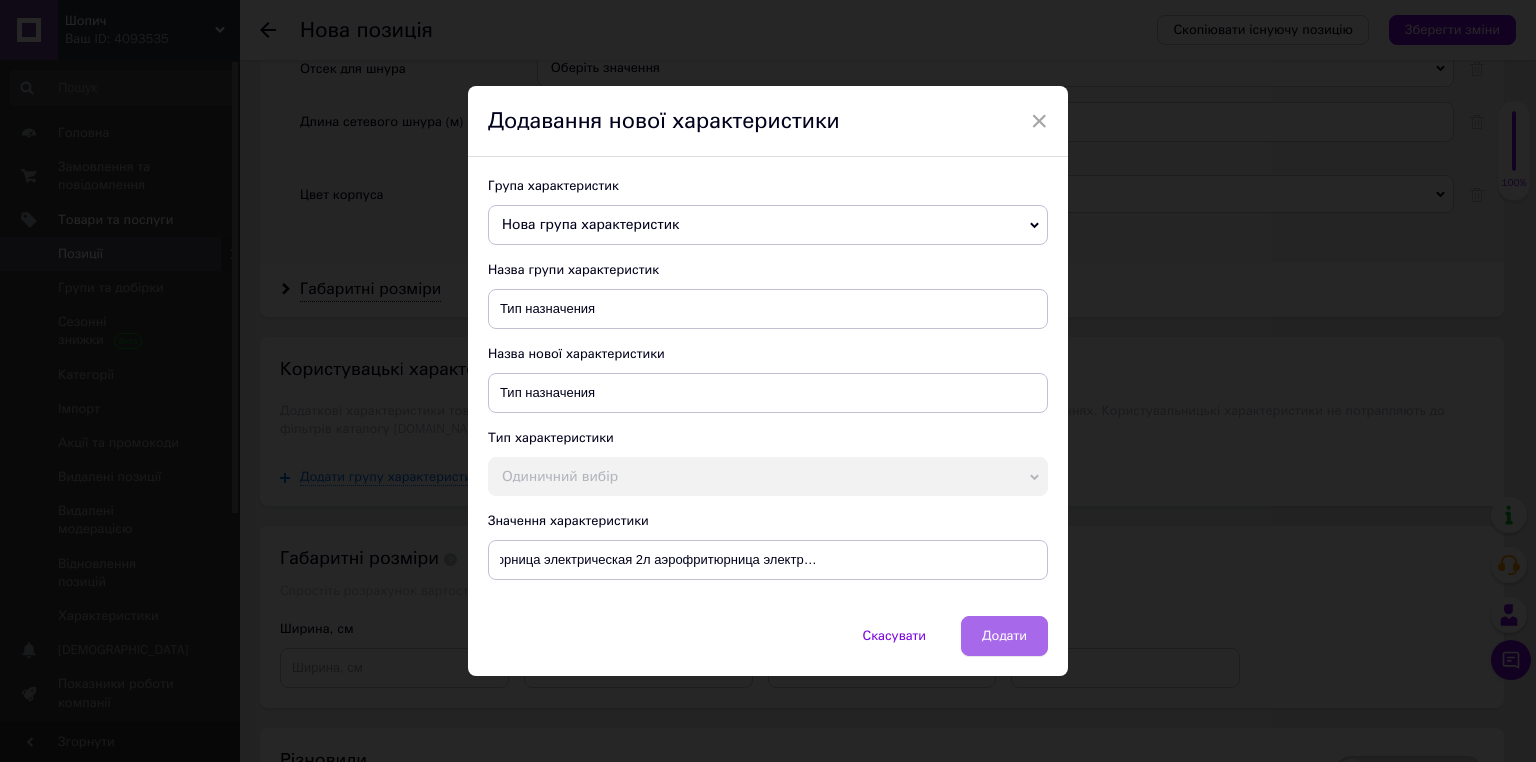 click on "Додати" at bounding box center (1004, 636) 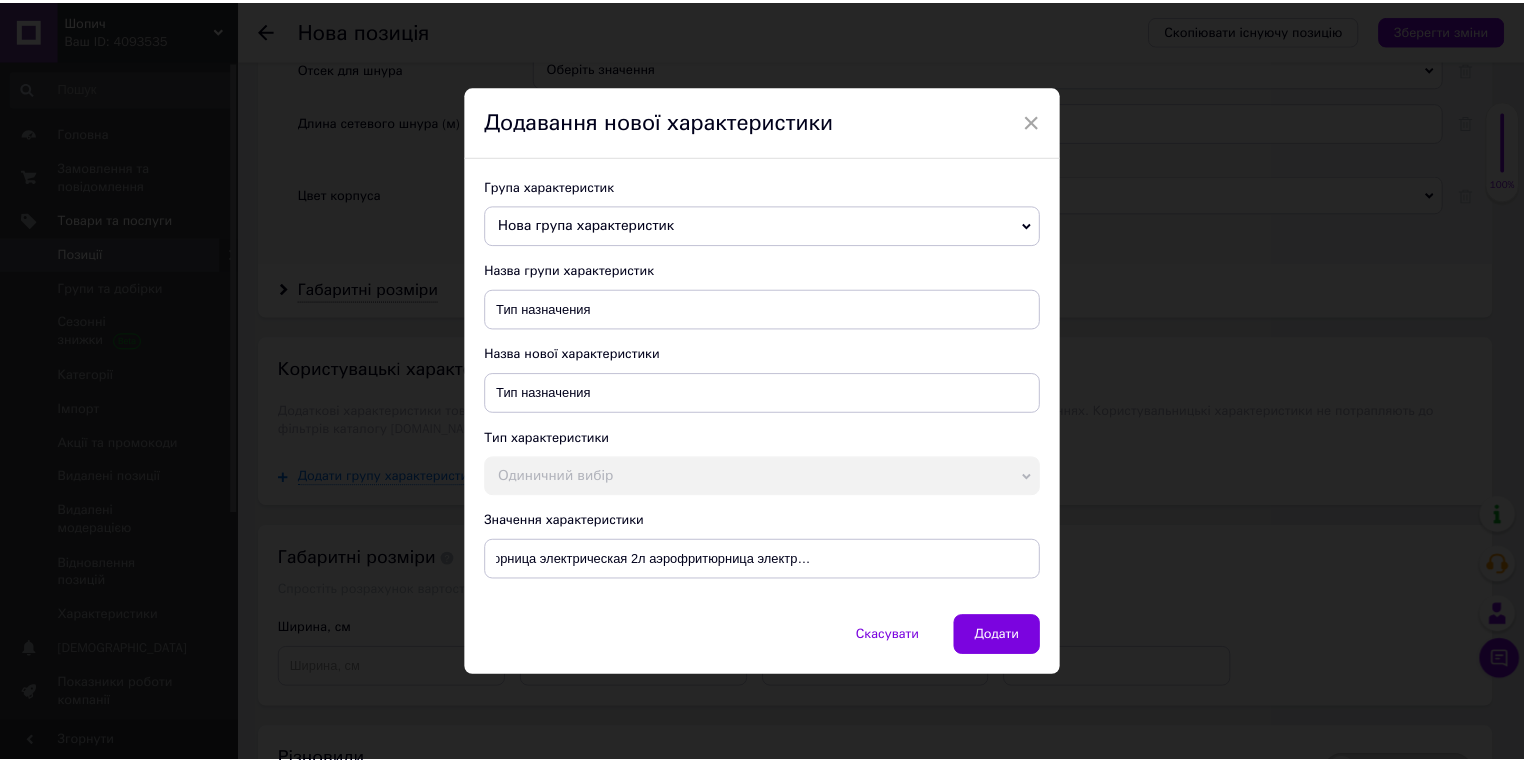 scroll, scrollTop: 0, scrollLeft: 0, axis: both 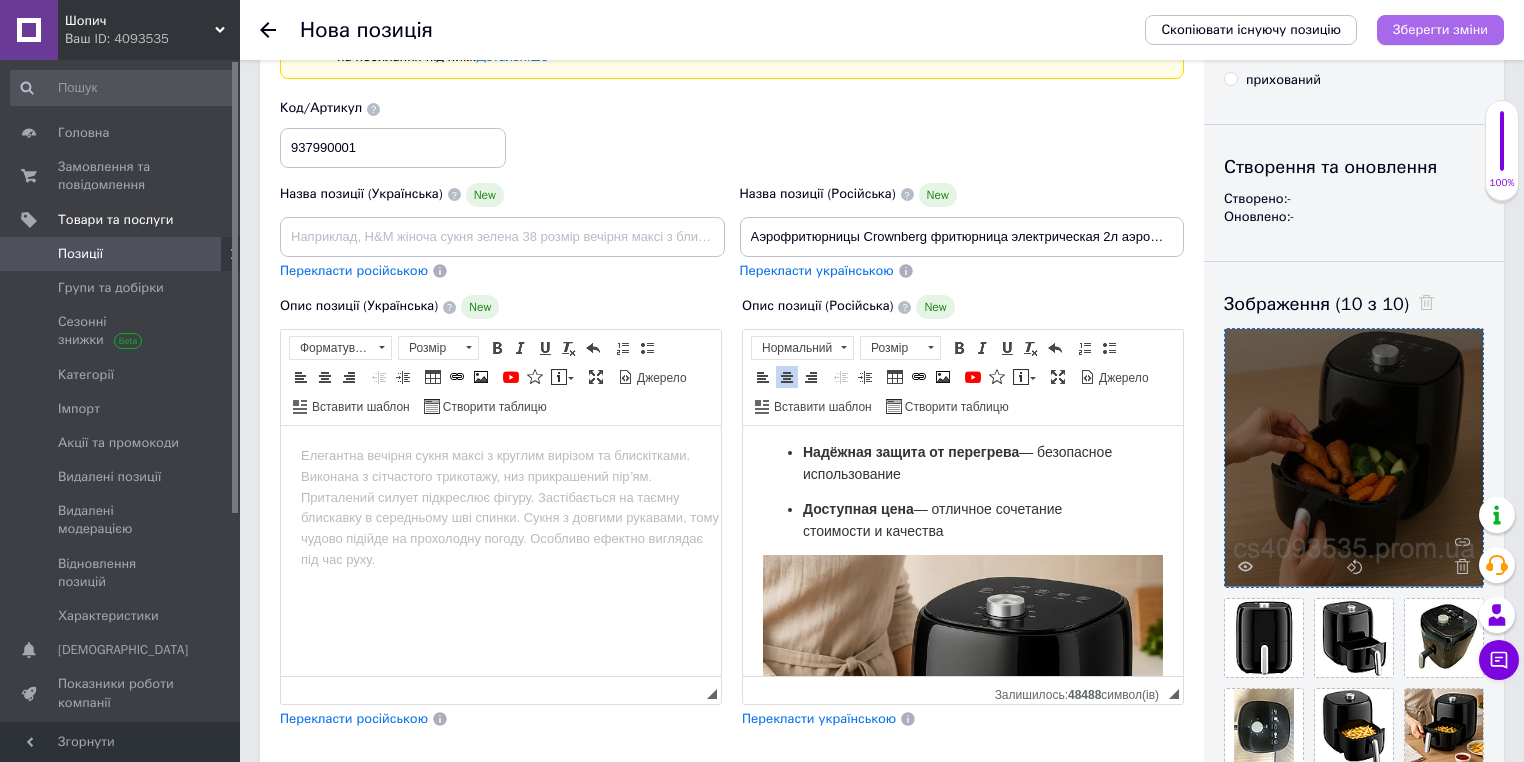 click on "Зберегти зміни" at bounding box center [1440, 29] 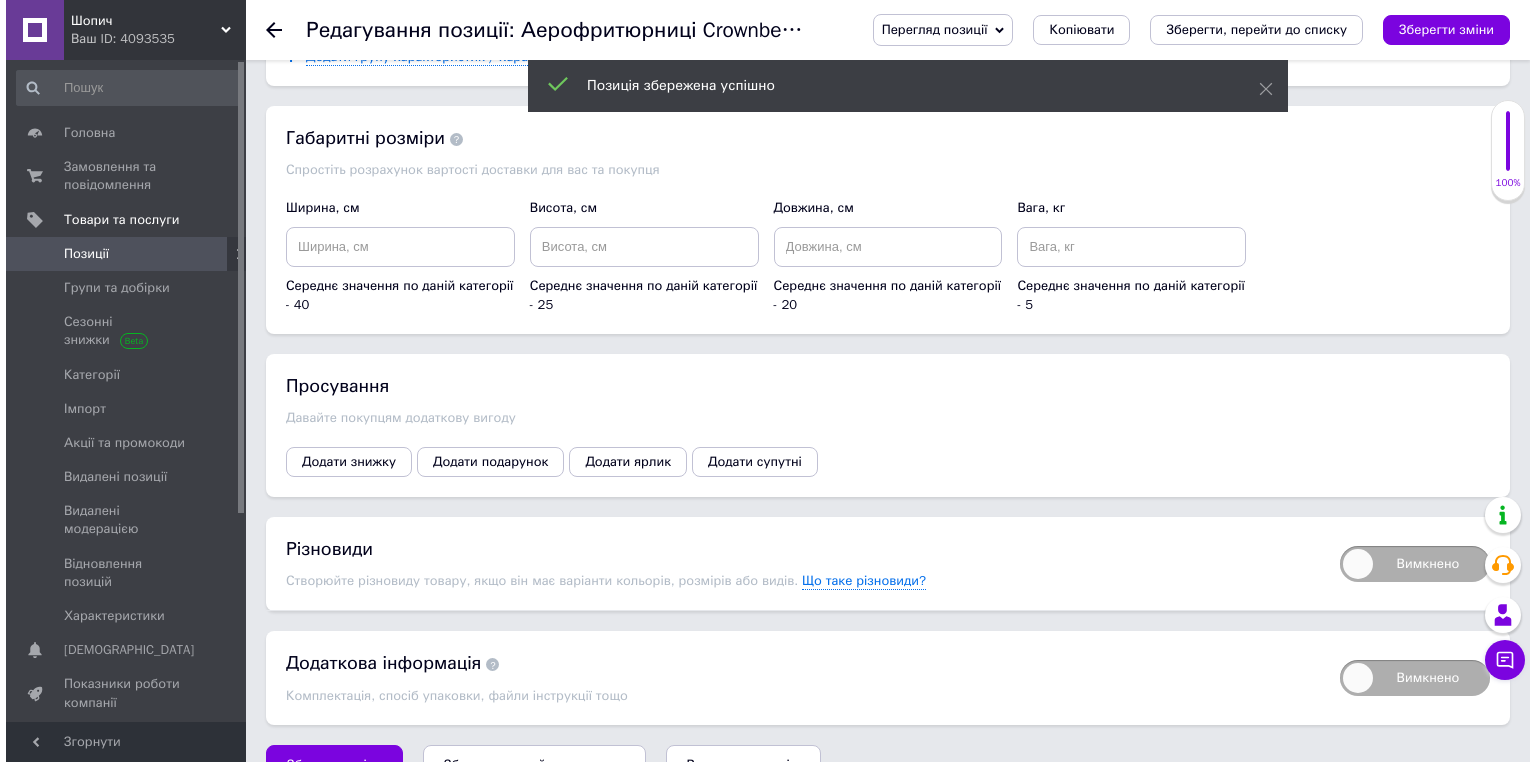 scroll, scrollTop: 3138, scrollLeft: 0, axis: vertical 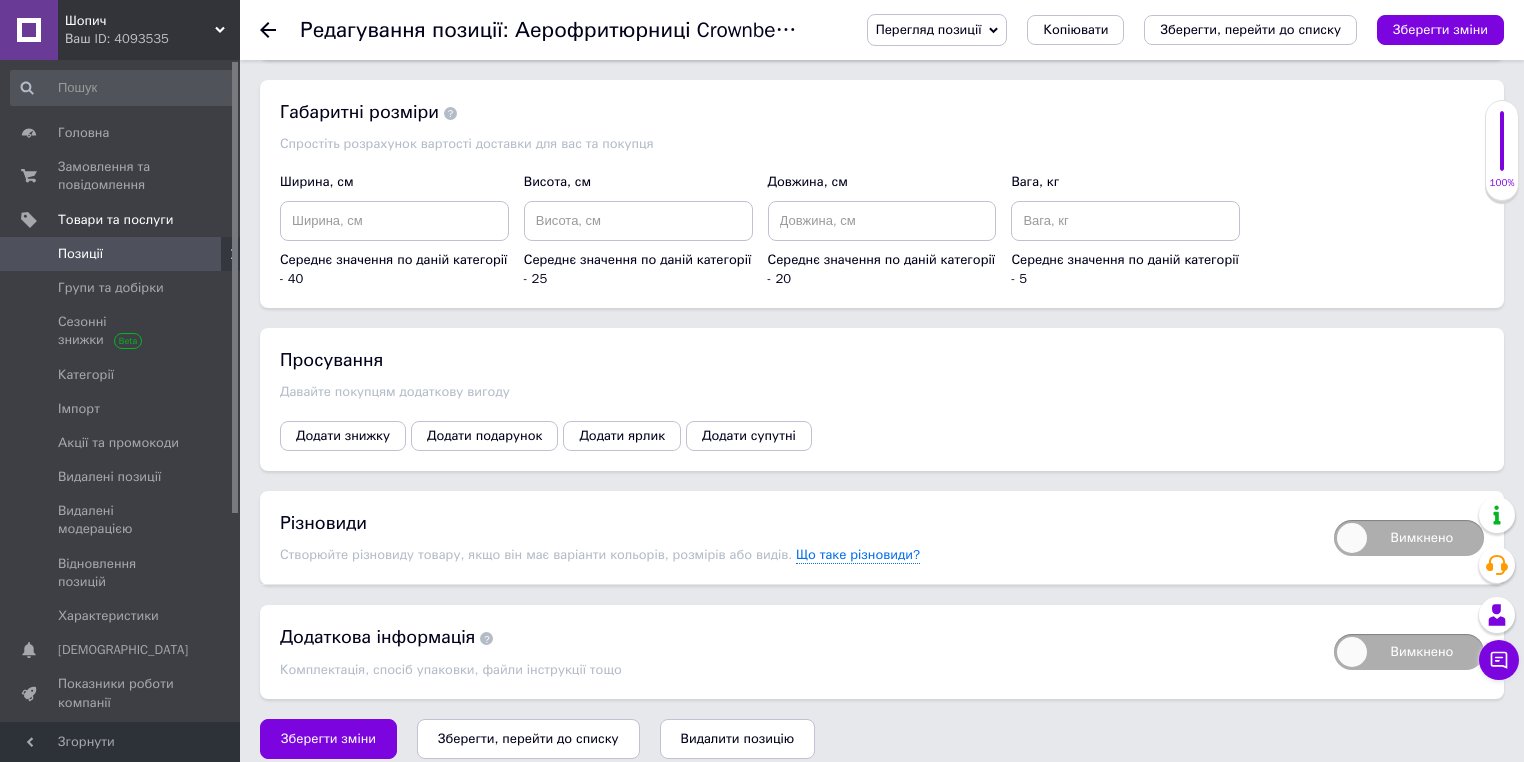 click on "Просування Давайте покупцям додаткову вигоду Додати знижку Додати подарунок Додати ярлик Додати супутні" at bounding box center (882, 399) 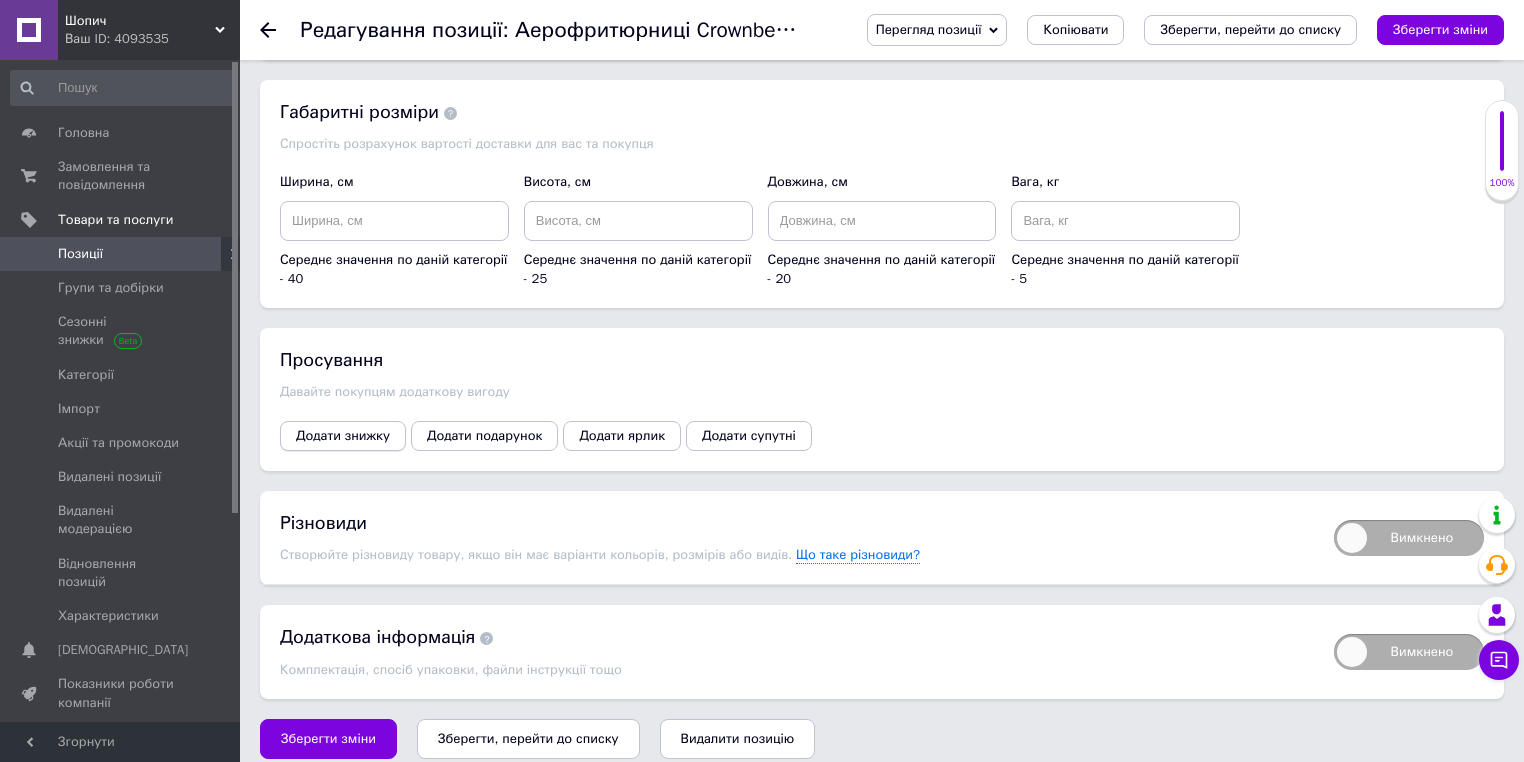 click on "Додати знижку" at bounding box center (343, 436) 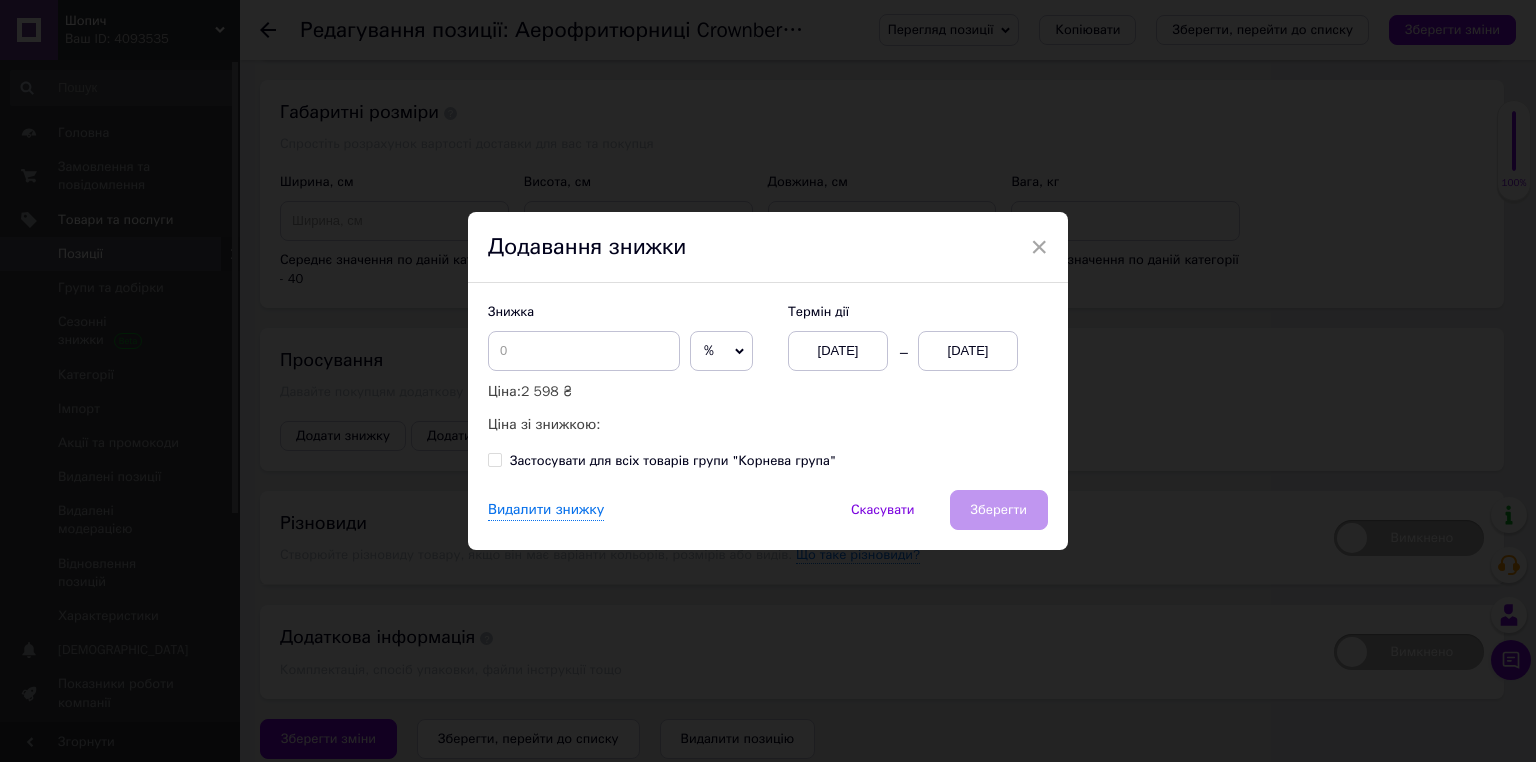 click on "Знижка" at bounding box center (511, 311) 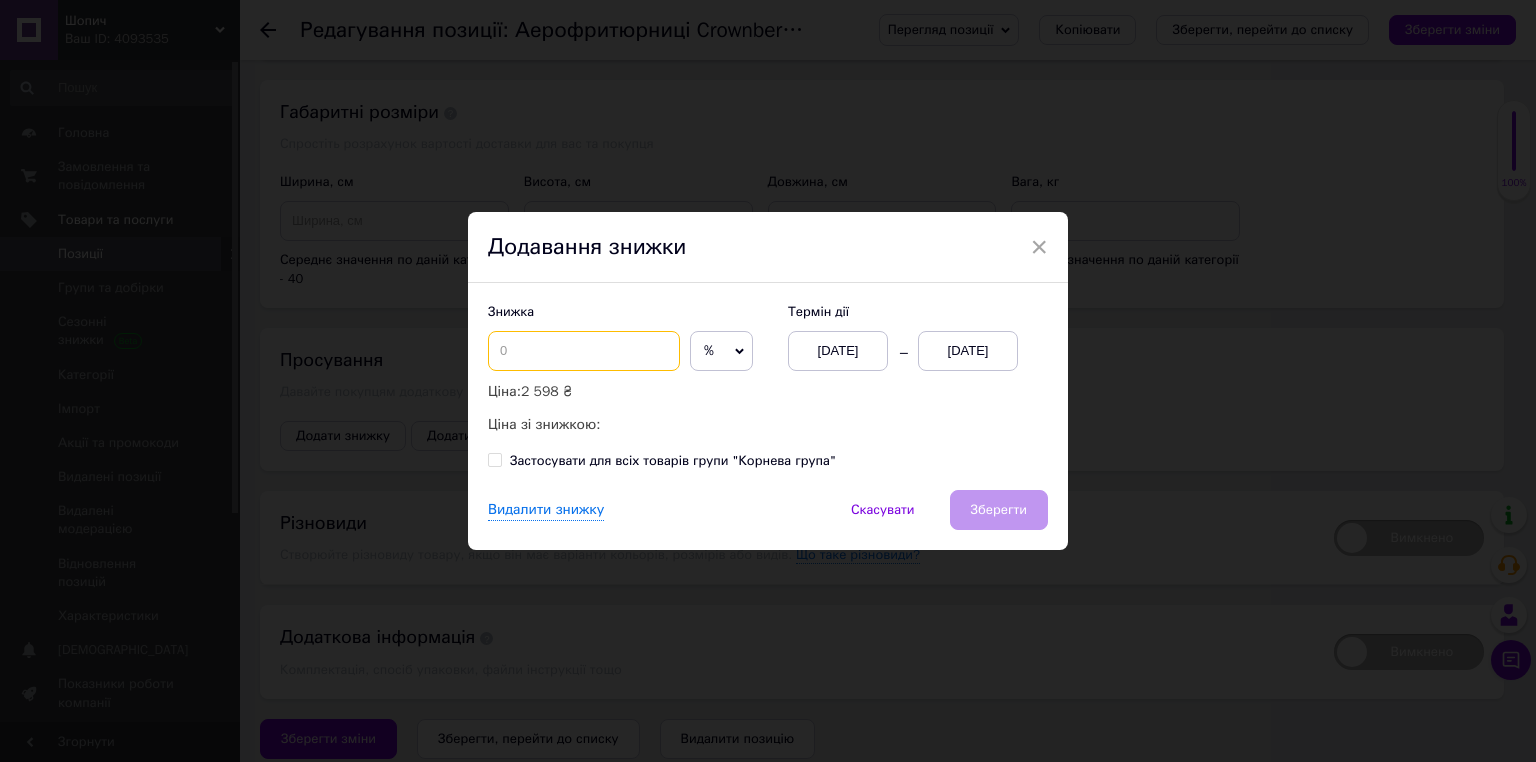 click at bounding box center [584, 351] 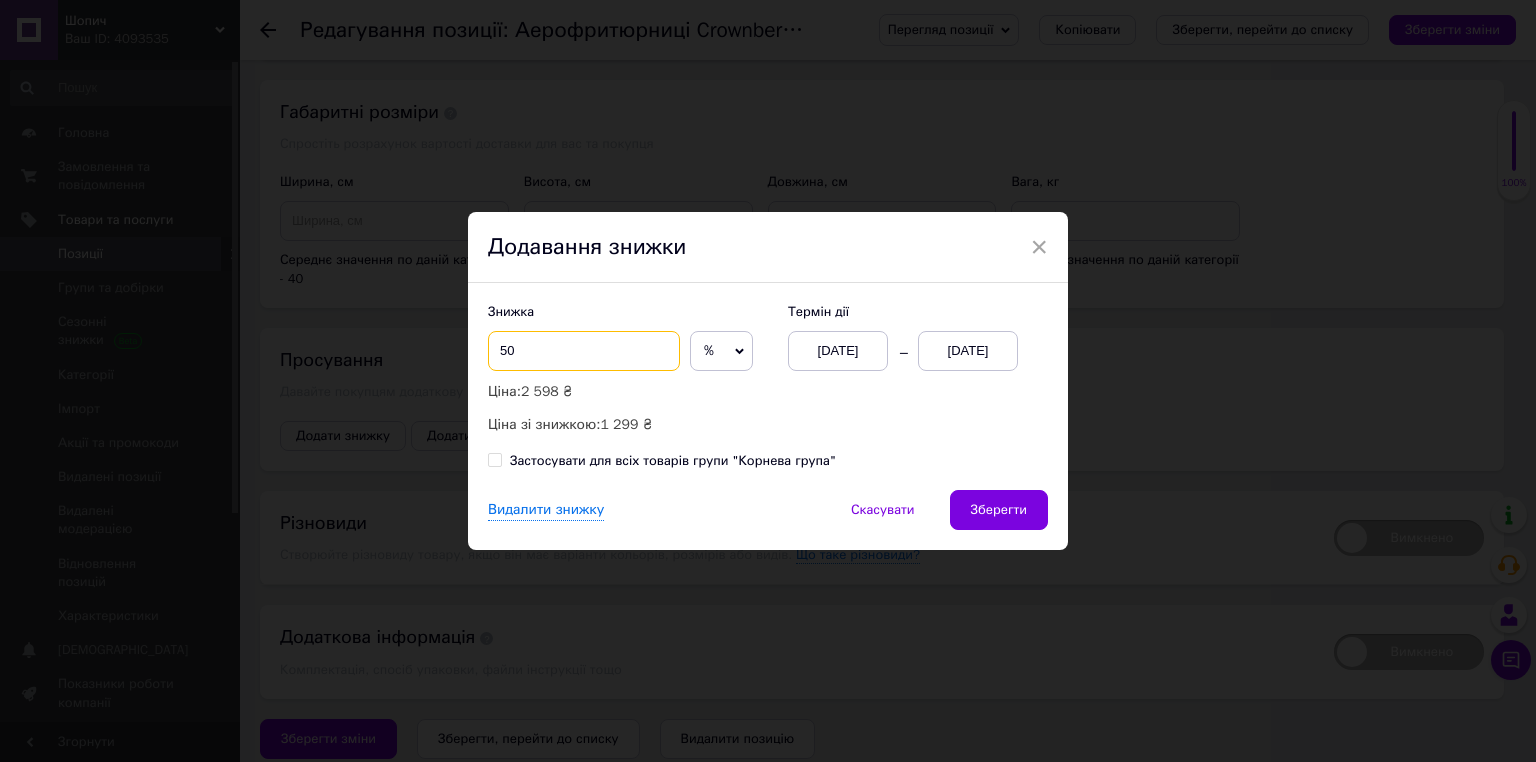 type on "50" 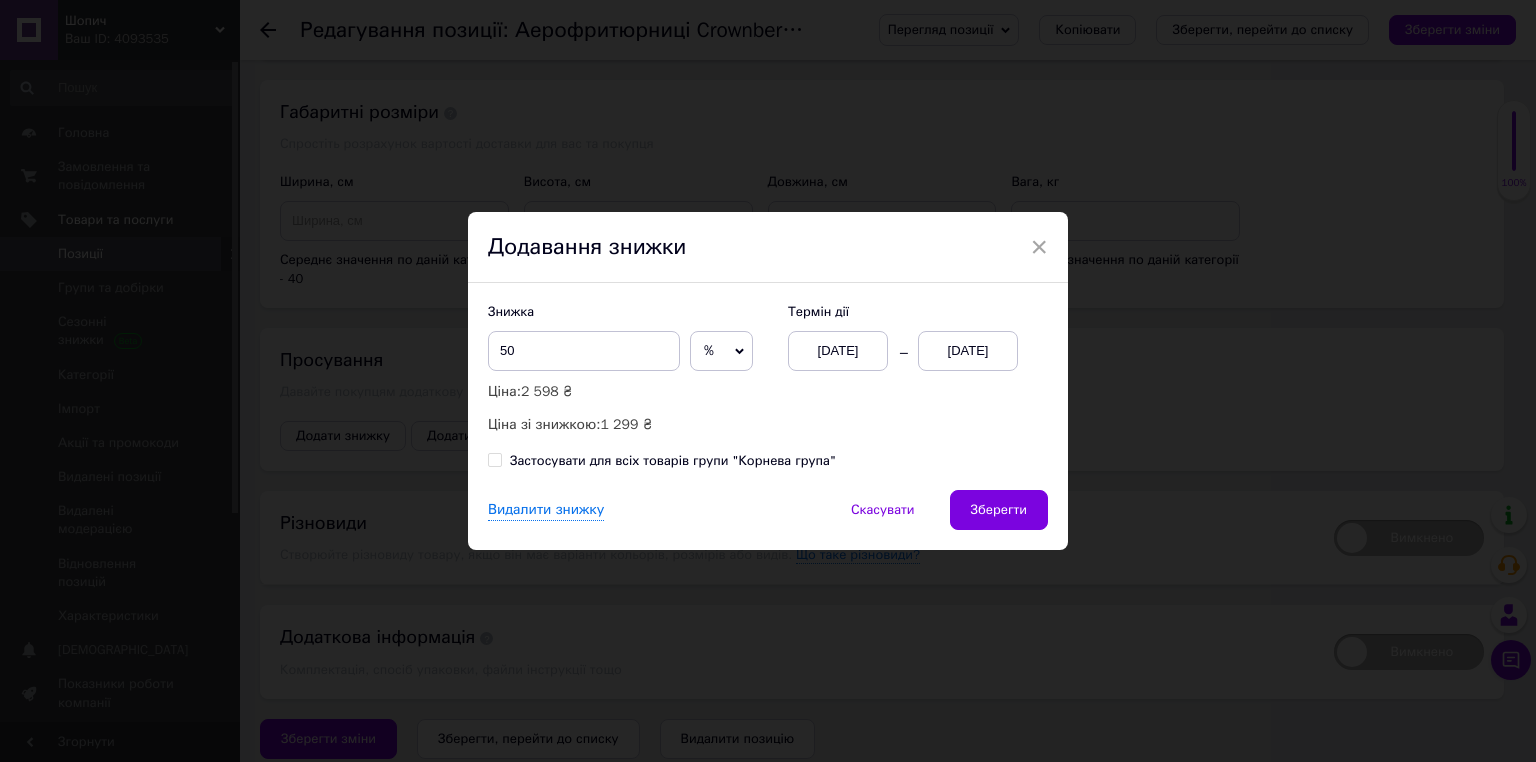 click on "13[DATE]" at bounding box center [968, 351] 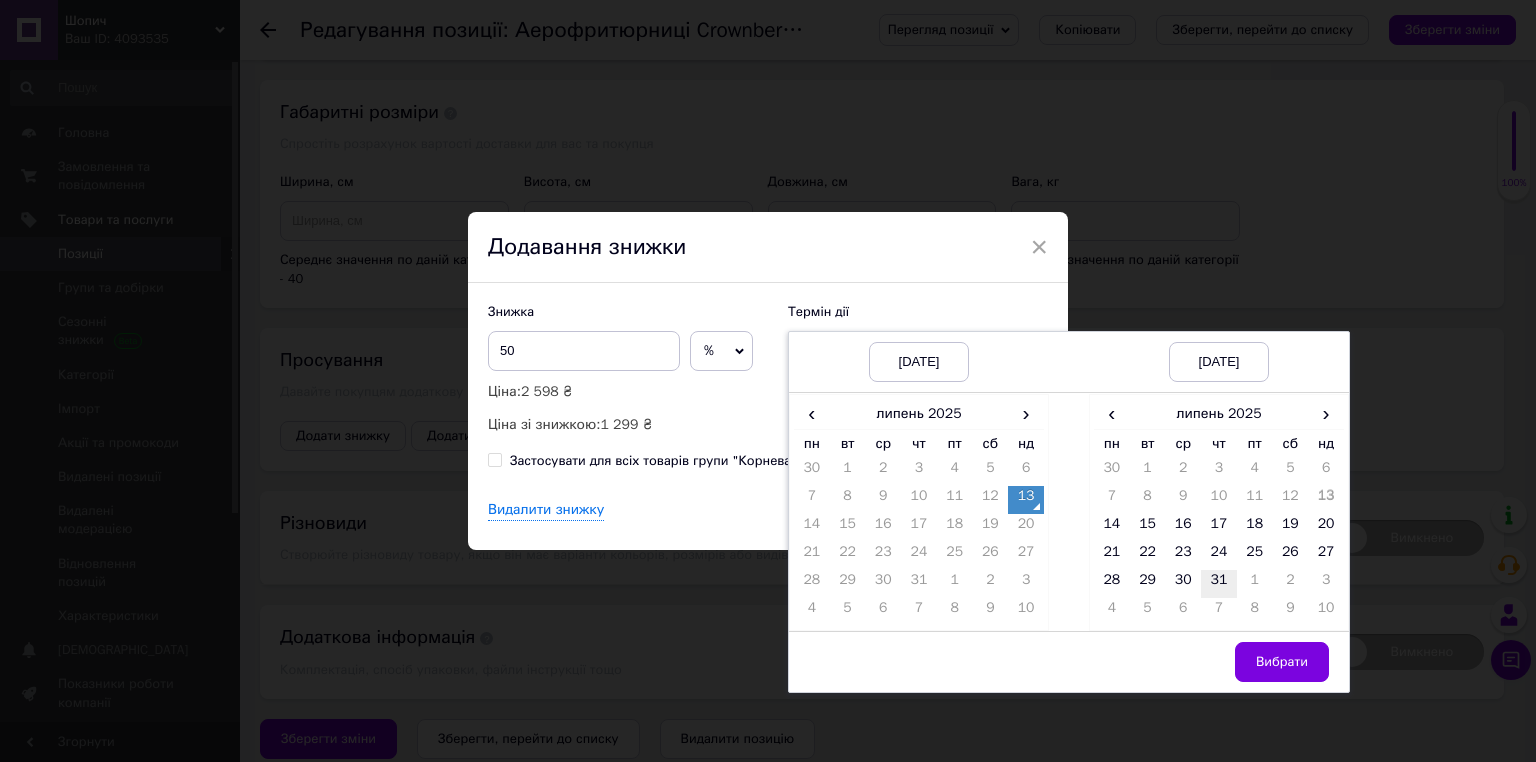 click on "31" at bounding box center [1219, 584] 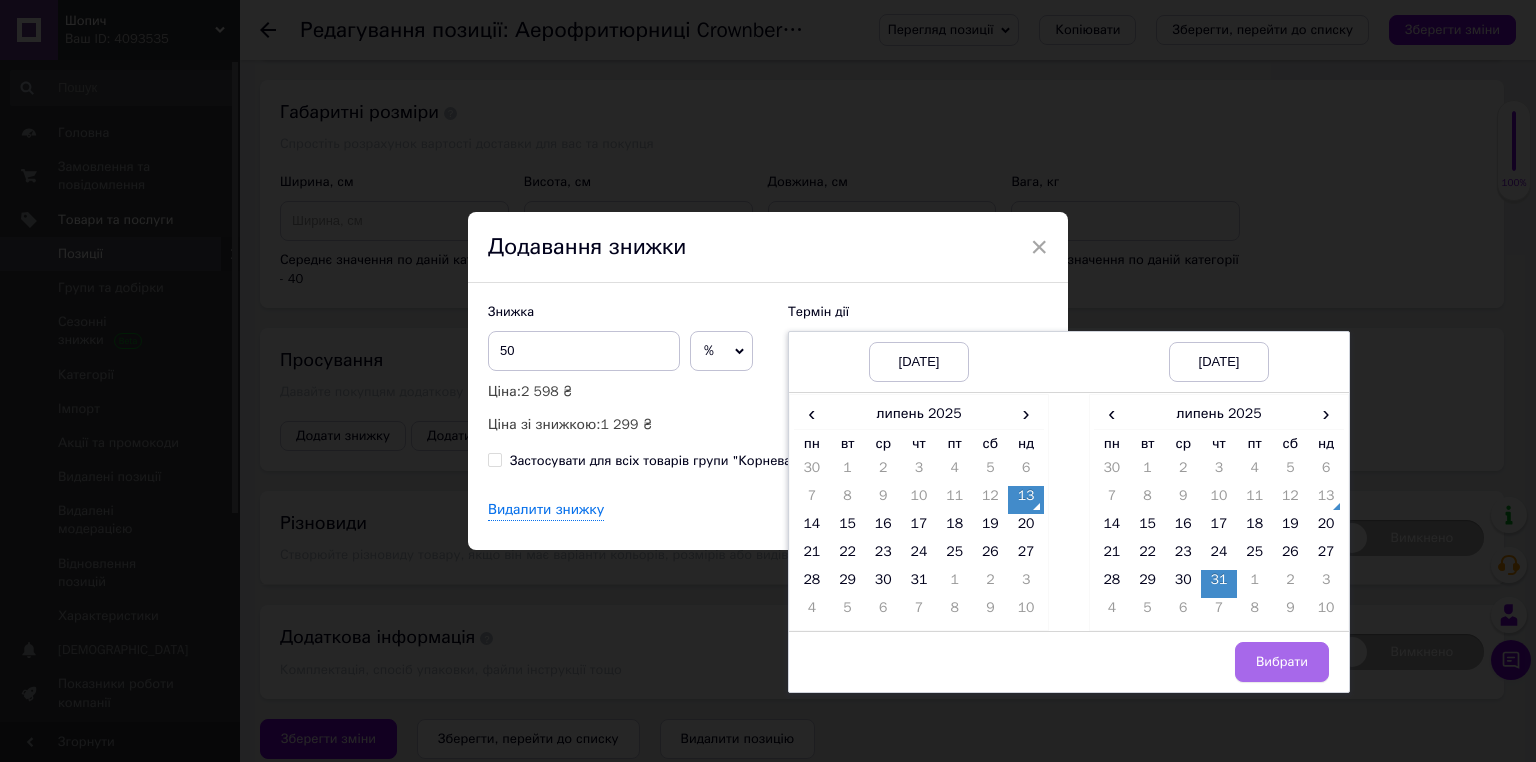 click on "Вибрати" at bounding box center [1282, 662] 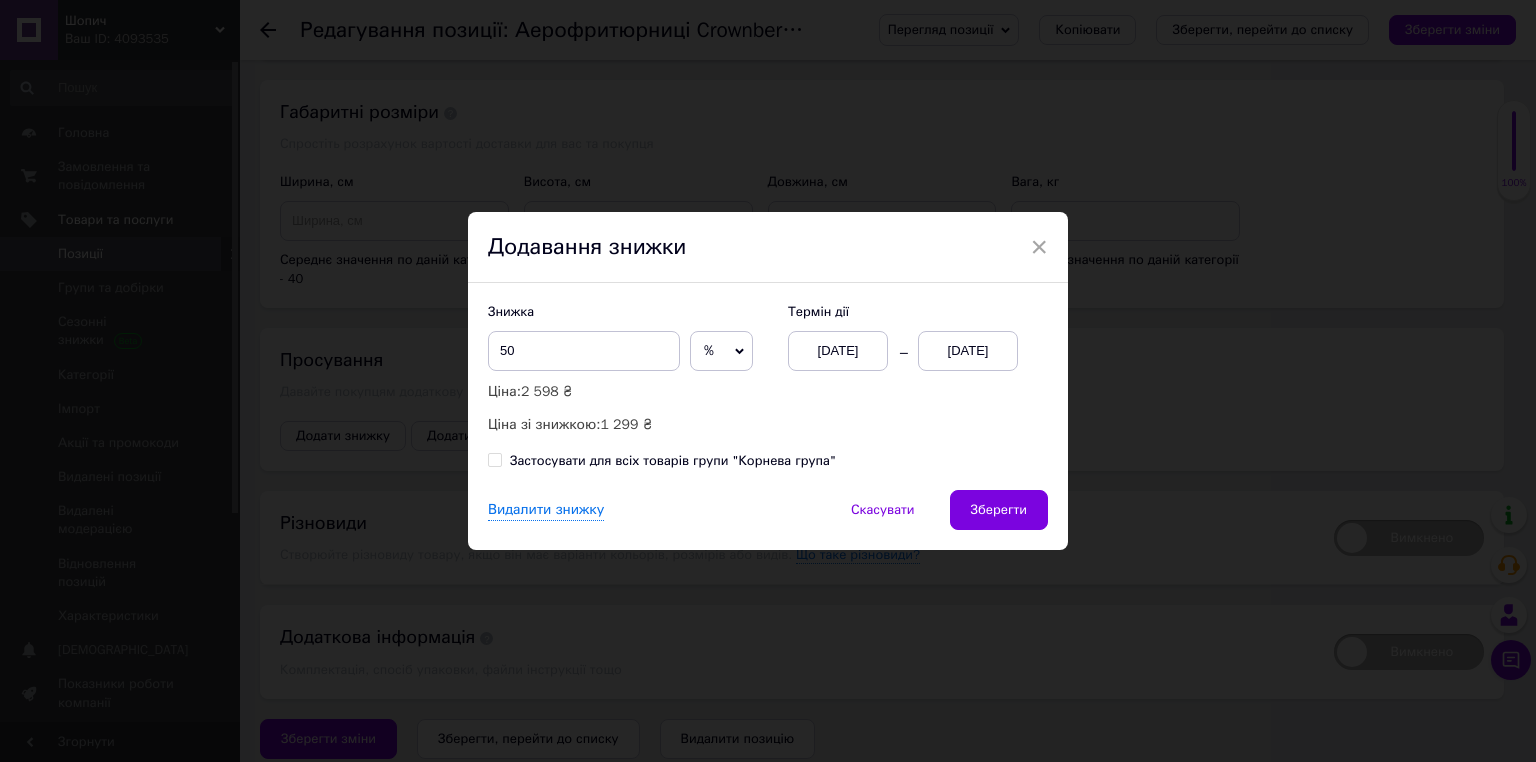 click on "Знижка 50 % ₴ Ціна:  2 598   ₴ Ціна зі знижкою:  1 299   ₴ Термін дії 13.07.2025 31.07.2025 Застосувати для всіх товарів групи "Корнева група"" at bounding box center [768, 386] 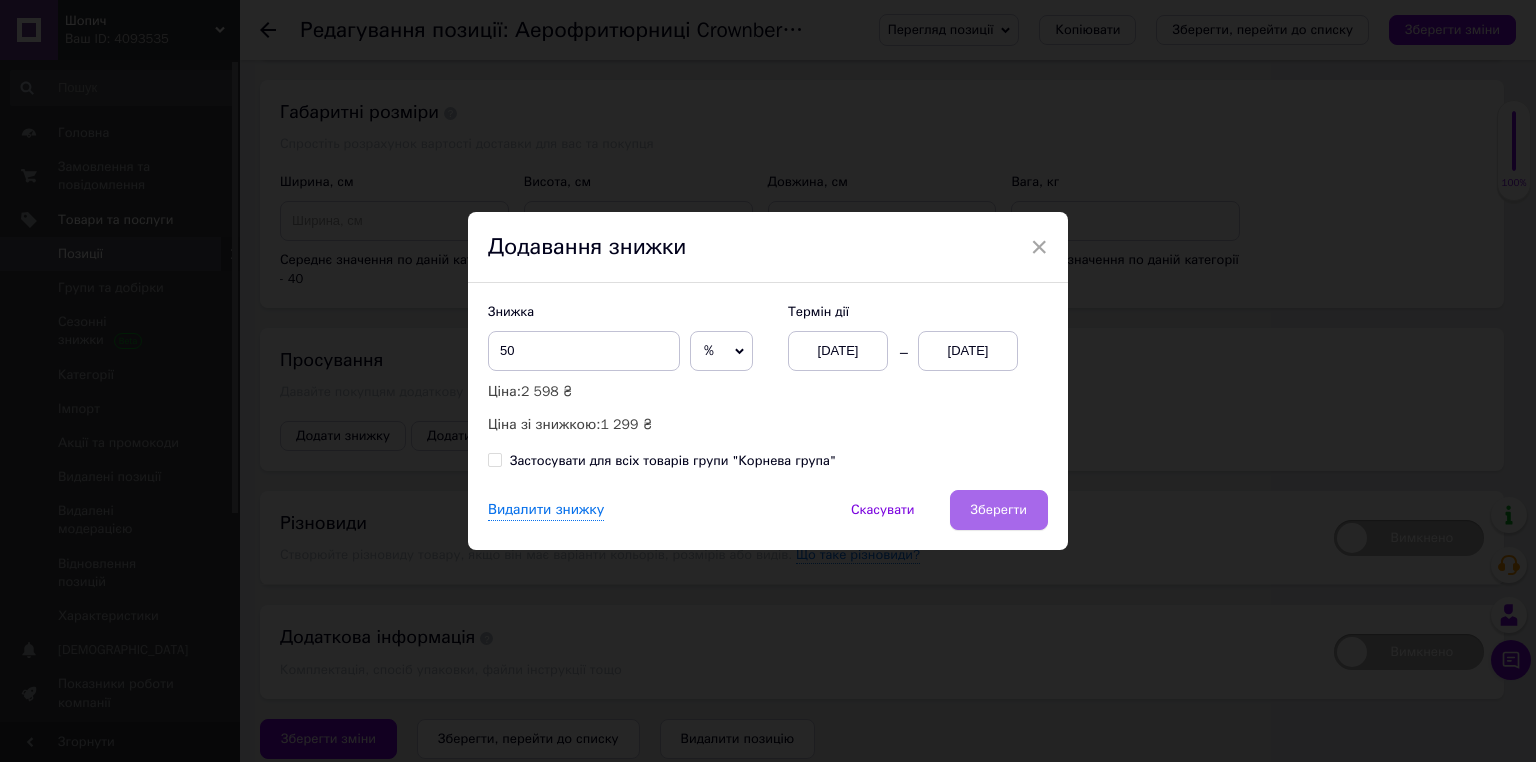 click on "Зберегти" at bounding box center [999, 510] 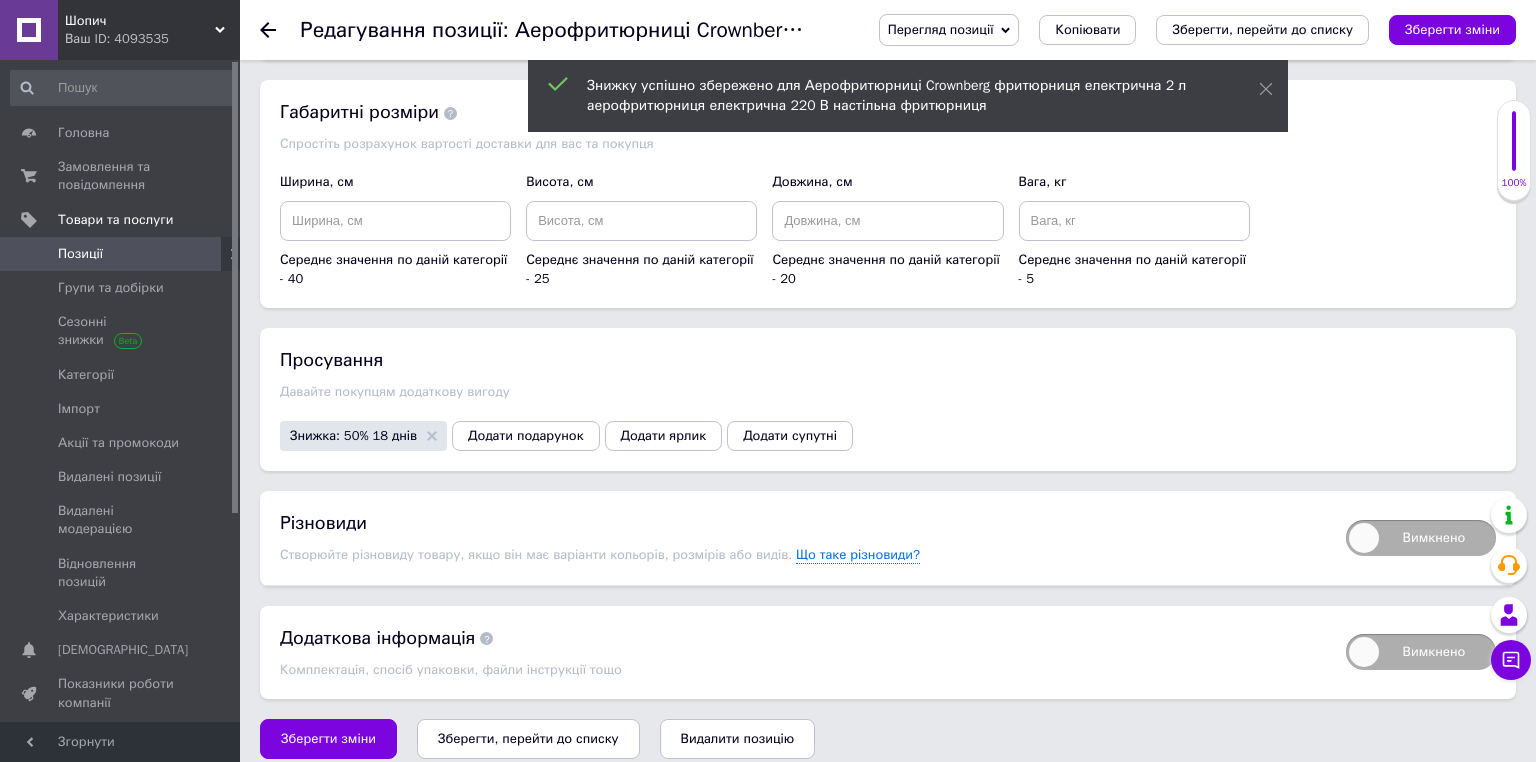 scroll, scrollTop: 3060, scrollLeft: 0, axis: vertical 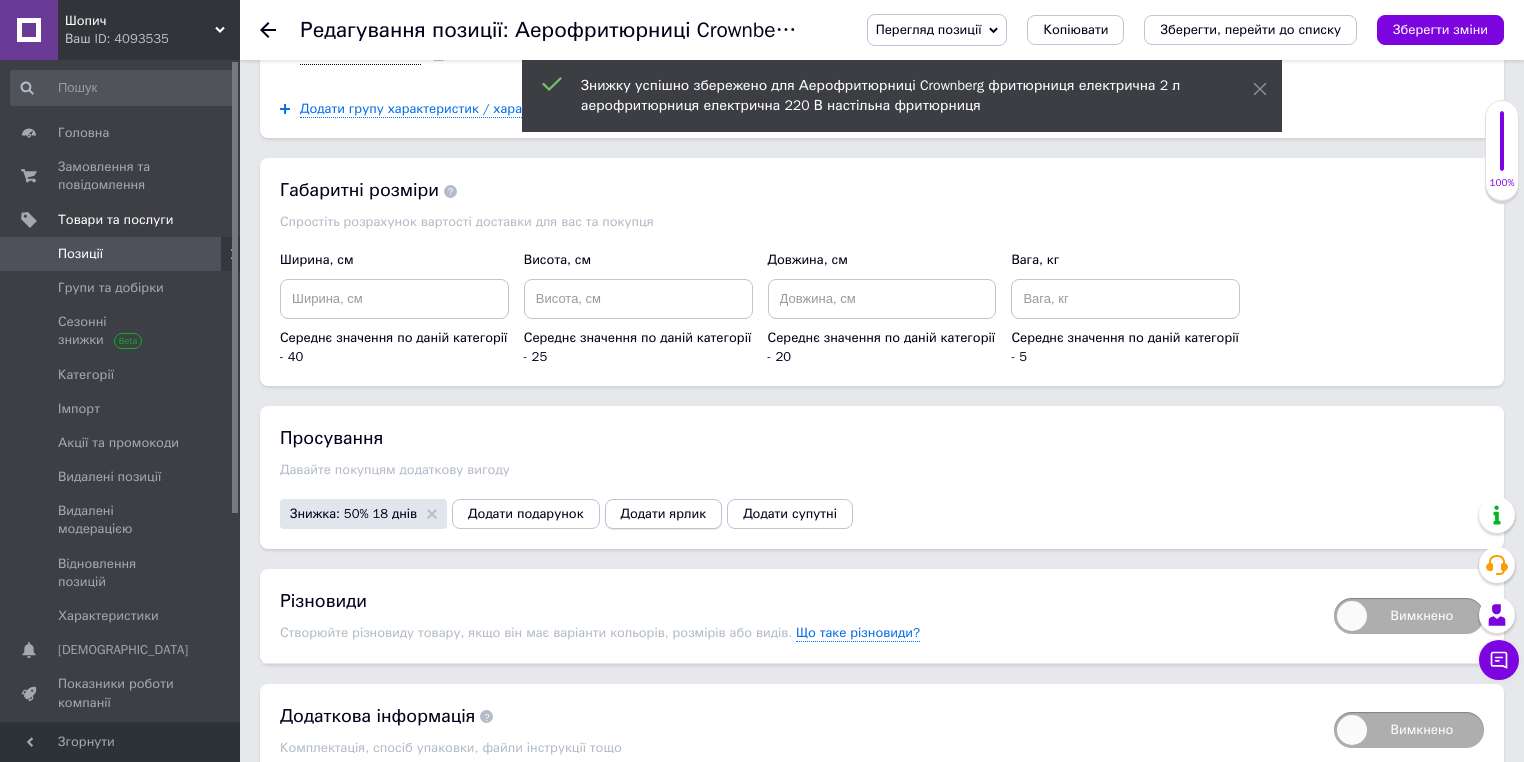 click on "Додати ярлик" at bounding box center [664, 514] 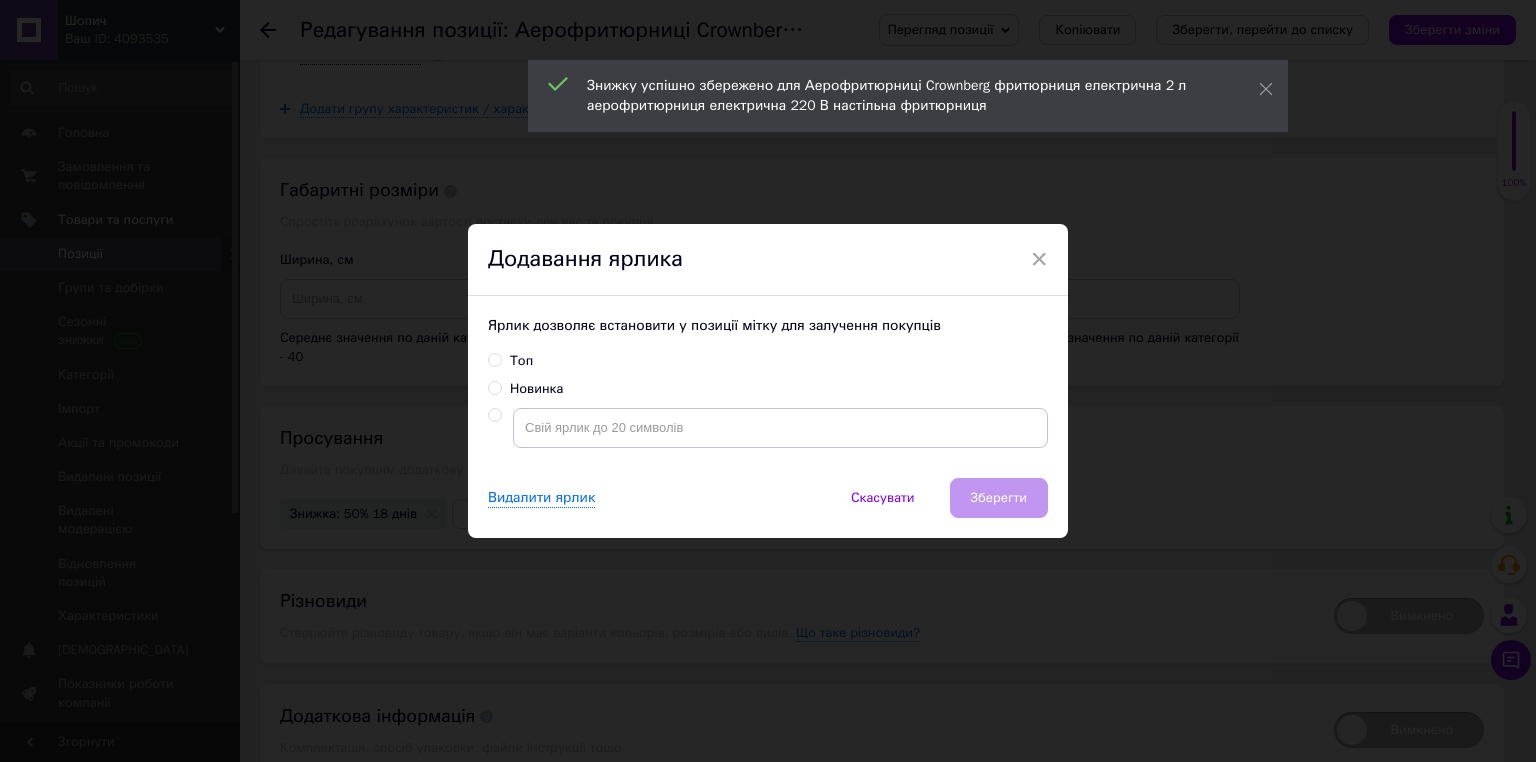 click on "Топ" at bounding box center [510, 361] 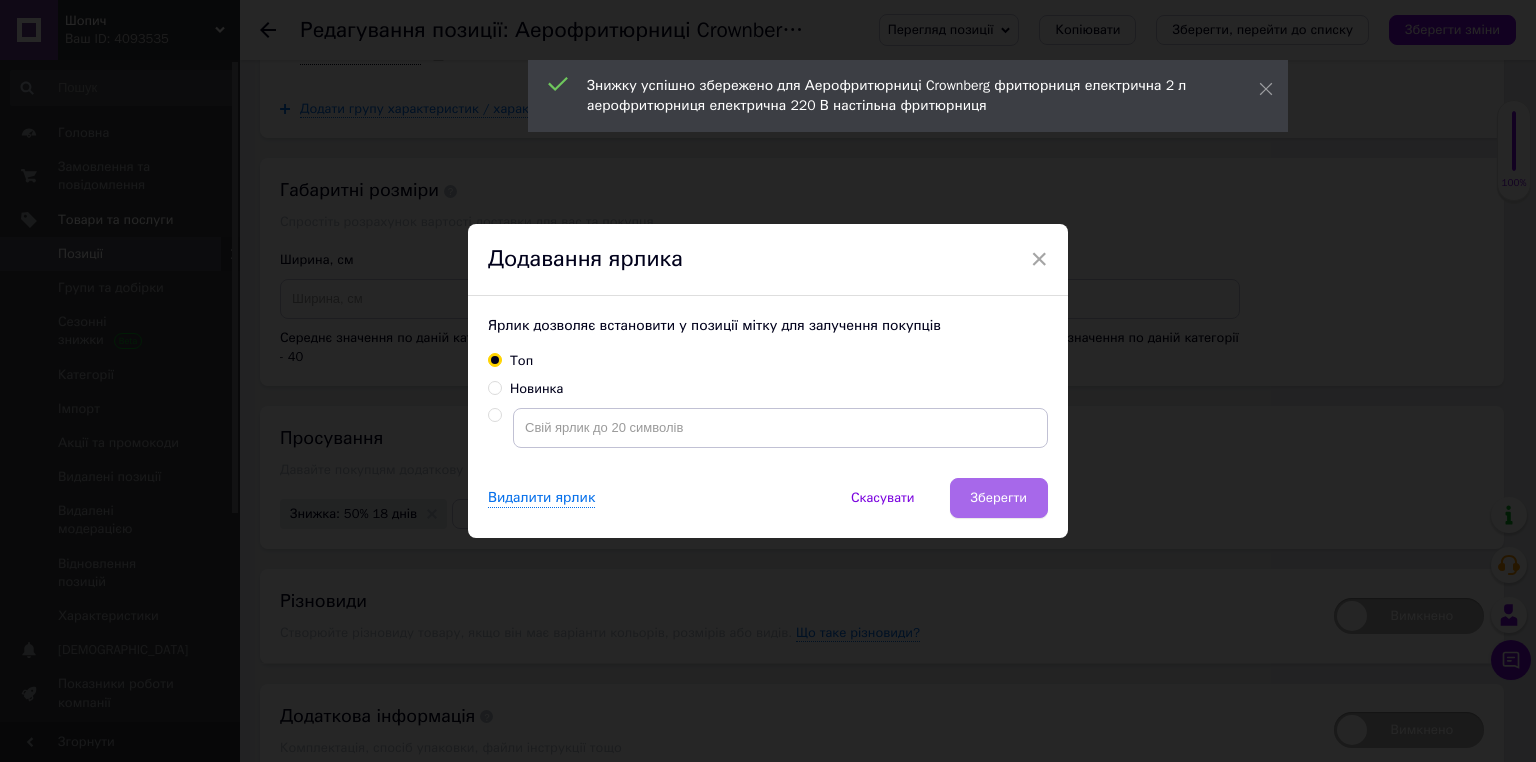 click on "Зберегти" at bounding box center (999, 498) 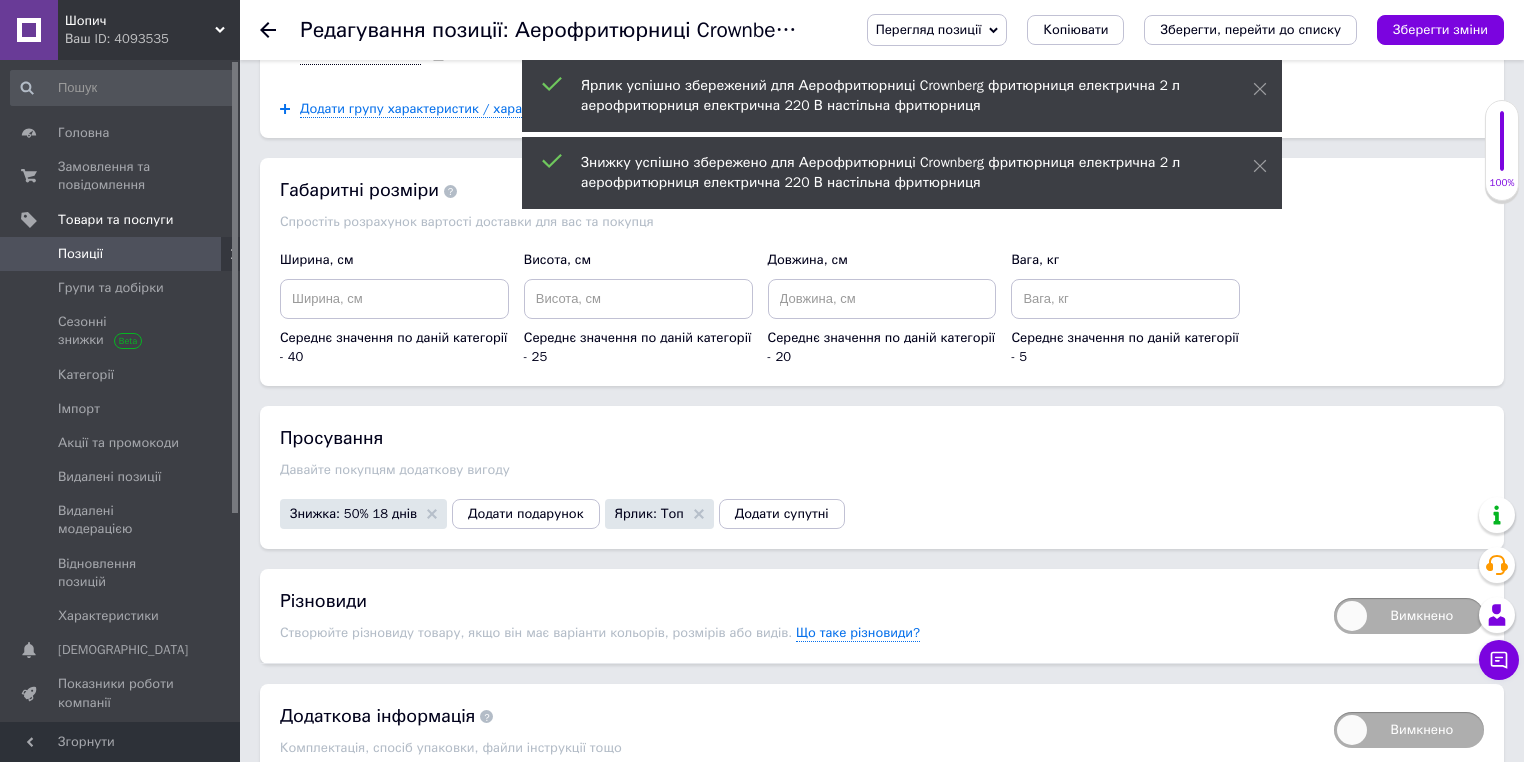 click on "Просування Давайте покупцям додаткову вигоду Знижка: 50% 18 днів Додати подарунок Ярлик: Топ Додати супутні" at bounding box center [882, 477] 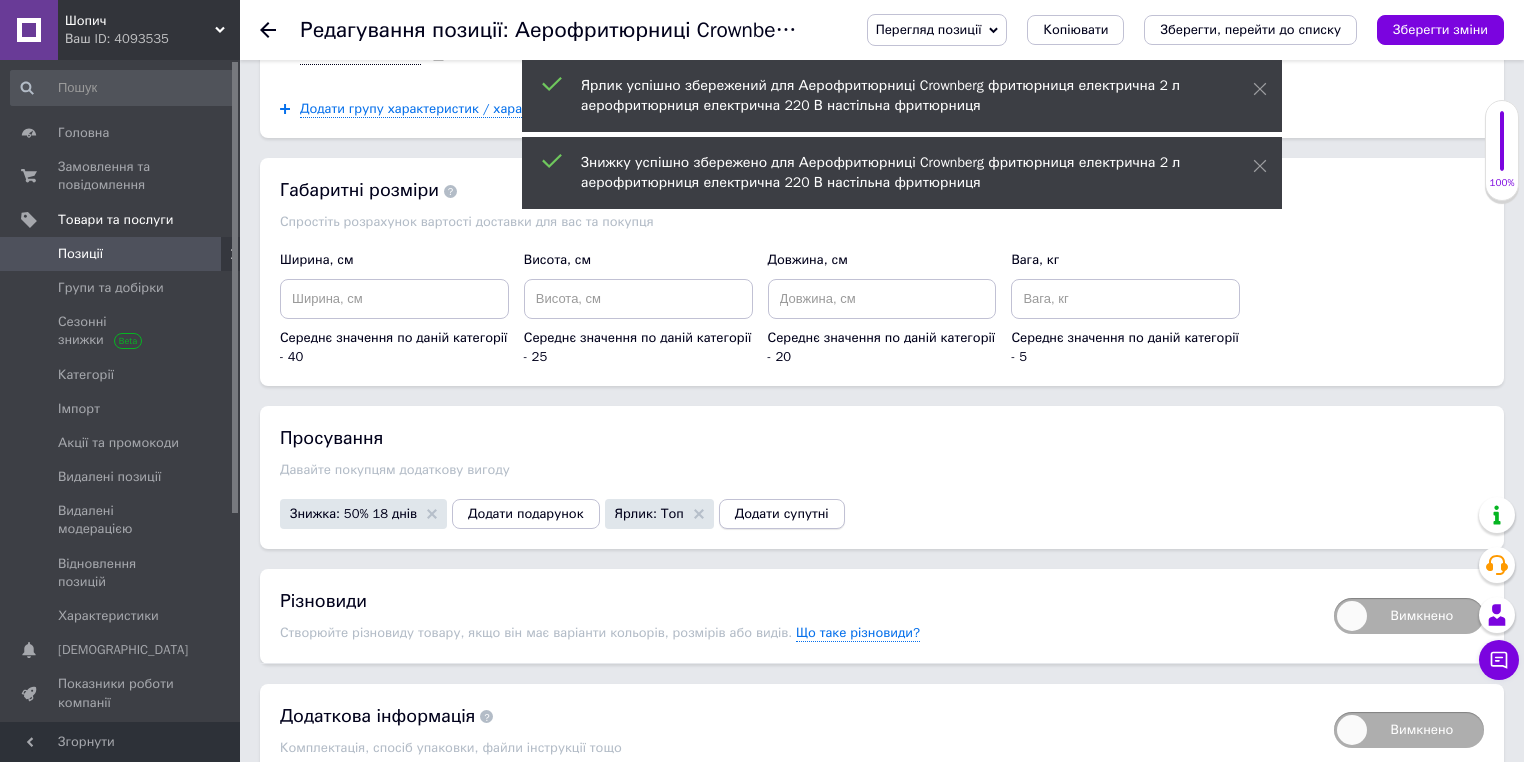 click on "Додати супутні" at bounding box center (782, 514) 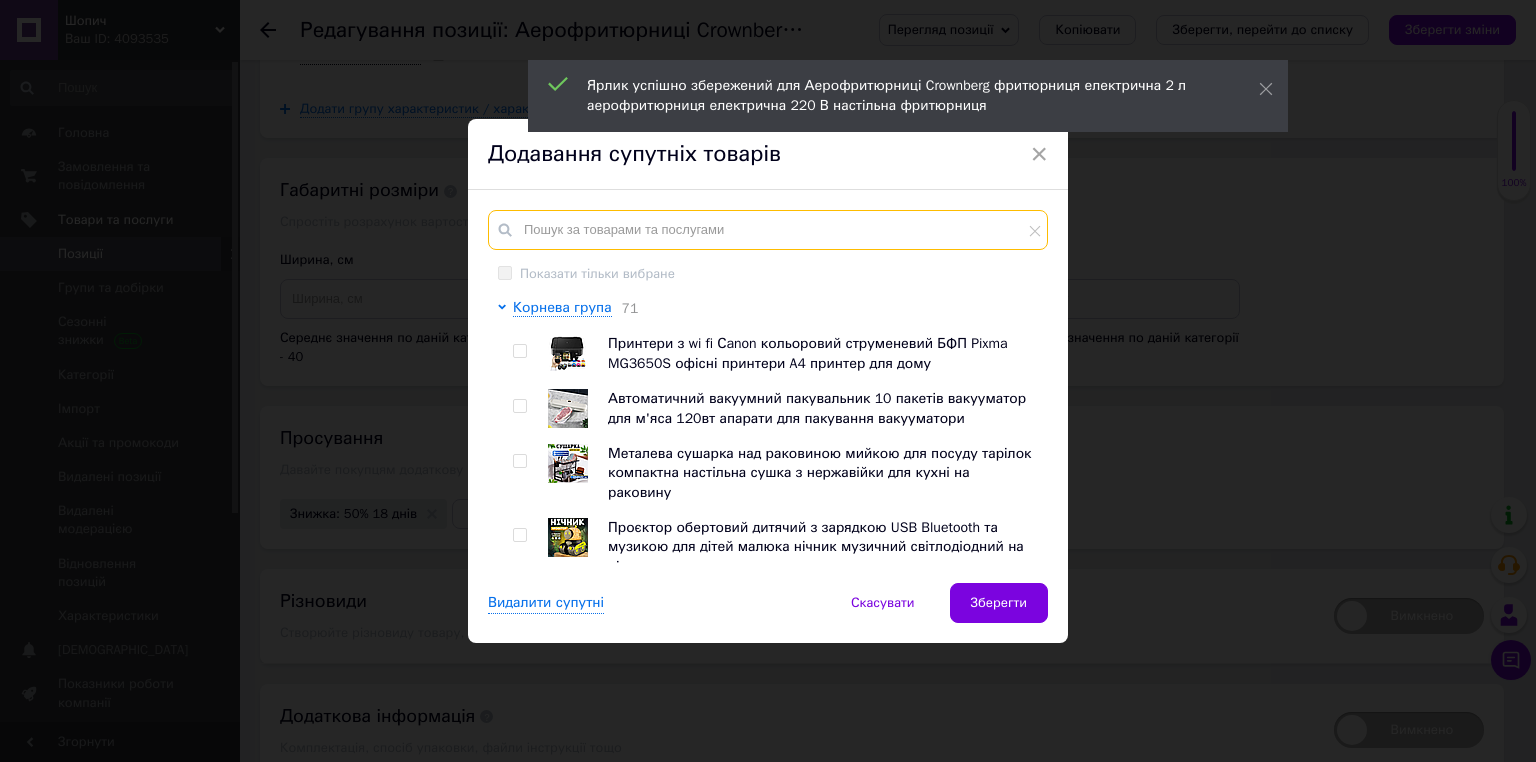 click at bounding box center [768, 230] 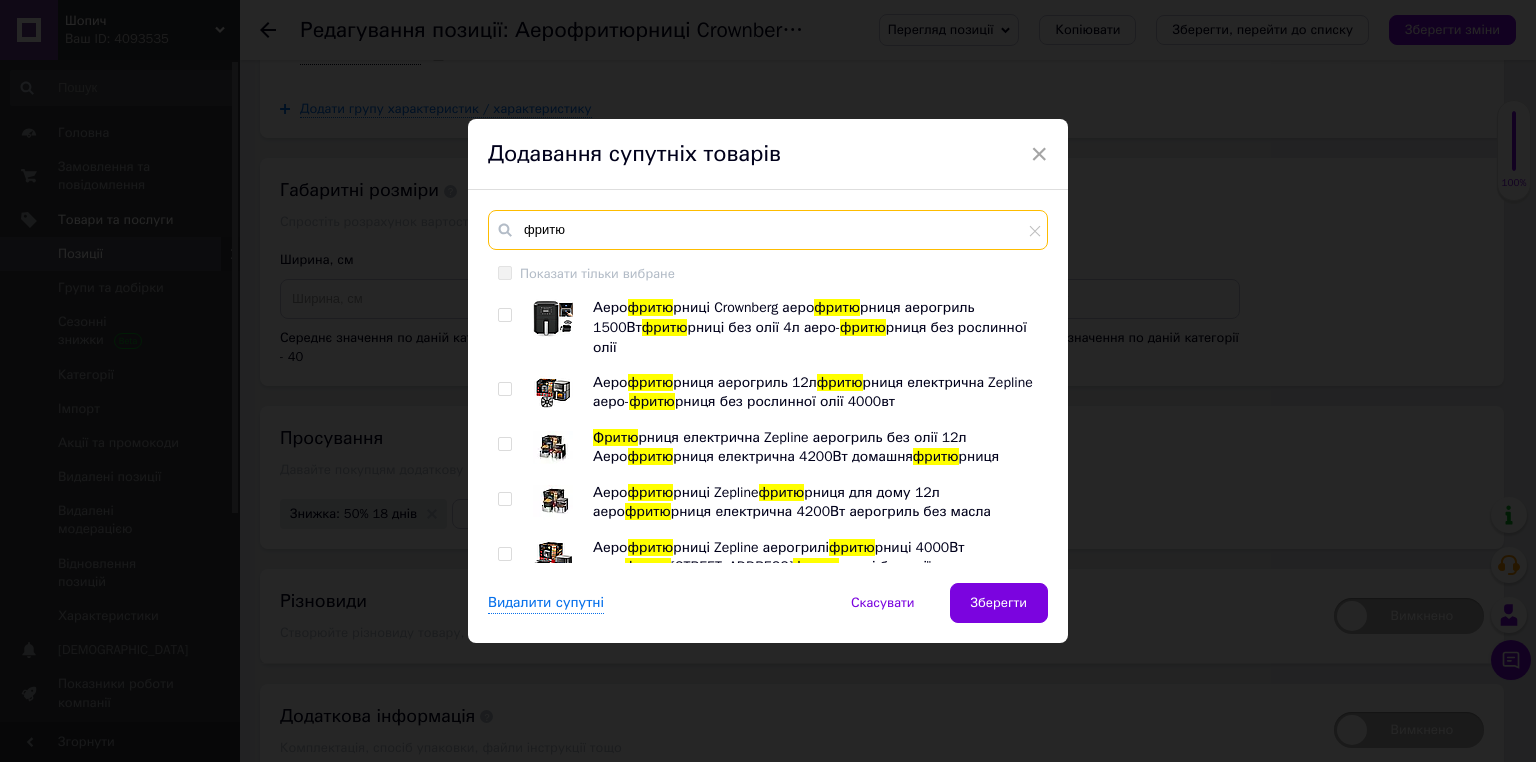 type on "фритю" 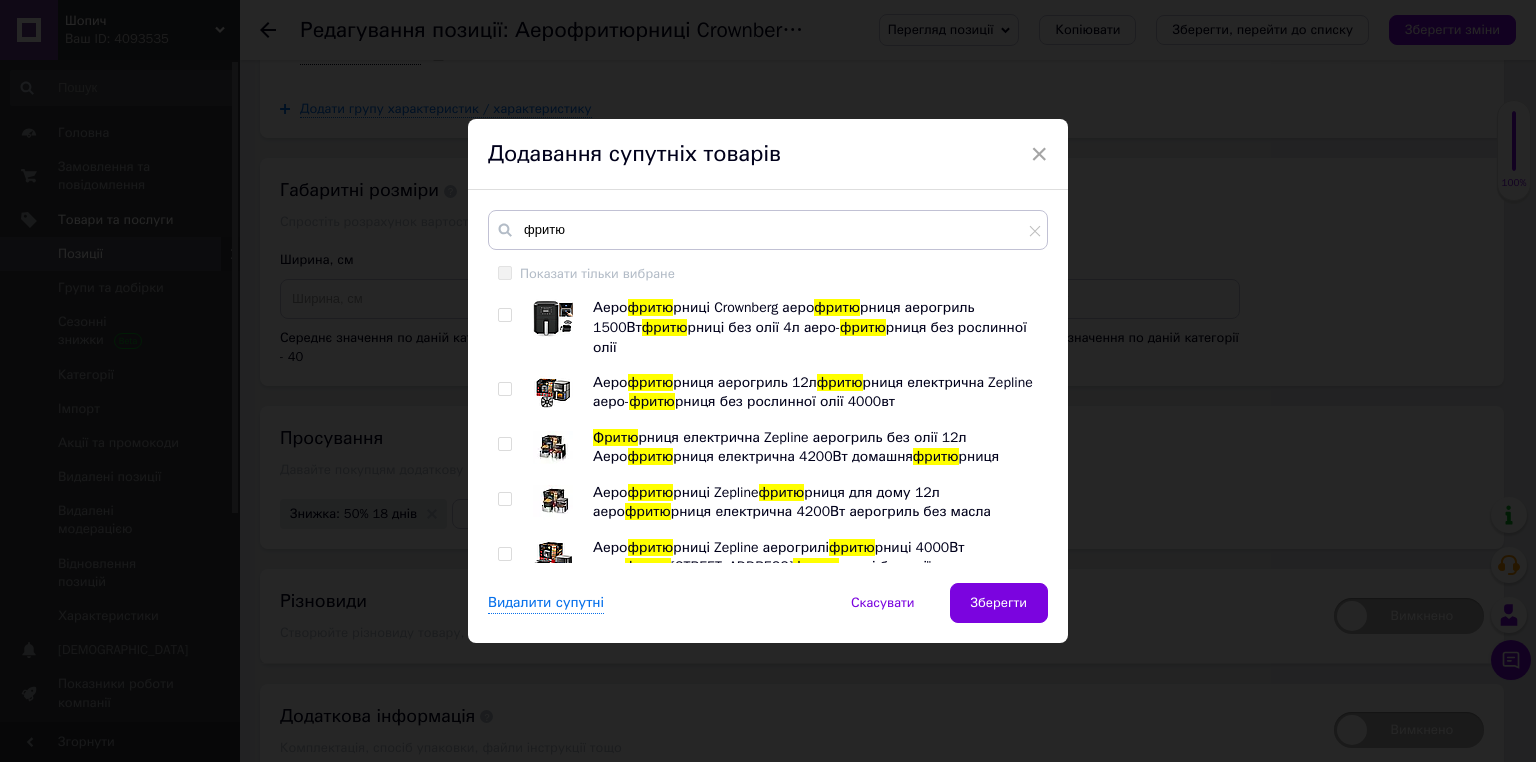 click at bounding box center (504, 315) 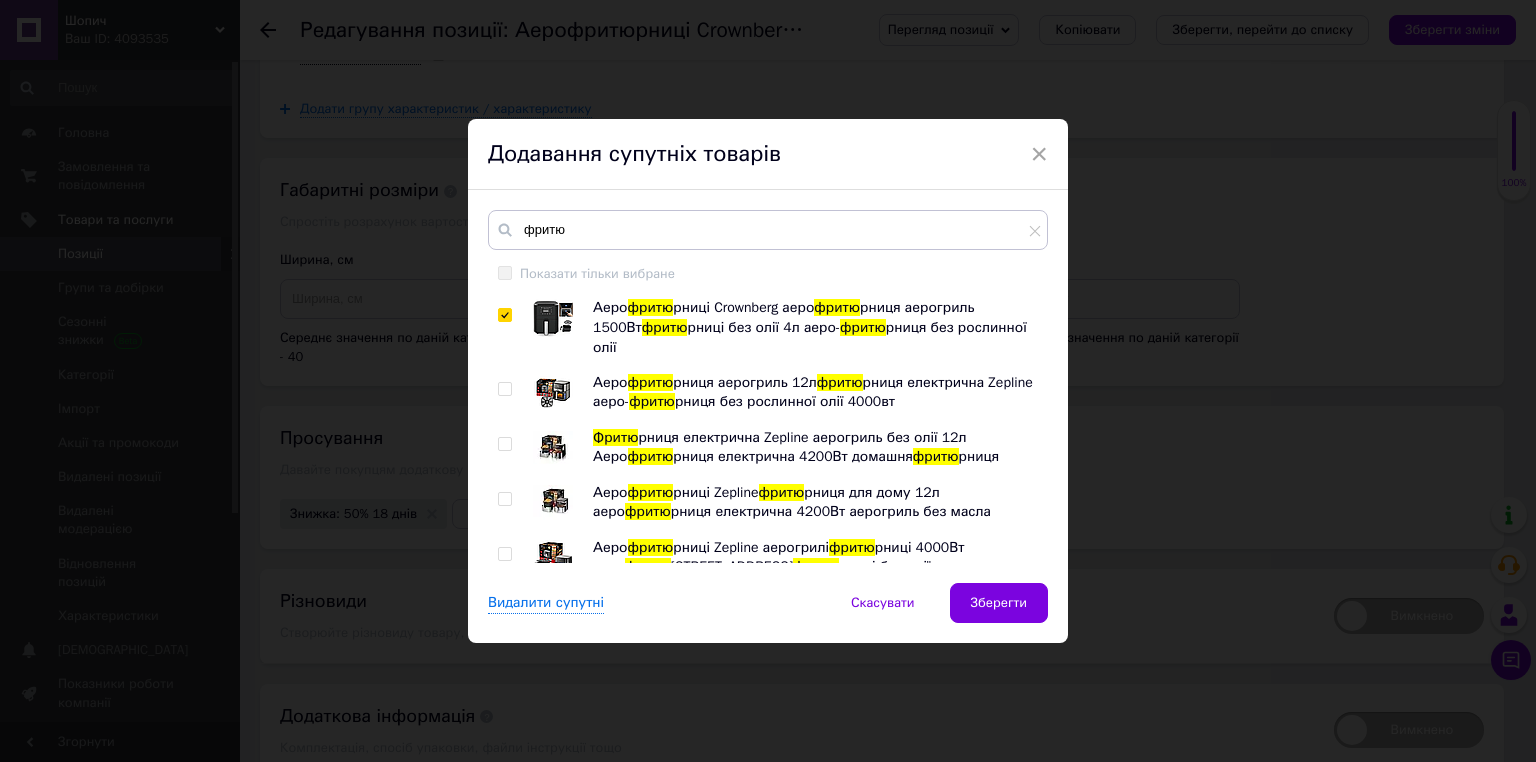 checkbox on "true" 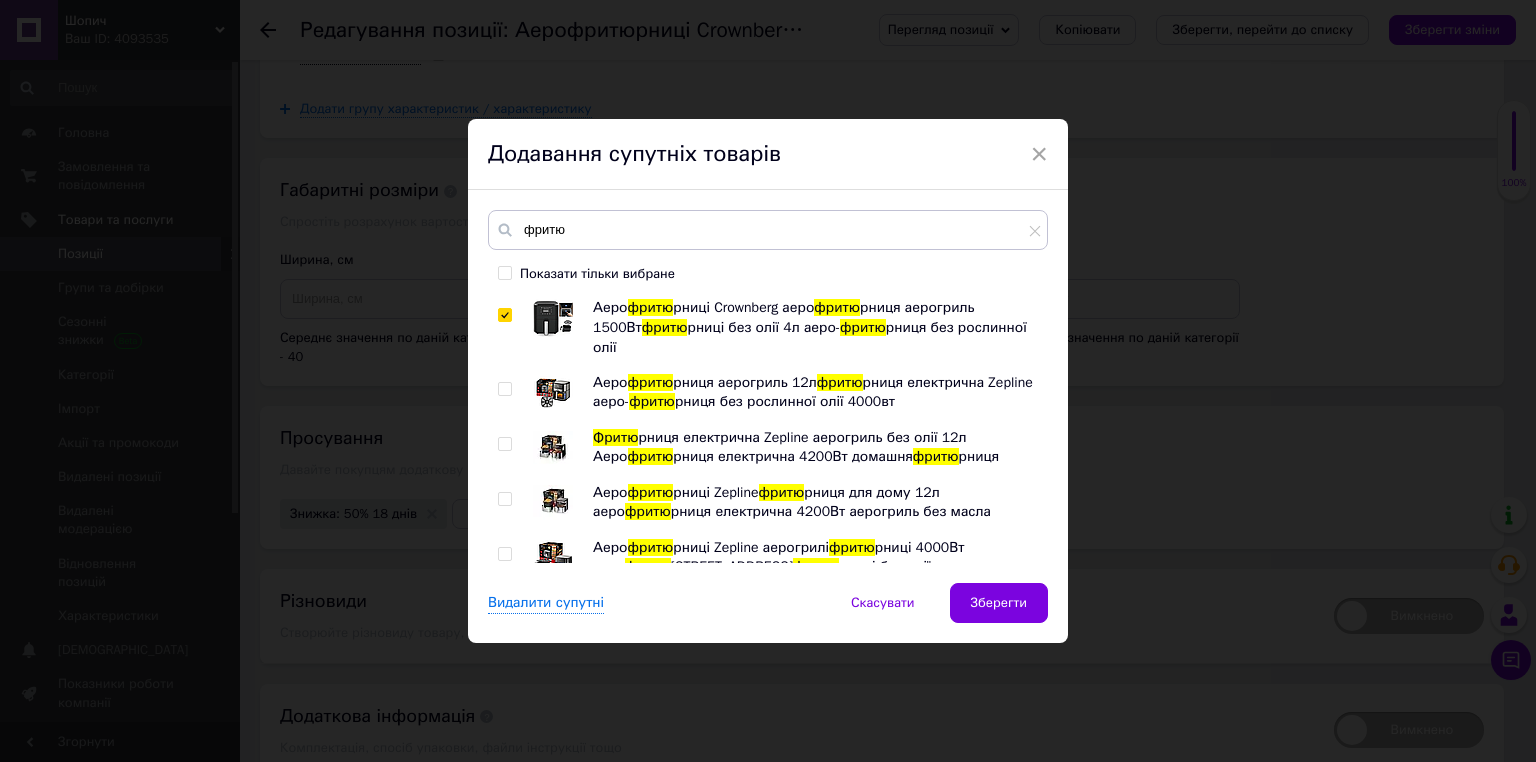 click at bounding box center (508, 392) 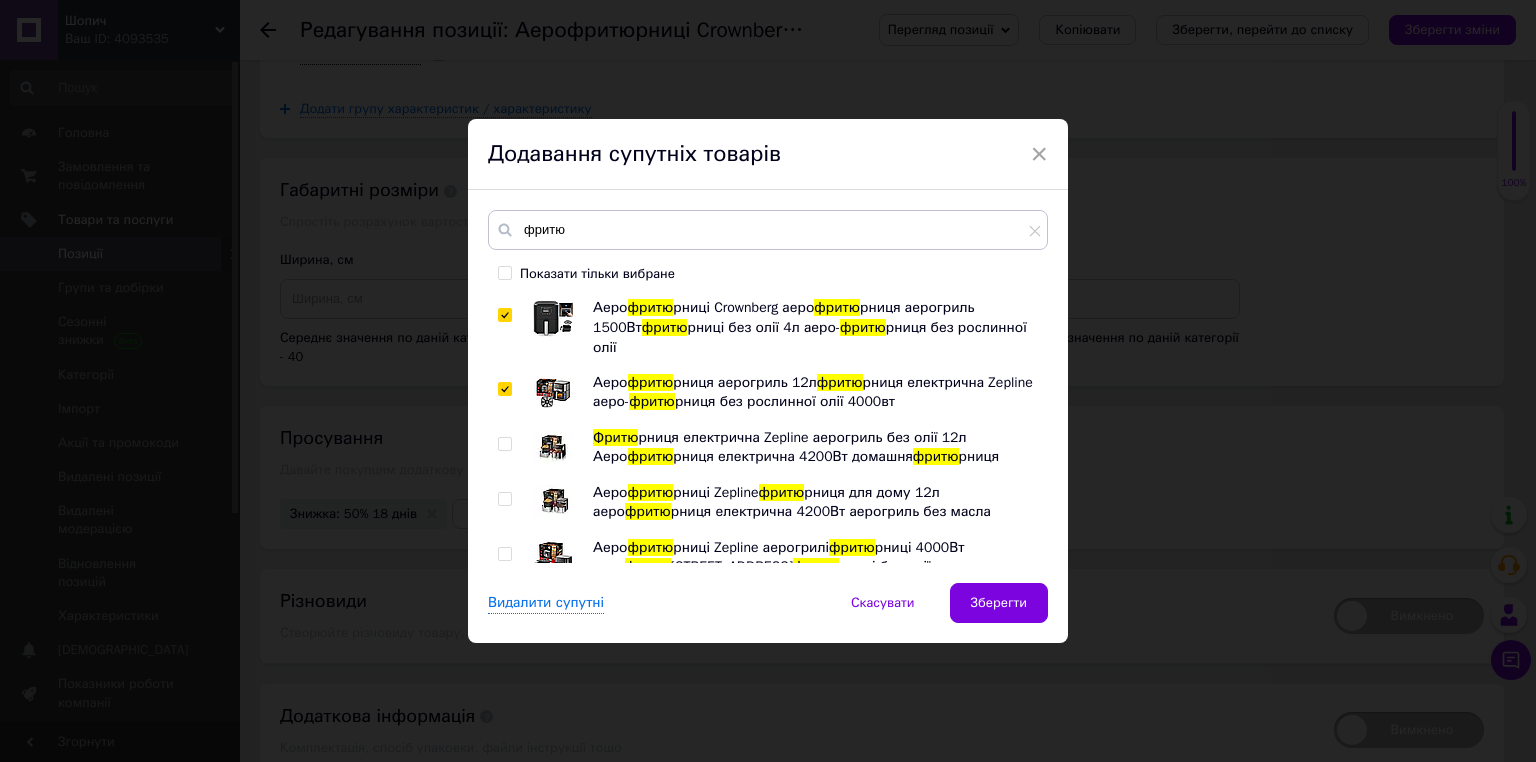 checkbox on "true" 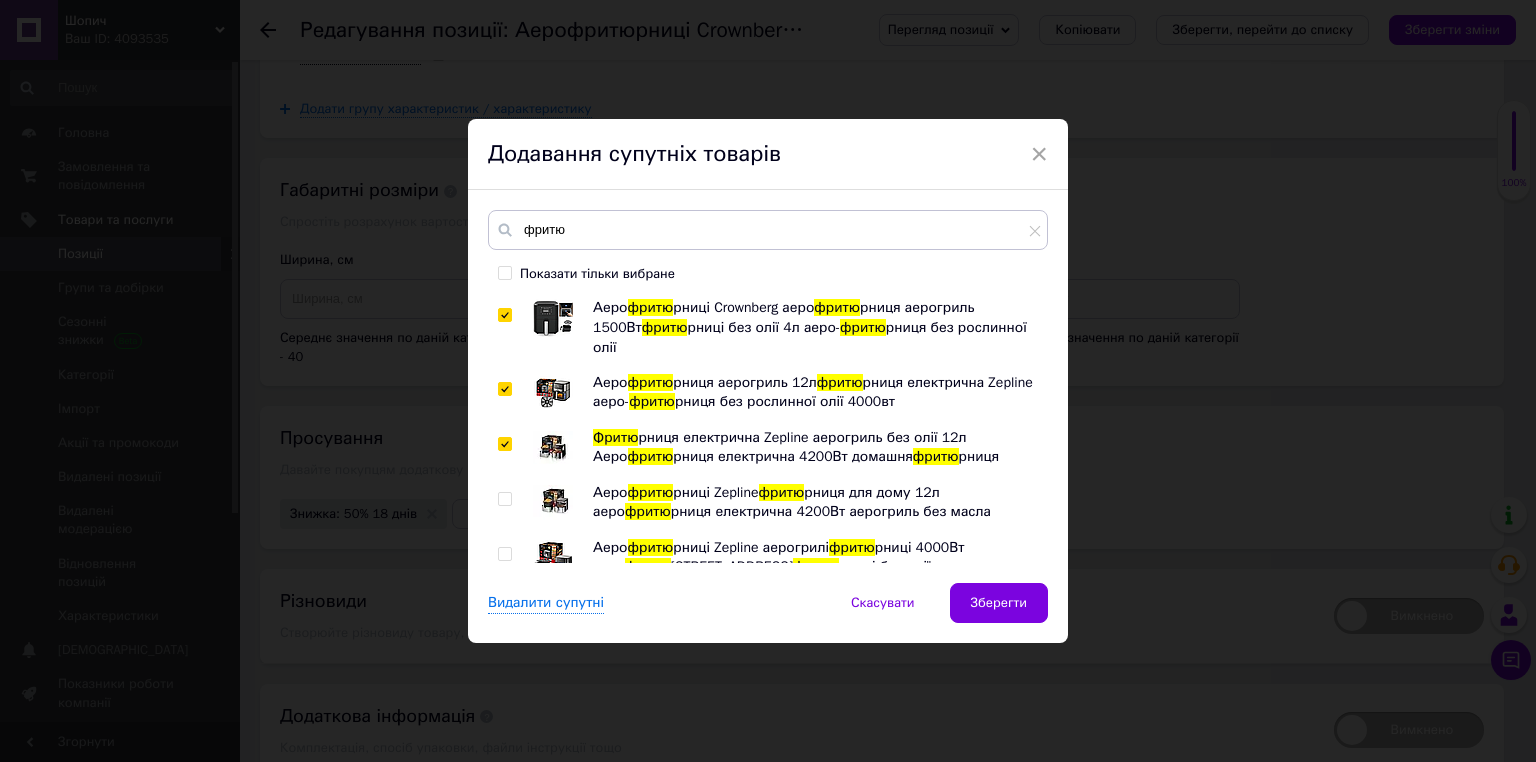 checkbox on "true" 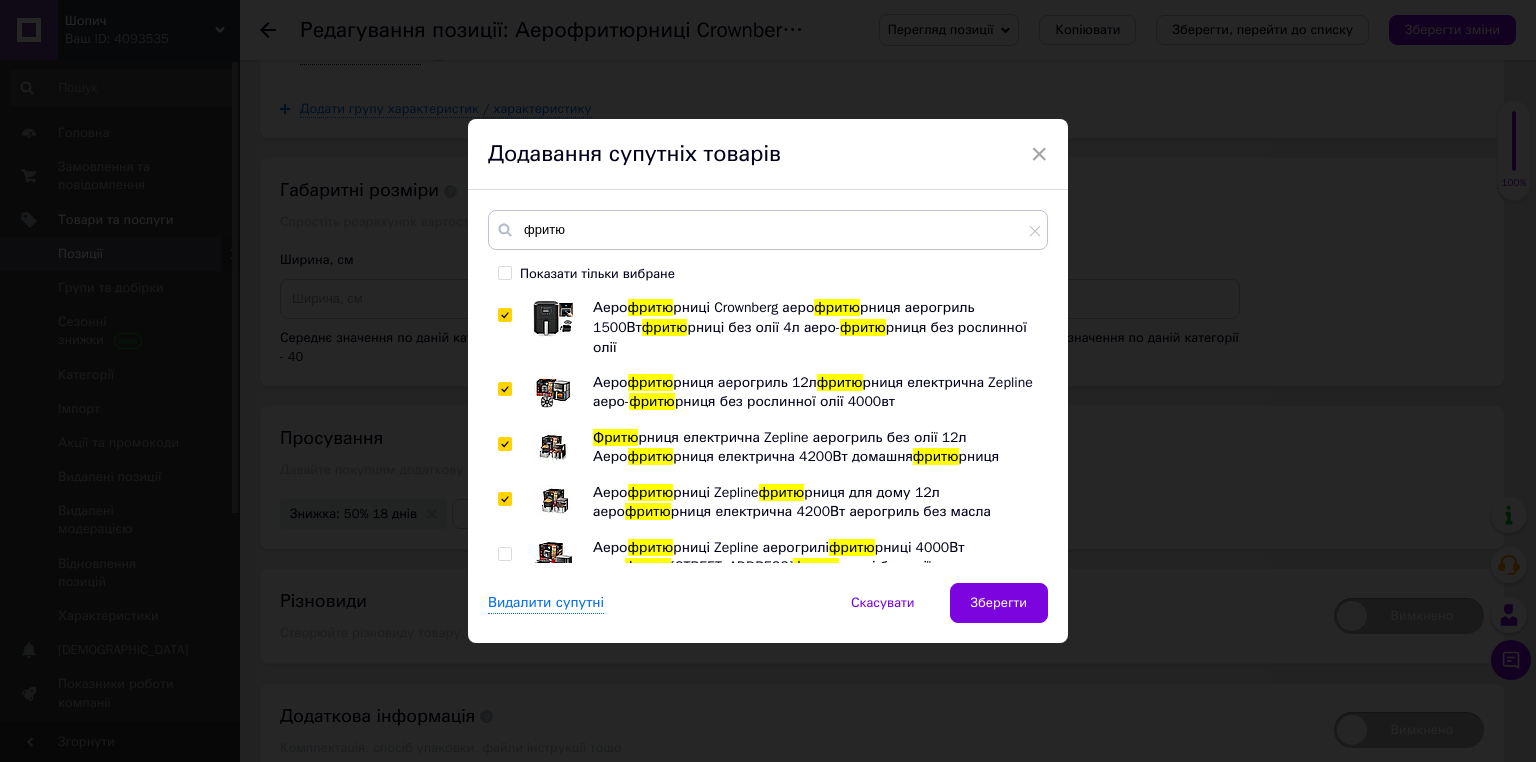 checkbox on "true" 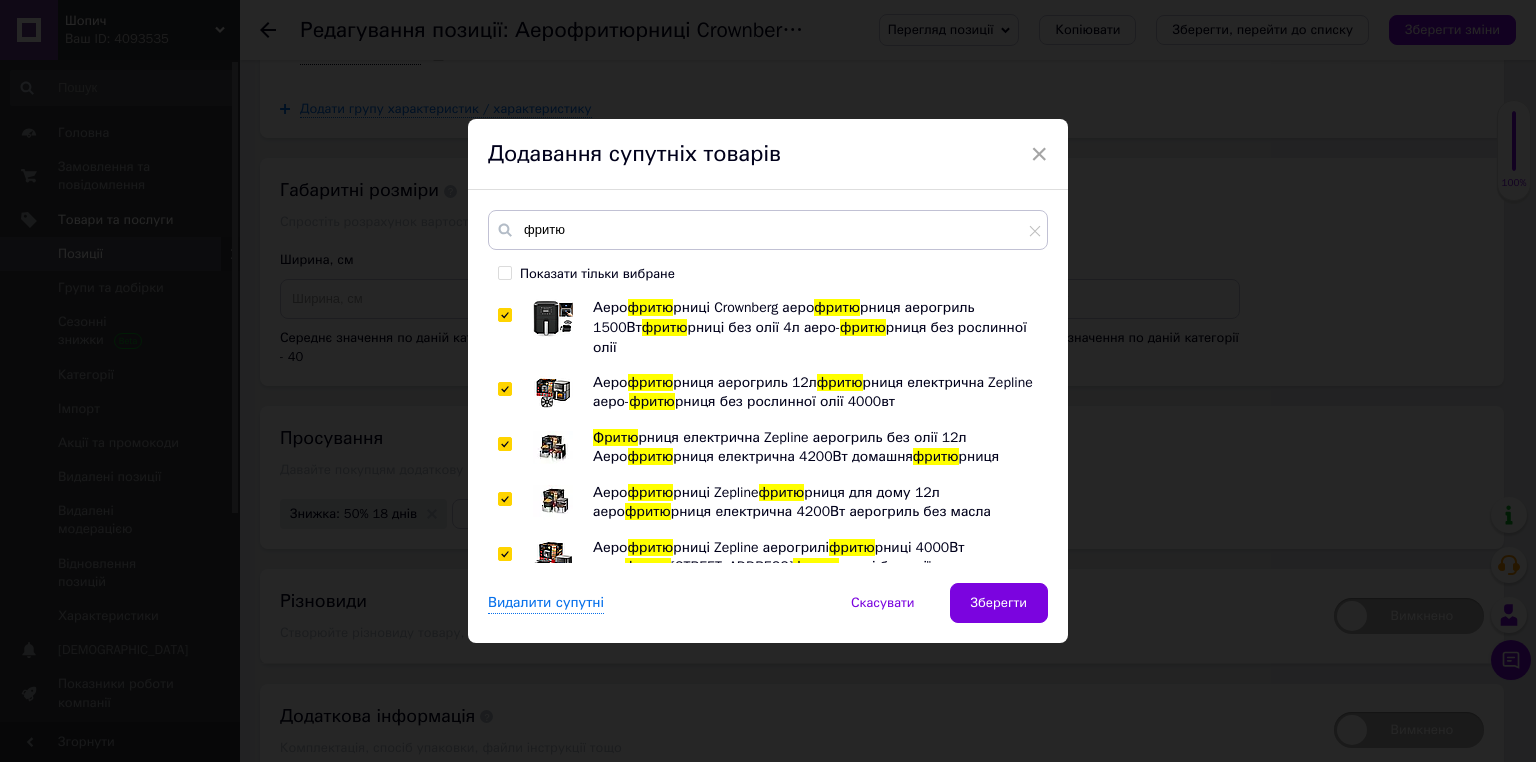 checkbox on "true" 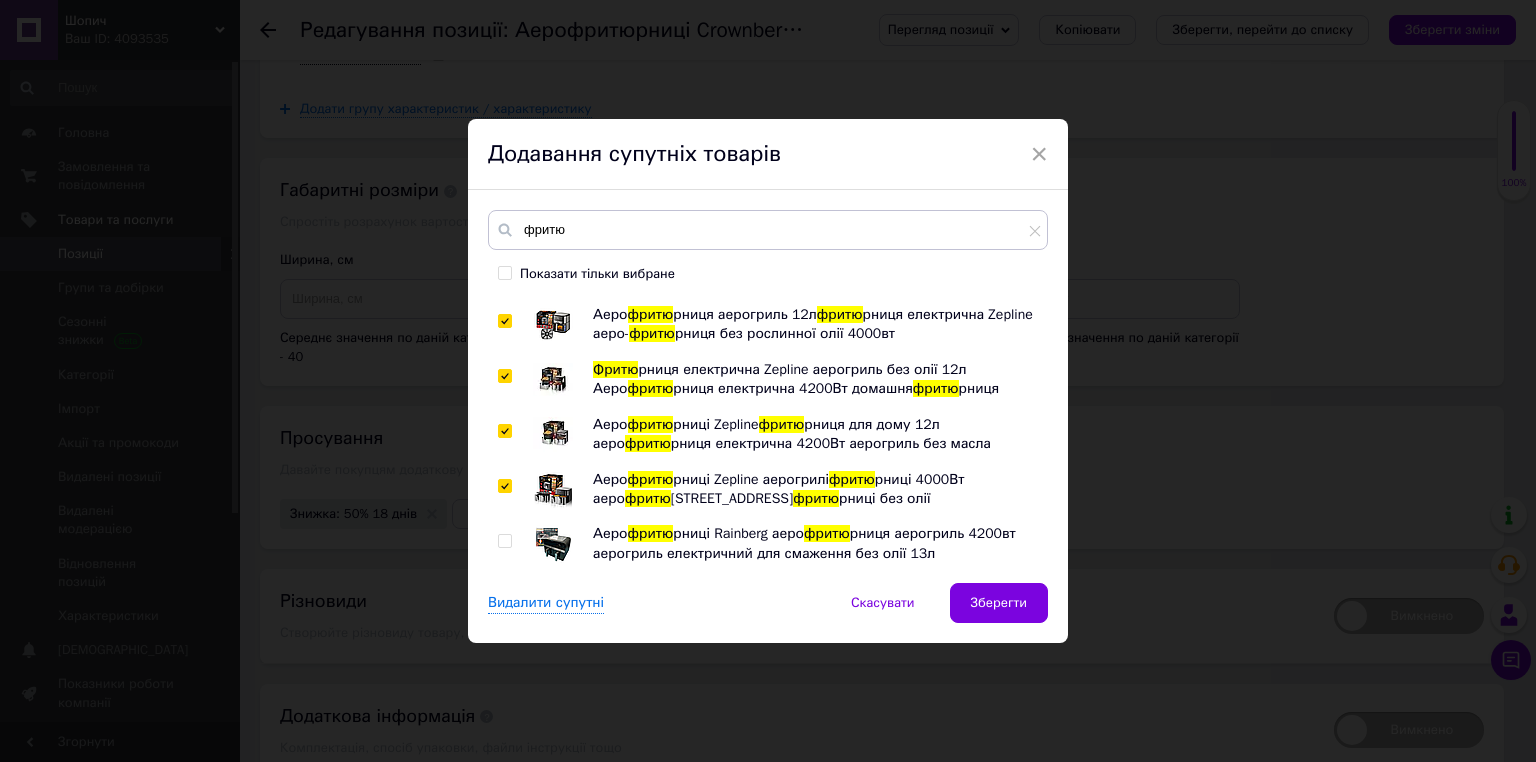 click at bounding box center (504, 541) 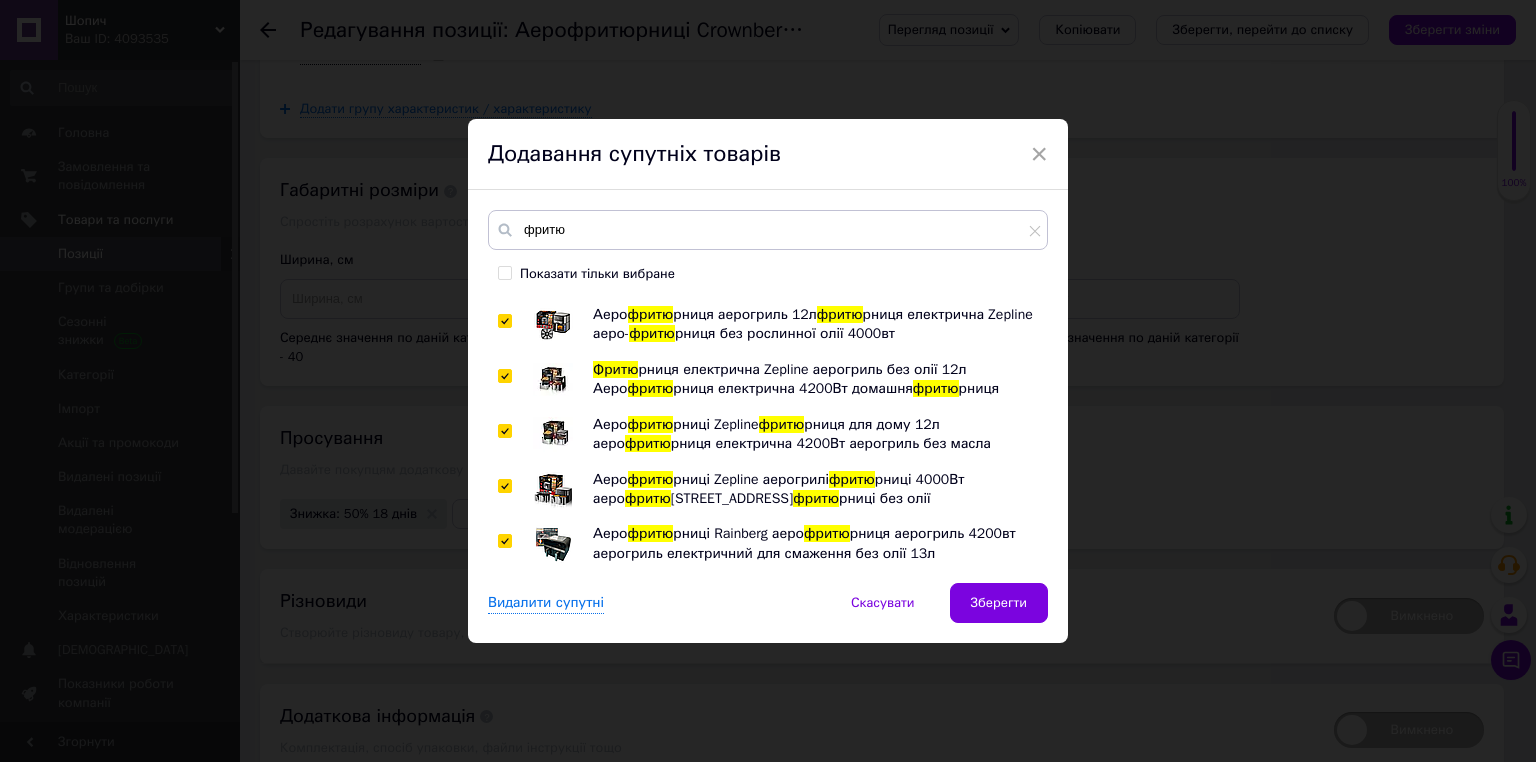 checkbox on "true" 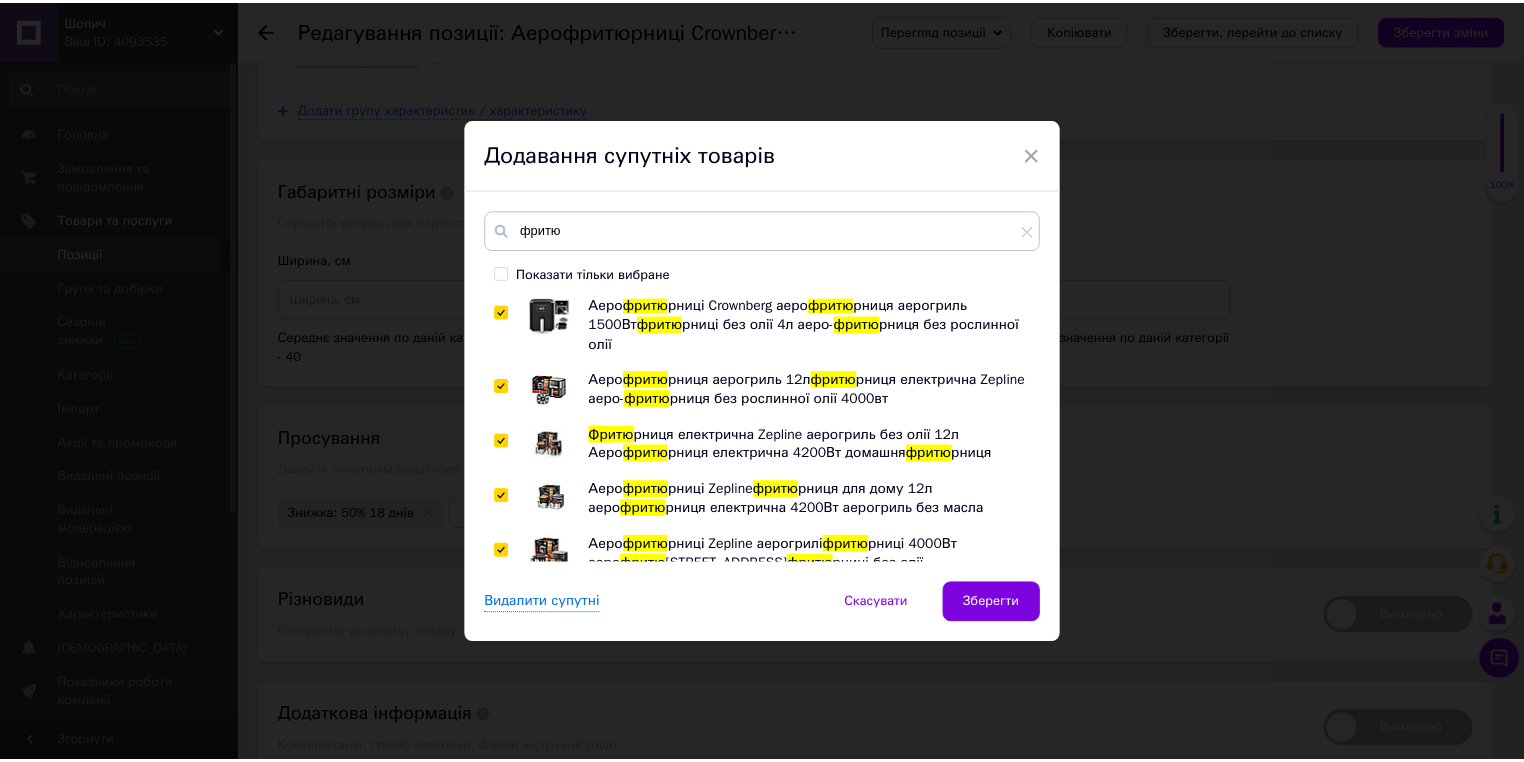 scroll, scrollTop: 0, scrollLeft: 0, axis: both 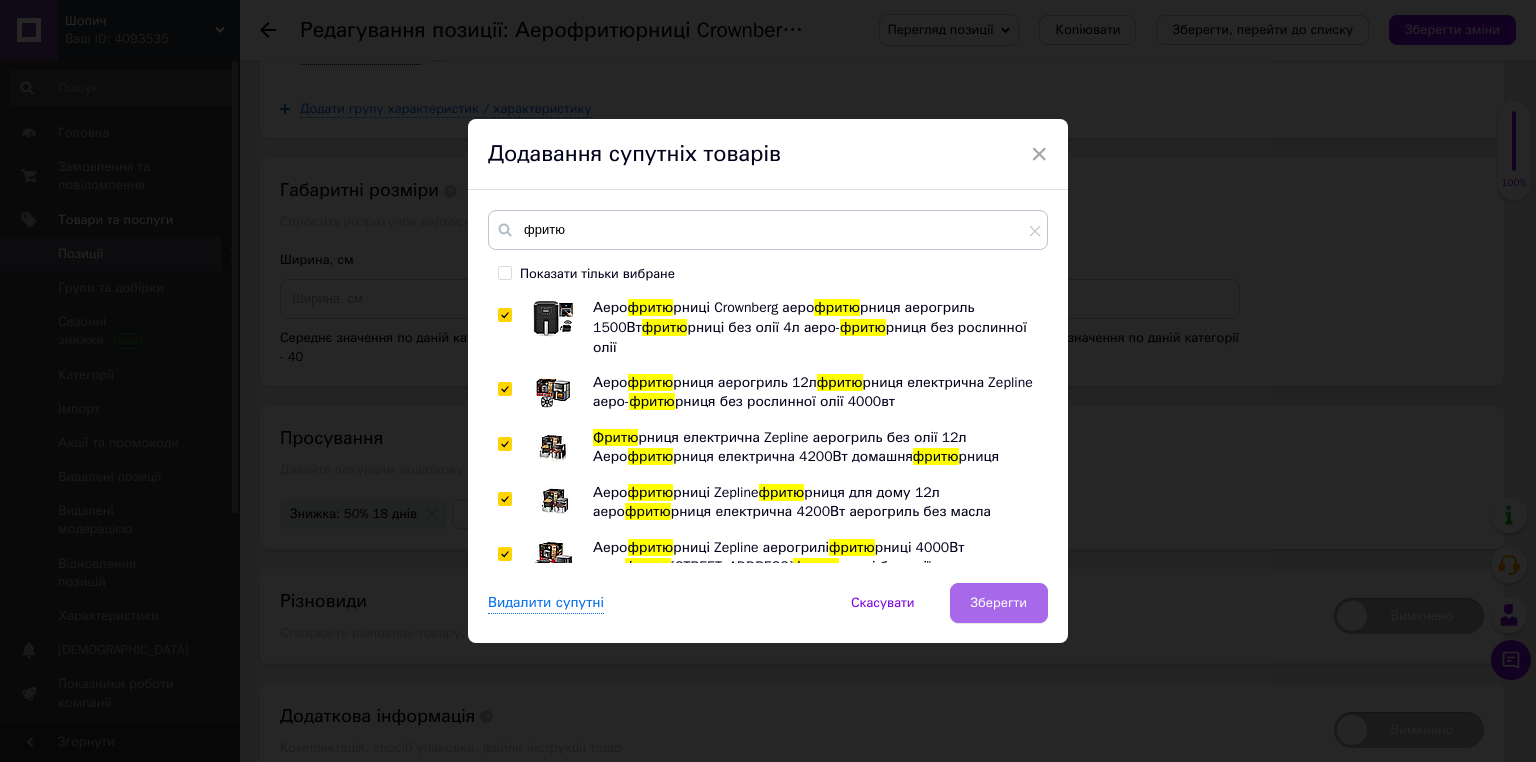 click on "Зберегти" at bounding box center [999, 603] 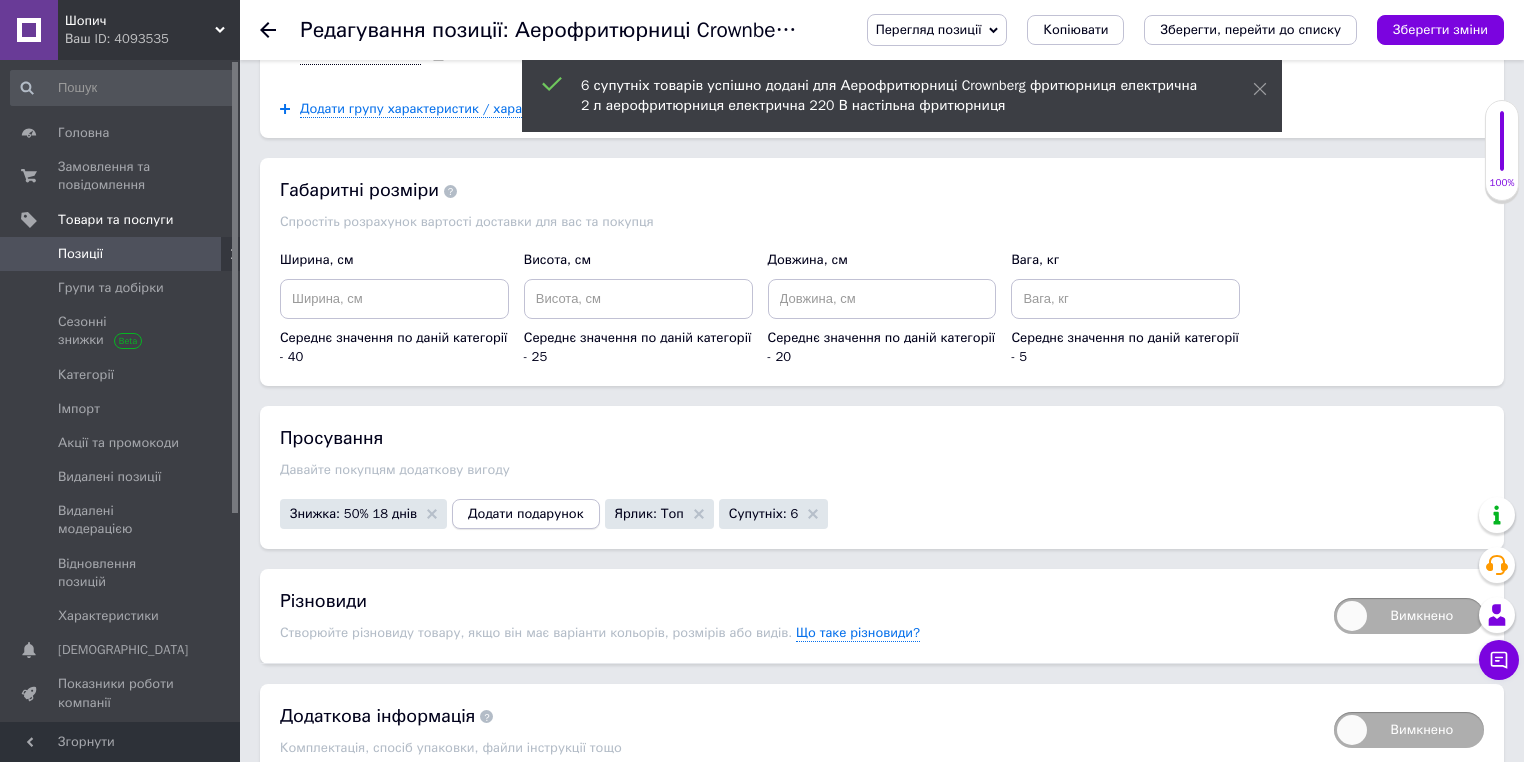 click on "Додати подарунок" at bounding box center (525, 514) 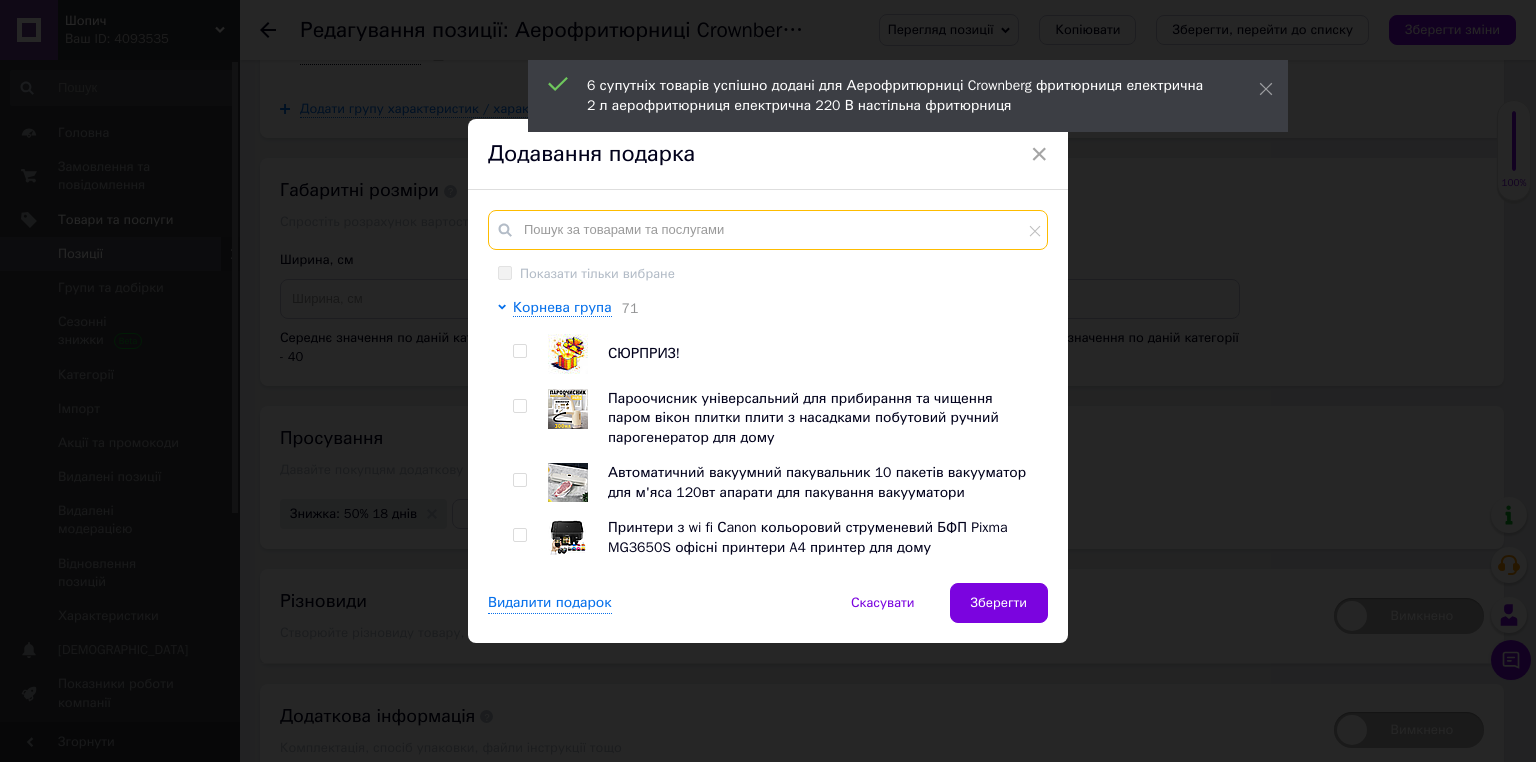 click at bounding box center [768, 230] 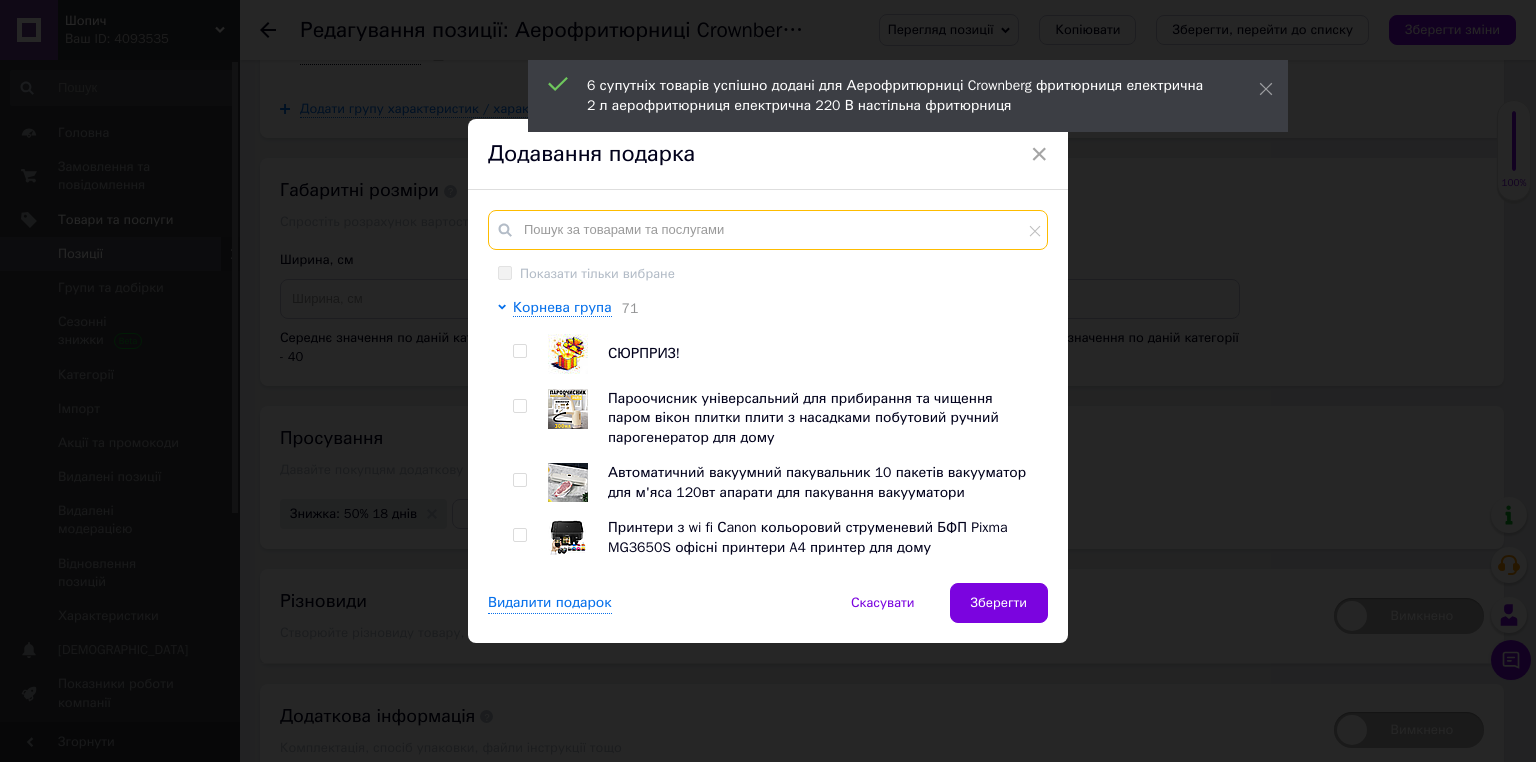 type on "5" 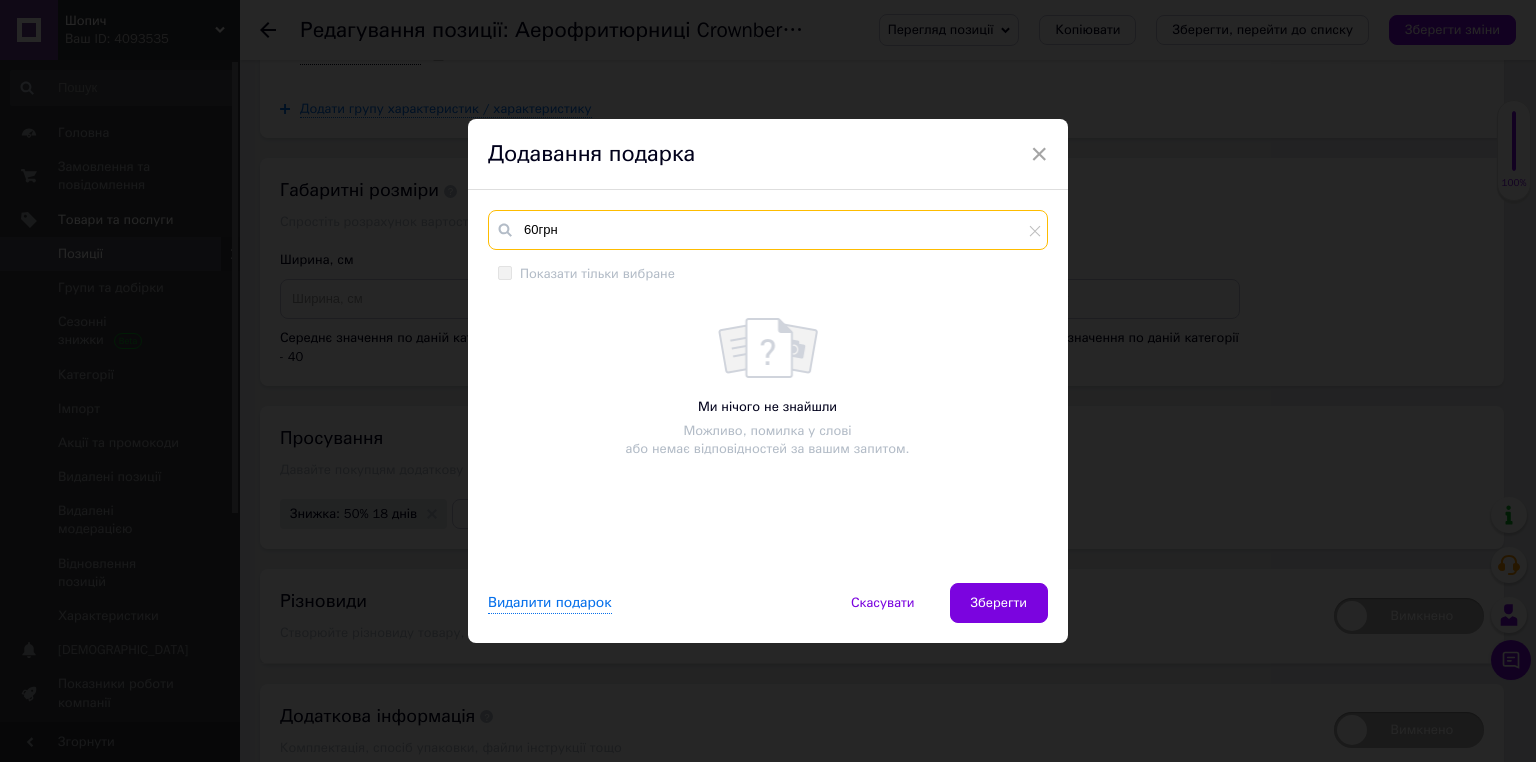 click on "60грн" at bounding box center [768, 230] 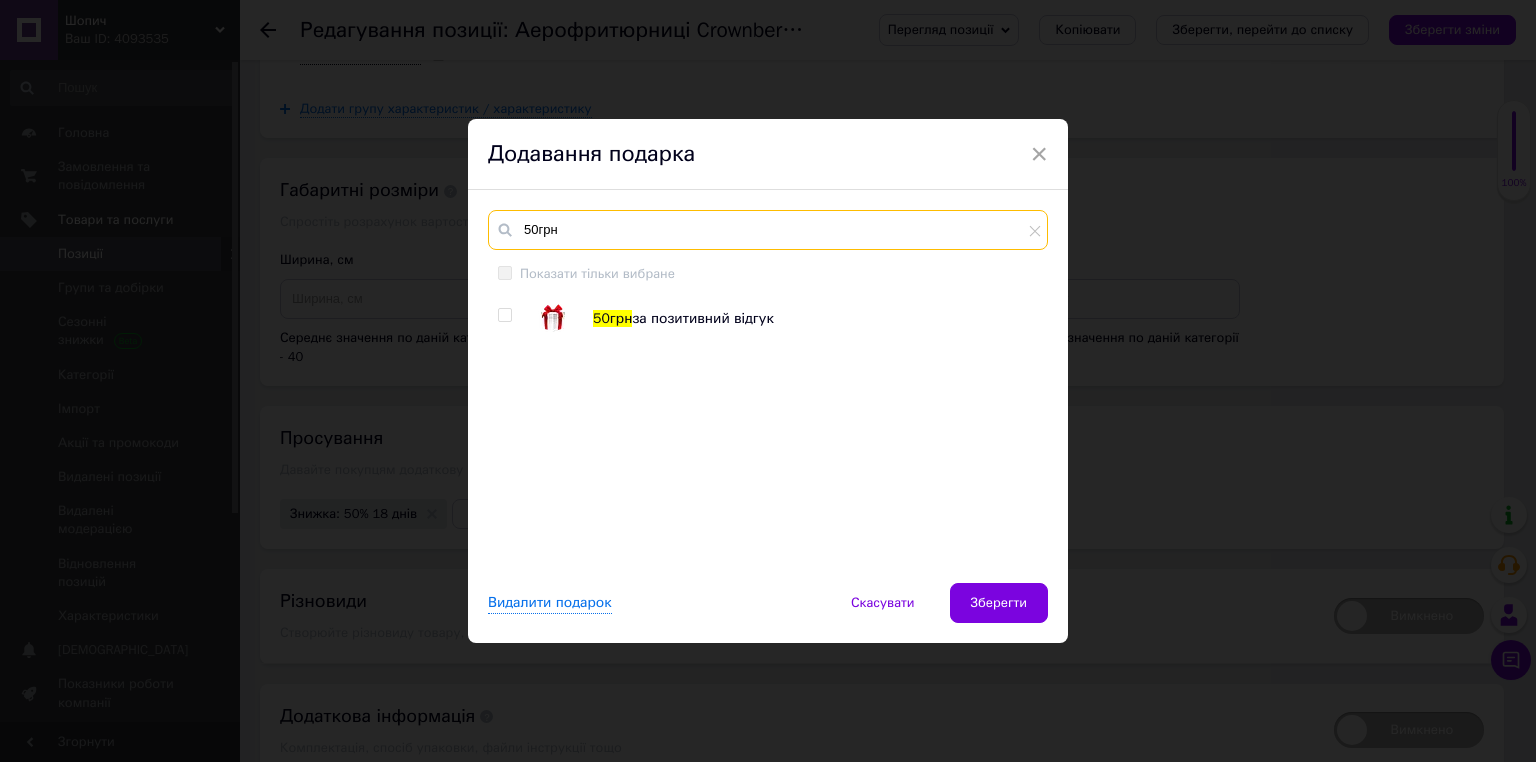 type on "50грн" 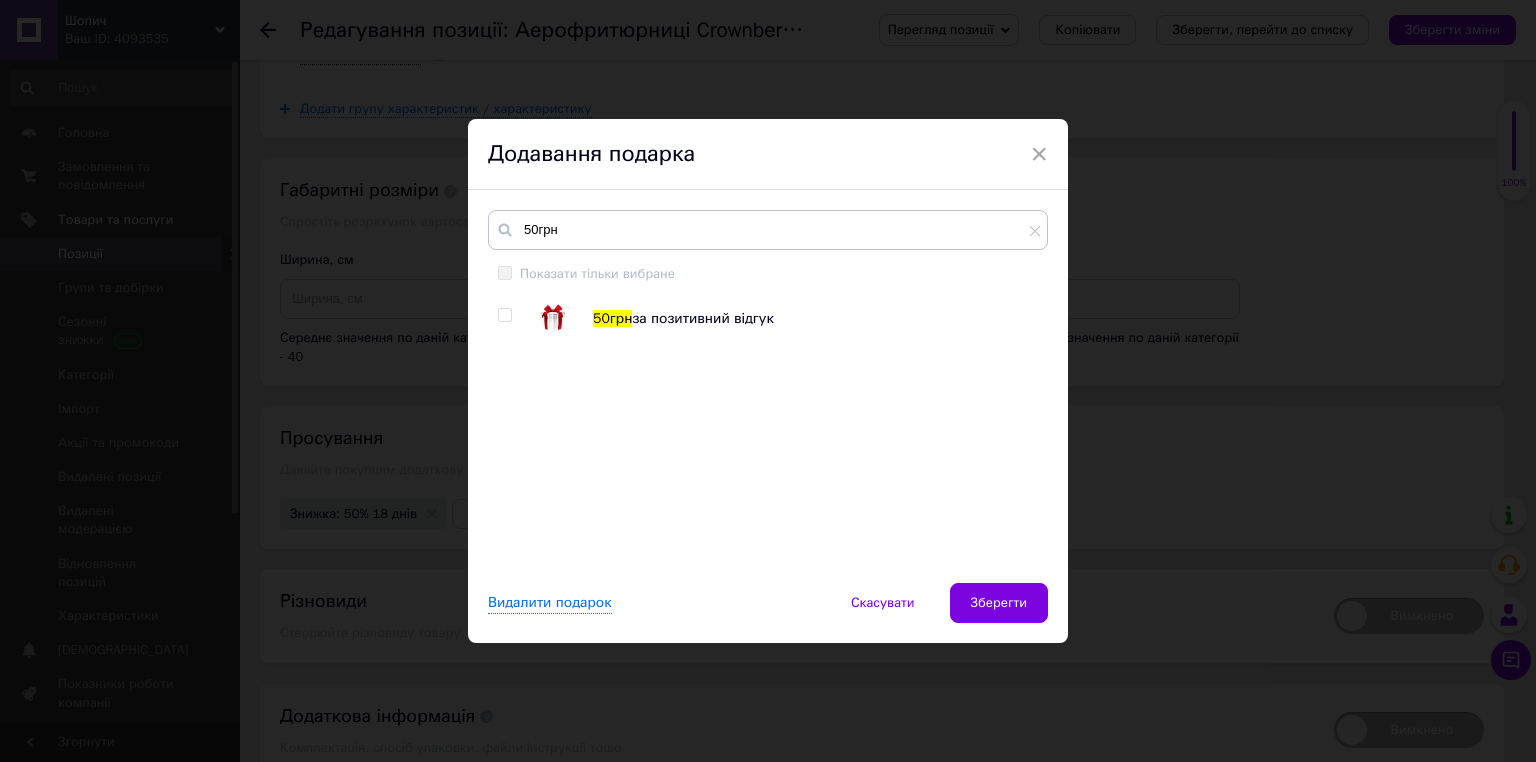 click at bounding box center (508, 318) 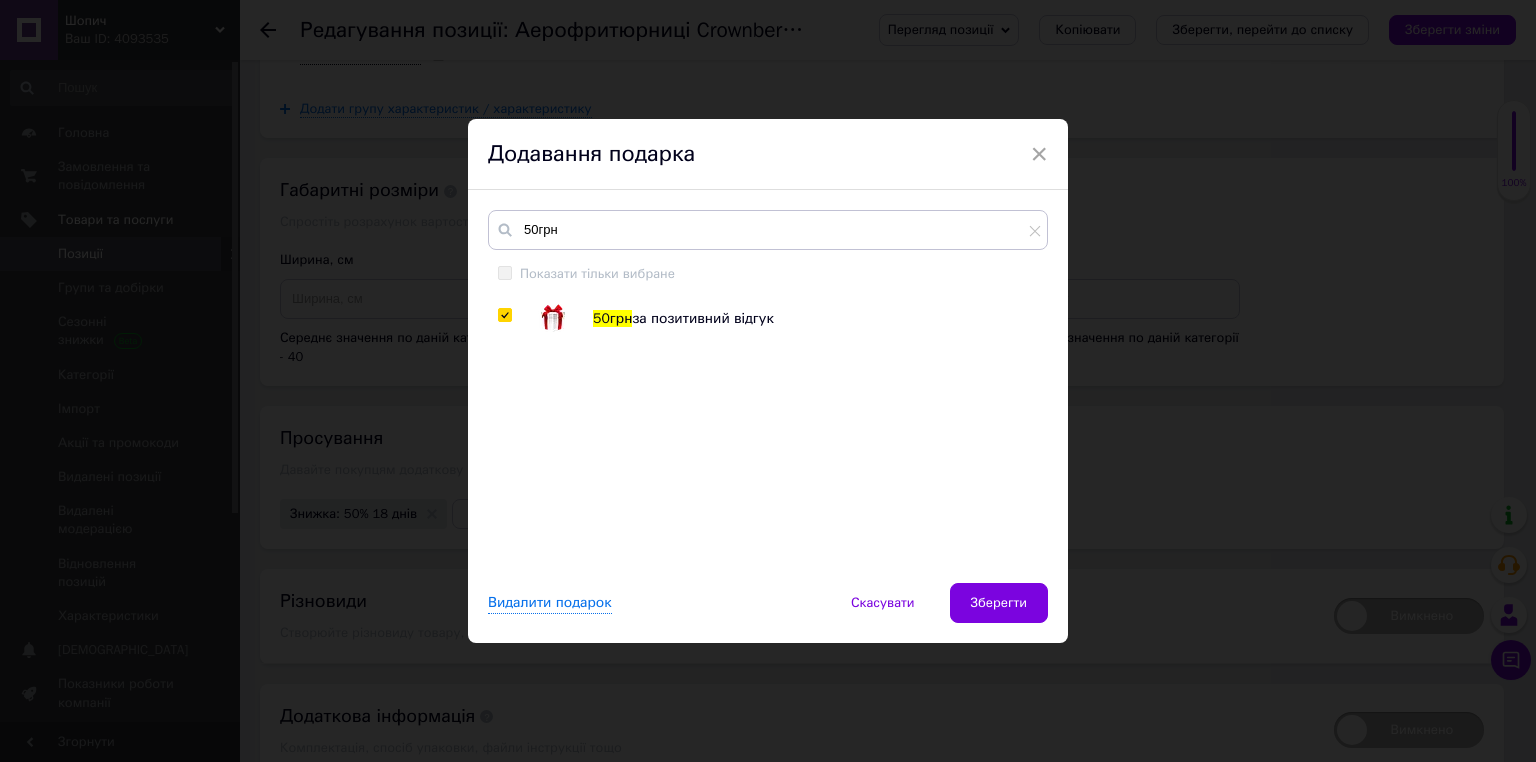 checkbox on "true" 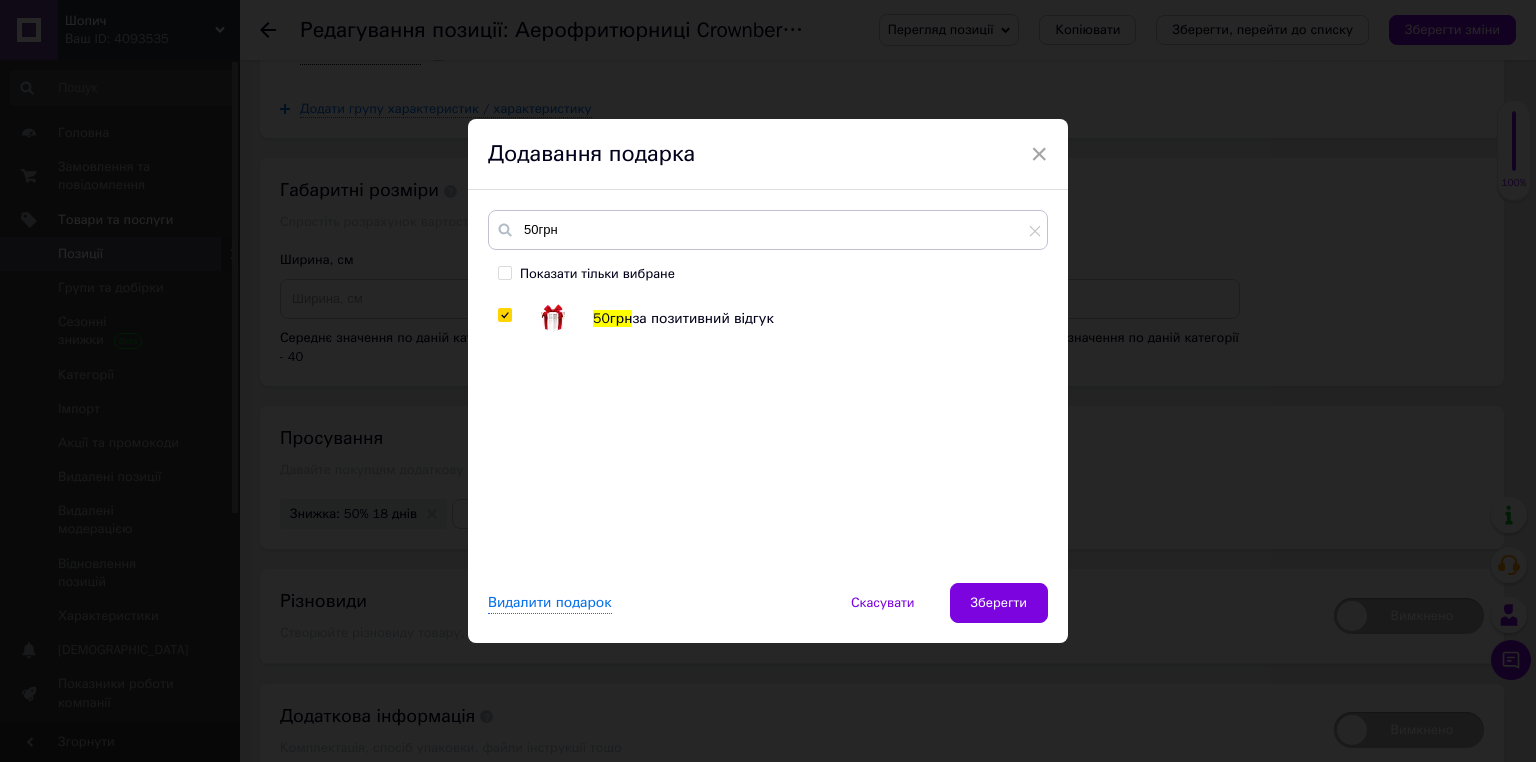 click on "Зберегти" at bounding box center [999, 603] 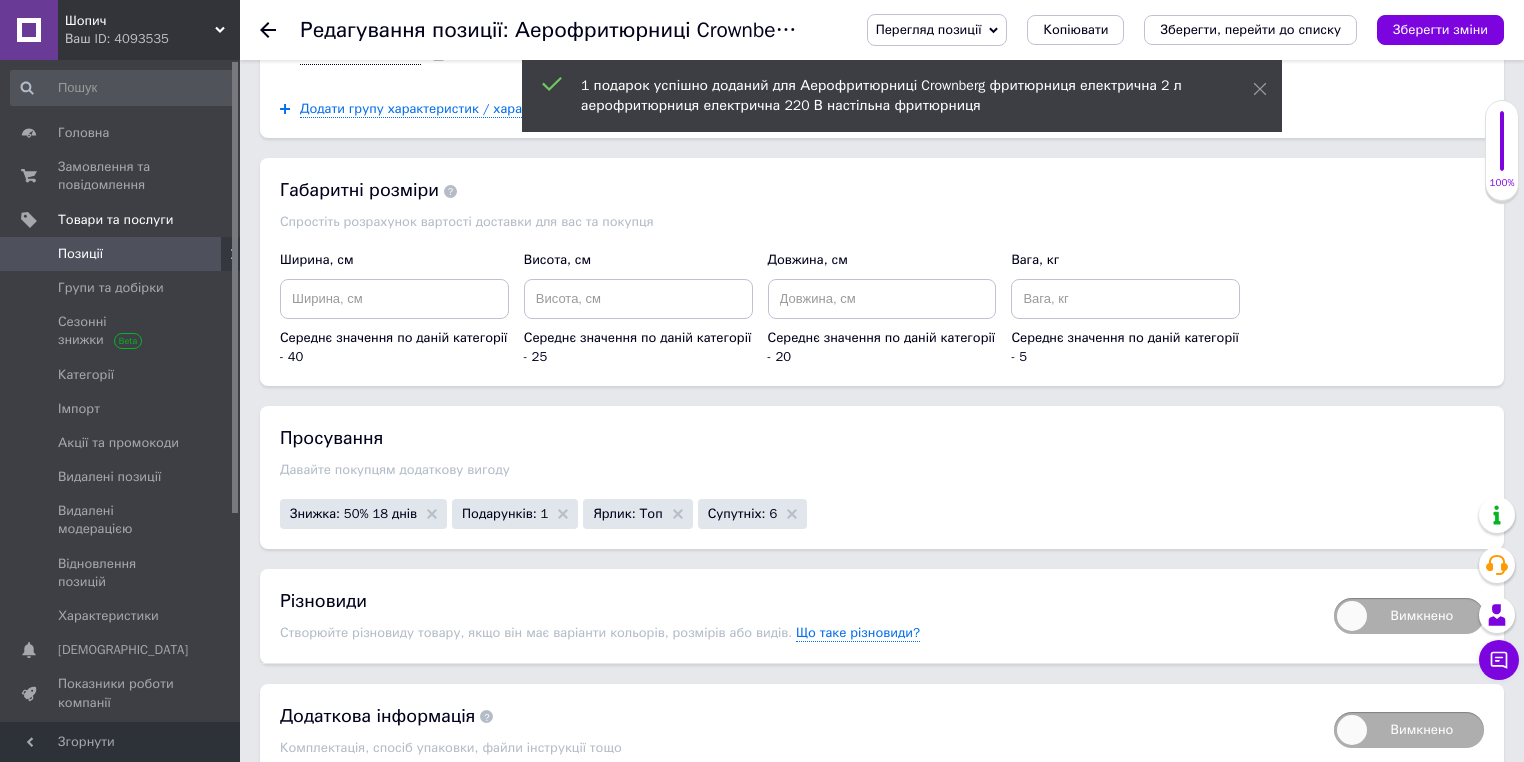 click on "Середнє значення по даній категорії - 40" at bounding box center (394, 322) 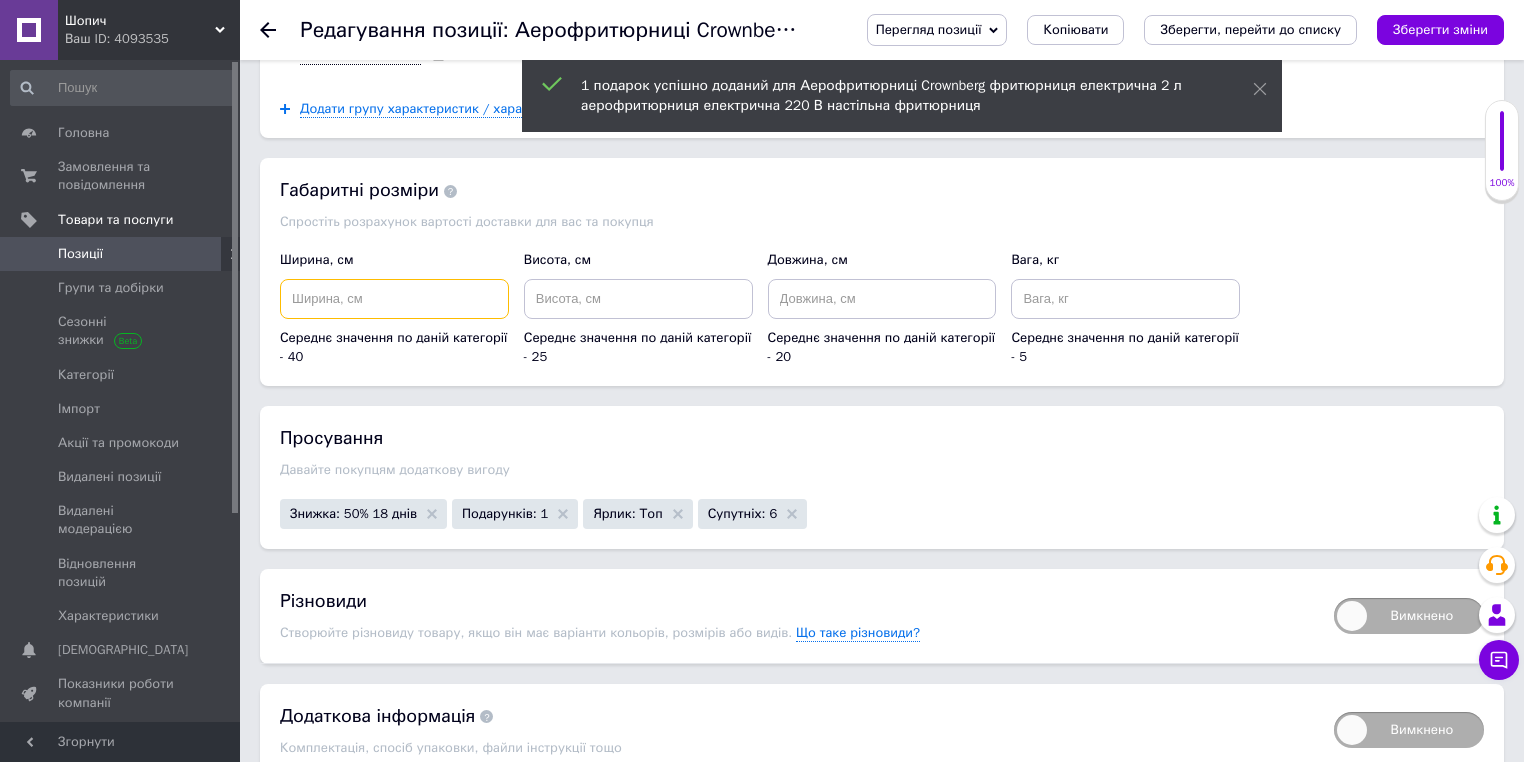 click at bounding box center [394, 299] 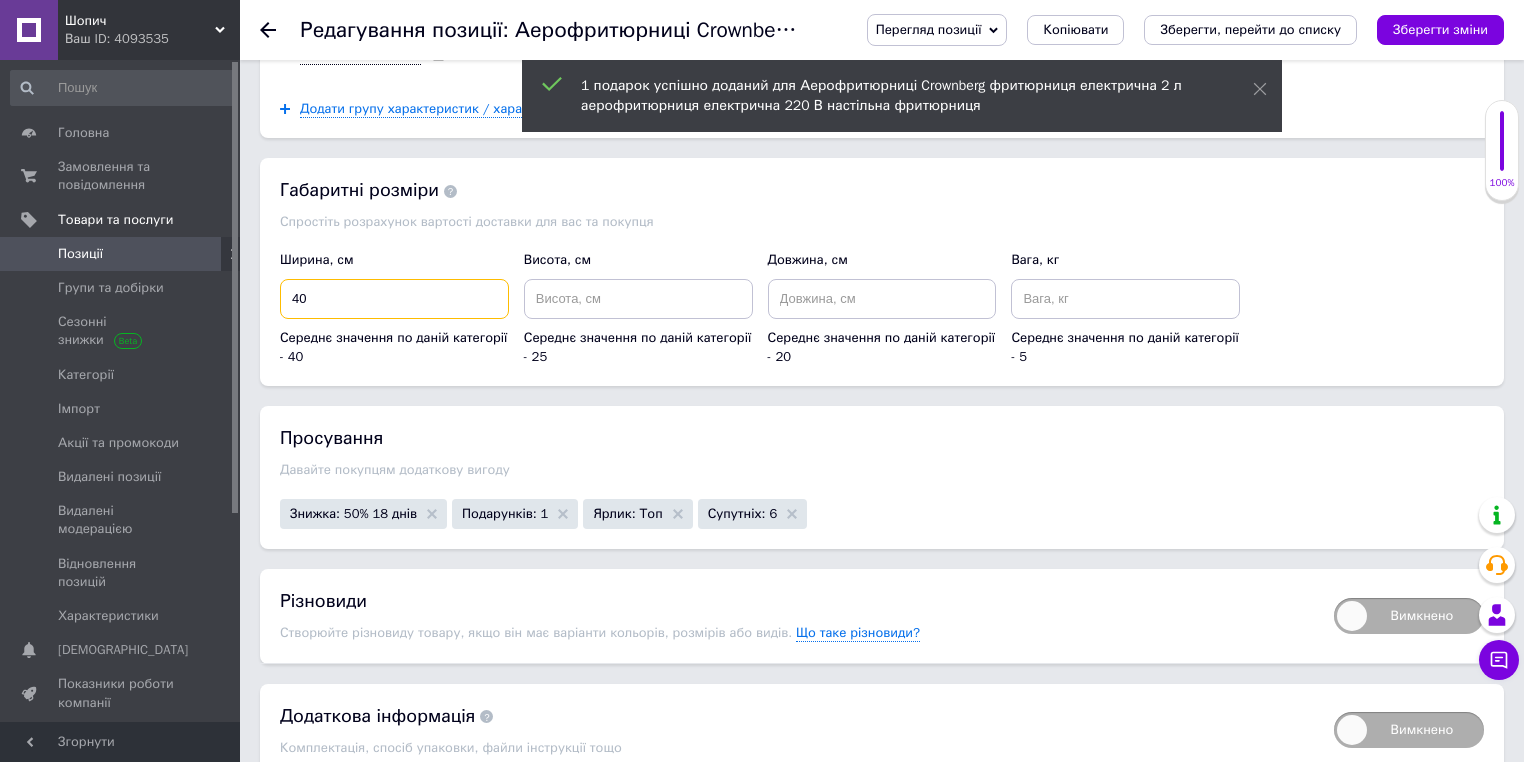 type on "40" 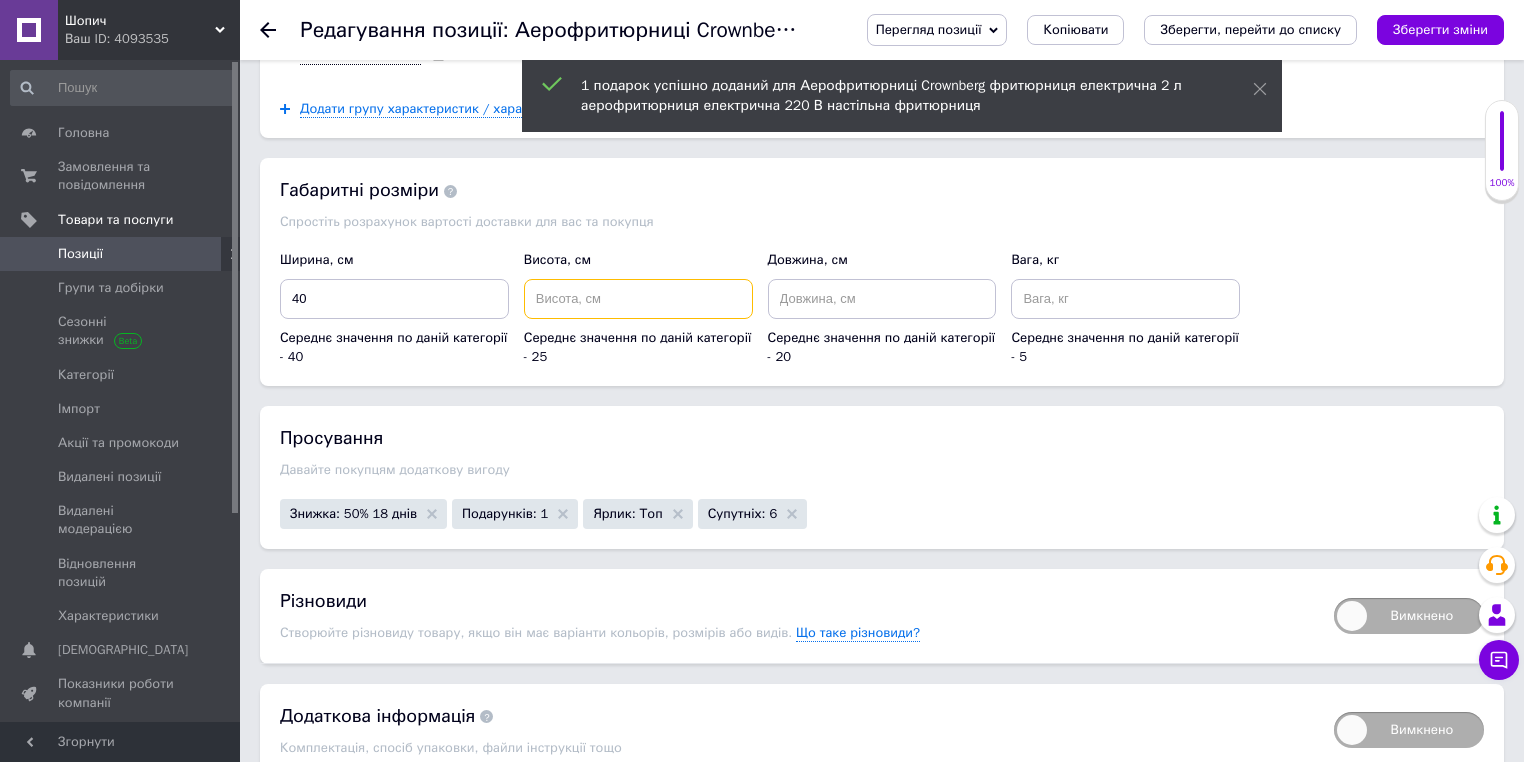 click at bounding box center [638, 299] 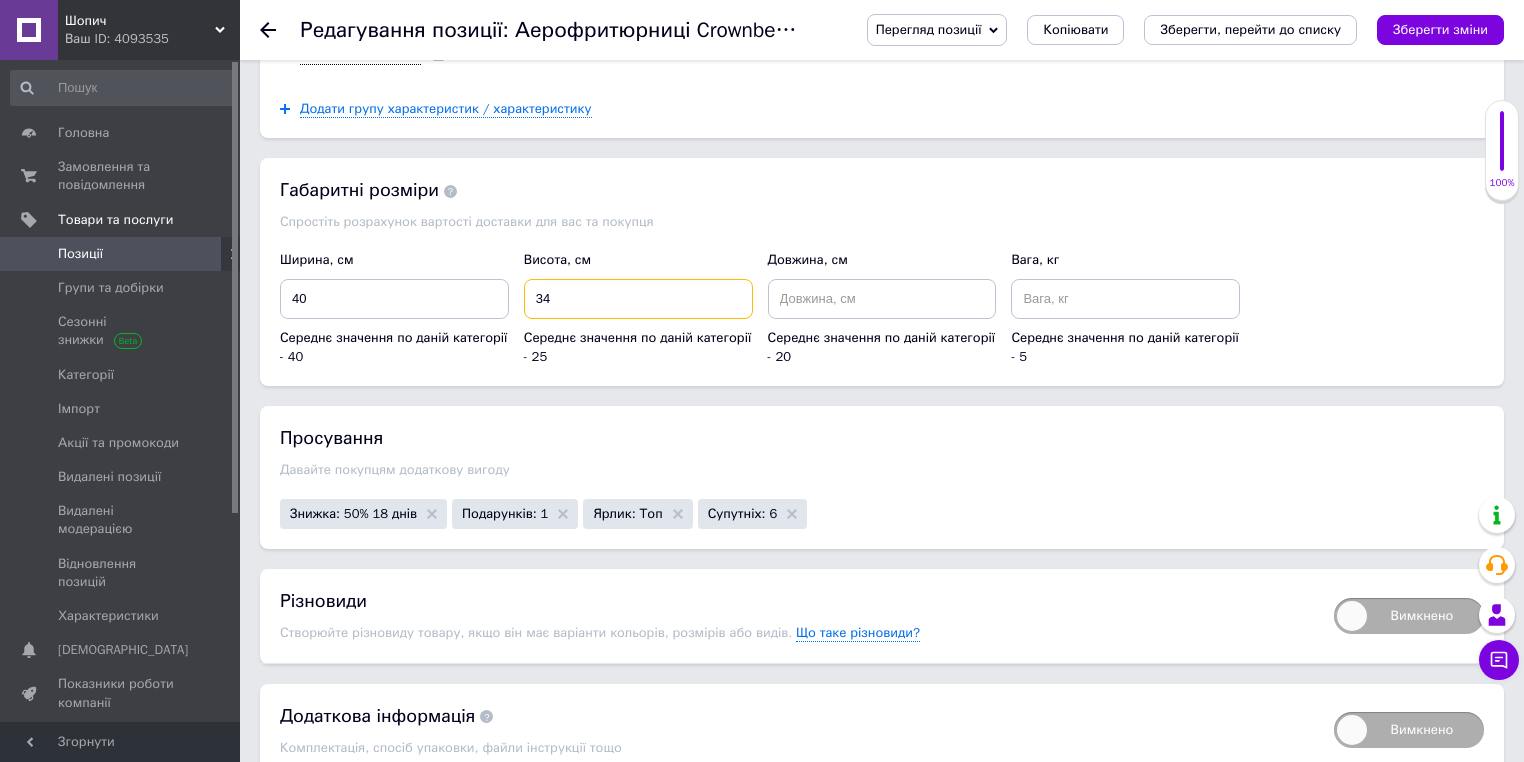 type on "34" 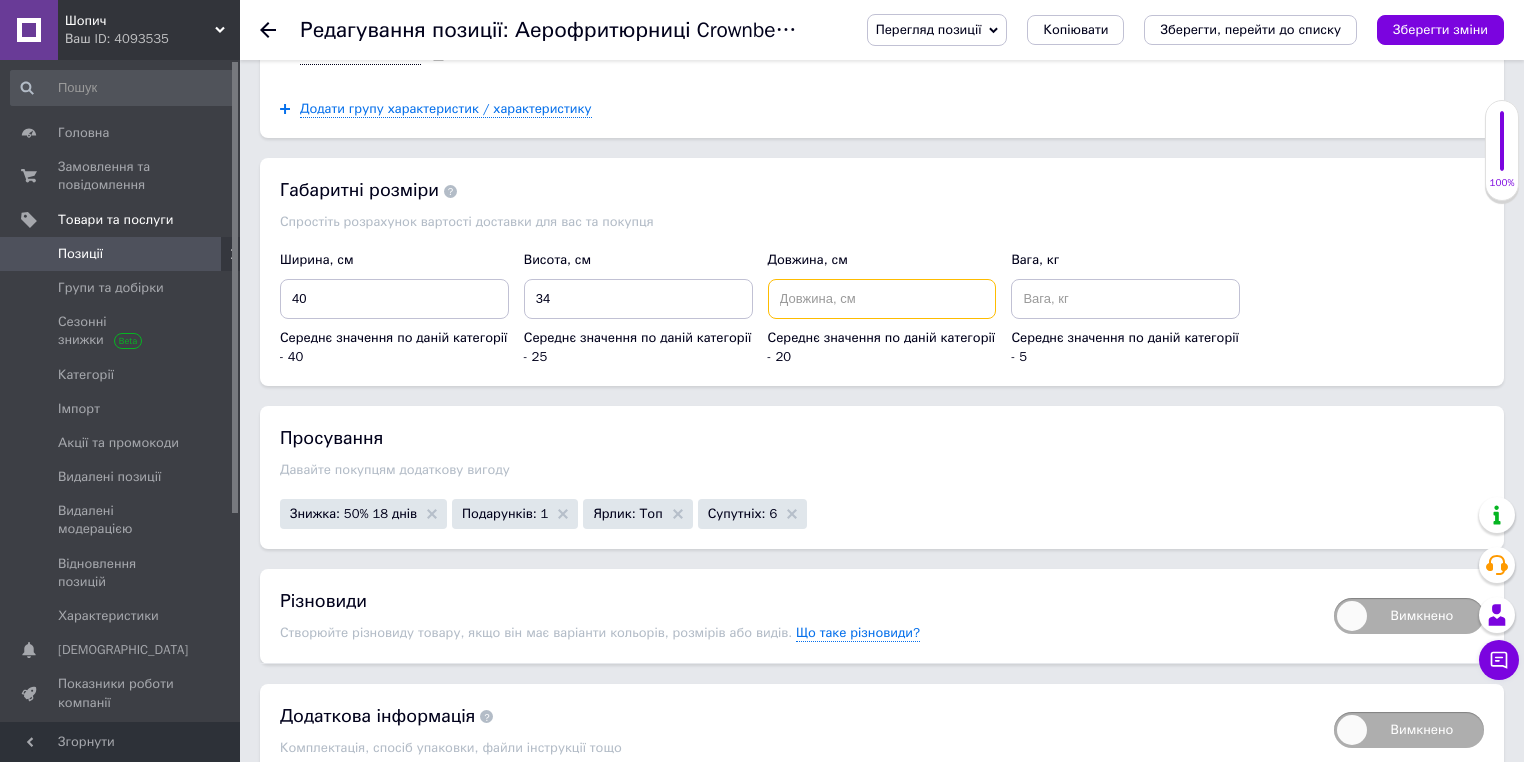 click at bounding box center [882, 299] 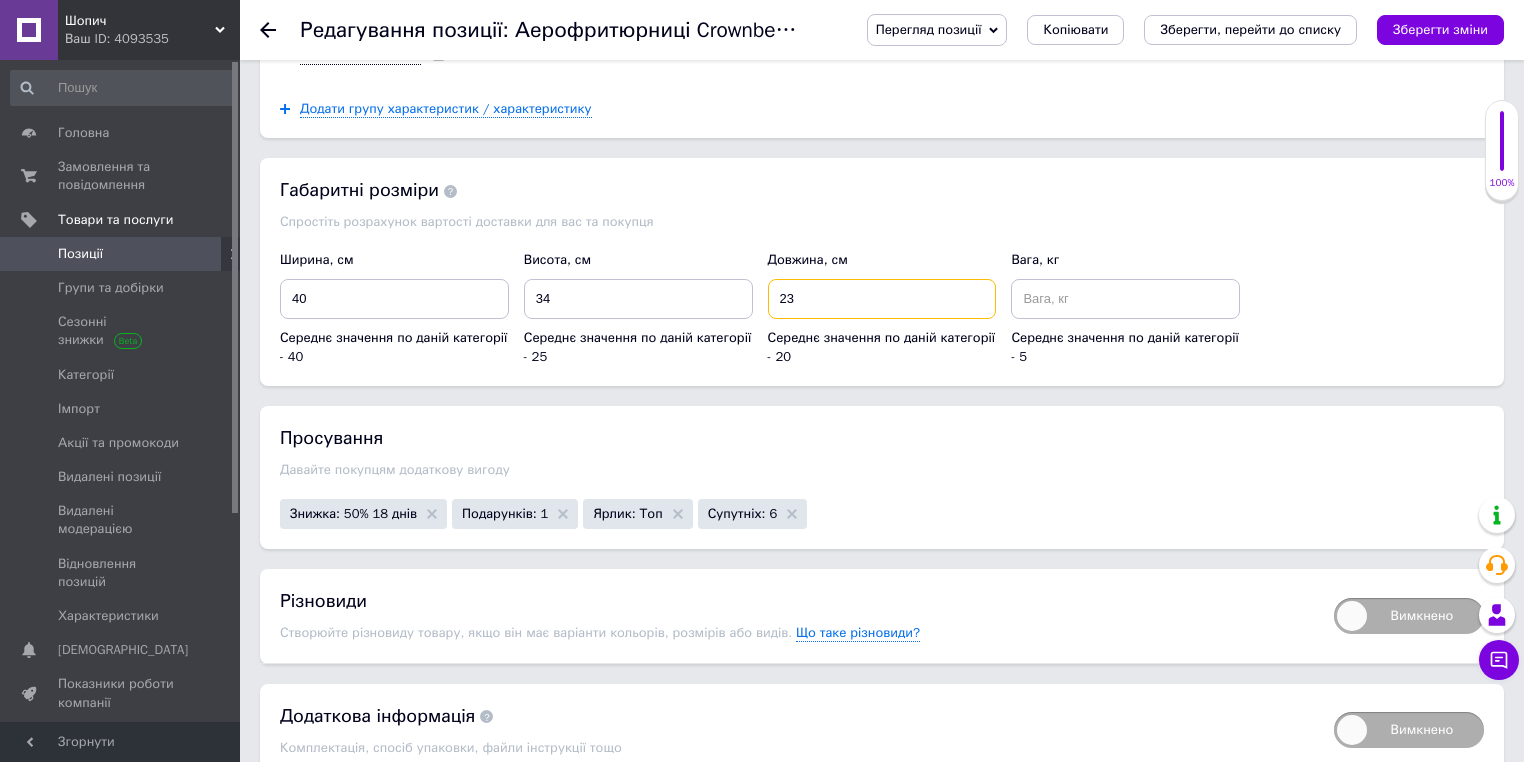 type on "23" 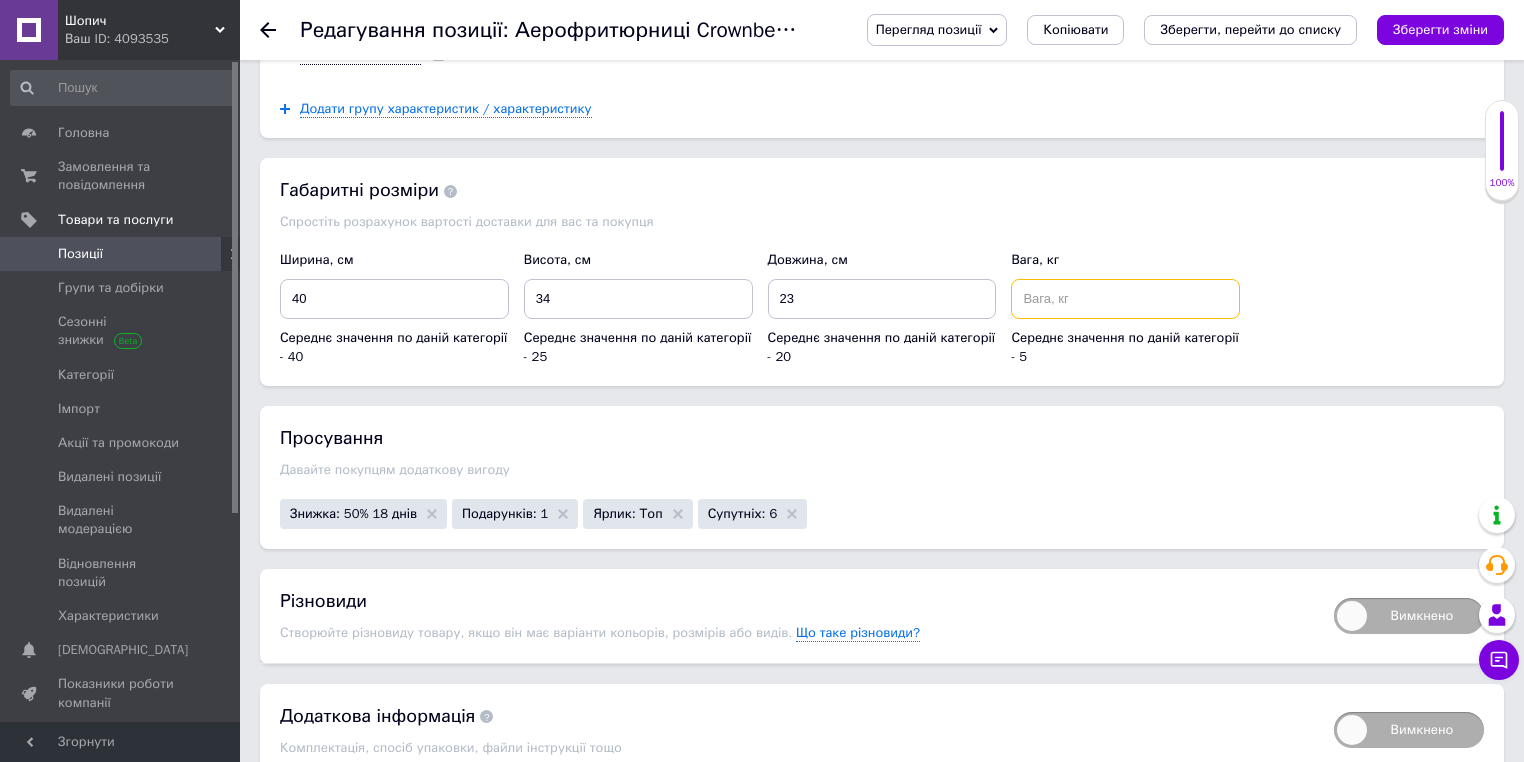 click at bounding box center (1125, 299) 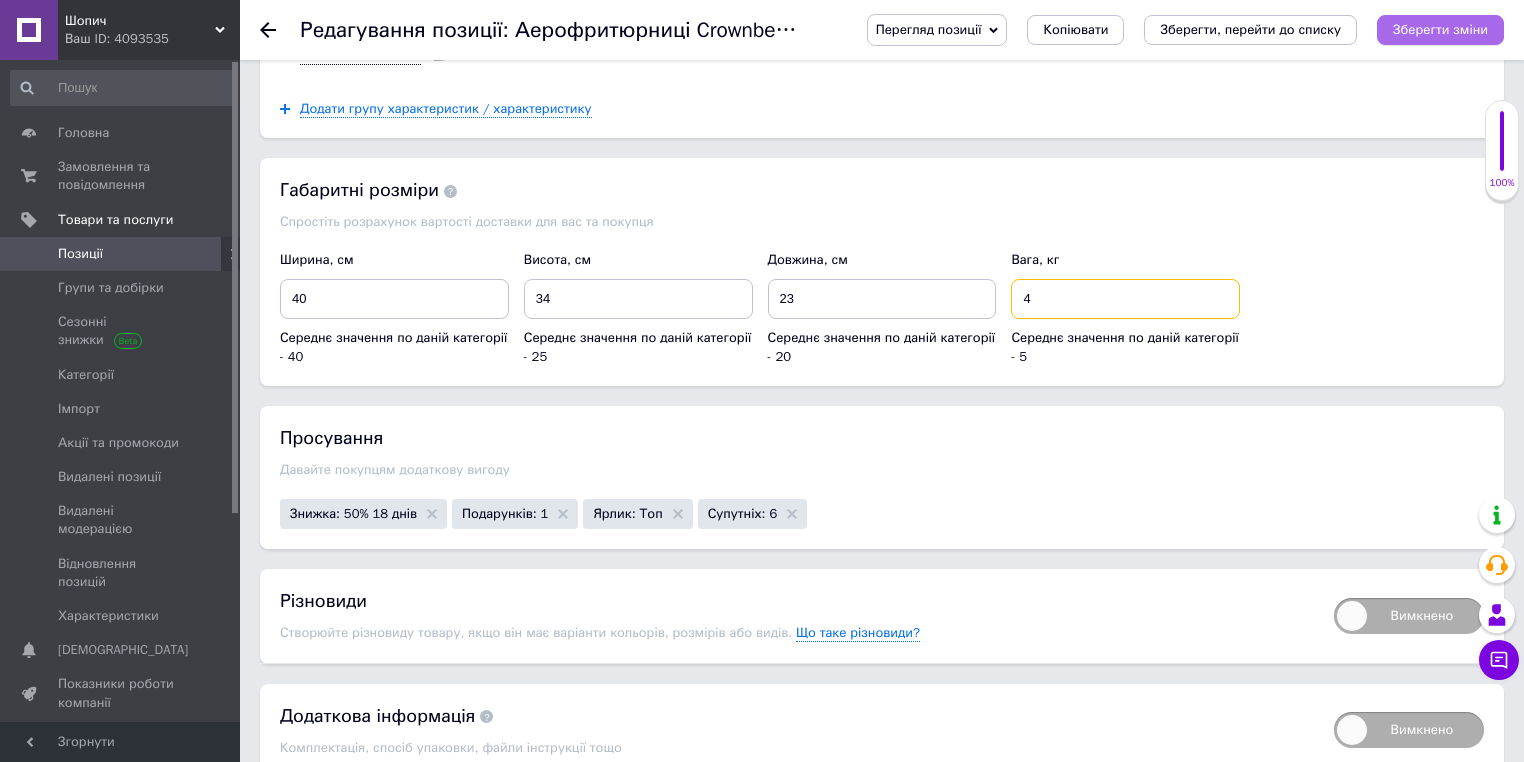 type on "4" 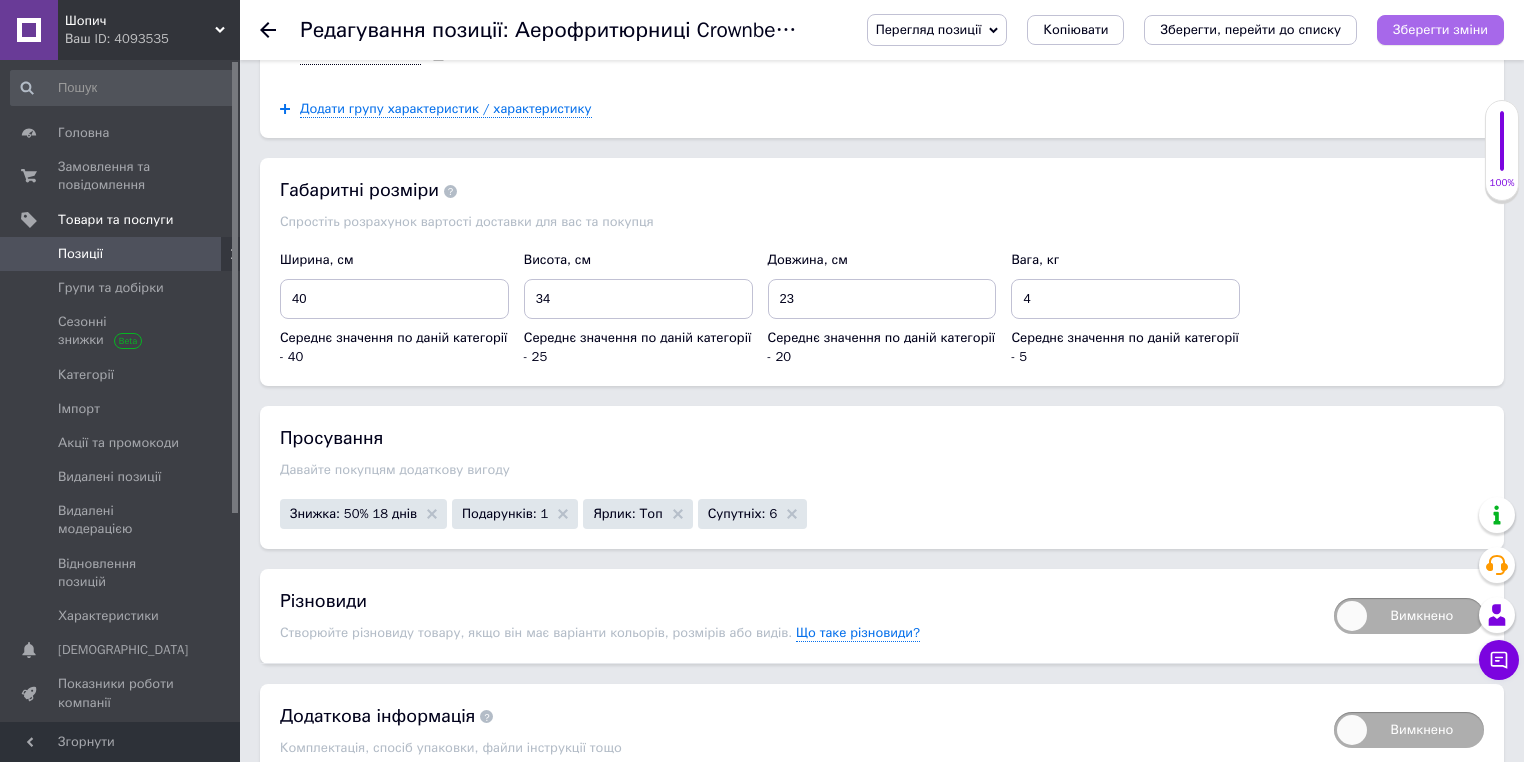 click on "Зберегти зміни" at bounding box center (1440, 29) 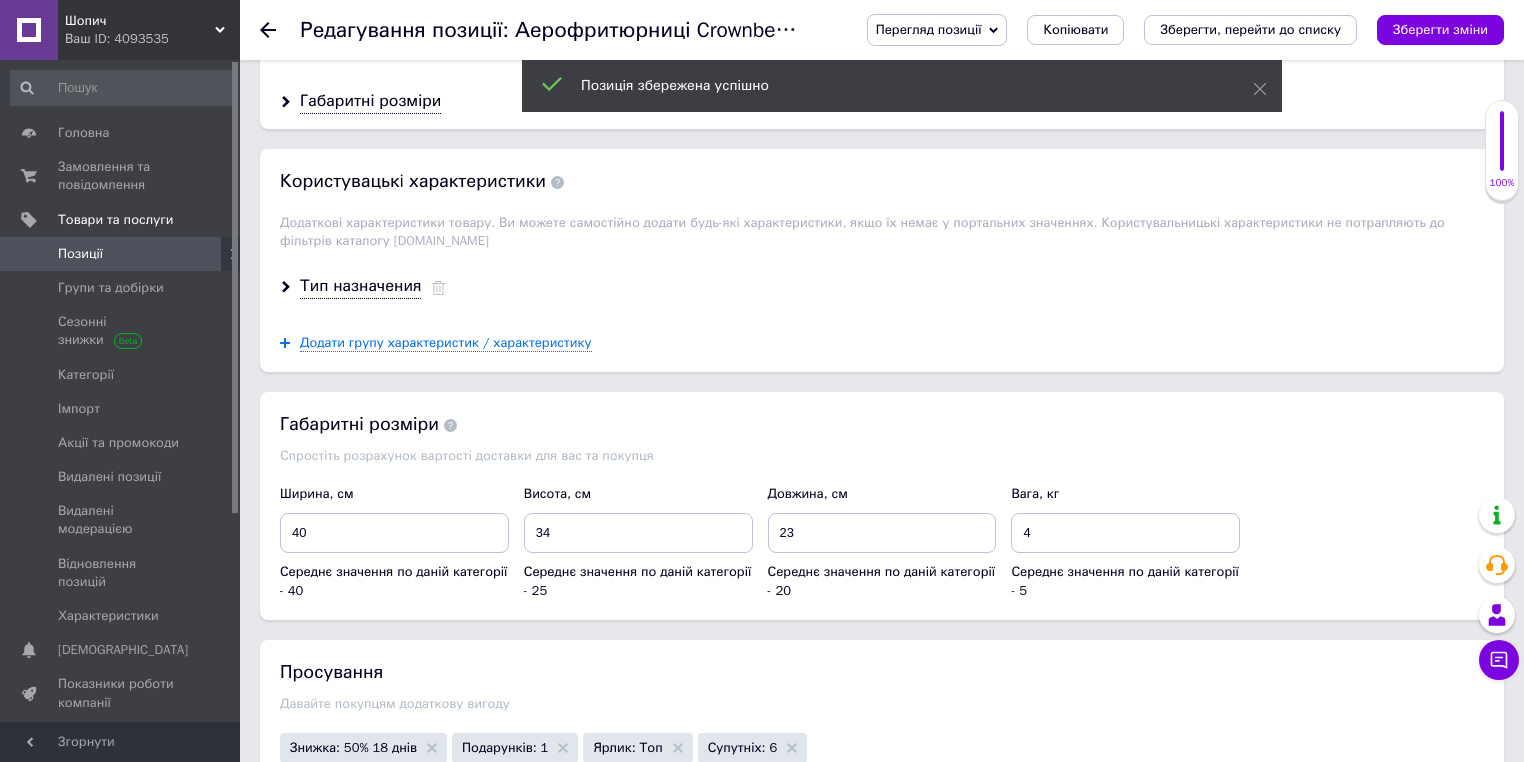 scroll, scrollTop: 2738, scrollLeft: 0, axis: vertical 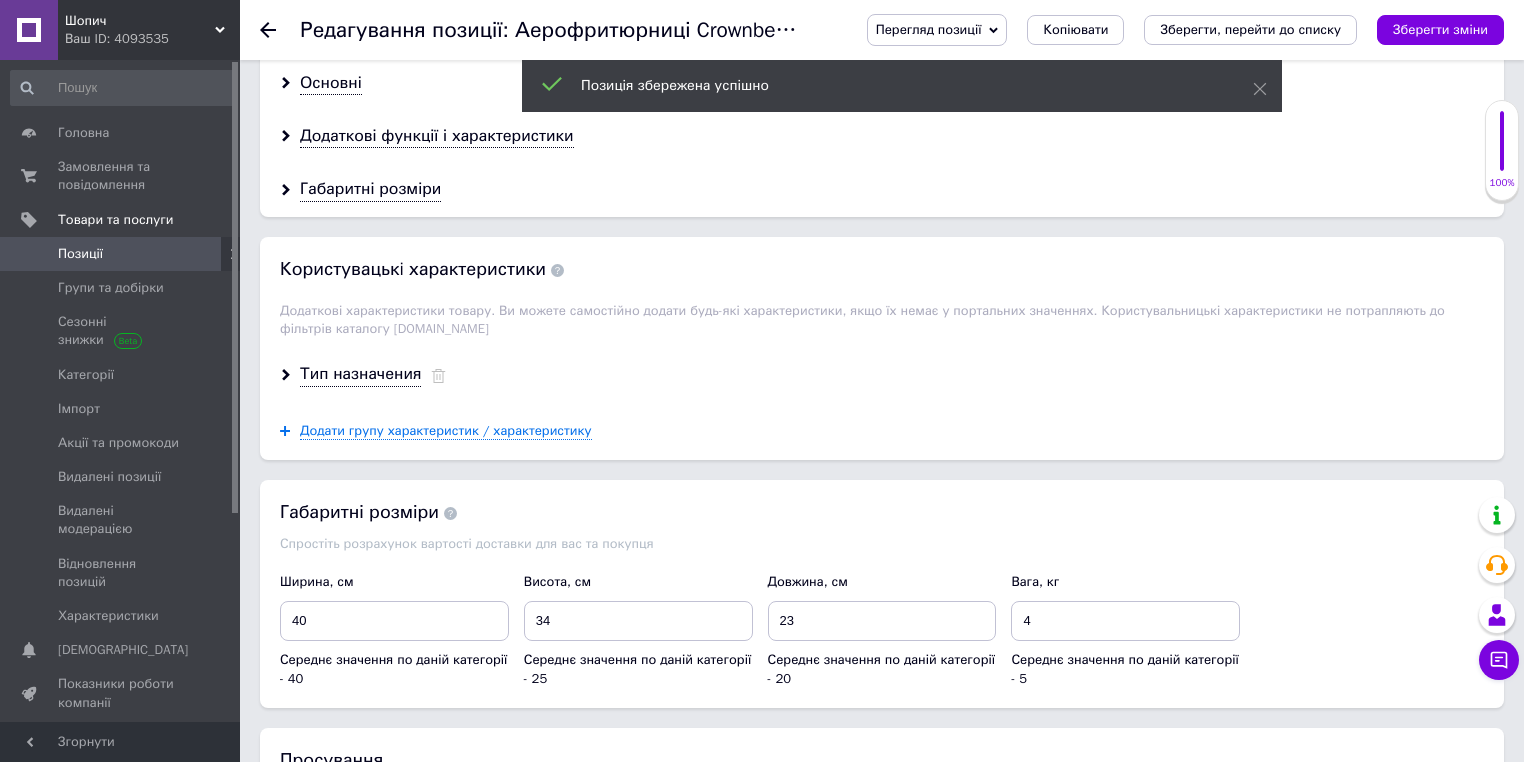 click on "Позиції" at bounding box center [121, 254] 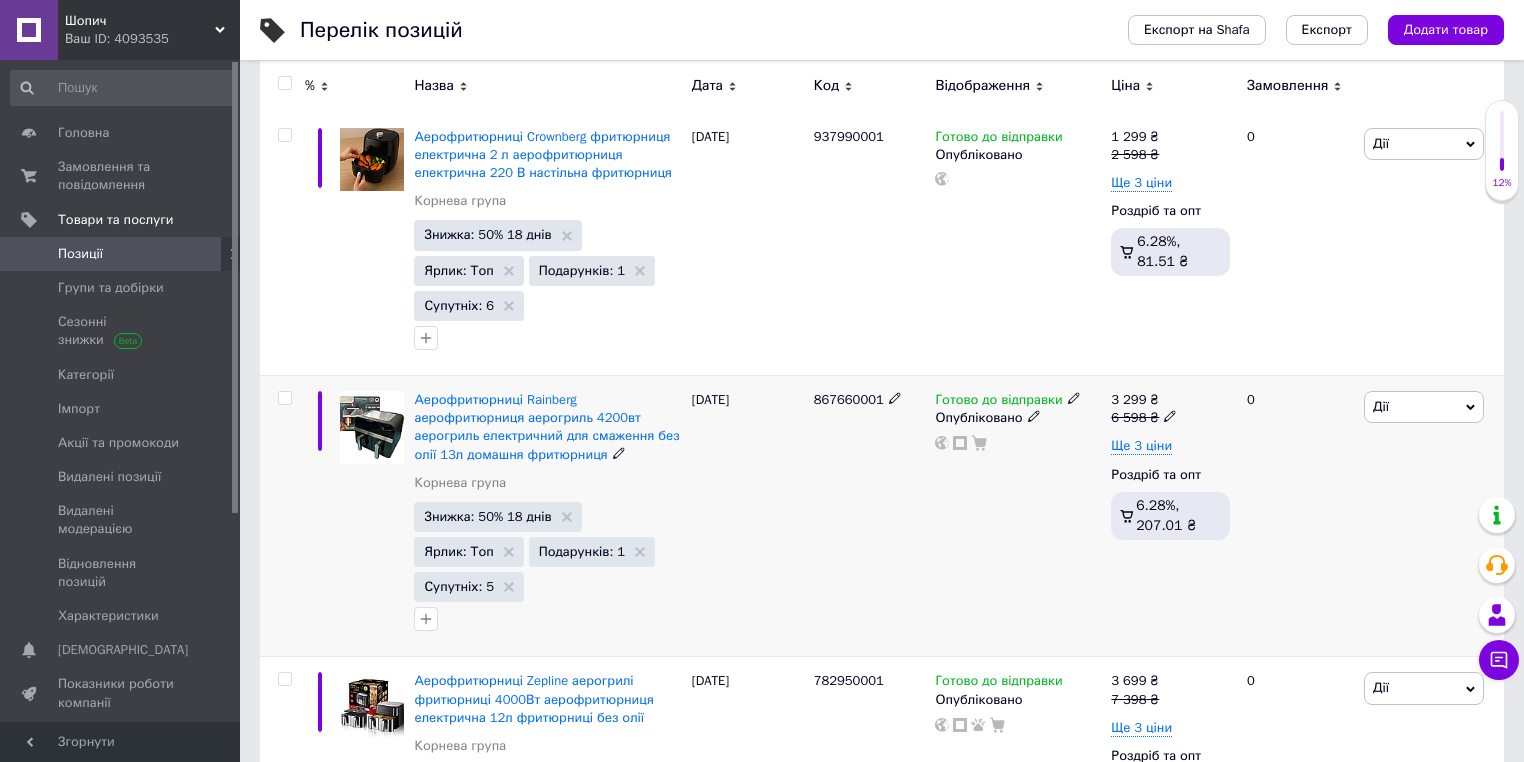 scroll, scrollTop: 240, scrollLeft: 0, axis: vertical 